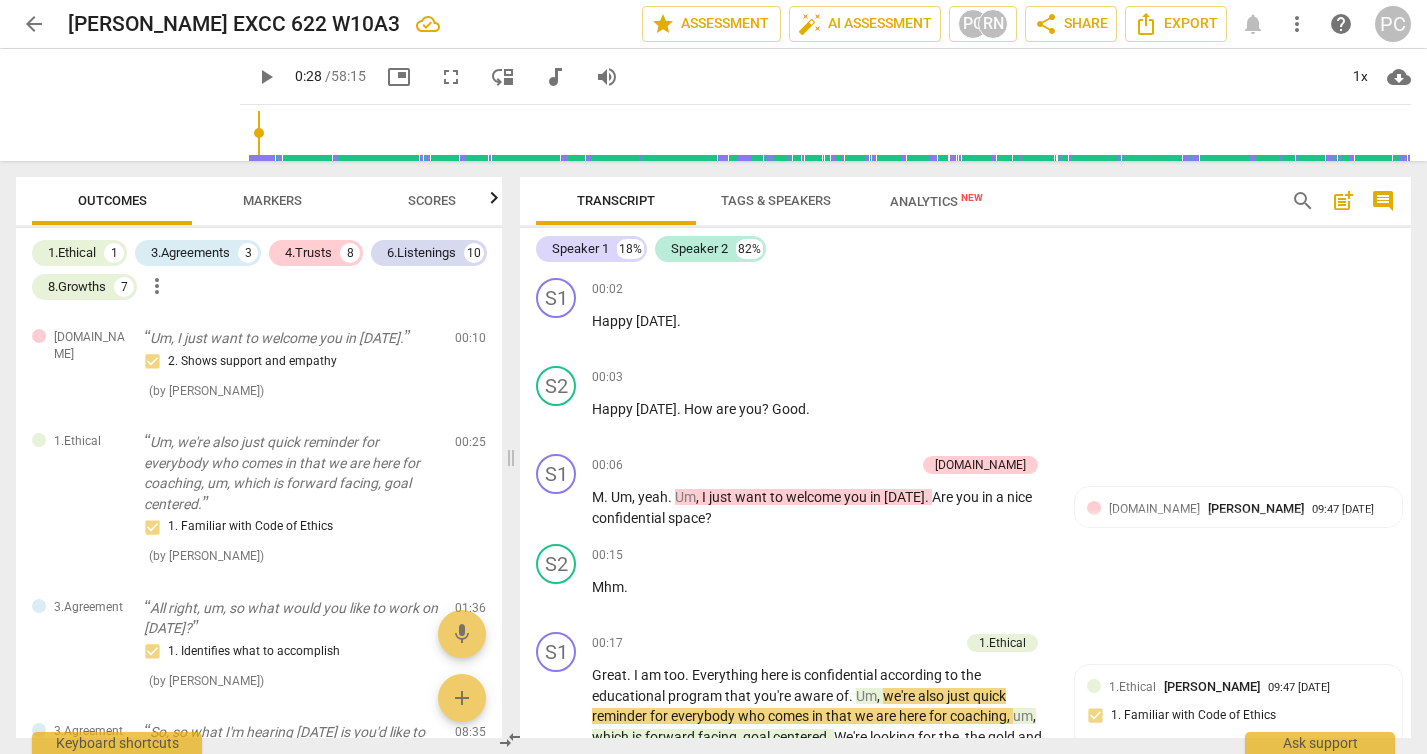 scroll, scrollTop: 0, scrollLeft: 0, axis: both 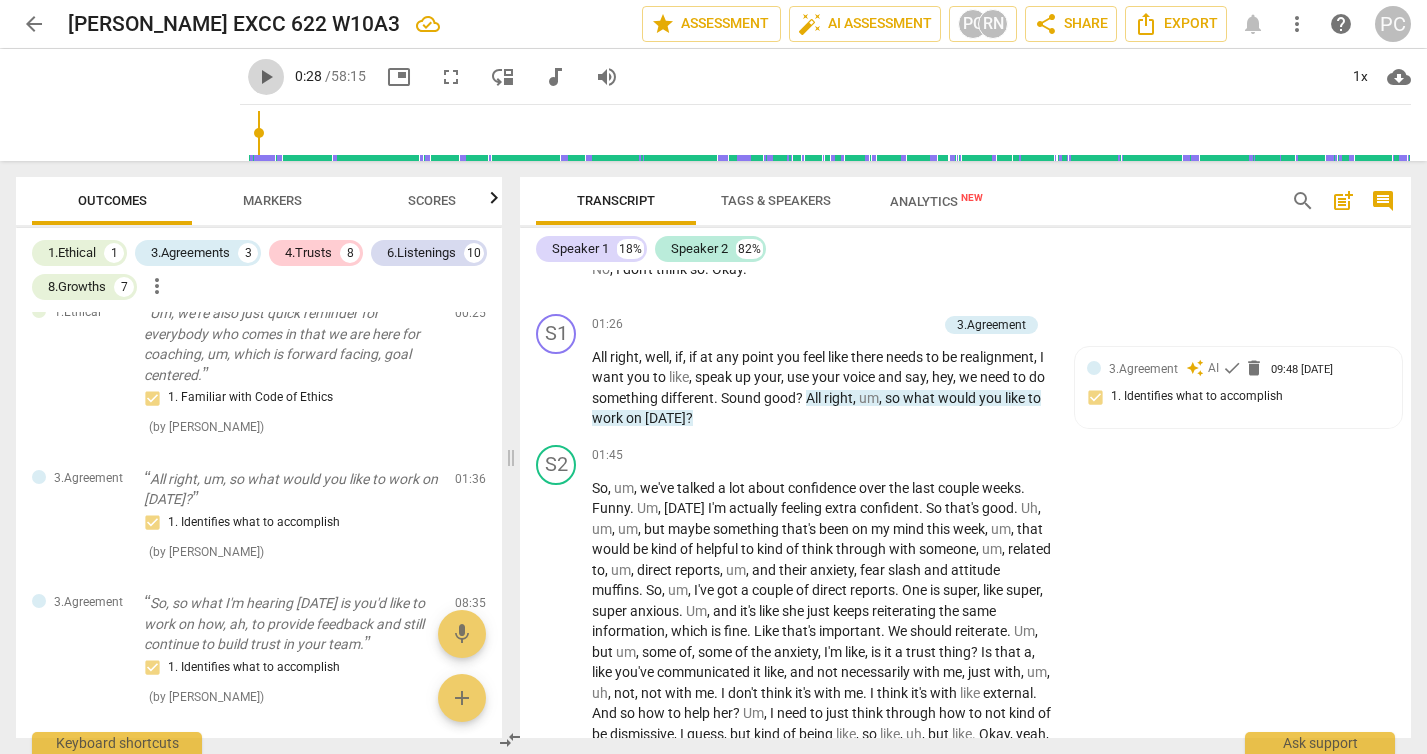 click on "play_arrow" at bounding box center [266, 77] 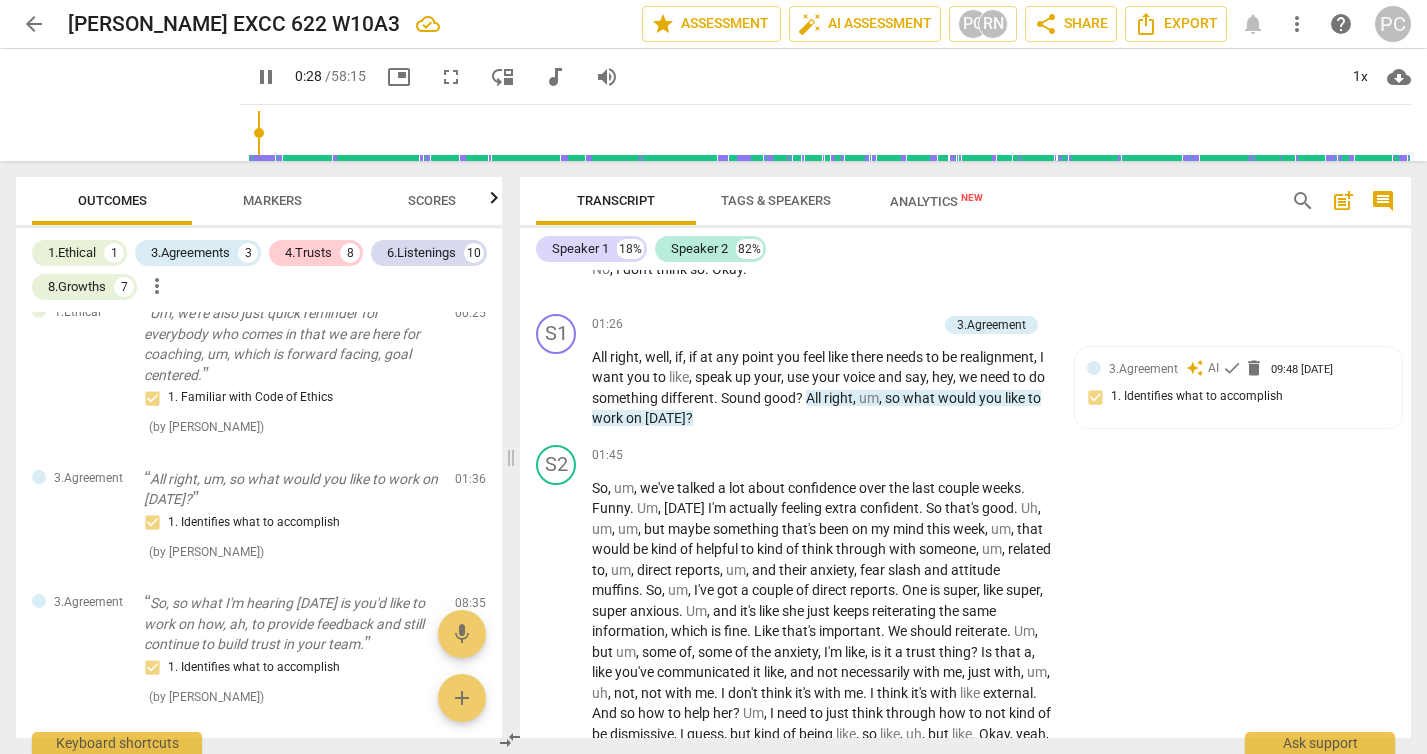 type on "29" 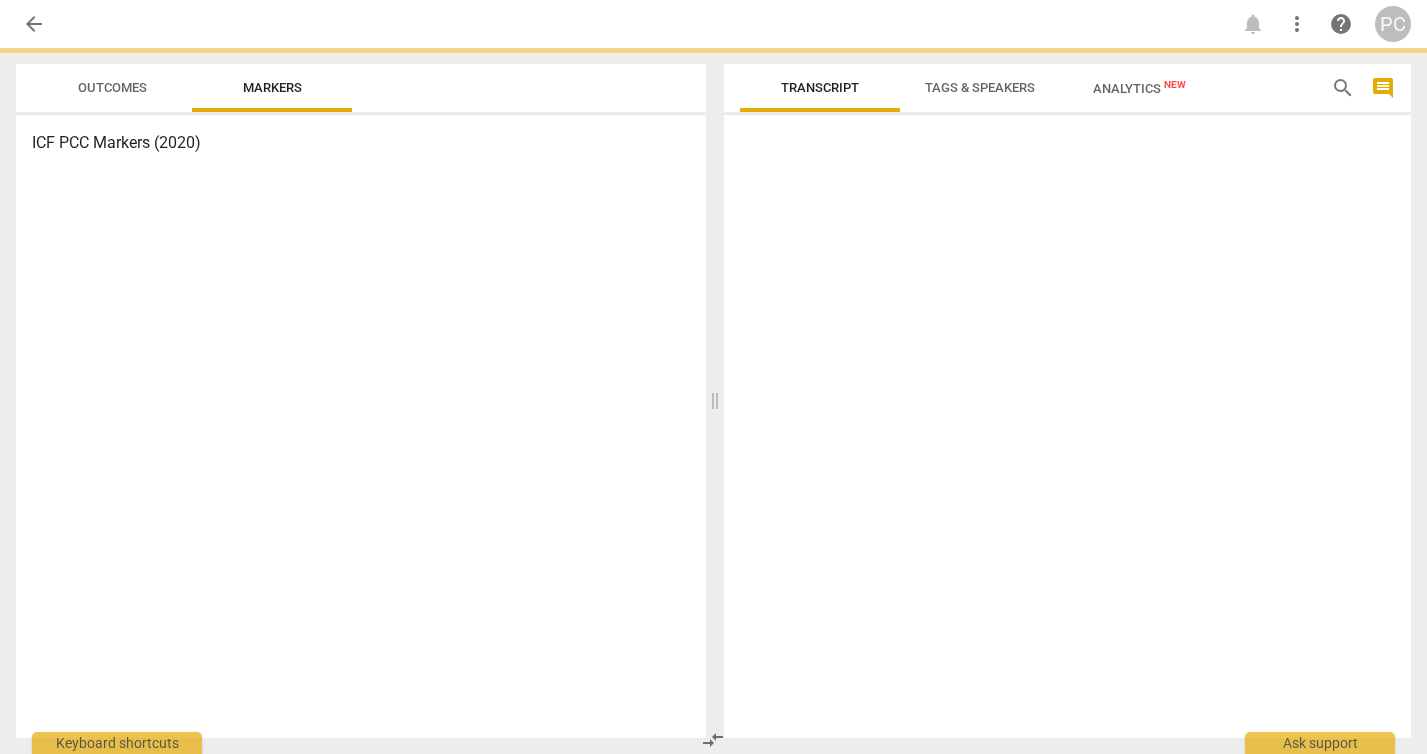 scroll, scrollTop: 0, scrollLeft: 0, axis: both 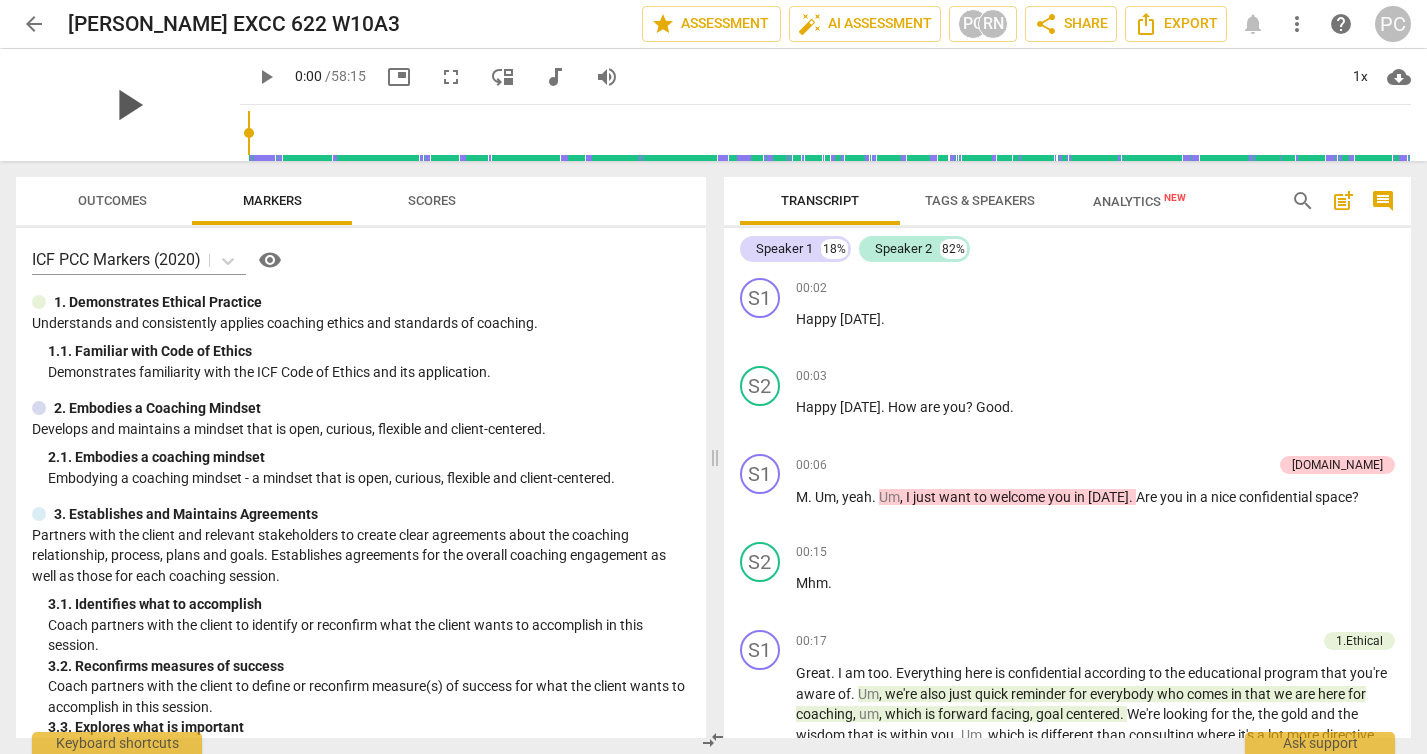 click on "play_arrow" at bounding box center (128, 105) 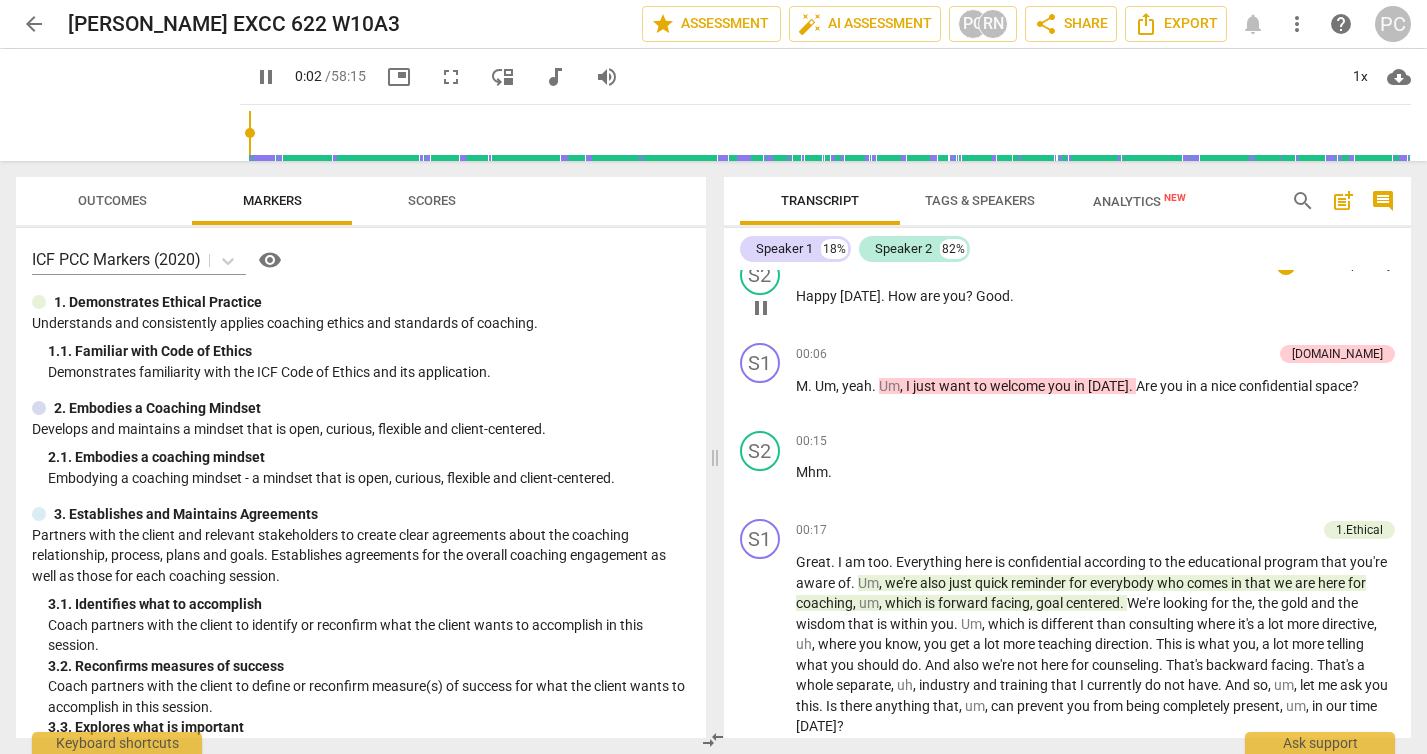scroll, scrollTop: 116, scrollLeft: 0, axis: vertical 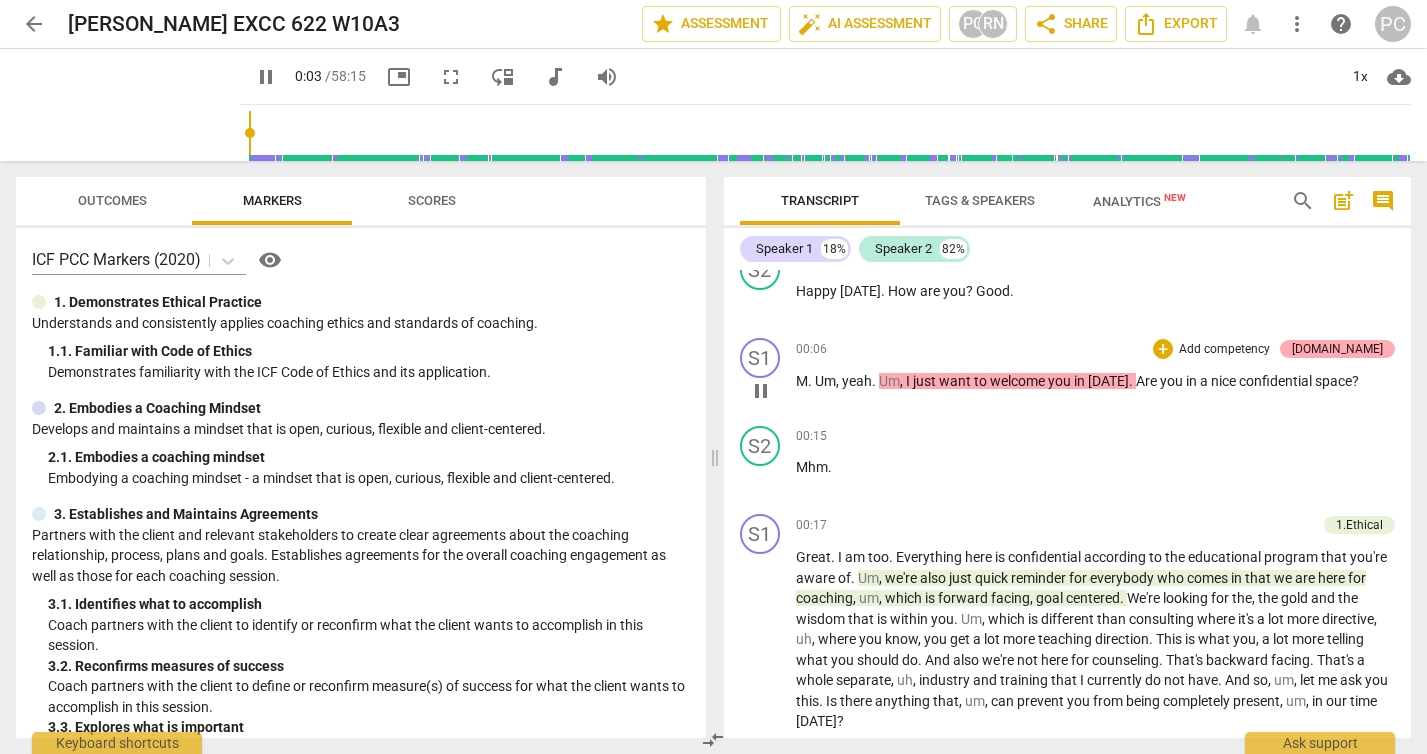click on "[DOMAIN_NAME]" at bounding box center [1337, 349] 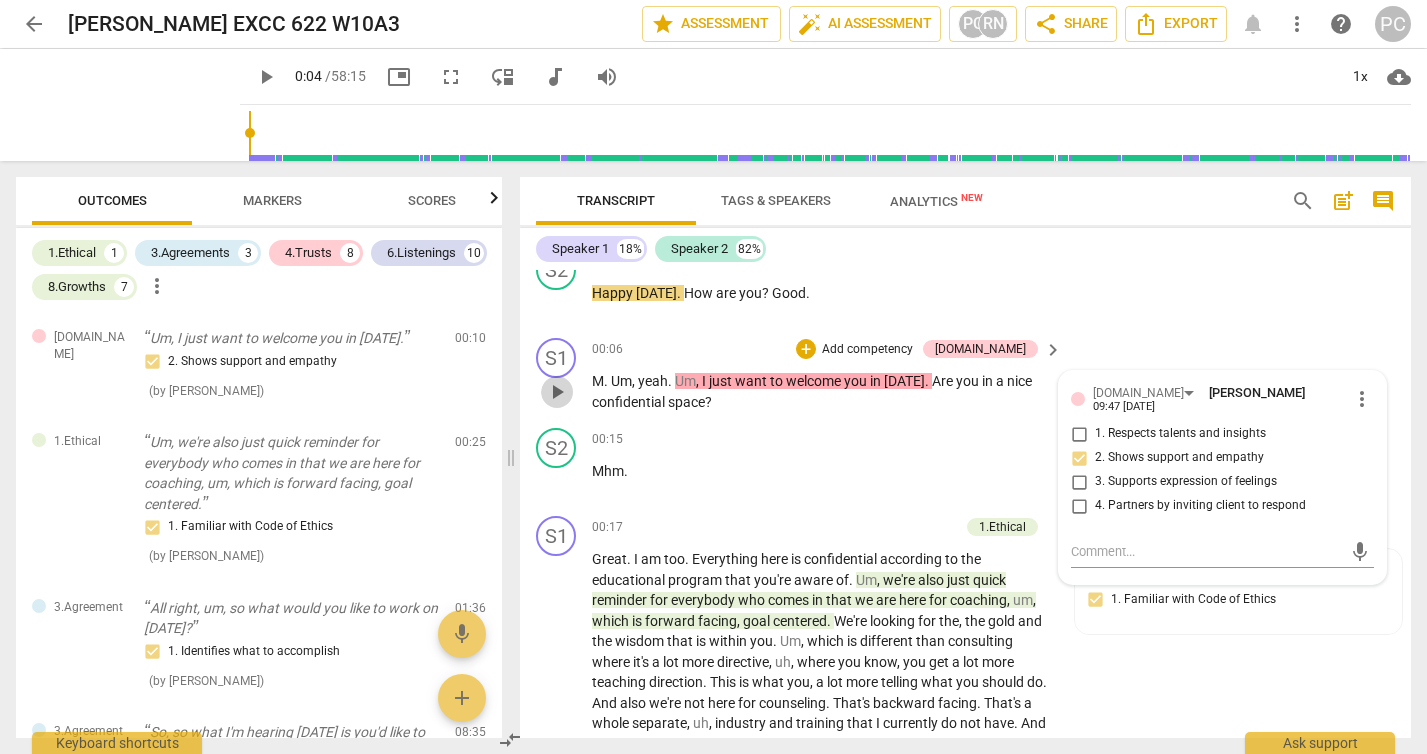 click on "play_arrow" at bounding box center [557, 392] 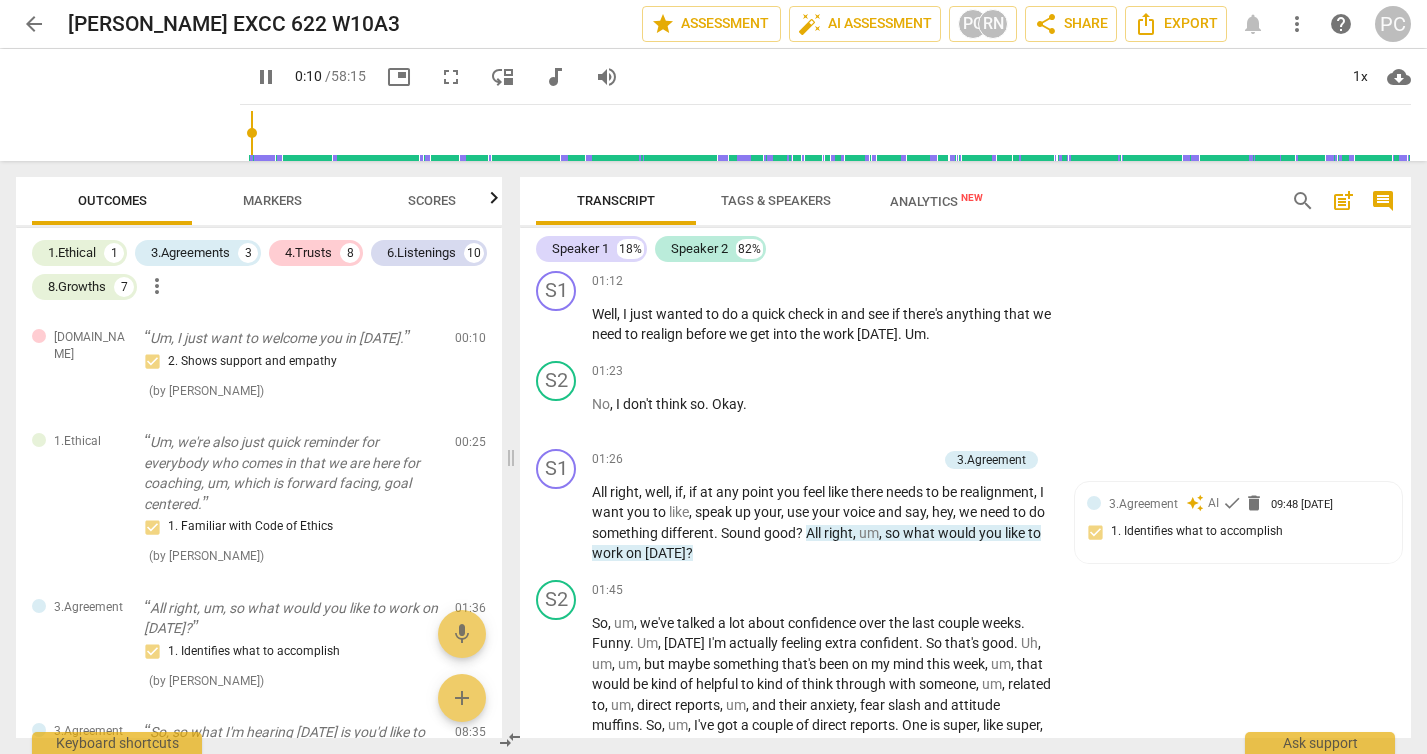 scroll, scrollTop: 908, scrollLeft: 0, axis: vertical 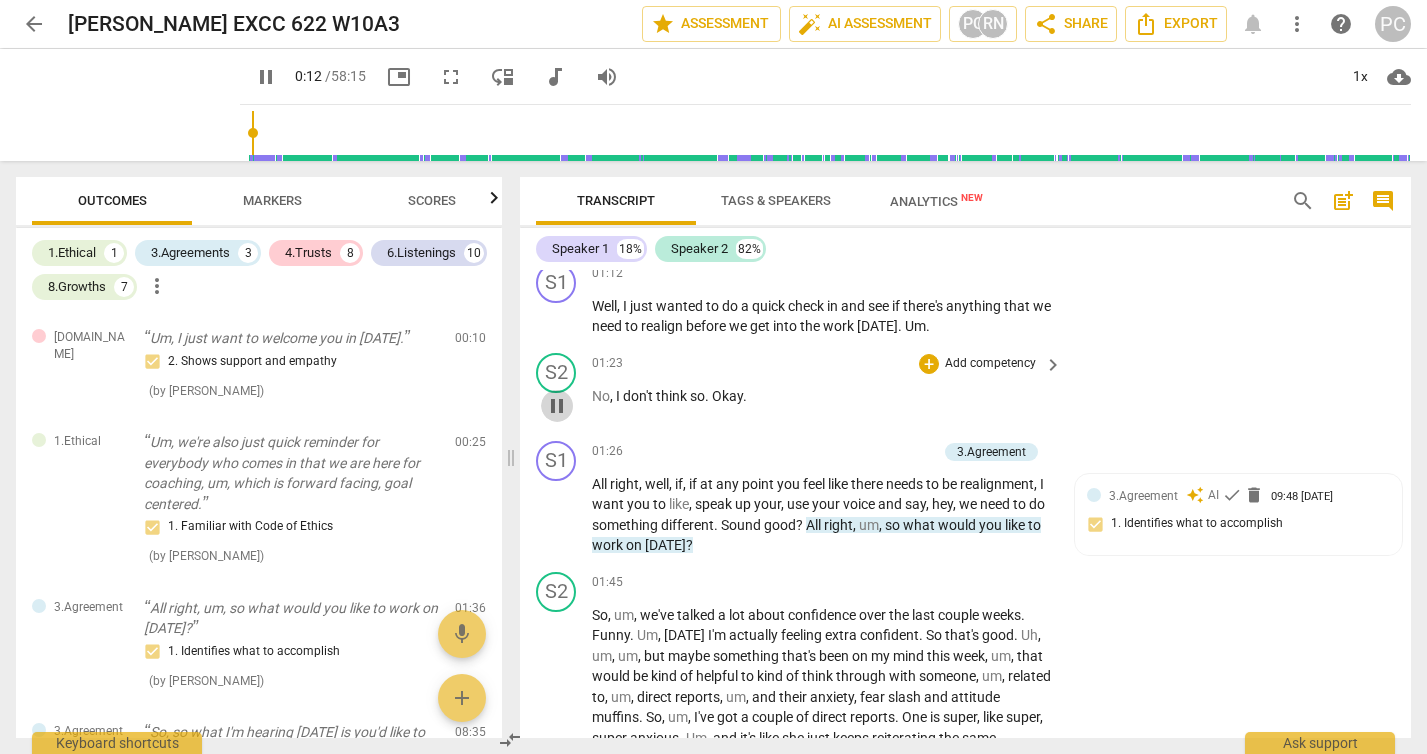 click on "pause" at bounding box center (557, 406) 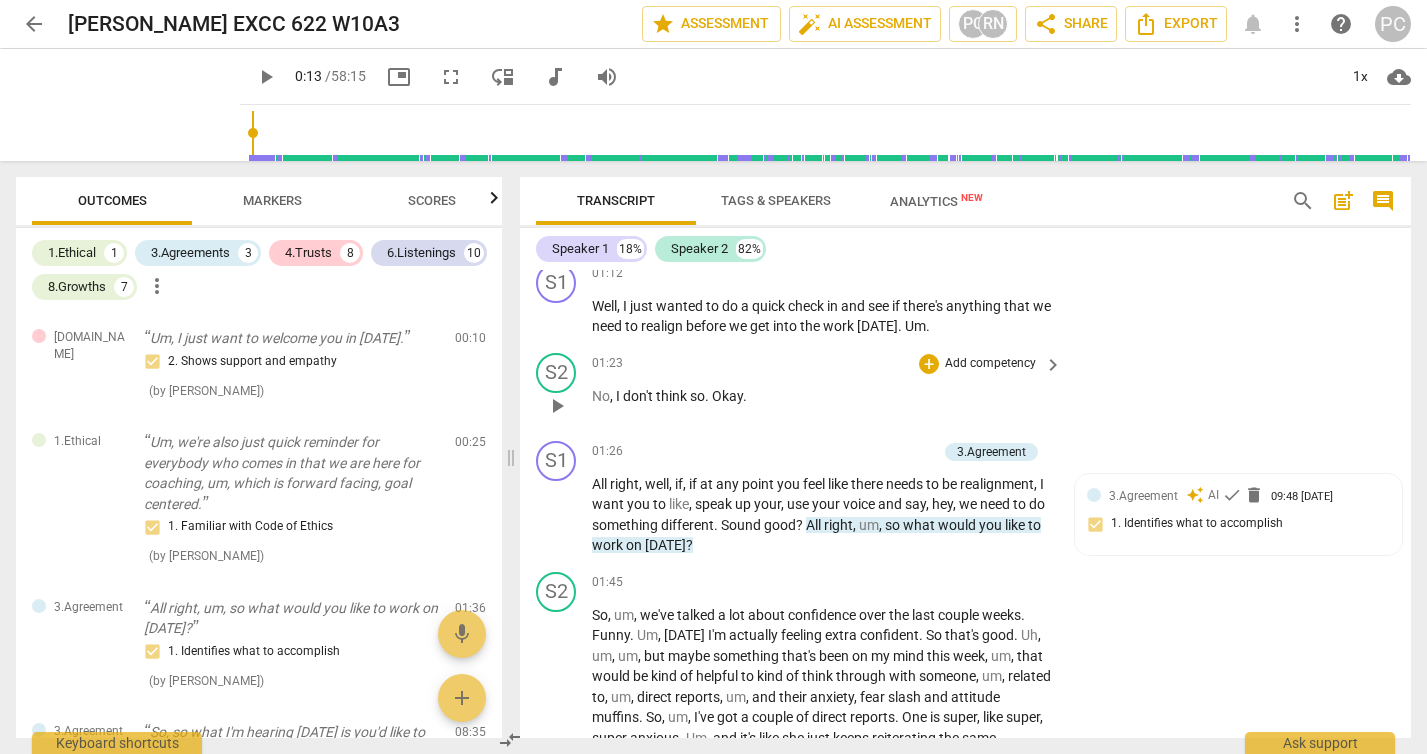 click on "play_arrow" at bounding box center (557, 406) 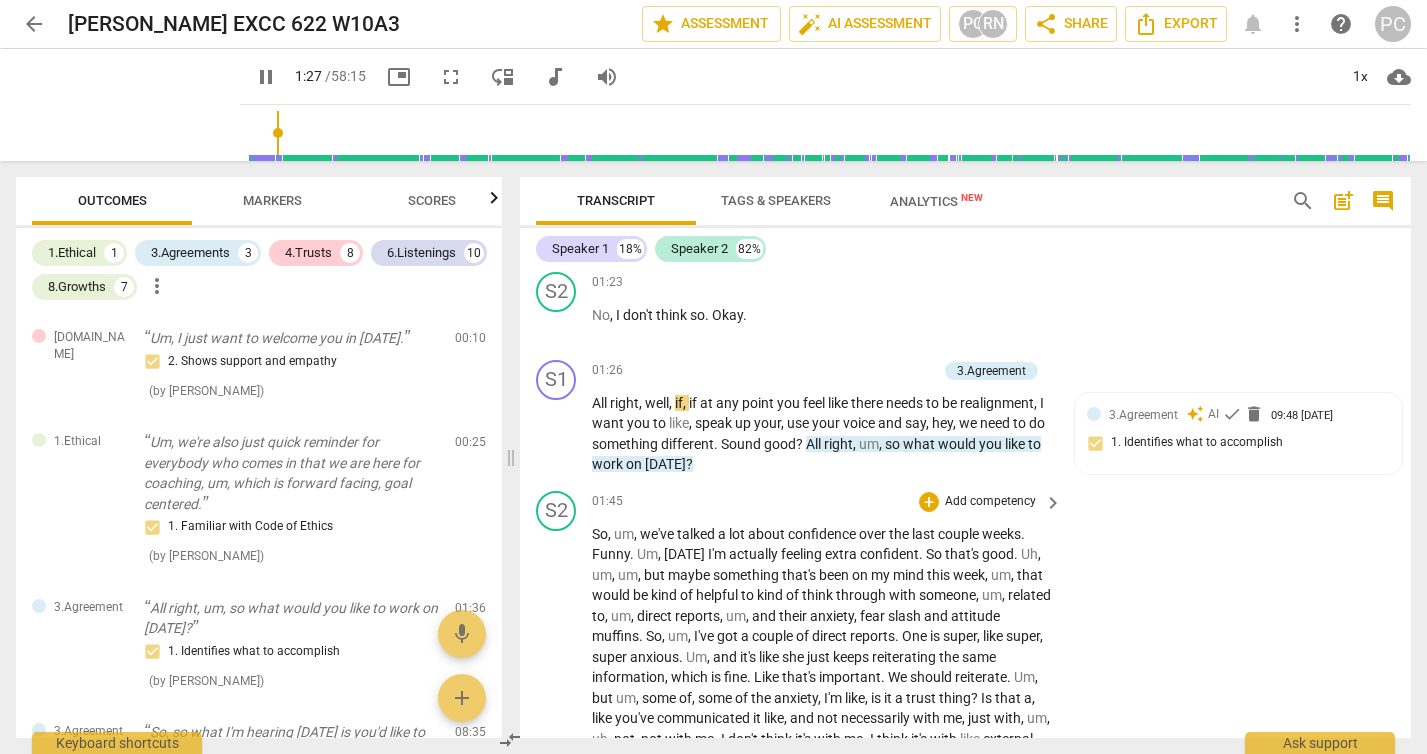 scroll, scrollTop: 991, scrollLeft: 0, axis: vertical 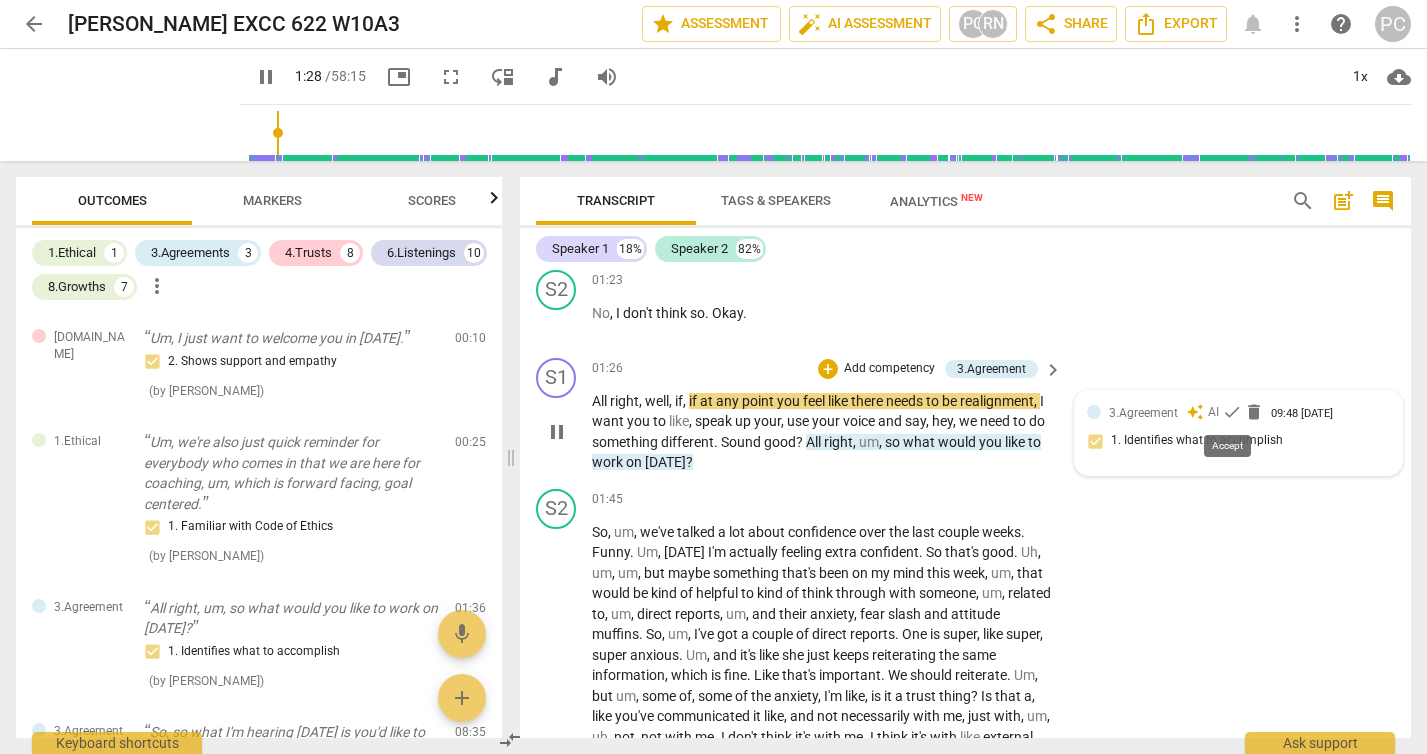 click on "check" at bounding box center [1232, 412] 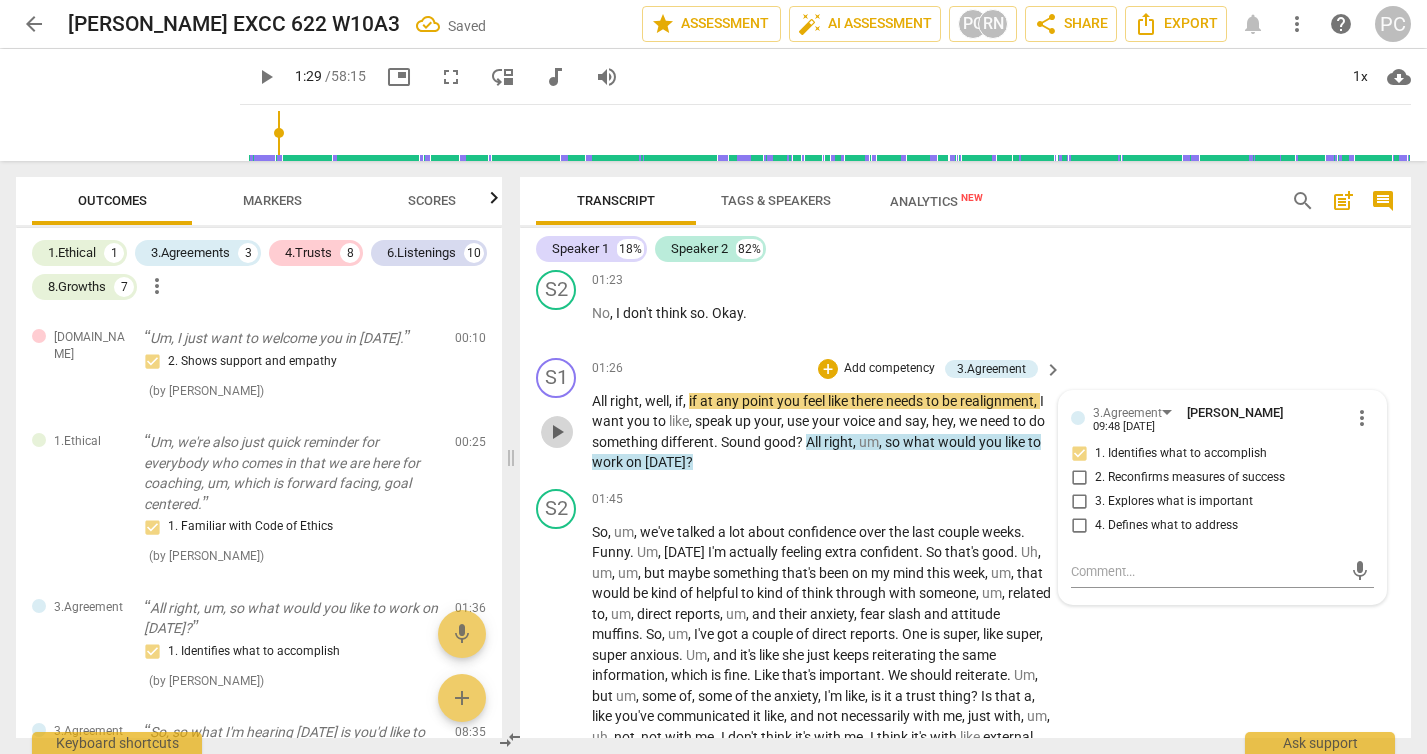 click on "play_arrow" at bounding box center [557, 432] 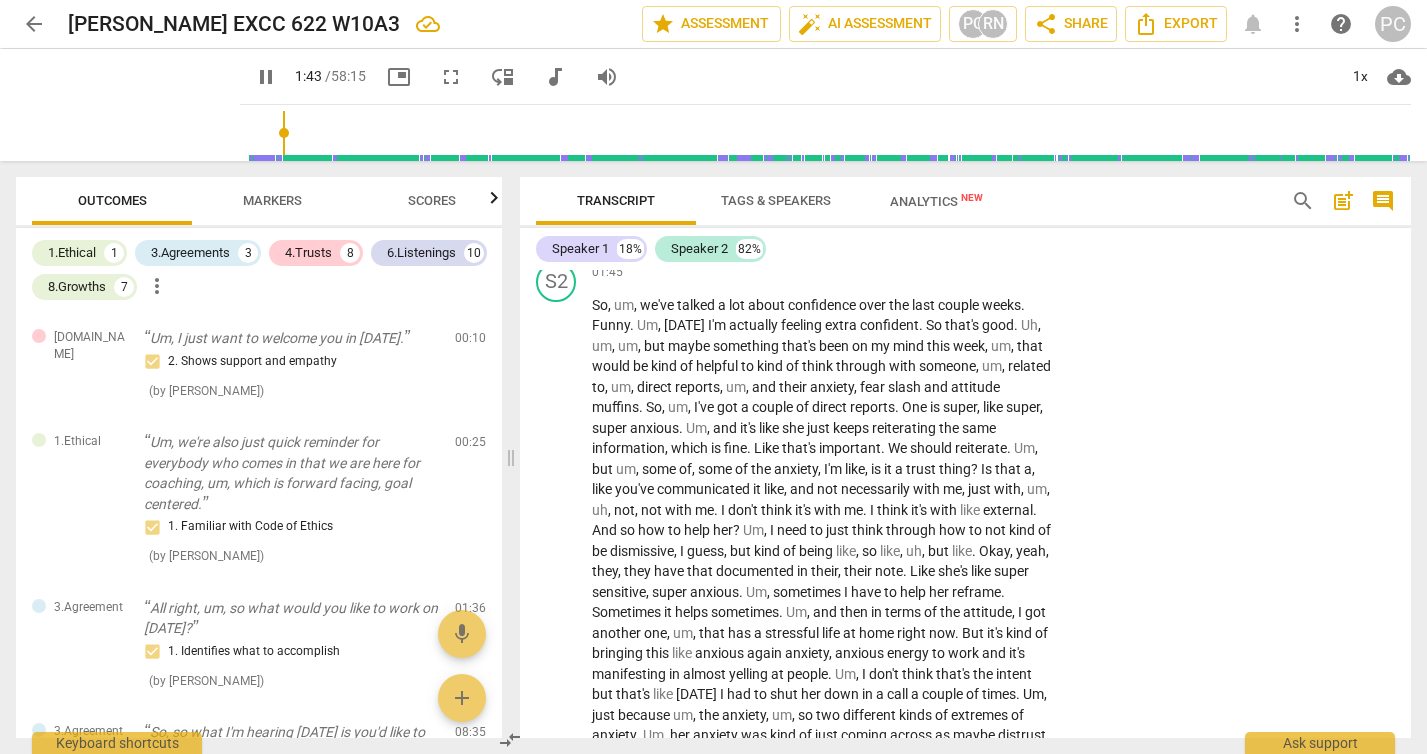 scroll, scrollTop: 1222, scrollLeft: 0, axis: vertical 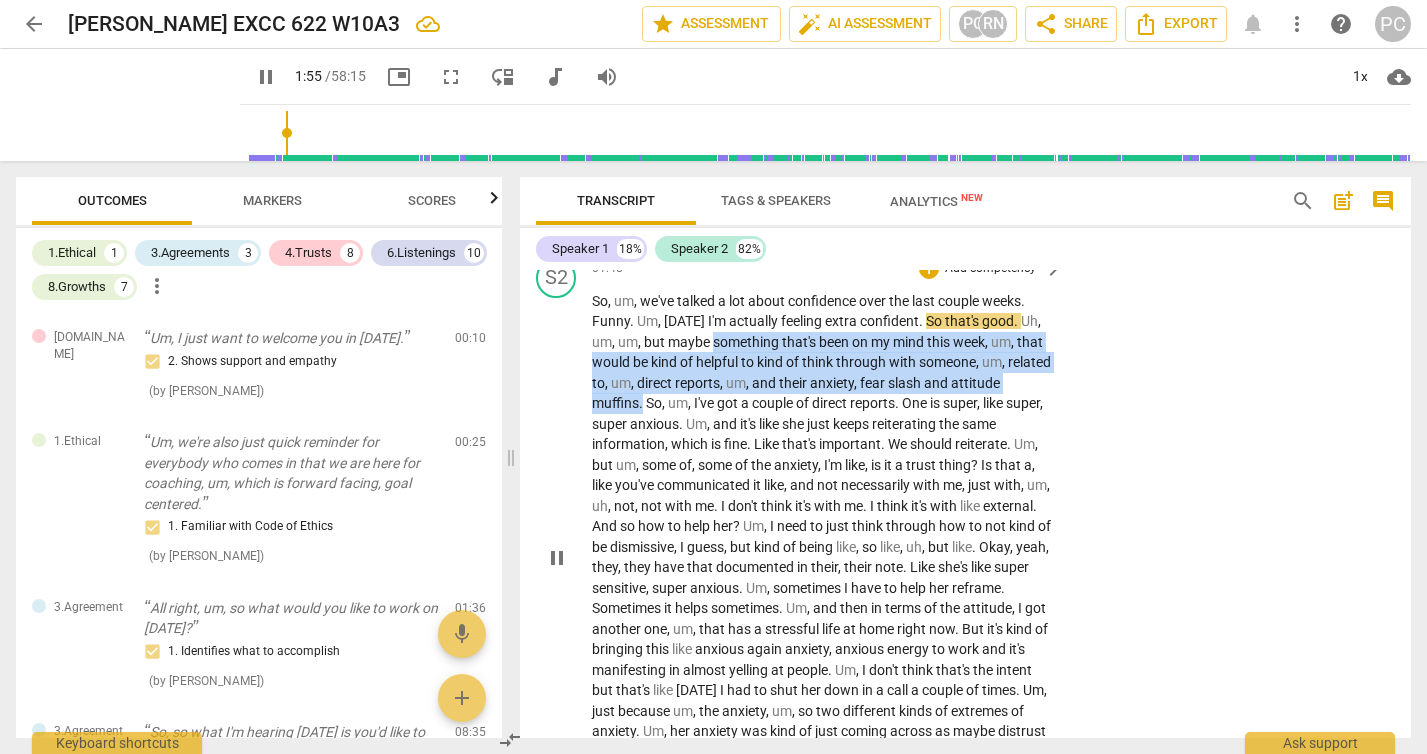 drag, startPoint x: 714, startPoint y: 345, endPoint x: 643, endPoint y: 401, distance: 90.426765 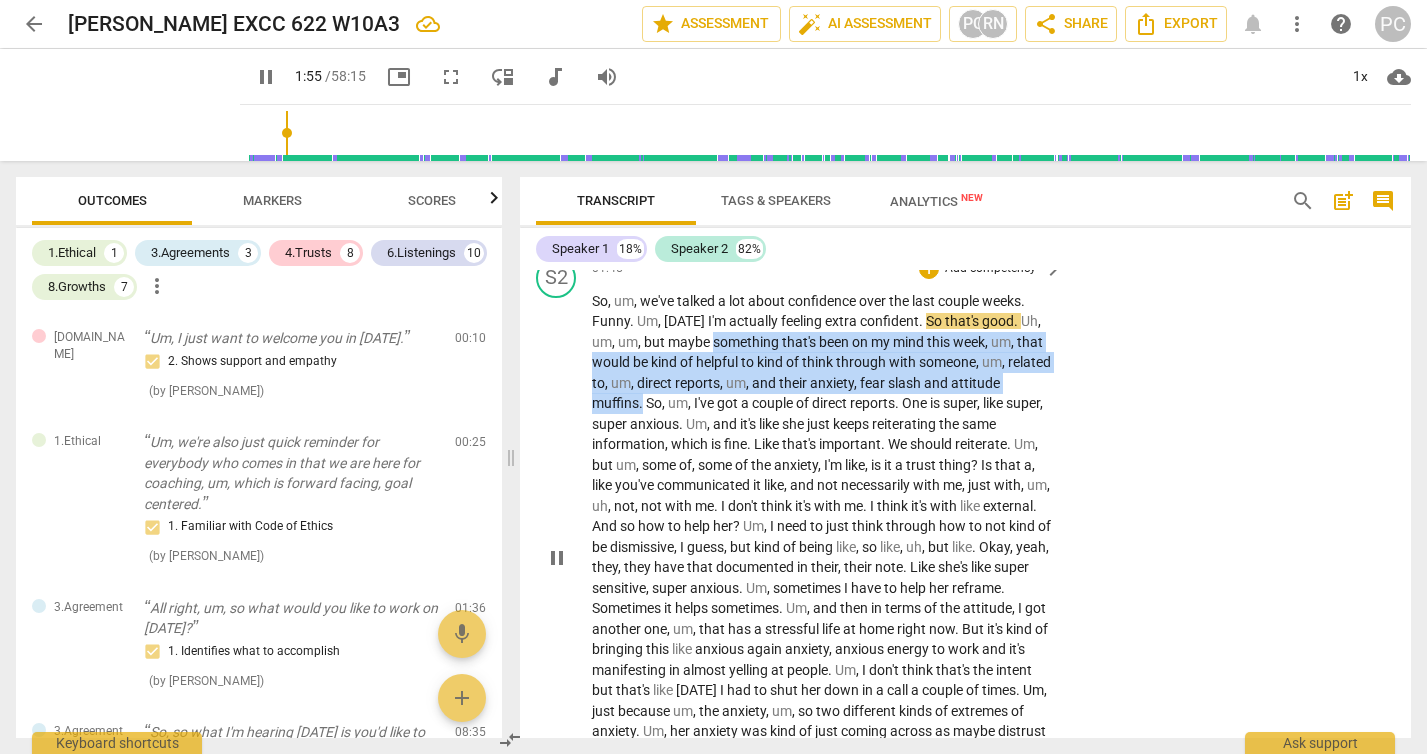 click on "So ,   um ,   we've   talked   a   lot   about   confidence   over   the   last   couple   weeks .   Funny .   Um ,   [DATE]   I'm   actually   feeling   extra   confident .   So   that's   good .   Uh ,   um ,   um ,   but   maybe   something   that's   been   on   my   mind   this   week ,   um ,   that   would   be   kind   of   helpful   to   kind   of   think   through   with   someone ,   um ,   related   to ,   um ,   direct   reports ,   um ,   and   their   anxiety ,   fear   slash   and   attitude   muffins .   So ,   um ,   I've   got   a   couple   of   direct   reports .   One   is   super ,   like   super ,   super   anxious .   Um ,   and   it's   like   she   just   keeps   reiterating   the   same   information ,   which   is   fine .   Like   that's   important .   We   should   reiterate .   Um ,   but   um ,   some   of ,   some   of   the   anxiety ,   I'm   like ,   is   it   a   trust   thing ?   Is   that   a ,   like   you've   communicated   it   like ,   and   not   necessarily     ," at bounding box center (822, 557) 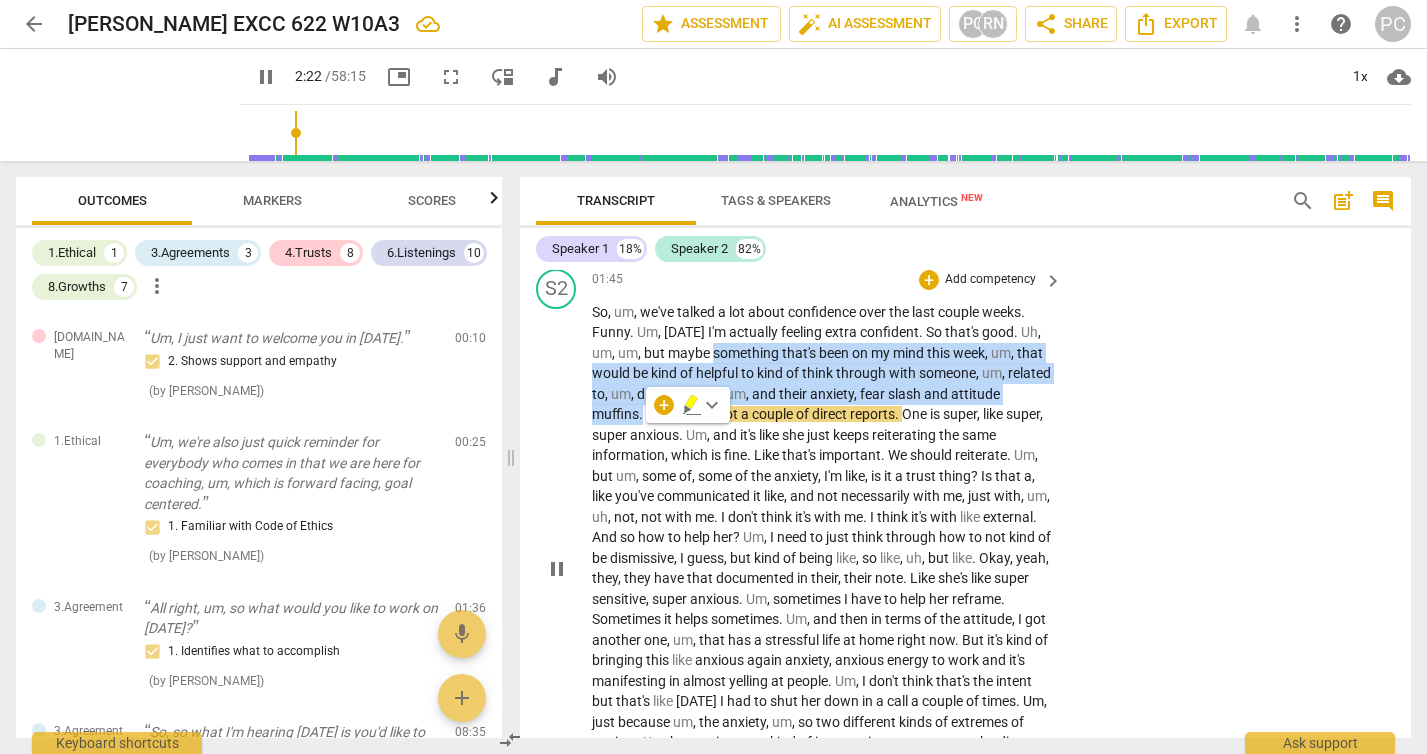 scroll, scrollTop: 1190, scrollLeft: 0, axis: vertical 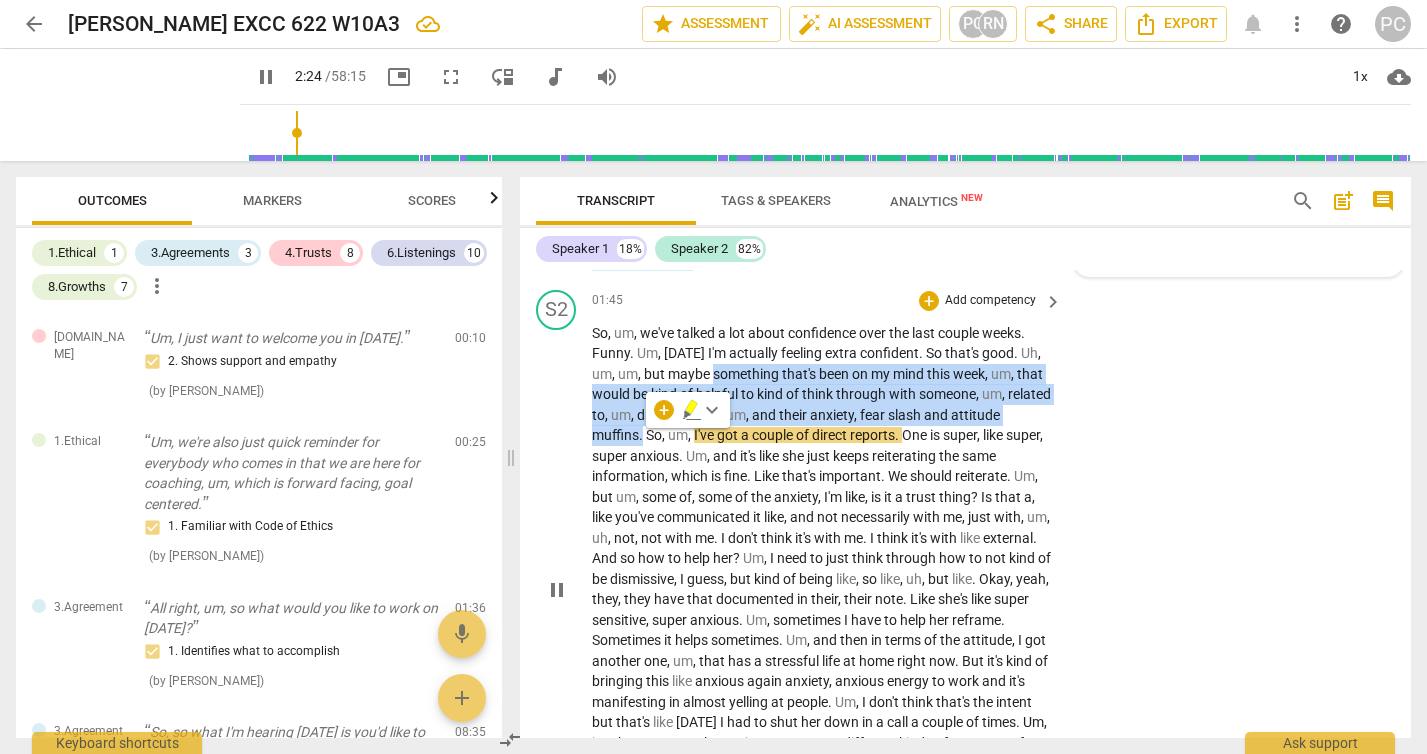 click on "." at bounding box center [642, 435] 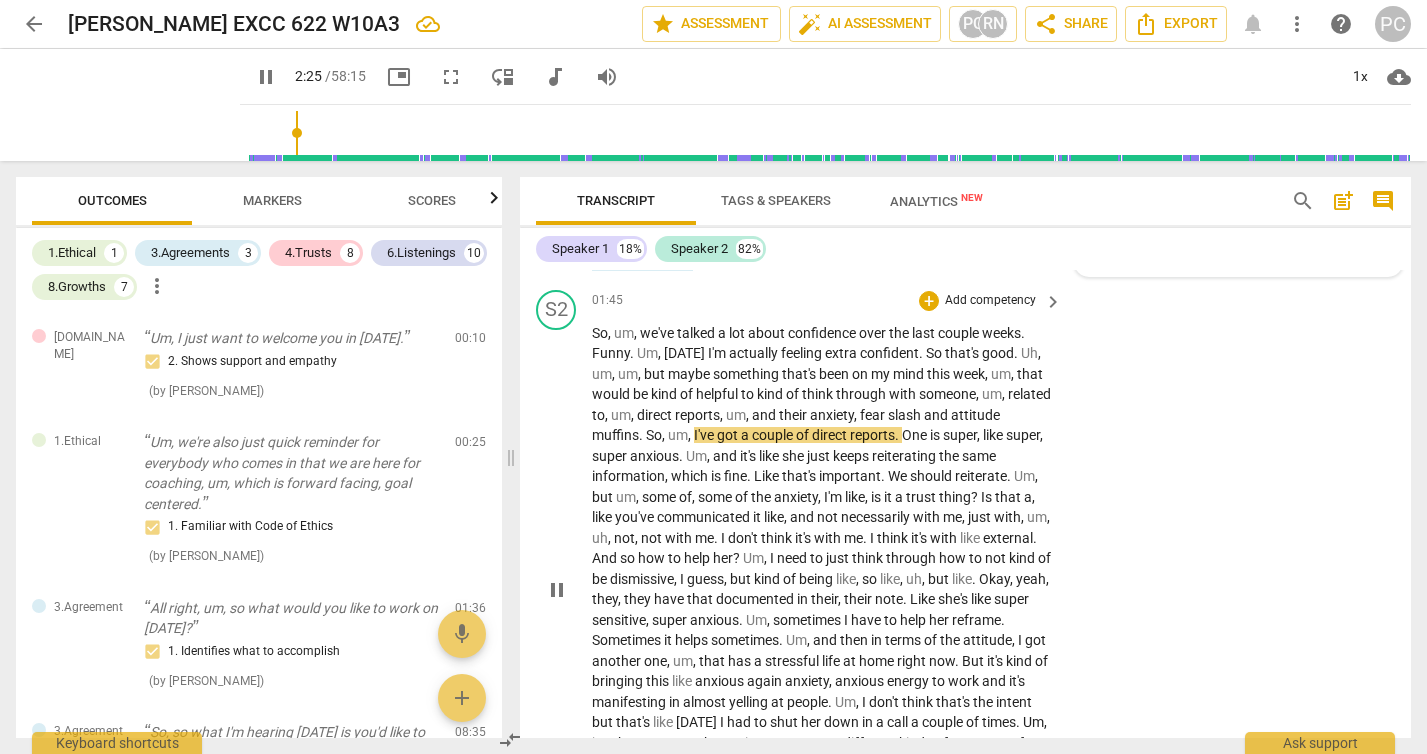 type on "146" 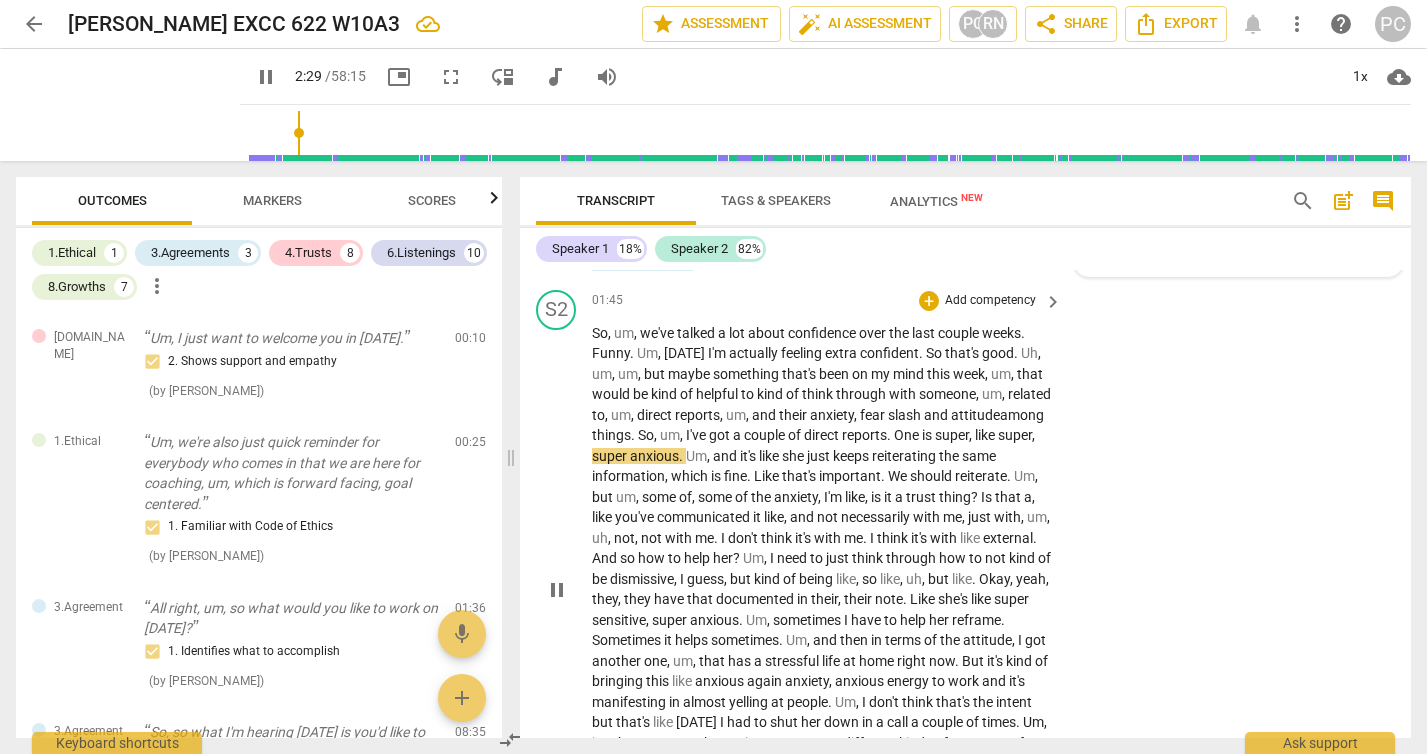click on "S2 play_arrow pause 01:45 + Add competency keyboard_arrow_right So ,   um ,   we've   talked   a   lot   about   confidence   over   the   last   couple   weeks .   Funny .   Um ,   [DATE]   I'm   actually   feeling   extra   confident .   So   that's   good .   Uh ,   um ,   um ,   but   maybe   something   that's   been   on   my   mind   this   week ,   um ,   that   would   be   kind   of   helpful   to   kind   of   think   through   with   someone ,   um ,   related   to ,   um ,   direct   reports ,   um ,   and   their   anxiety ,   fear   slash   and   attitude  among things .   So ,   um ,   I've   got   a   couple   of   direct   reports .   One   is   super ,   like   super ,   super   anxious .   Um ,   and   it's   like   she   just   keeps   reiterating   the   same   information ,   which   is   fine .   Like   that's   important .   We   should   reiterate .   Um ,   but   um ,   some   of ,   some   of   the   anxiety ,   I'm   like ,   is   it   a   trust   thing ?   Is   that   a ,   like" at bounding box center [965, 573] 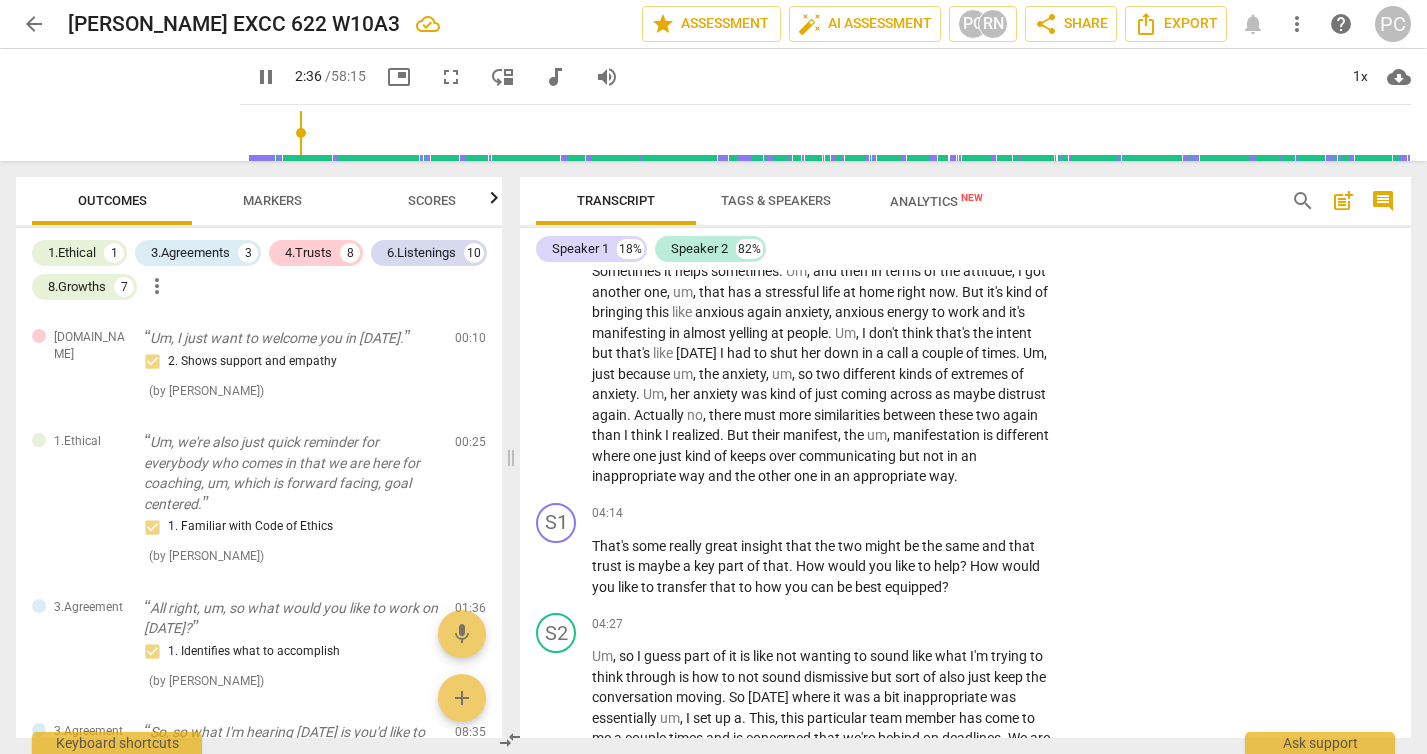 scroll, scrollTop: 1567, scrollLeft: 0, axis: vertical 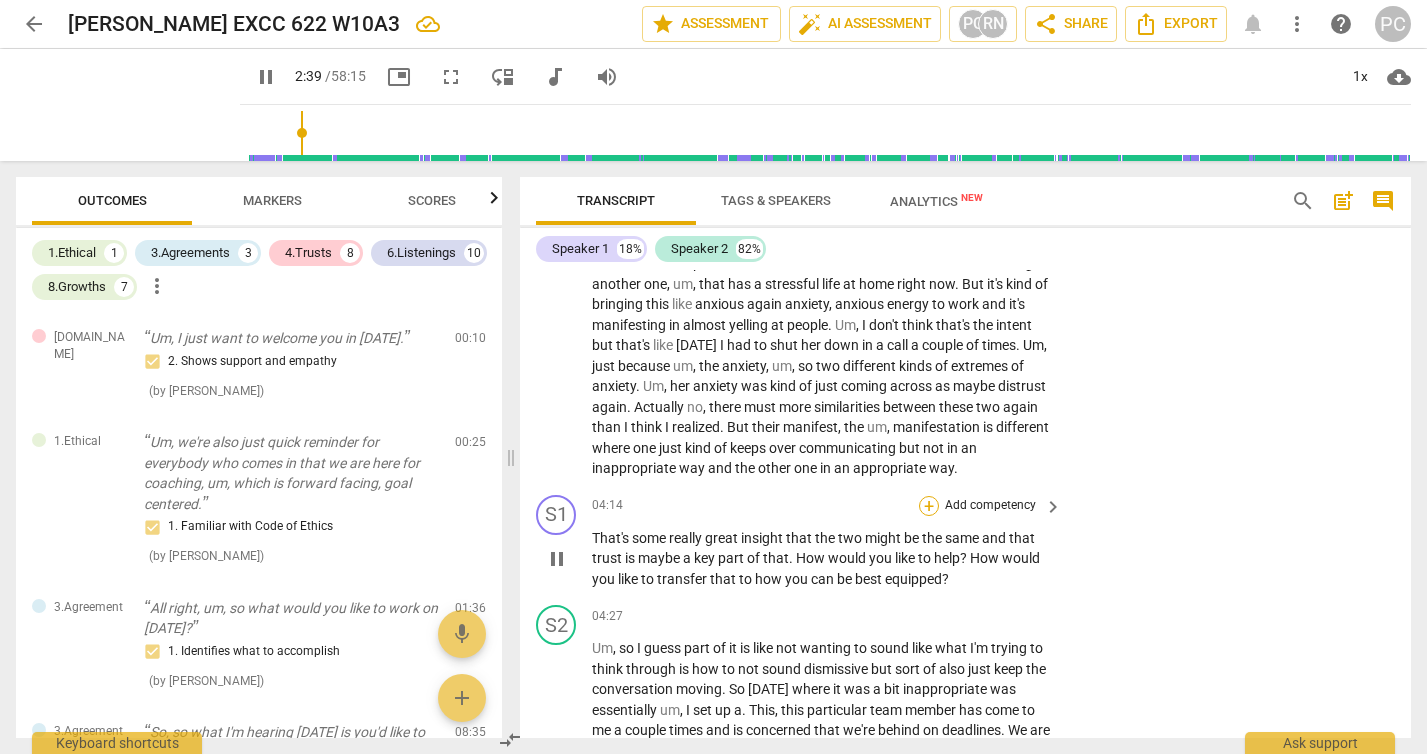 click on "+" at bounding box center (929, 506) 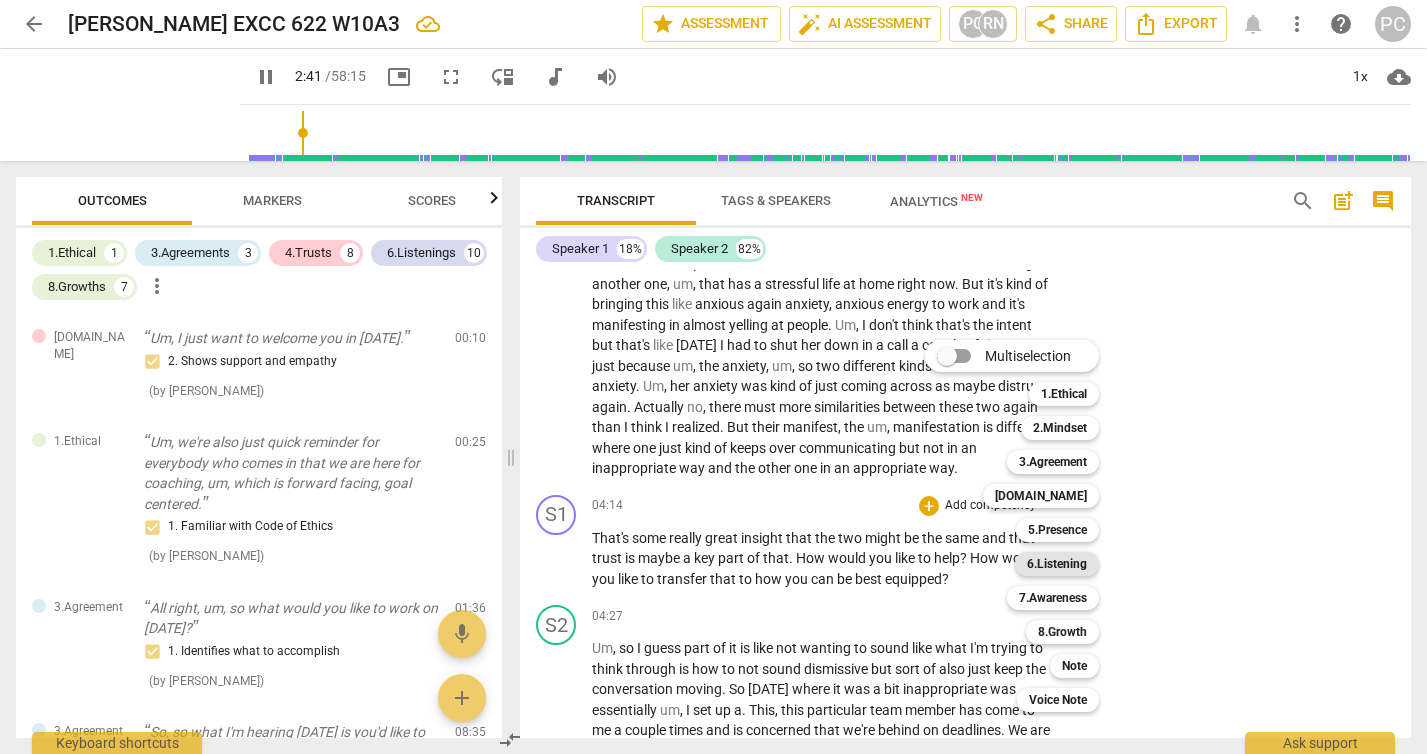 click on "6.Listening" at bounding box center (1057, 564) 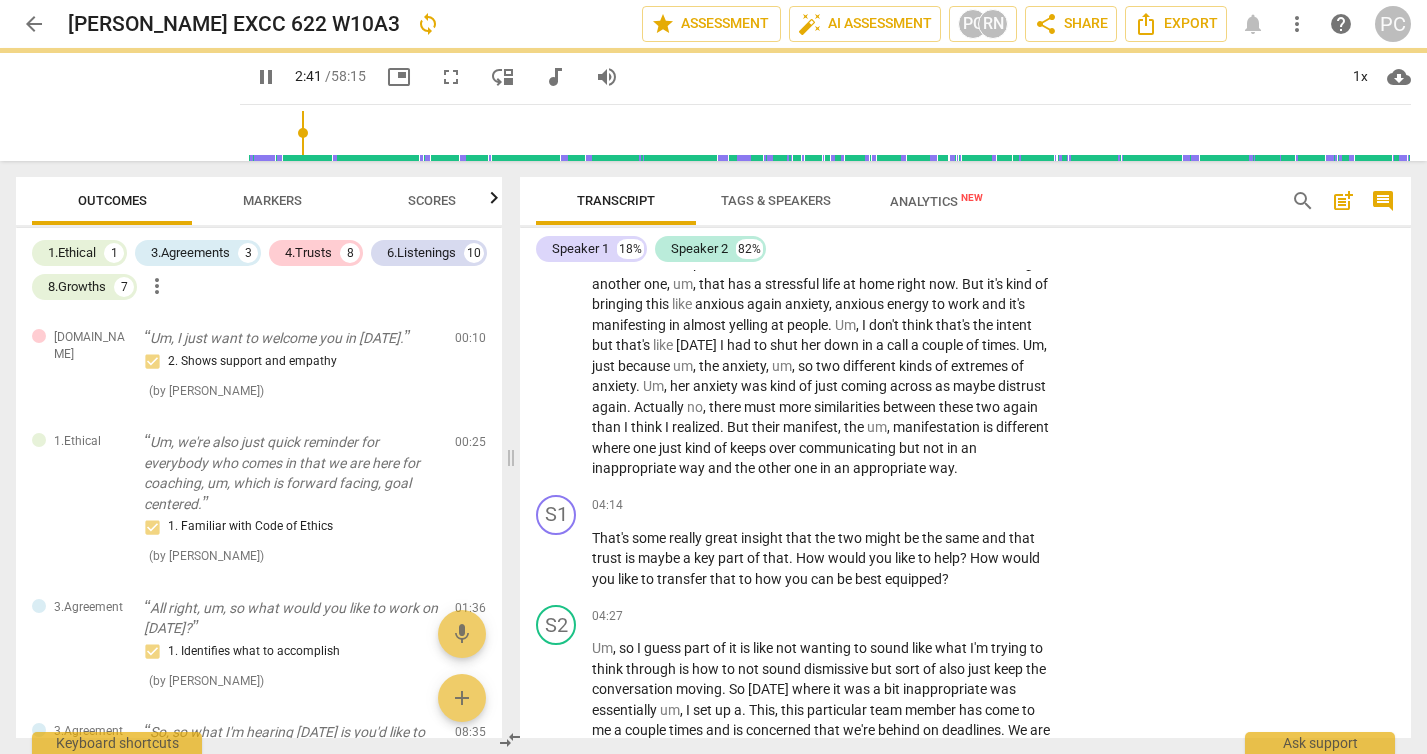 type on "162" 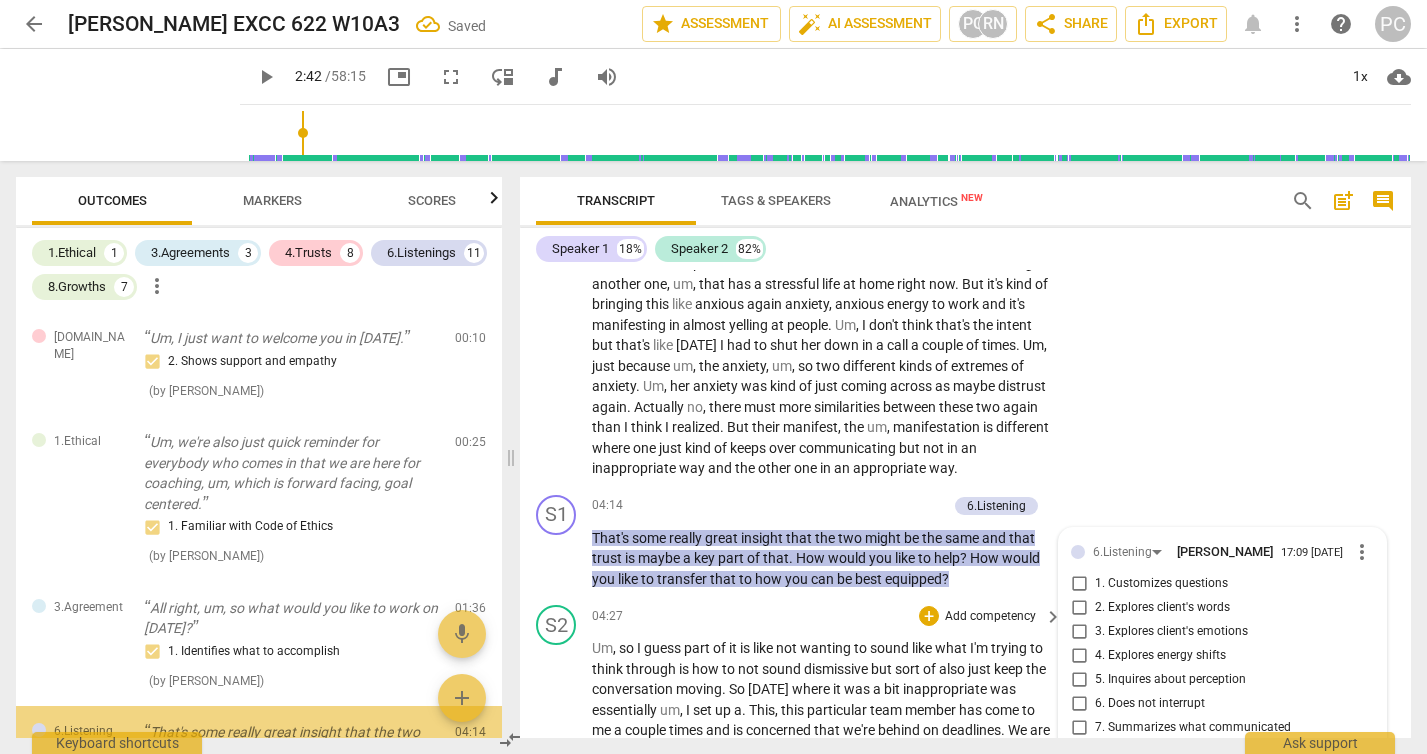 scroll, scrollTop: 1856, scrollLeft: 0, axis: vertical 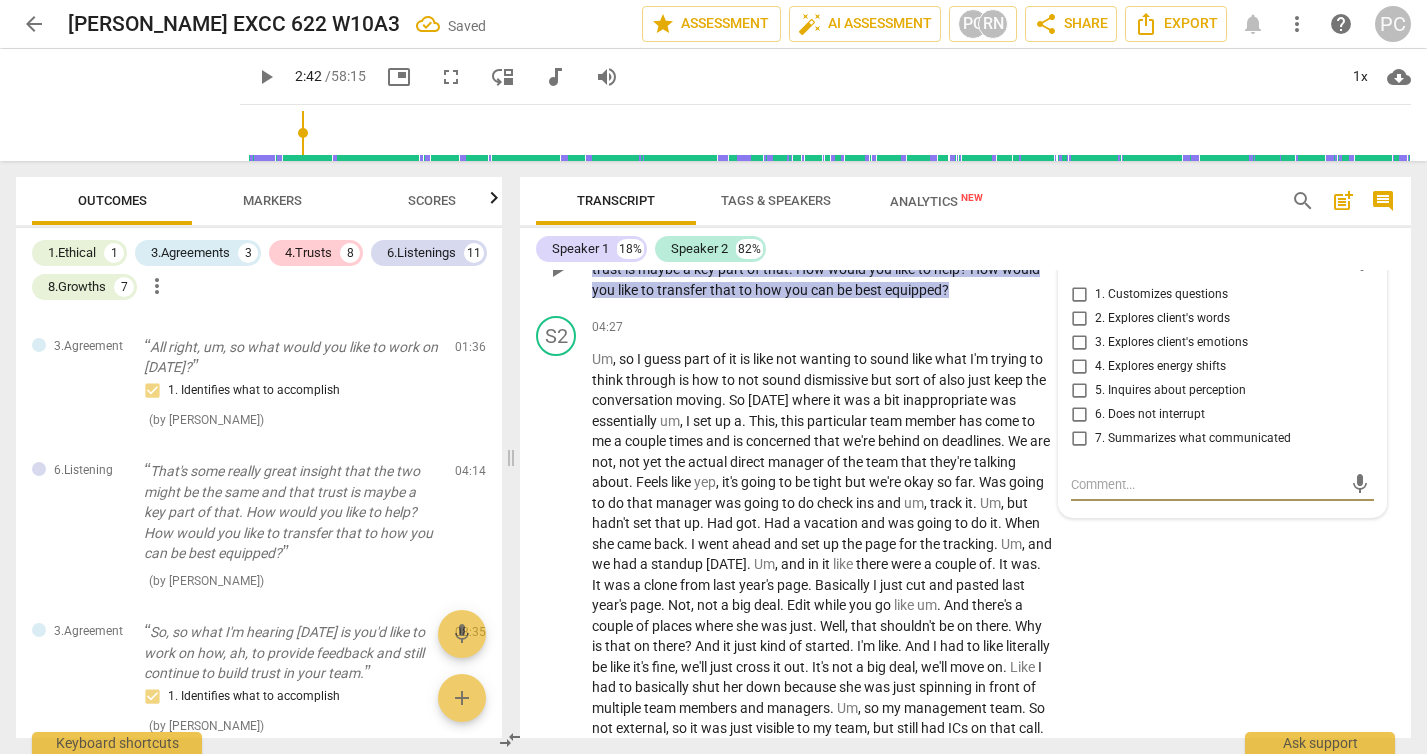 click on "7. Summarizes what communicated" at bounding box center [1079, 439] 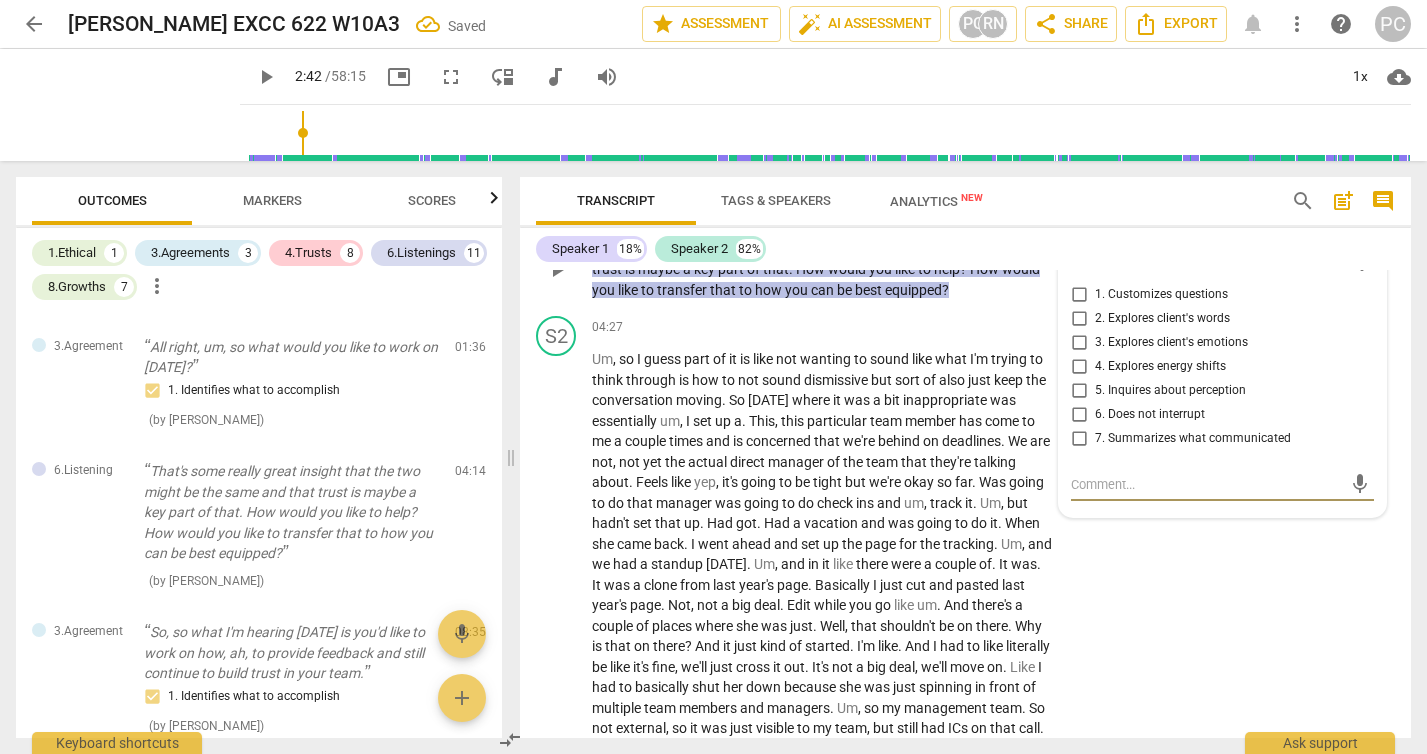 checkbox on "true" 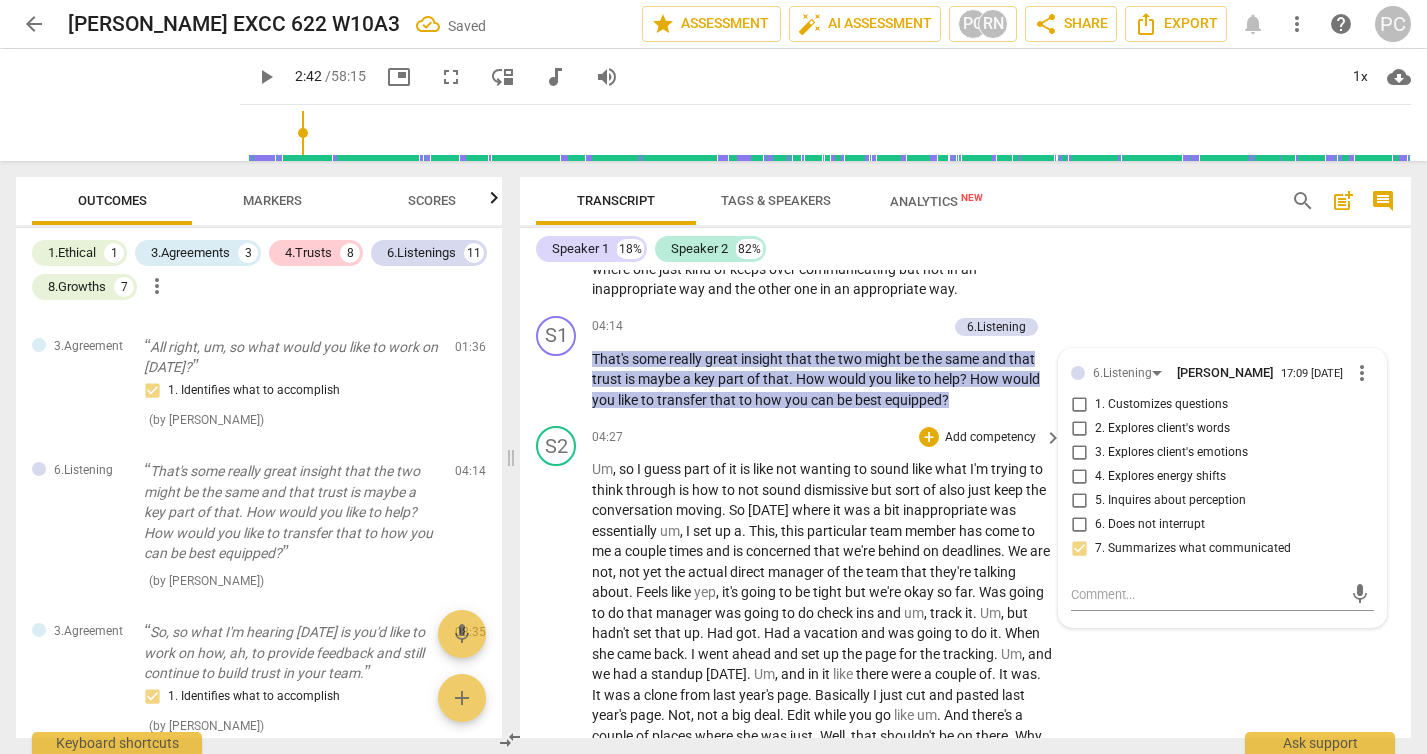 scroll, scrollTop: 1737, scrollLeft: 0, axis: vertical 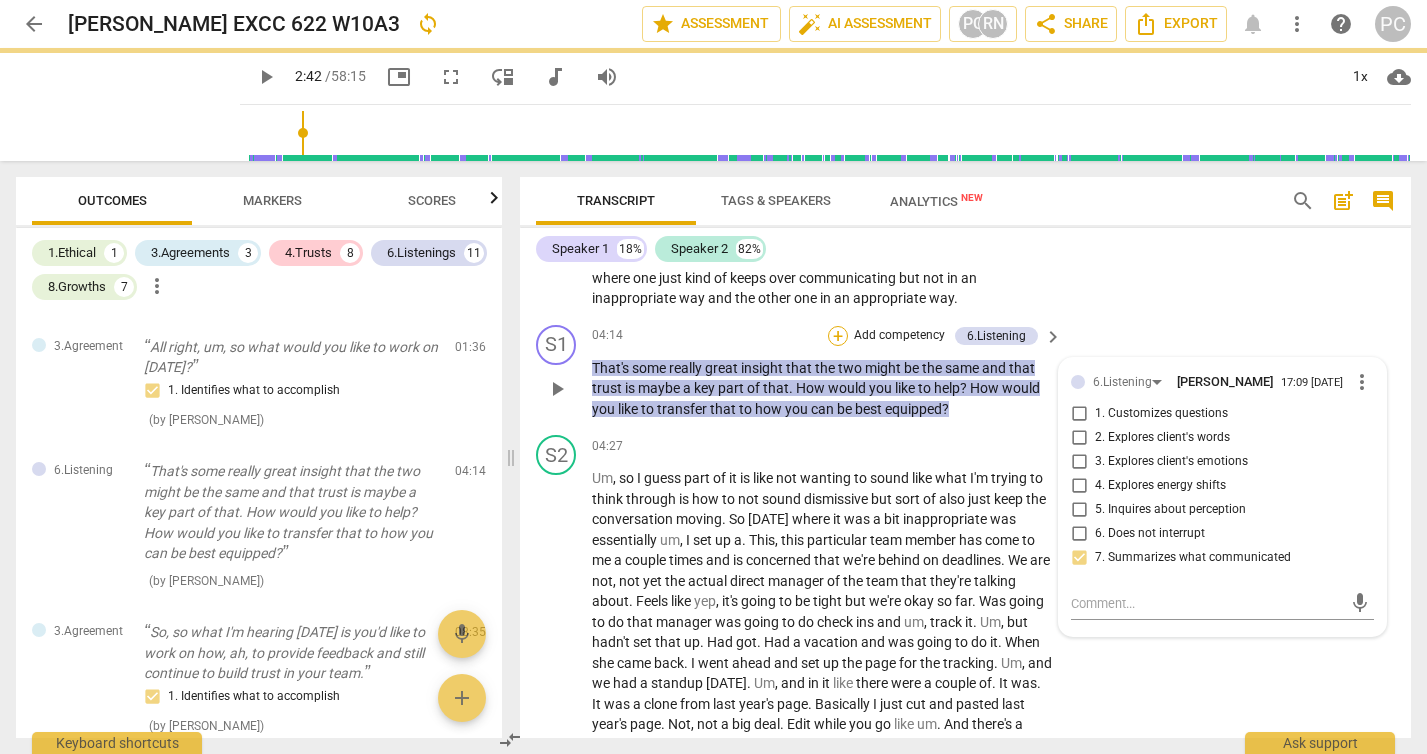 click on "+" at bounding box center [838, 336] 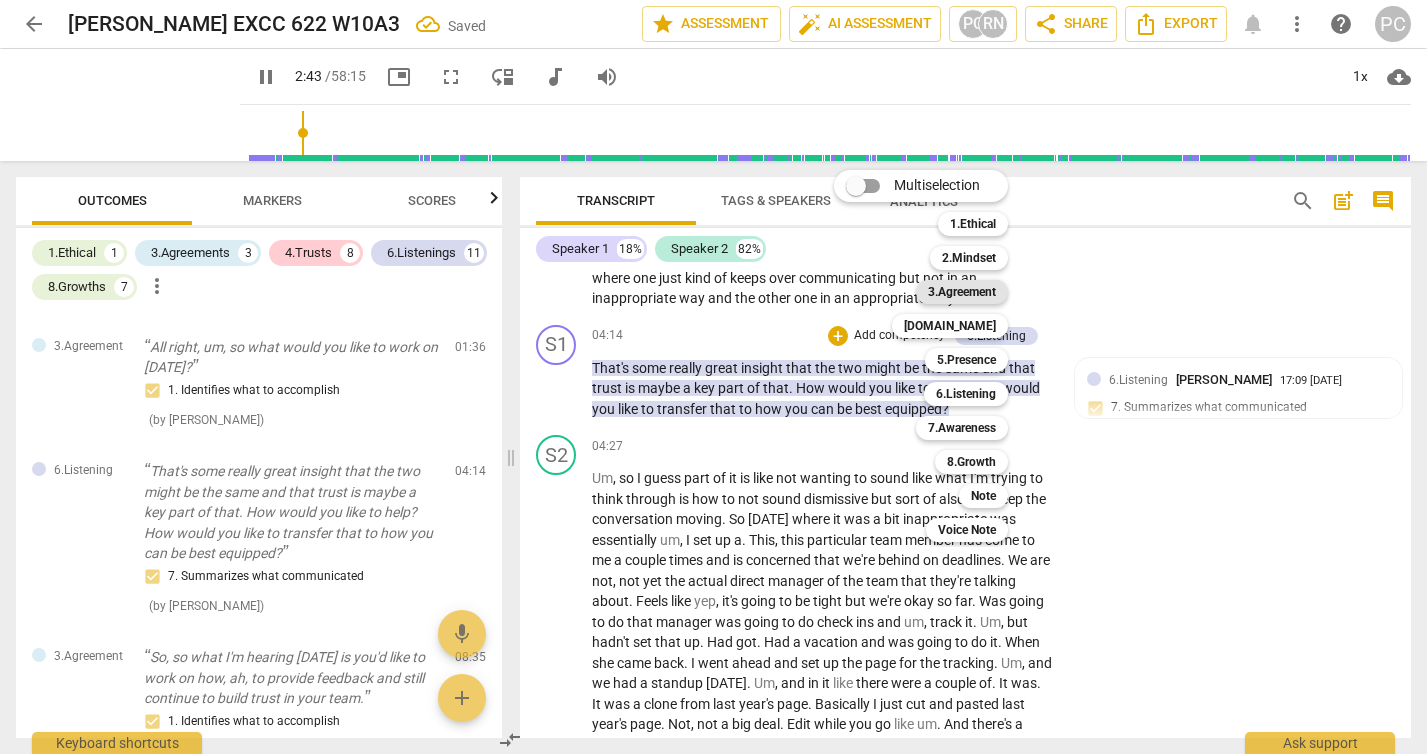 click on "3.Agreement" at bounding box center [962, 292] 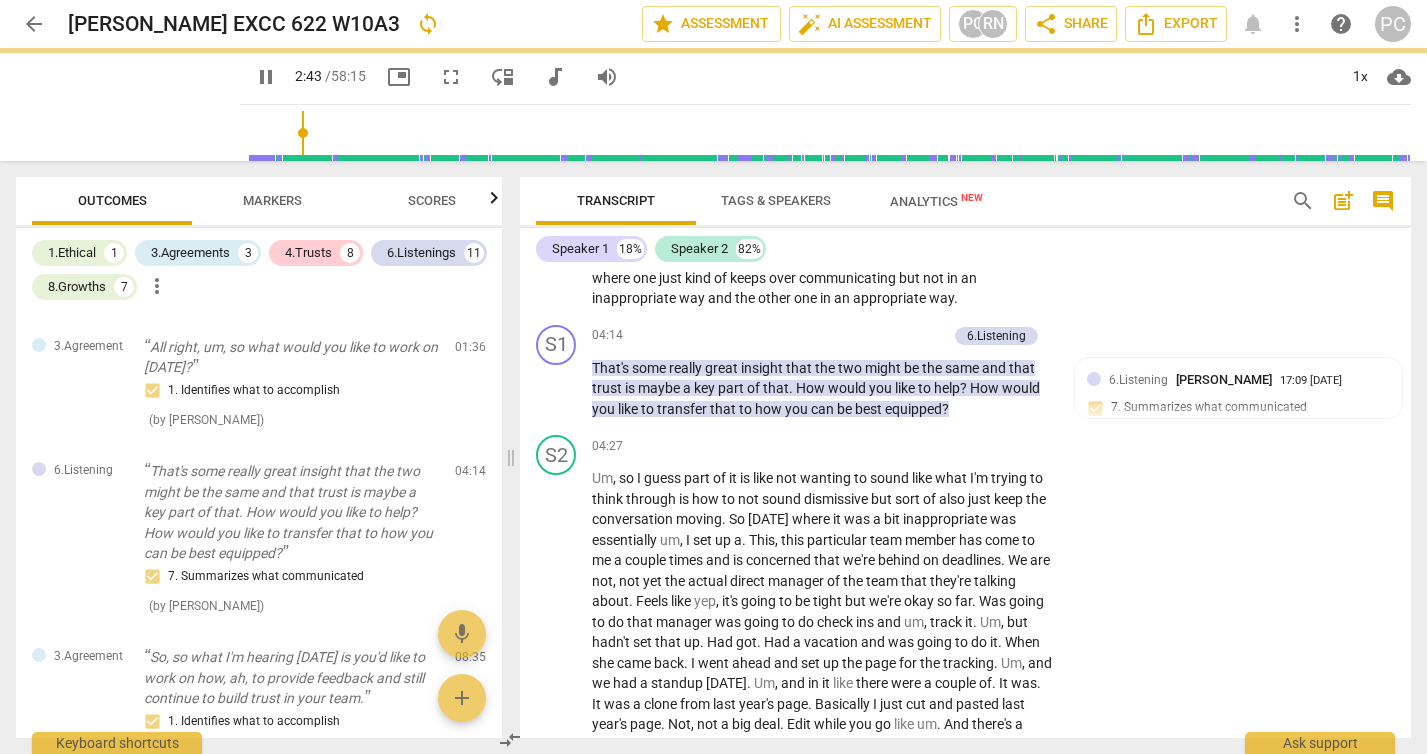 type on "164" 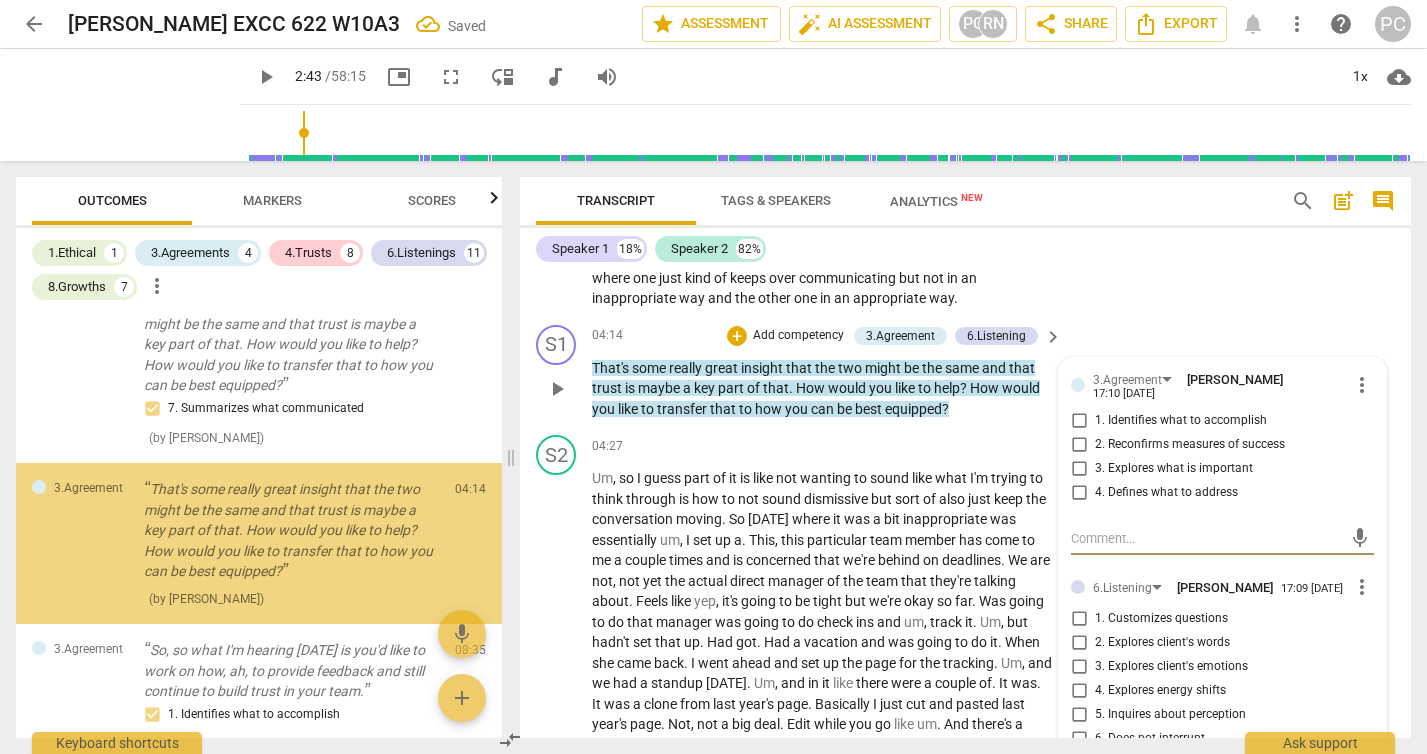 scroll, scrollTop: 447, scrollLeft: 0, axis: vertical 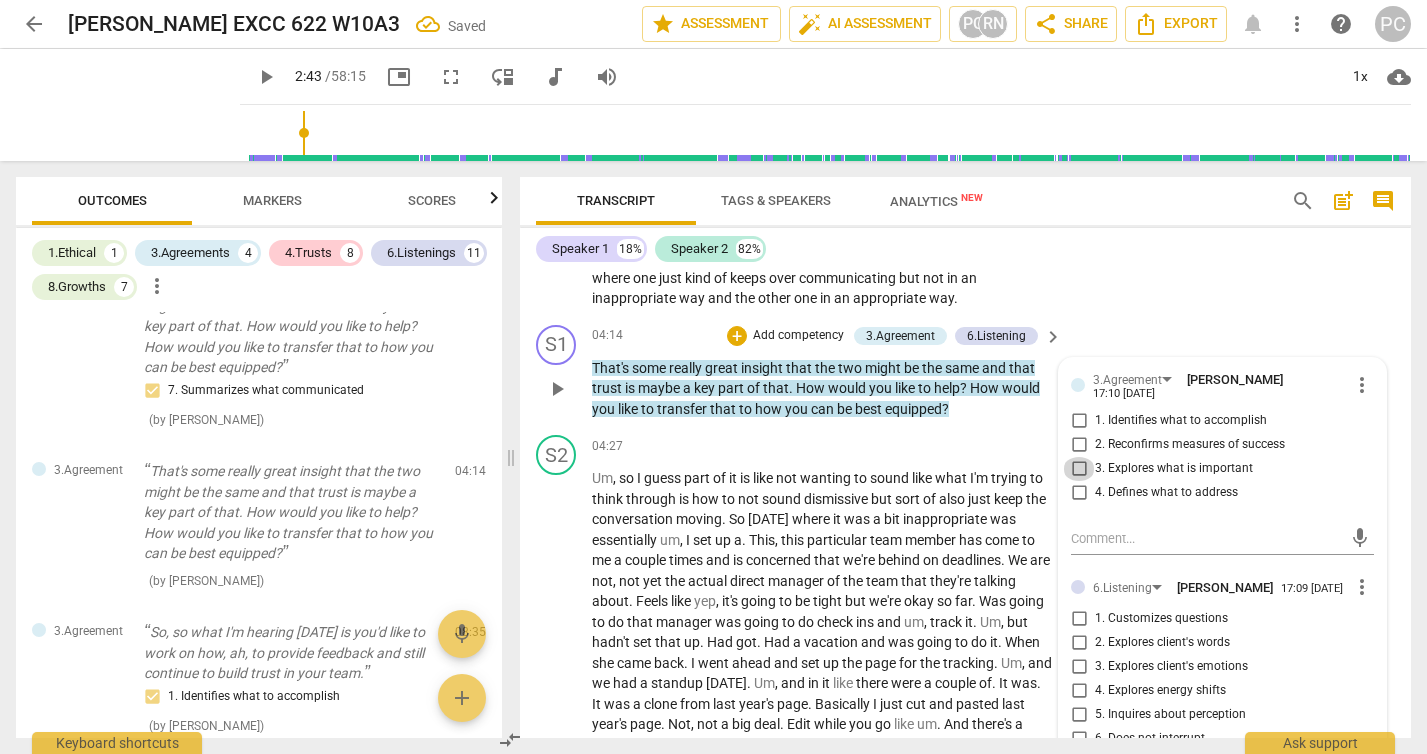 click on "3. Explores what is important" at bounding box center [1079, 469] 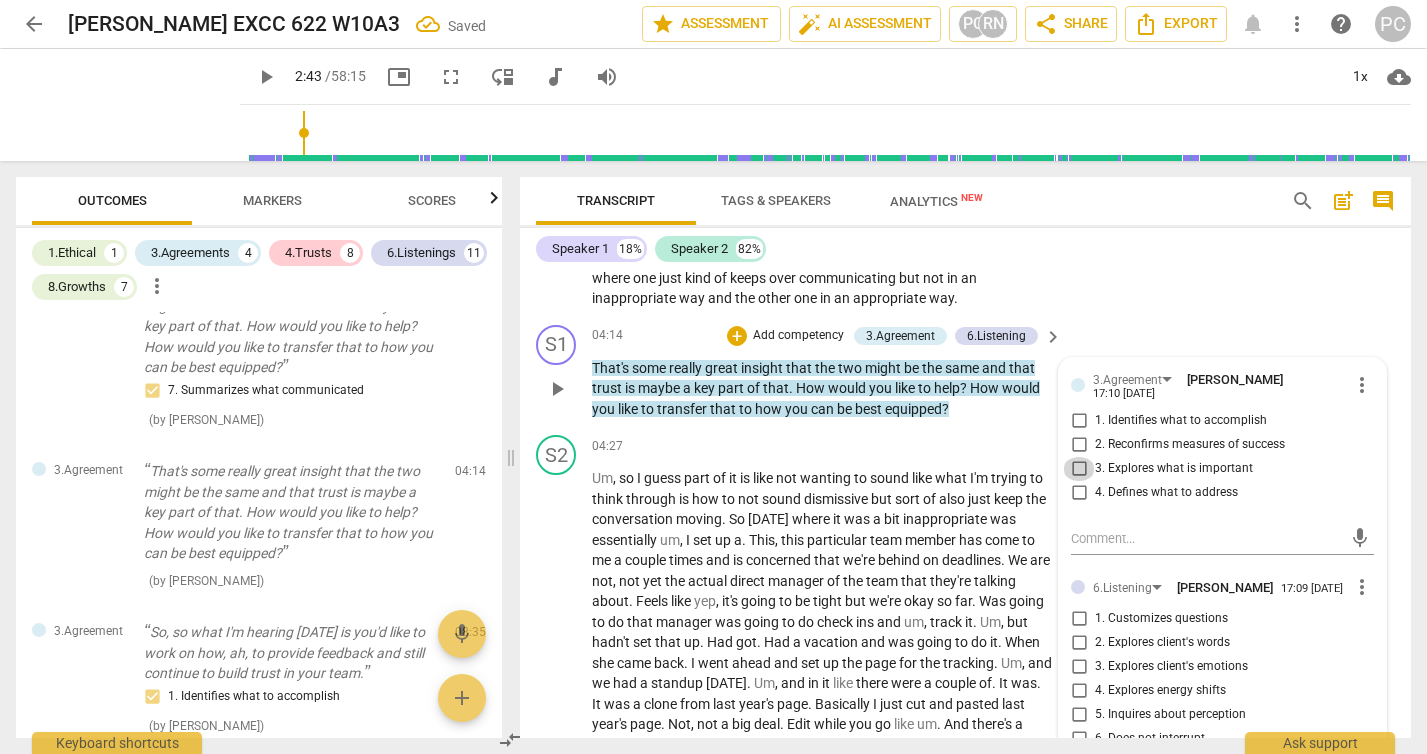 checkbox on "true" 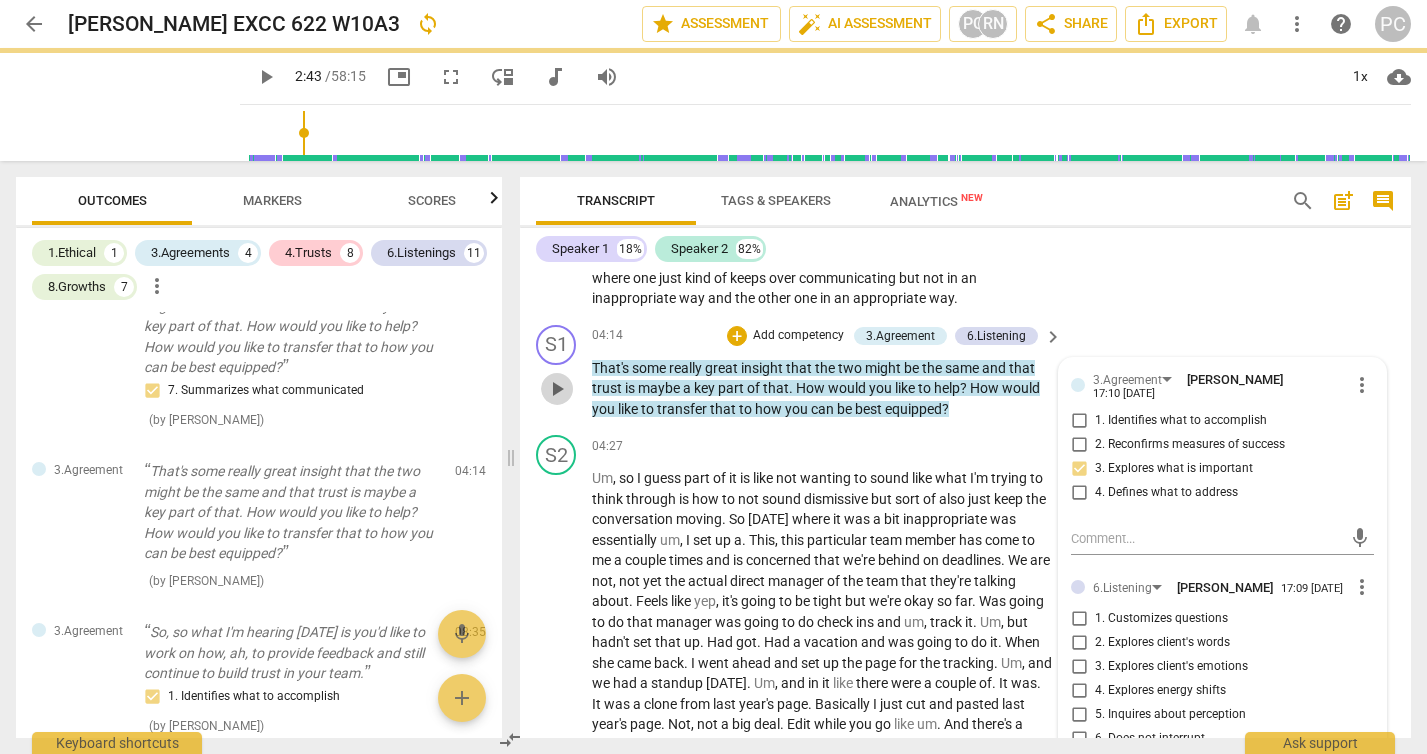 click on "play_arrow" at bounding box center (557, 389) 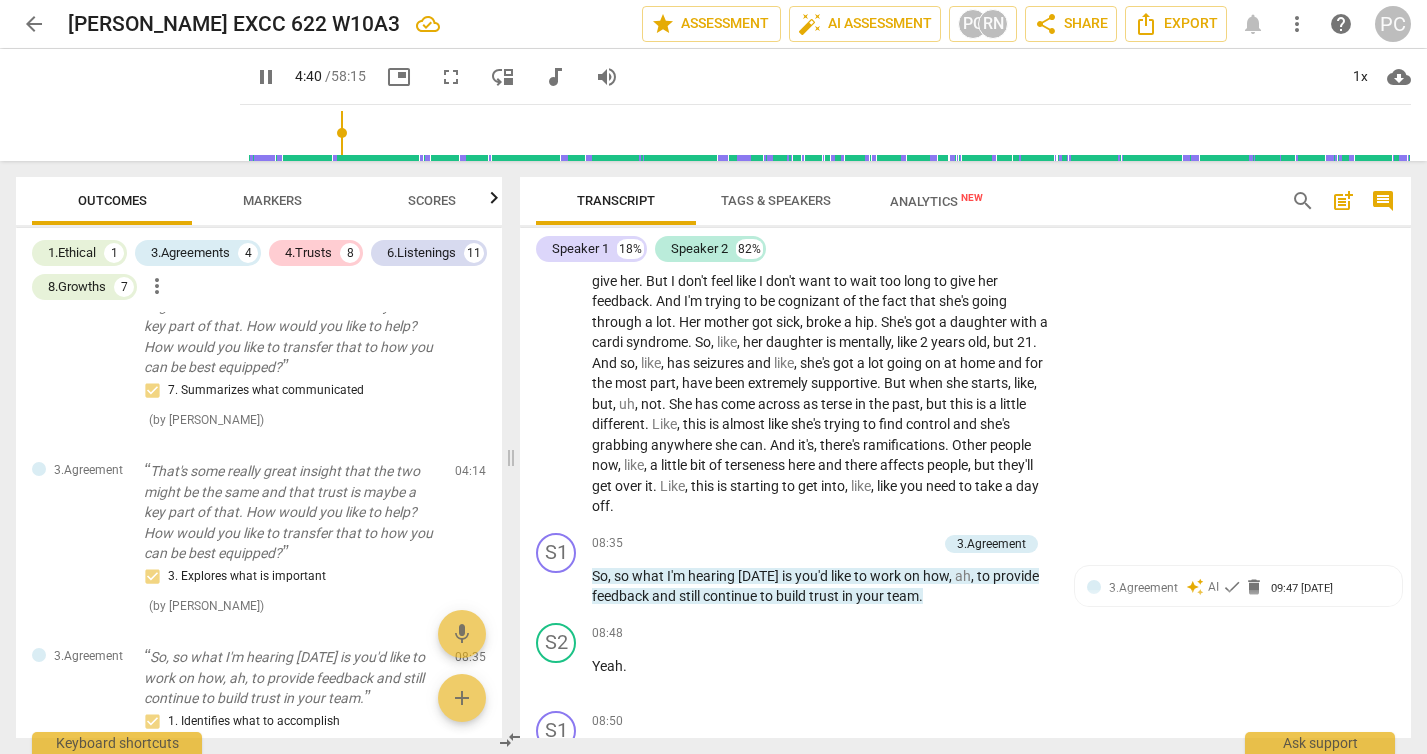 scroll, scrollTop: 2911, scrollLeft: 0, axis: vertical 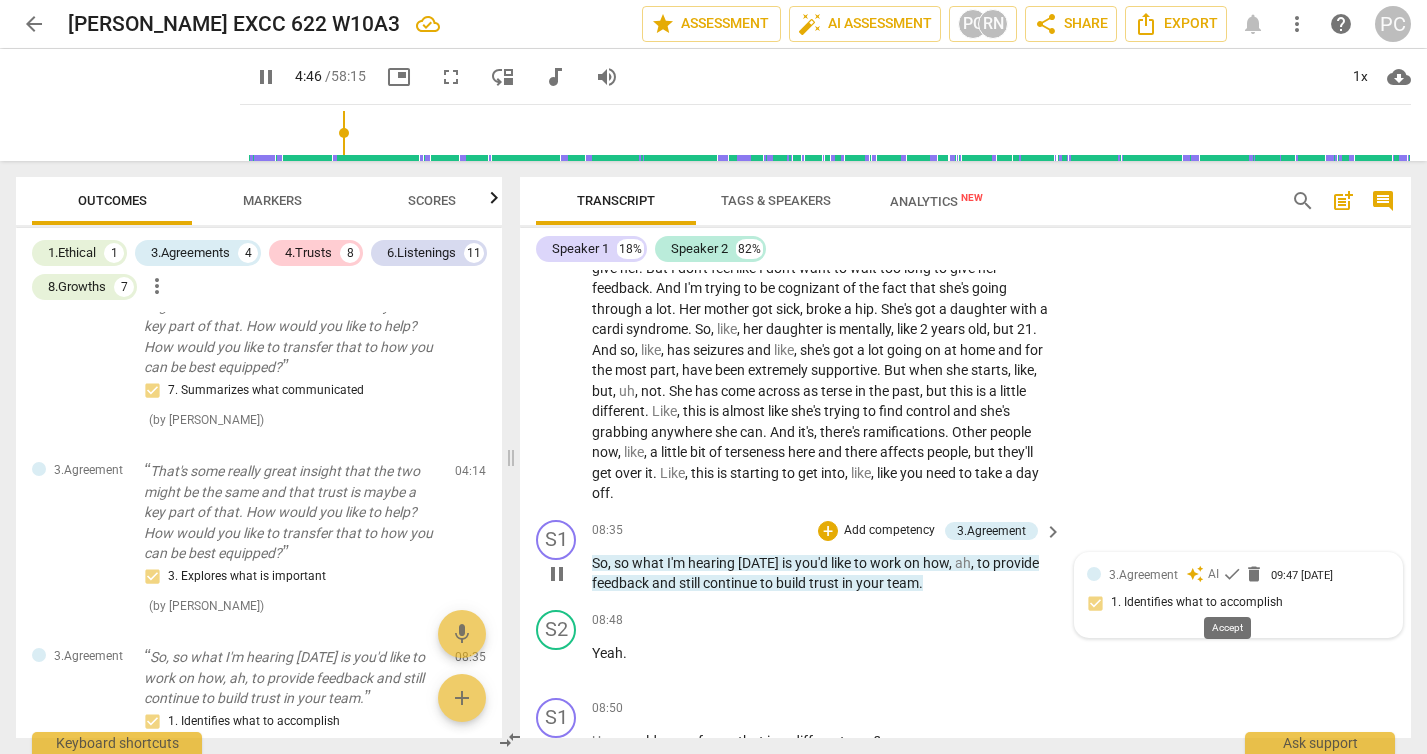 click on "check" at bounding box center [1232, 574] 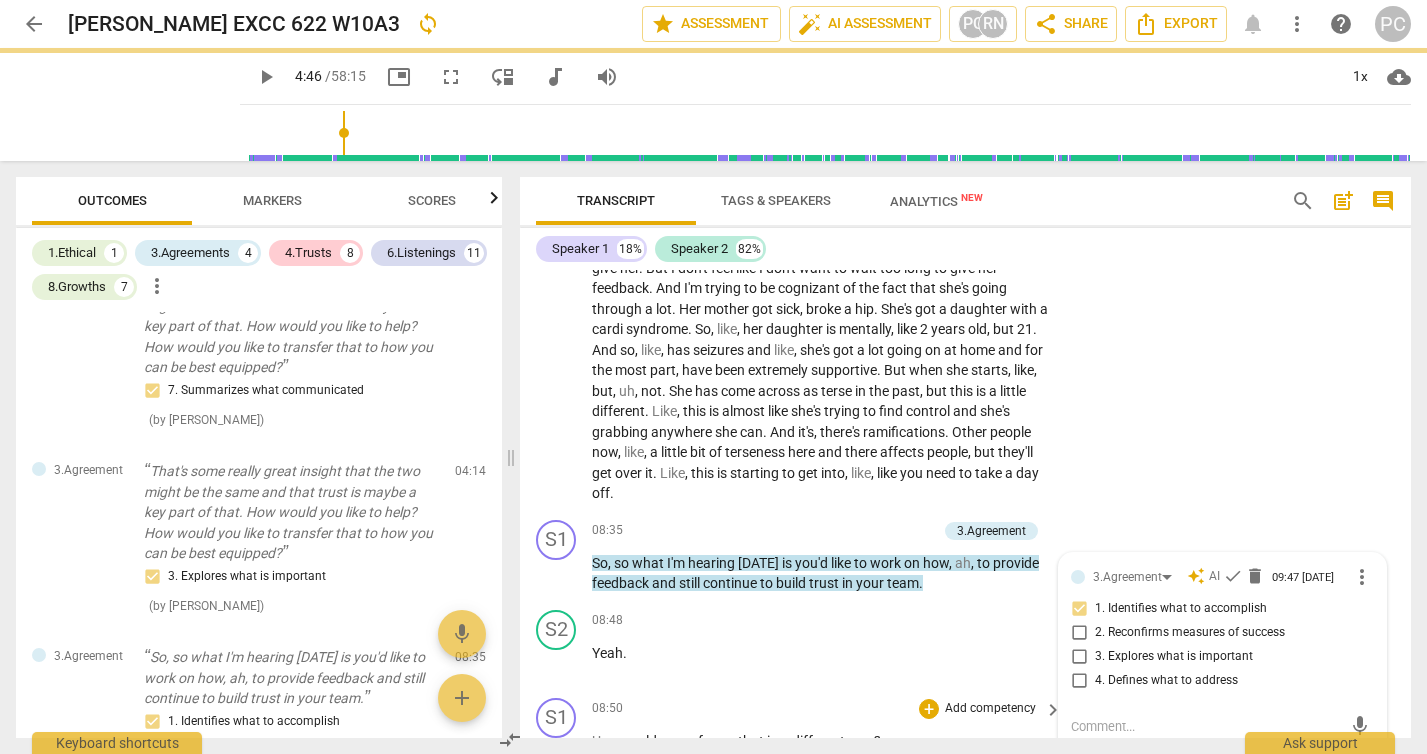 scroll, scrollTop: 3161, scrollLeft: 0, axis: vertical 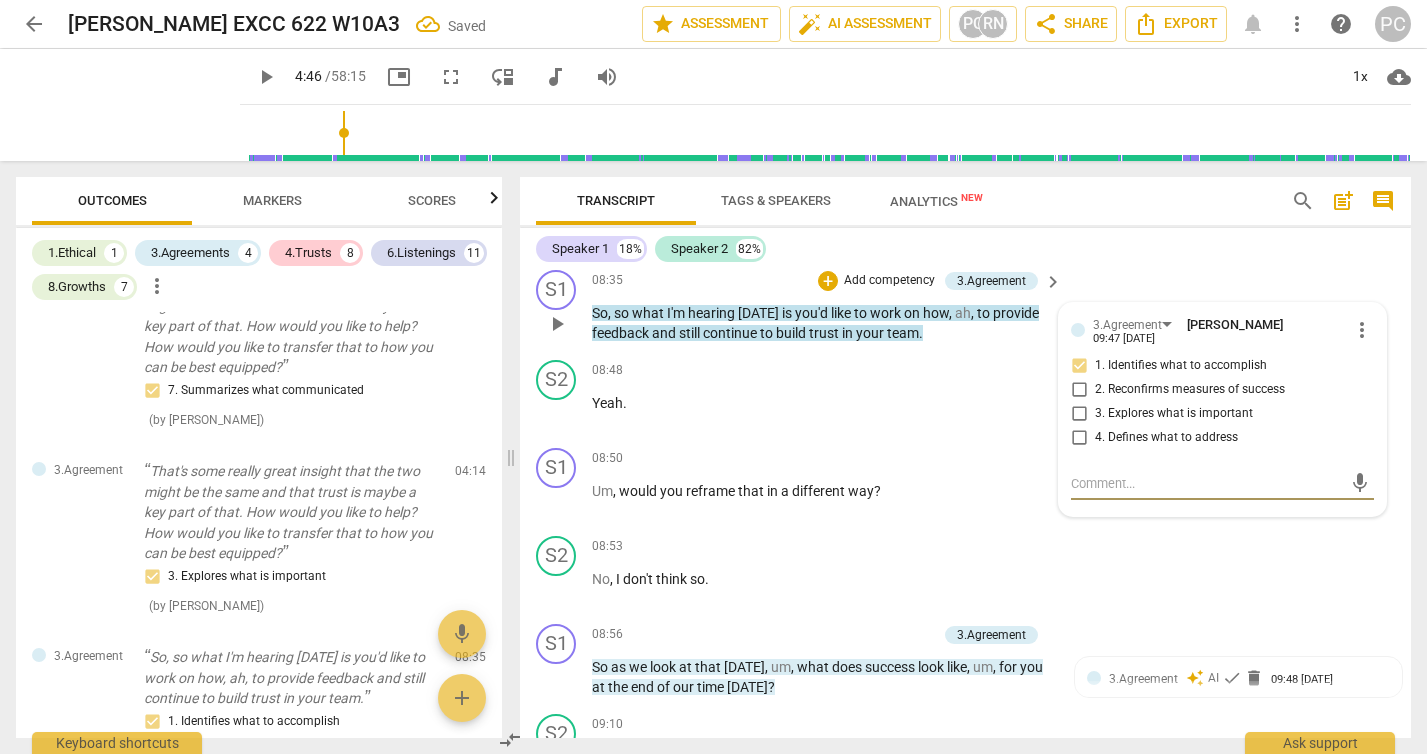click on "play_arrow" at bounding box center (557, 324) 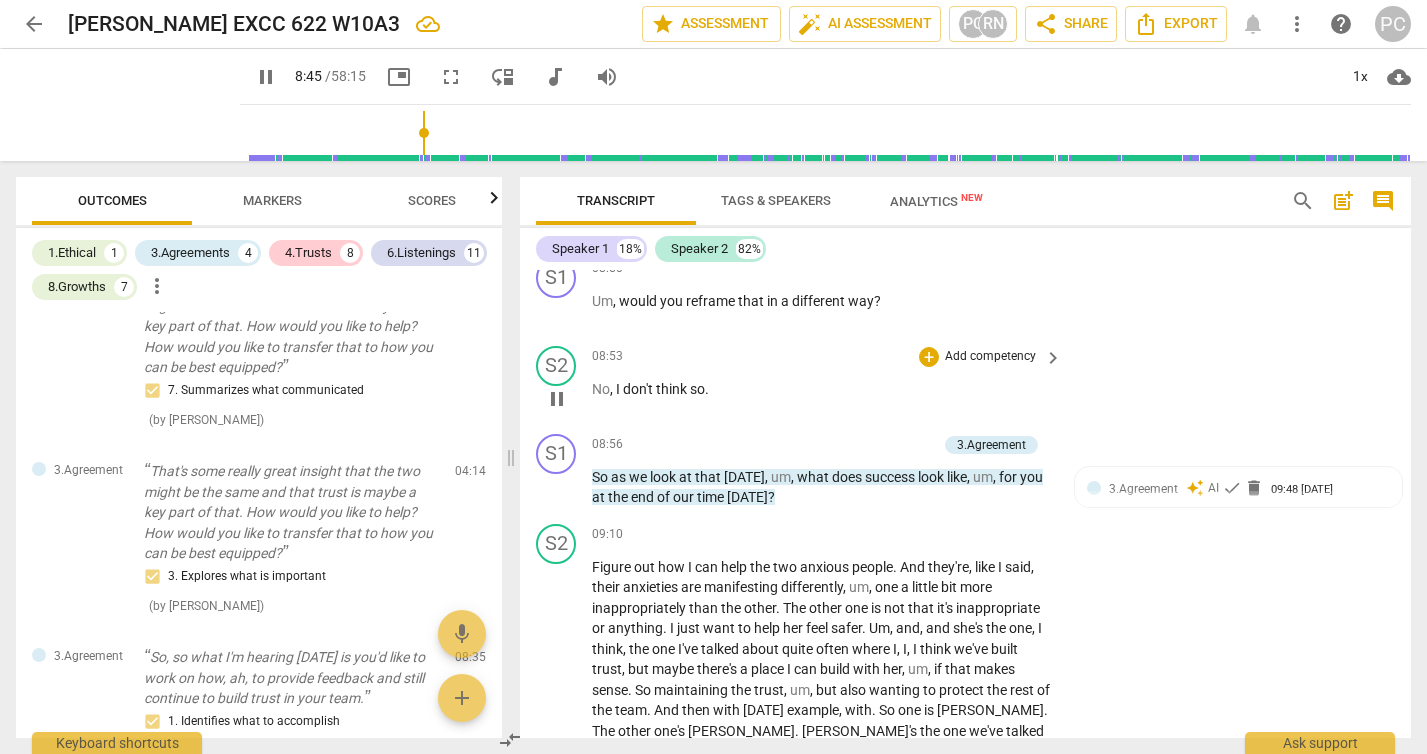 scroll, scrollTop: 3356, scrollLeft: 0, axis: vertical 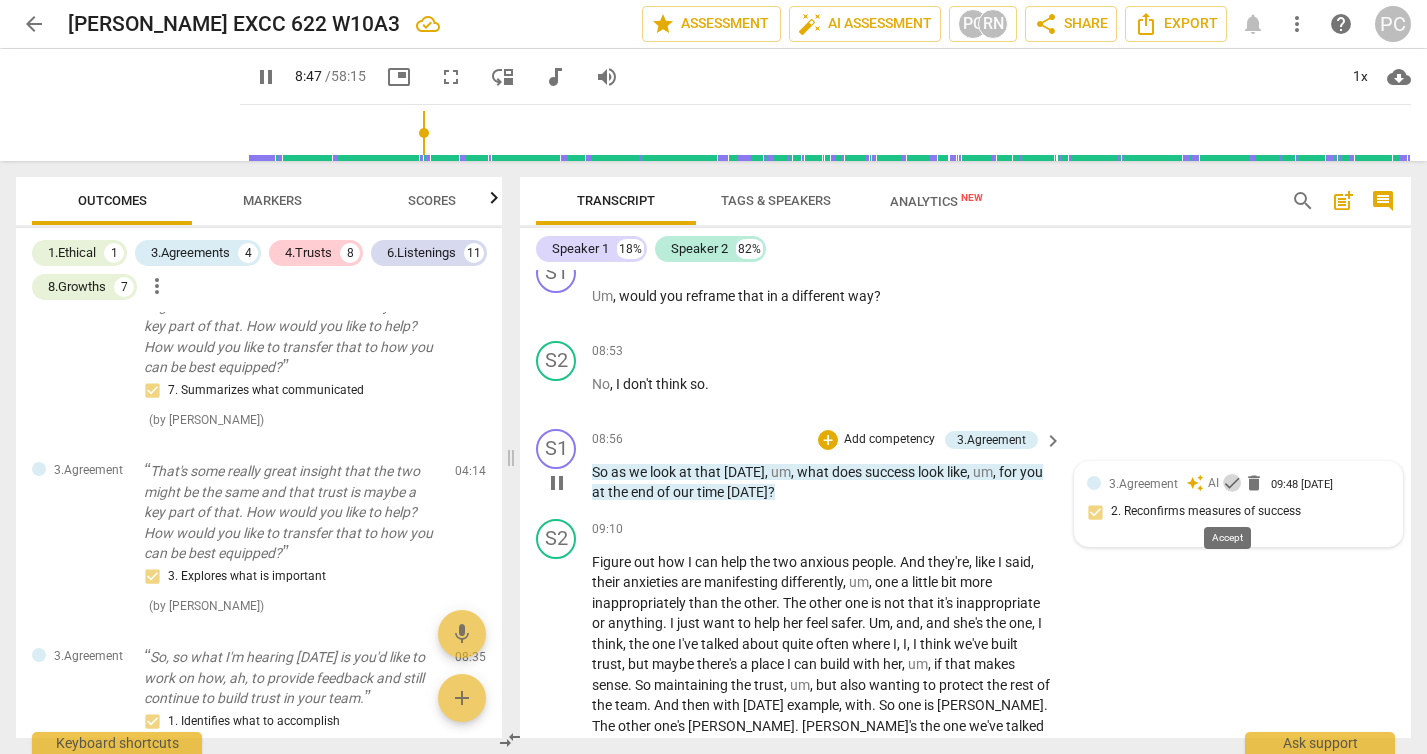click on "check" at bounding box center (1232, 483) 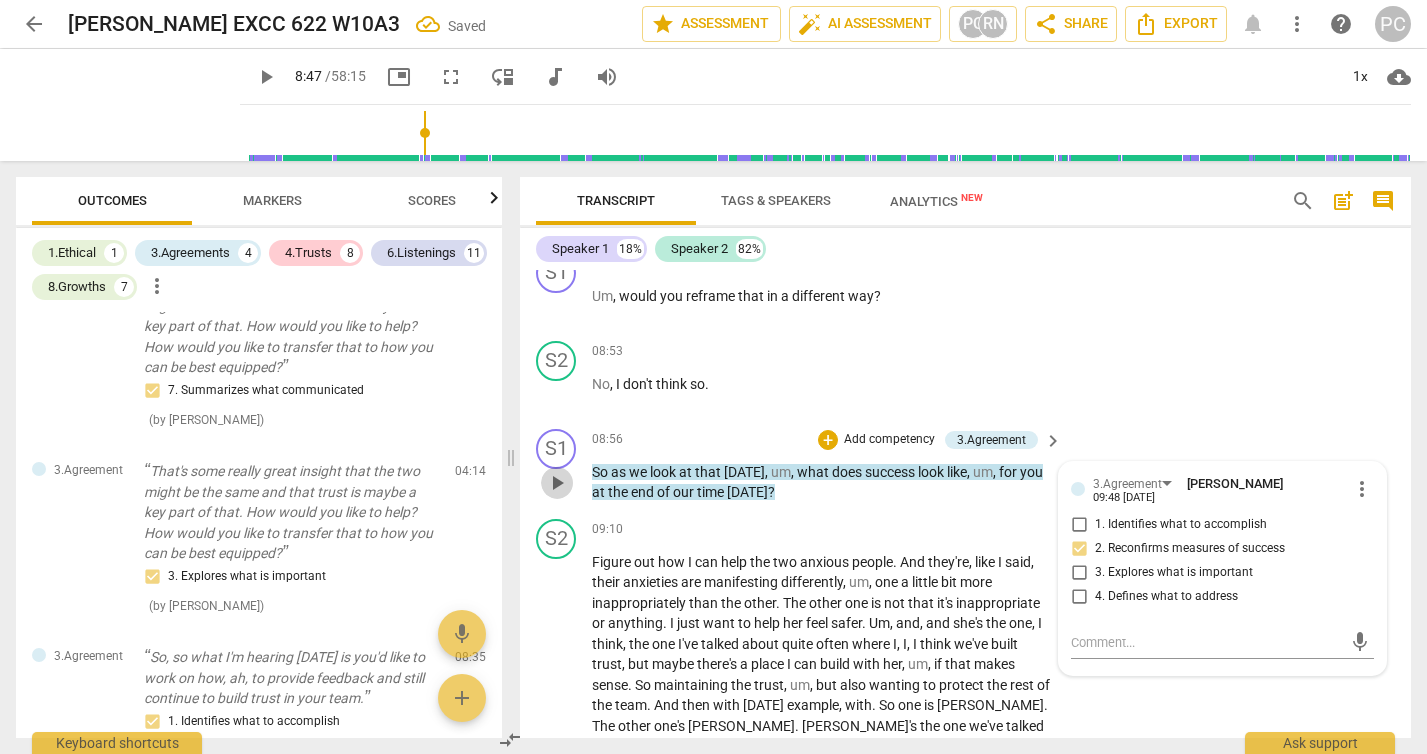 click on "play_arrow" at bounding box center (557, 483) 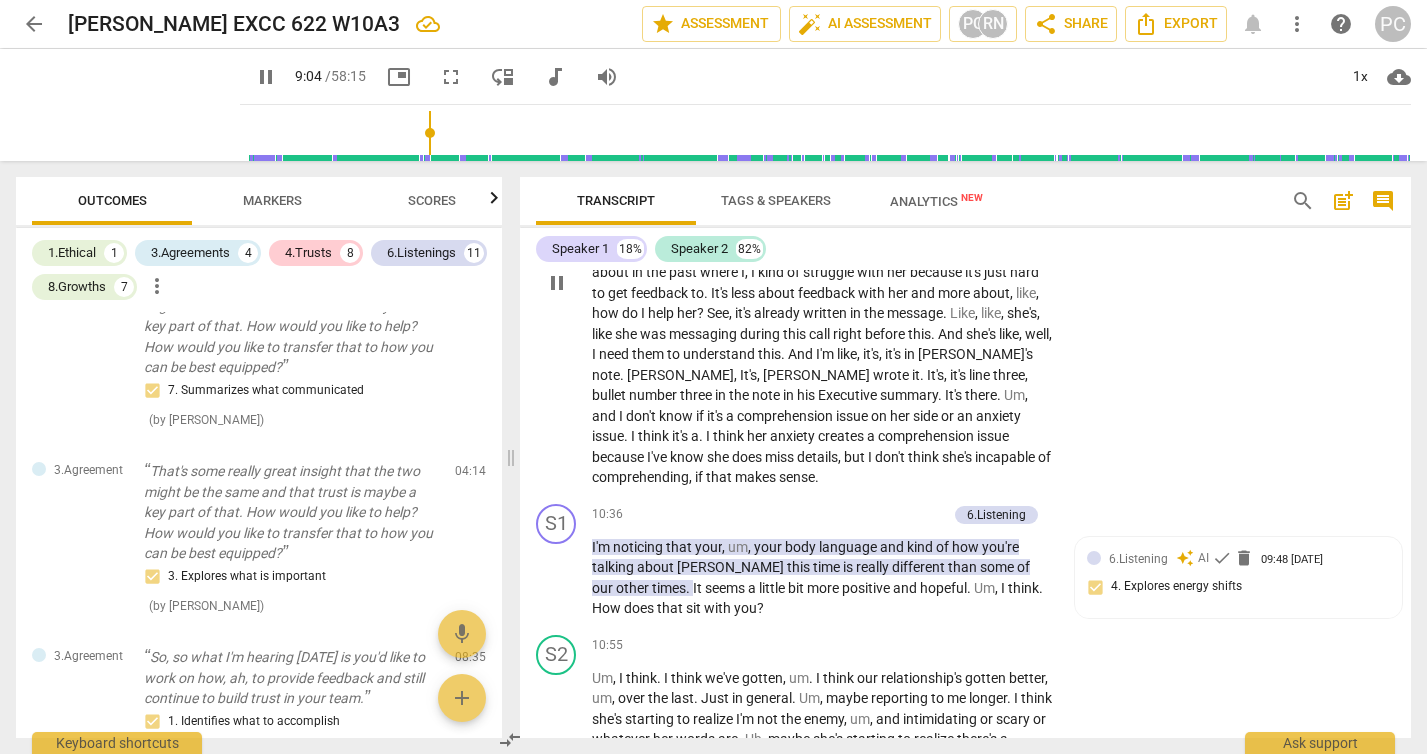scroll, scrollTop: 3835, scrollLeft: 0, axis: vertical 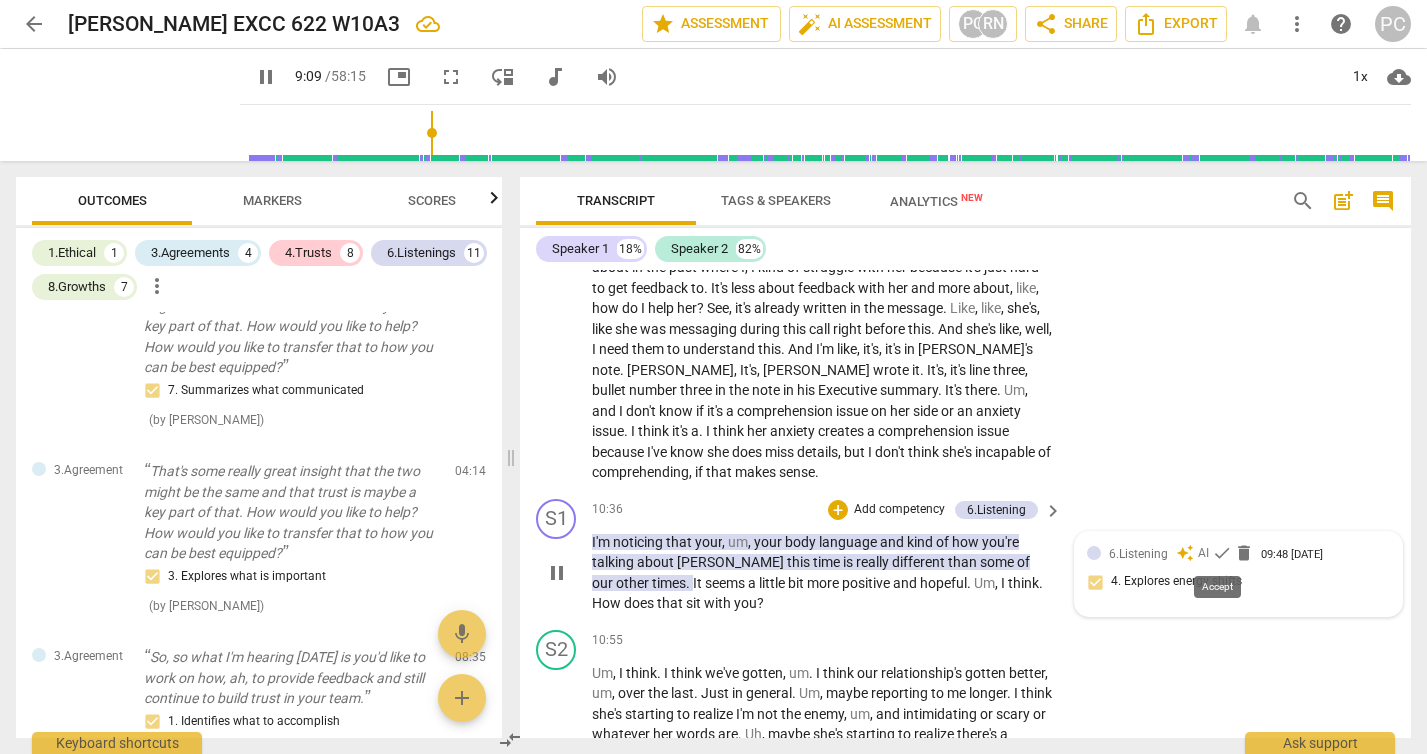 click on "check" at bounding box center [1222, 553] 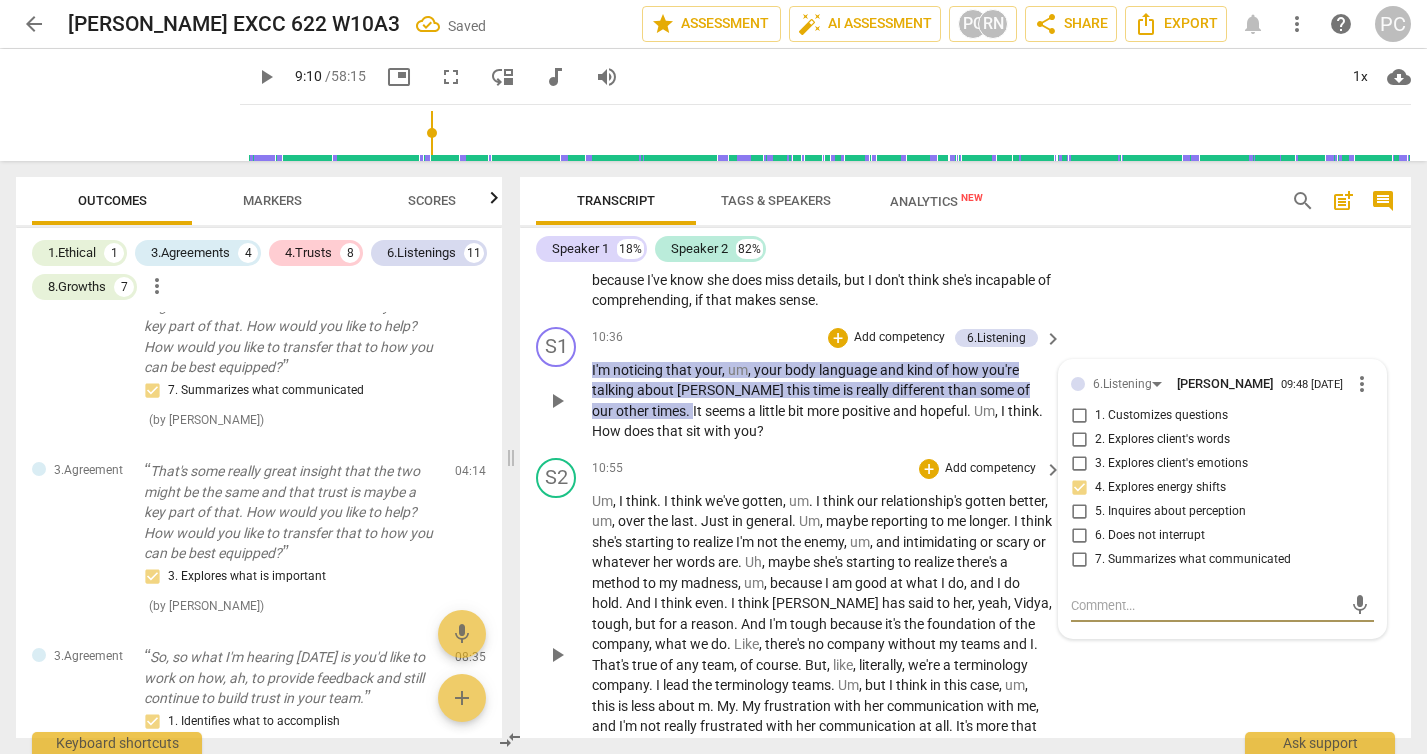 scroll, scrollTop: 3994, scrollLeft: 0, axis: vertical 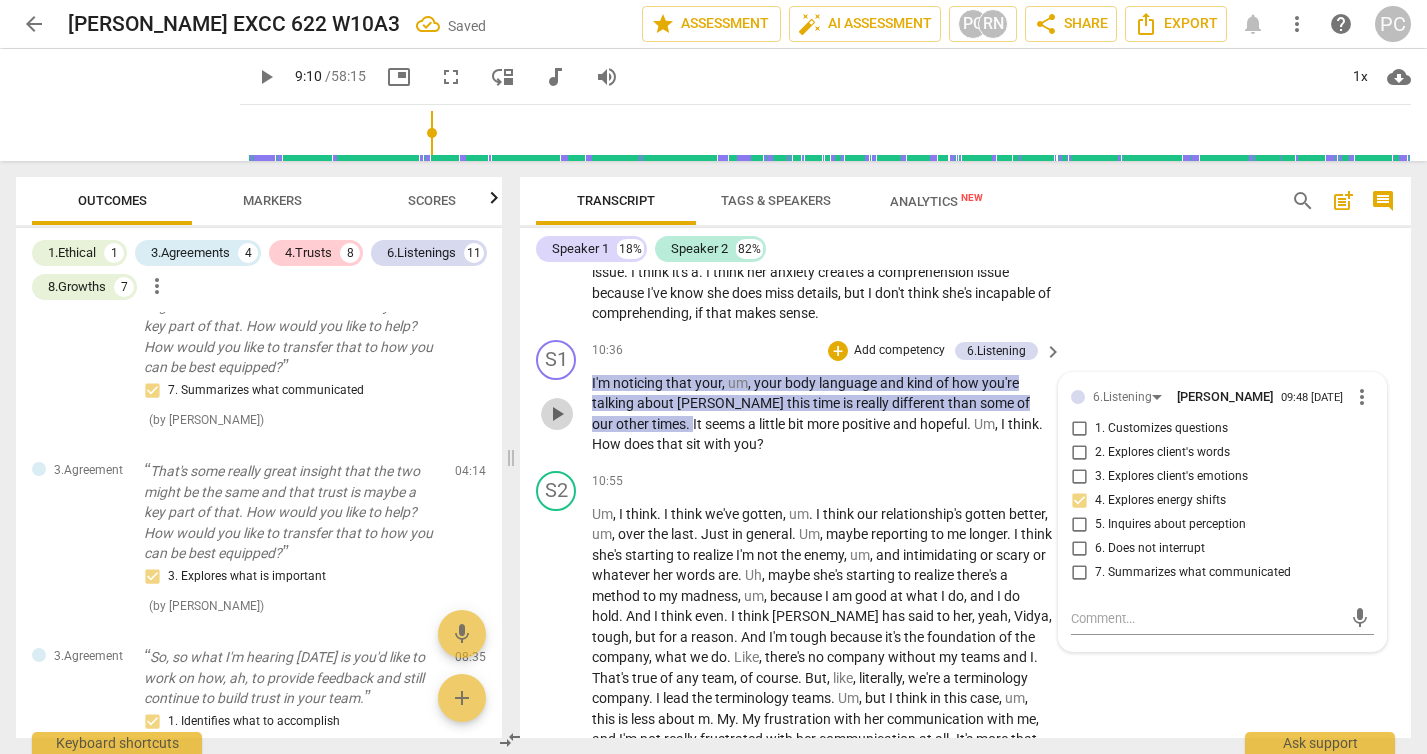 click on "play_arrow" at bounding box center [557, 414] 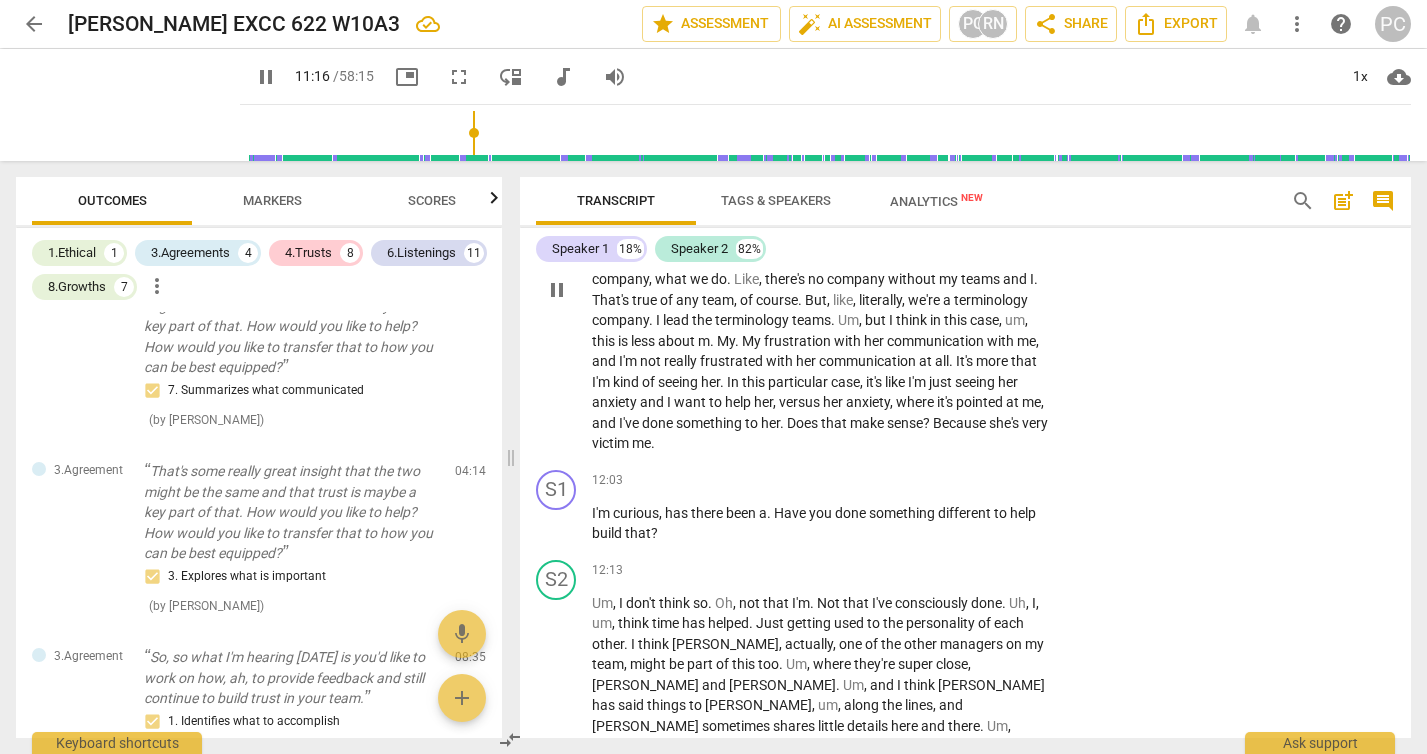 scroll, scrollTop: 4380, scrollLeft: 0, axis: vertical 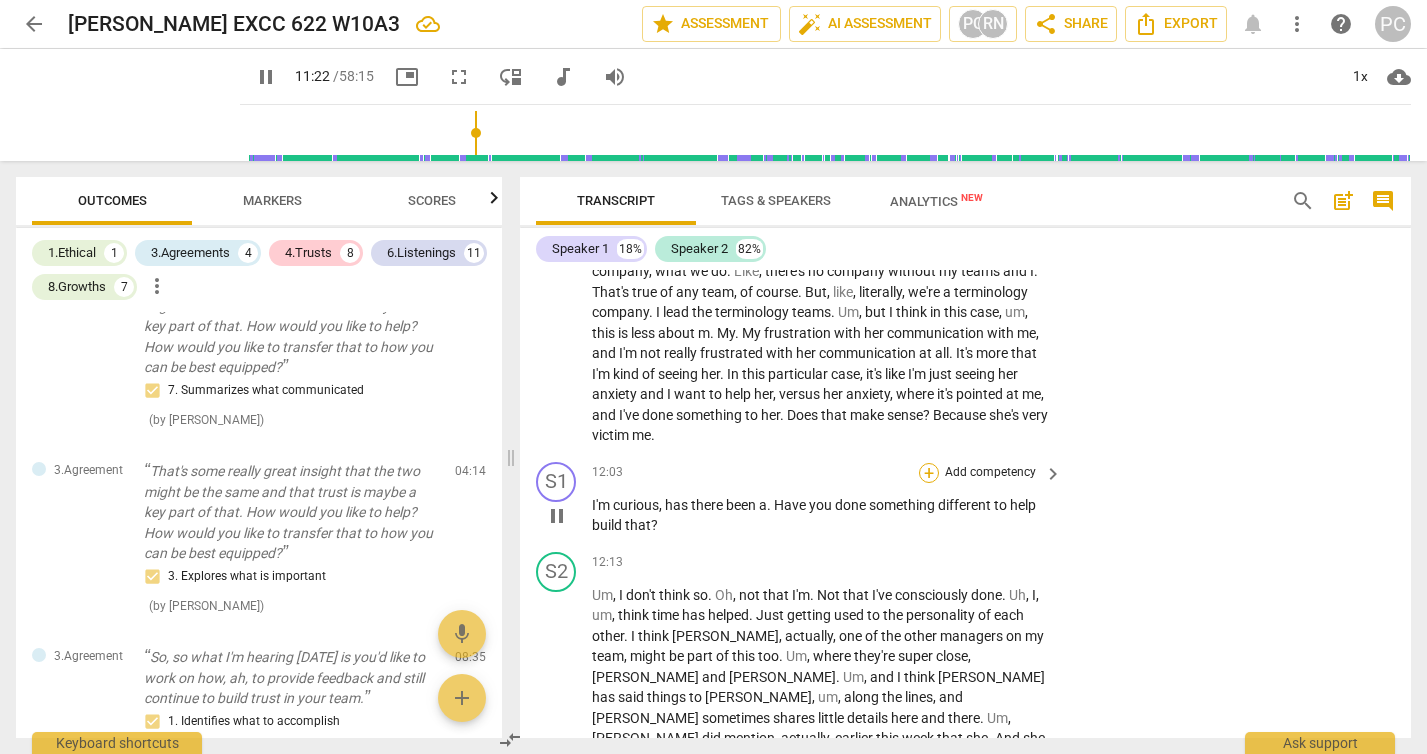 click on "+" at bounding box center [929, 473] 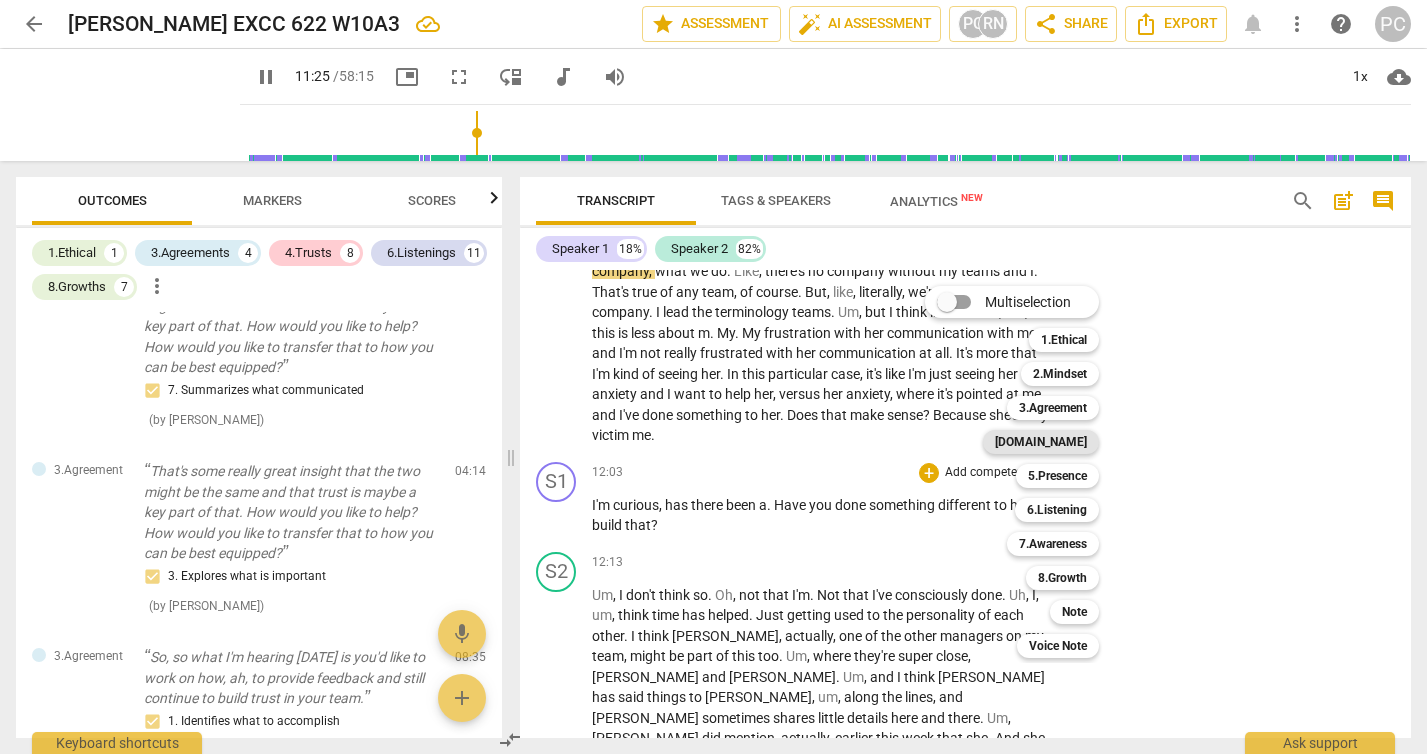click on "[DOMAIN_NAME]" at bounding box center (1041, 442) 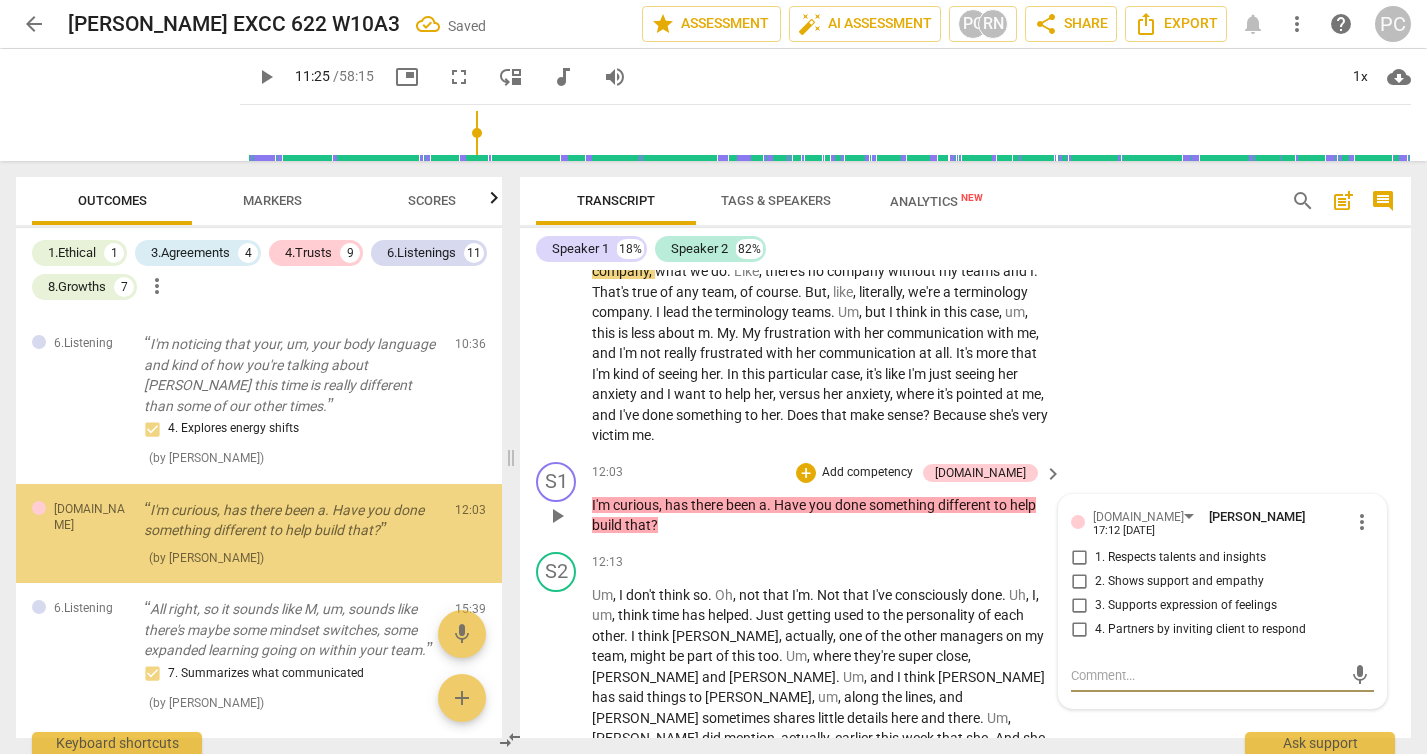 scroll, scrollTop: 1058, scrollLeft: 0, axis: vertical 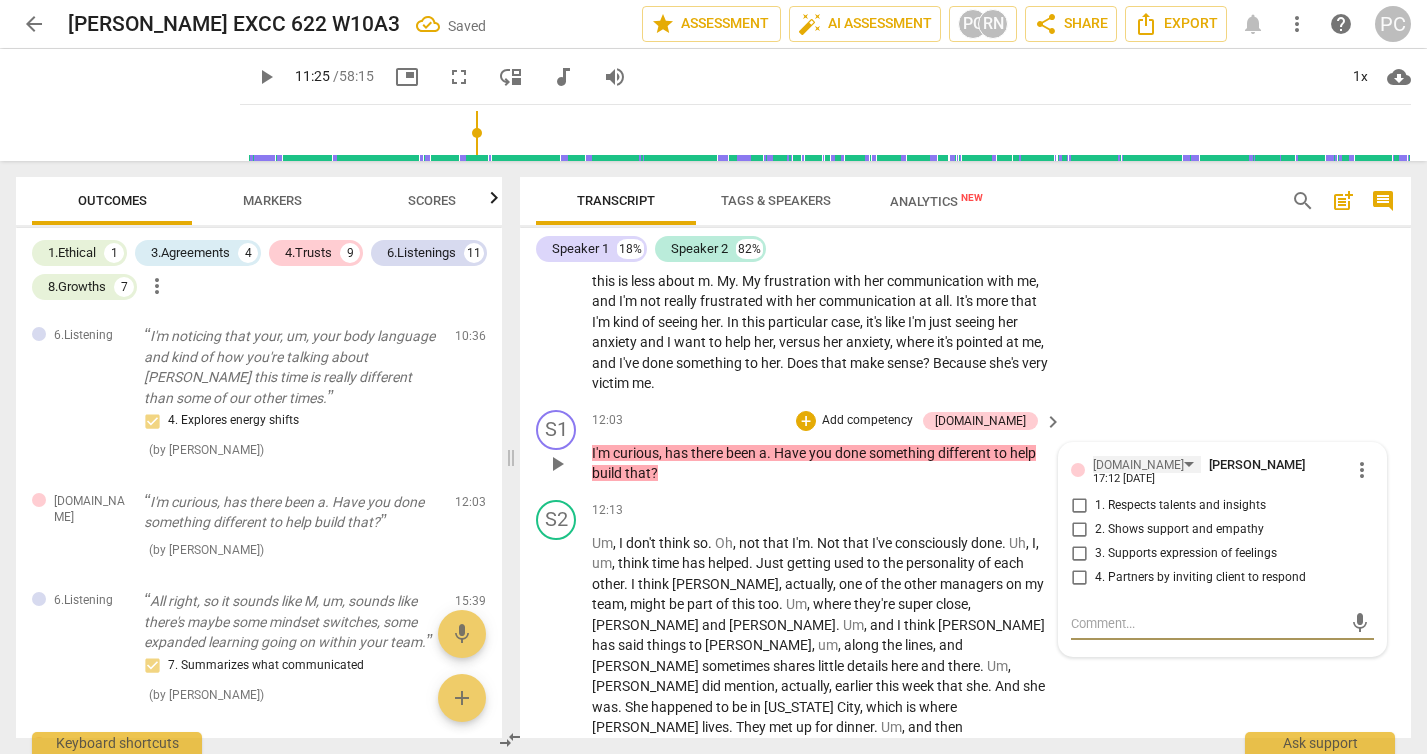 click on "[DOMAIN_NAME] [PERSON_NAME] 17:12 [DATE] more_vert 1. Respects talents and insights 2. Shows support and empathy 3. Supports expression of feelings 4. Partners by inviting client to respond mic" at bounding box center [1222, 549] 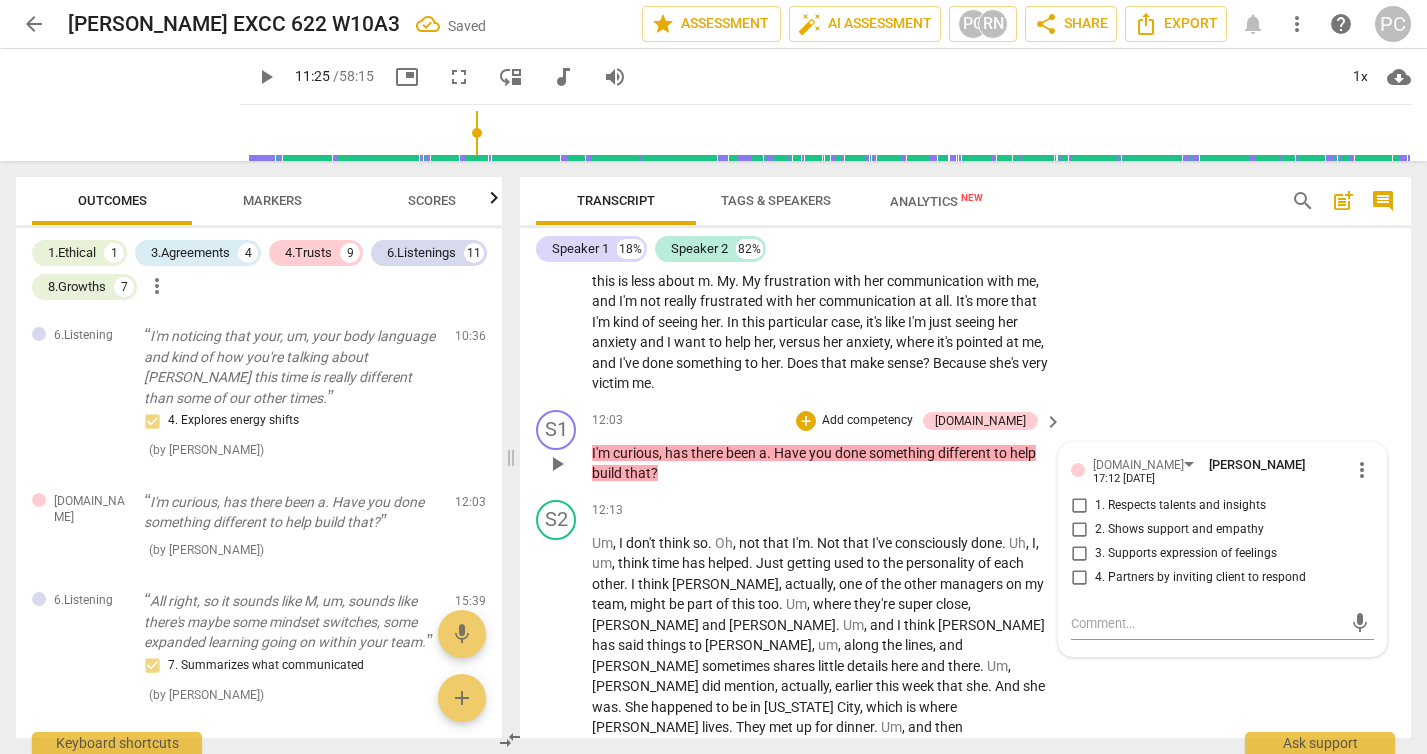 click on "4. Partners by inviting client to respond" at bounding box center (1079, 578) 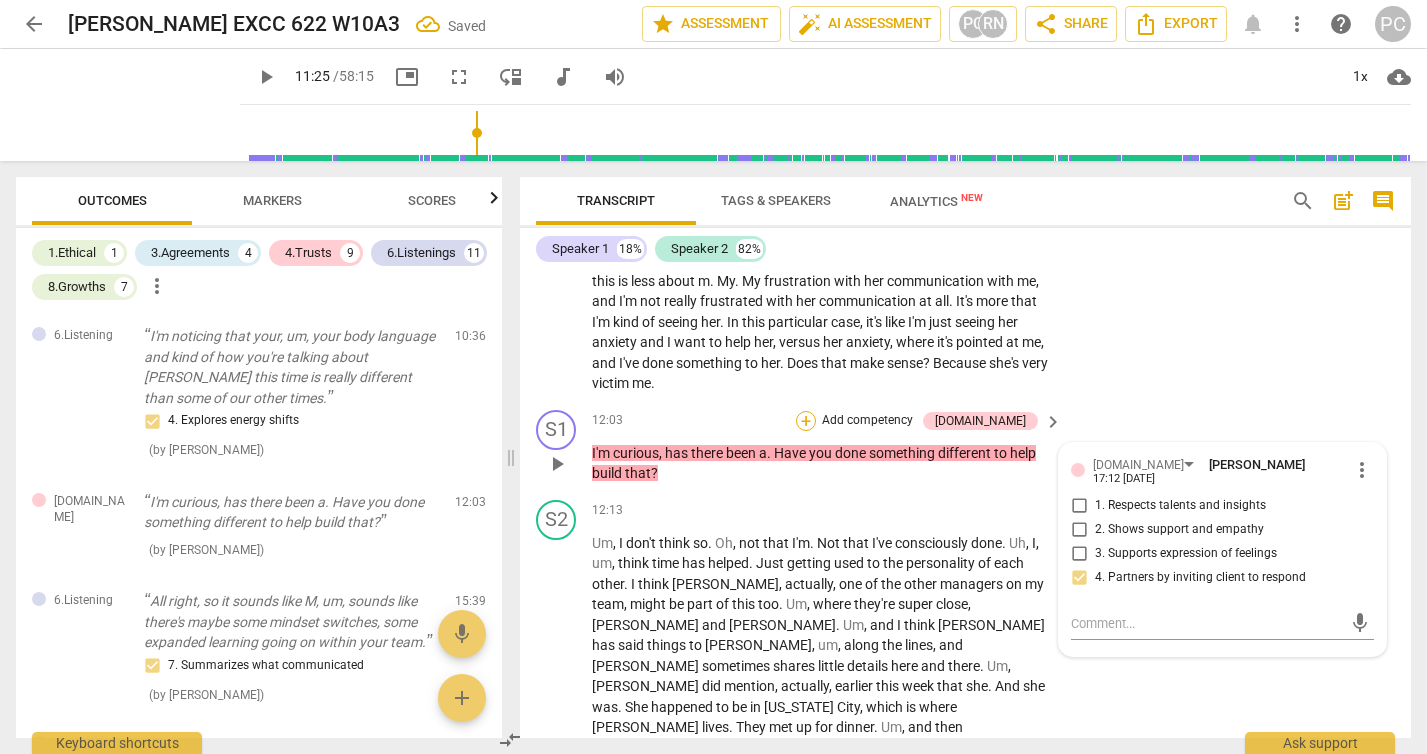 click on "+" at bounding box center (806, 421) 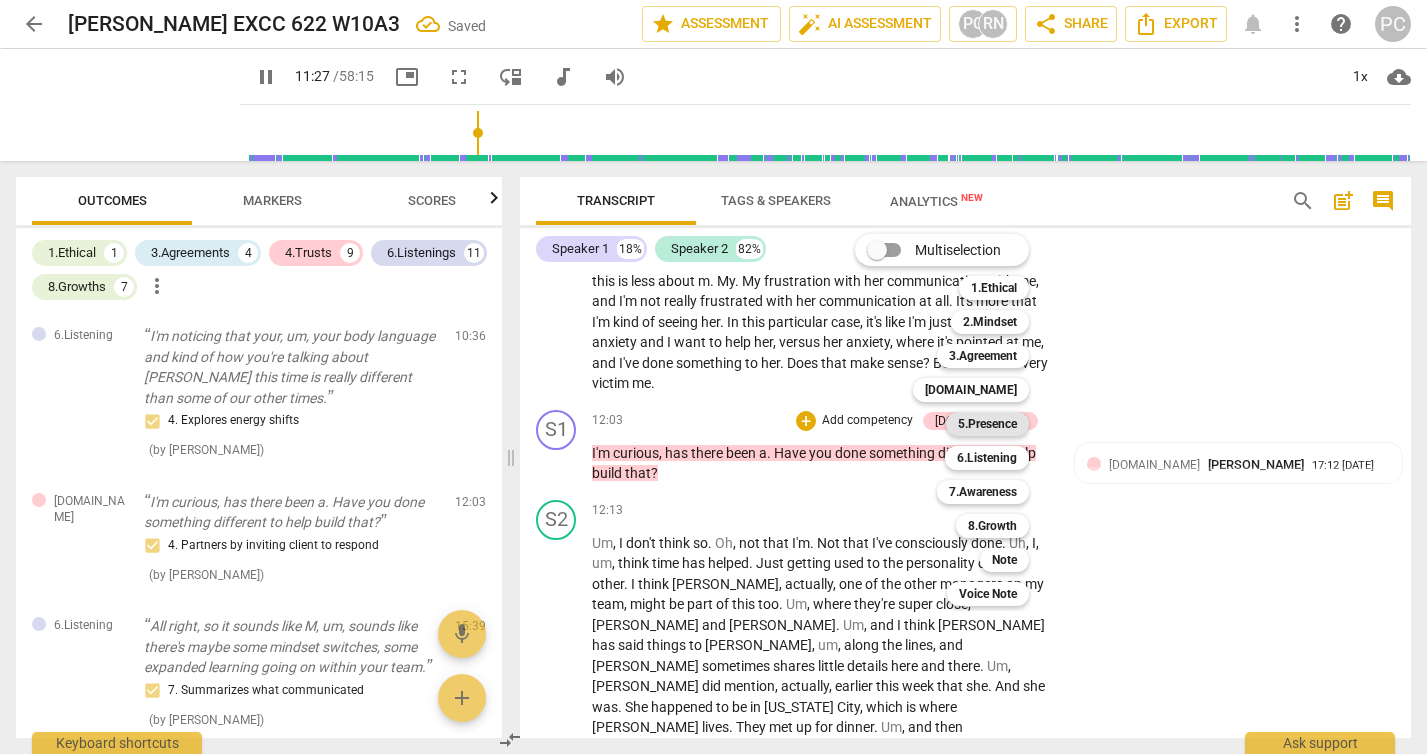 click on "5.Presence" at bounding box center (987, 424) 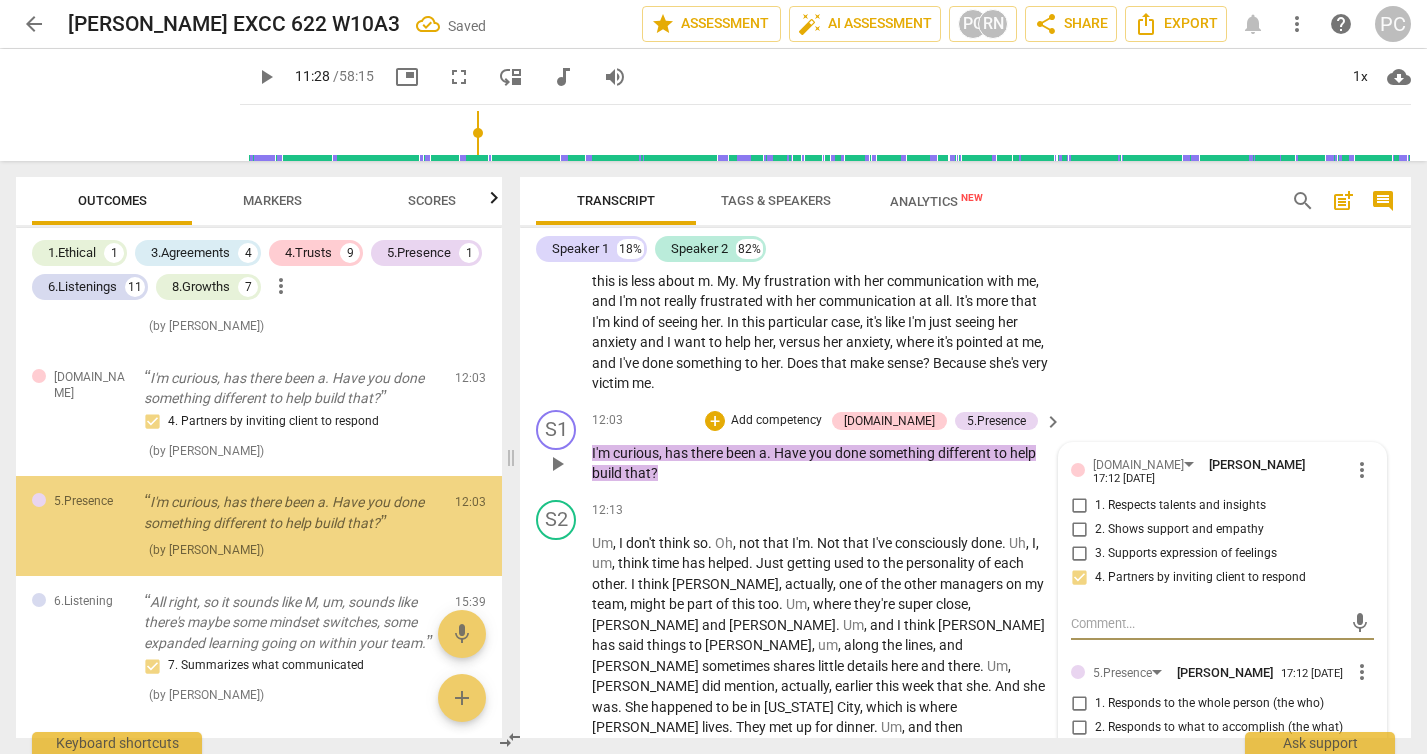 scroll, scrollTop: 1183, scrollLeft: 0, axis: vertical 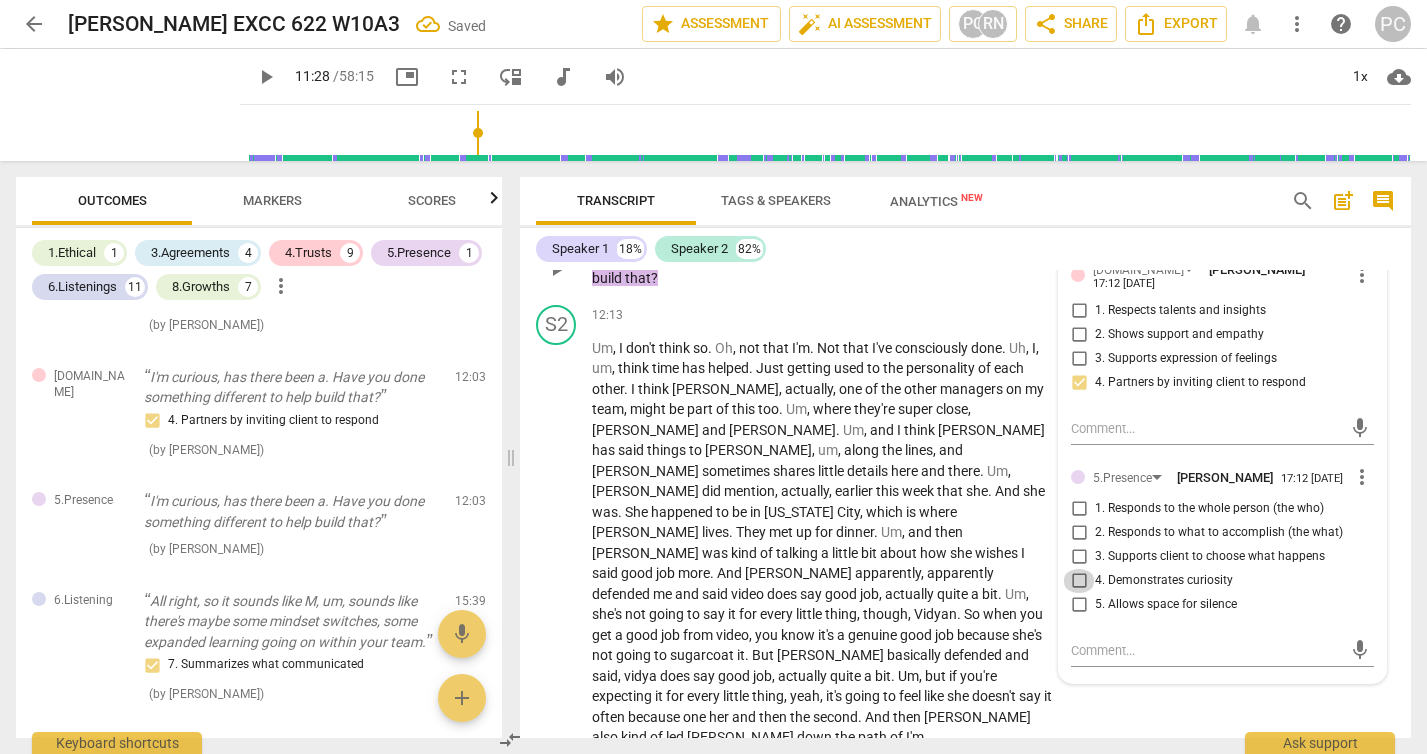 click on "4. Demonstrates curiosity" at bounding box center (1079, 581) 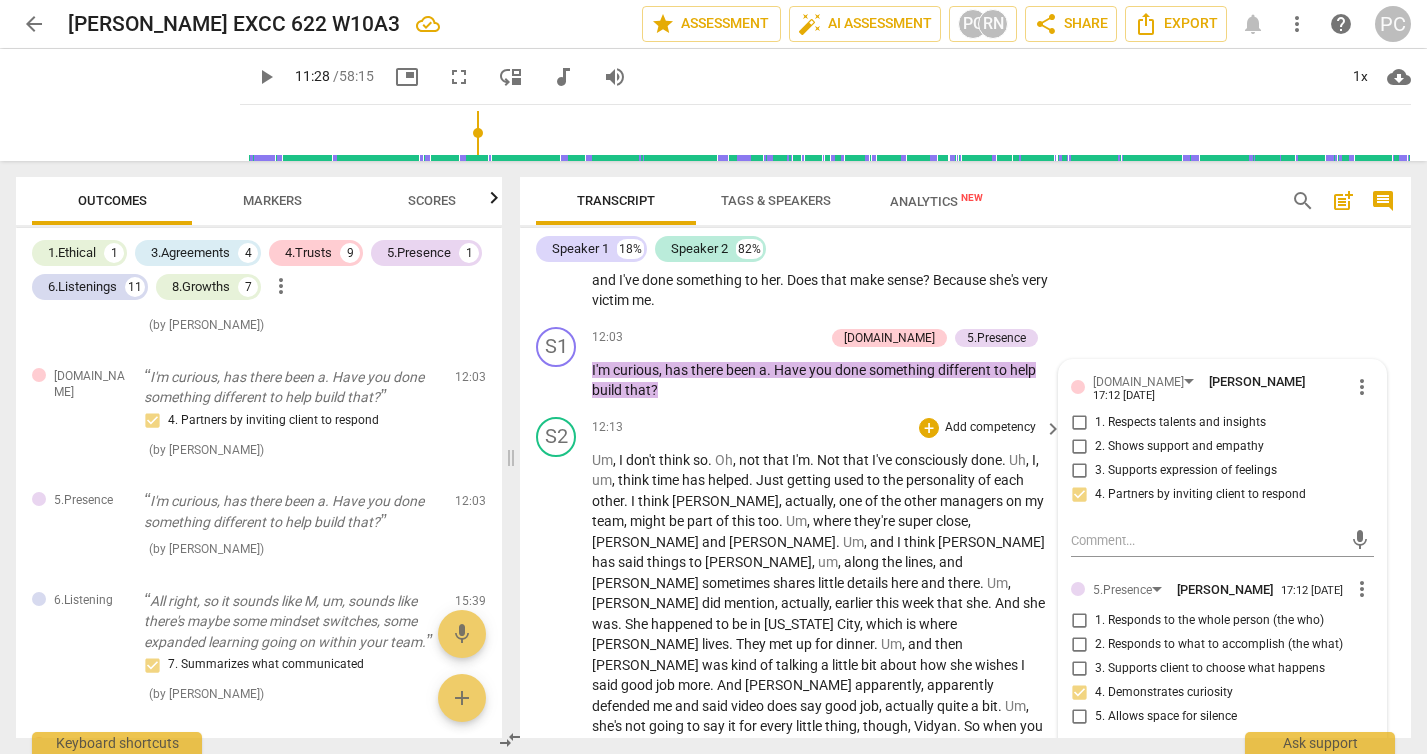 scroll, scrollTop: 4503, scrollLeft: 0, axis: vertical 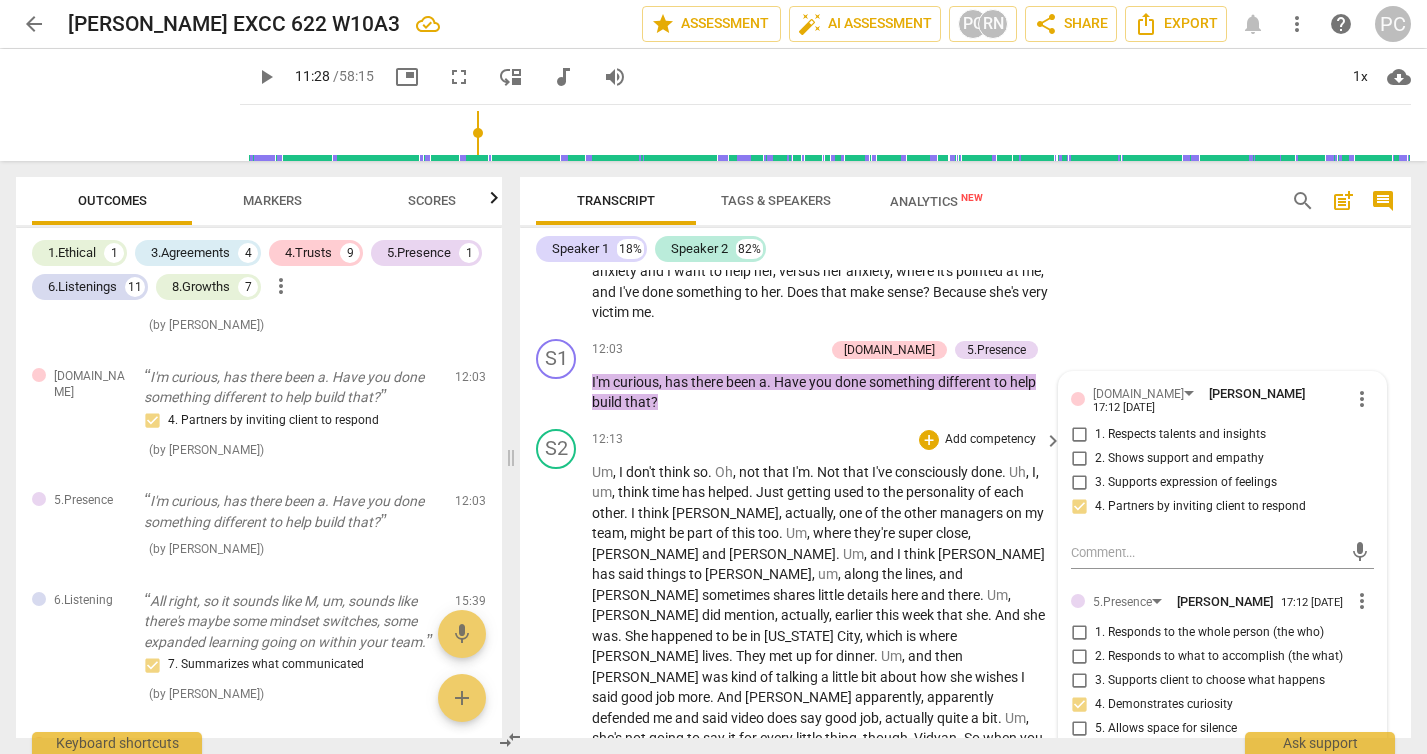 click on "play_arrow" at bounding box center [557, 393] 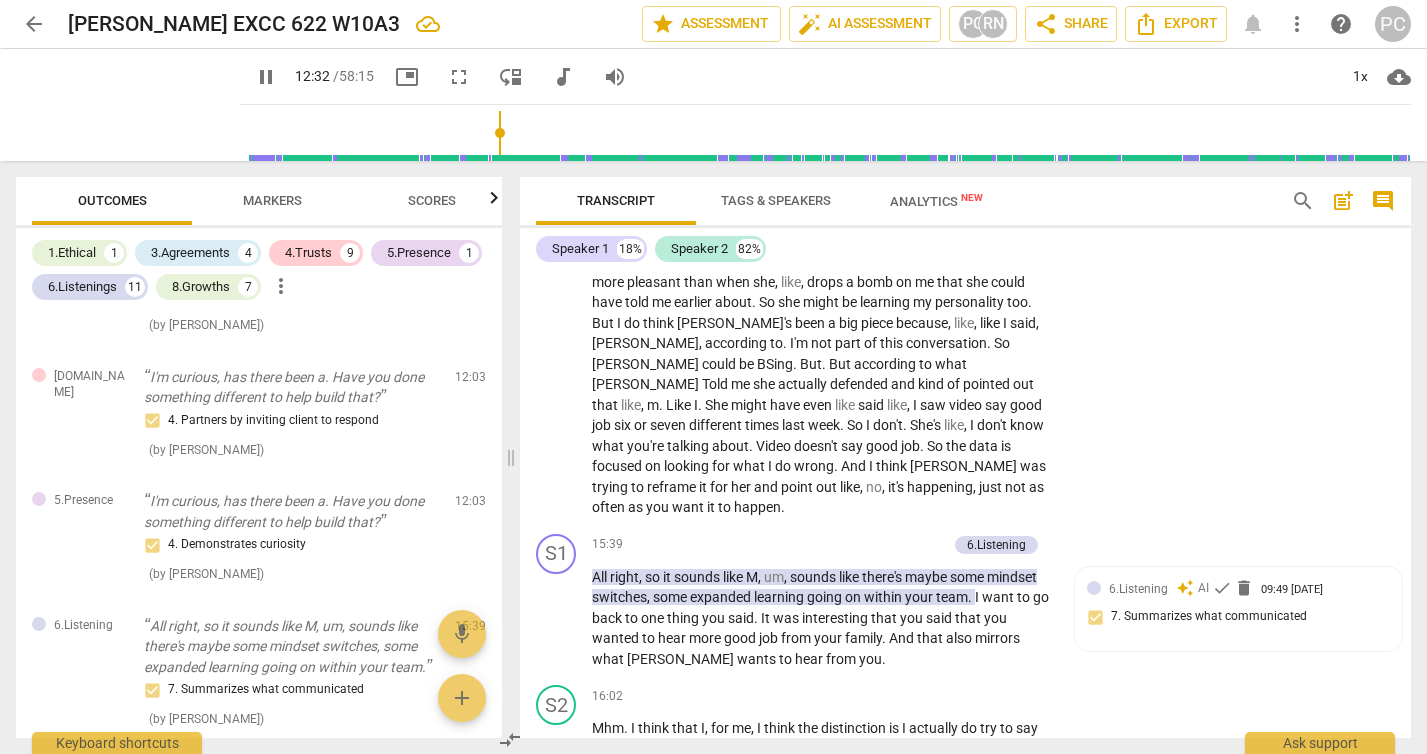 scroll, scrollTop: 5518, scrollLeft: 0, axis: vertical 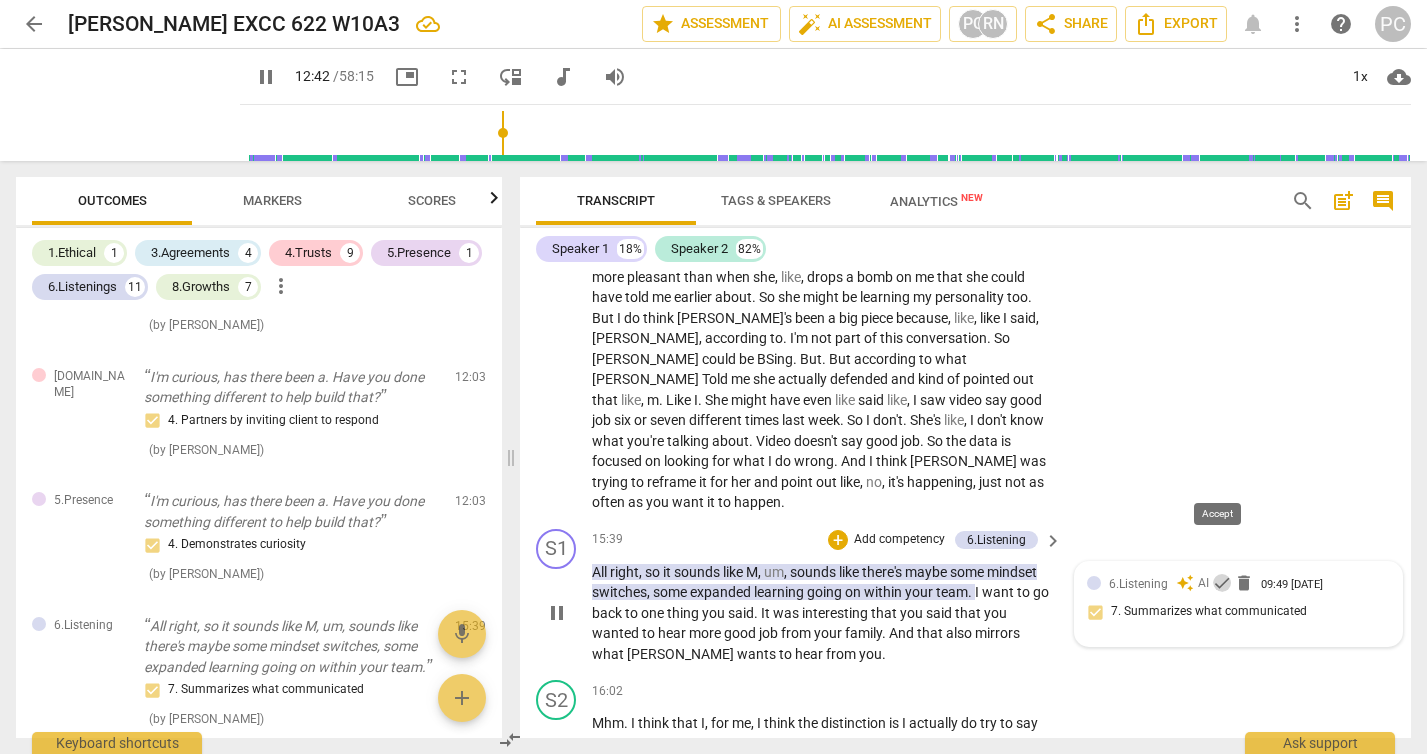 click on "check" at bounding box center (1222, 583) 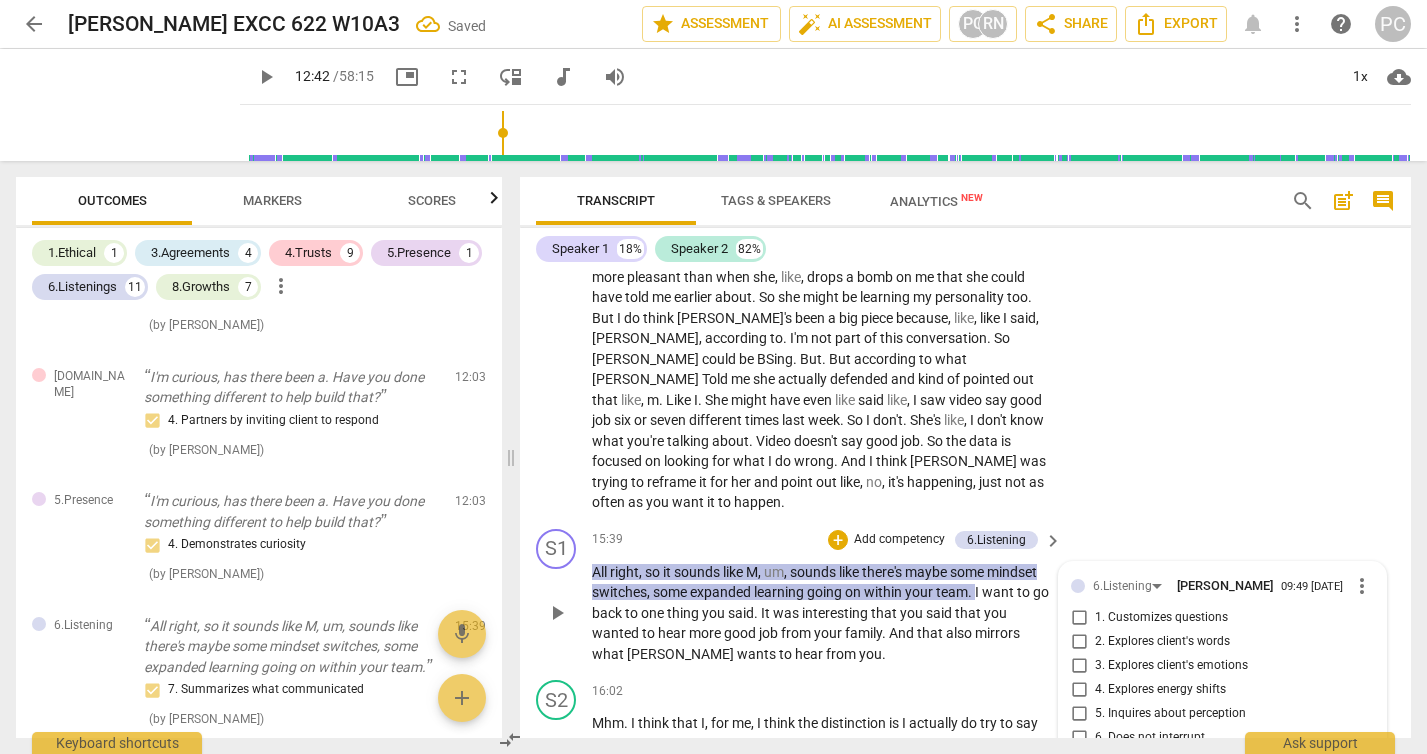 click on "play_arrow" at bounding box center [557, 613] 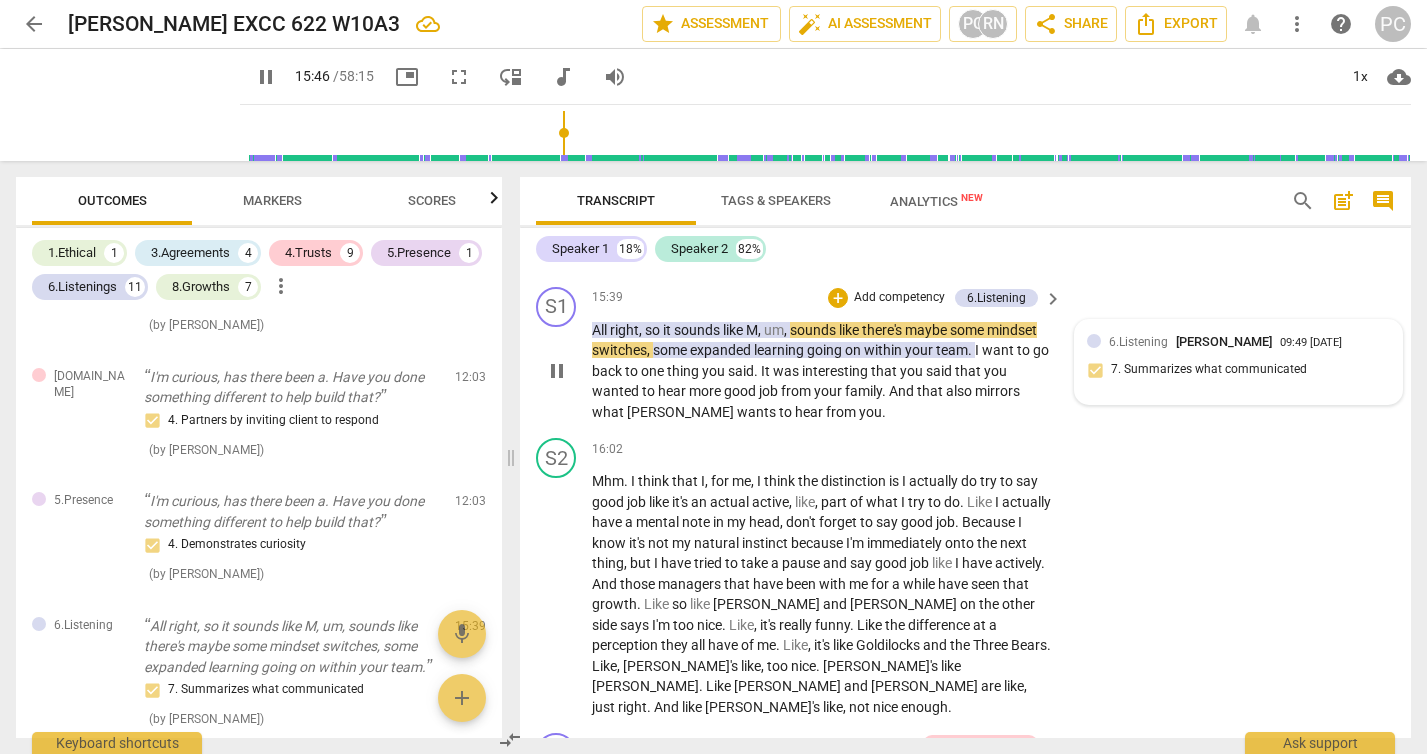 scroll, scrollTop: 5763, scrollLeft: 0, axis: vertical 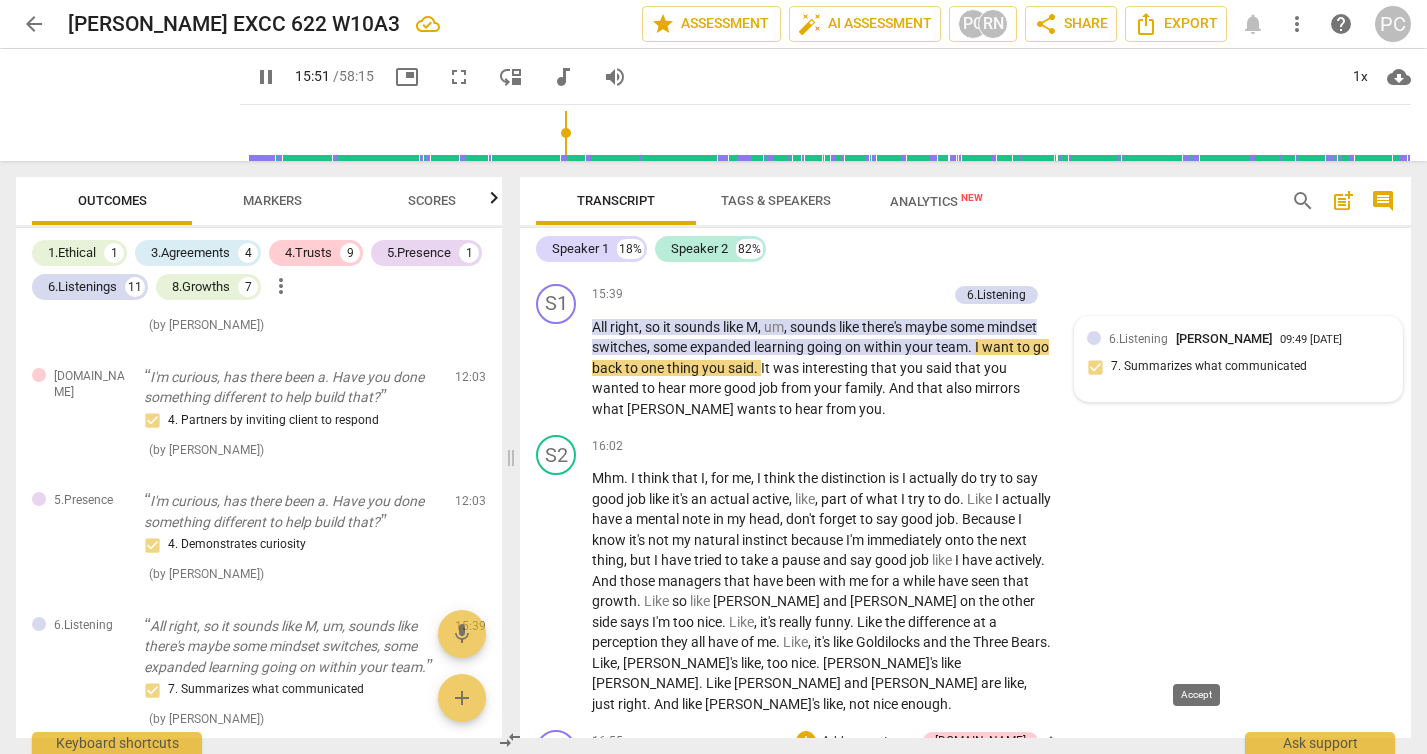 click on "check" at bounding box center (1254, 784) 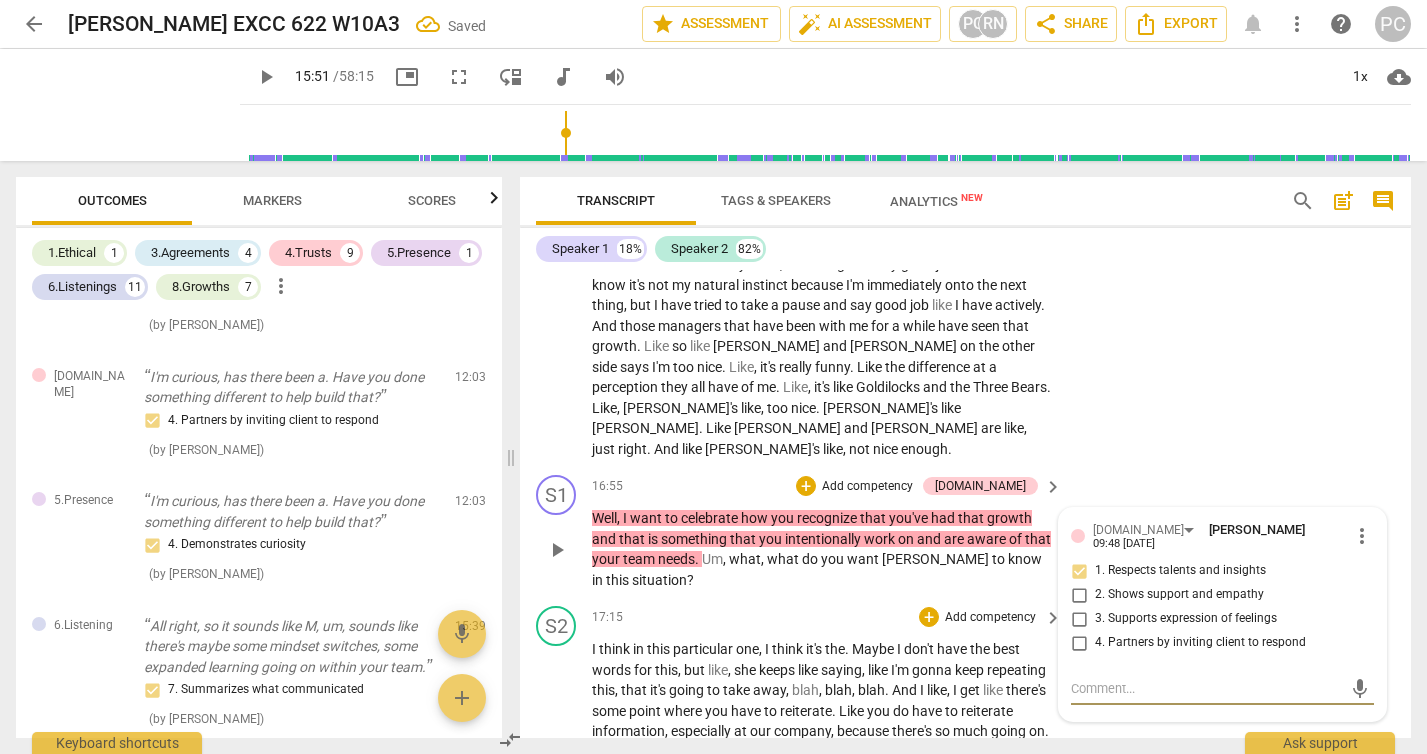 scroll, scrollTop: 6013, scrollLeft: 0, axis: vertical 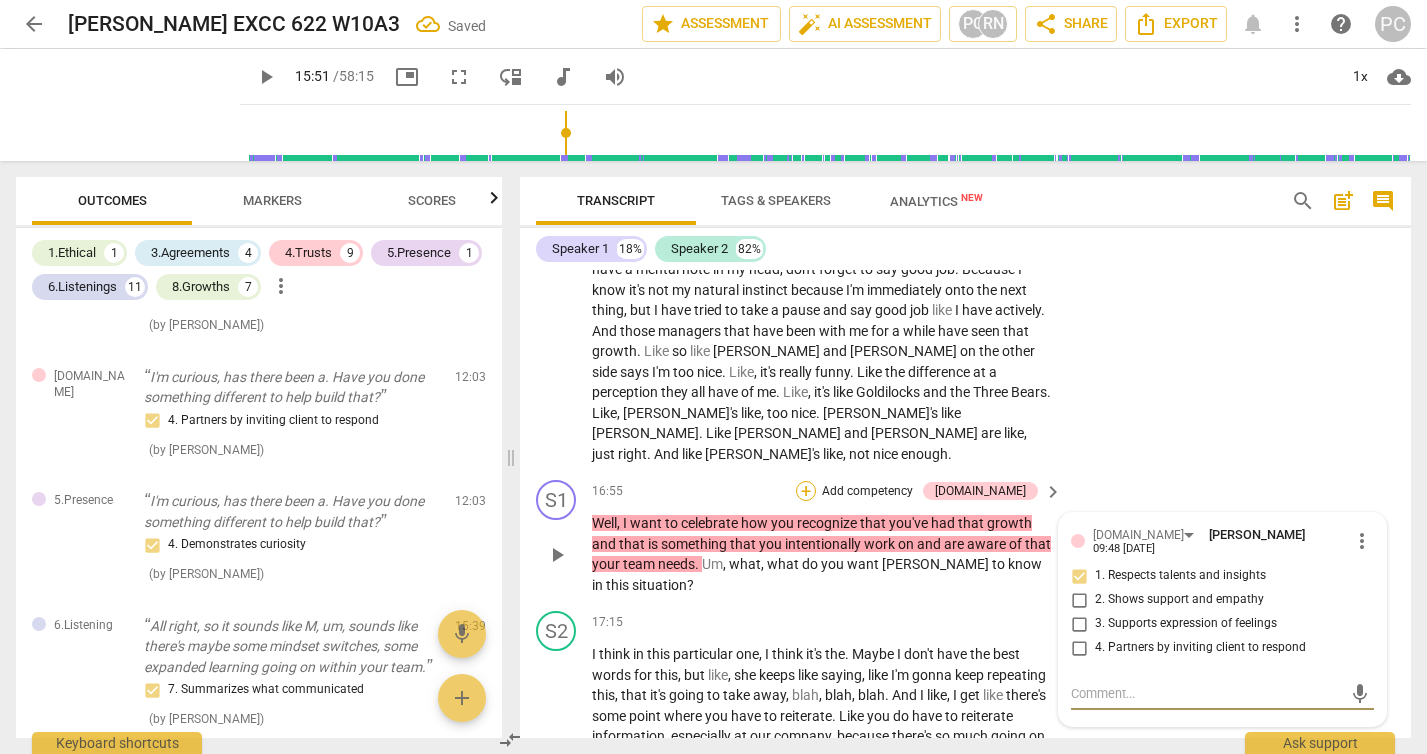 click on "+" at bounding box center (806, 491) 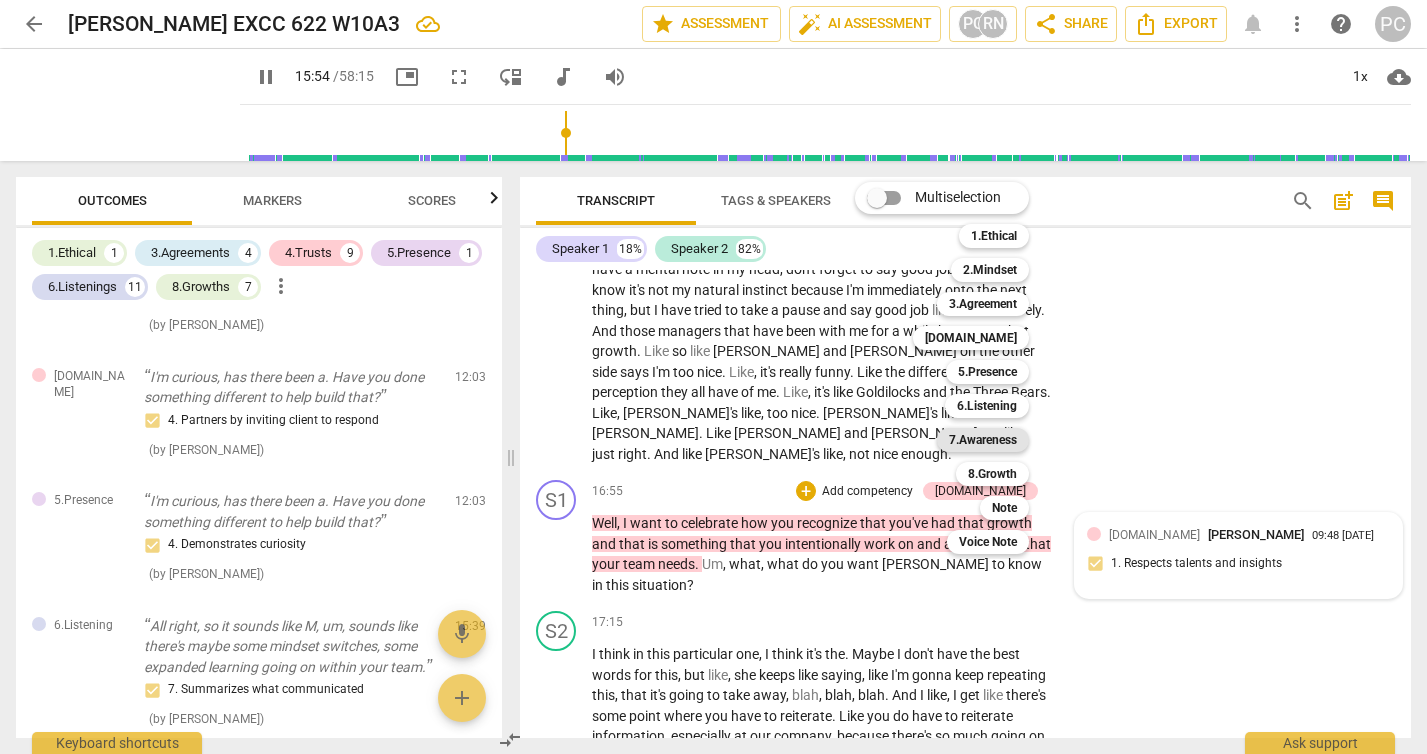 click on "7.Awareness" at bounding box center [983, 440] 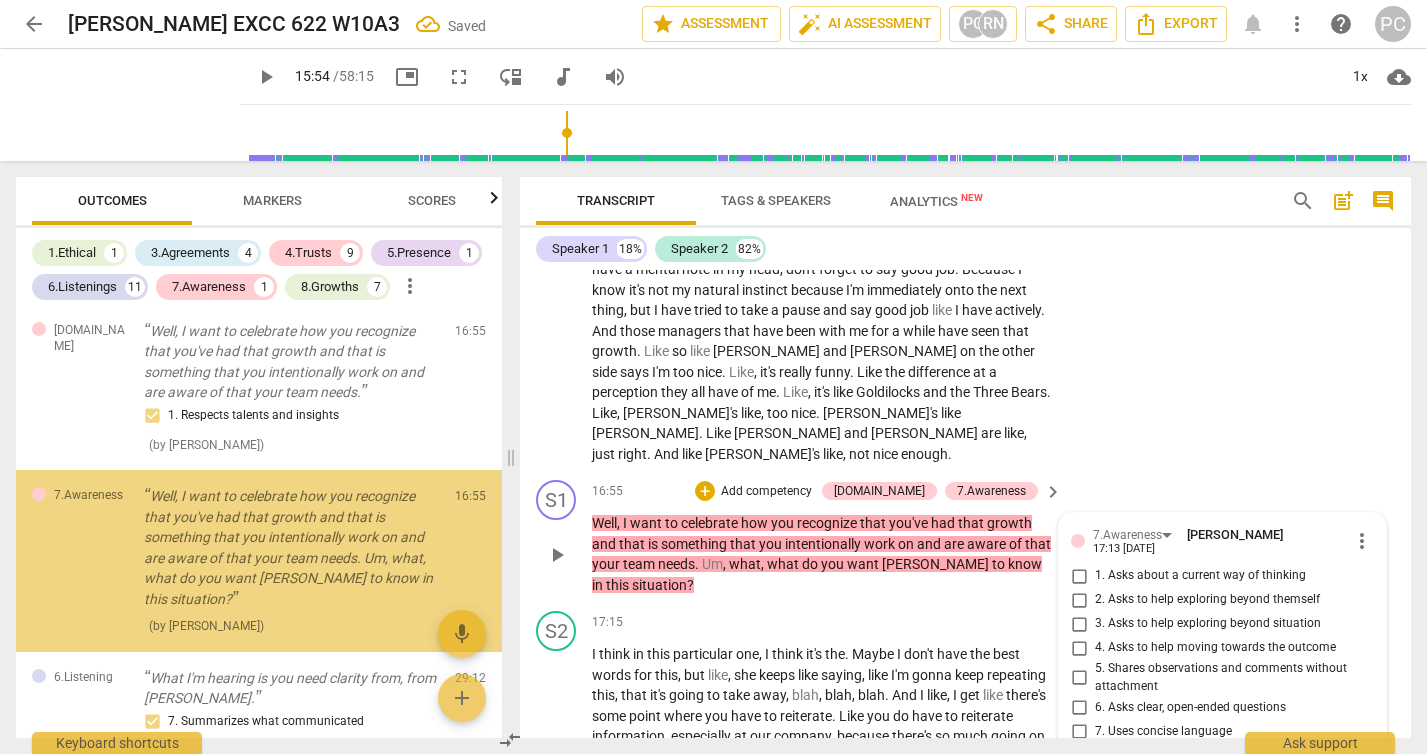 scroll, scrollTop: 1659, scrollLeft: 0, axis: vertical 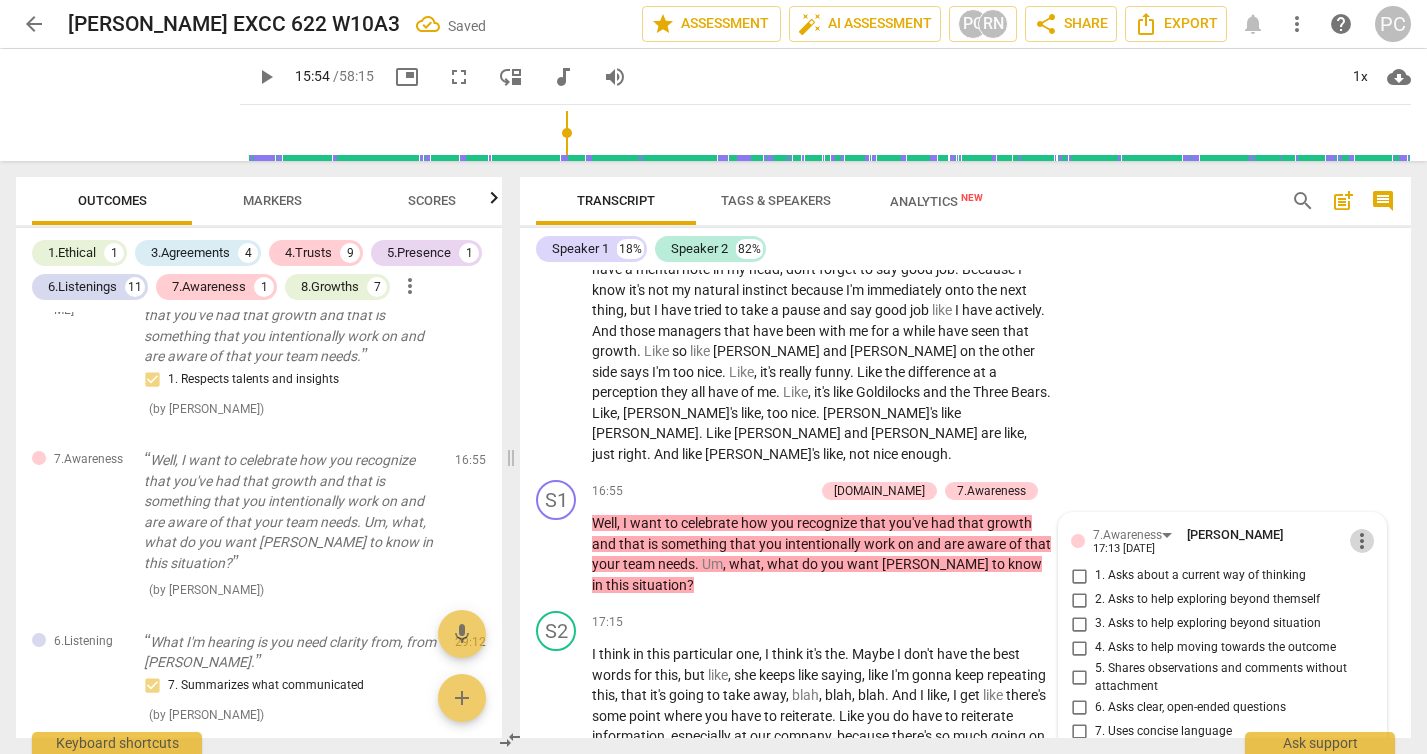 click on "more_vert" at bounding box center (1362, 541) 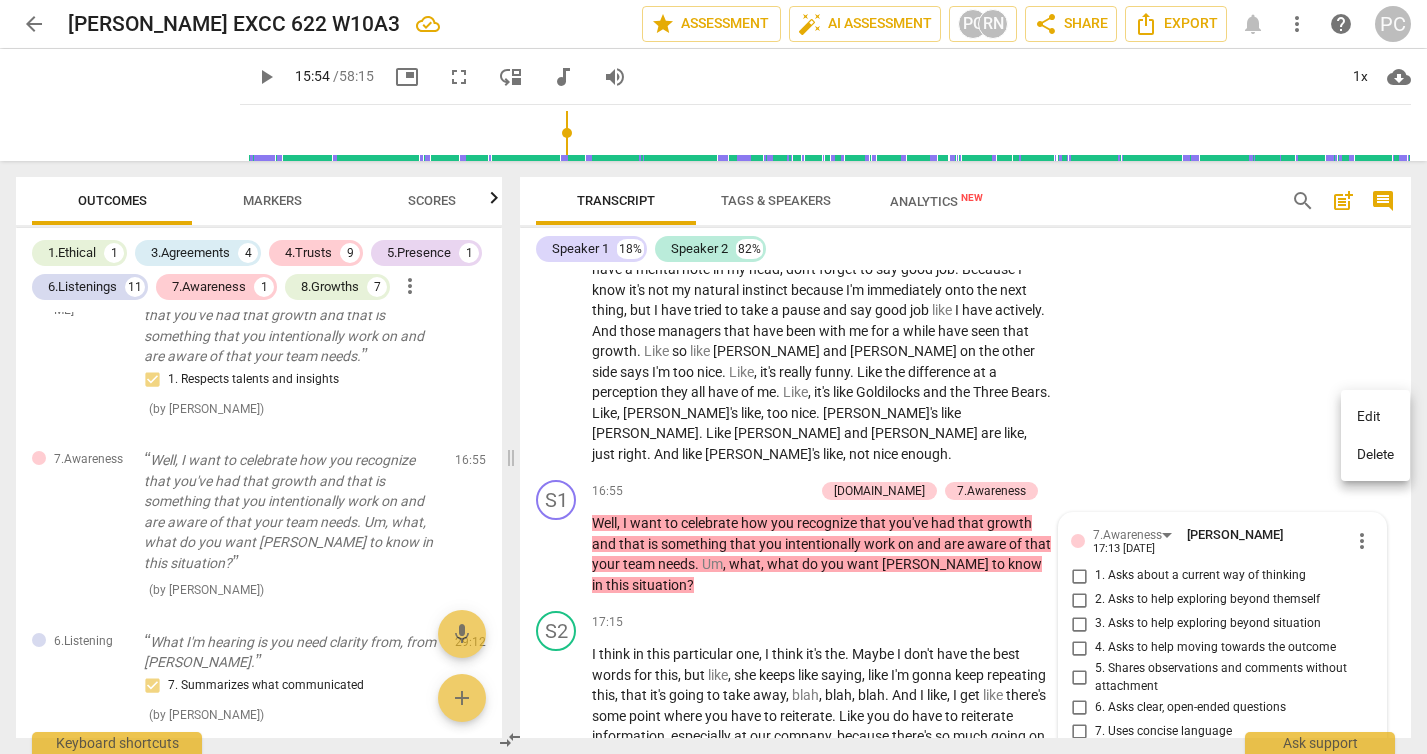 click on "Delete" at bounding box center (1375, 455) 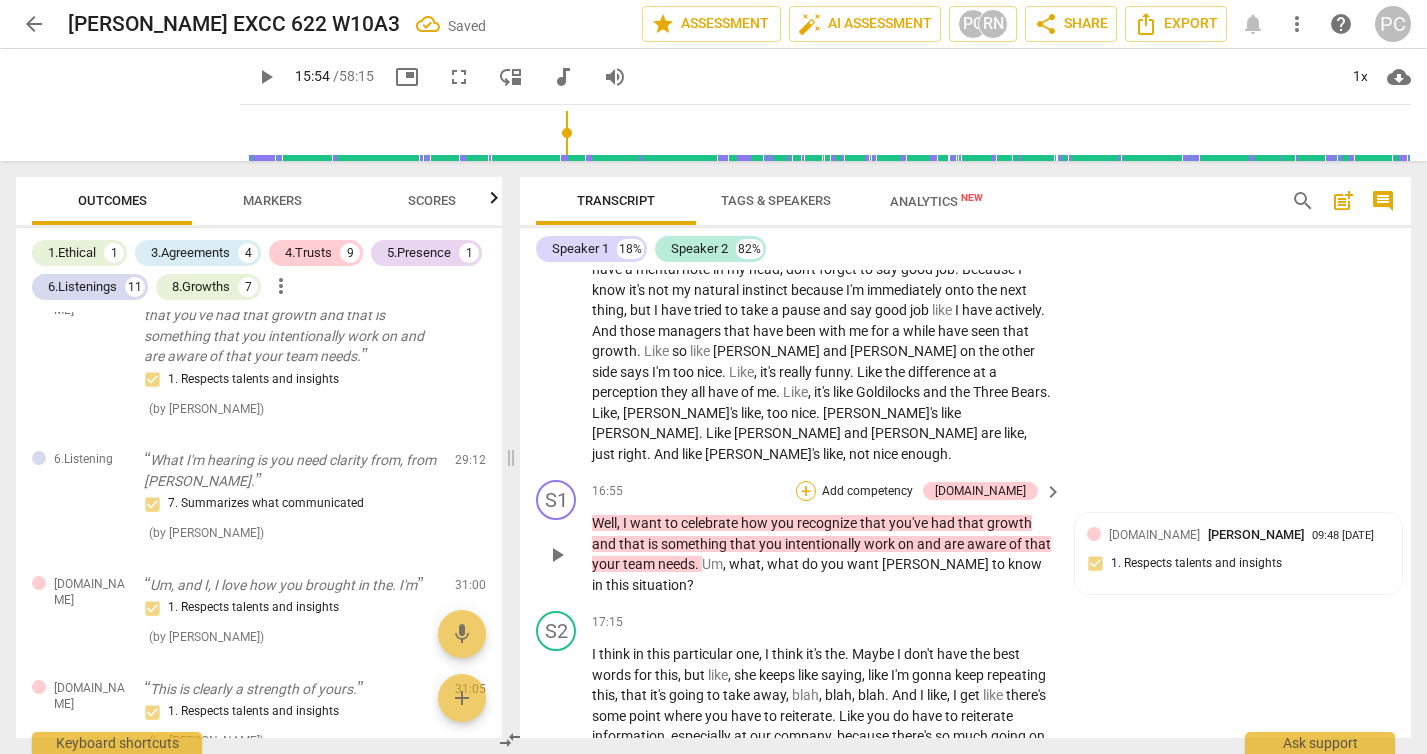 click on "+" at bounding box center [806, 491] 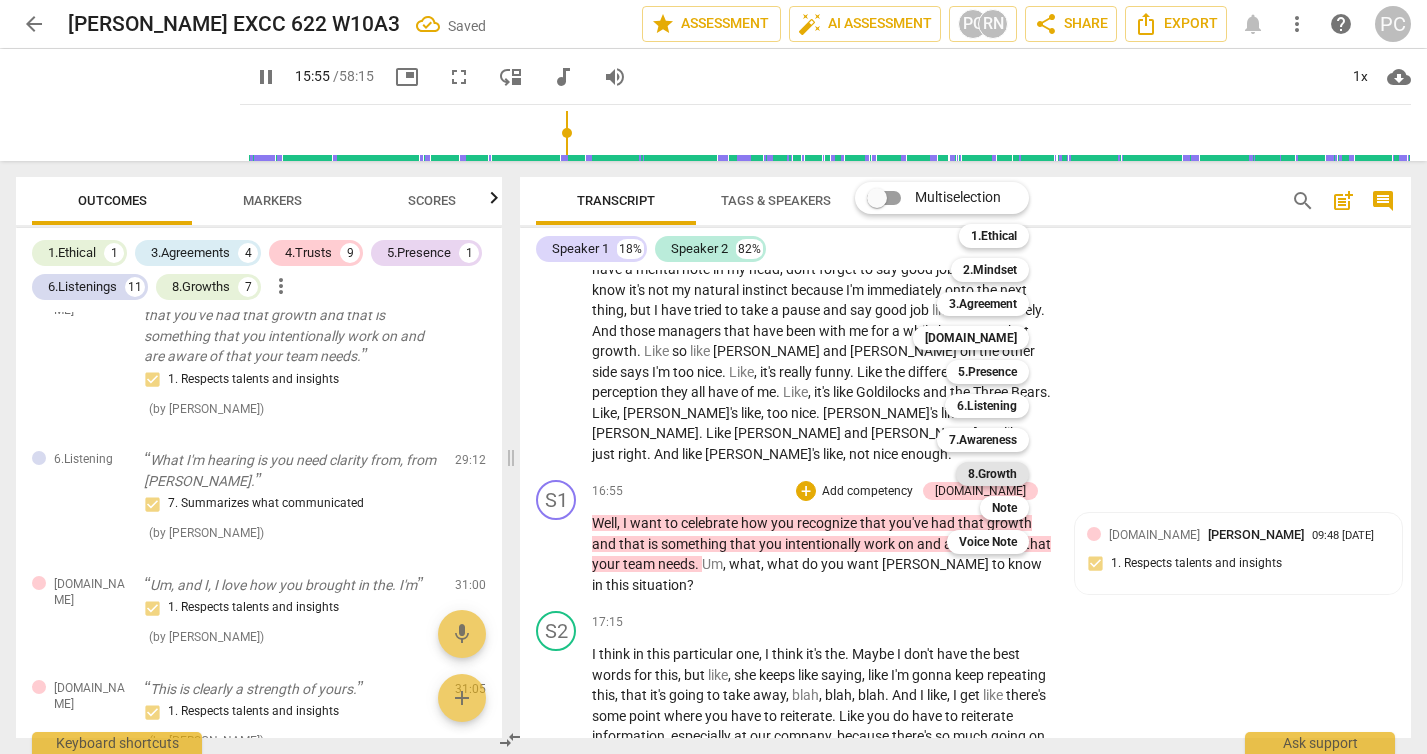 click on "8.Growth" at bounding box center (992, 474) 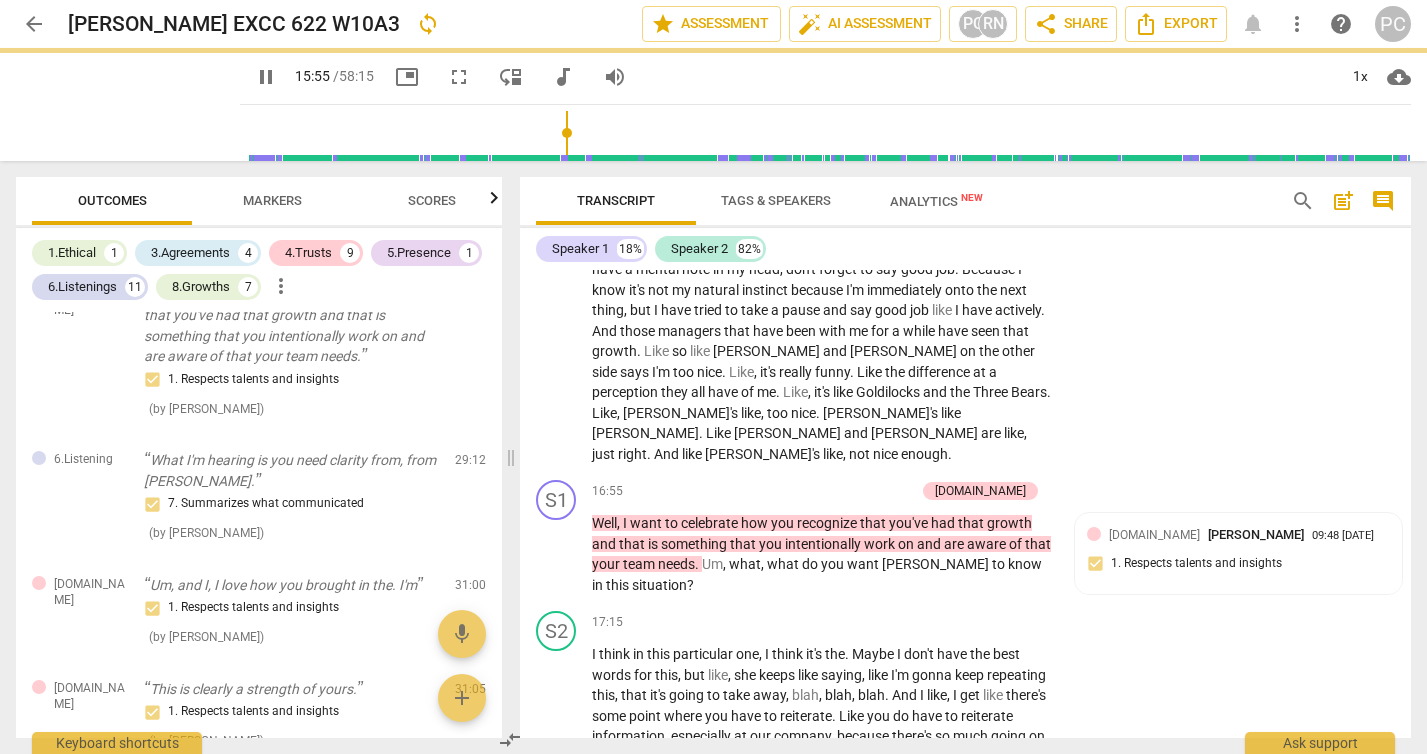 type on "956" 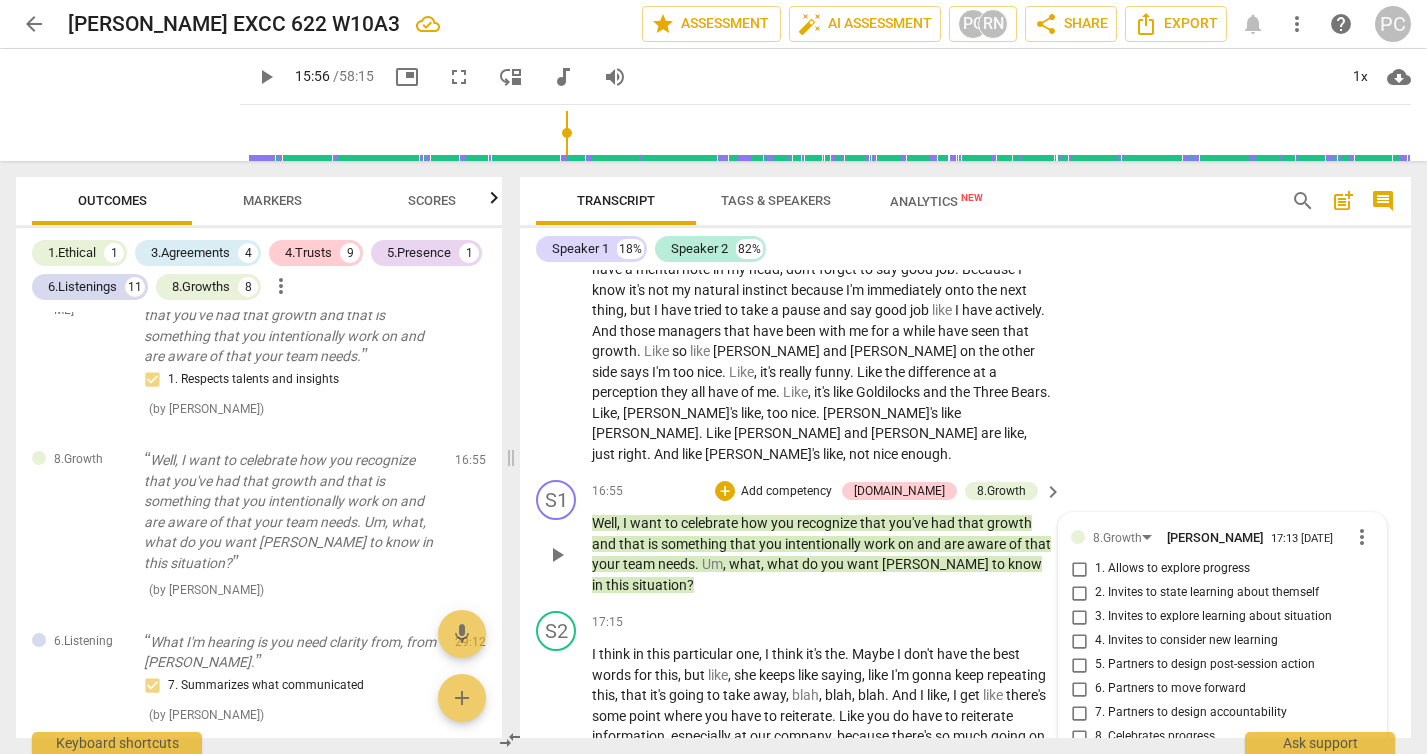 click on "8. Celebrates progress" at bounding box center [1079, 737] 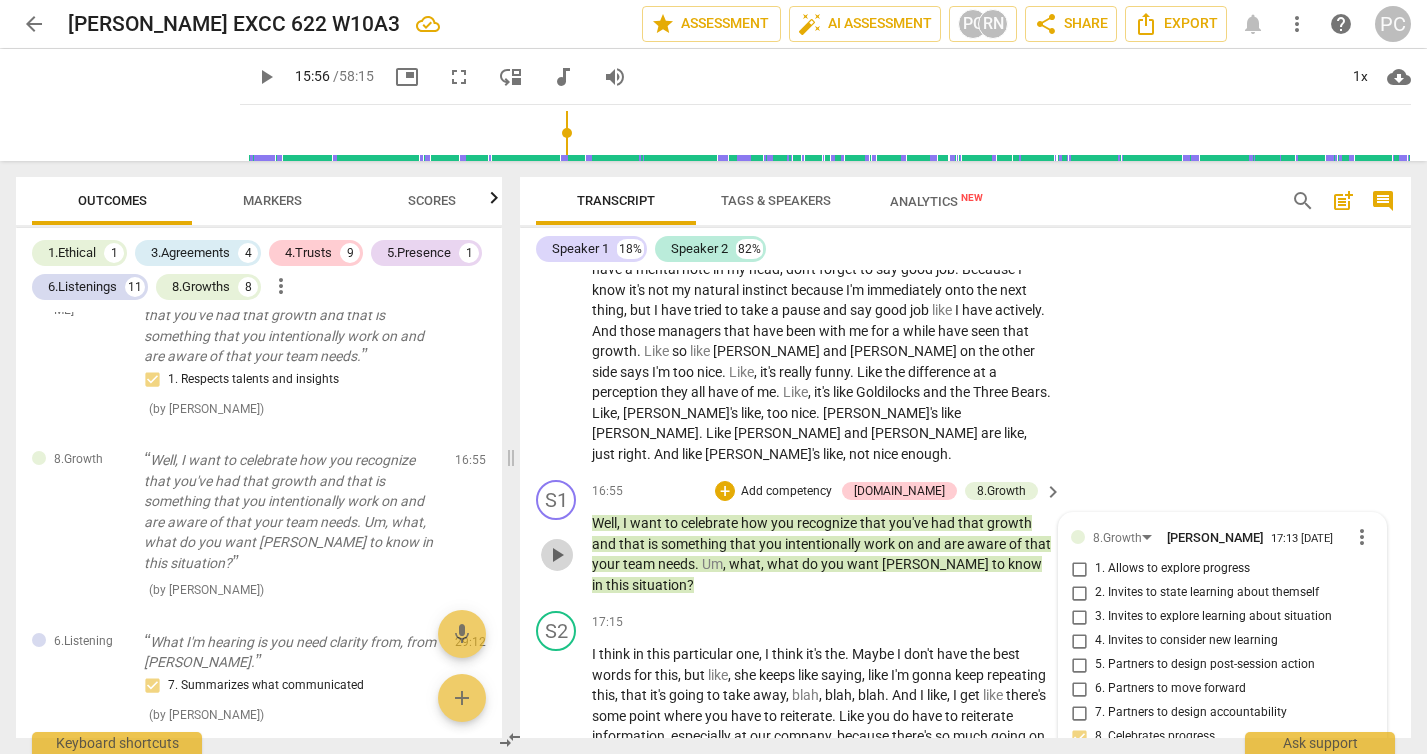 click on "play_arrow" at bounding box center (557, 555) 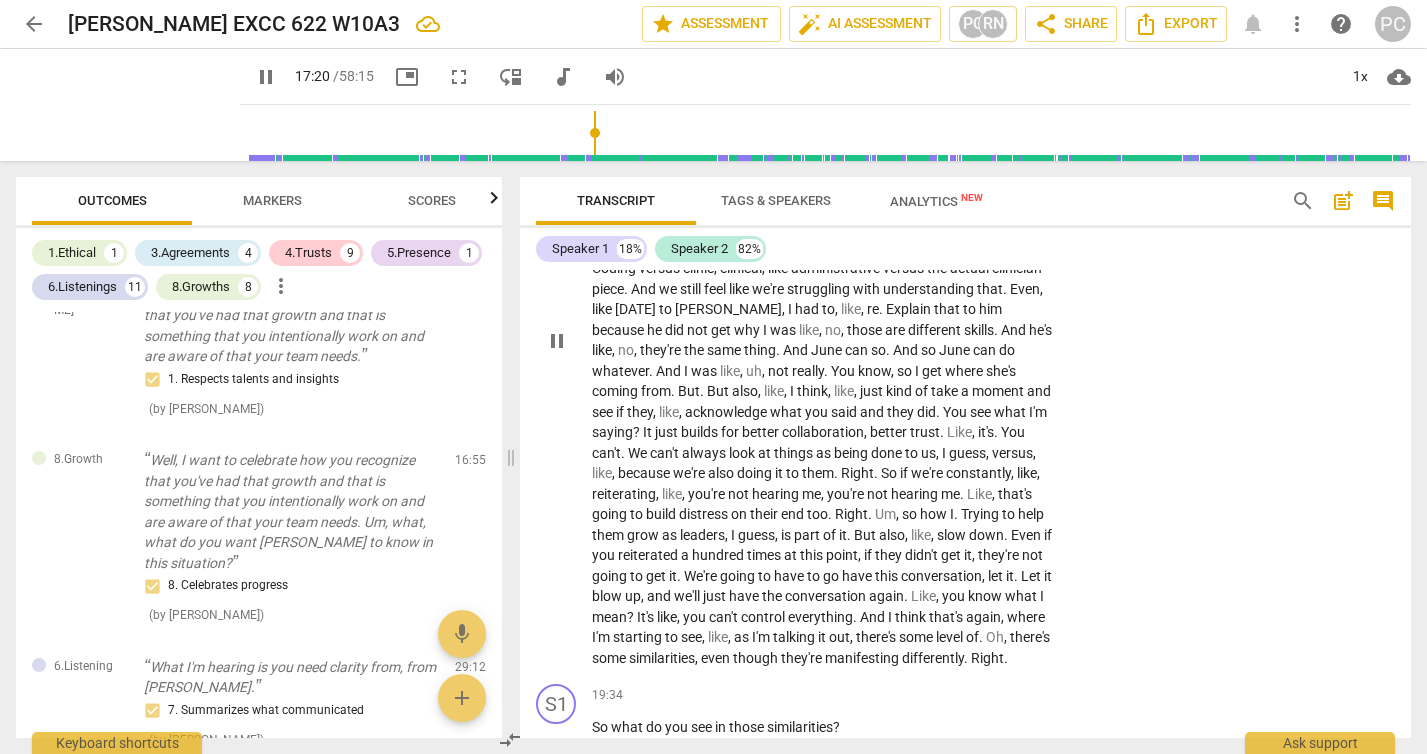 scroll, scrollTop: 6637, scrollLeft: 0, axis: vertical 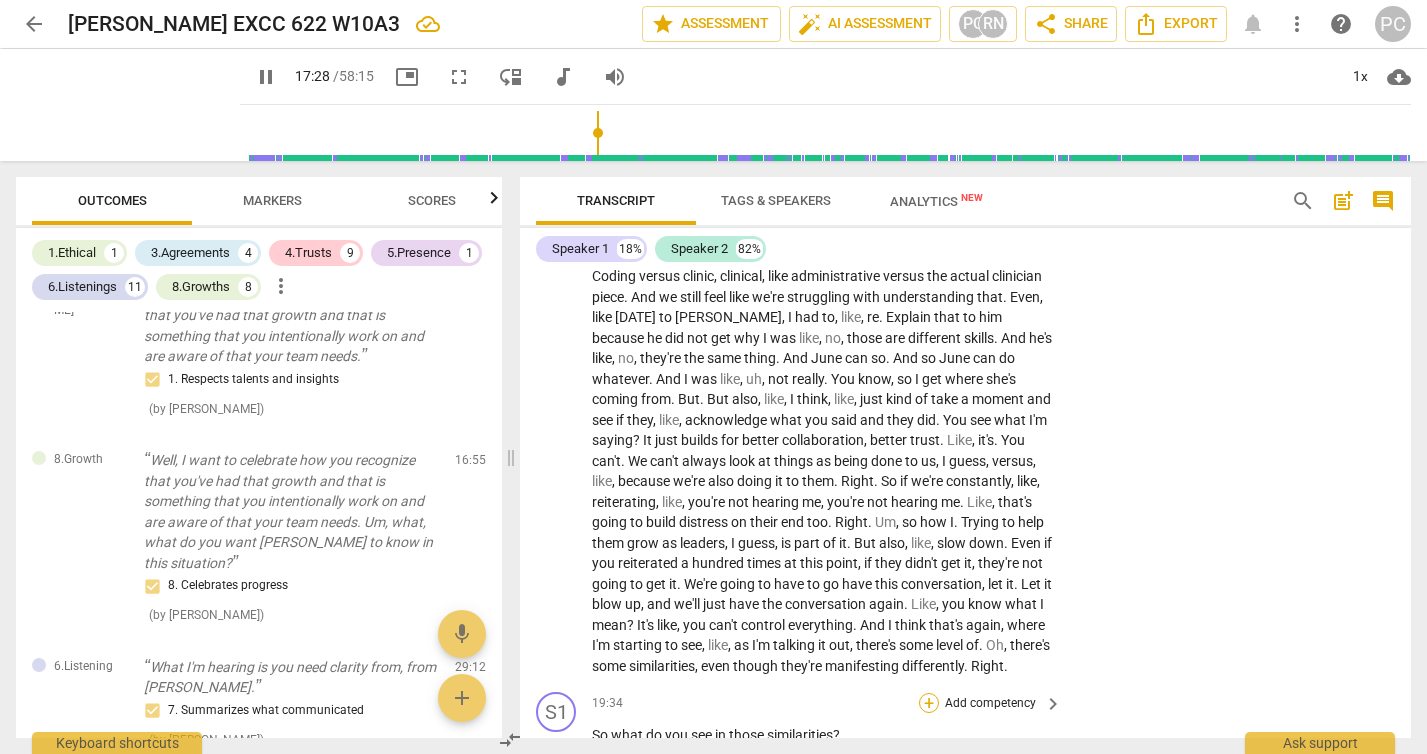 click on "+" at bounding box center [929, 703] 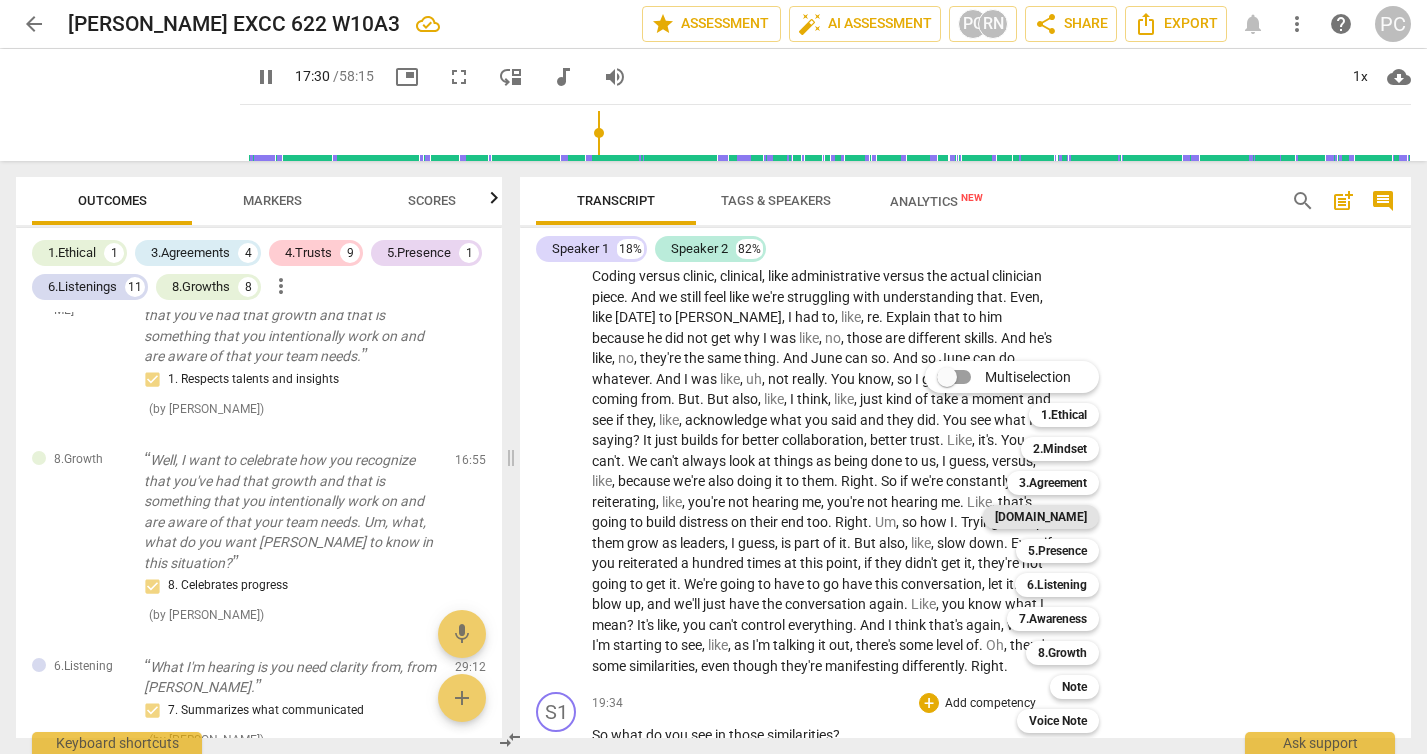 scroll, scrollTop: 6307, scrollLeft: 0, axis: vertical 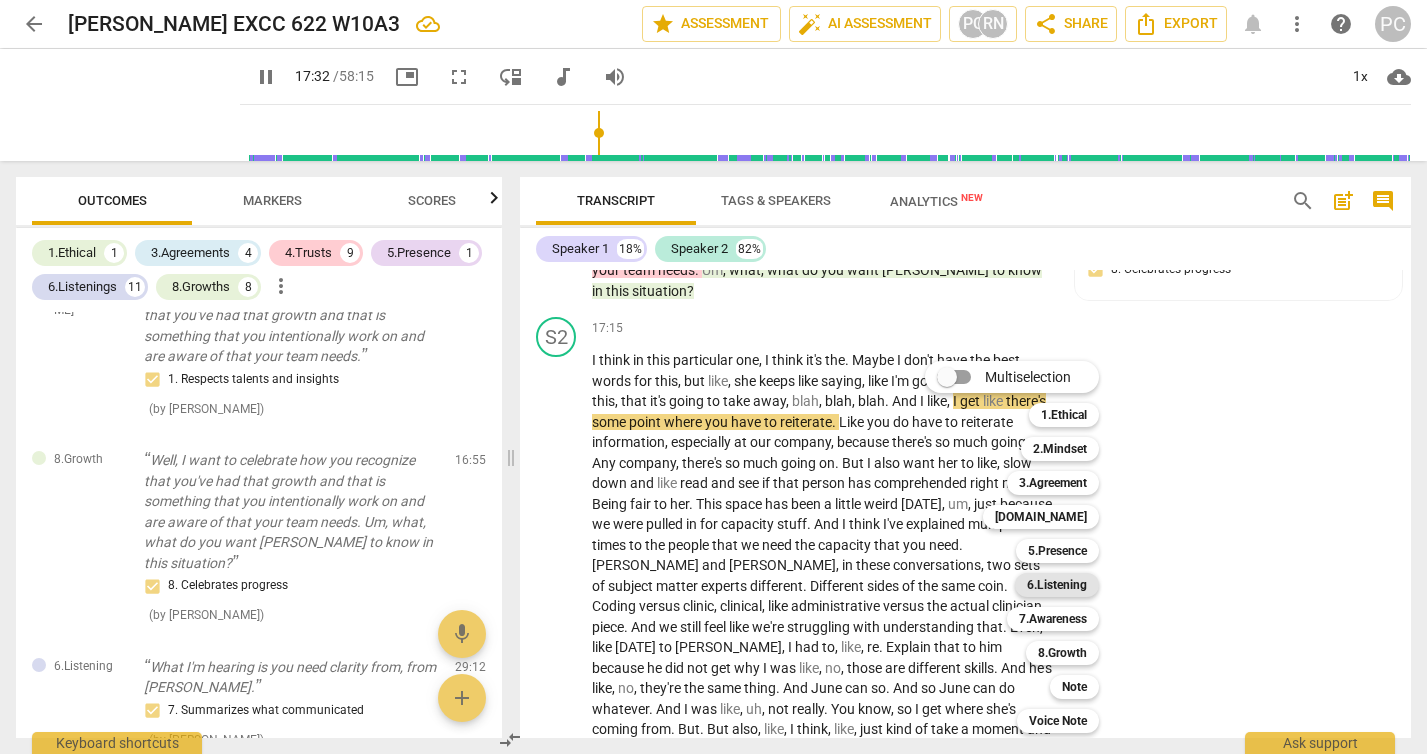 click on "6.Listening" at bounding box center (1057, 585) 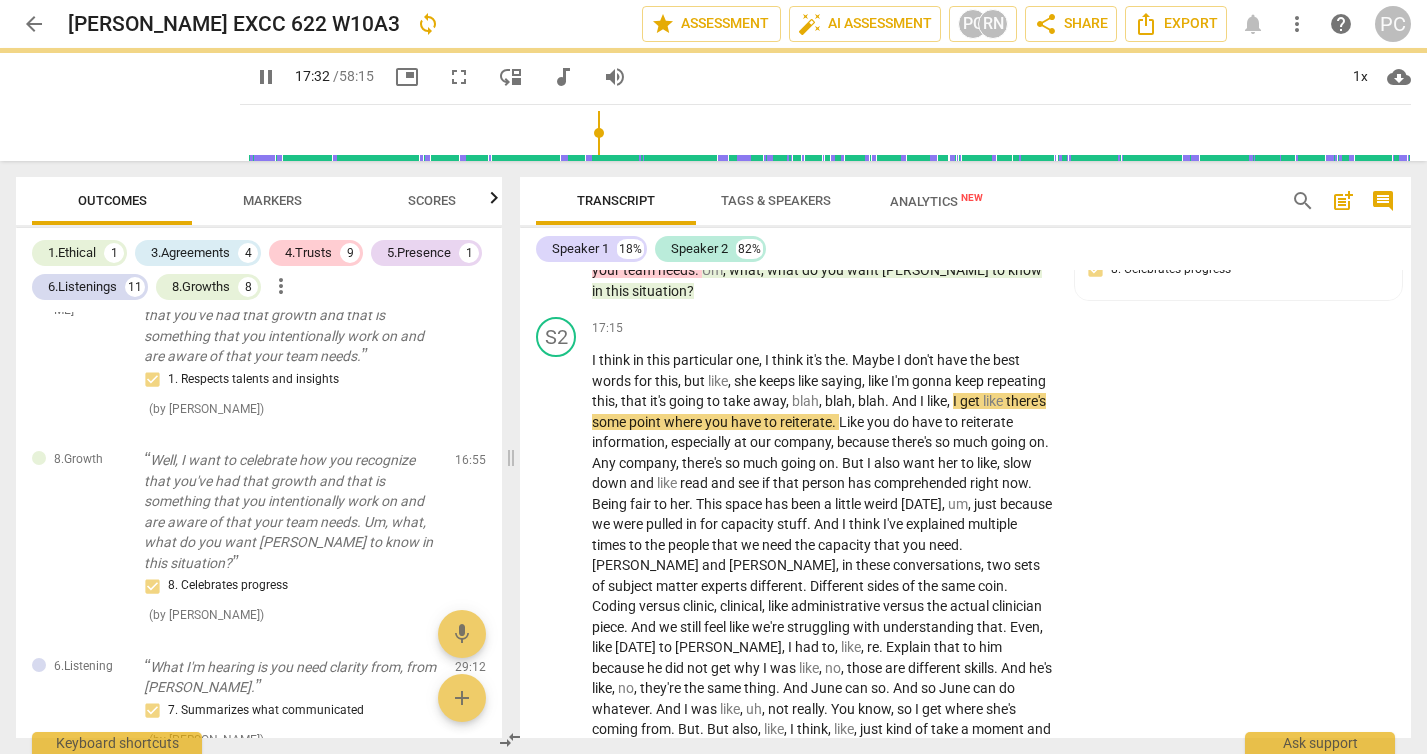 type on "1052" 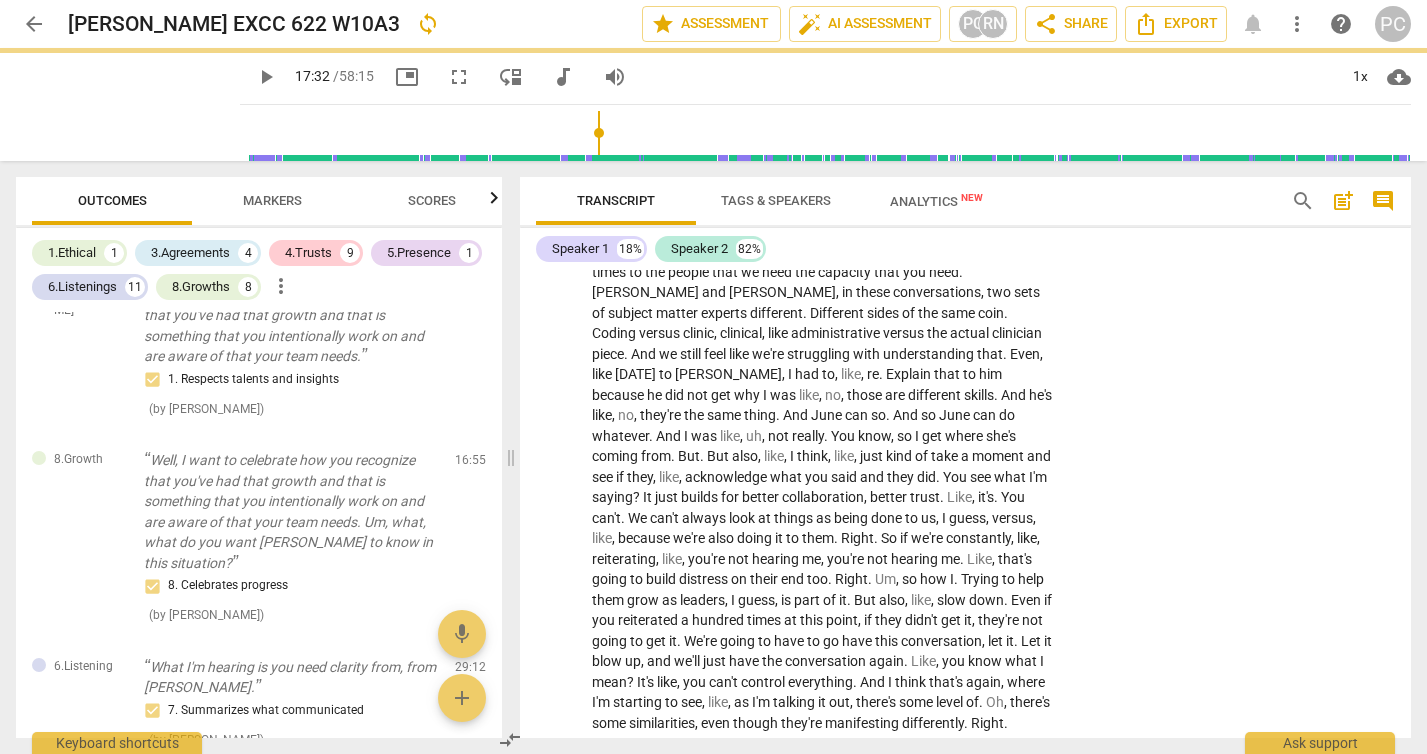 scroll, scrollTop: 6990, scrollLeft: 0, axis: vertical 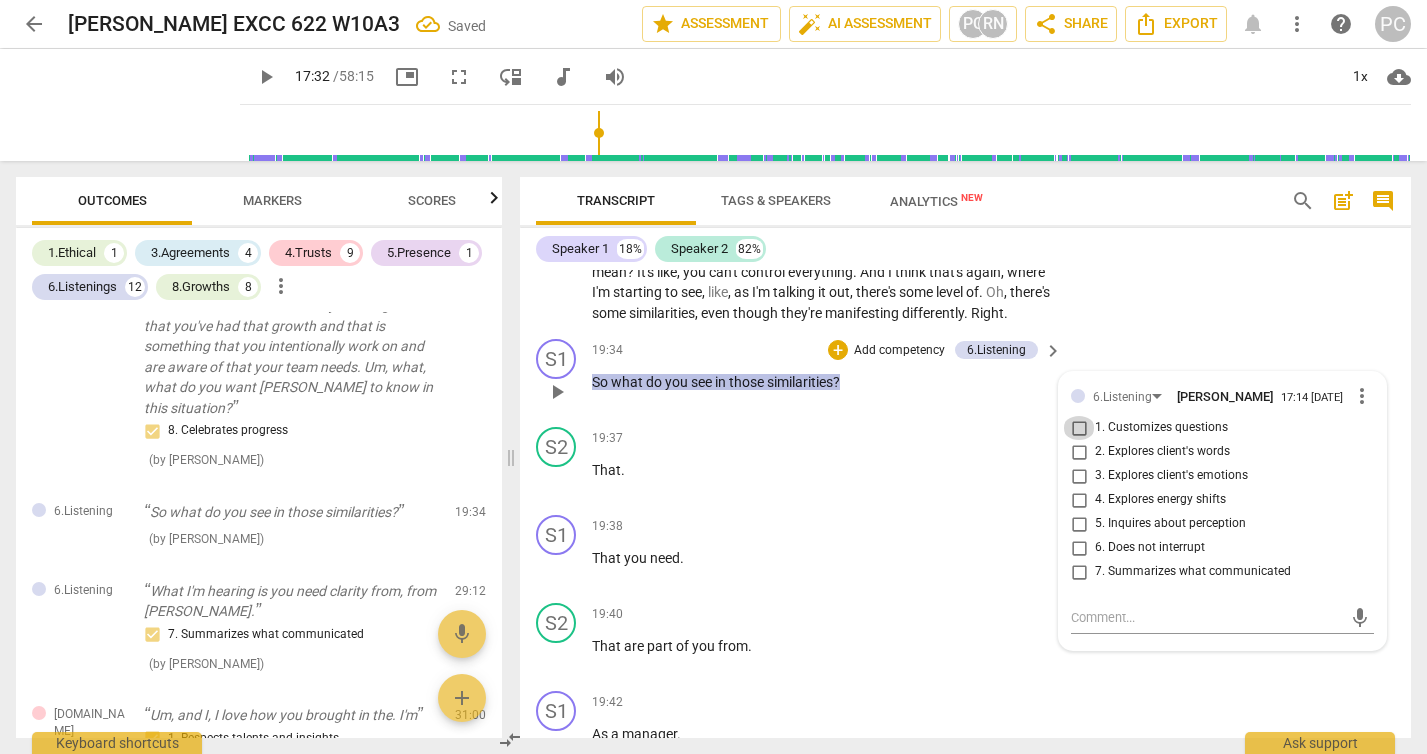 click on "1. Customizes questions" at bounding box center (1079, 428) 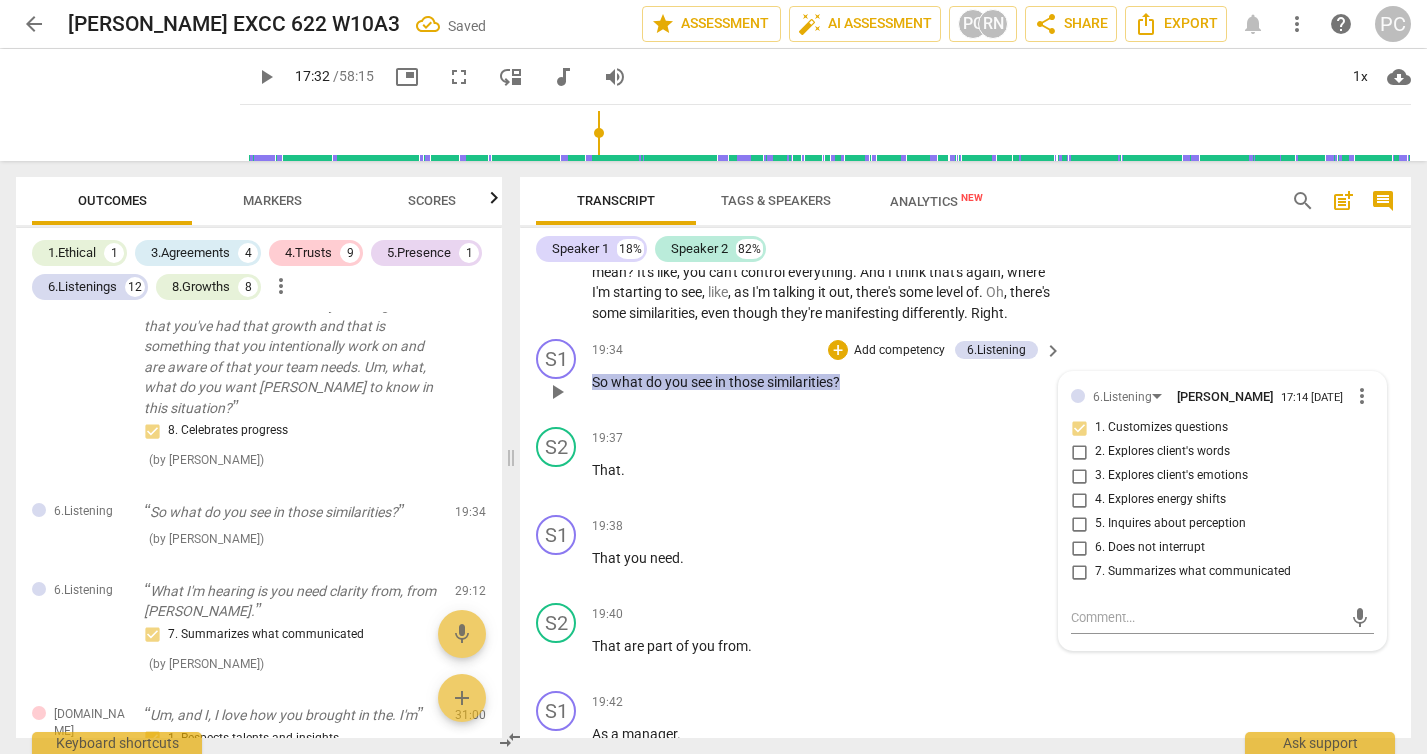 click on "2. Explores client's words" at bounding box center [1079, 452] 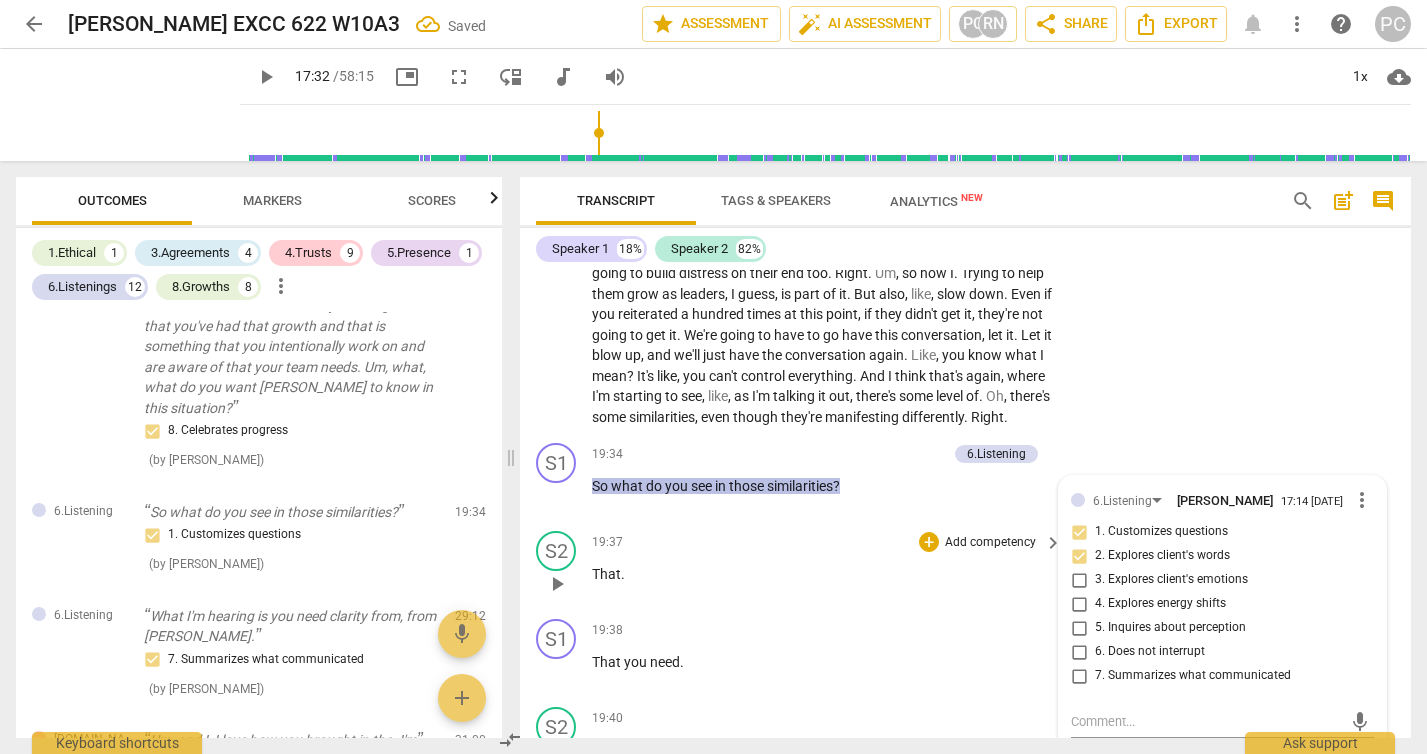 scroll, scrollTop: 6814, scrollLeft: 0, axis: vertical 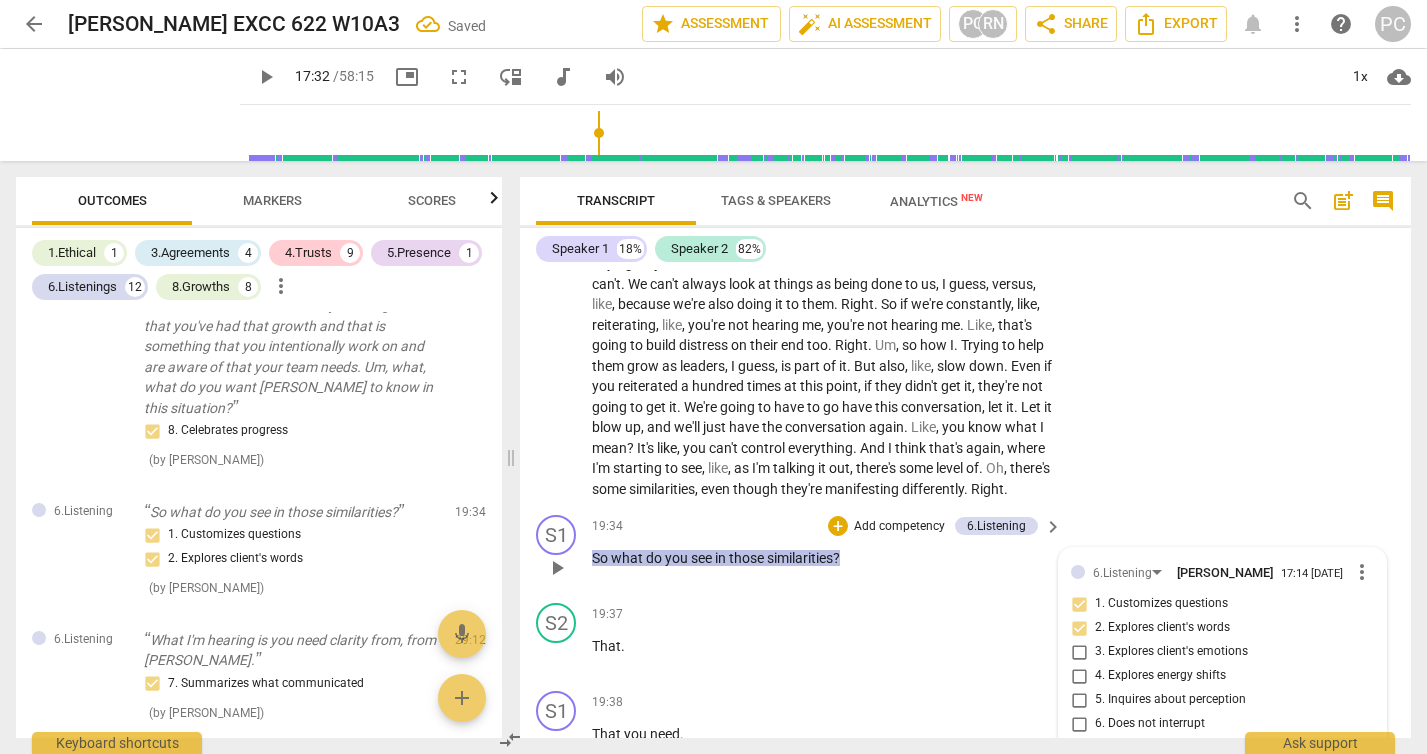 click on "play_arrow" at bounding box center (557, 568) 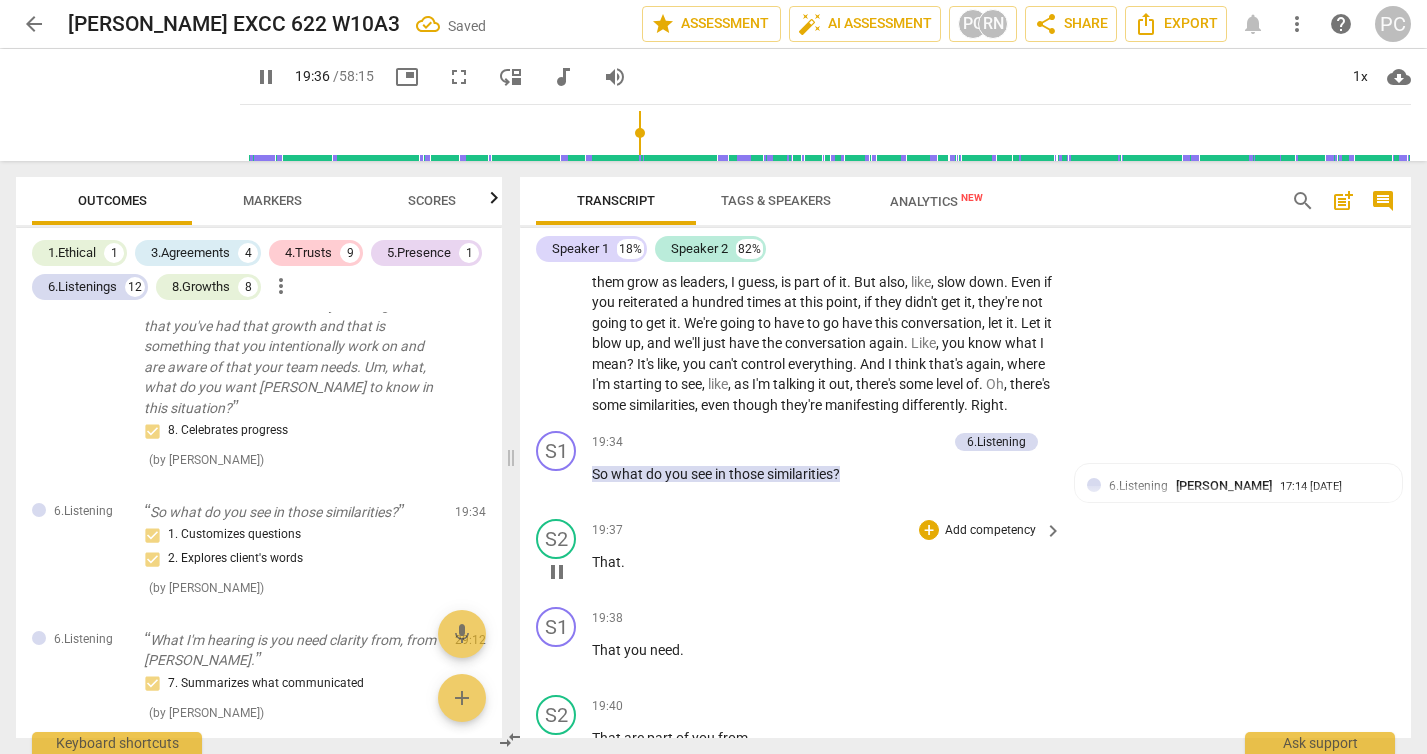 scroll, scrollTop: 6905, scrollLeft: 0, axis: vertical 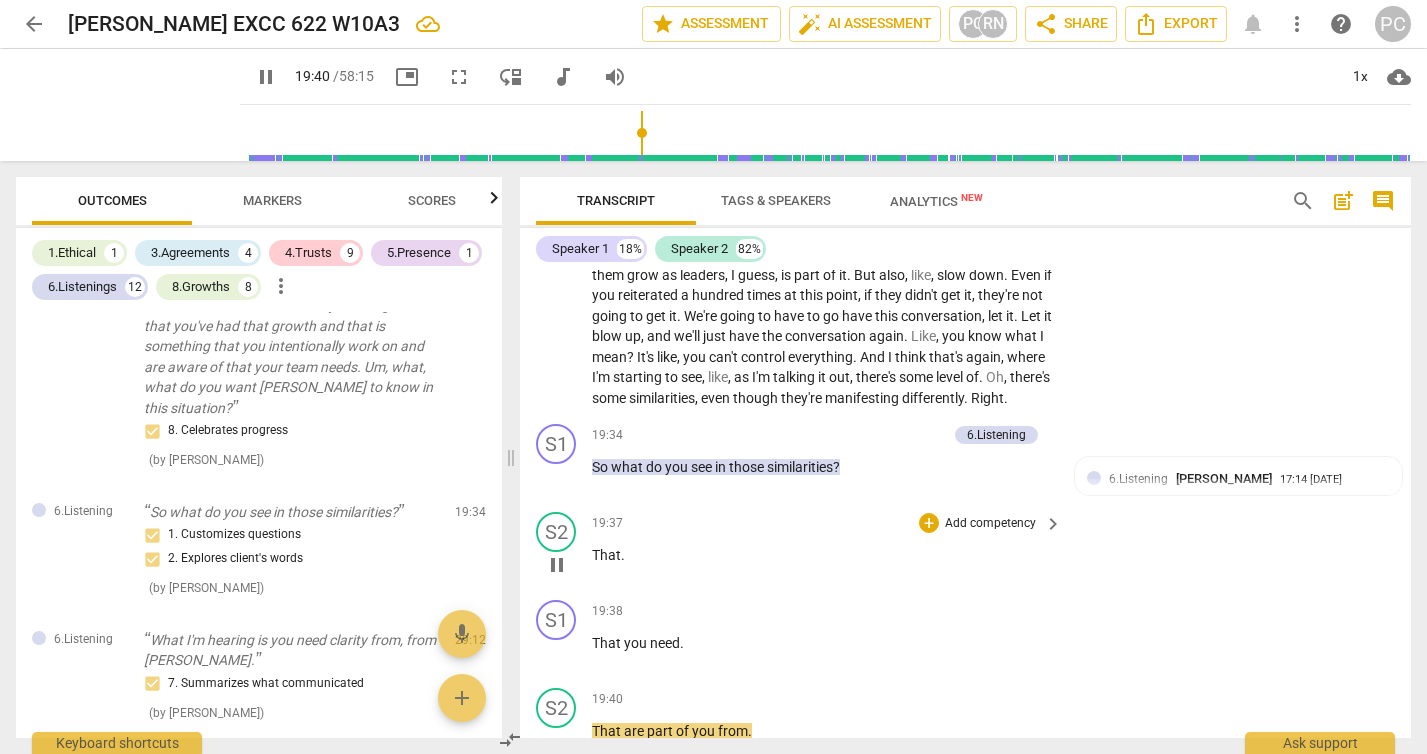 click on "That" at bounding box center [606, 555] 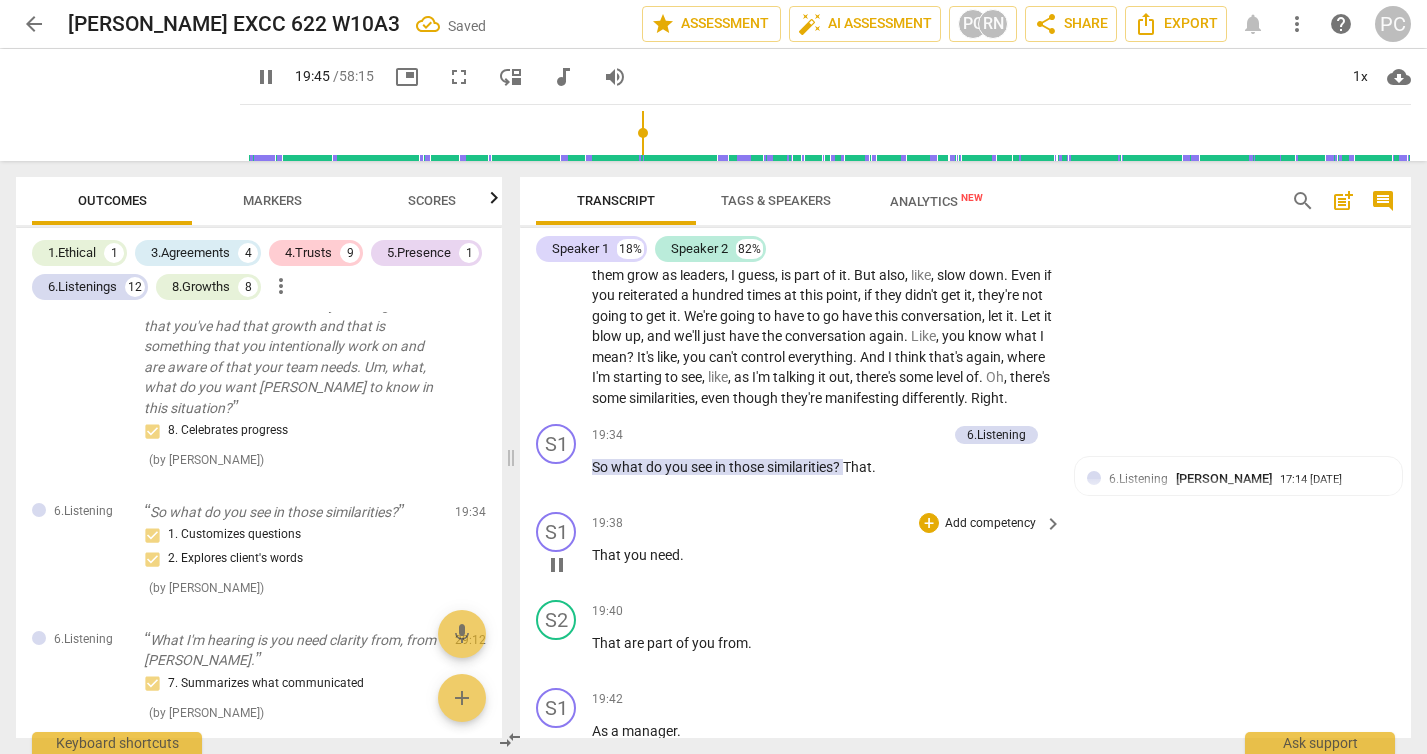 click on "That" at bounding box center (608, 555) 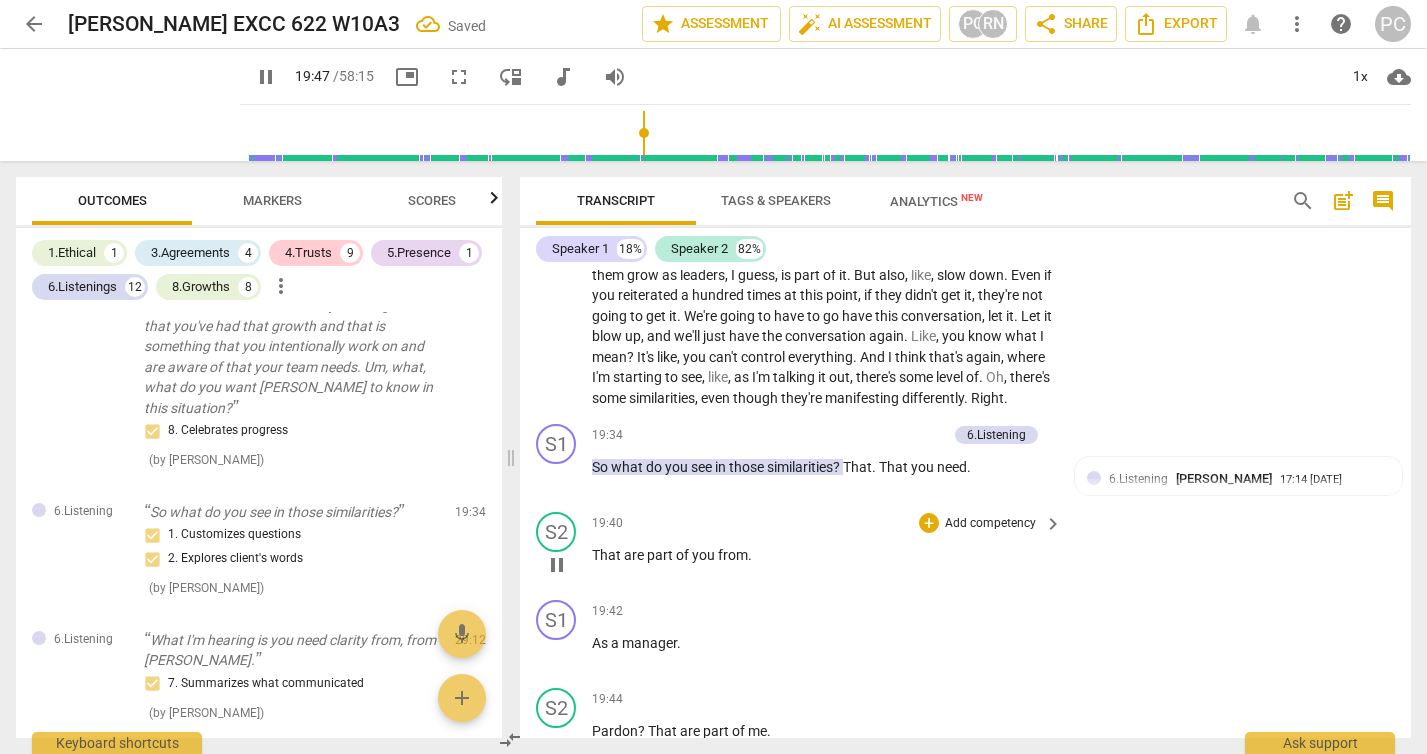 click on "That" at bounding box center (608, 555) 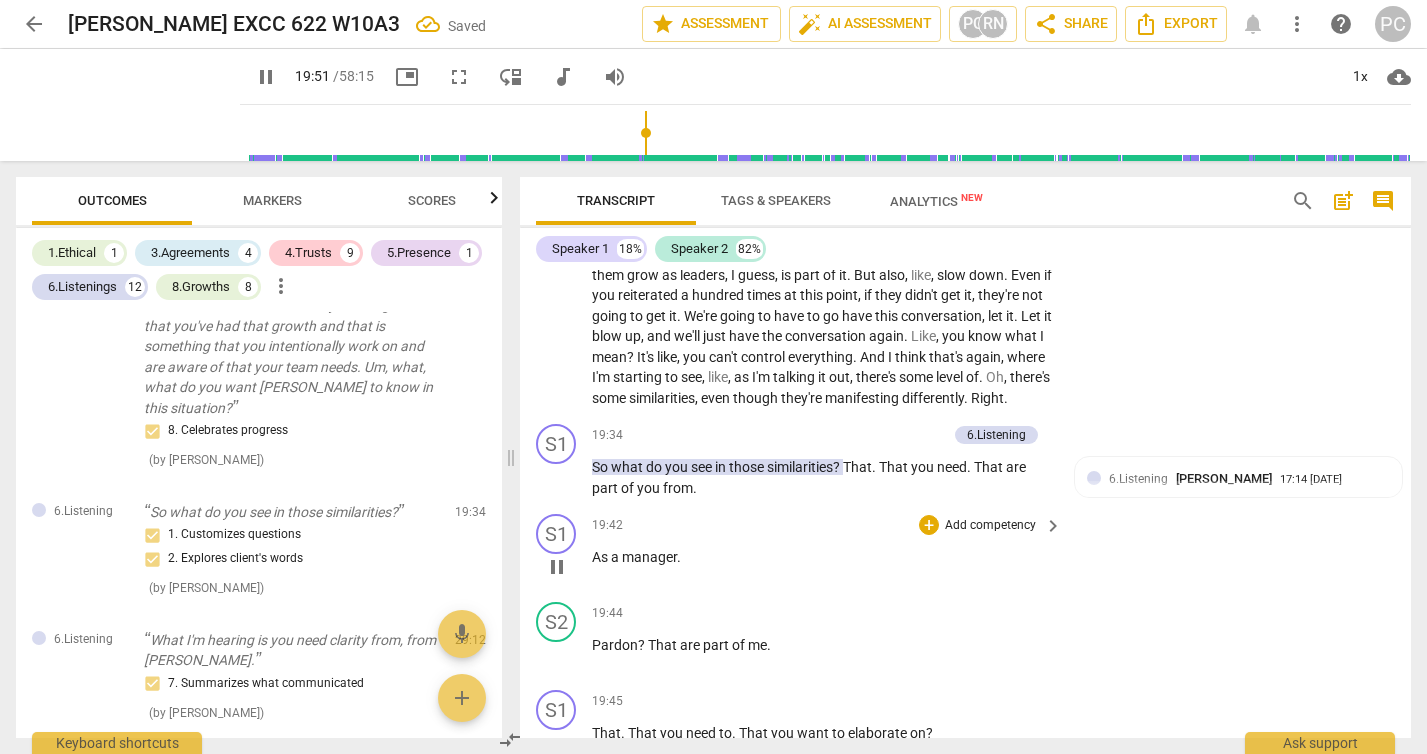 click on "As" at bounding box center [601, 557] 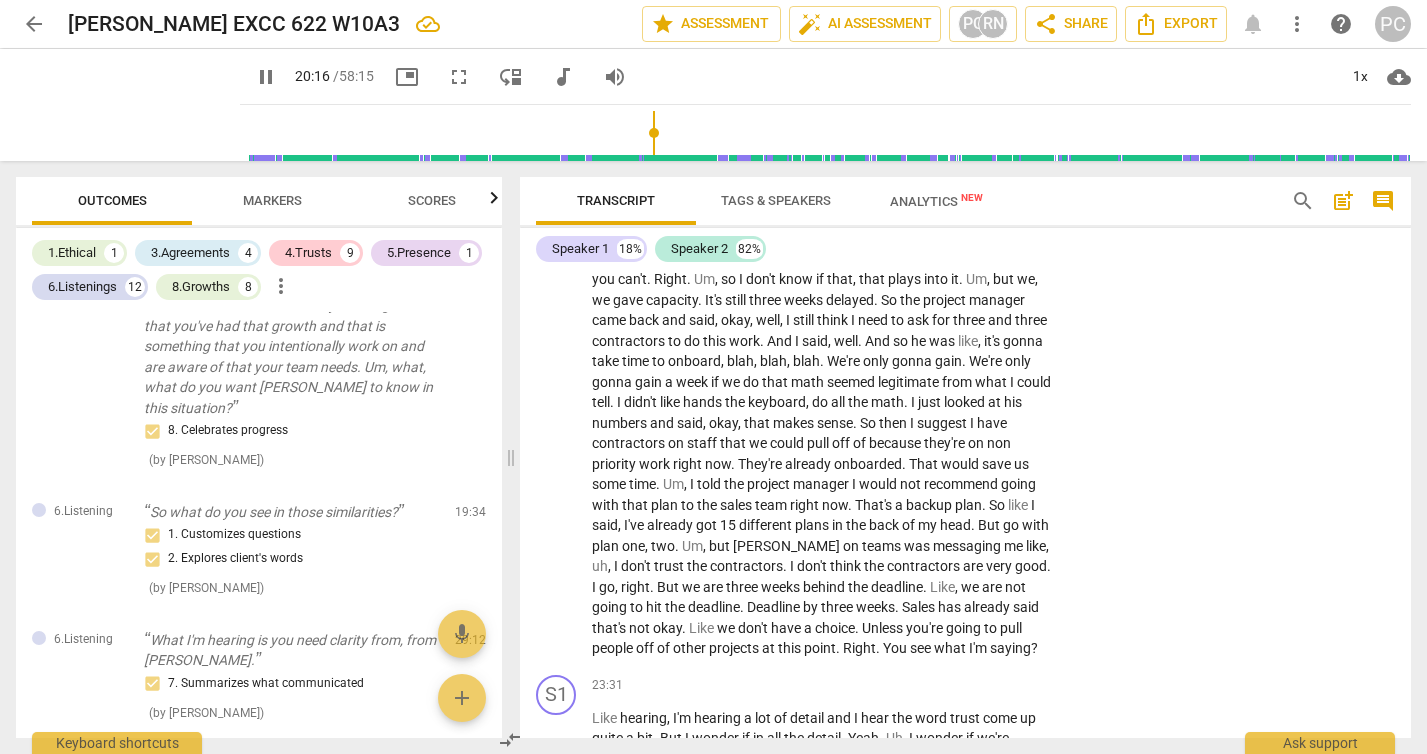 scroll, scrollTop: 8098, scrollLeft: 0, axis: vertical 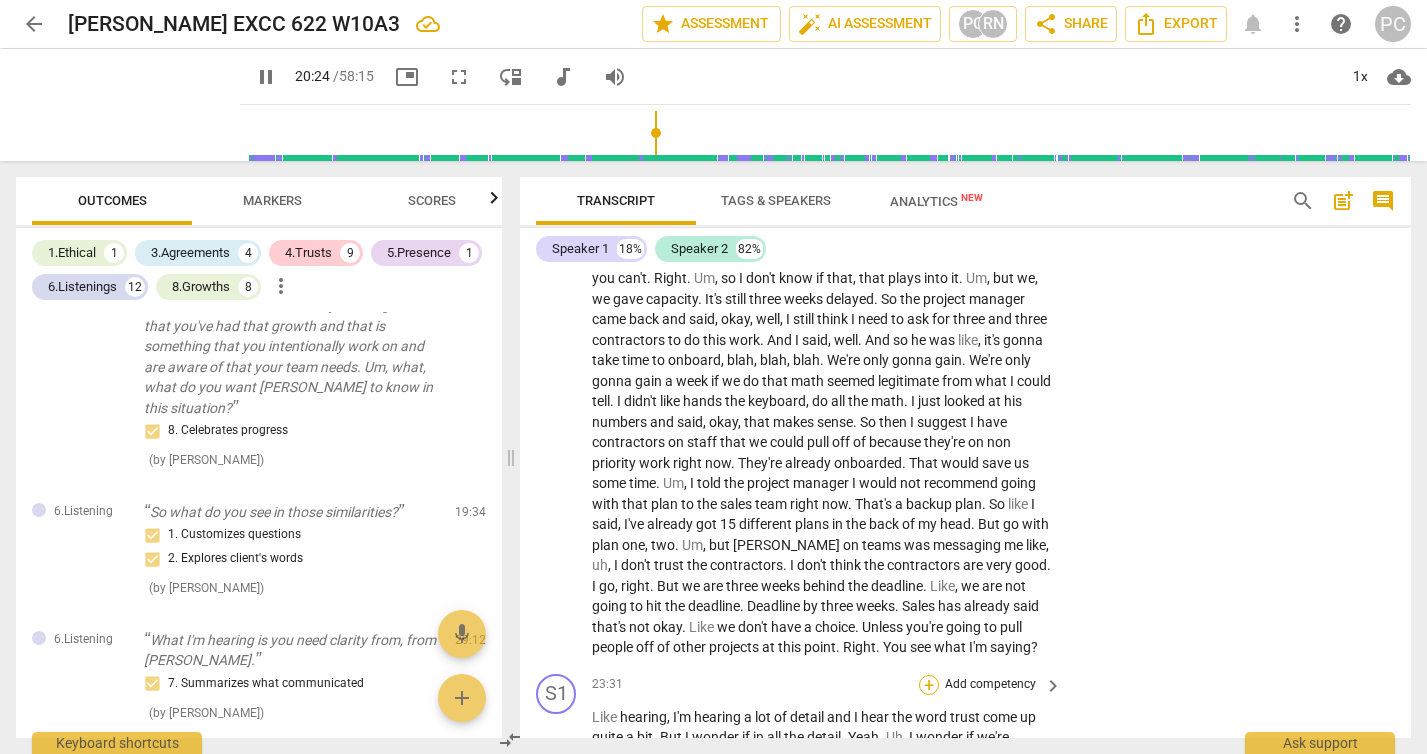 click on "+" at bounding box center (929, 685) 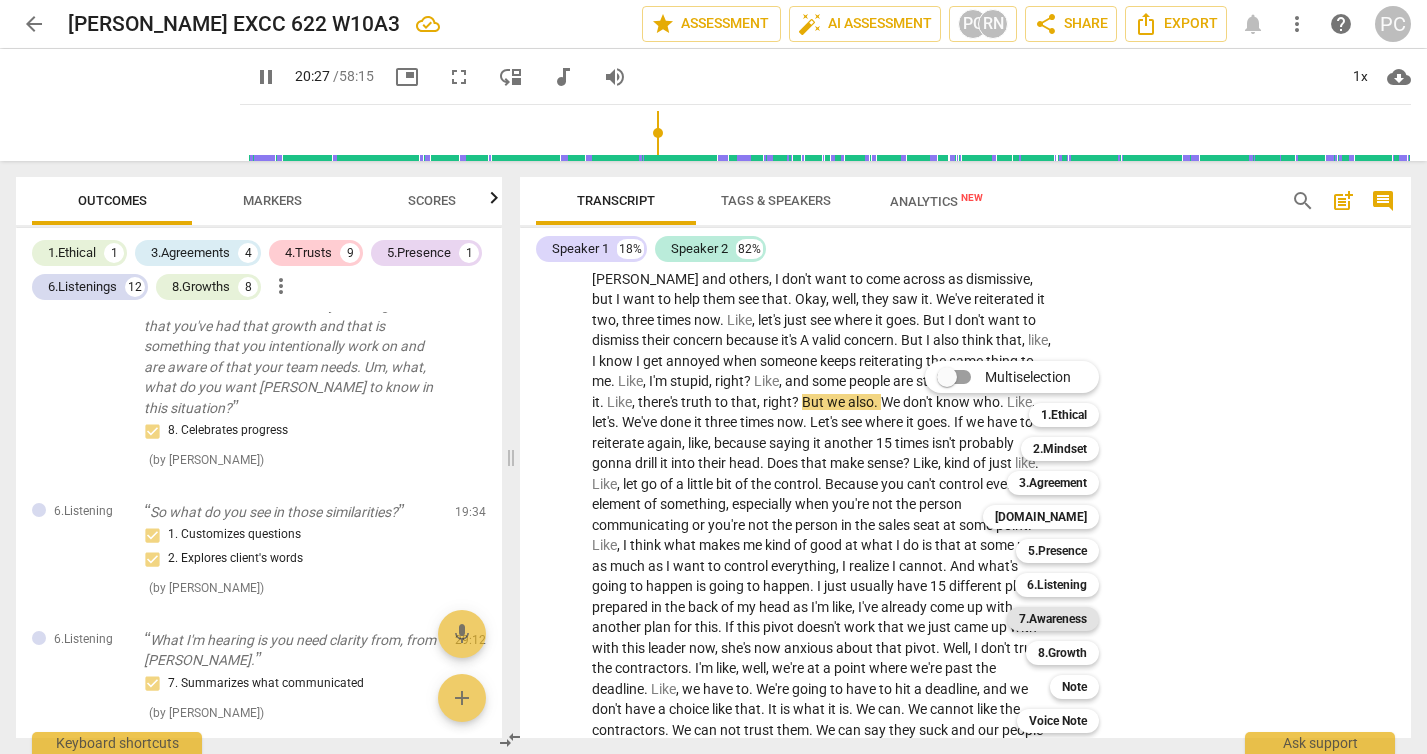 click on "7.Awareness" at bounding box center [1053, 619] 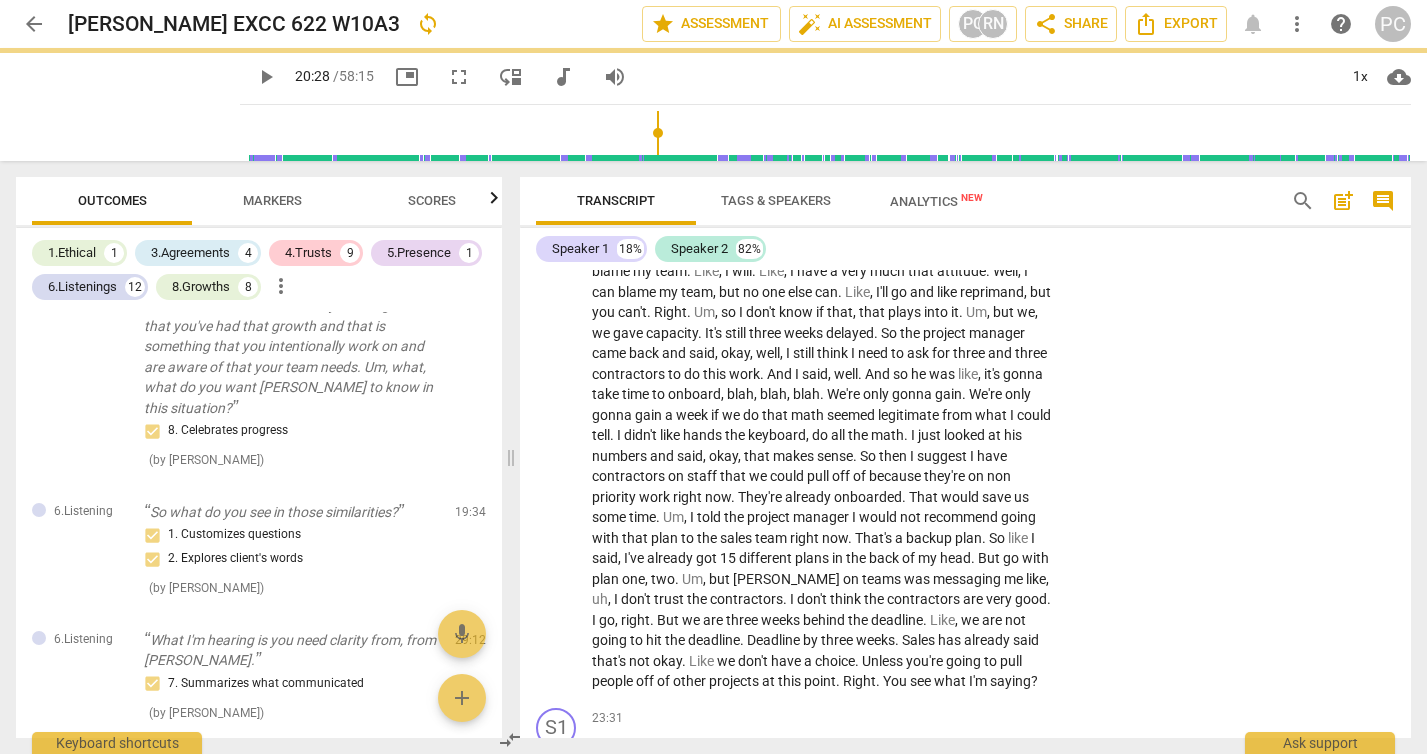 scroll, scrollTop: 8472, scrollLeft: 0, axis: vertical 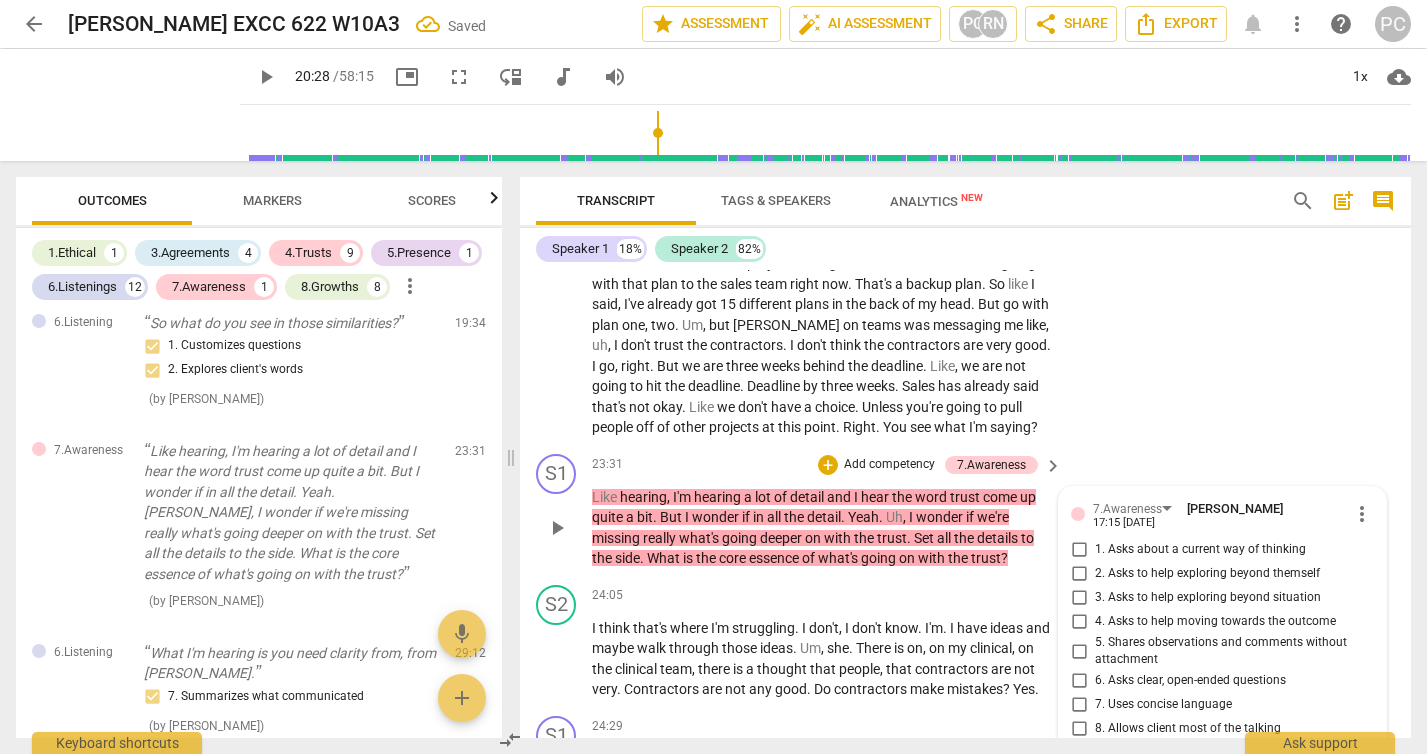 click on "3. Asks to help exploring beyond situation" at bounding box center [1079, 598] 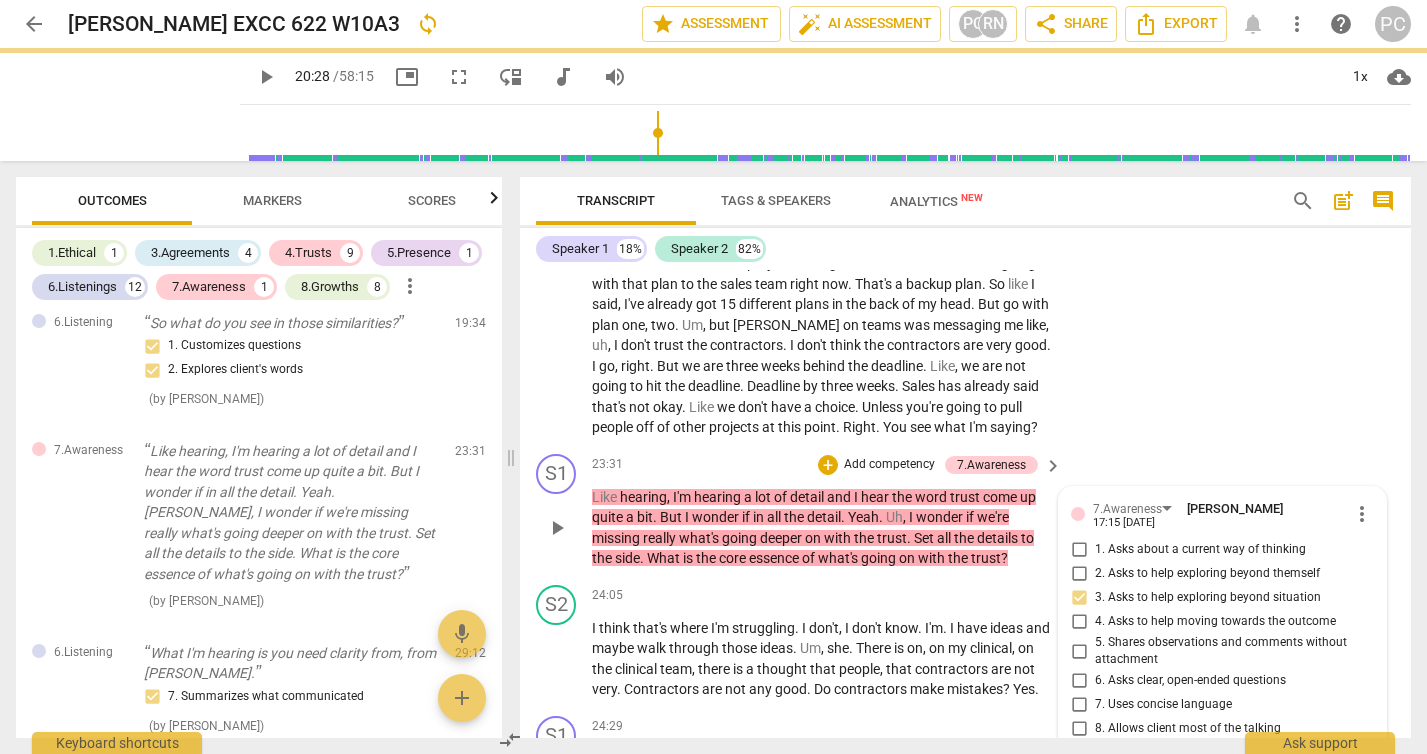 click on "5. Shares observations and comments without attachment" at bounding box center (1079, 651) 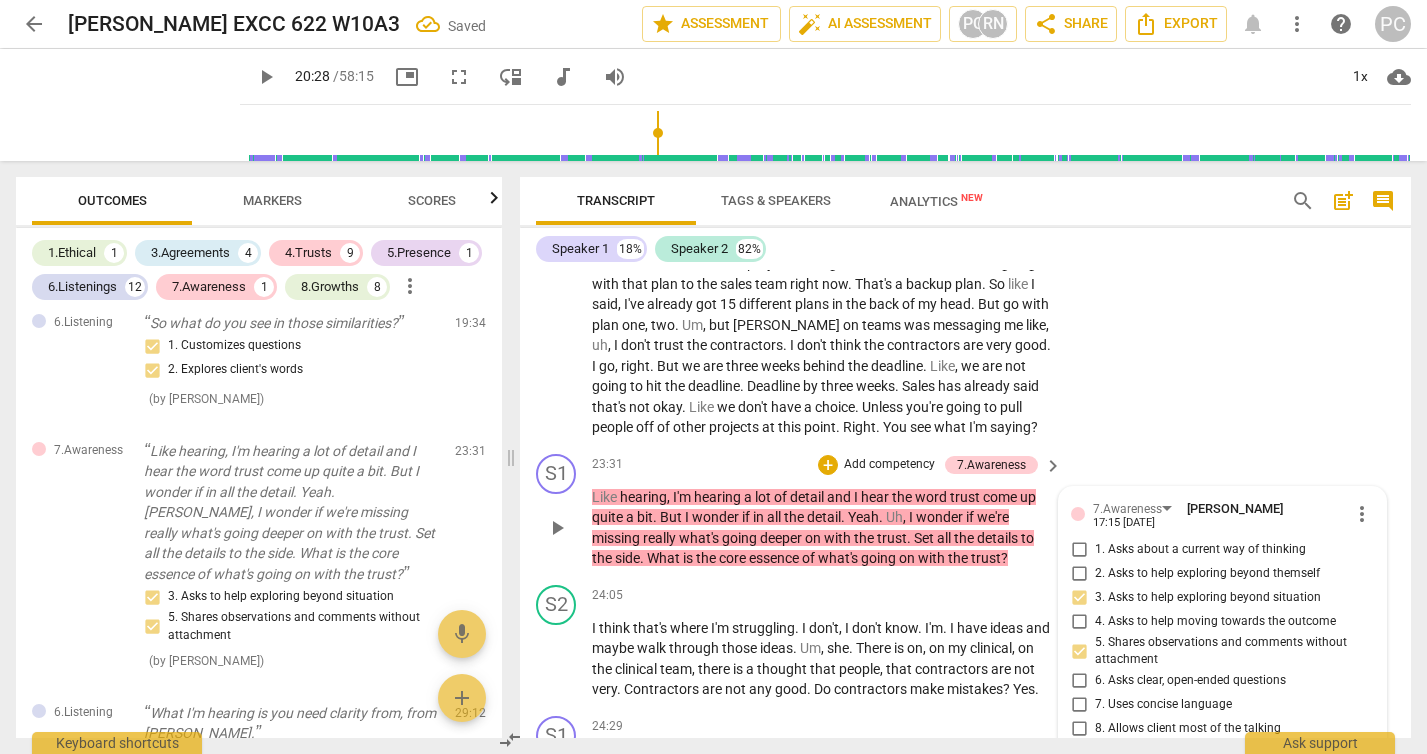 click on "7. Uses concise language" at bounding box center (1079, 705) 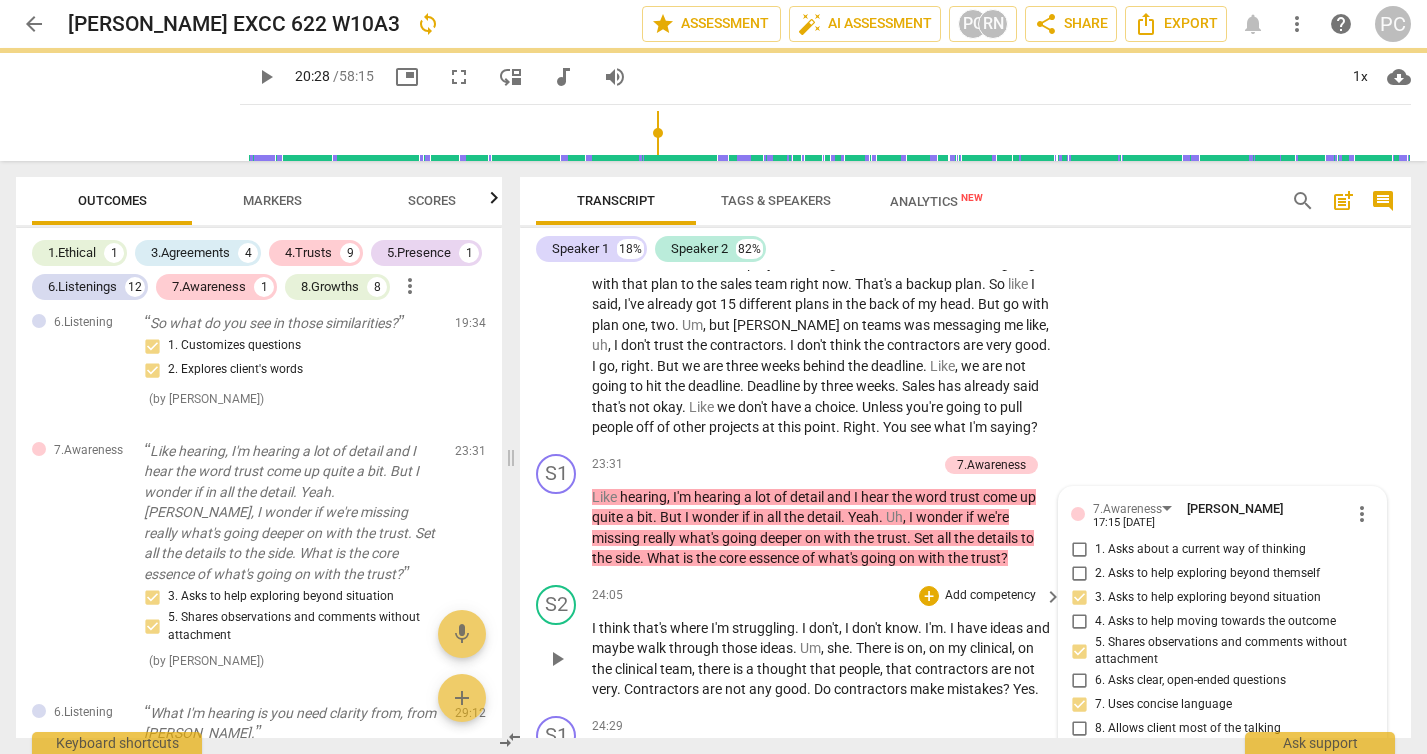 scroll, scrollTop: 8234, scrollLeft: 0, axis: vertical 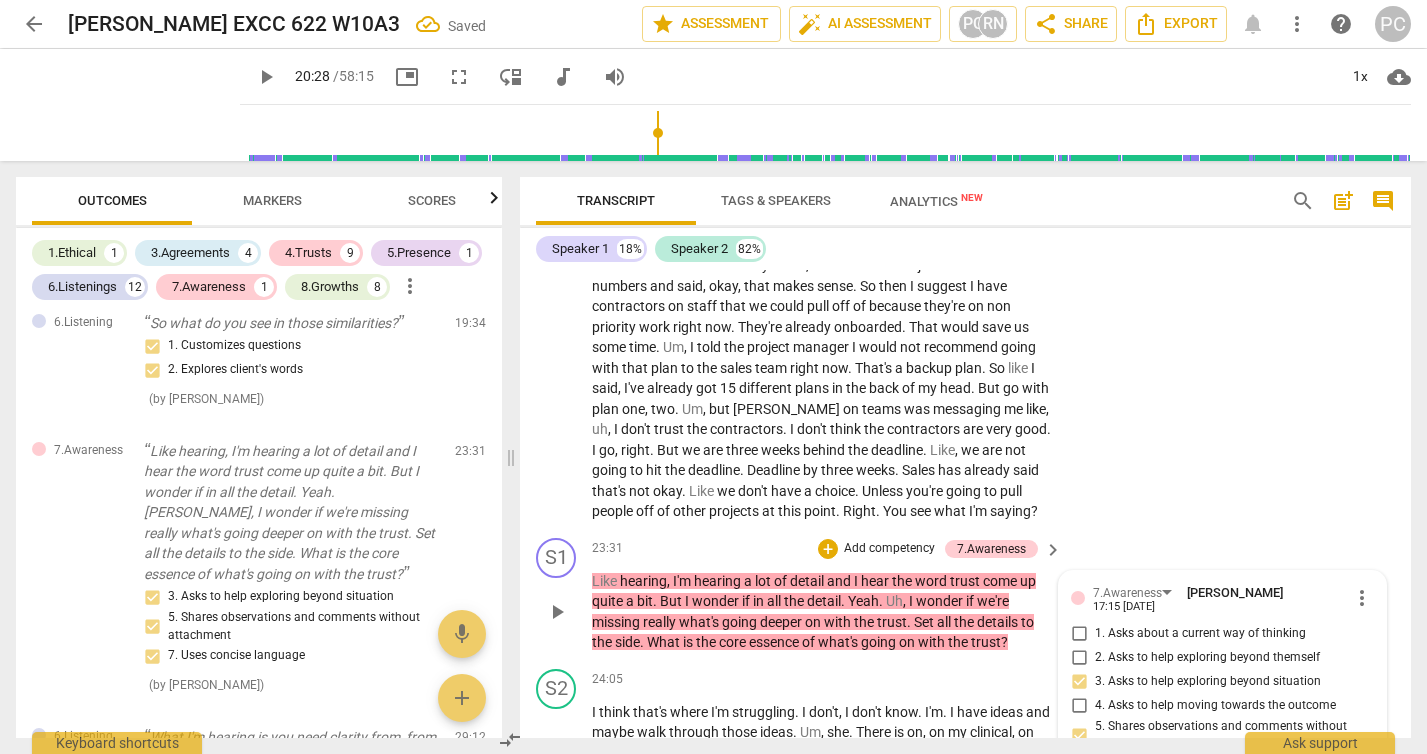 click on "play_arrow" at bounding box center (557, 612) 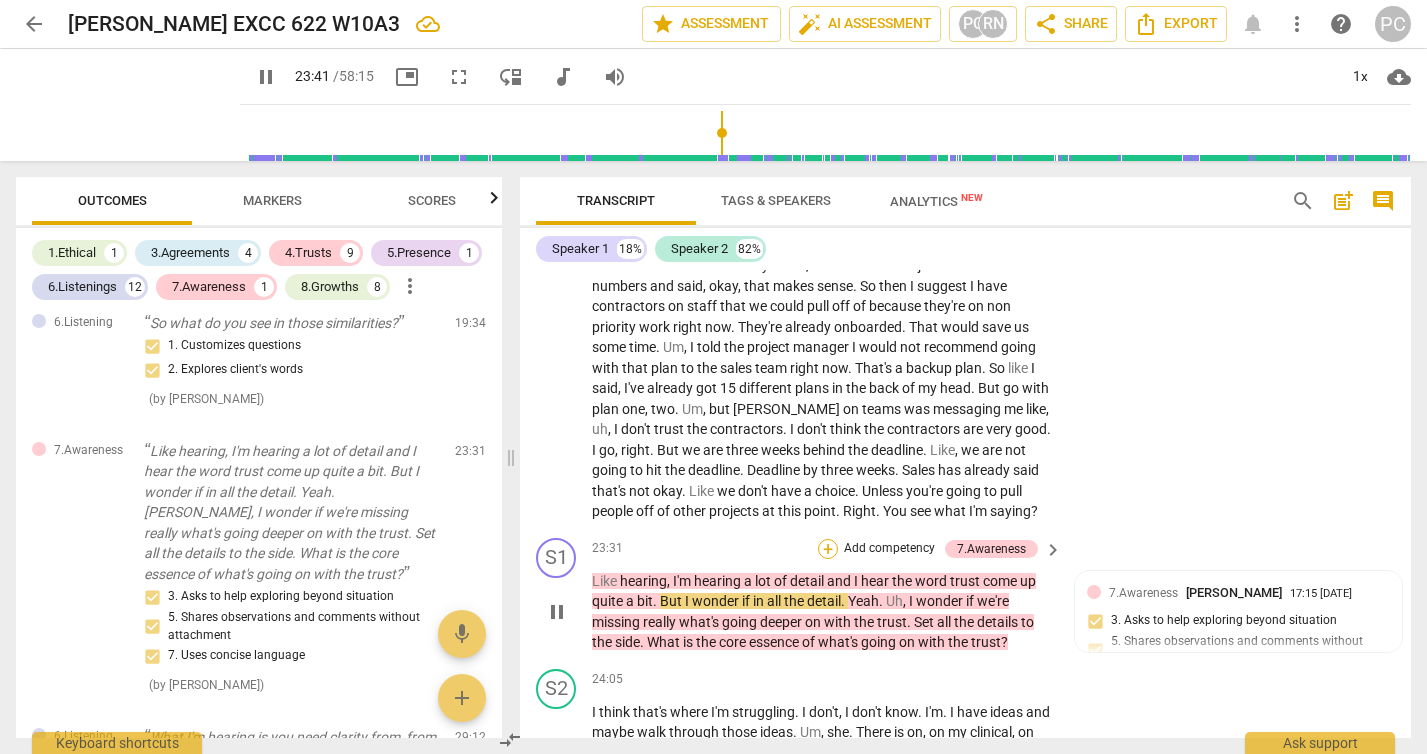 click on "+" at bounding box center (828, 549) 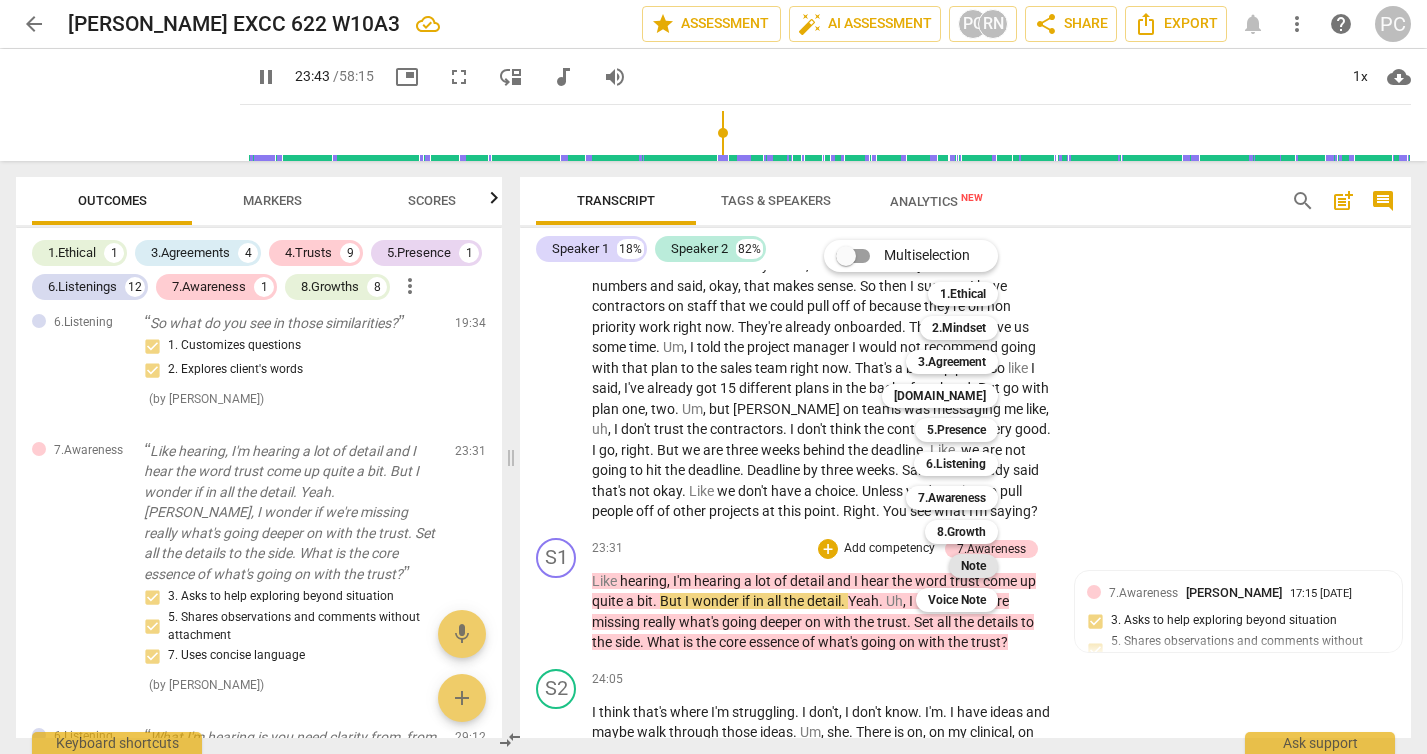click on "Note" at bounding box center (973, 566) 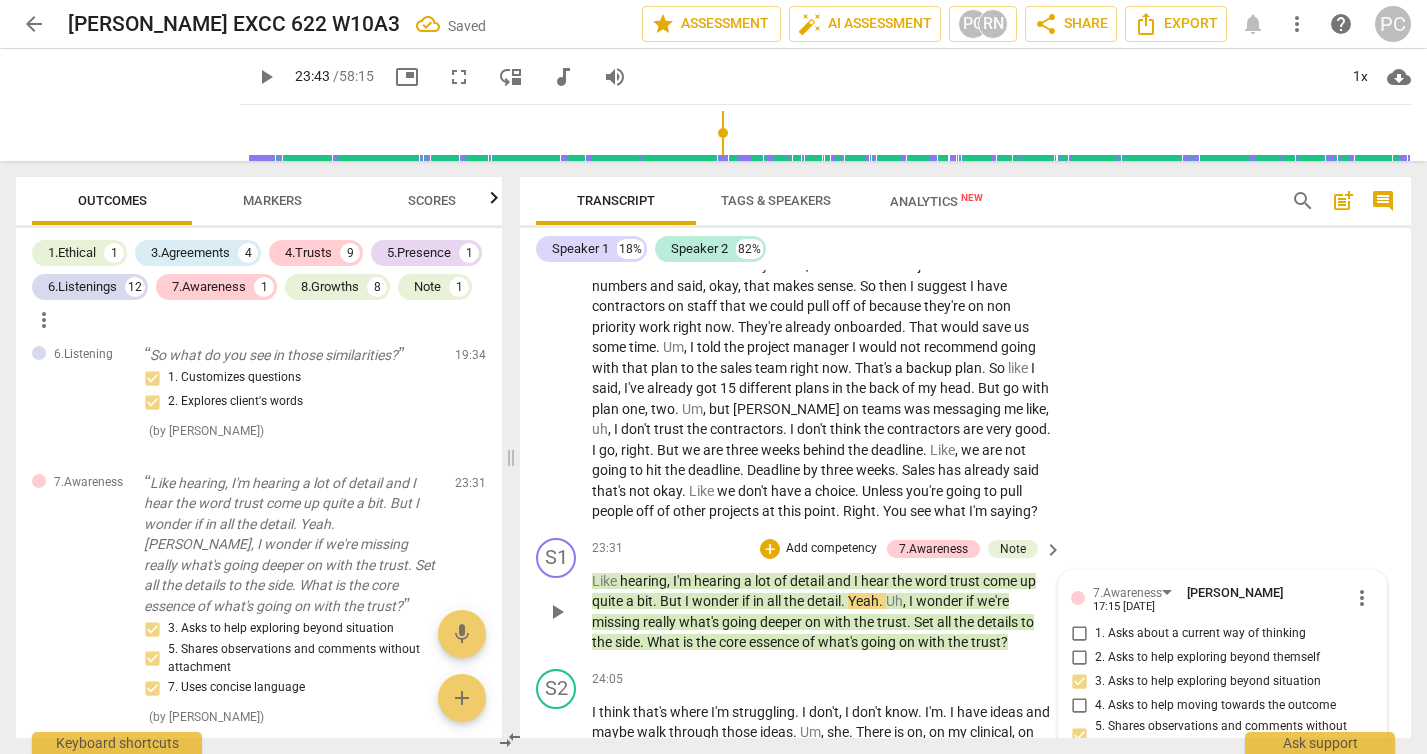 scroll, scrollTop: 8239, scrollLeft: 0, axis: vertical 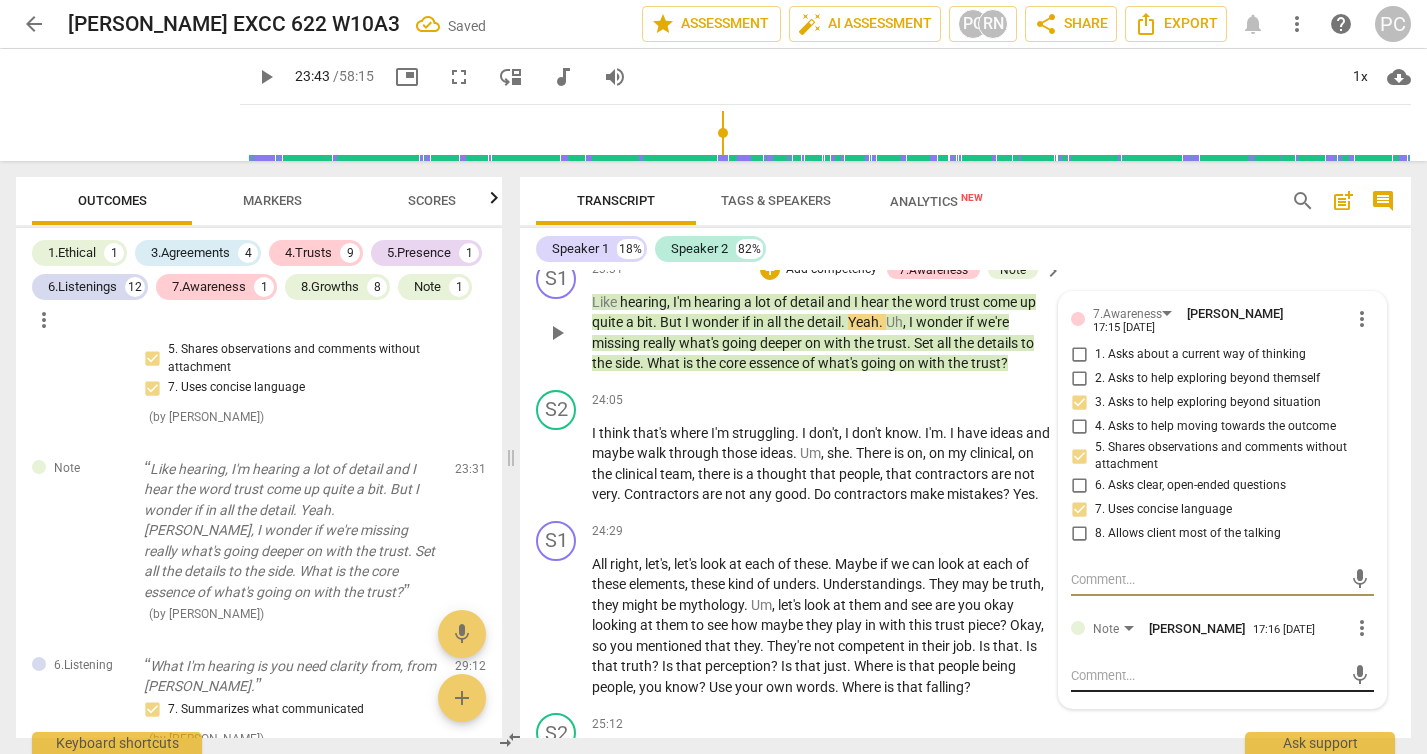 click at bounding box center (1206, 675) 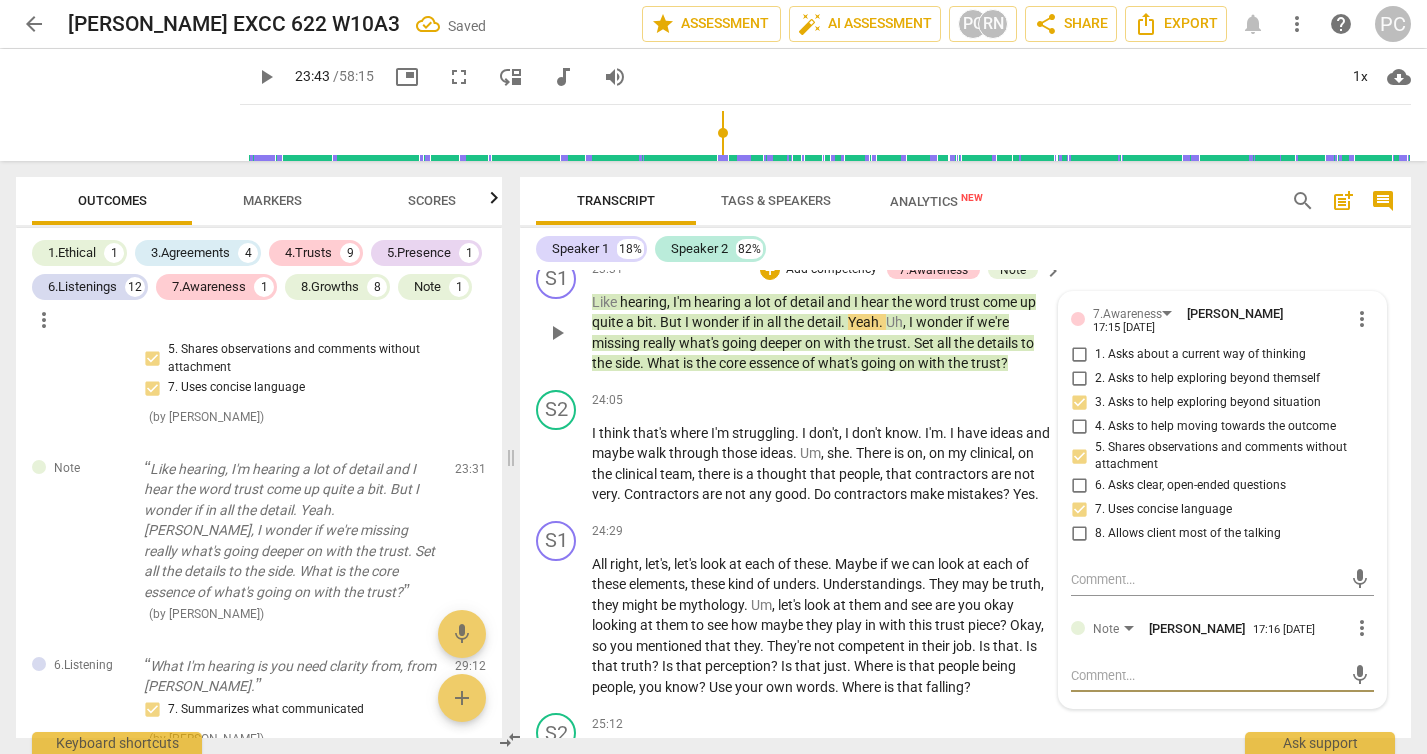 type on "B" 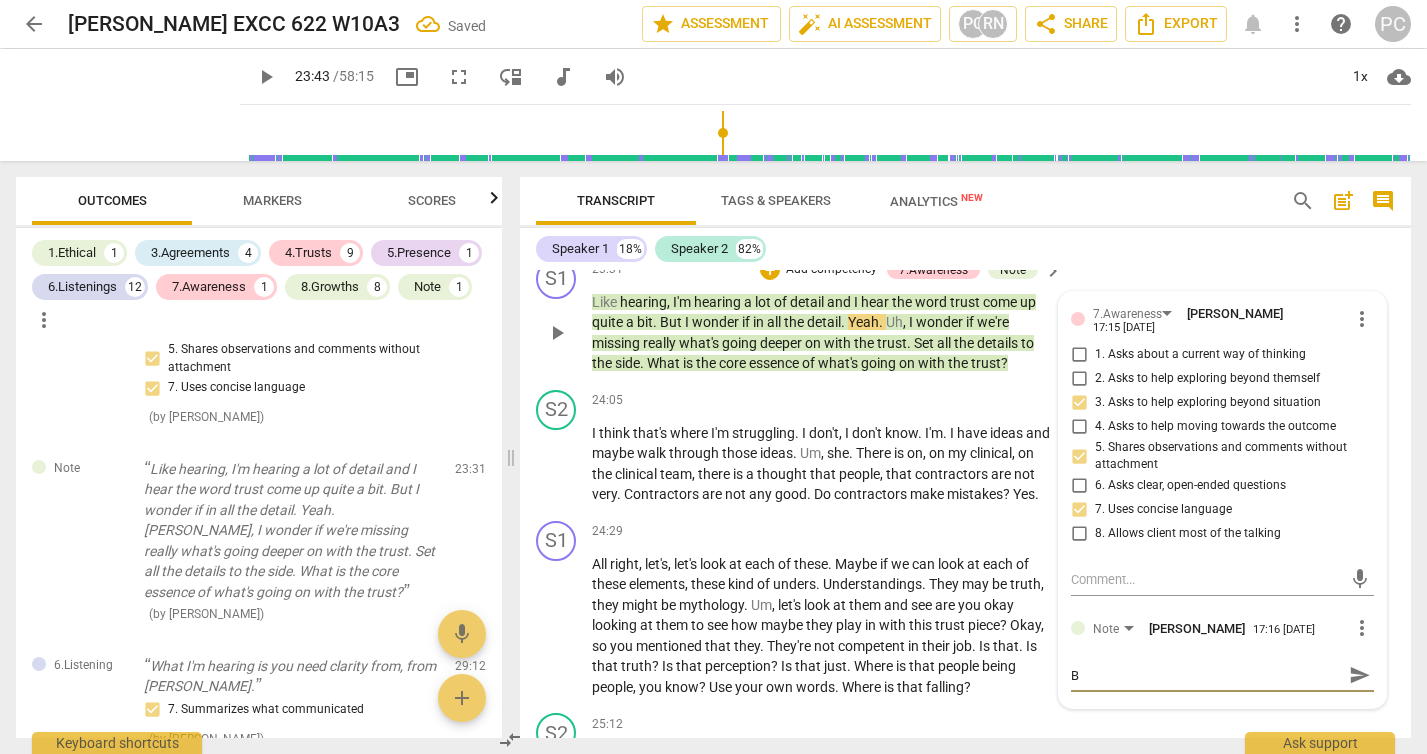 type on "Br" 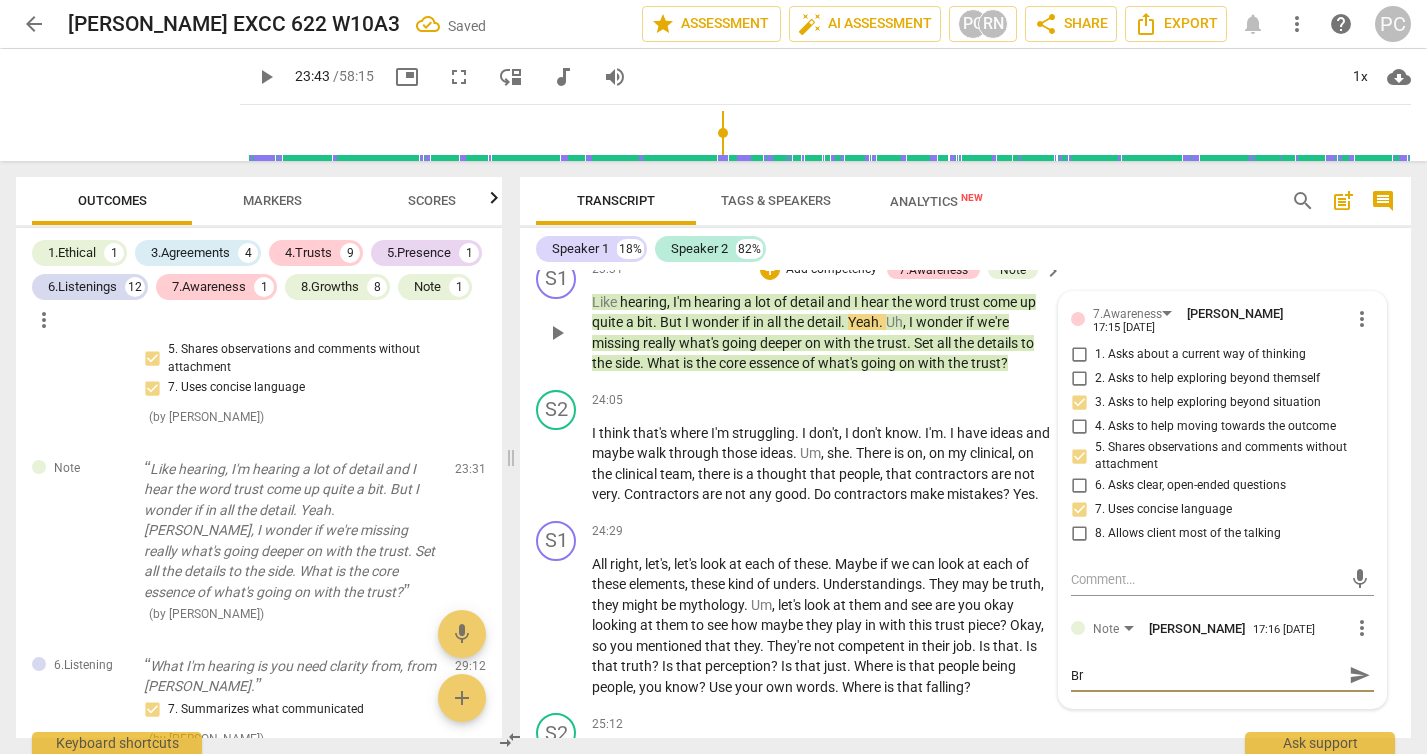 type on "Bra" 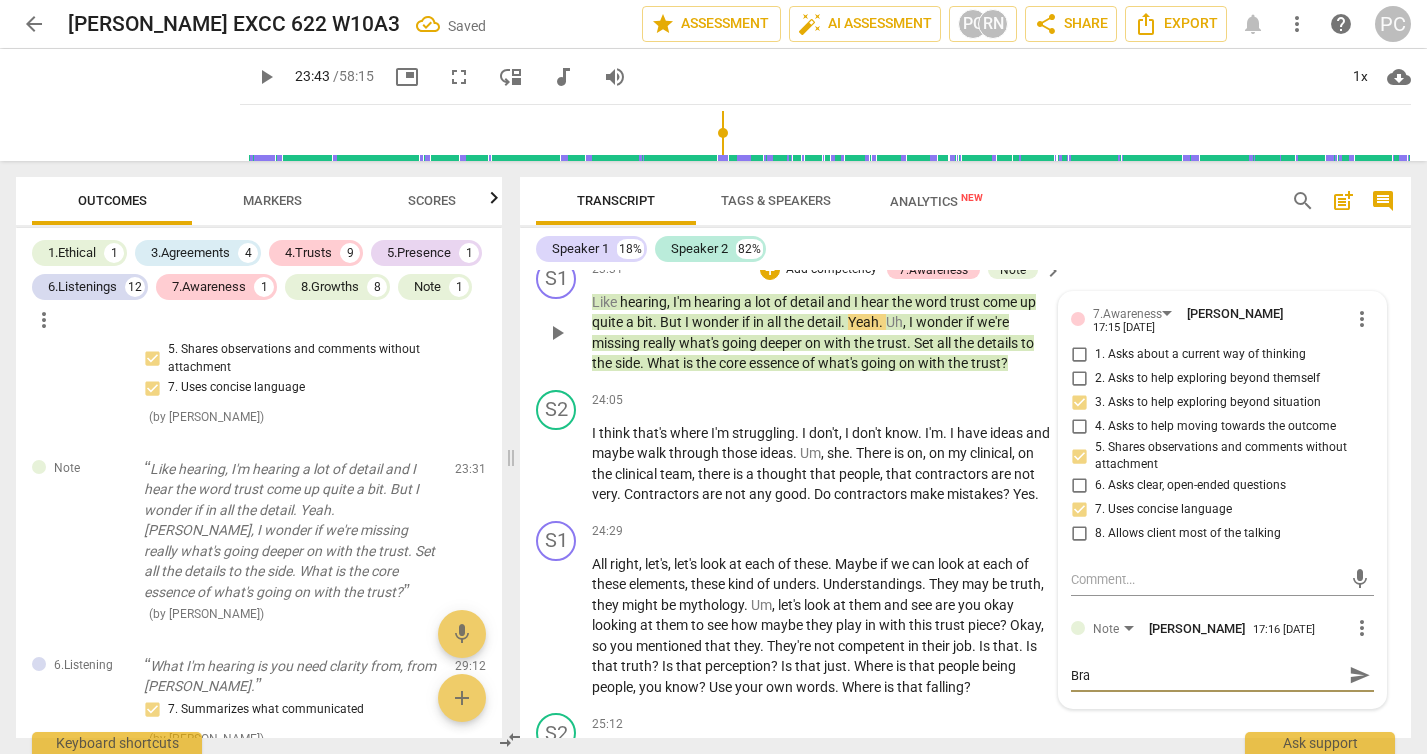 type on "Brav" 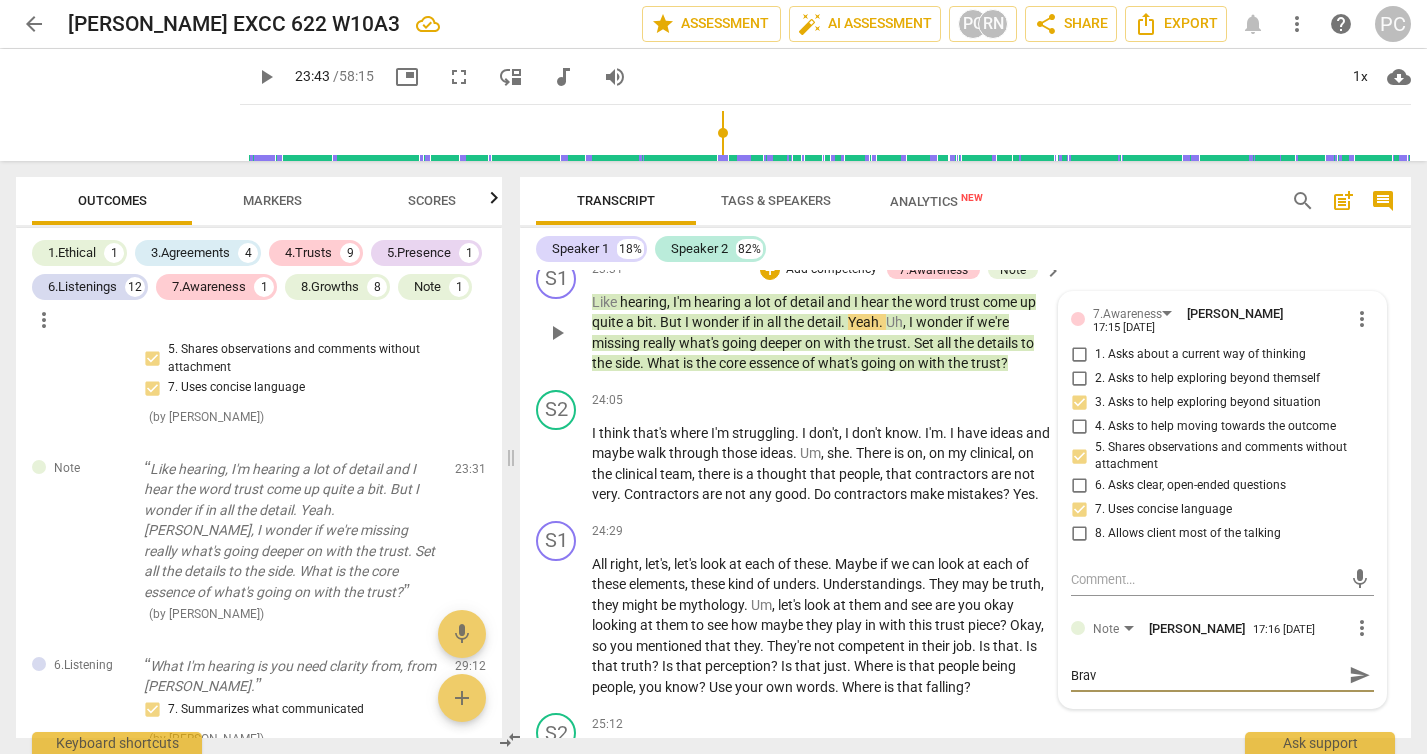 type on "Bravo" 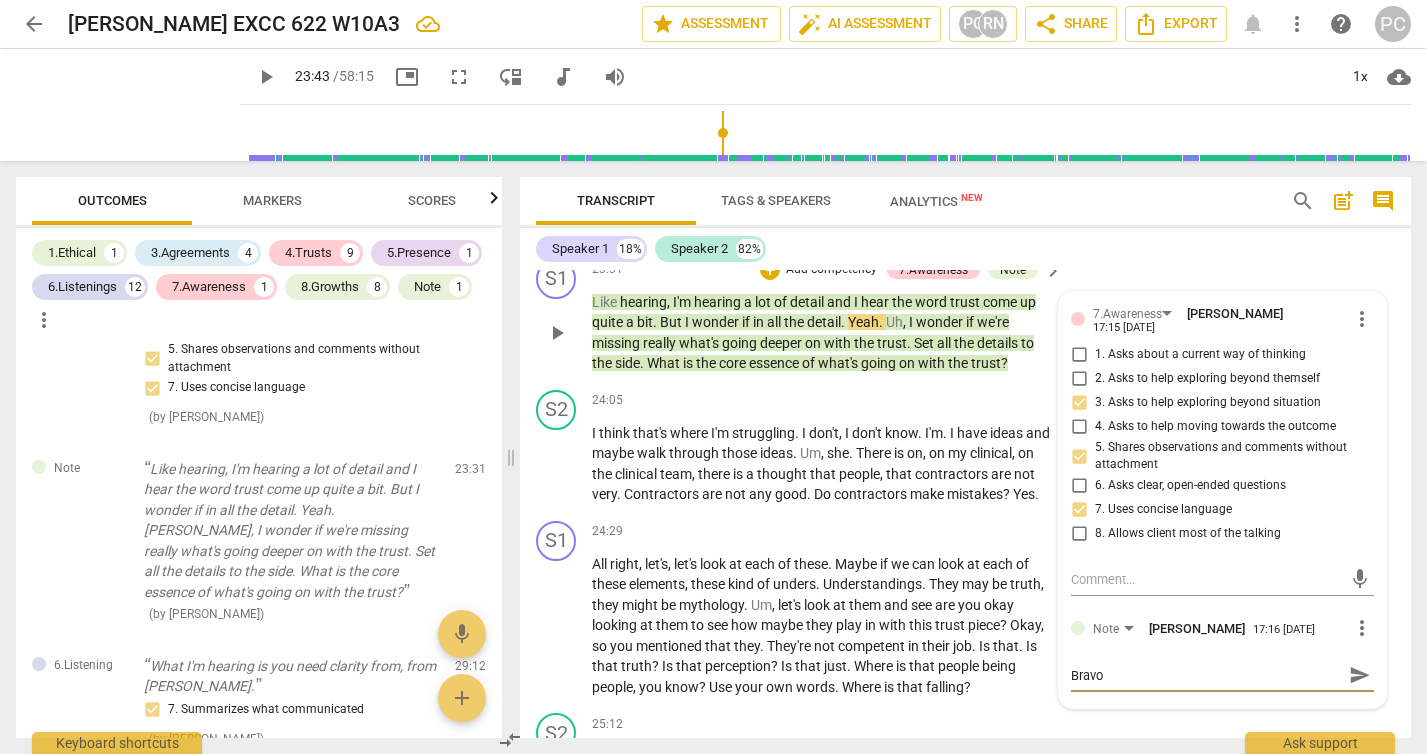 type on "Bravo" 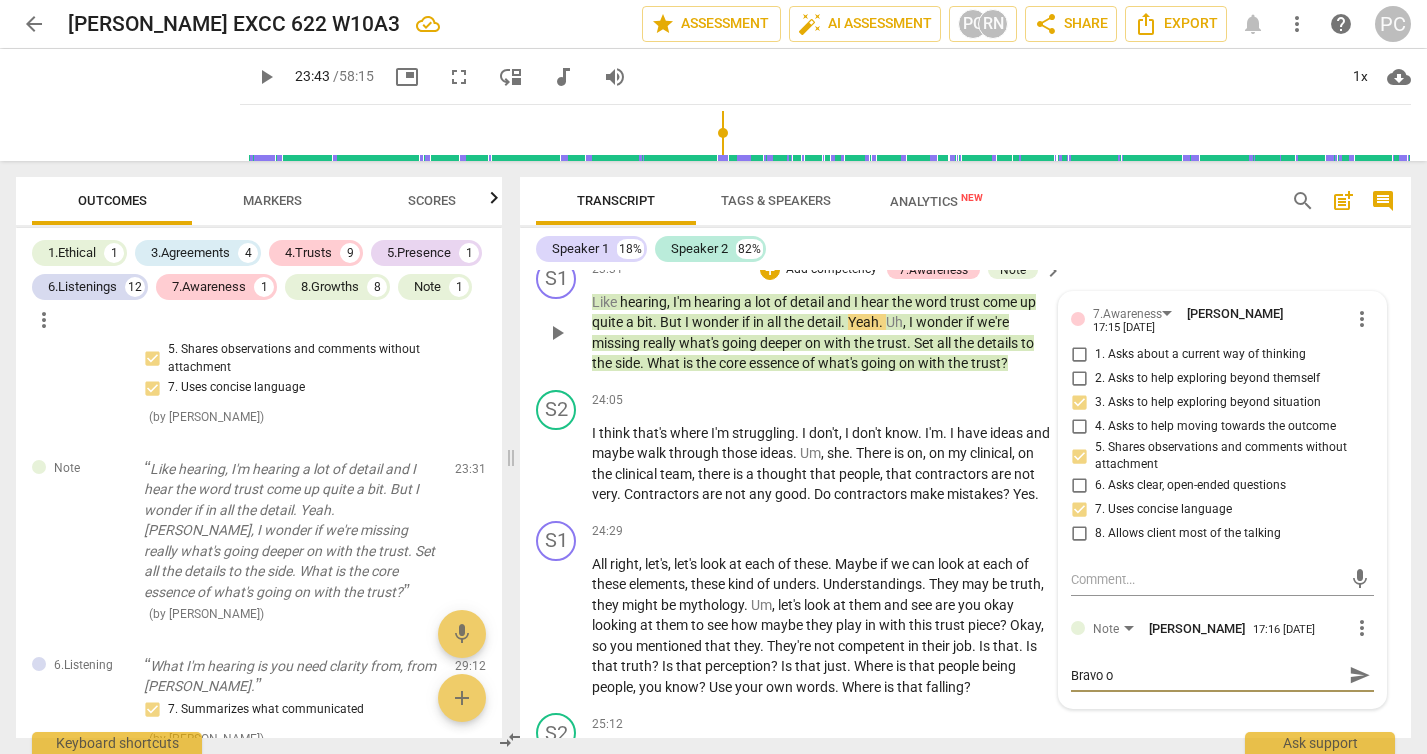 type on "Bravo on" 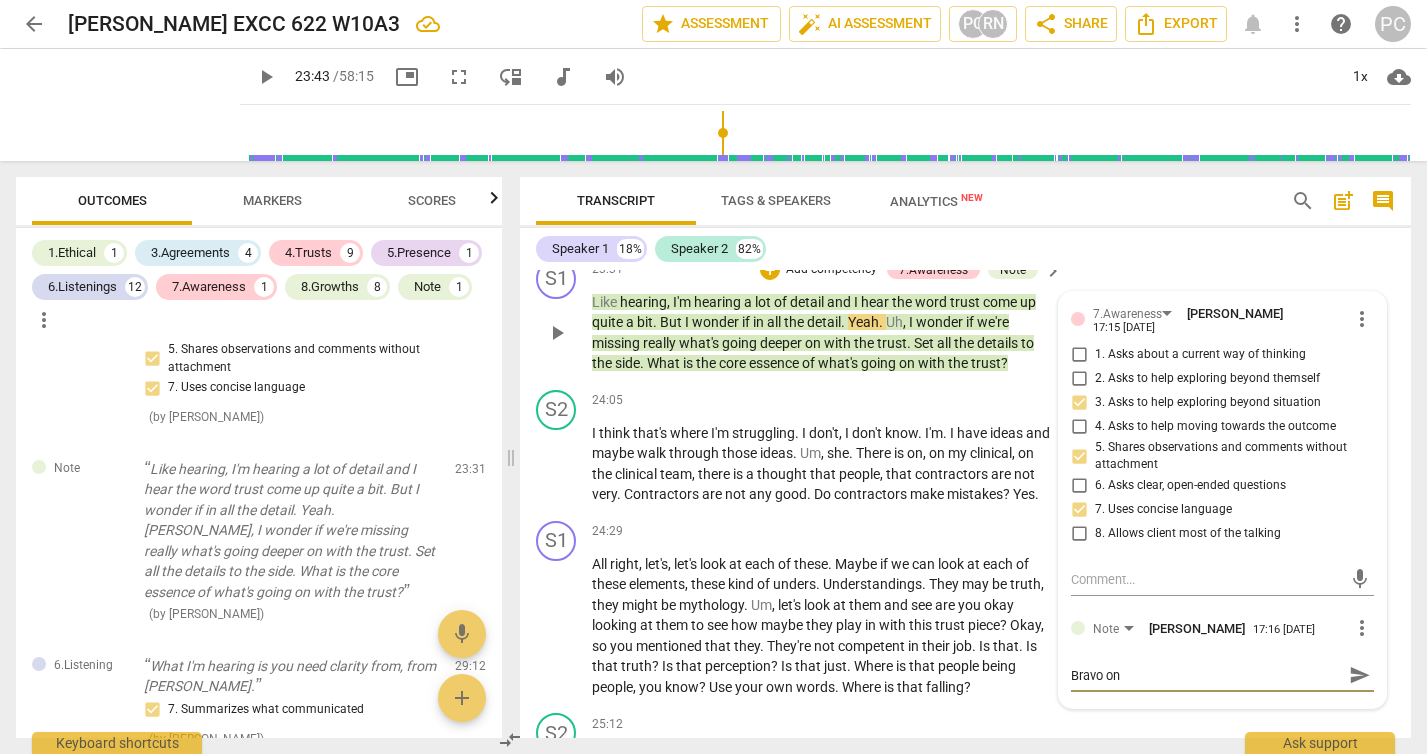 type on "Bravo on" 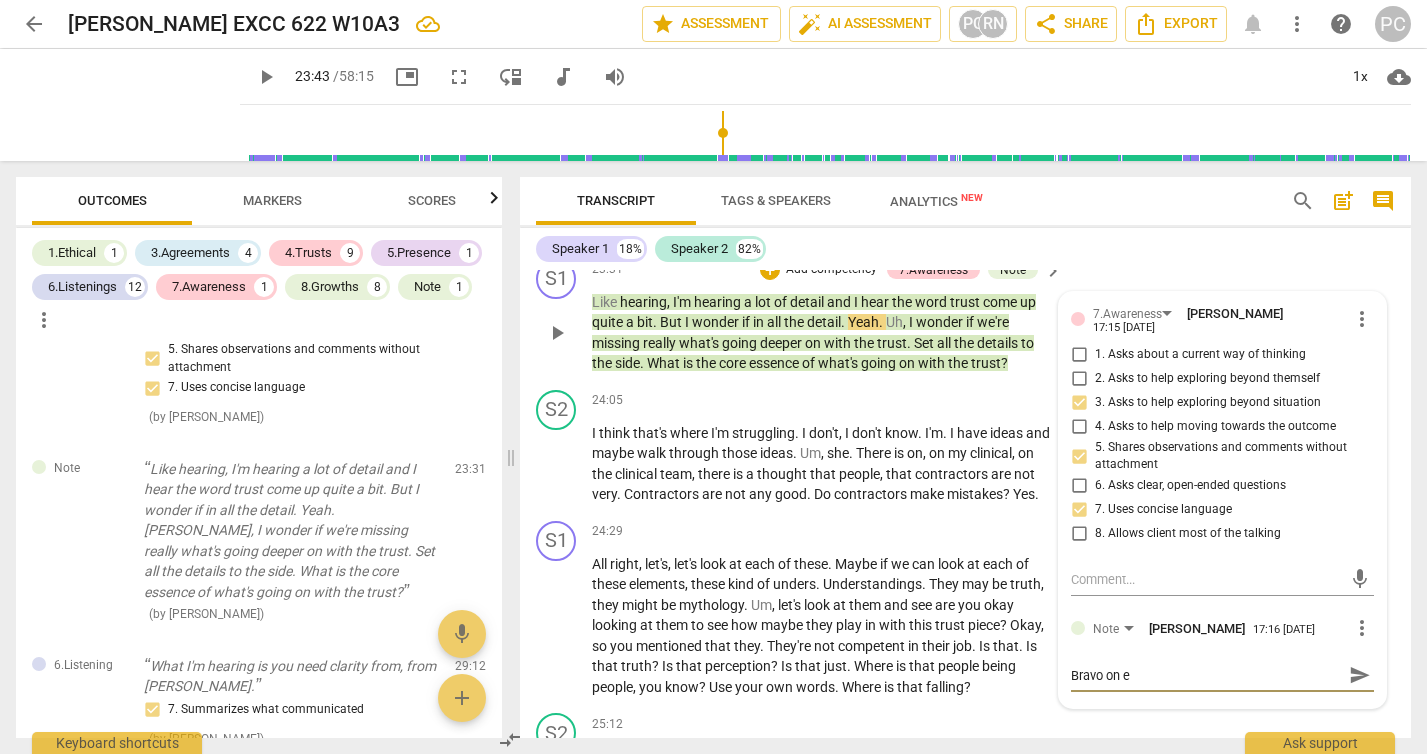 type on "Bravo on ex" 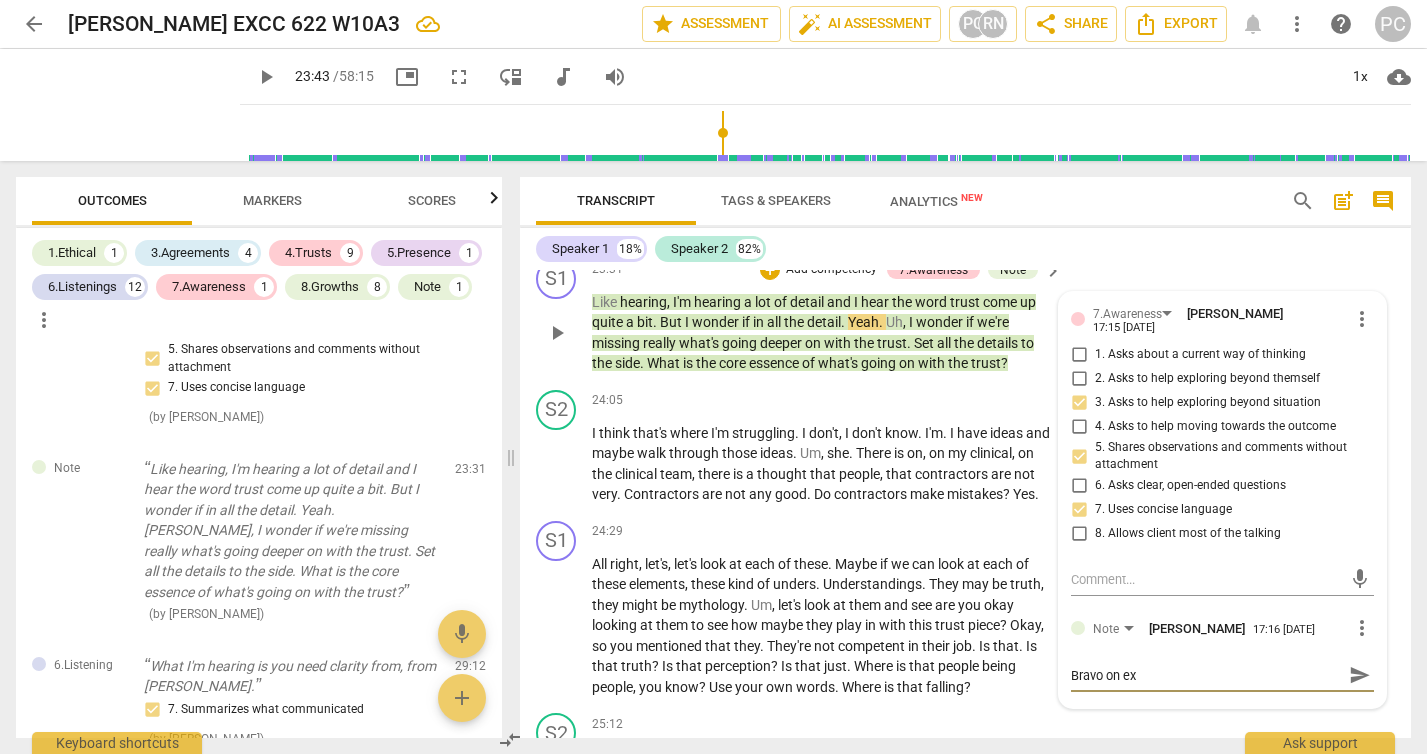 type on "Bravo on exe" 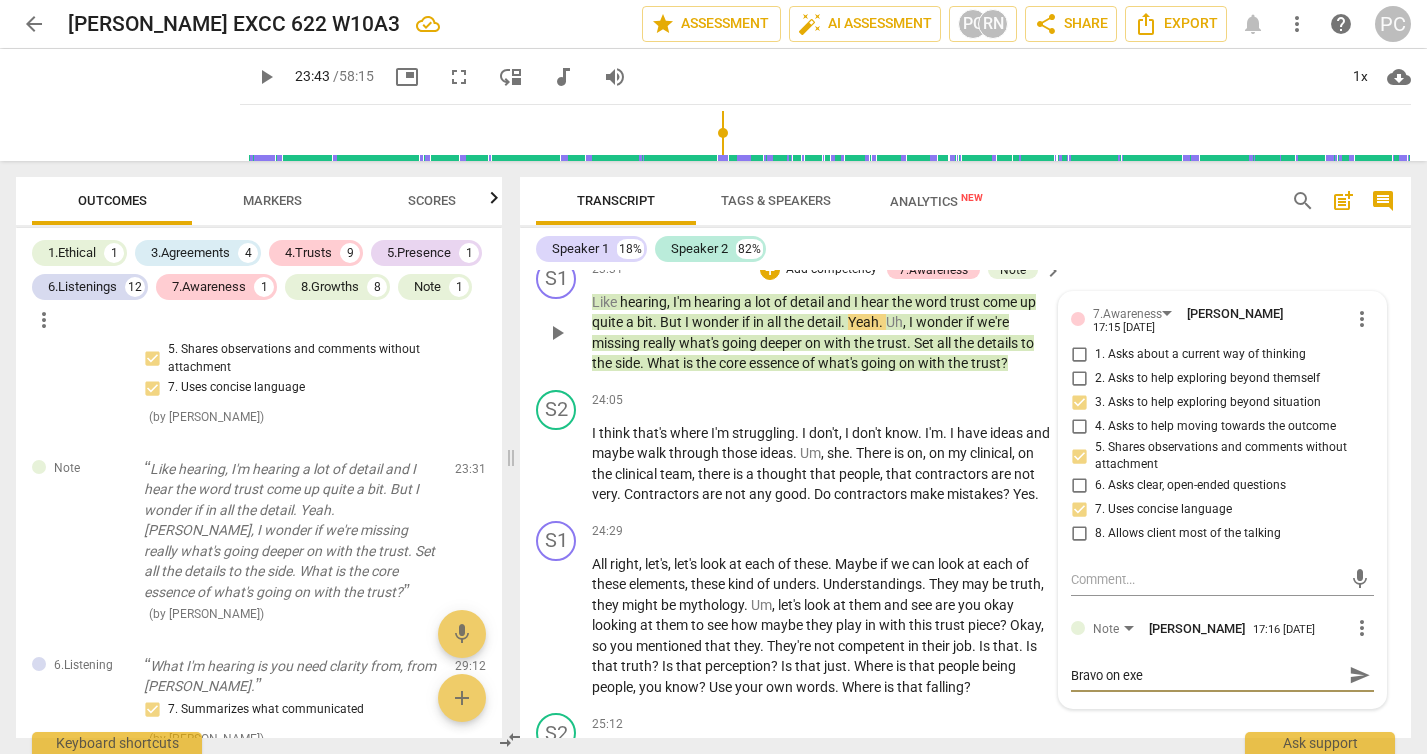 type on "Bravo on exer" 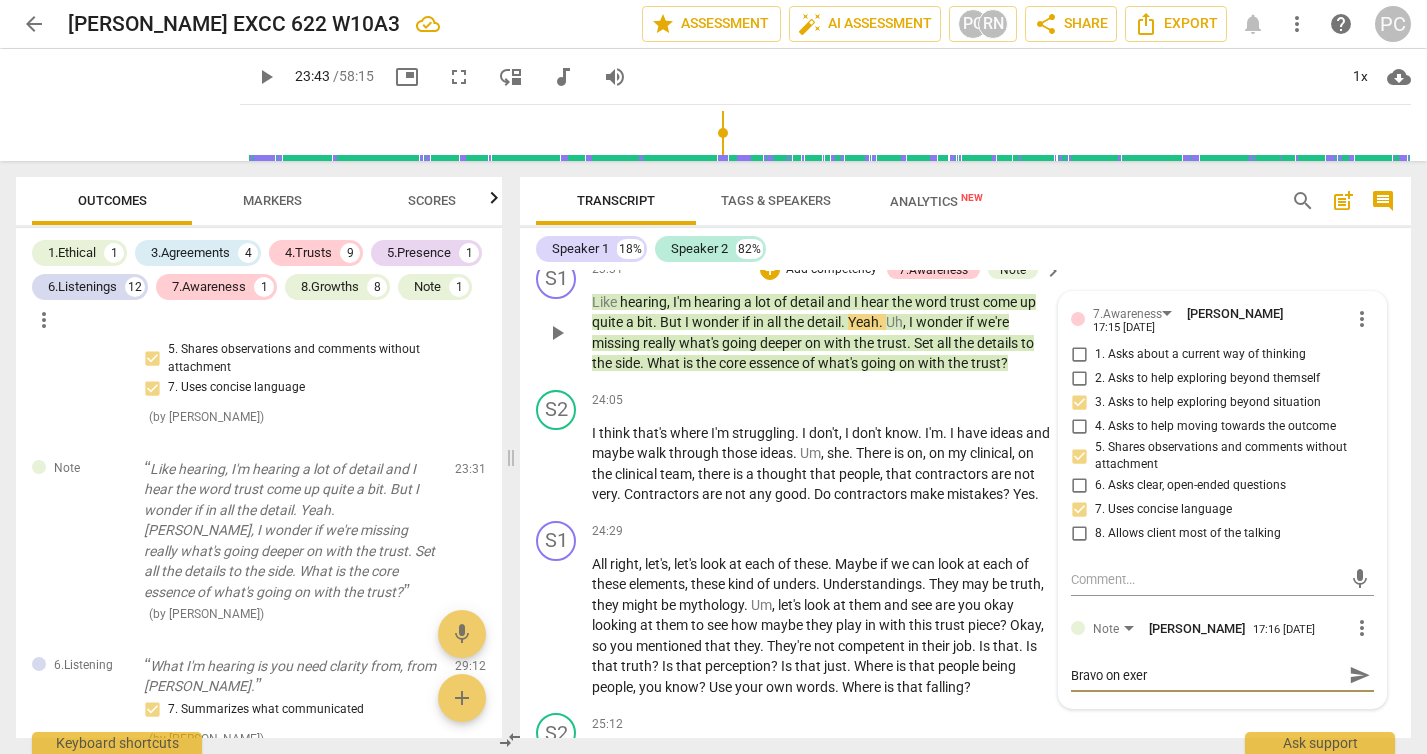 type on "Bravo on exerc" 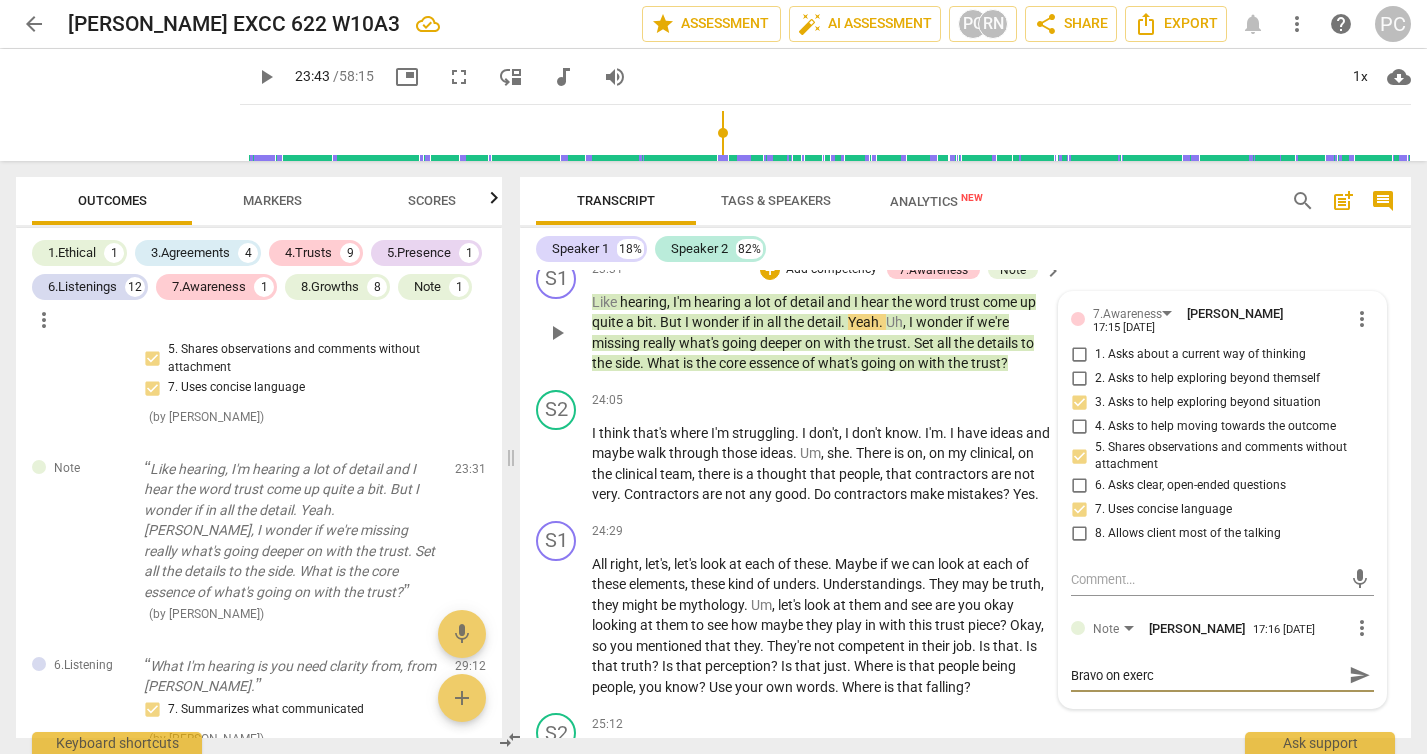 type on "Bravo on exerci" 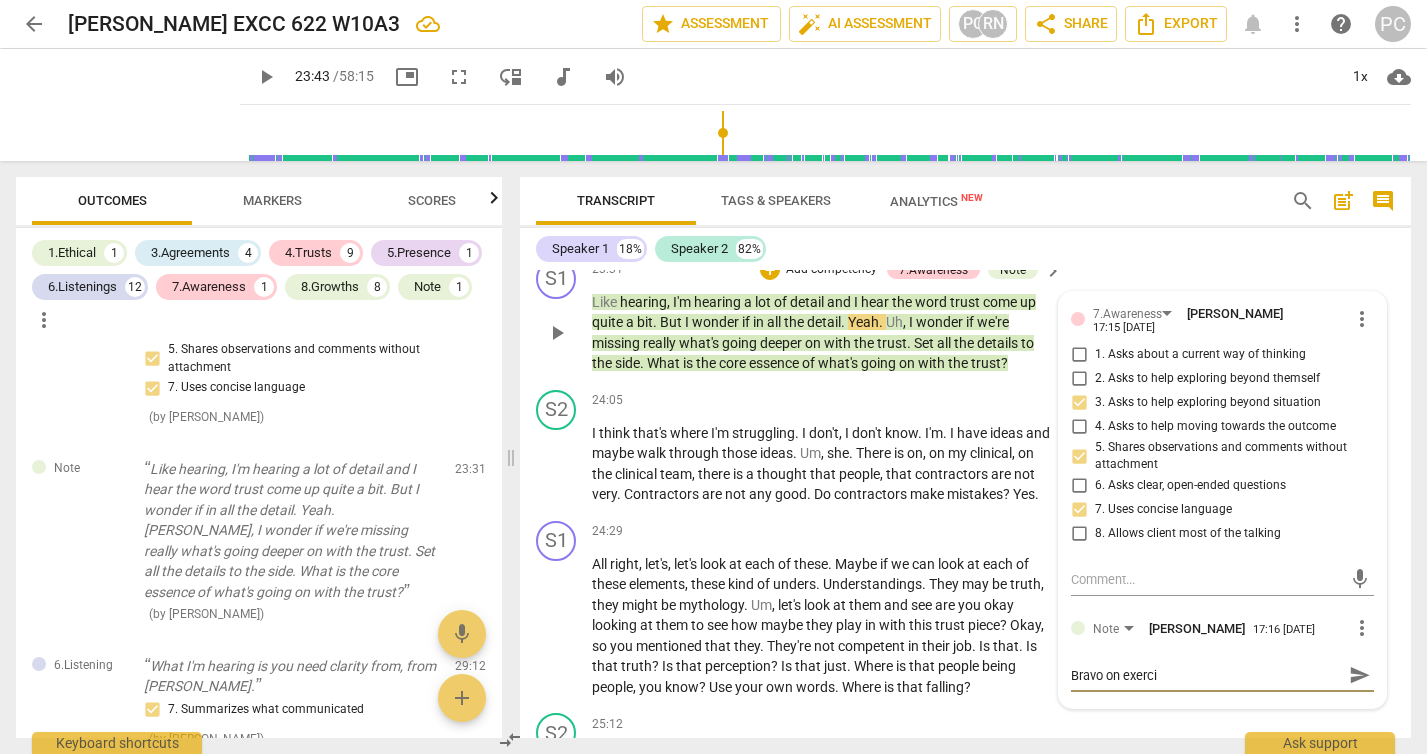 type on "Bravo on exercis" 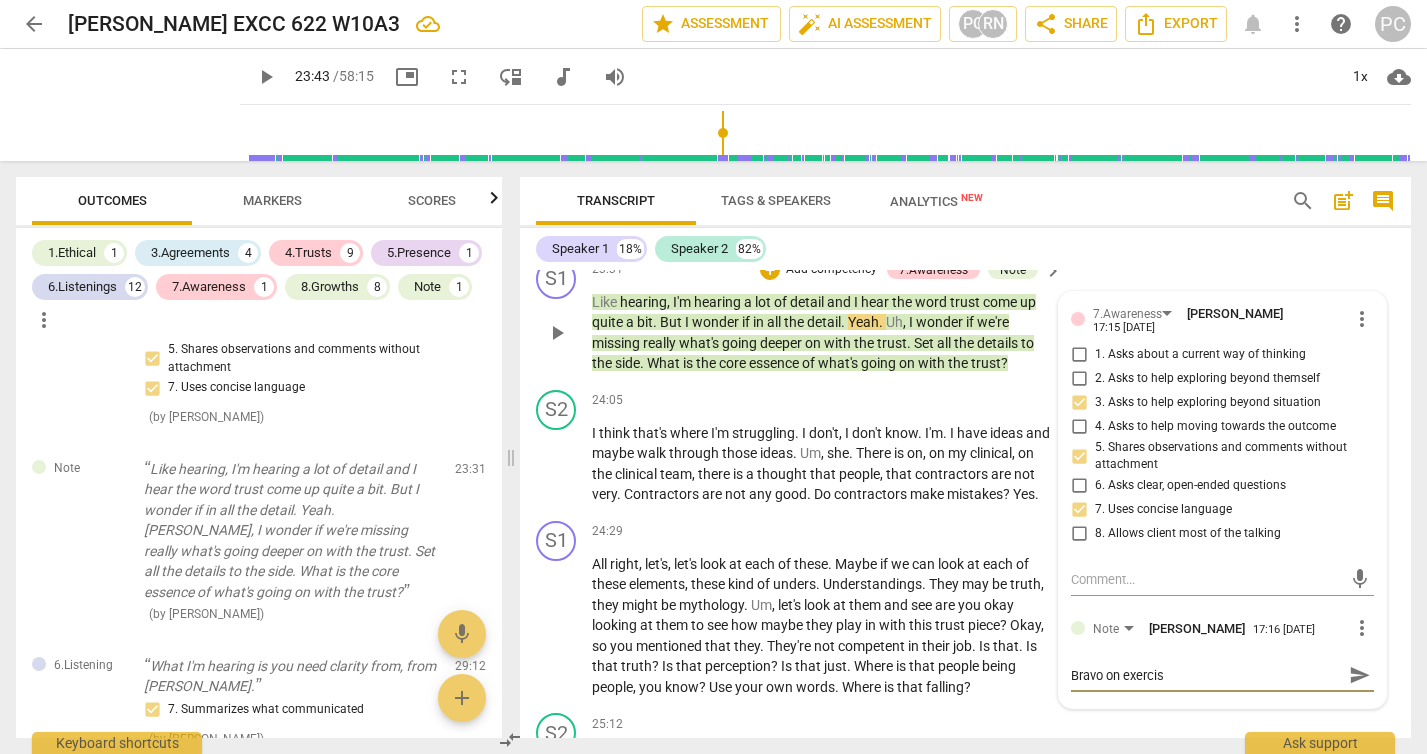 type on "Bravo on exercisi" 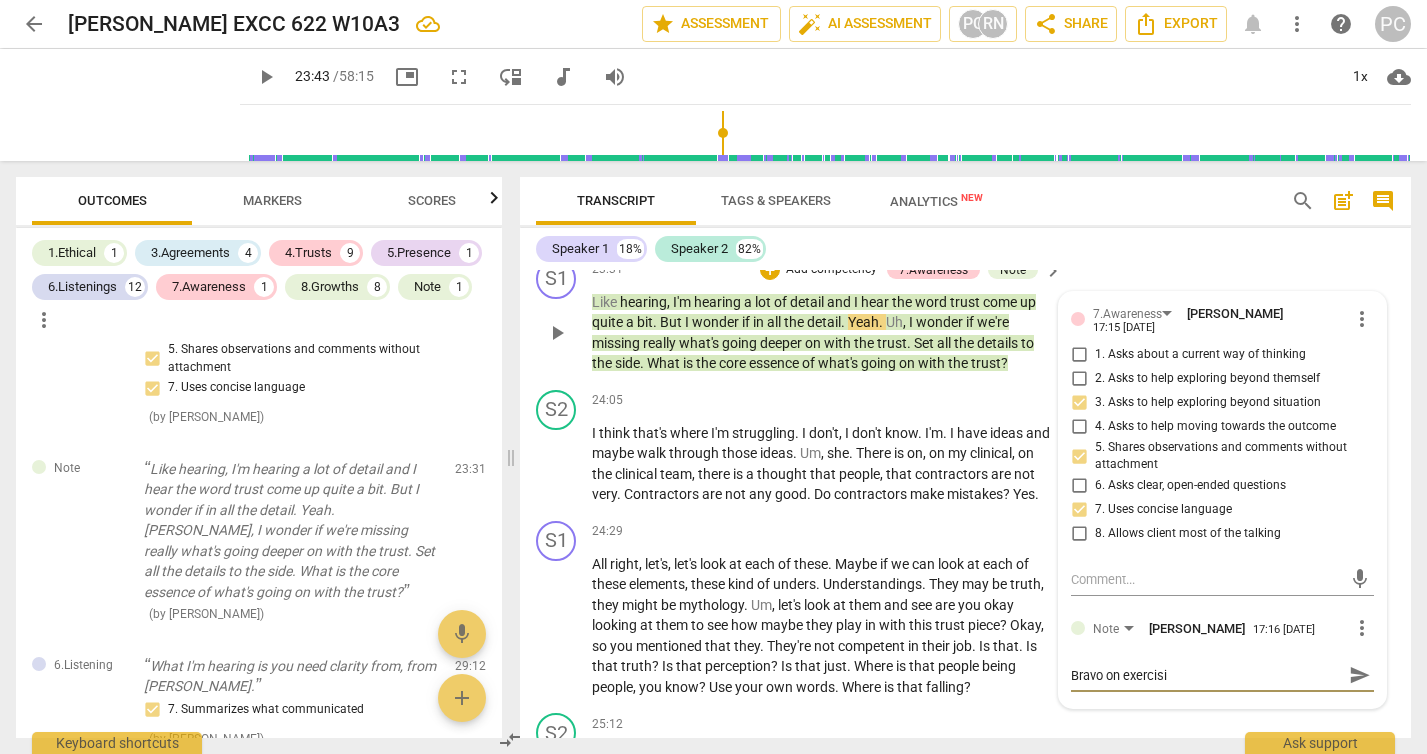 type on "Bravo on exercisin" 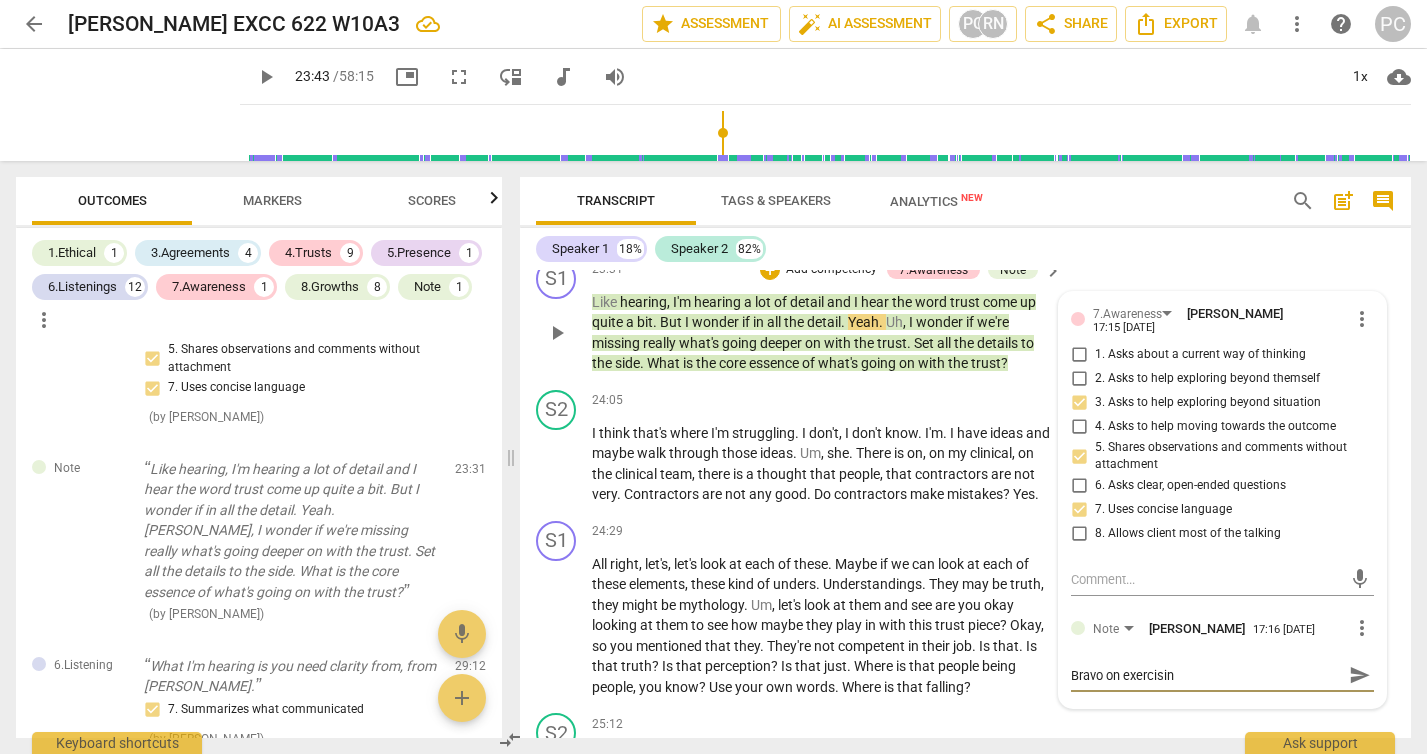 type on "Bravo on exercising" 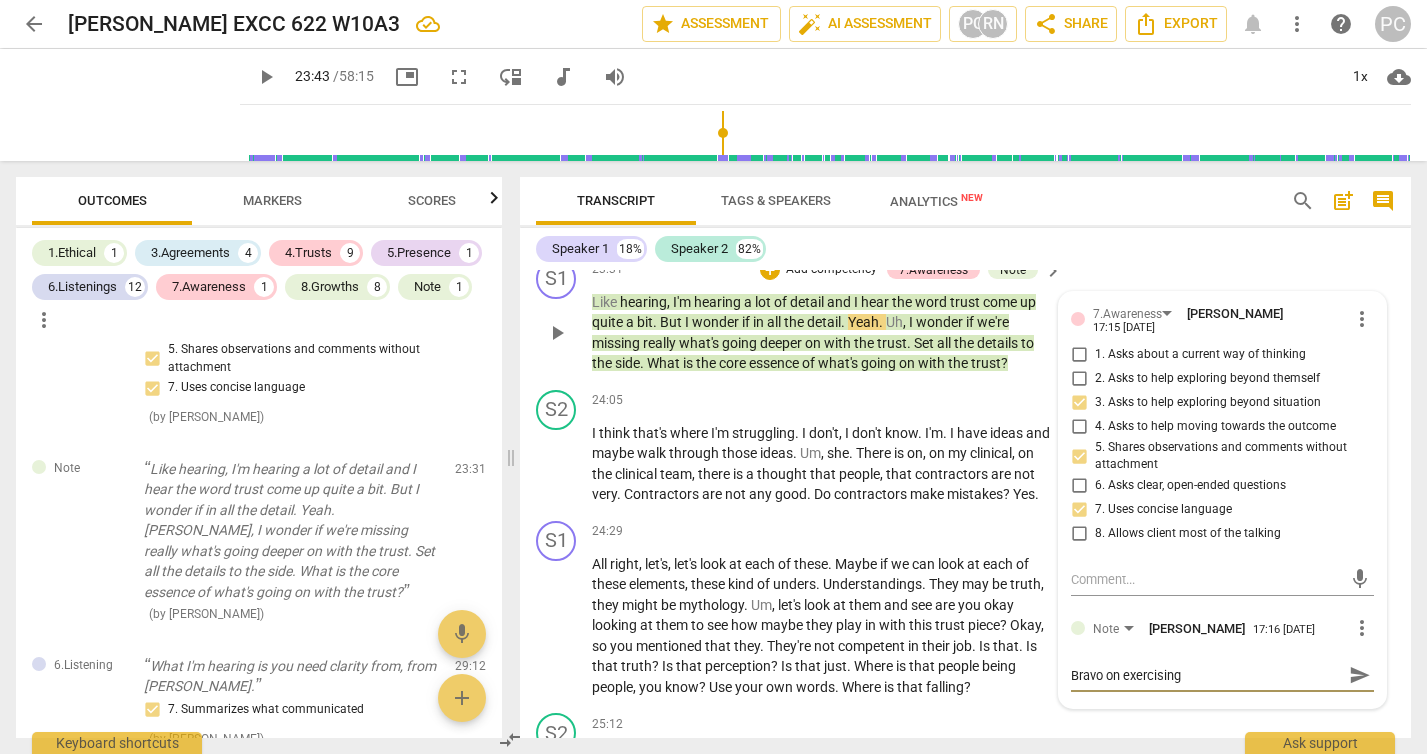 type on "Bravo on exercising" 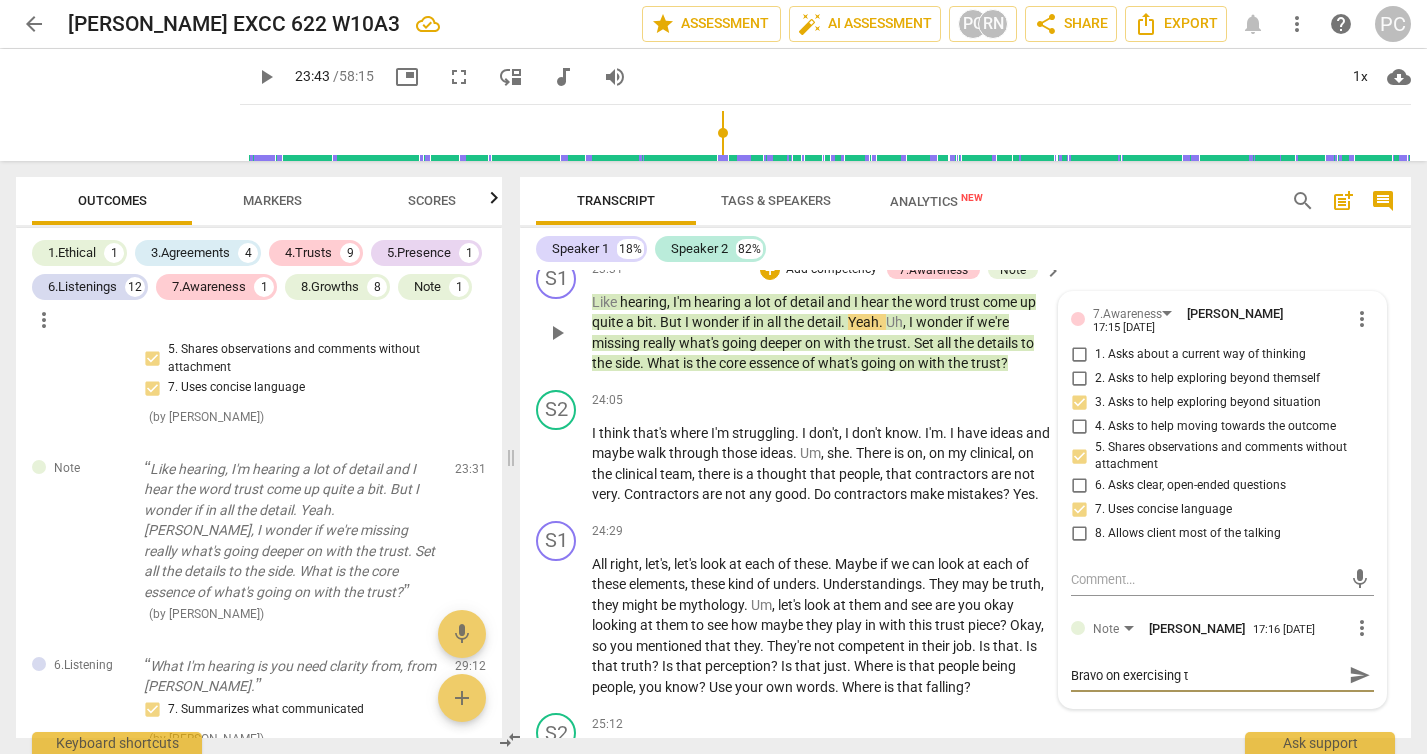 type on "Bravo on exercising th" 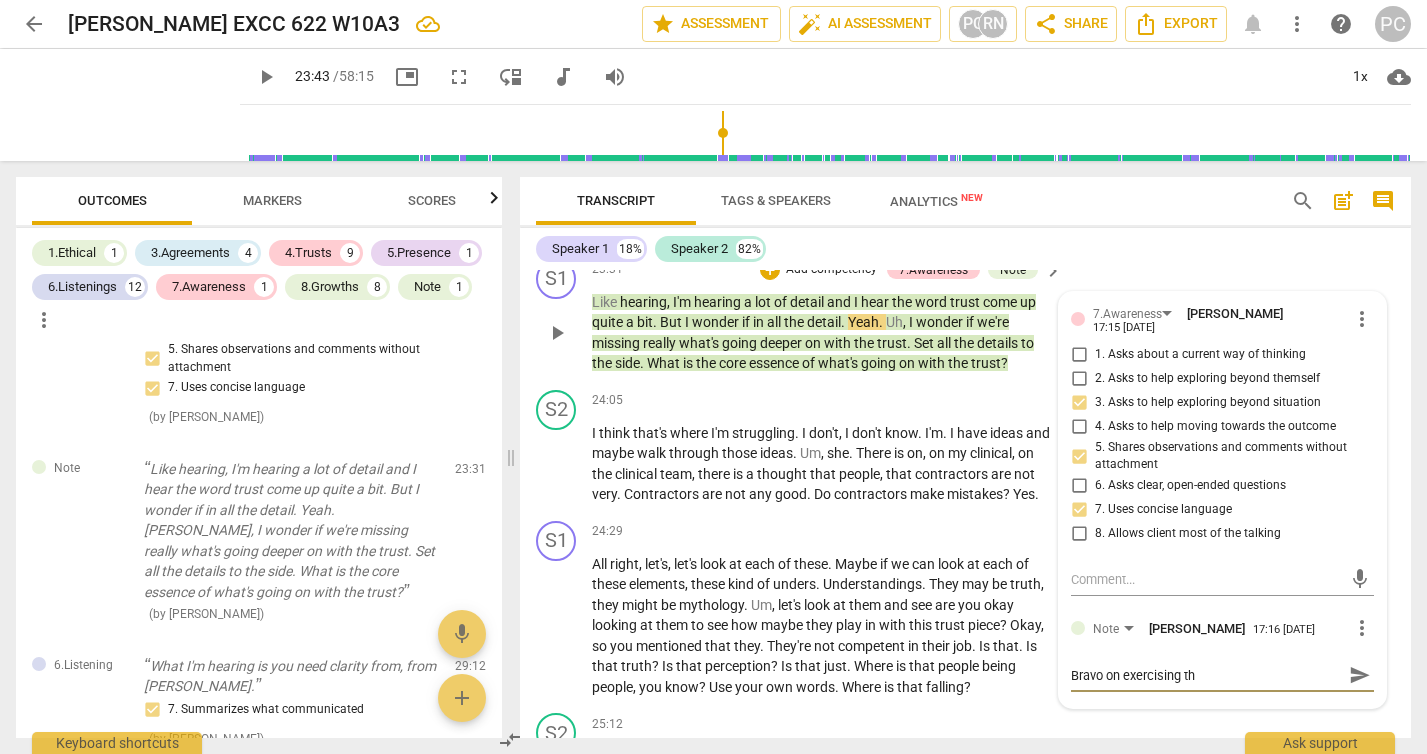 type on "Bravo on exercising tha" 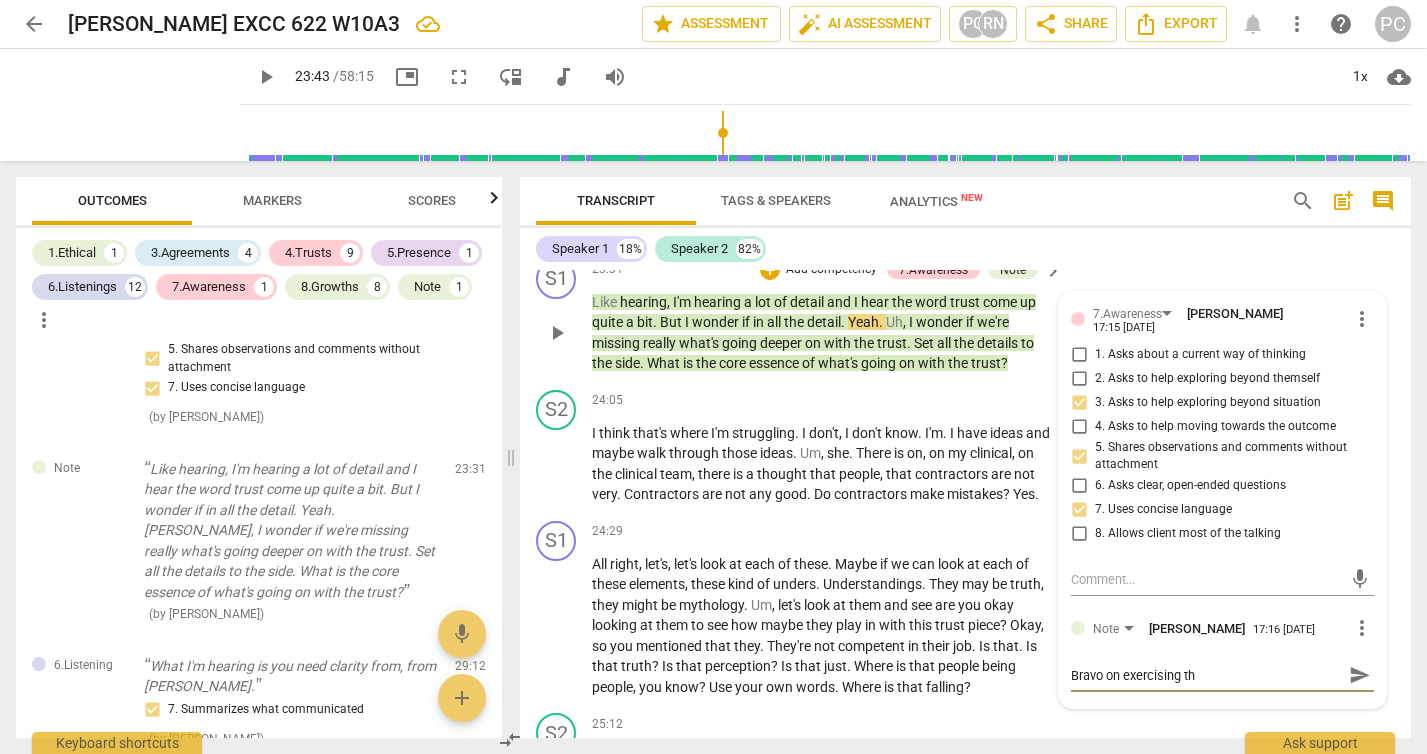 type on "Bravo on exercising tha" 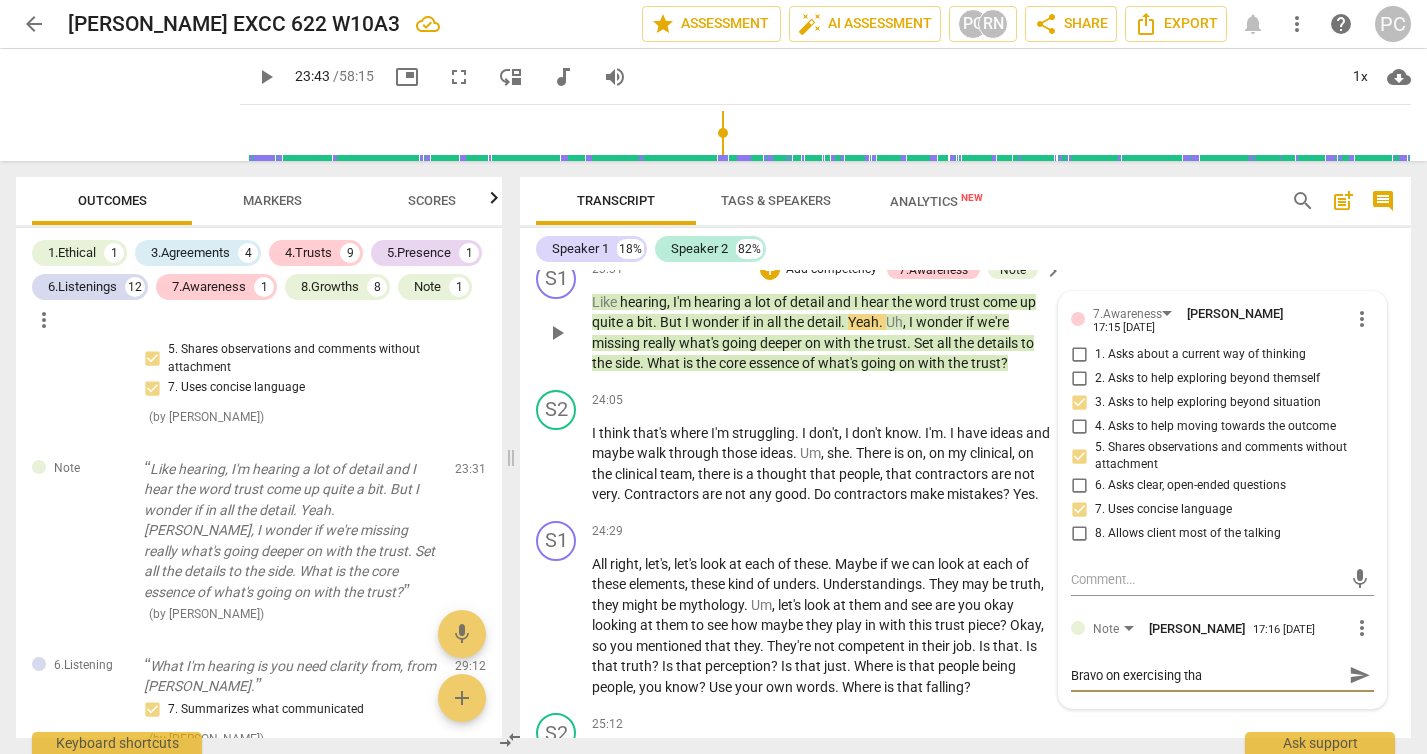 type on "Bravo on exercising that" 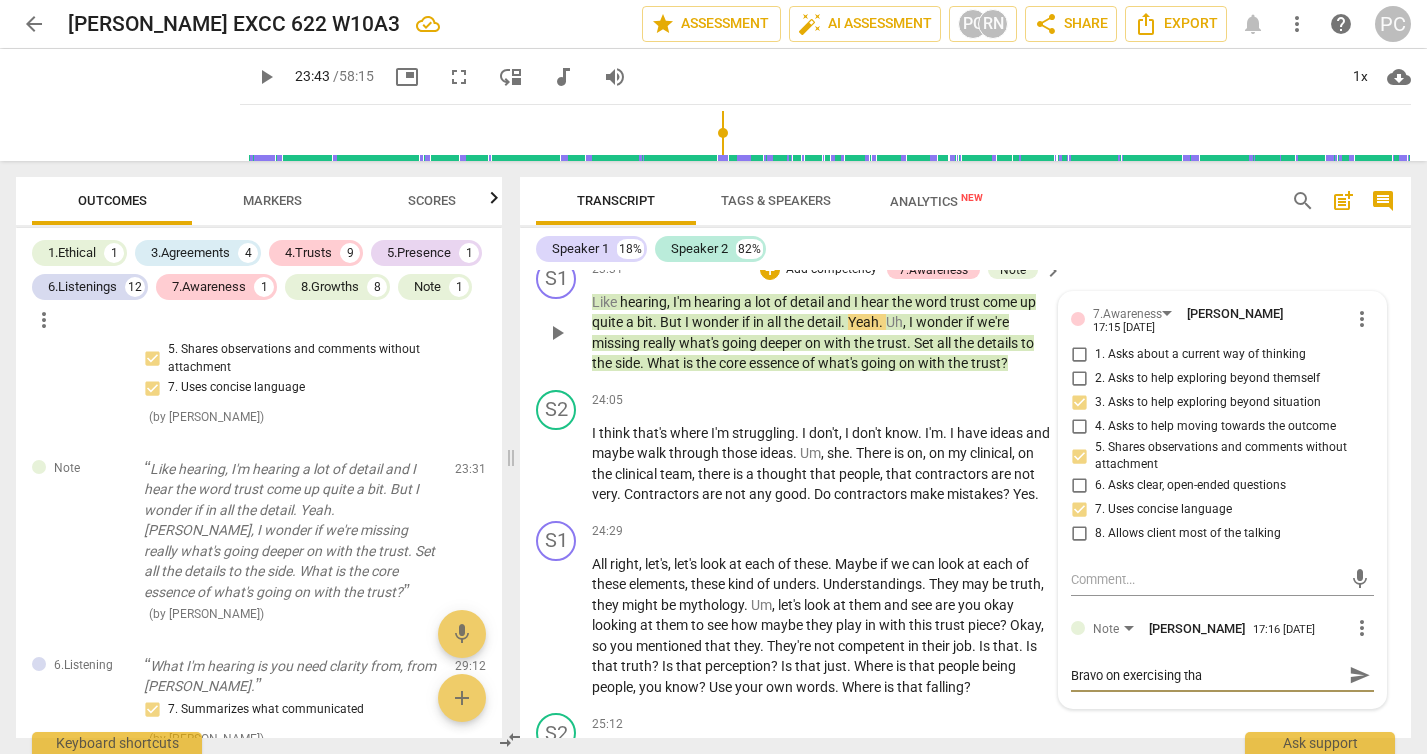type on "Bravo on exercising that" 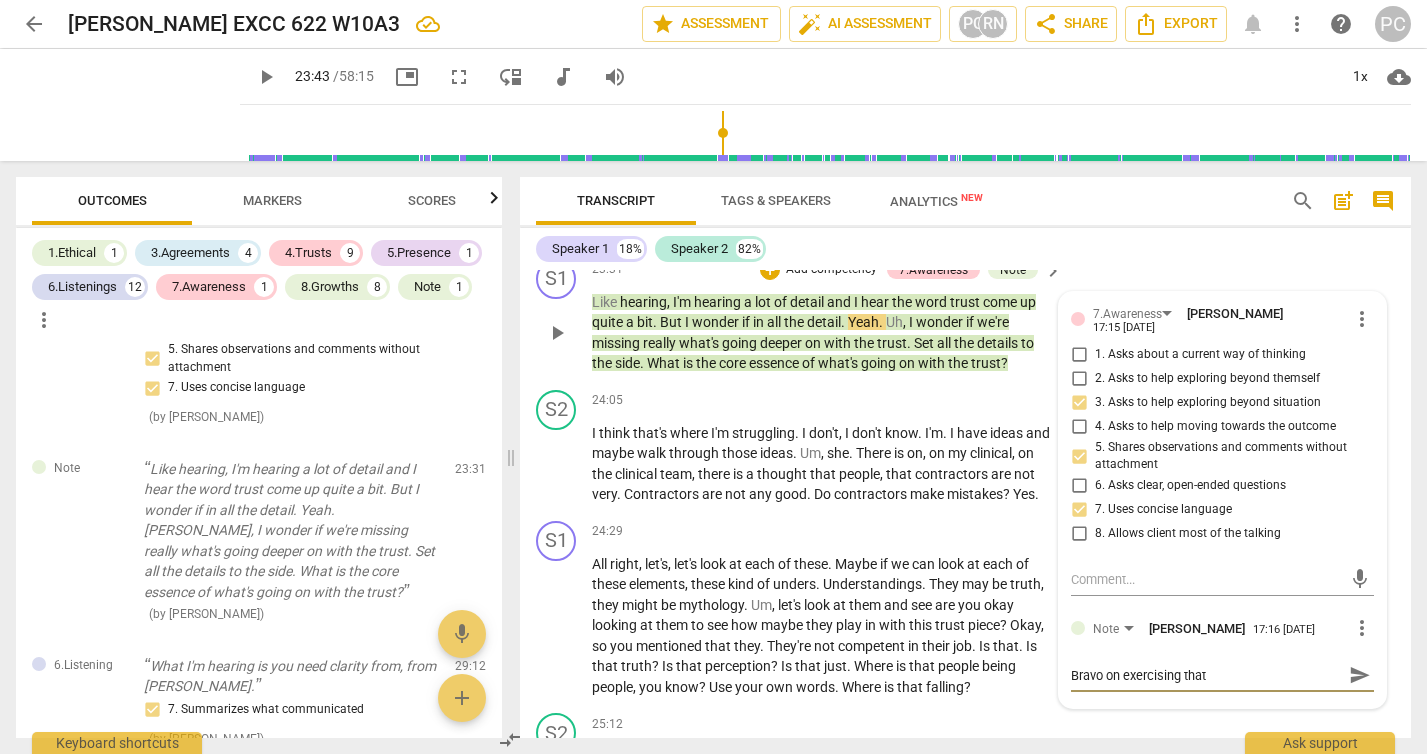type on "Bravo on exercising that" 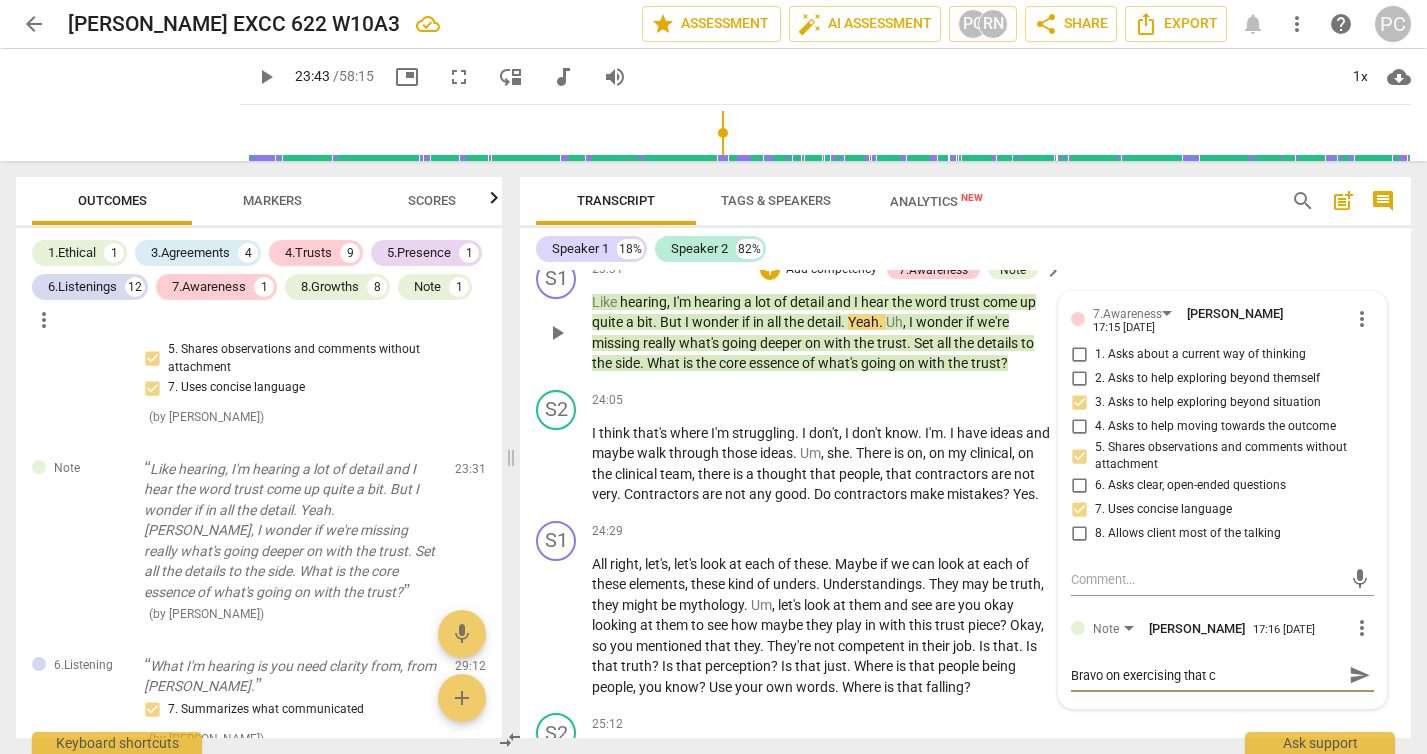 type on "Bravo on exercising that co" 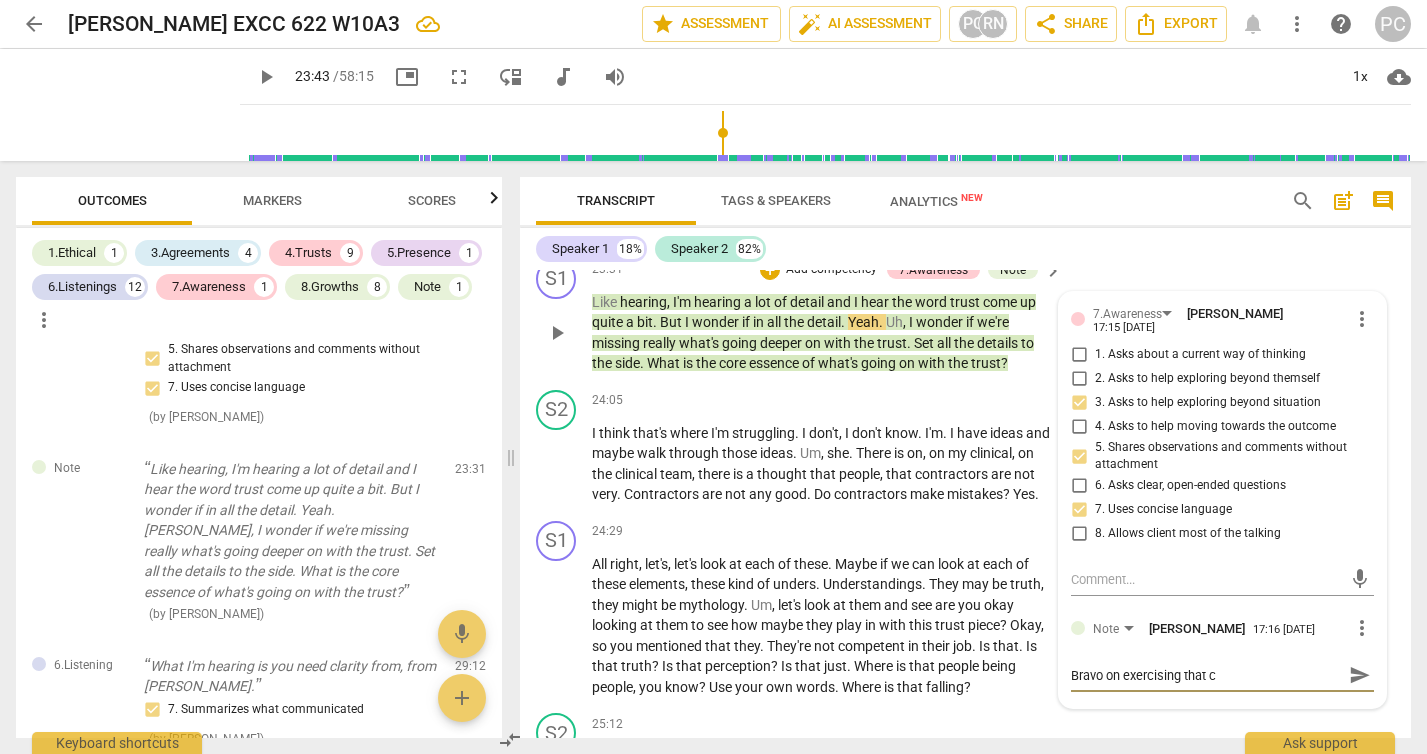 type on "Bravo on exercising that co" 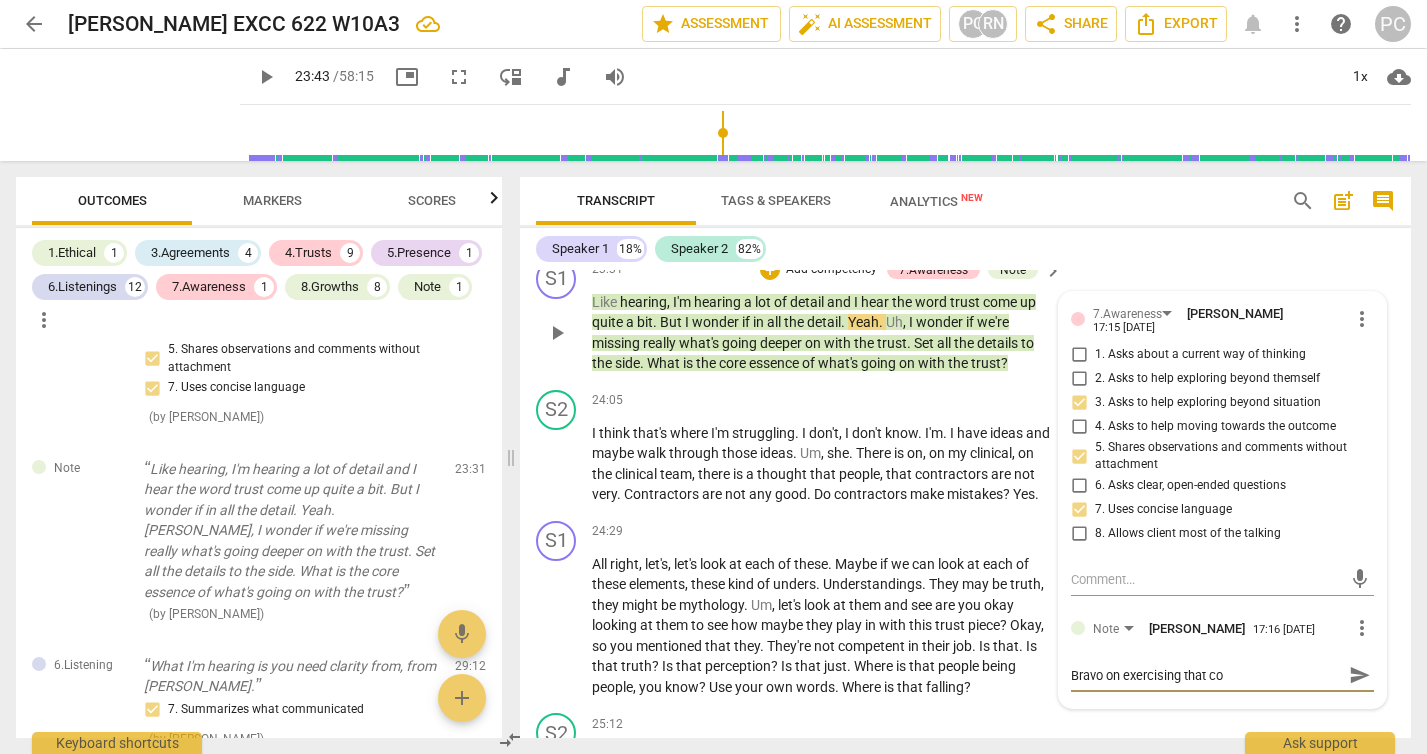 type on "Bravo on exercising that cou" 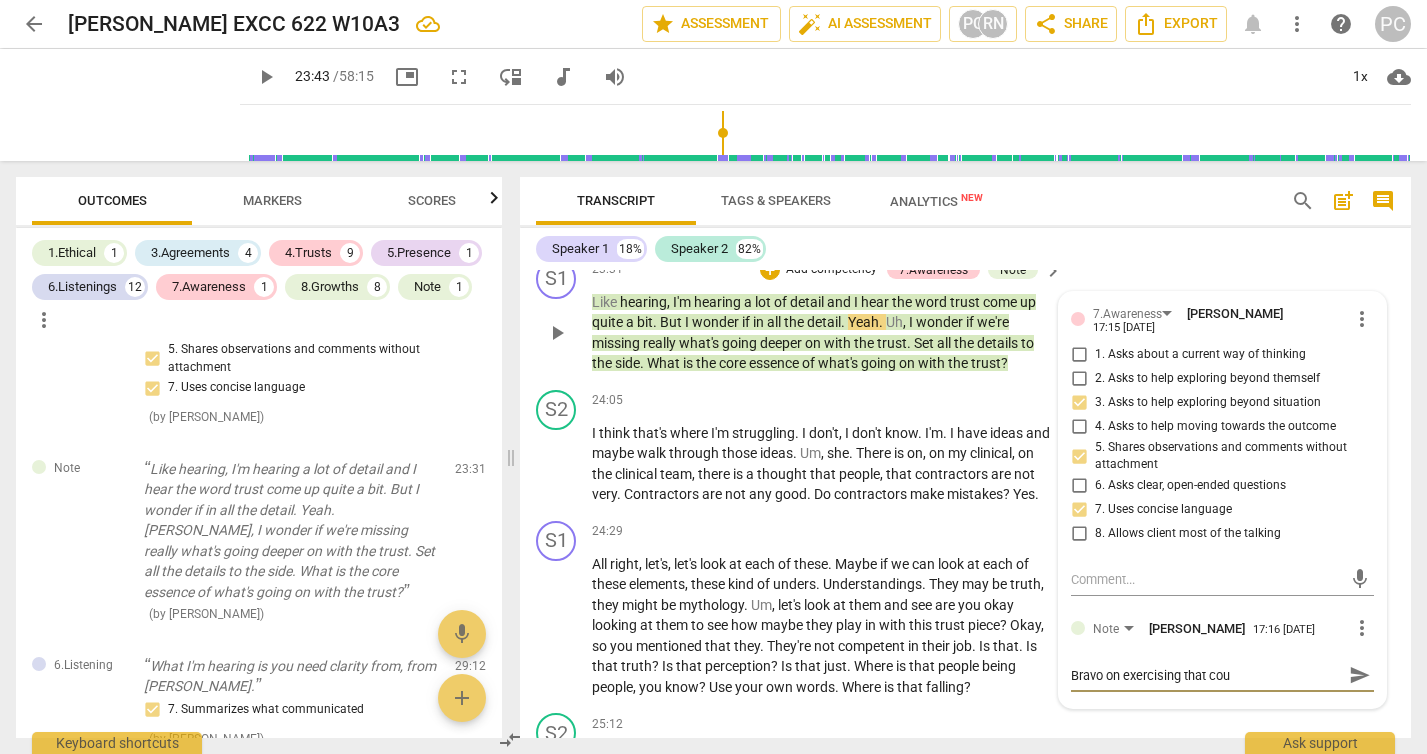 type on "Bravo on exercising that cour" 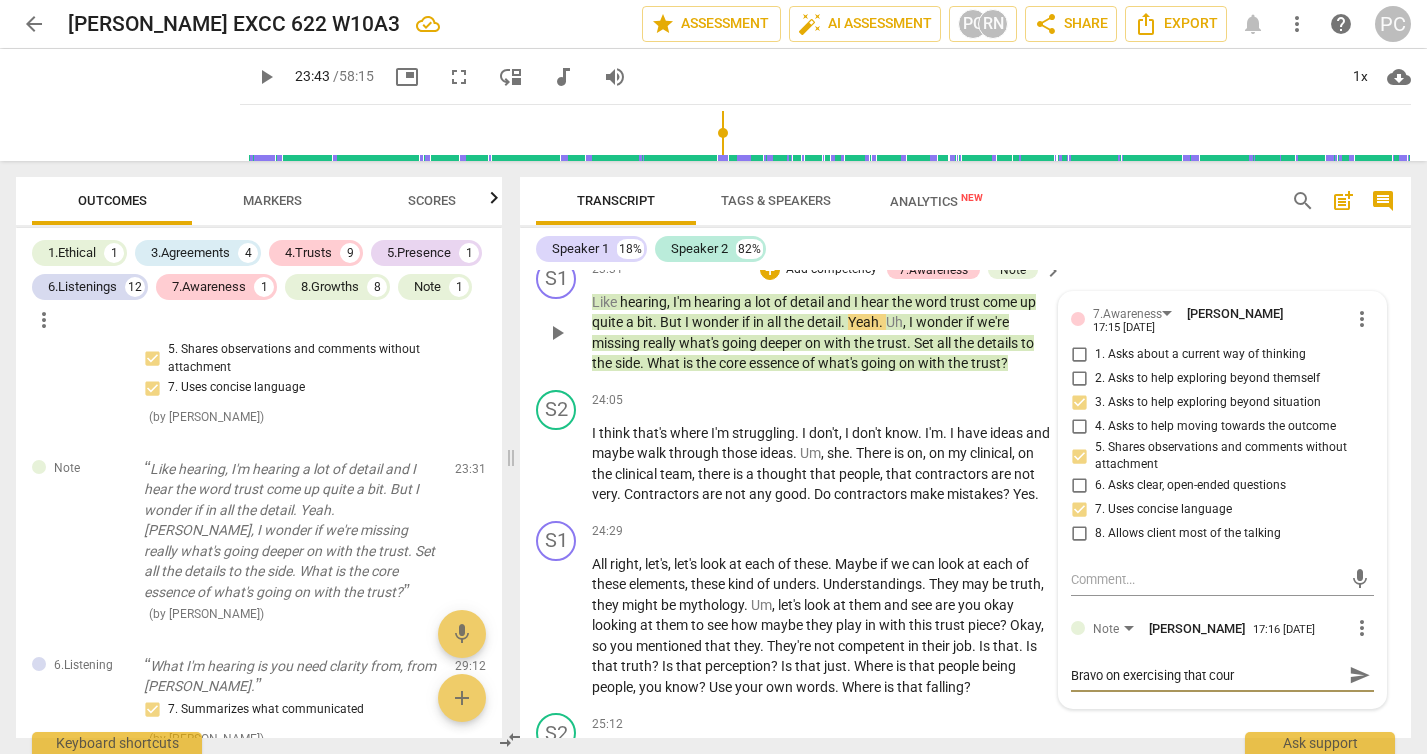 type on "Bravo on exercising that coura" 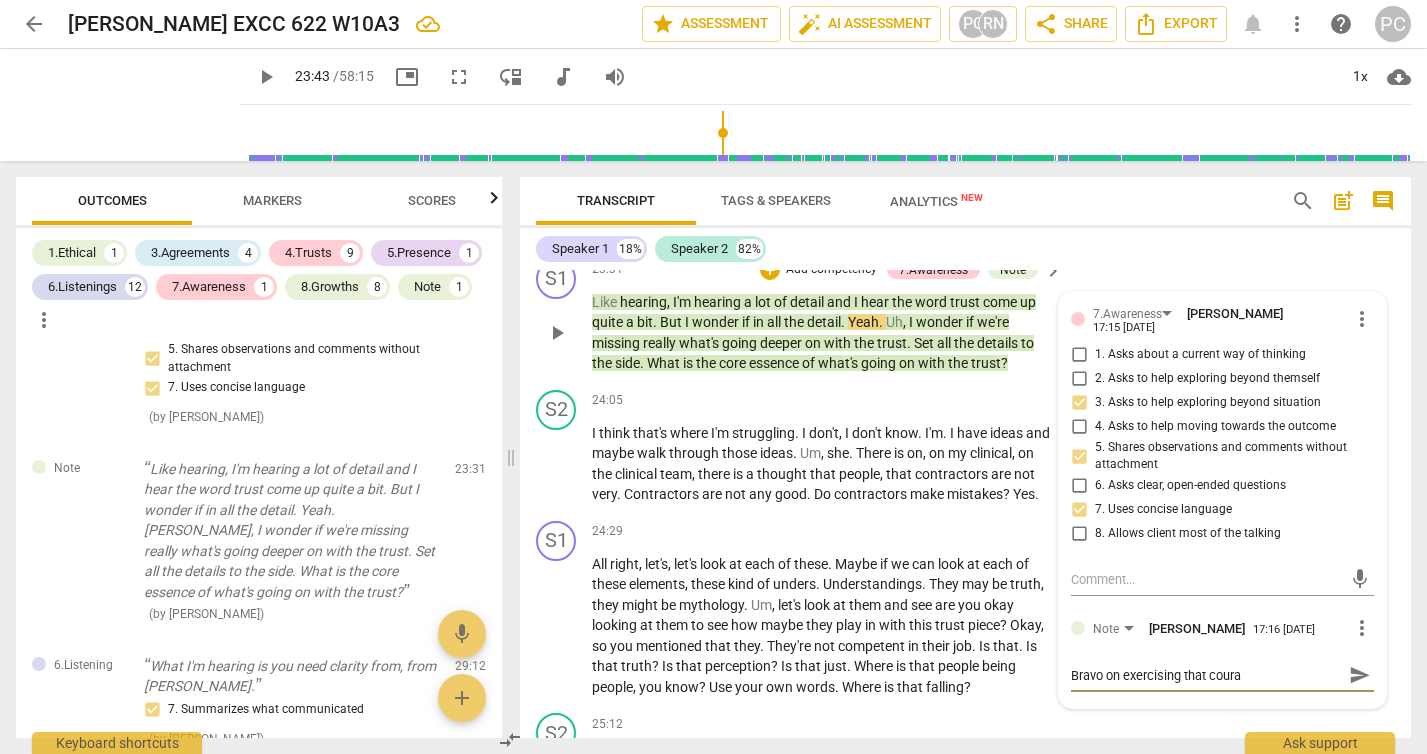 type on "Bravo on exercising that courag" 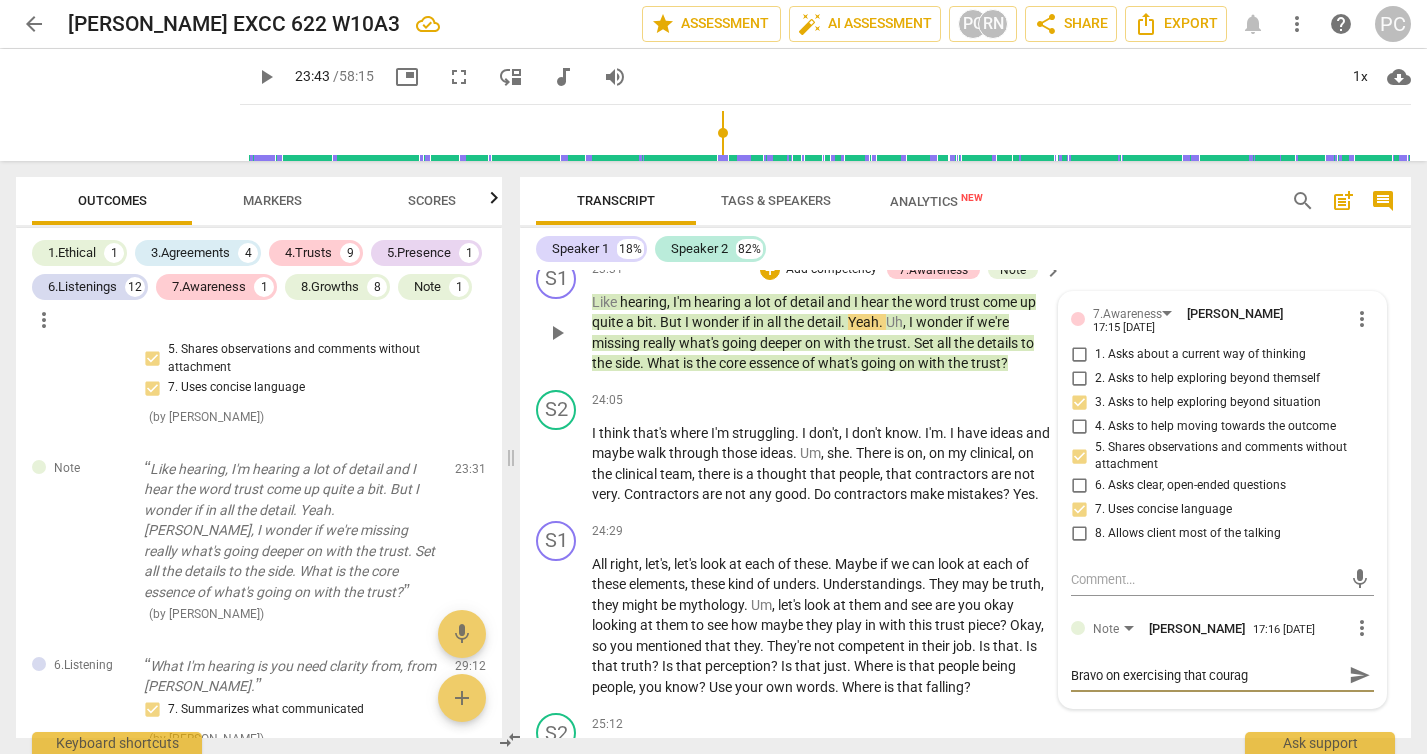 type on "Bravo on exercising that courage" 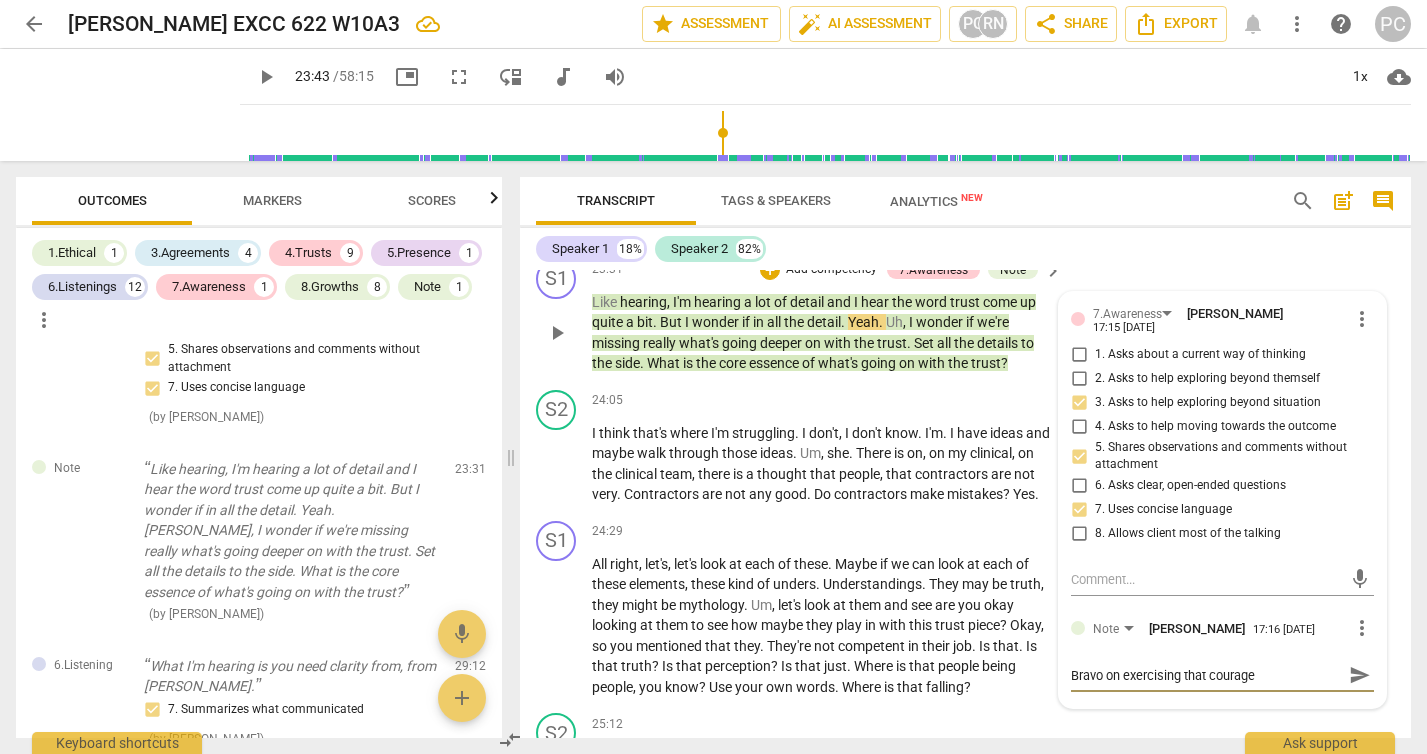 type on "Bravo on exercising that courage" 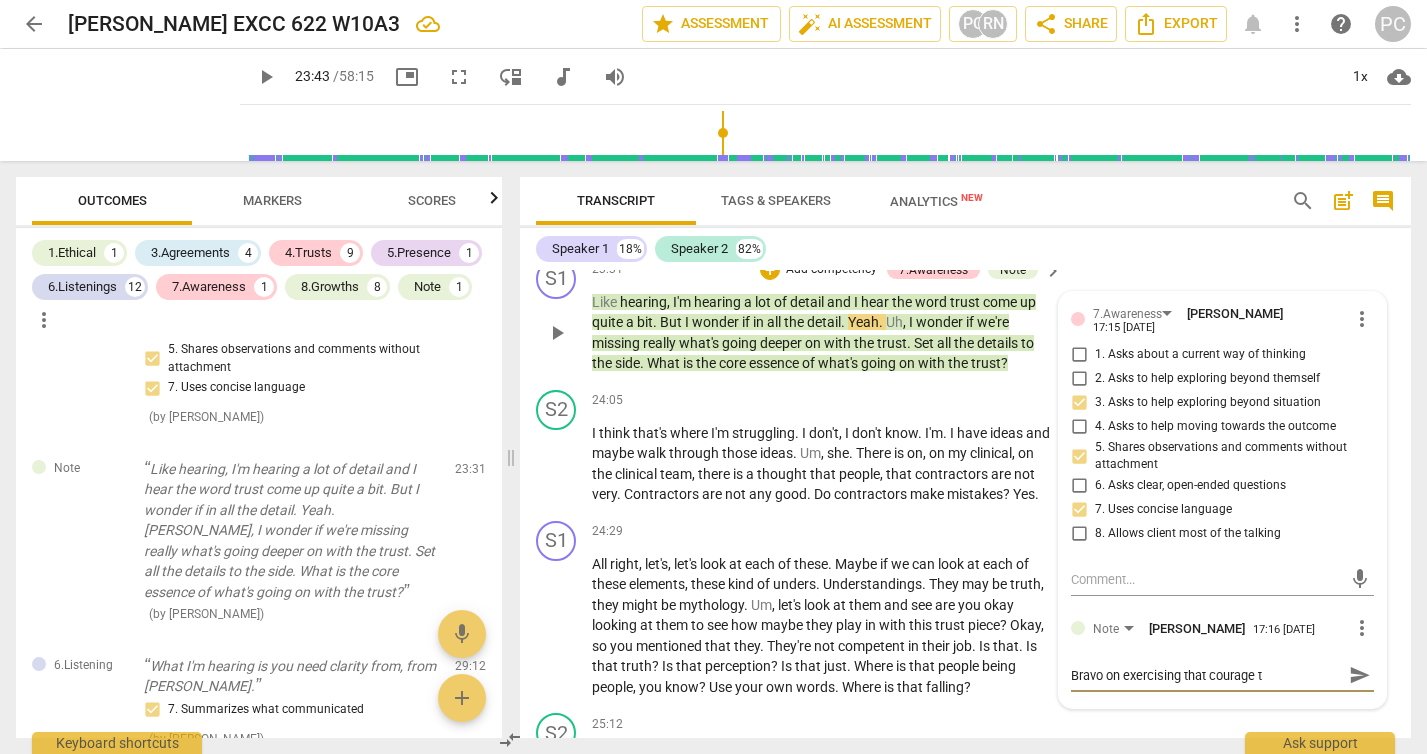 type on "Bravo on exercising that courage to" 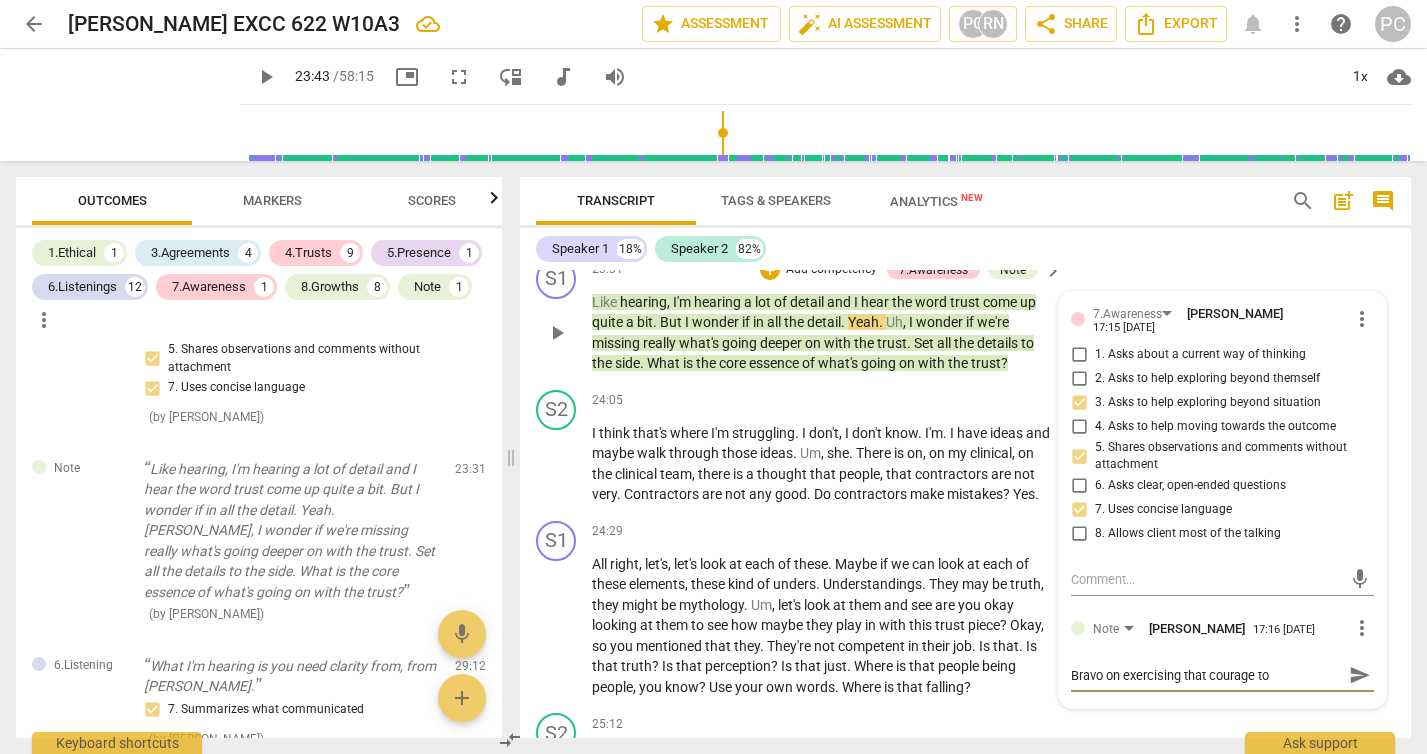 type on "Bravo on exercising that courage to" 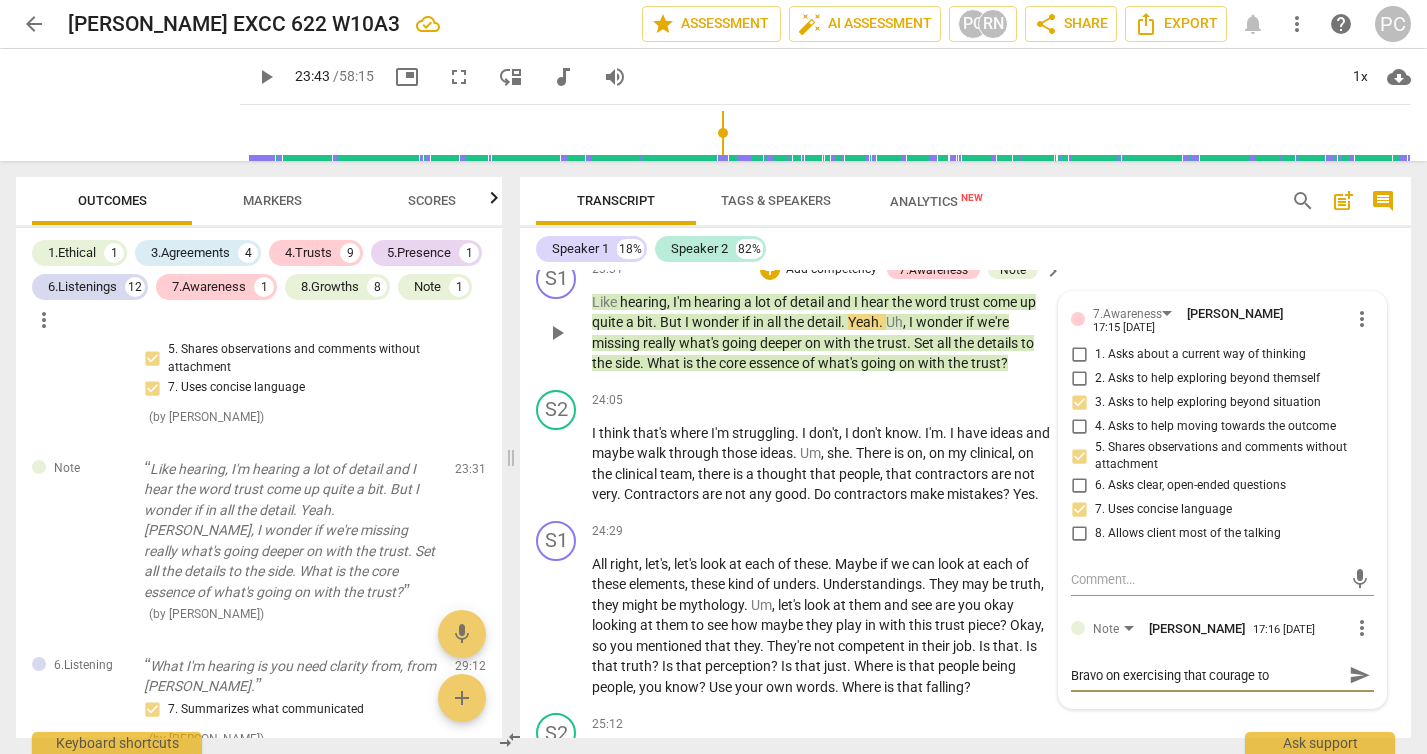 type on "Bravo on exercising that courage to c" 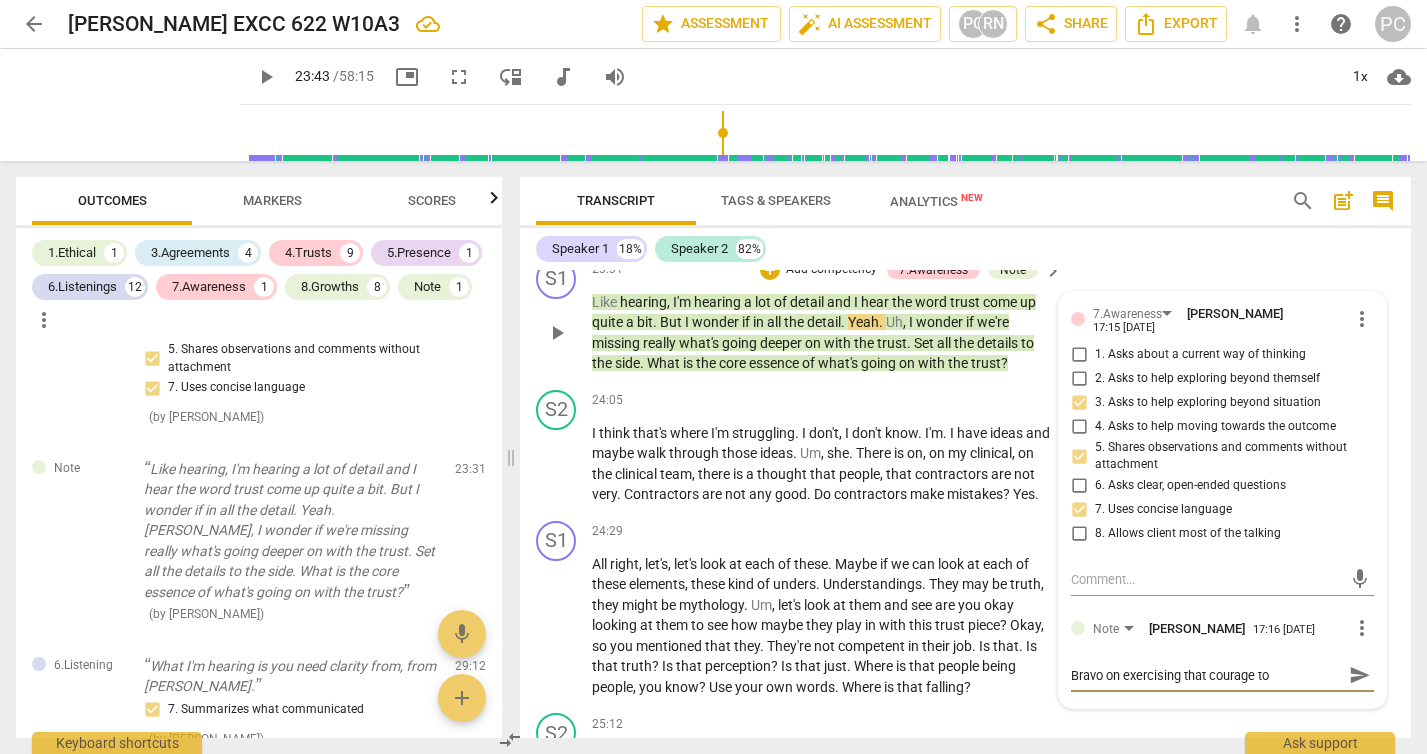 type on "Bravo on exercising that courage to c" 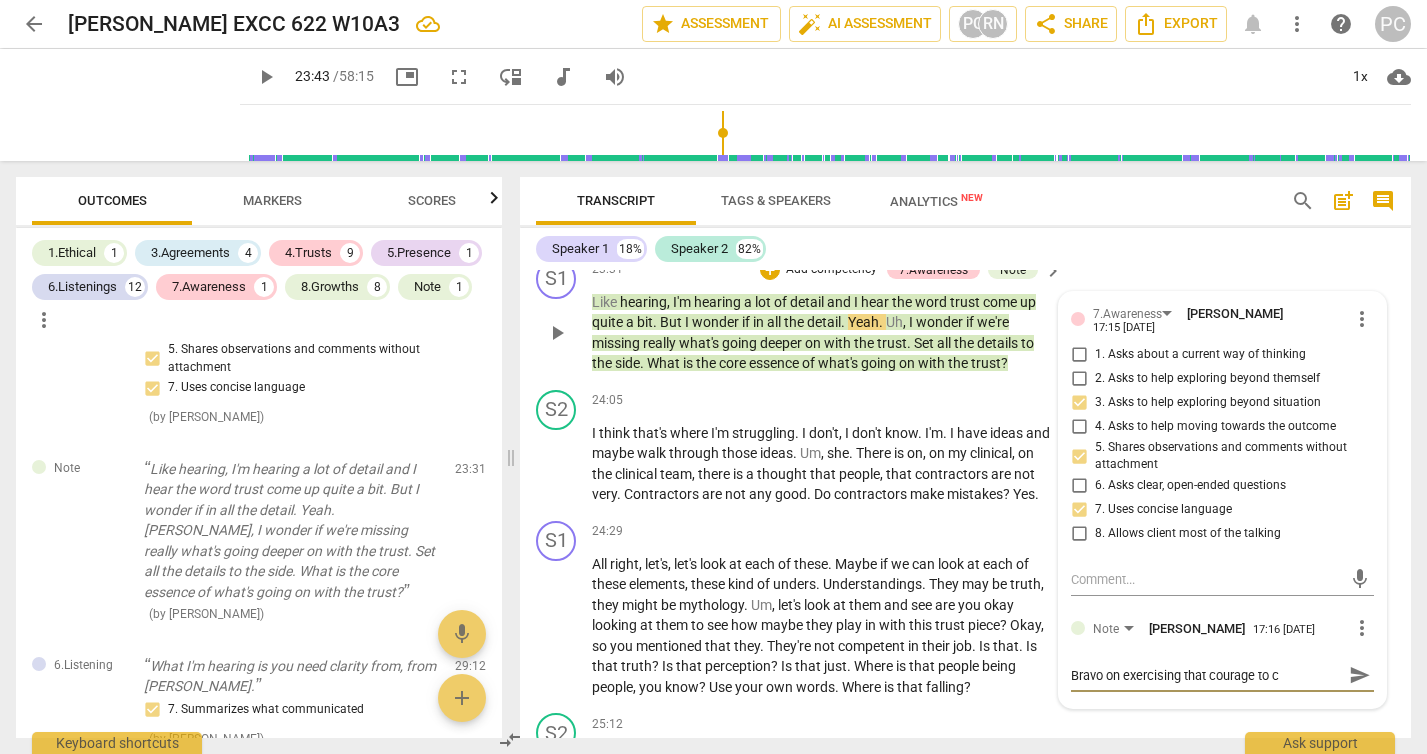 type on "Bravo on exercising that courage to ch" 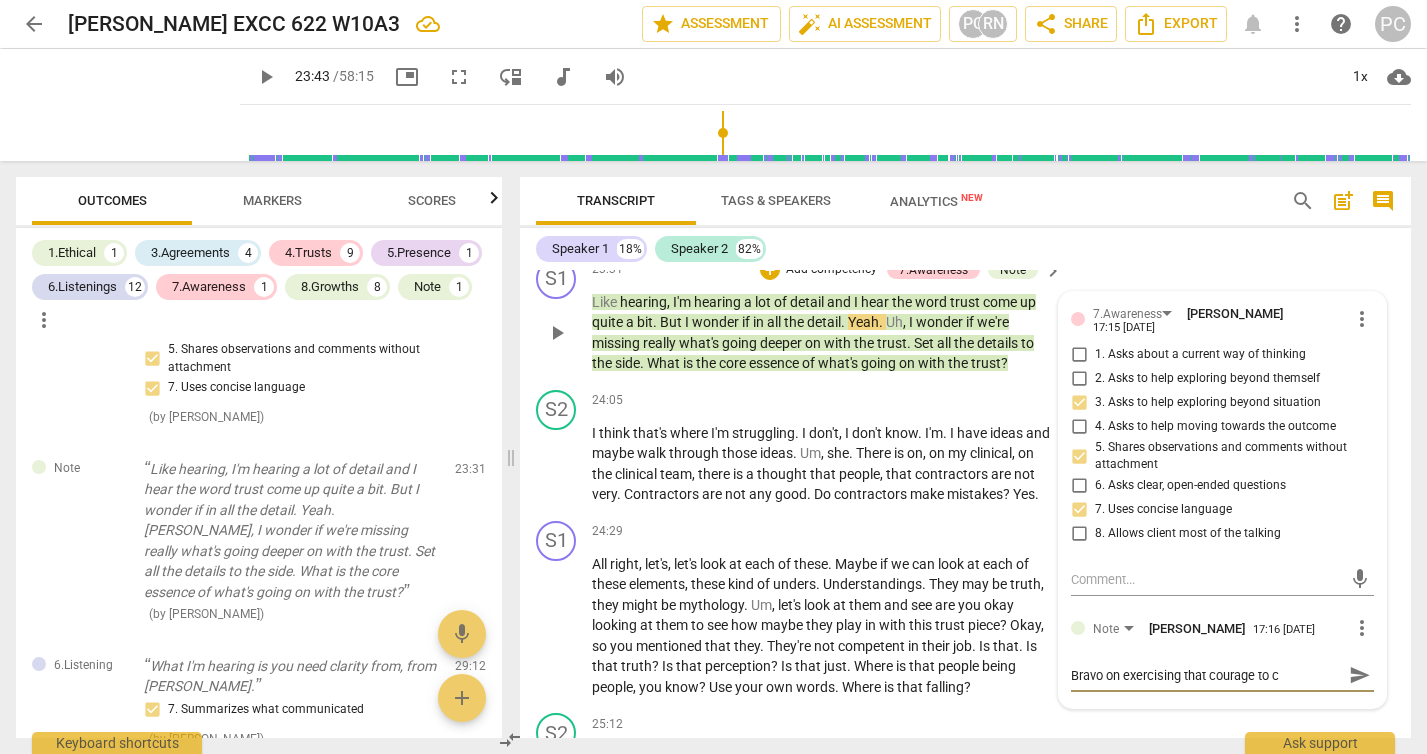 type on "Bravo on exercising that courage to ch" 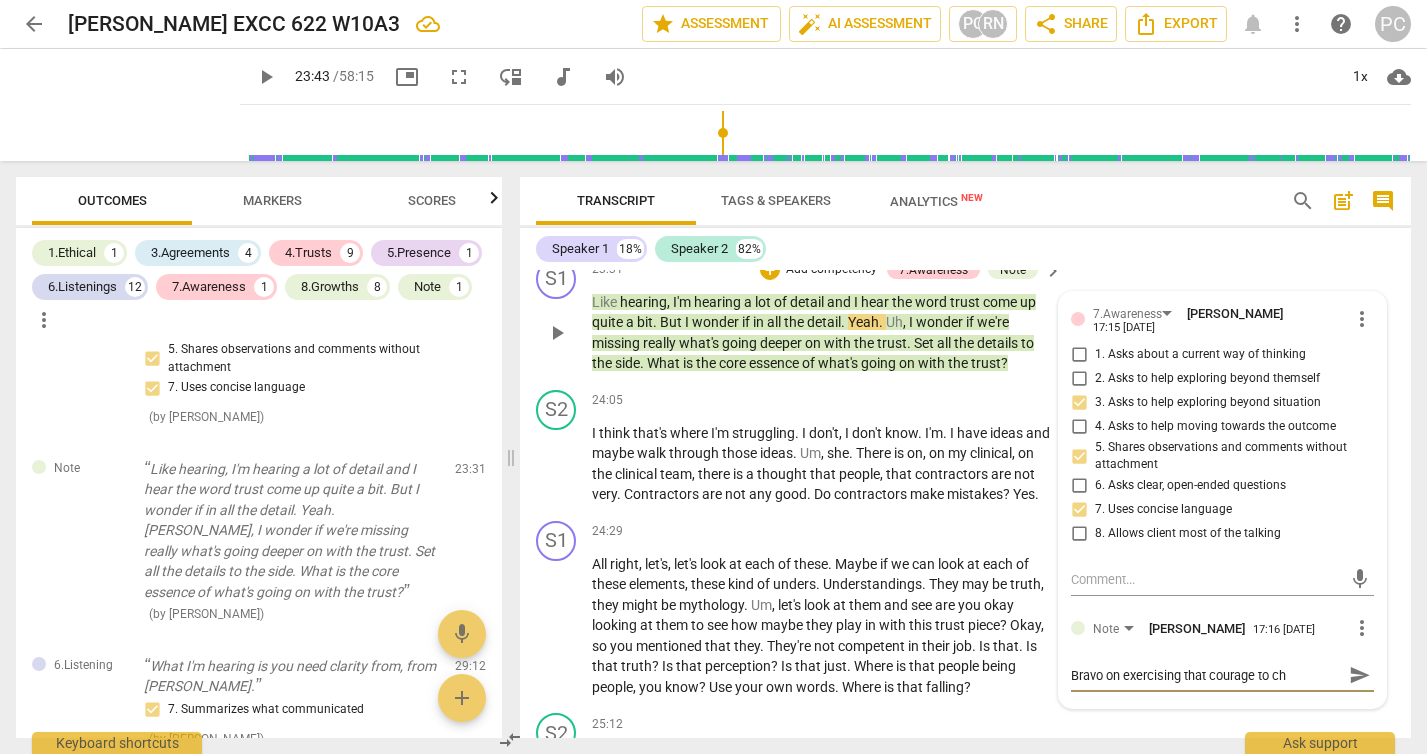 type on "Bravo on exercising that courage to cha" 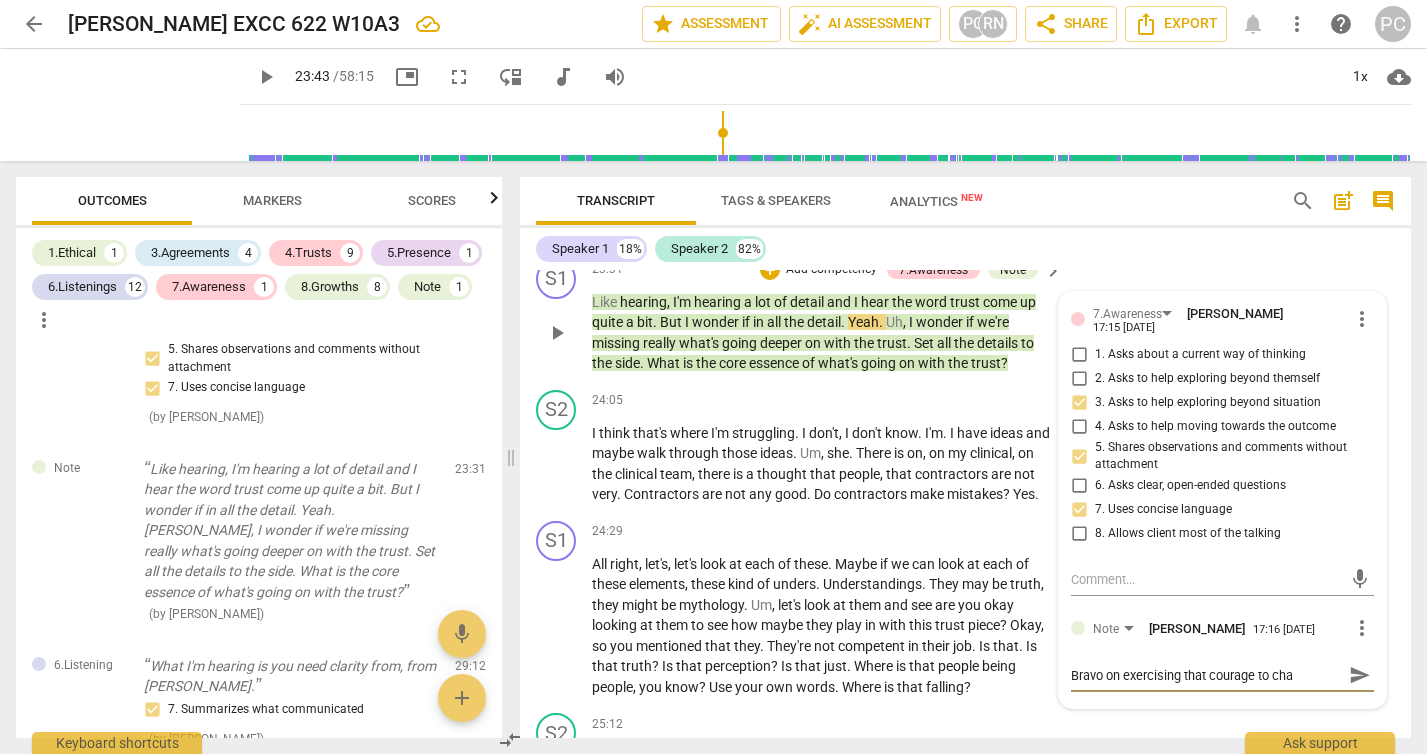 type on "Bravo on exercising that courage to chal" 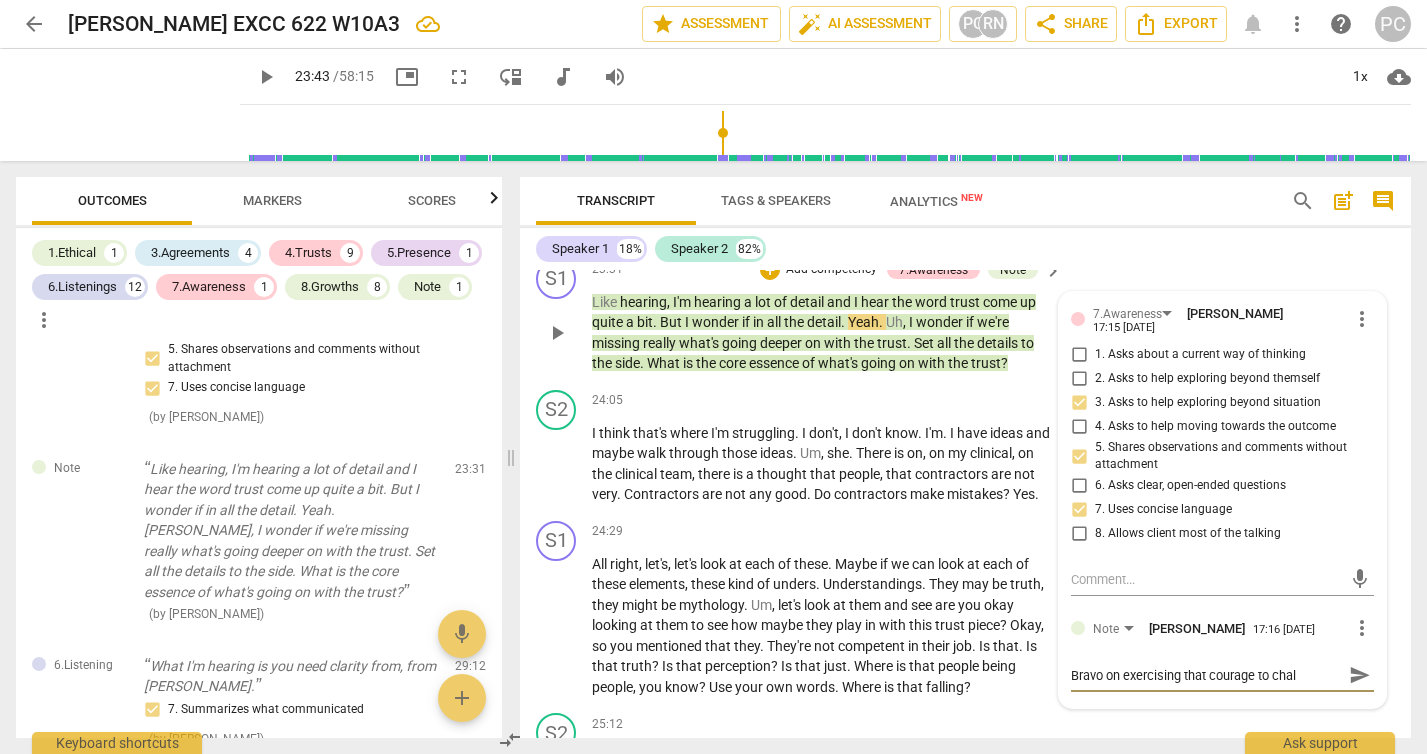 type on "Bravo on exercising that courage to chall" 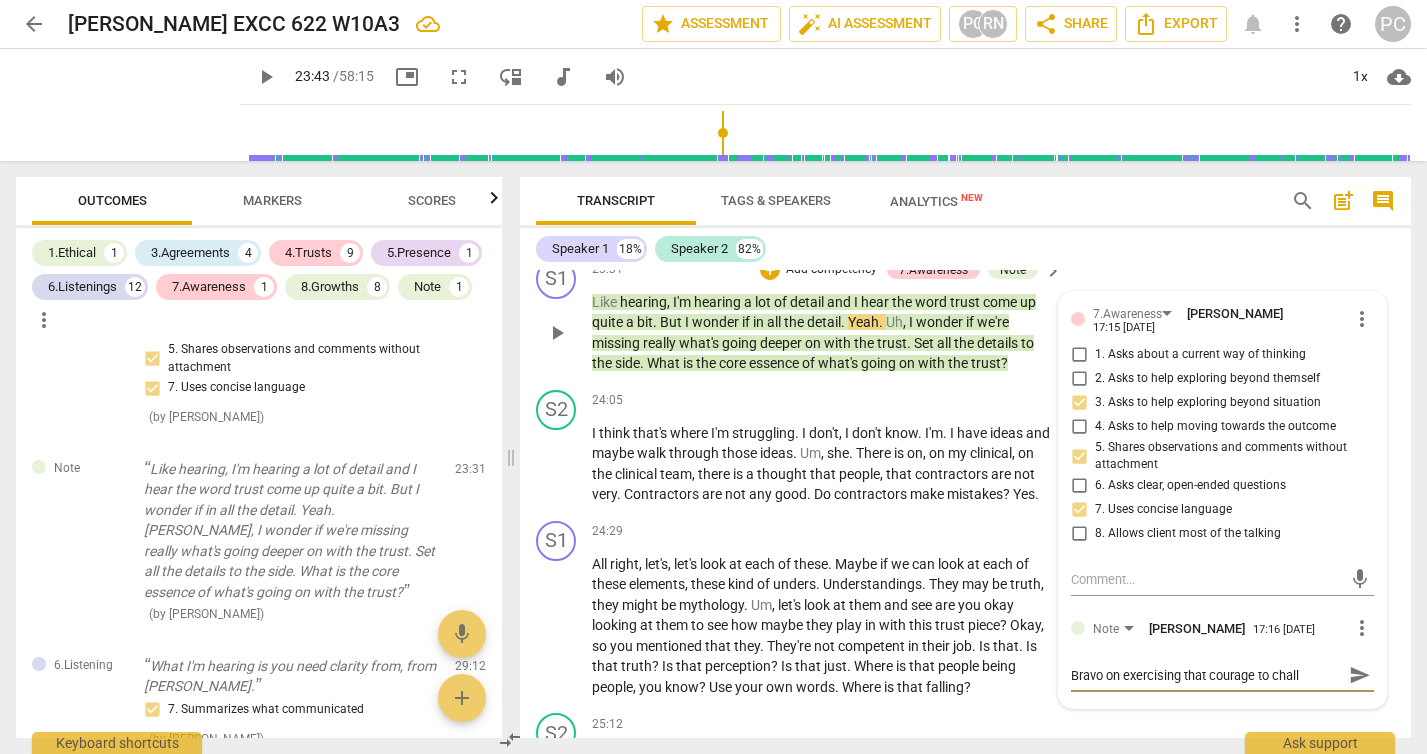 type on "Bravo on exercising that courage to challe" 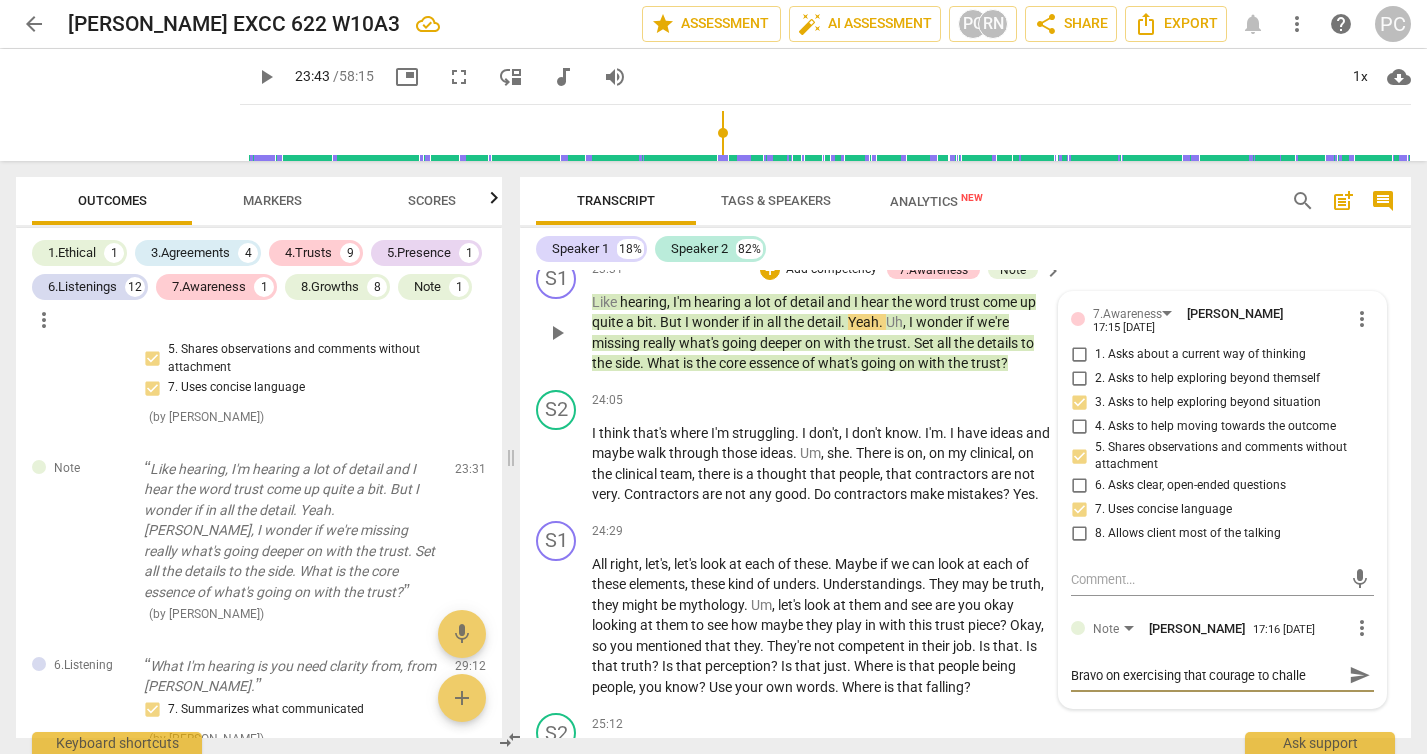 type on "Bravo on exercising that courage to [PERSON_NAME]" 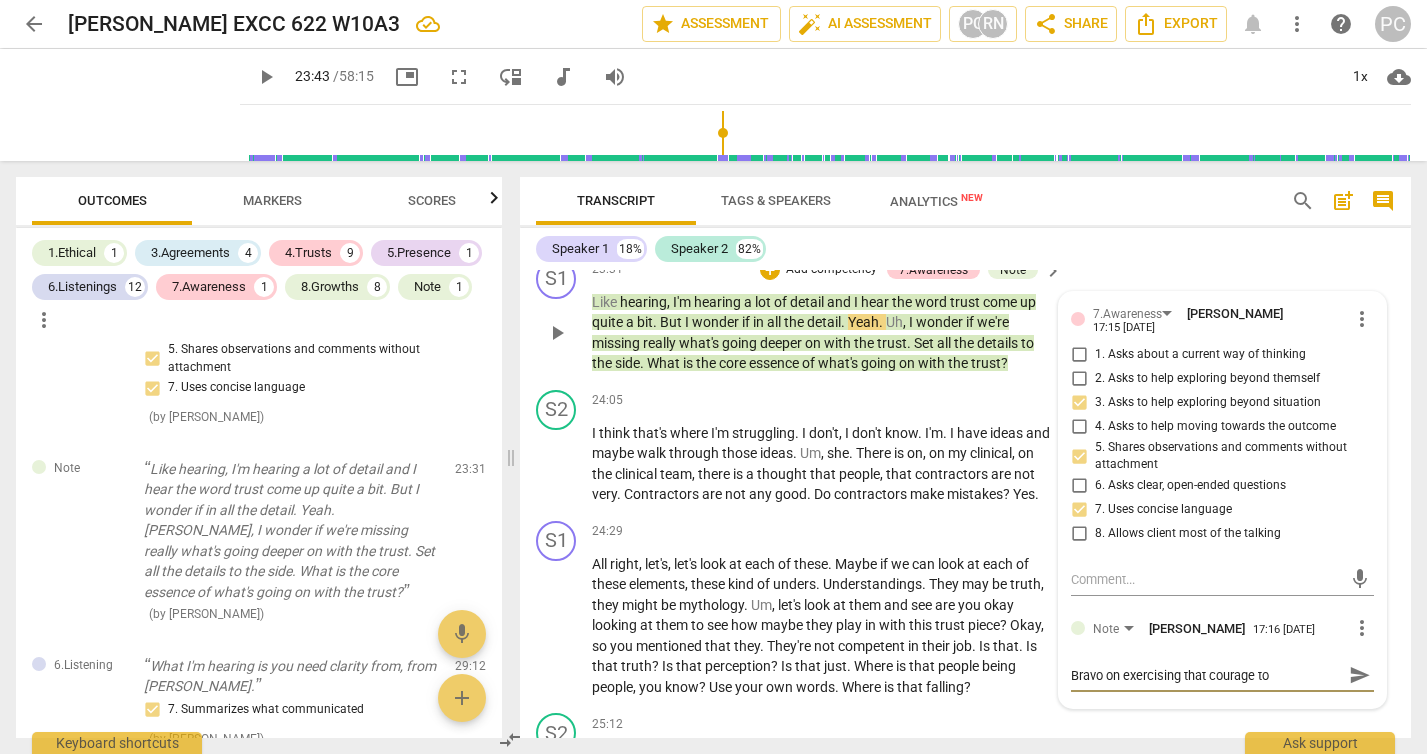 type on "Bravo on exercising that courage to challeng" 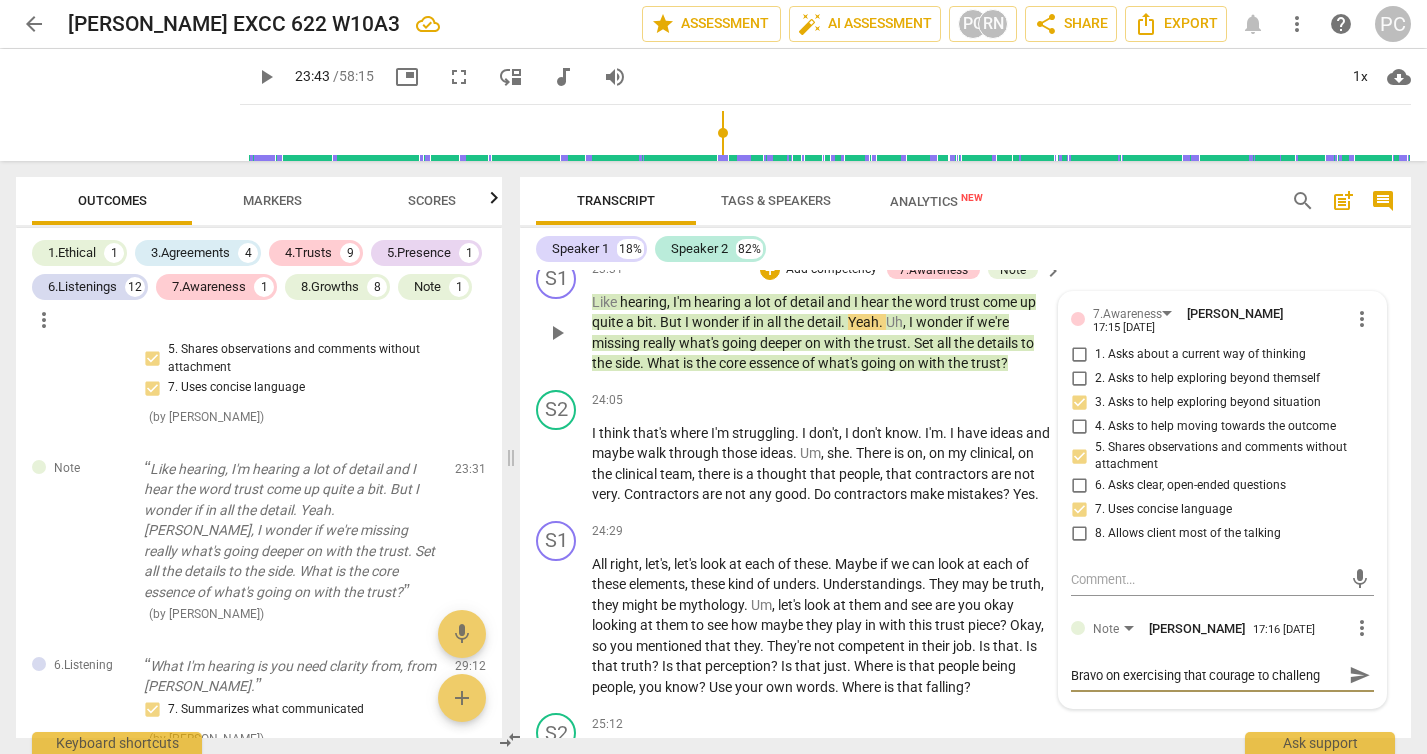 type on "Bravo on exercising that courage to challenge" 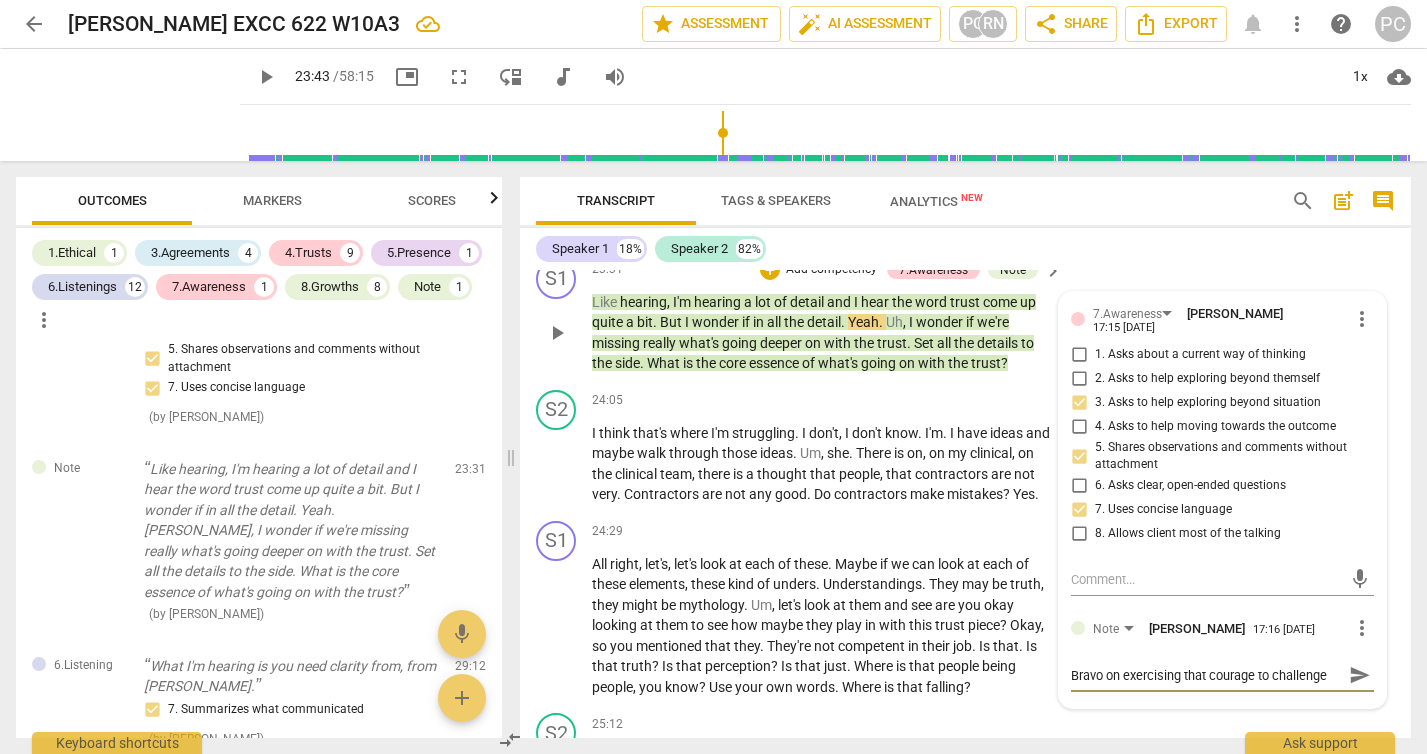 type on "Bravo on exercising that courage to challenge!" 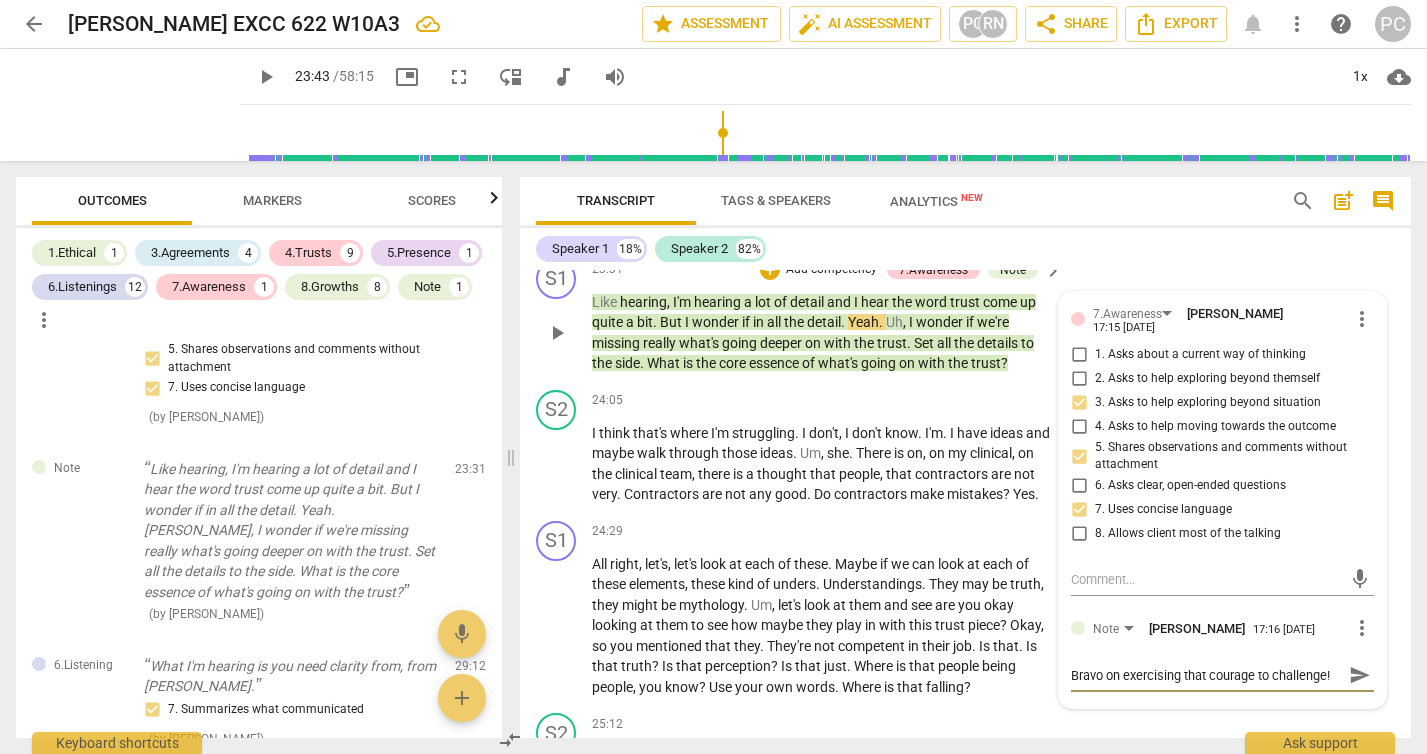 type on "Bravo on exercising that courage to challenge!" 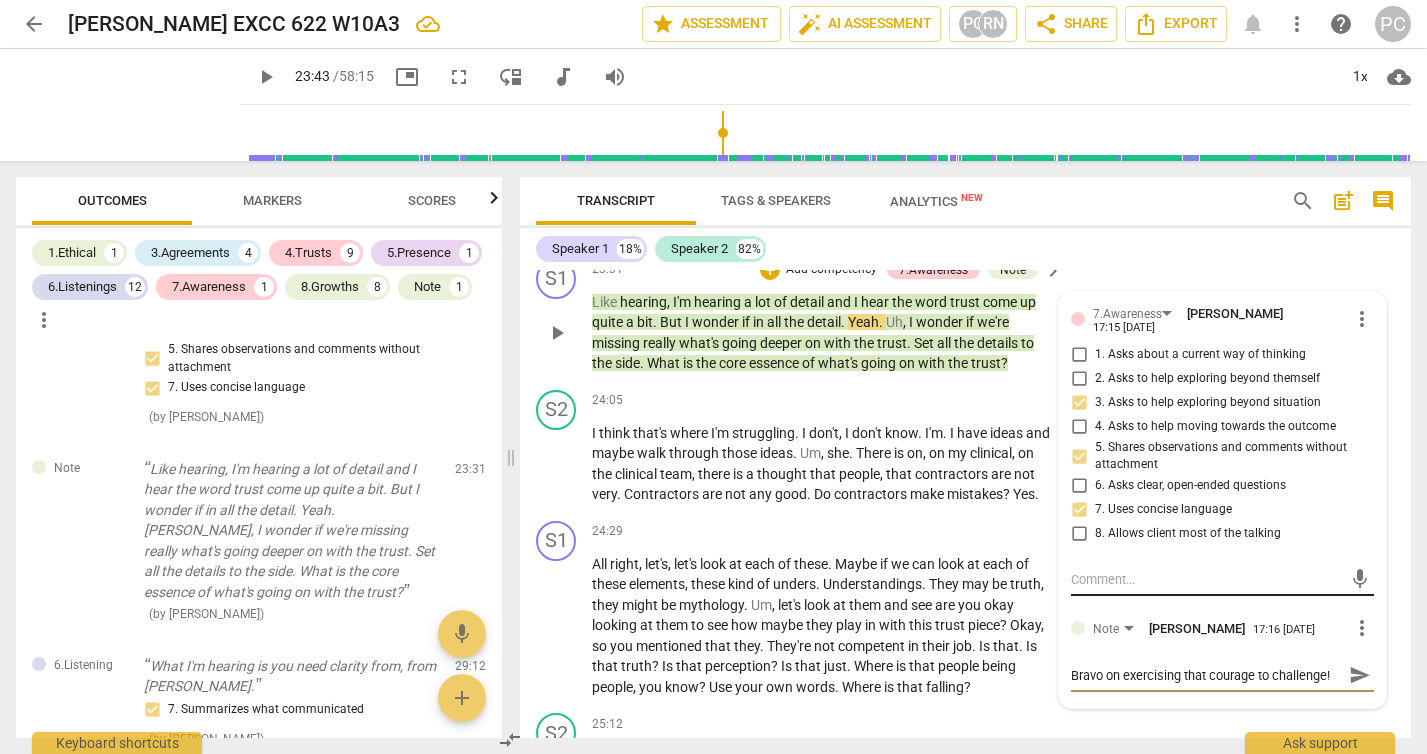 type 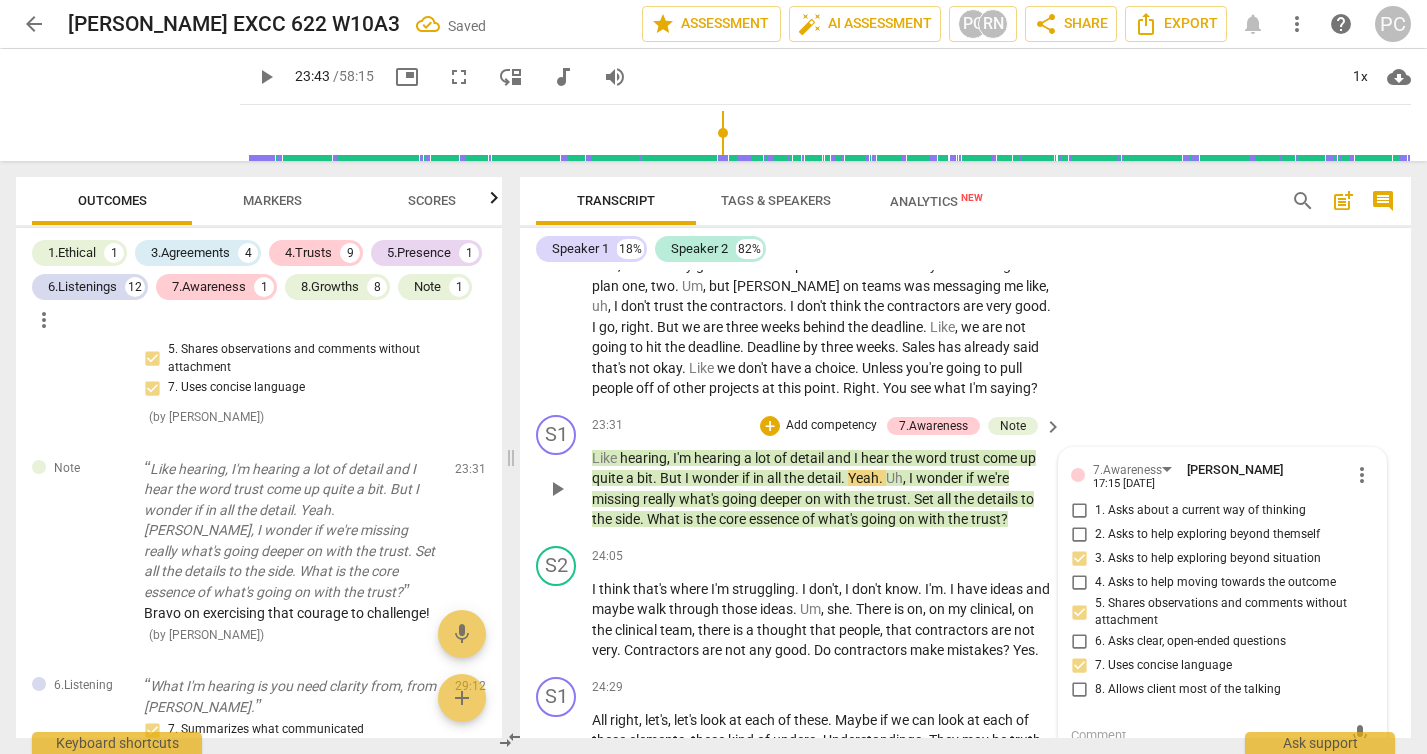 scroll, scrollTop: 8347, scrollLeft: 0, axis: vertical 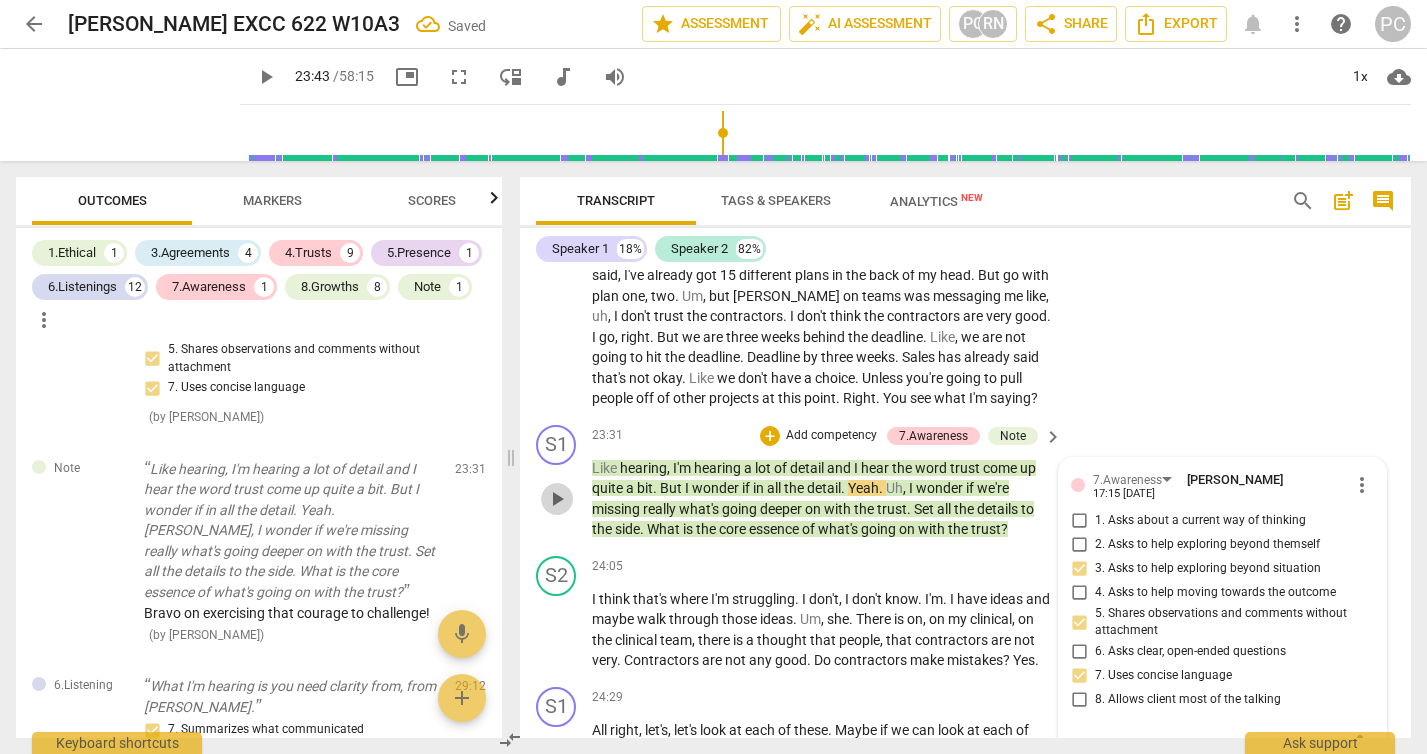 click on "play_arrow" at bounding box center [557, 499] 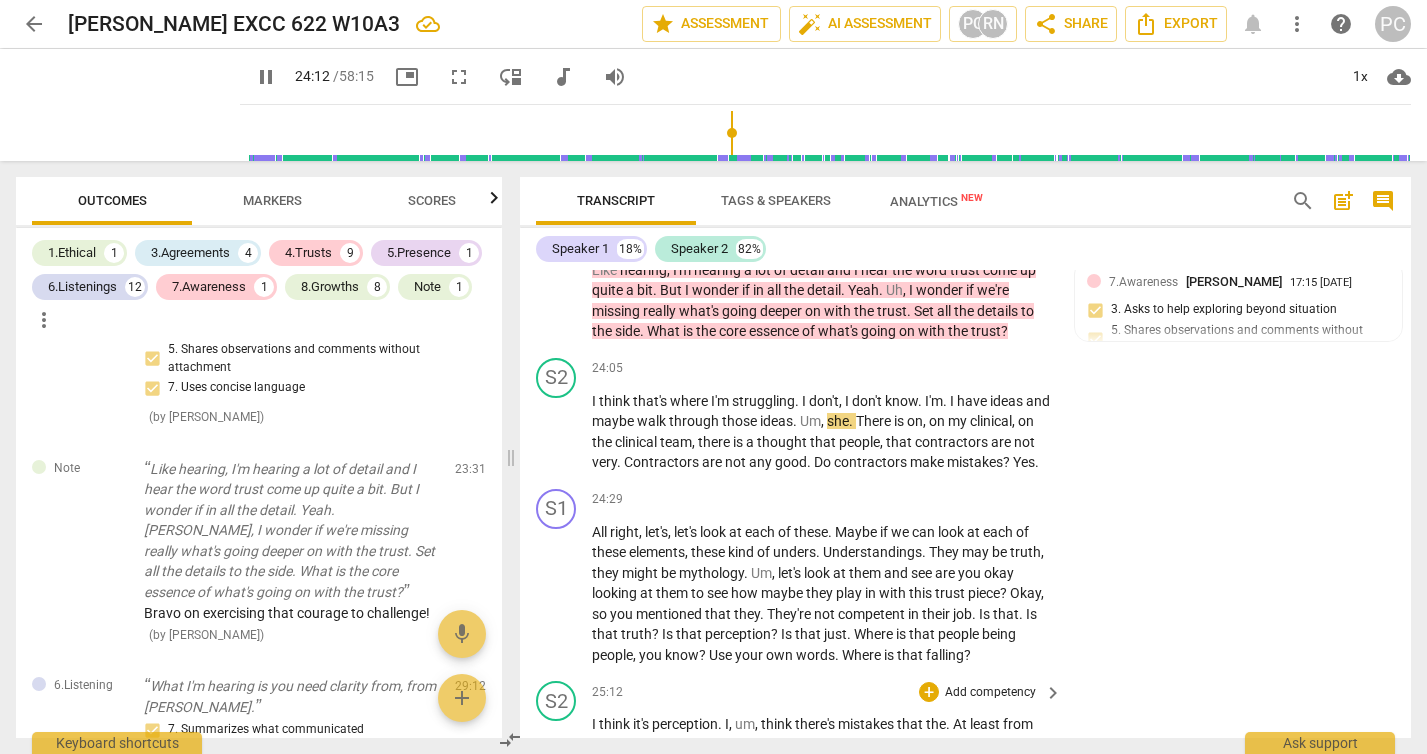 scroll, scrollTop: 8553, scrollLeft: 0, axis: vertical 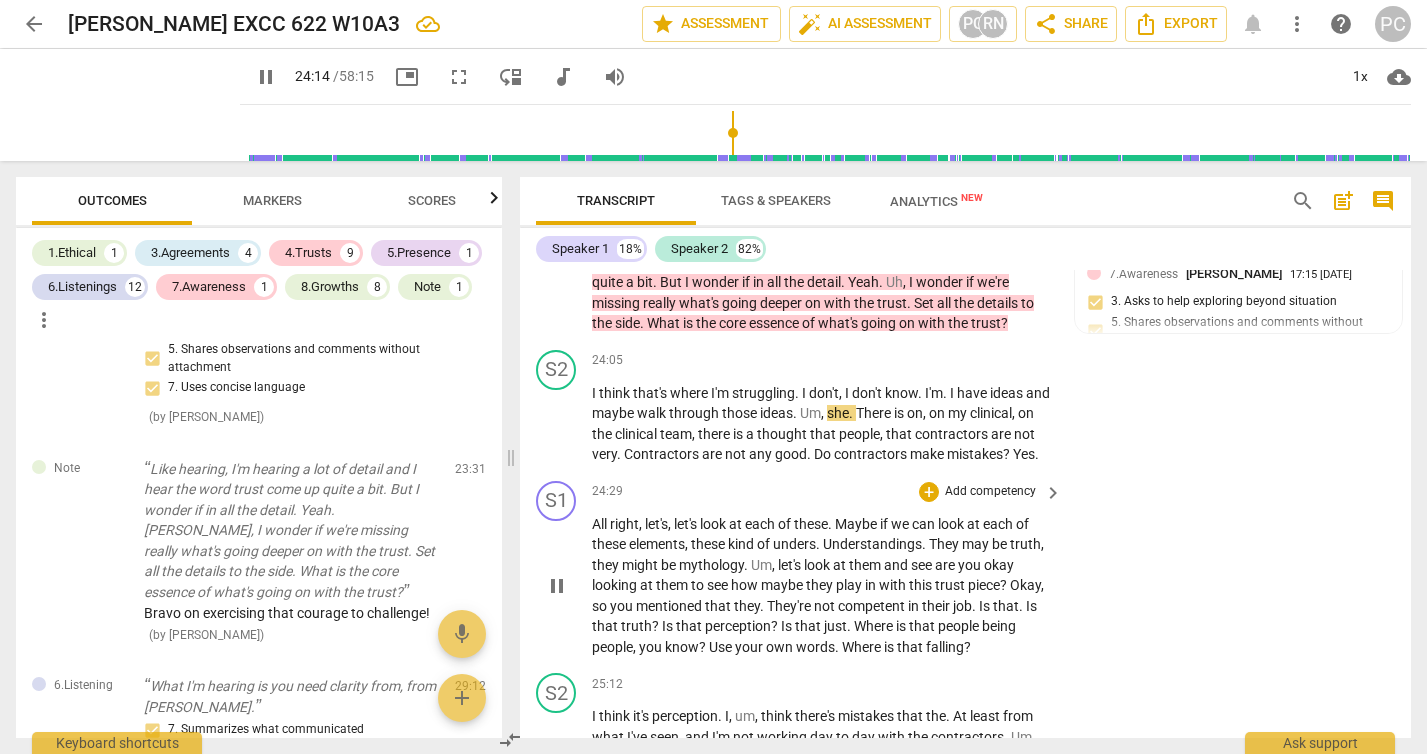 click on "pause" at bounding box center [557, 586] 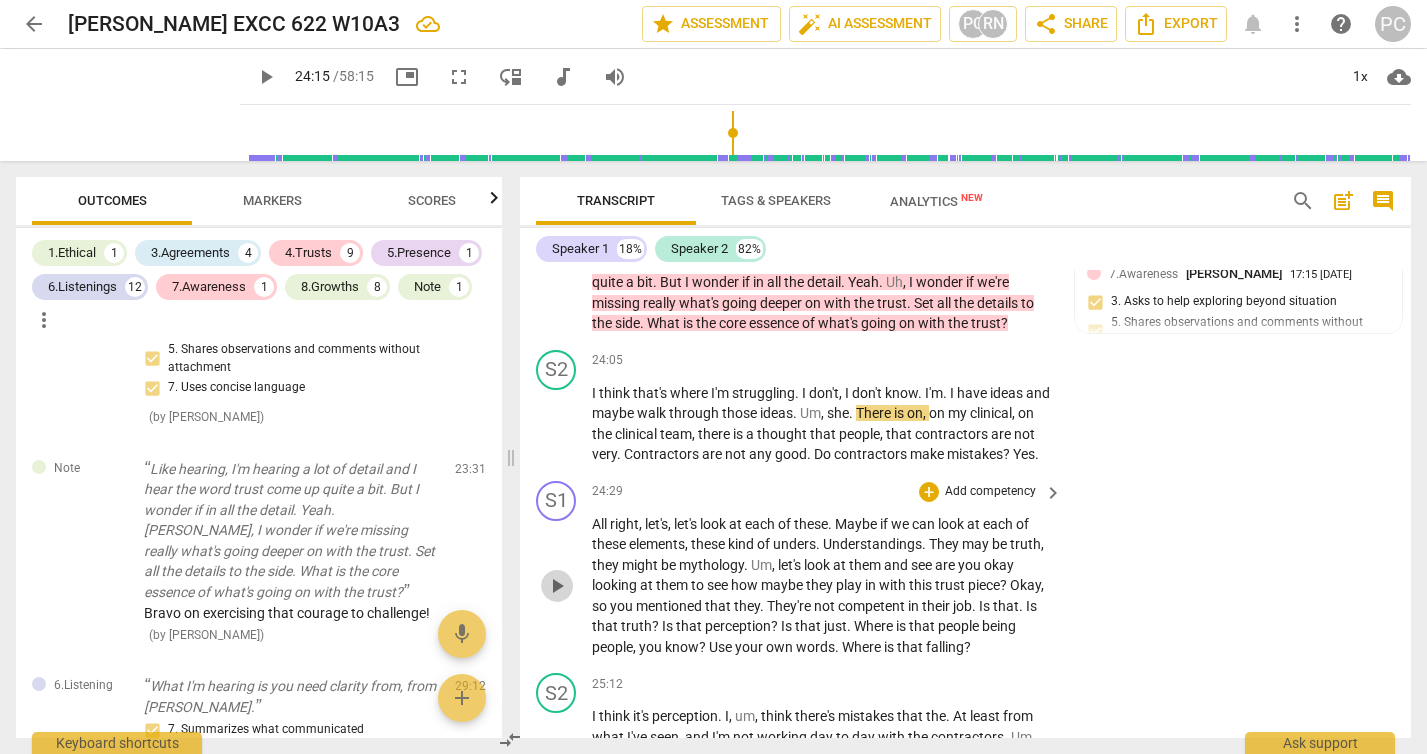 click on "play_arrow" at bounding box center [557, 586] 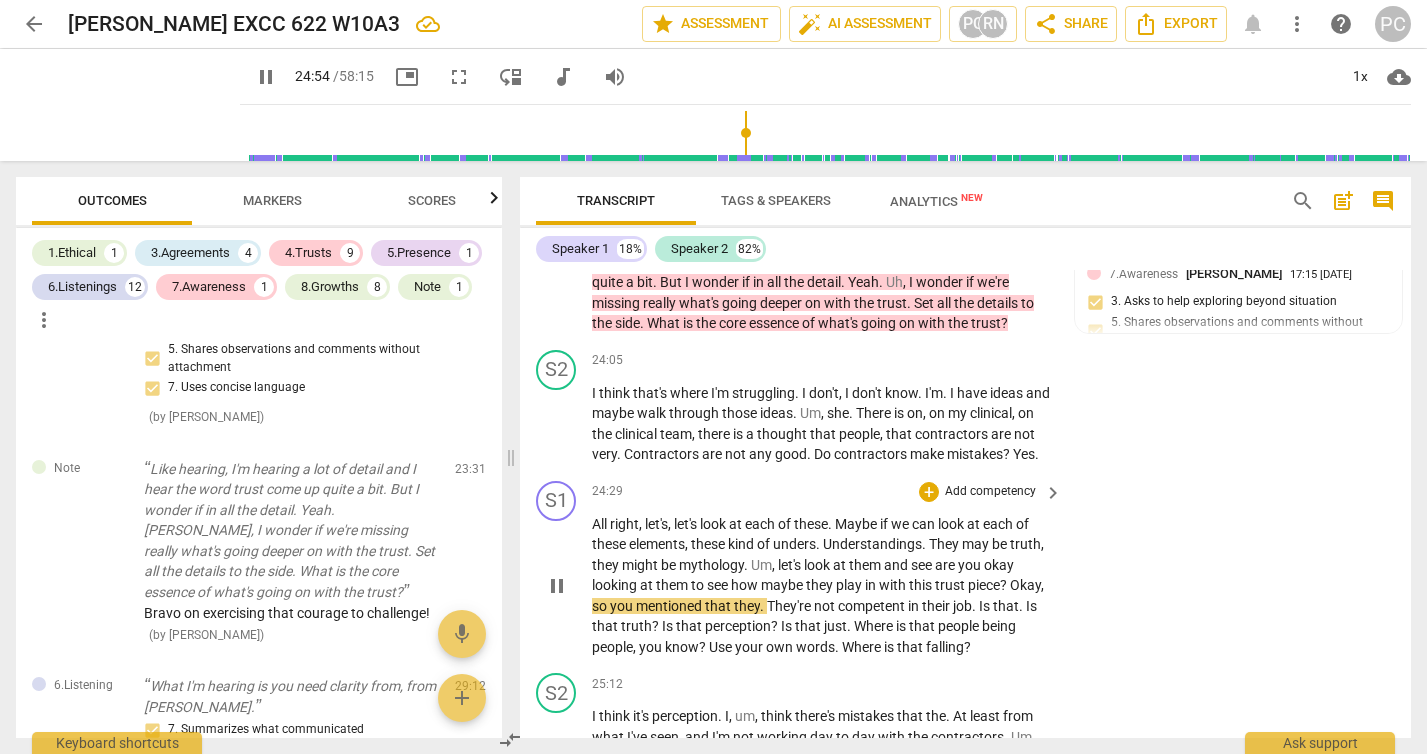click on "Okay" at bounding box center (1025, 585) 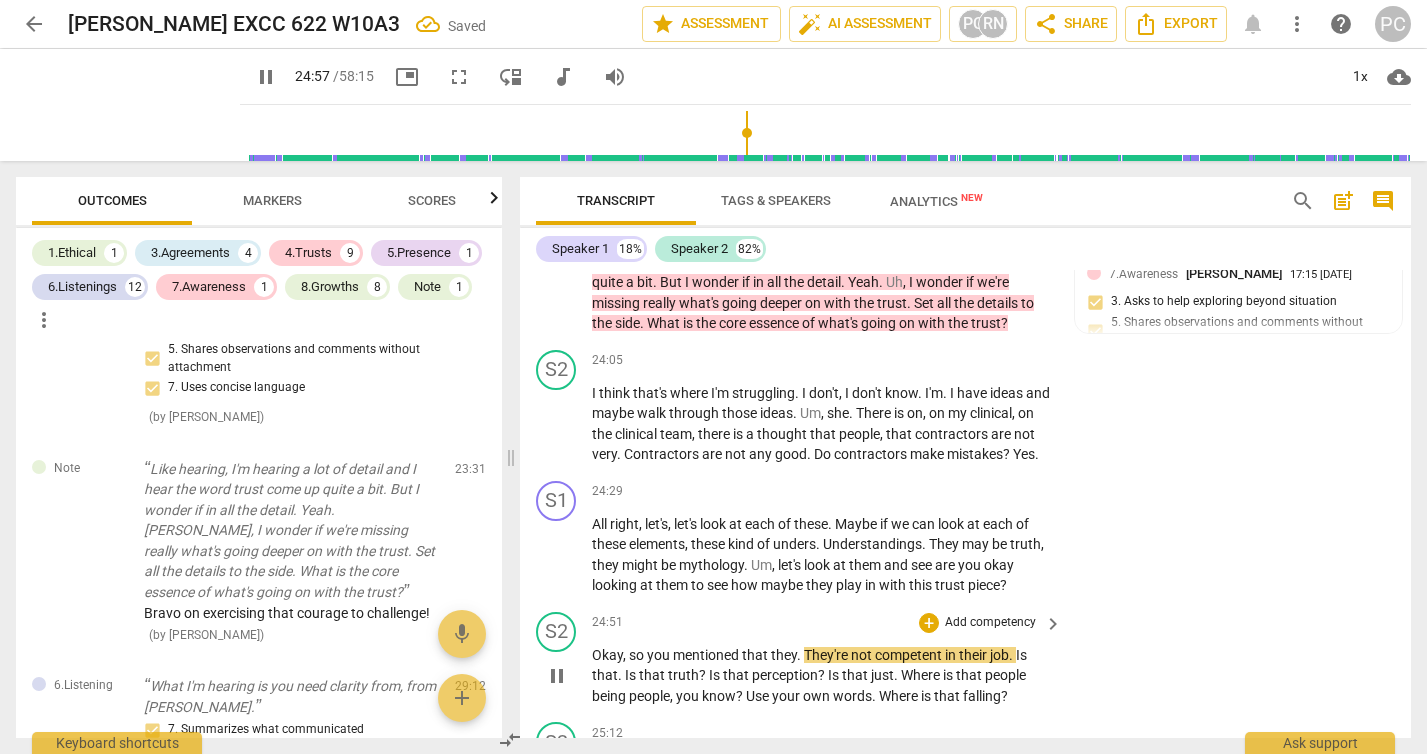 click on "so" at bounding box center (638, 655) 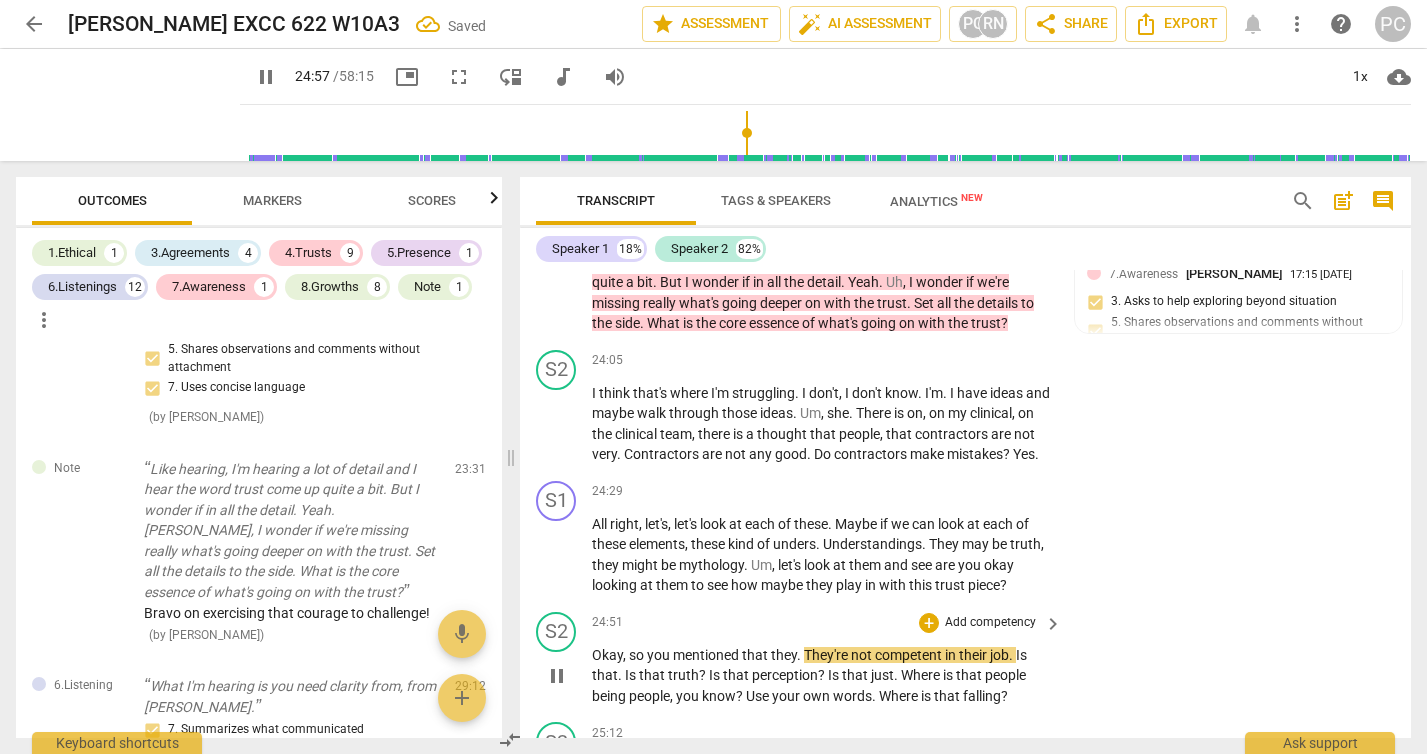 type on "1498" 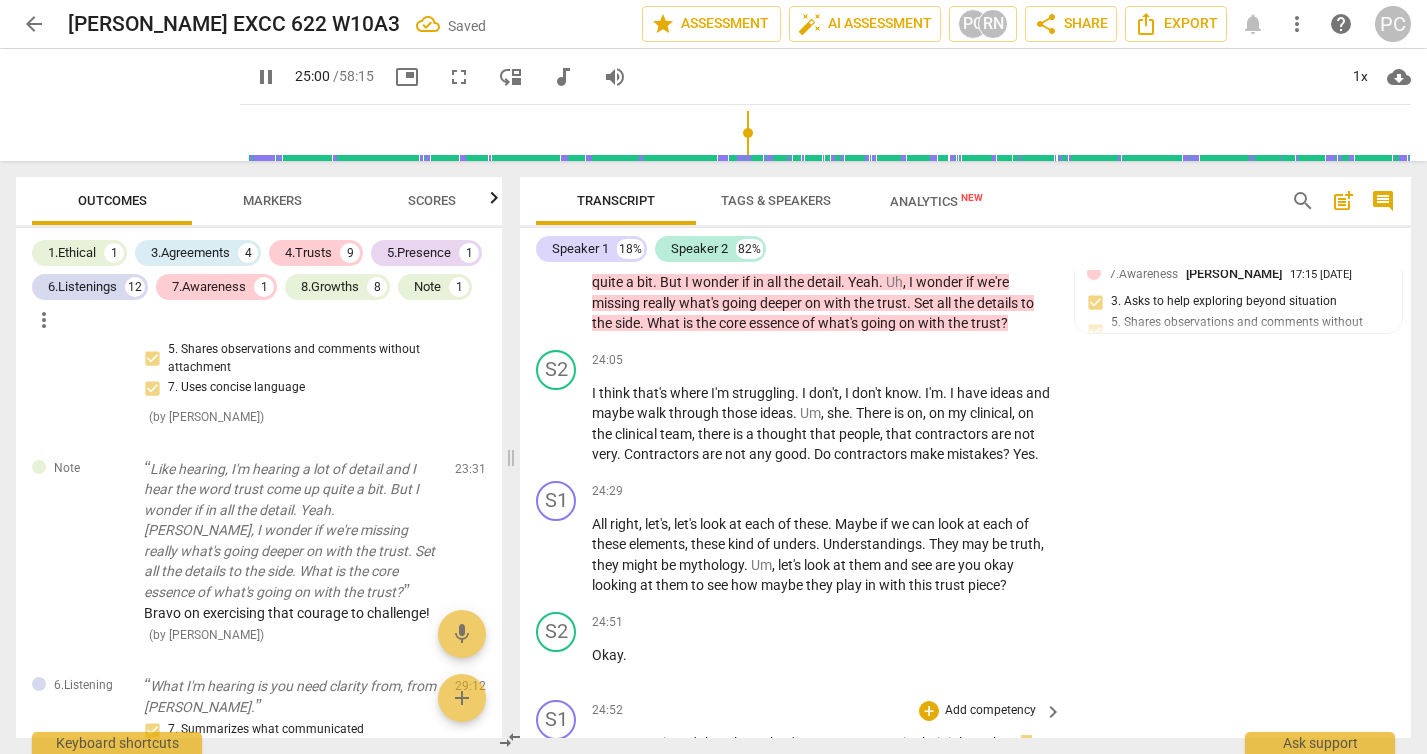 click on "O" at bounding box center [598, 743] 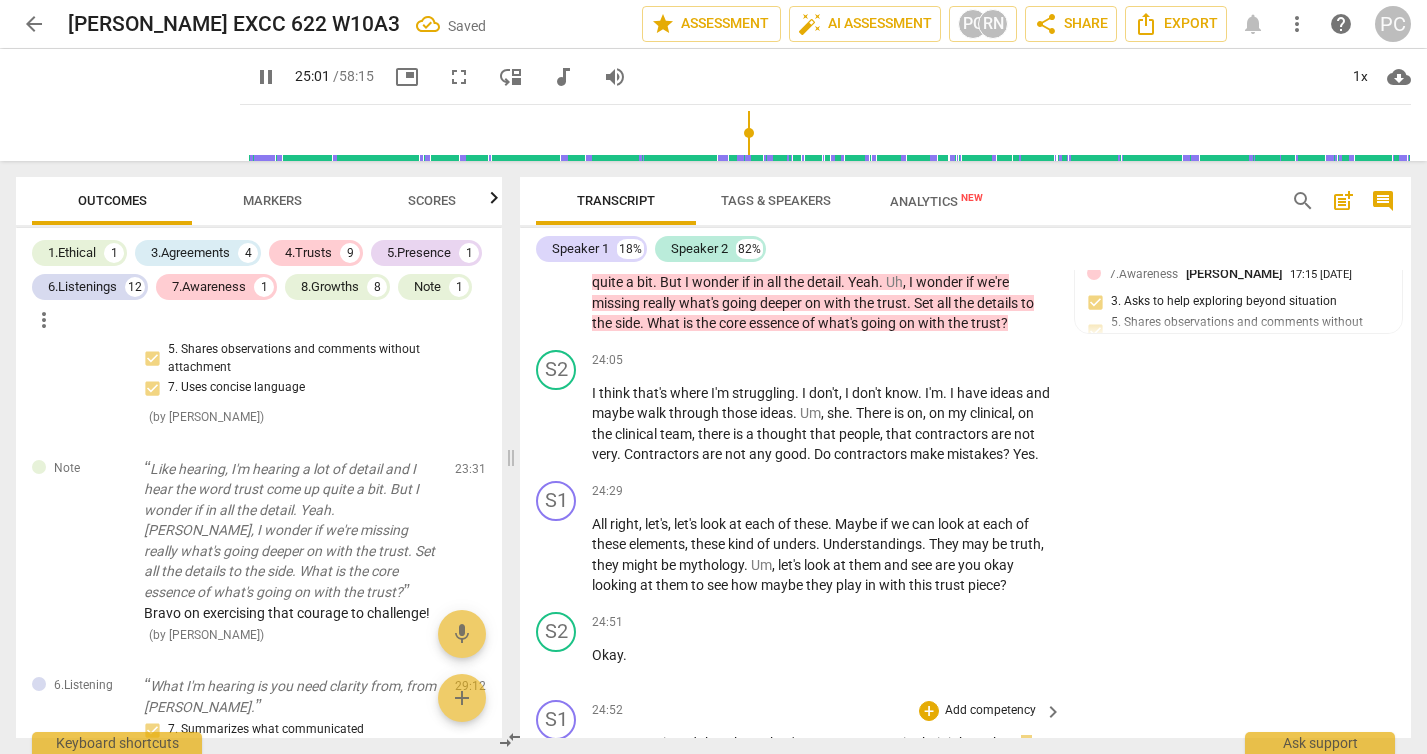 type on "1502" 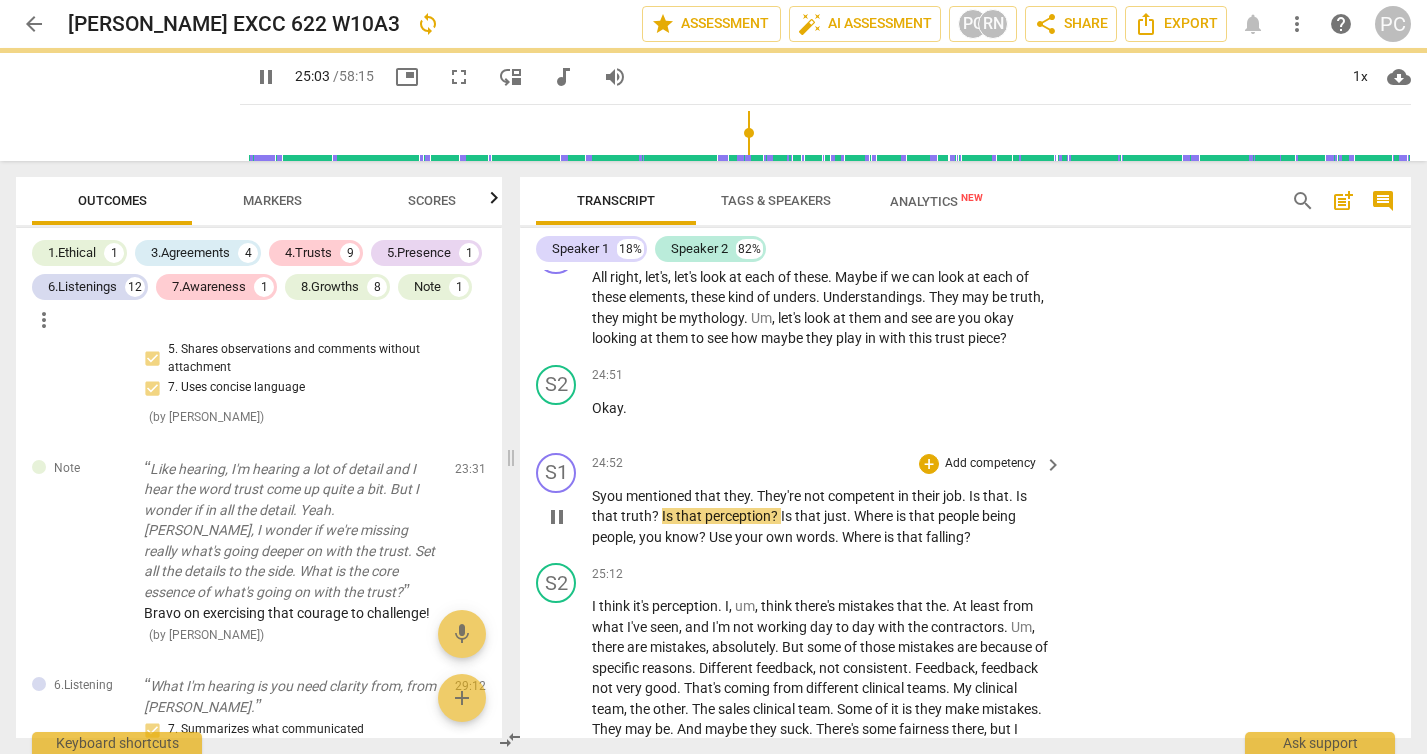 scroll, scrollTop: 8801, scrollLeft: 0, axis: vertical 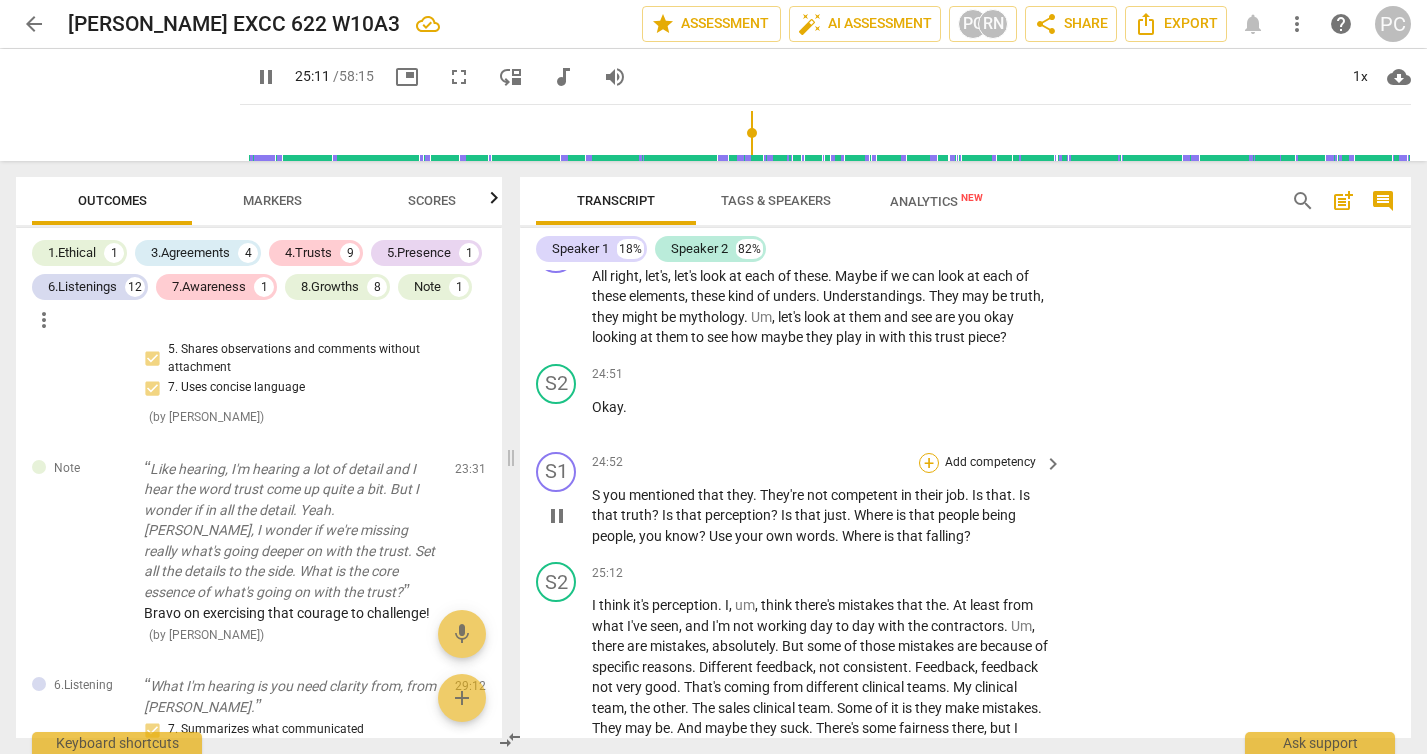 click on "+" at bounding box center (929, 463) 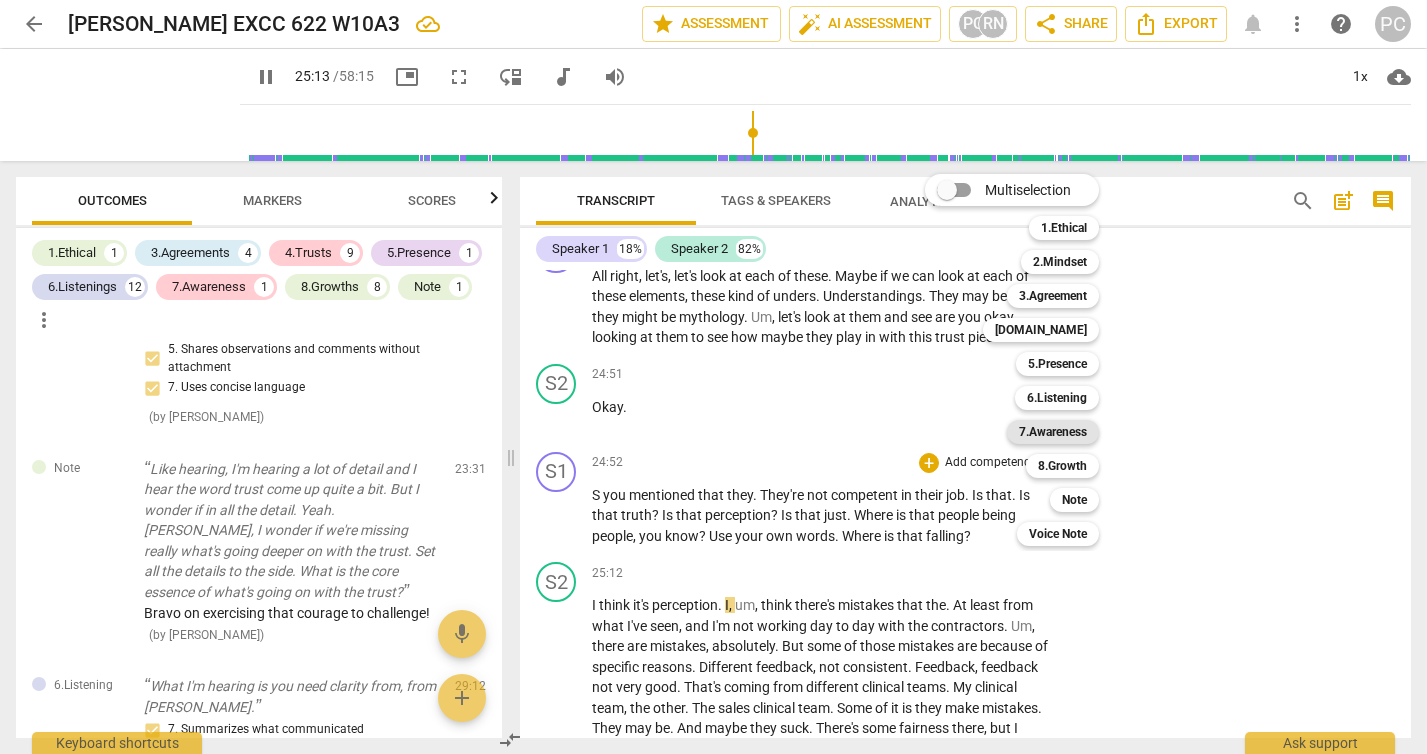 click on "7.Awareness" at bounding box center [1053, 432] 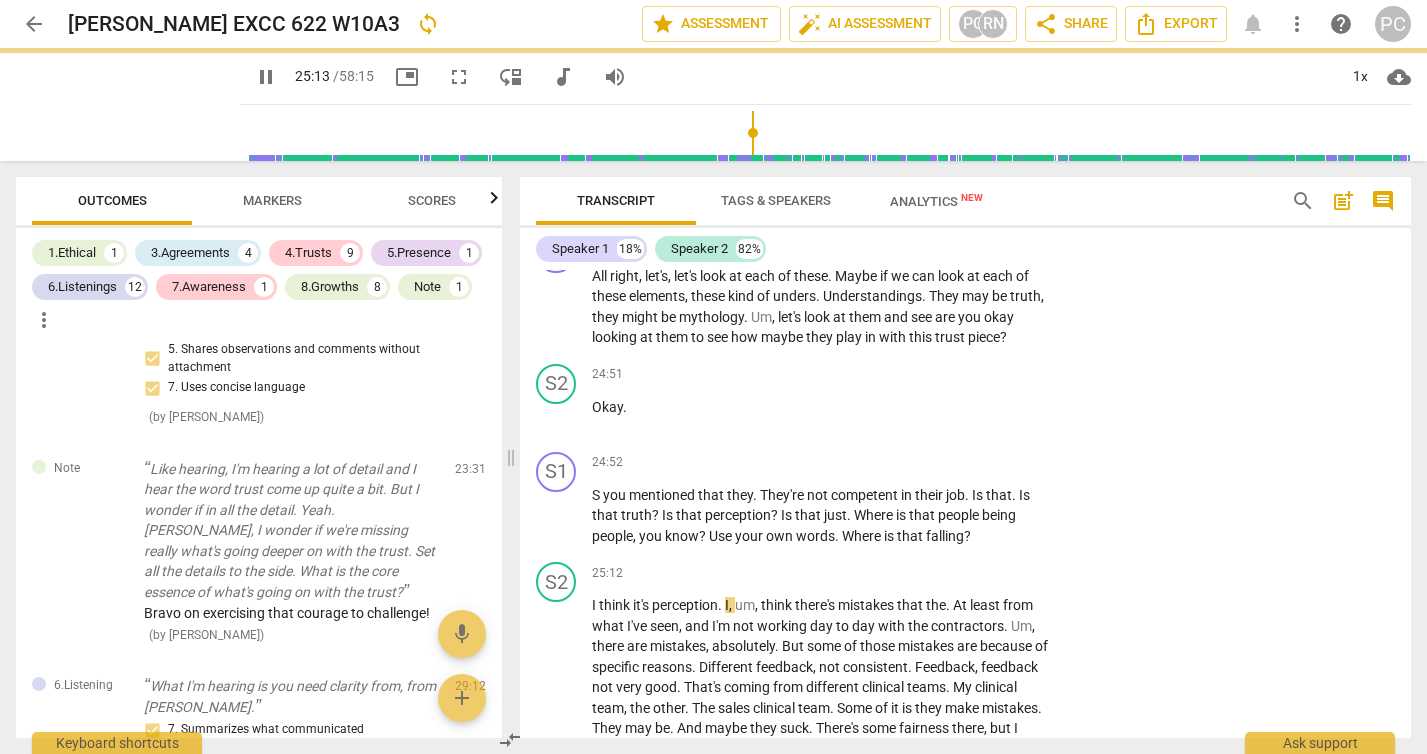 type on "1514" 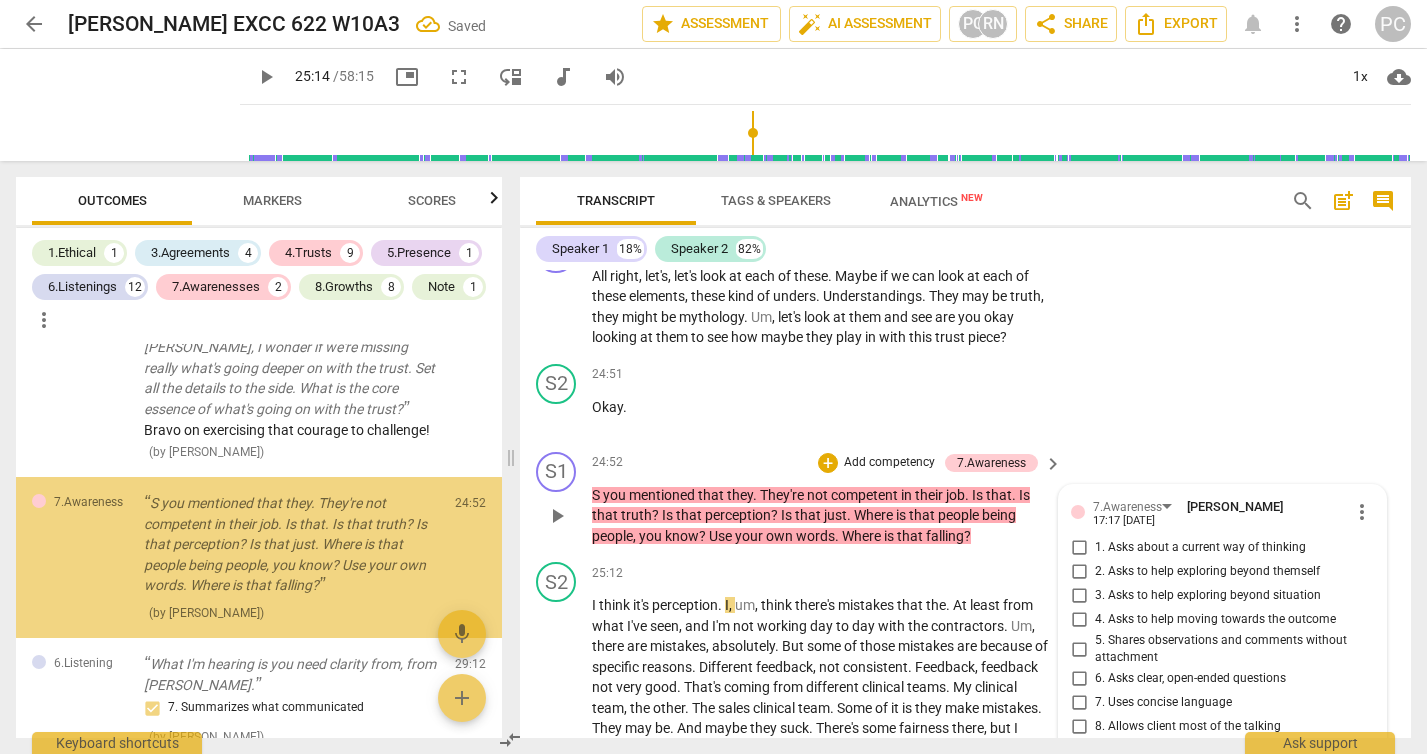 scroll, scrollTop: 2502, scrollLeft: 0, axis: vertical 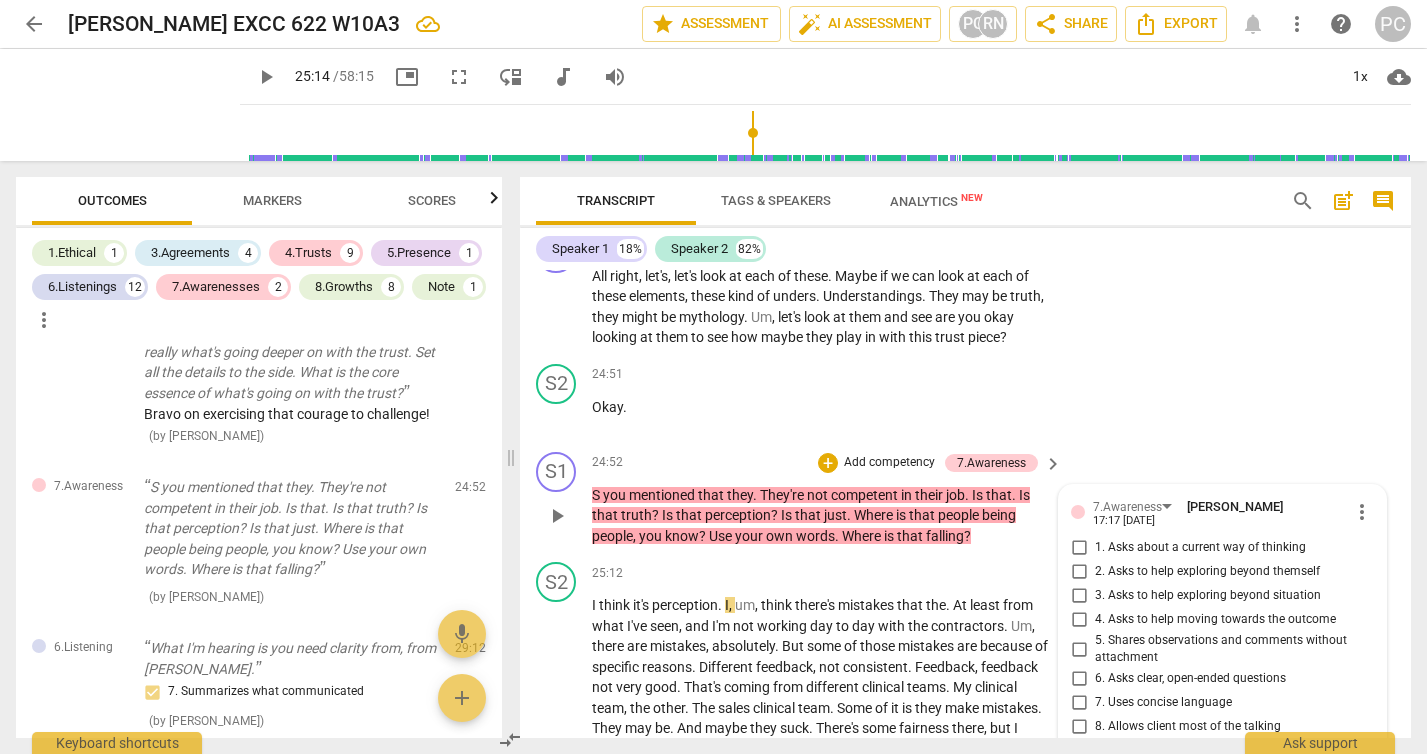 click on "3. Asks to help exploring beyond situation" at bounding box center (1079, 596) 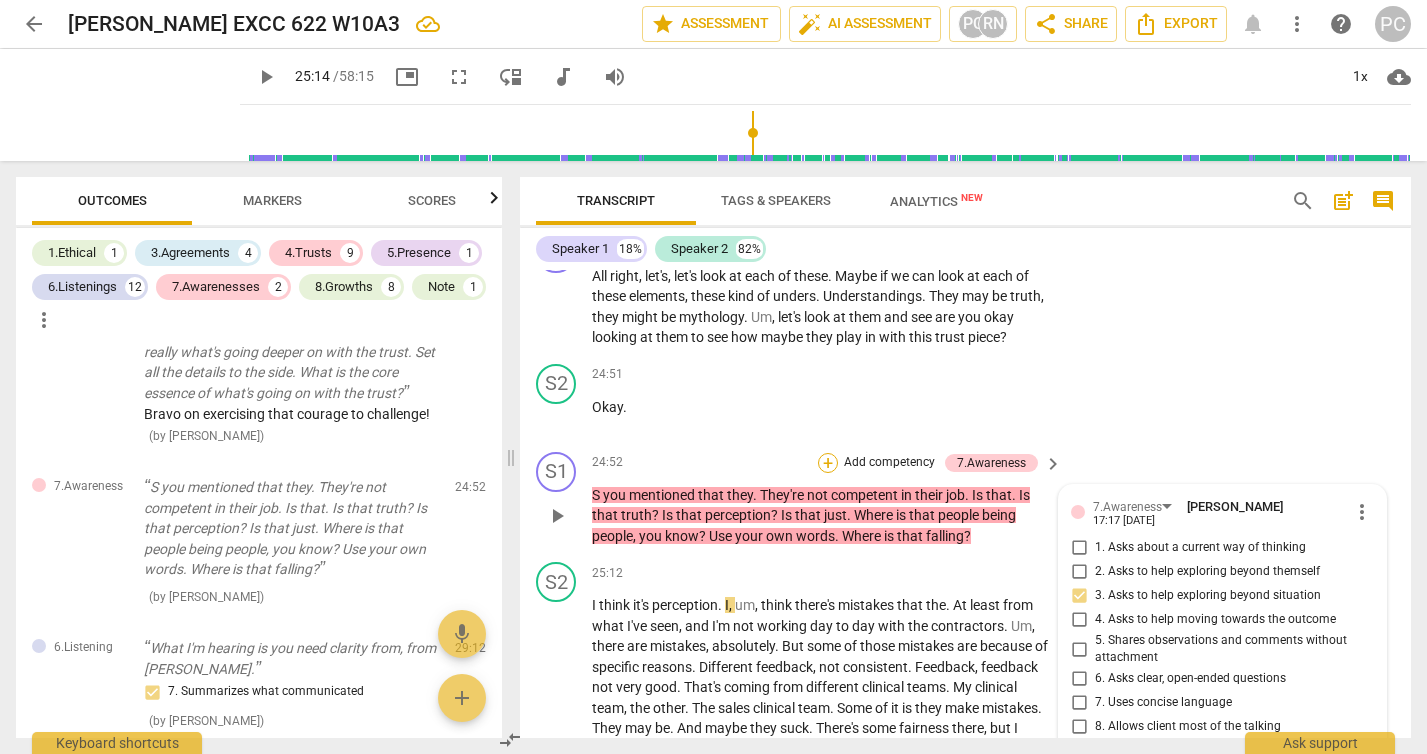 click on "+" at bounding box center [828, 463] 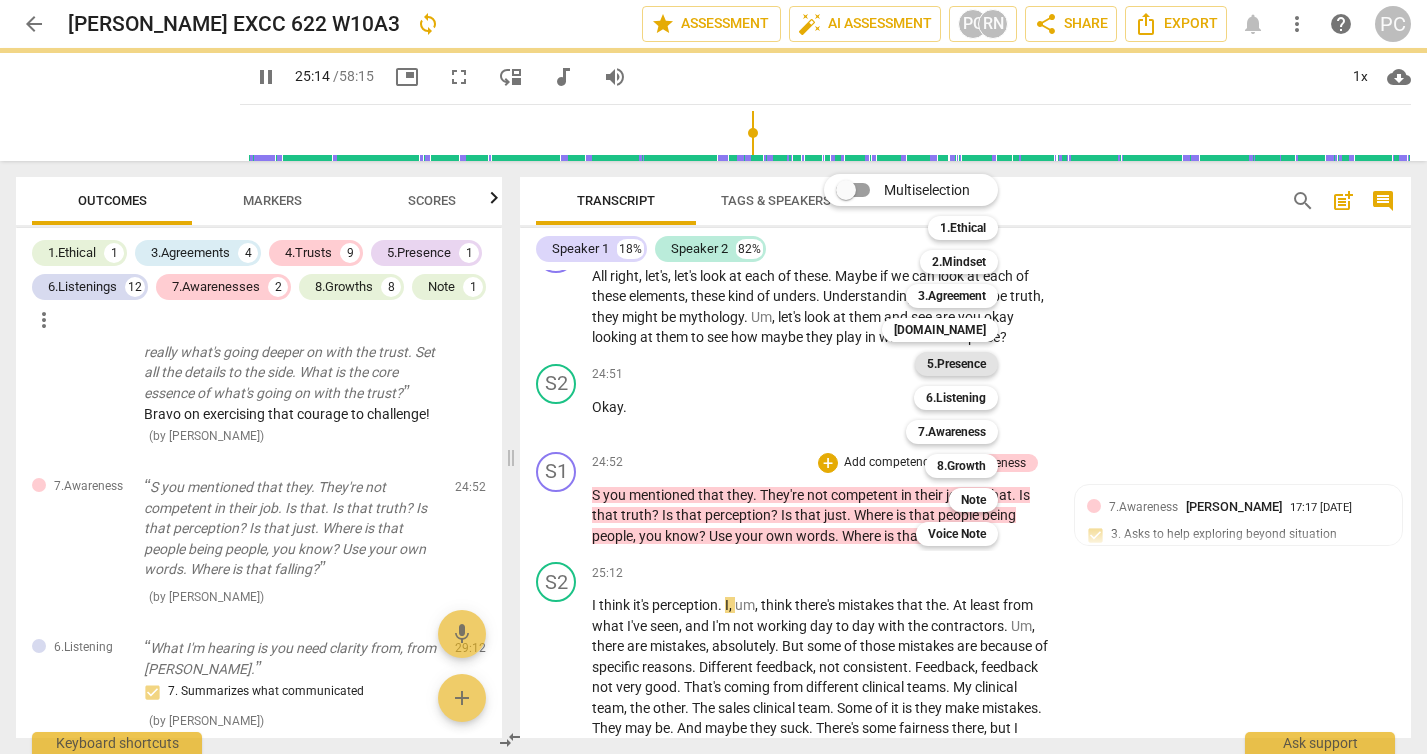 click on "5.Presence" at bounding box center (956, 364) 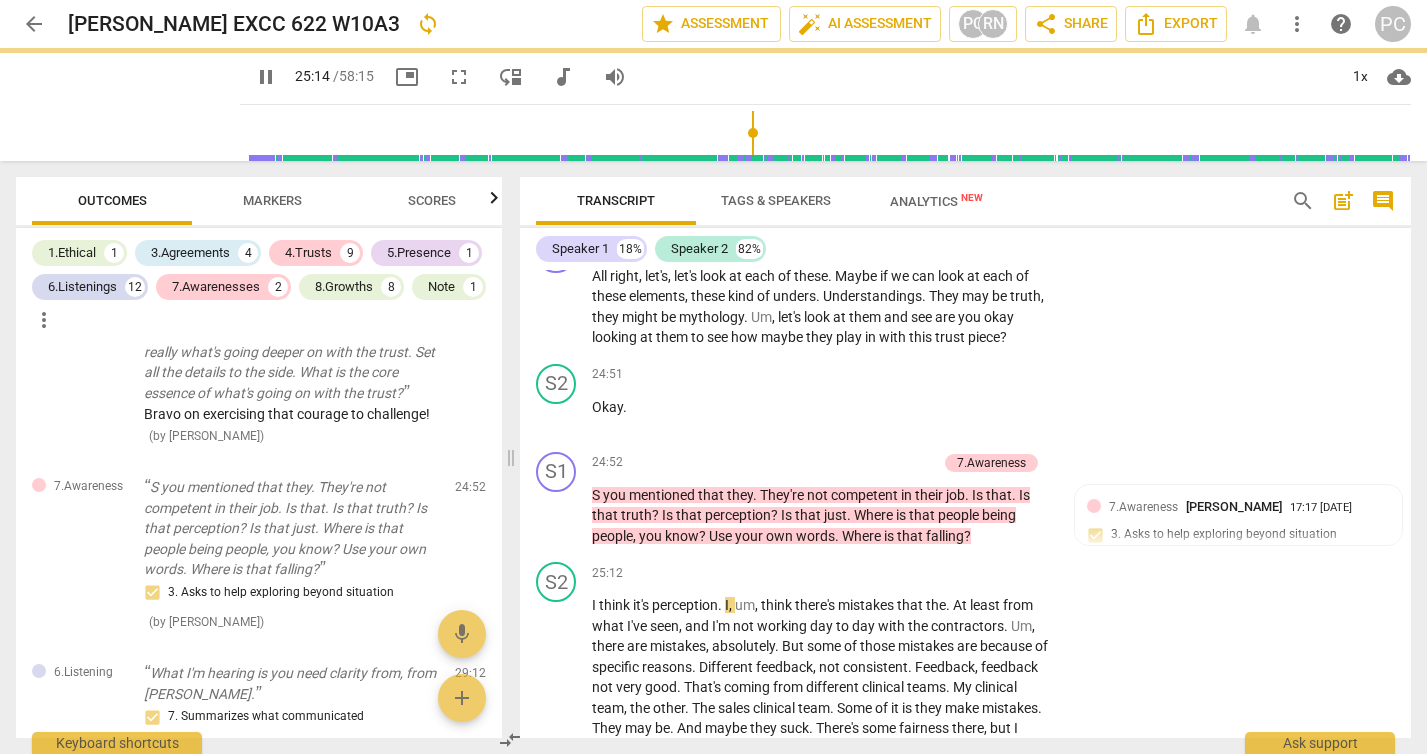 type on "1516" 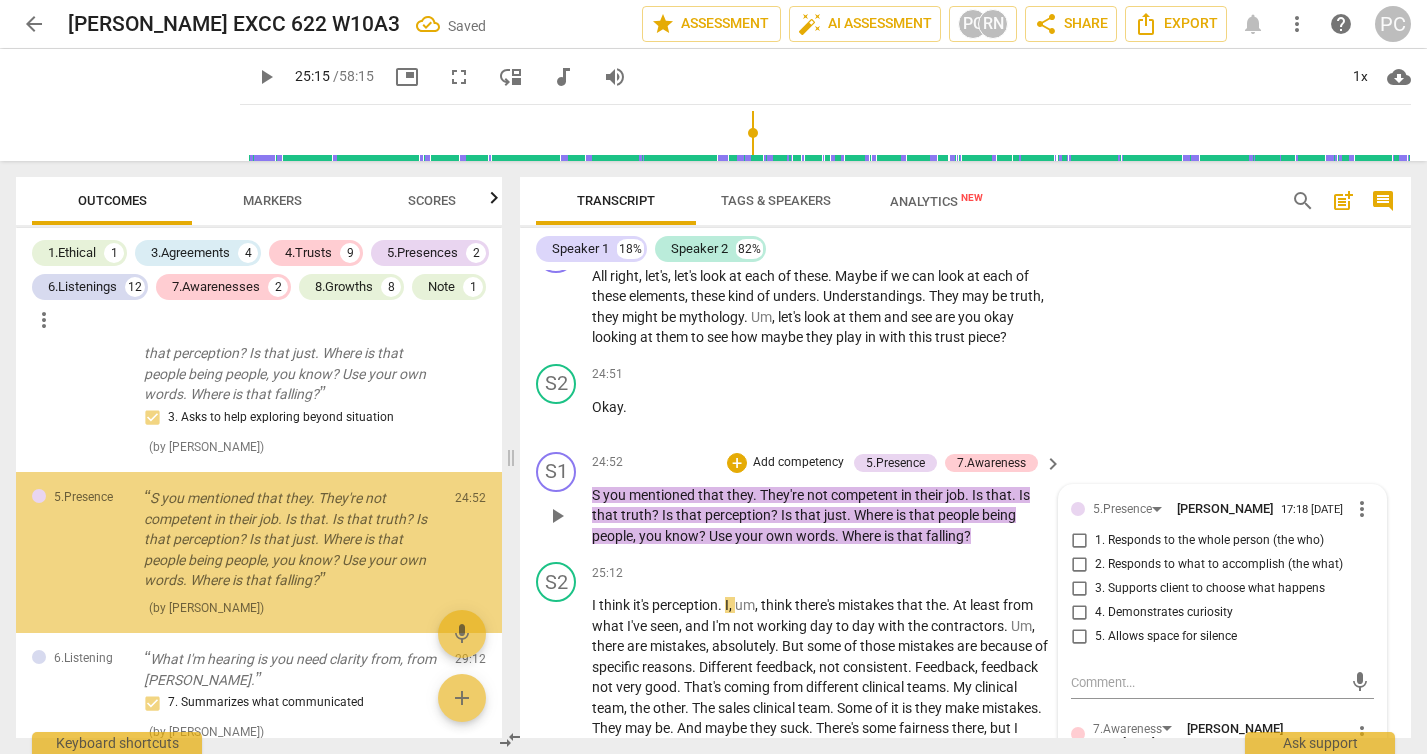 scroll, scrollTop: 2688, scrollLeft: 0, axis: vertical 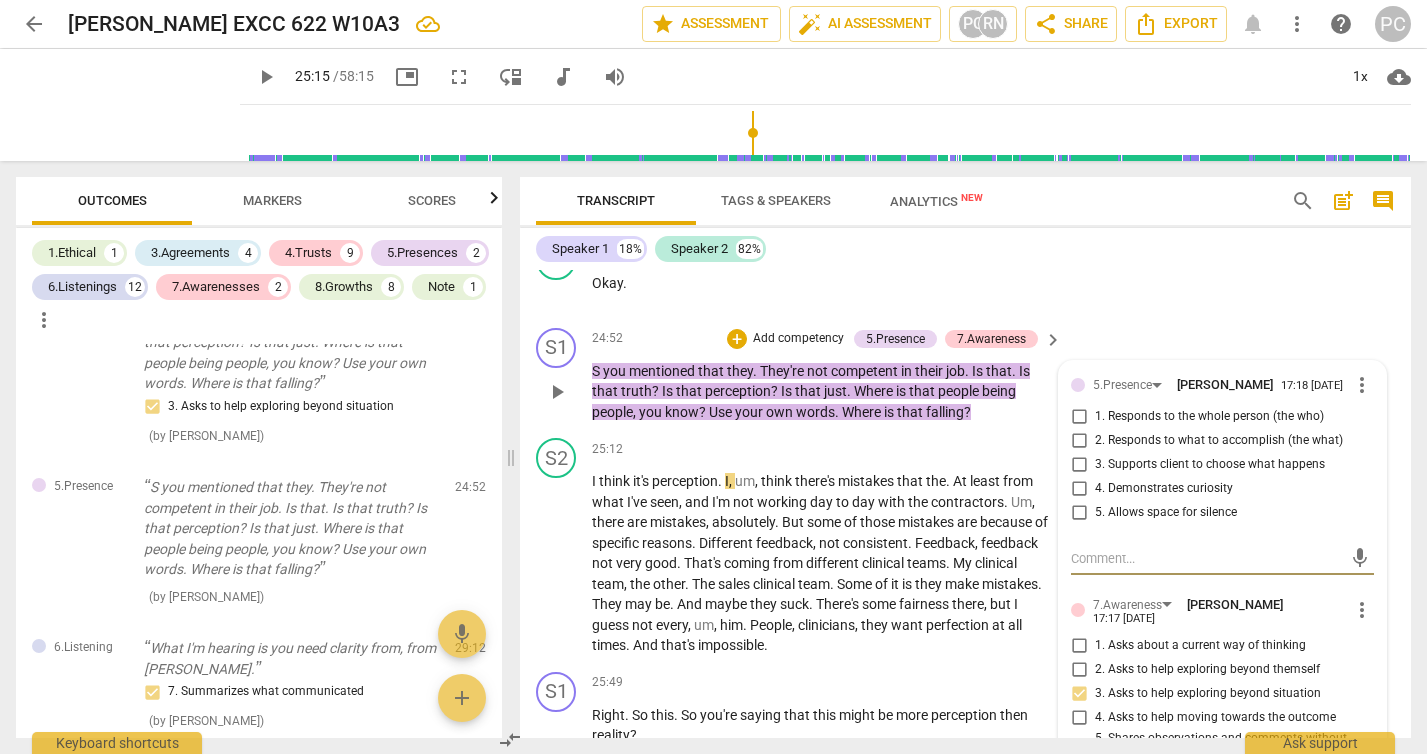 click on "4. Demonstrates curiosity" at bounding box center [1079, 489] 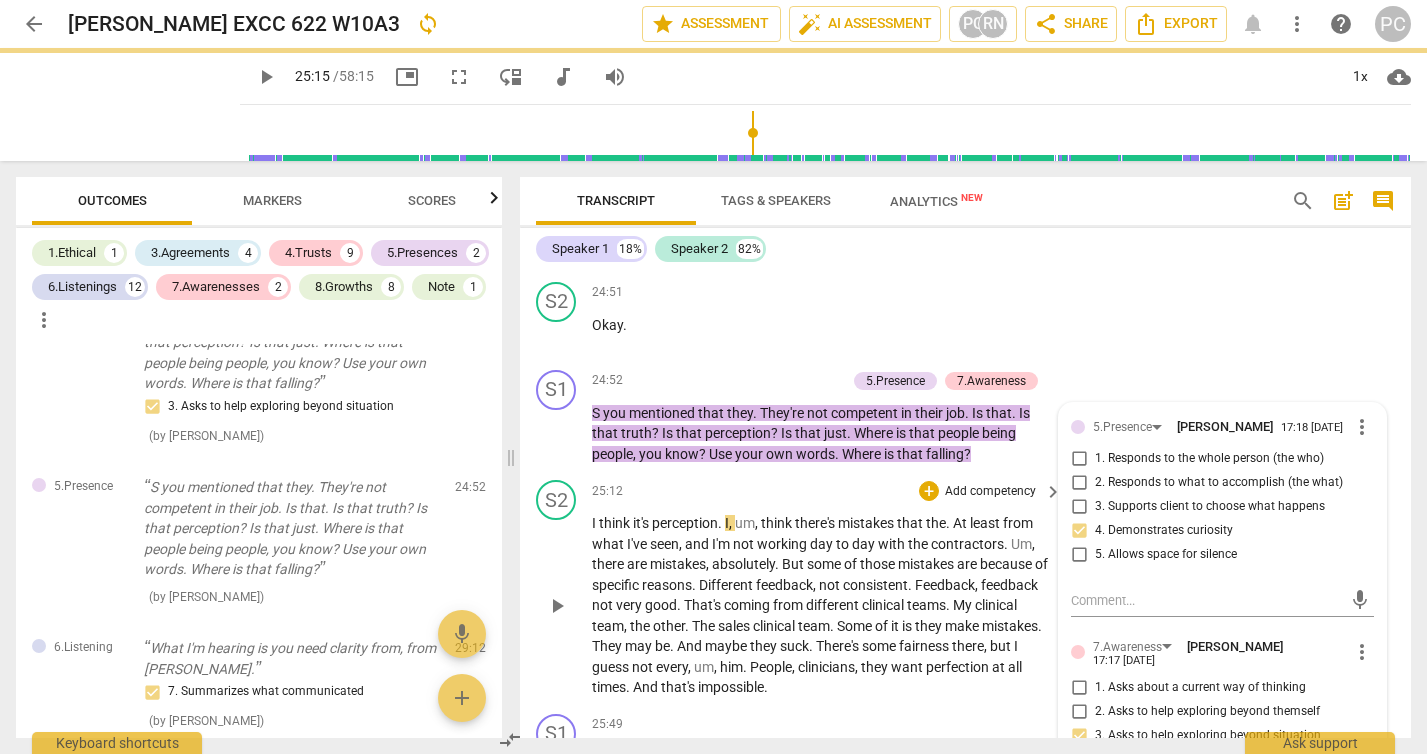 scroll, scrollTop: 8862, scrollLeft: 0, axis: vertical 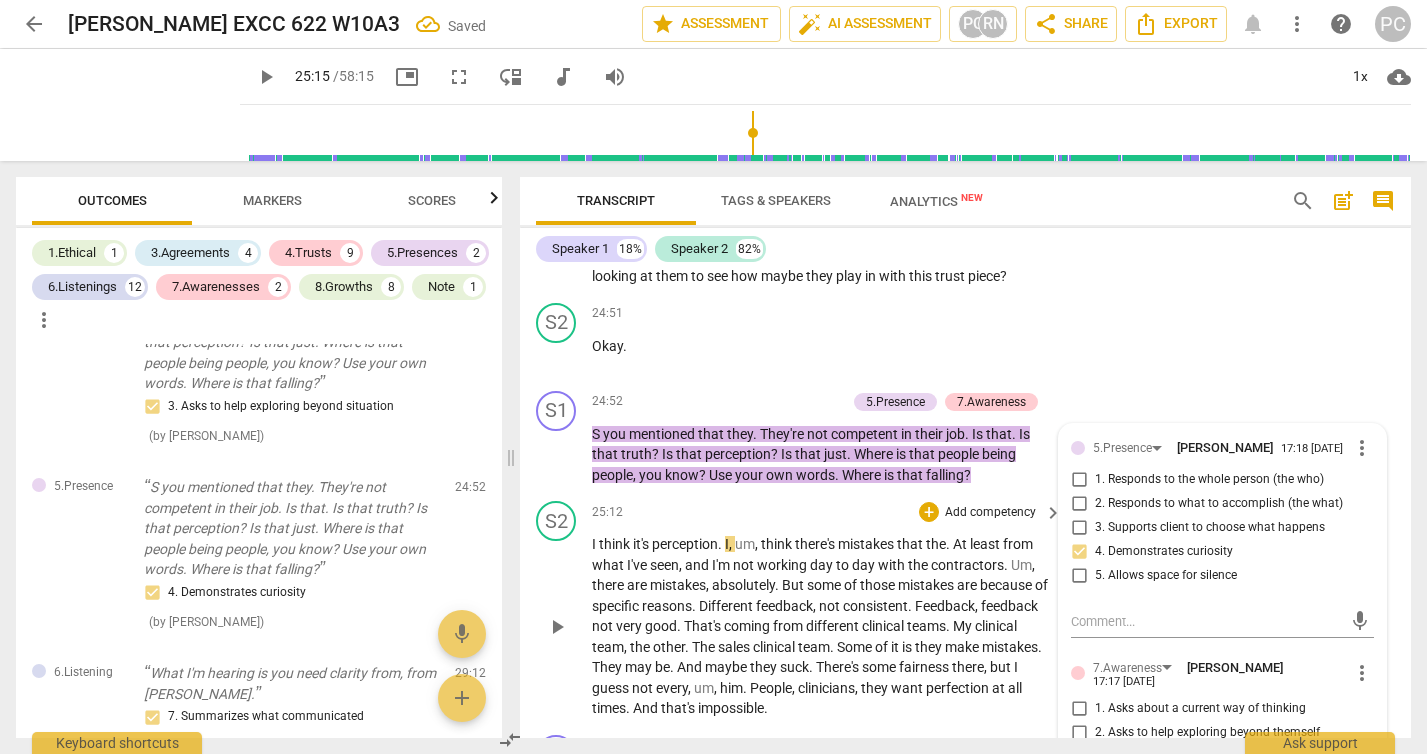 click on "play_arrow" at bounding box center (557, 627) 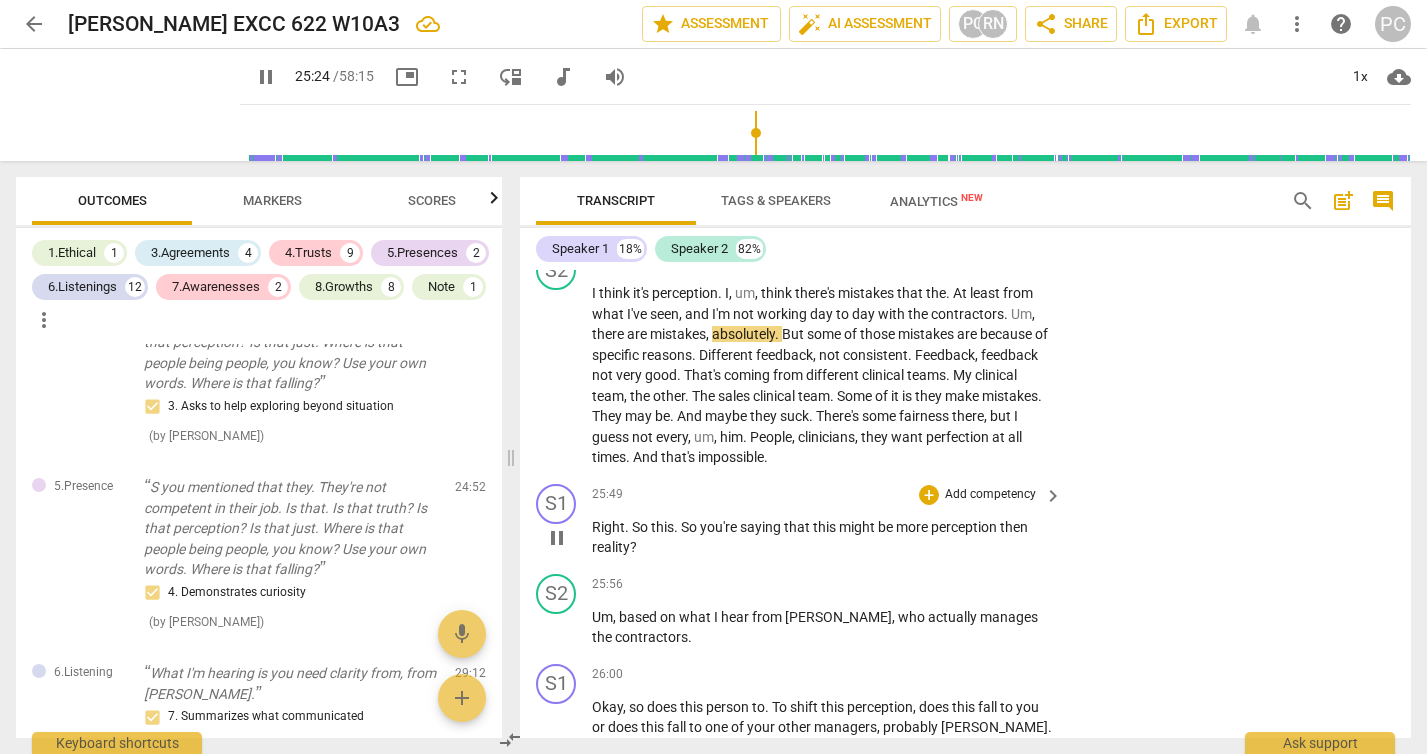 scroll, scrollTop: 9119, scrollLeft: 0, axis: vertical 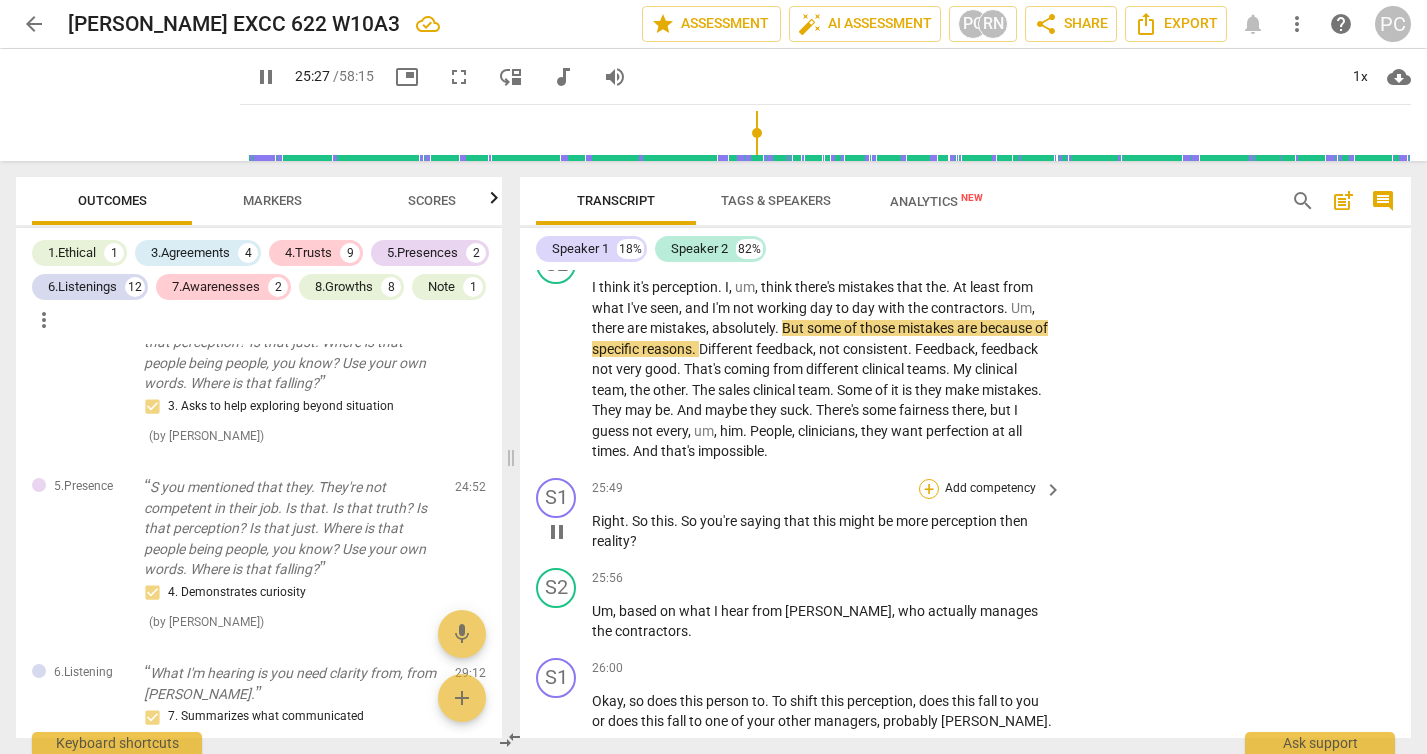 click on "+" at bounding box center [929, 489] 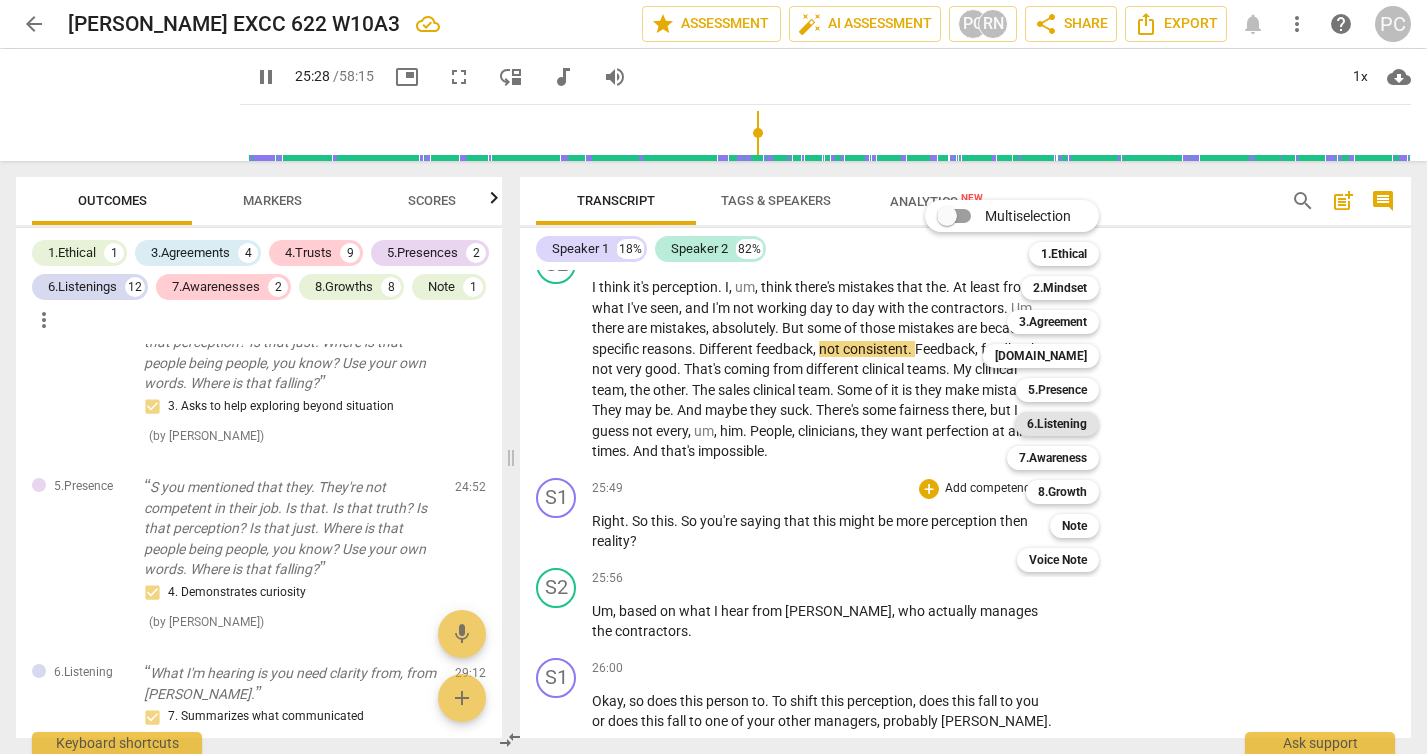 click on "6.Listening" at bounding box center [1057, 424] 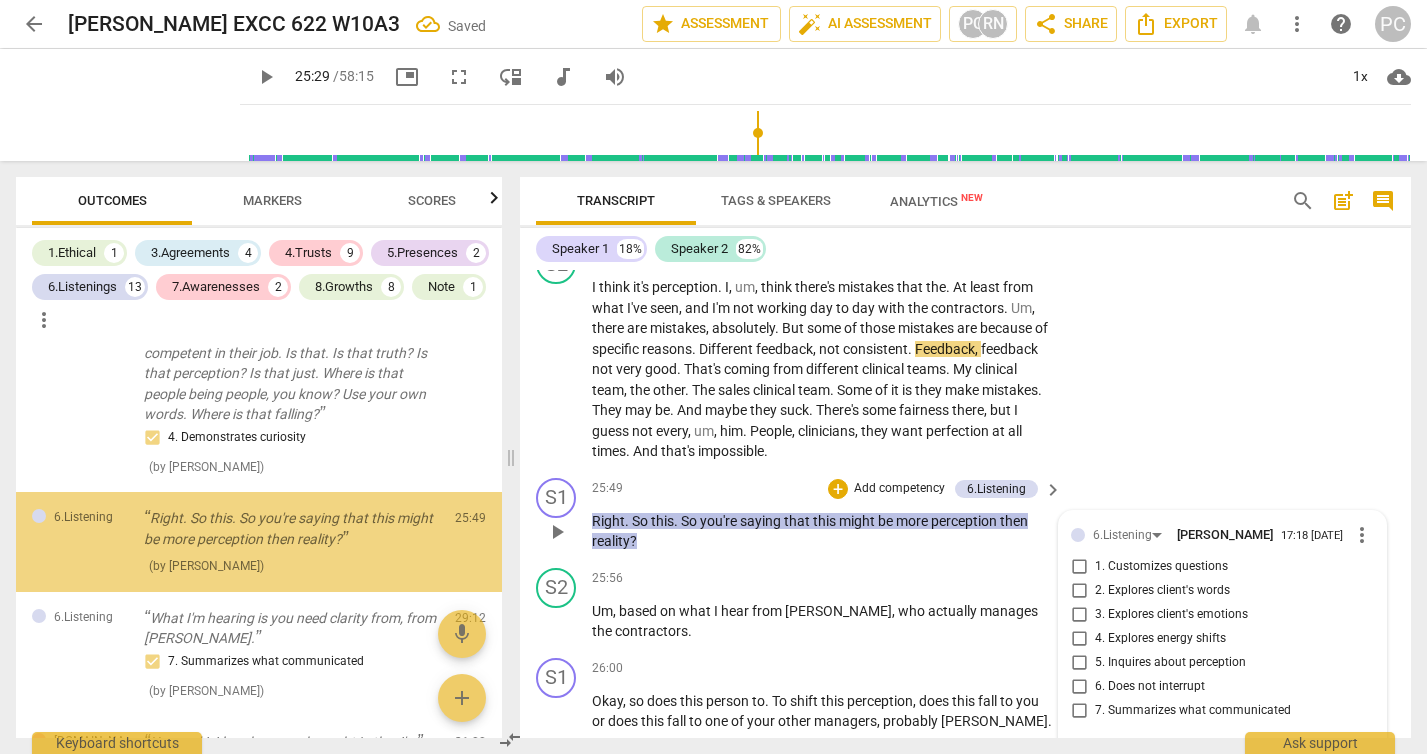 scroll, scrollTop: 2844, scrollLeft: 0, axis: vertical 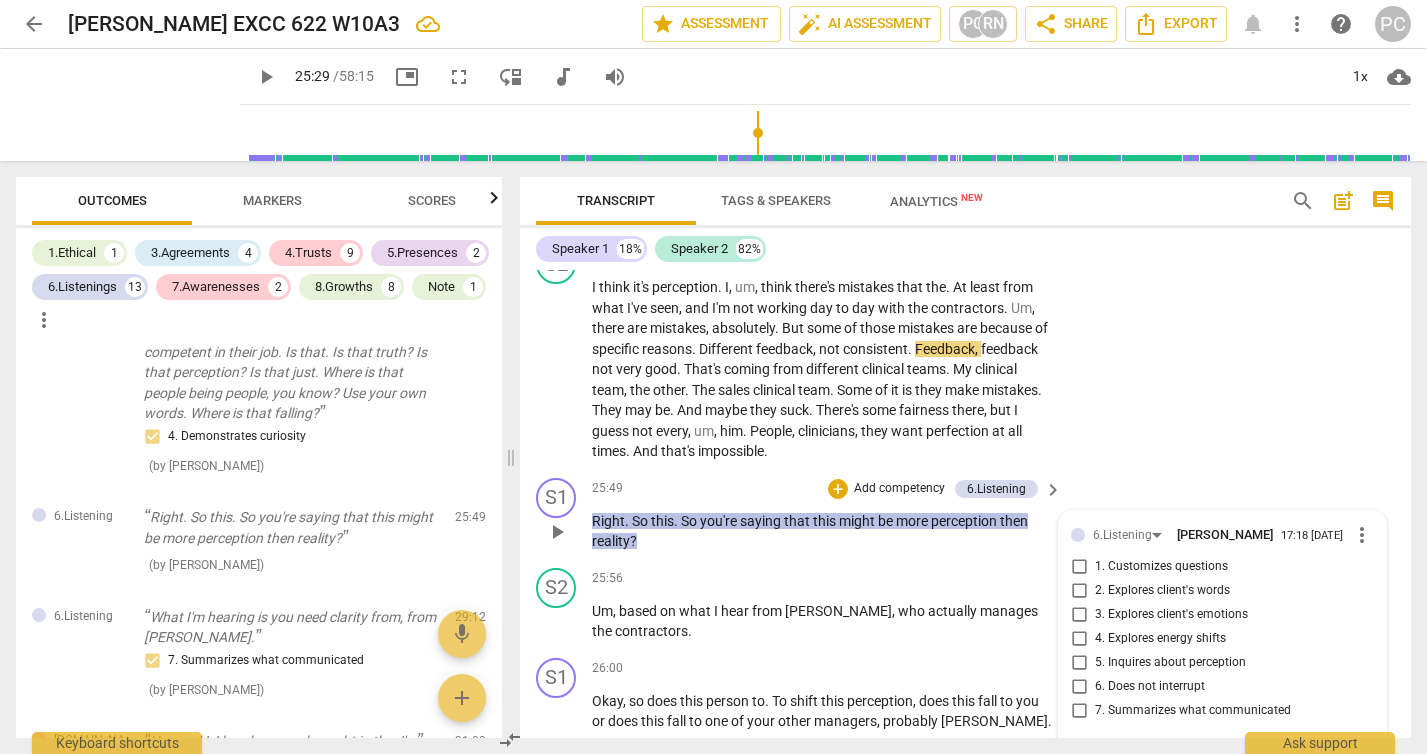 click on "7. Summarizes what communicated" at bounding box center (1079, 711) 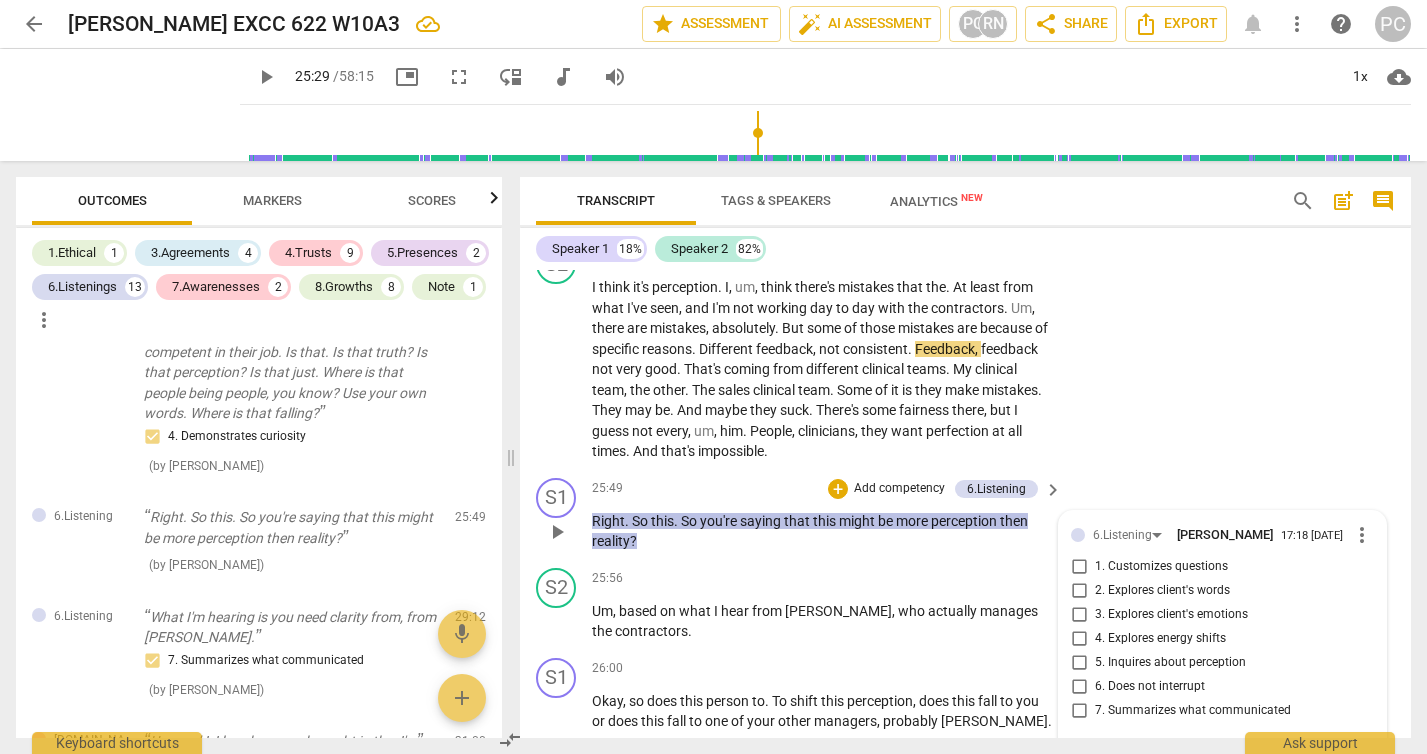 checkbox on "true" 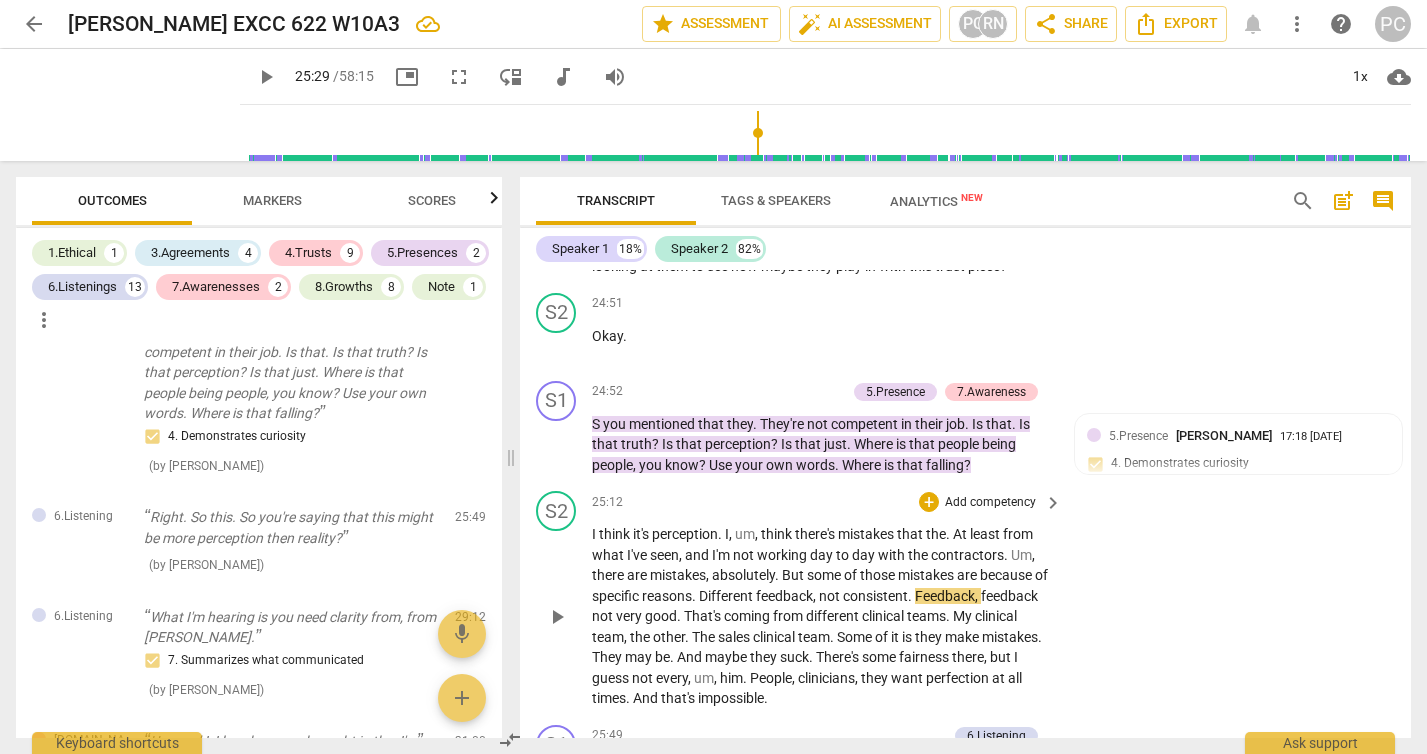 scroll, scrollTop: 8866, scrollLeft: 0, axis: vertical 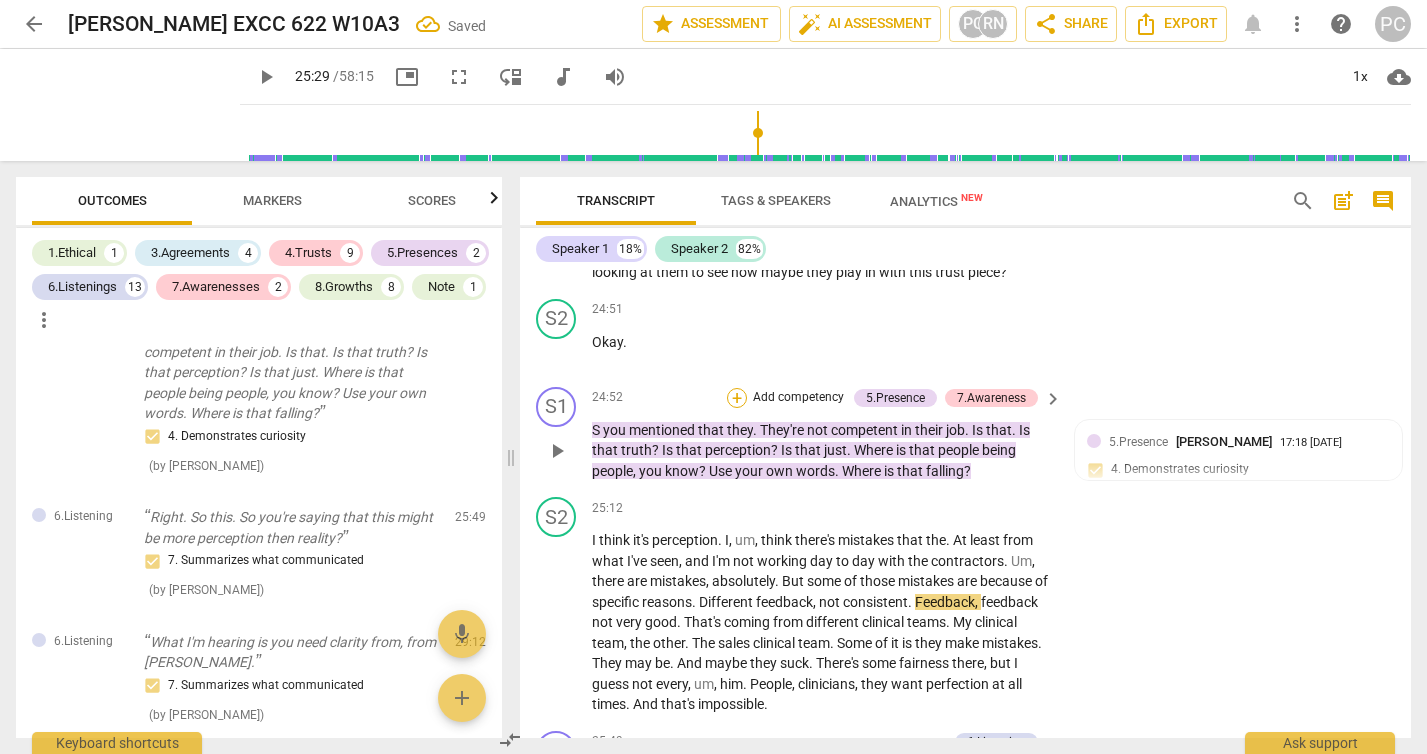click on "+" at bounding box center (737, 398) 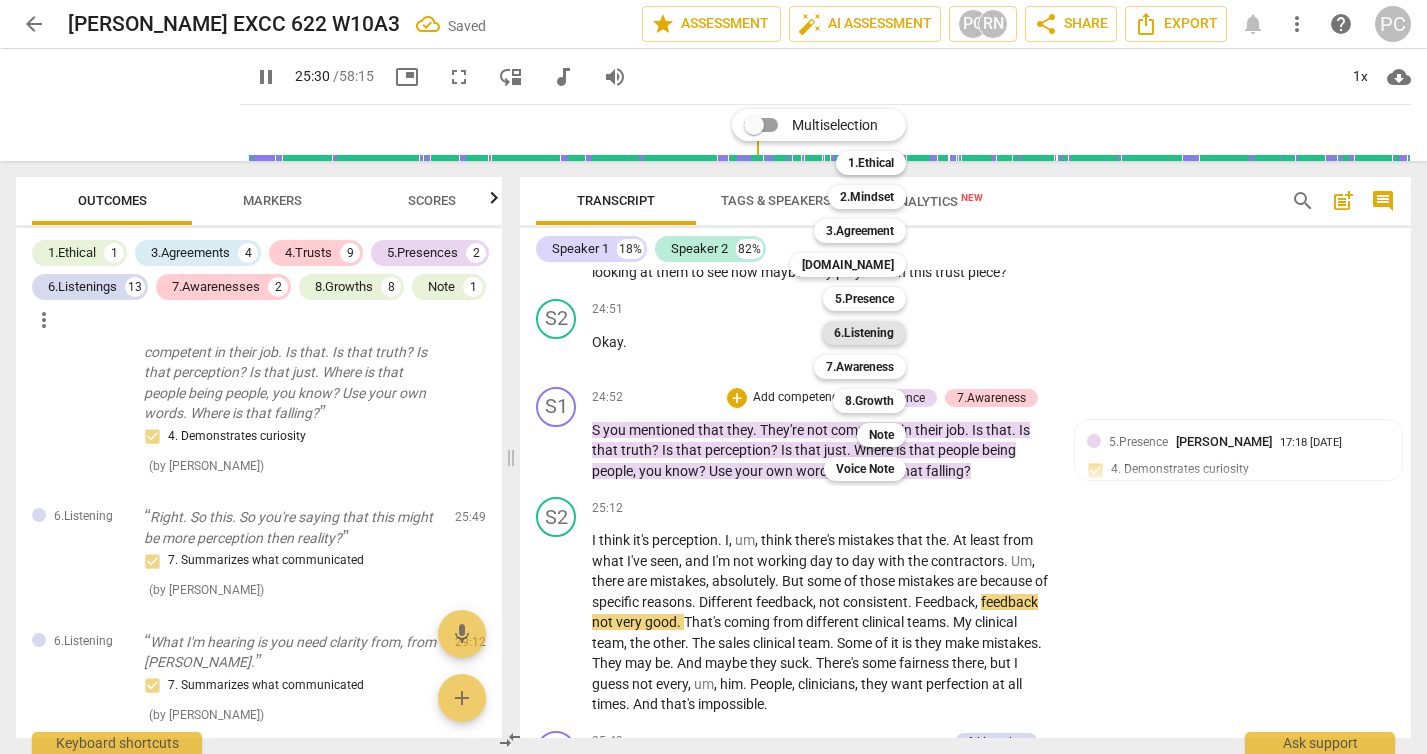 click on "6.Listening" at bounding box center [864, 333] 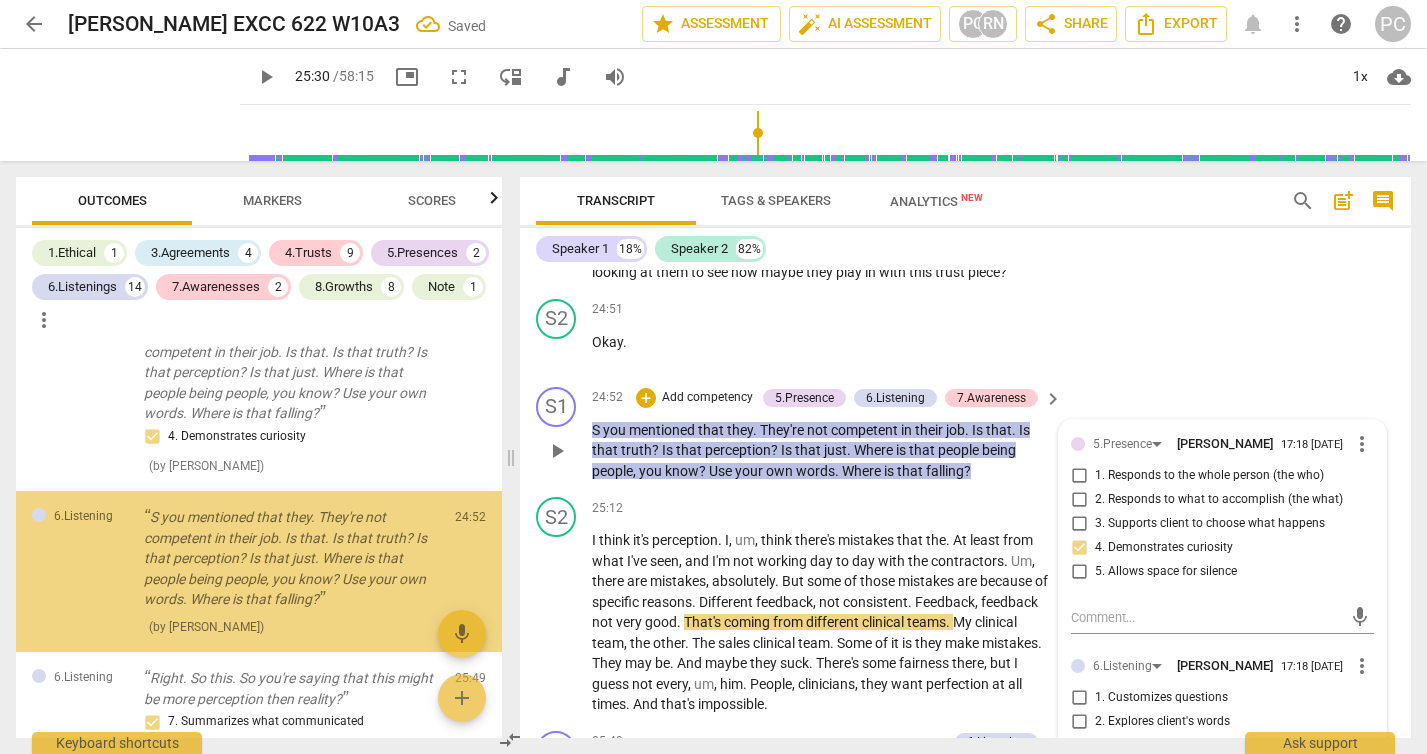 scroll, scrollTop: 2874, scrollLeft: 0, axis: vertical 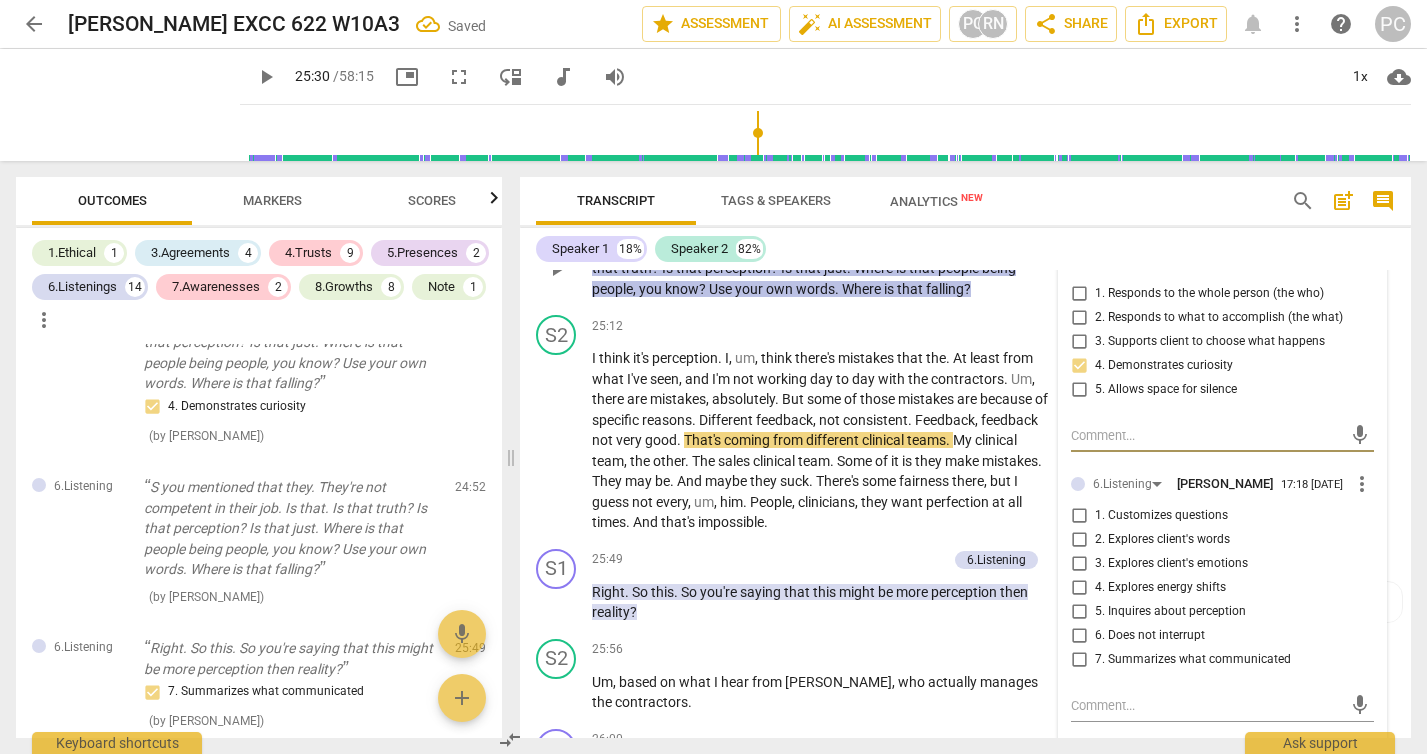 click on "5. Inquires about perception" at bounding box center (1079, 612) 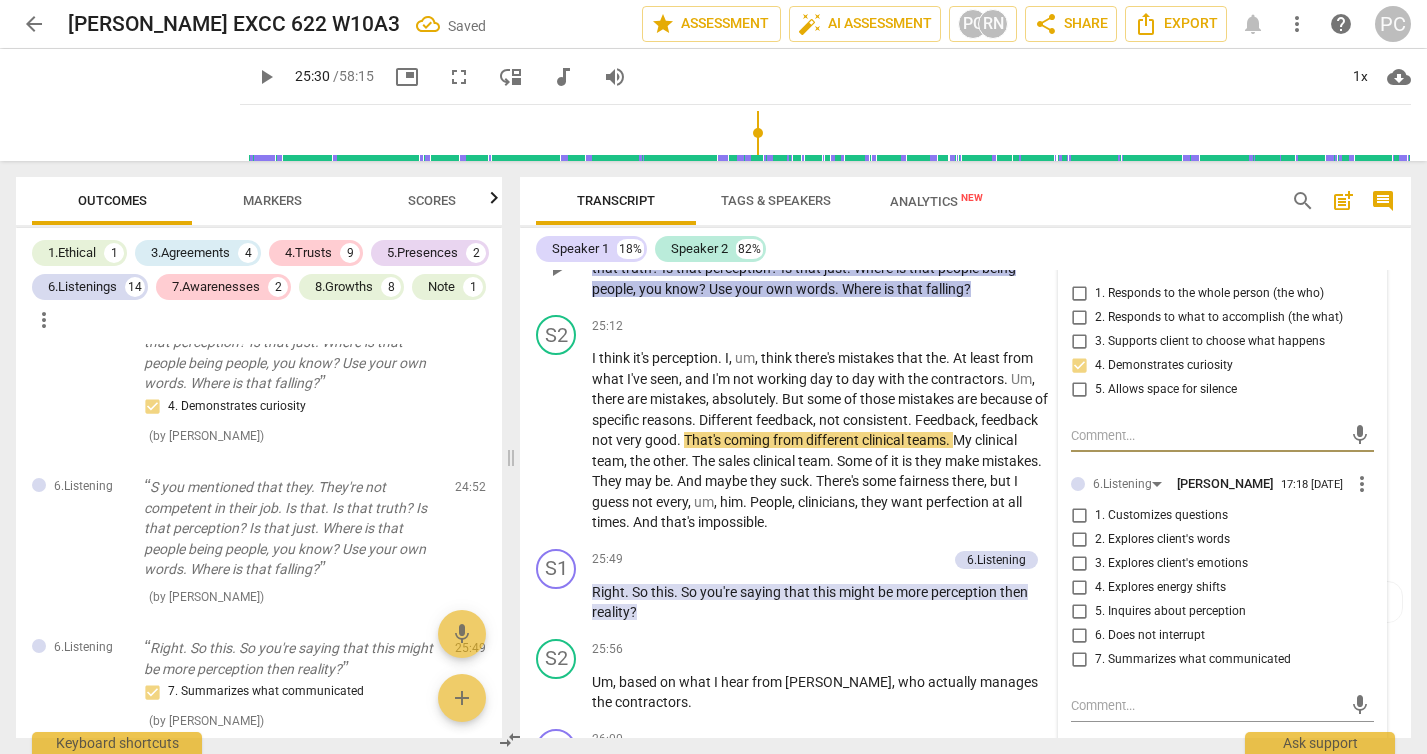checkbox on "true" 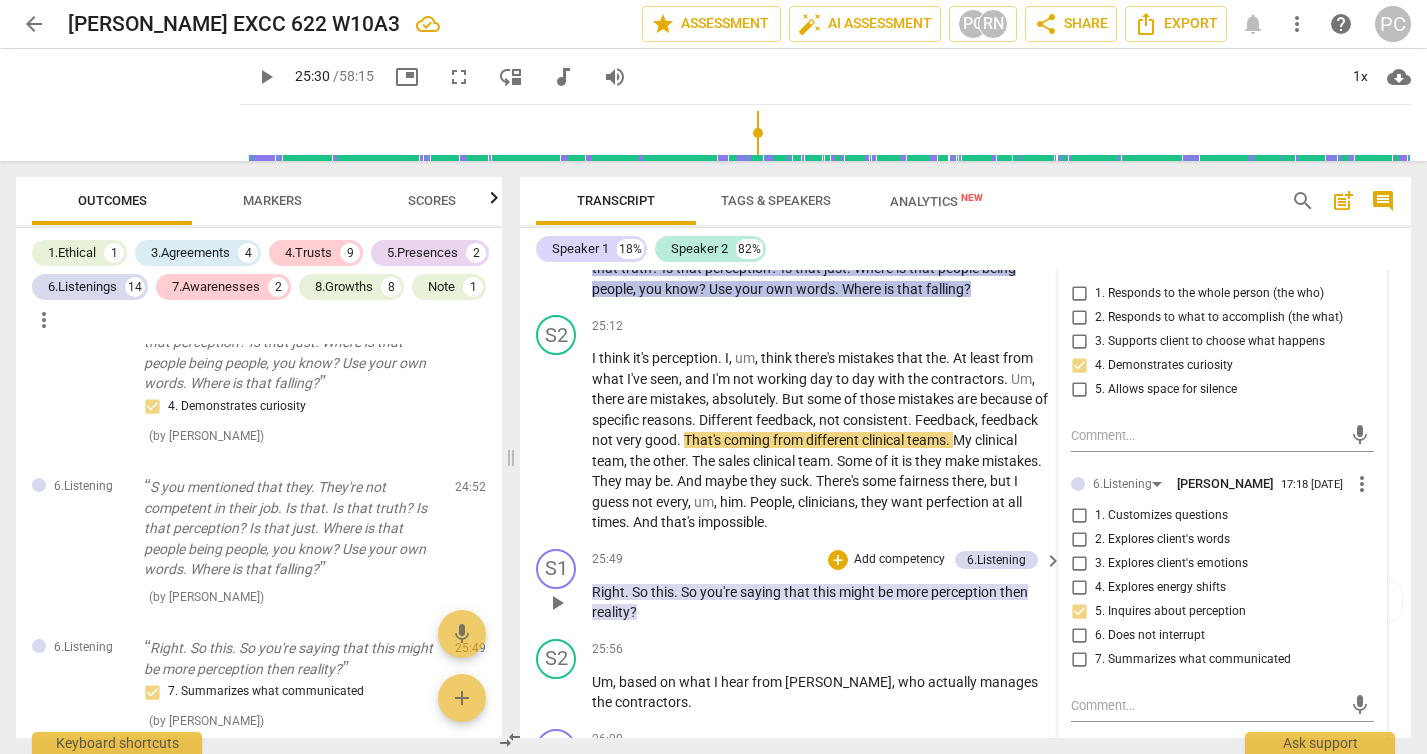 click on "play_arrow" at bounding box center (557, 603) 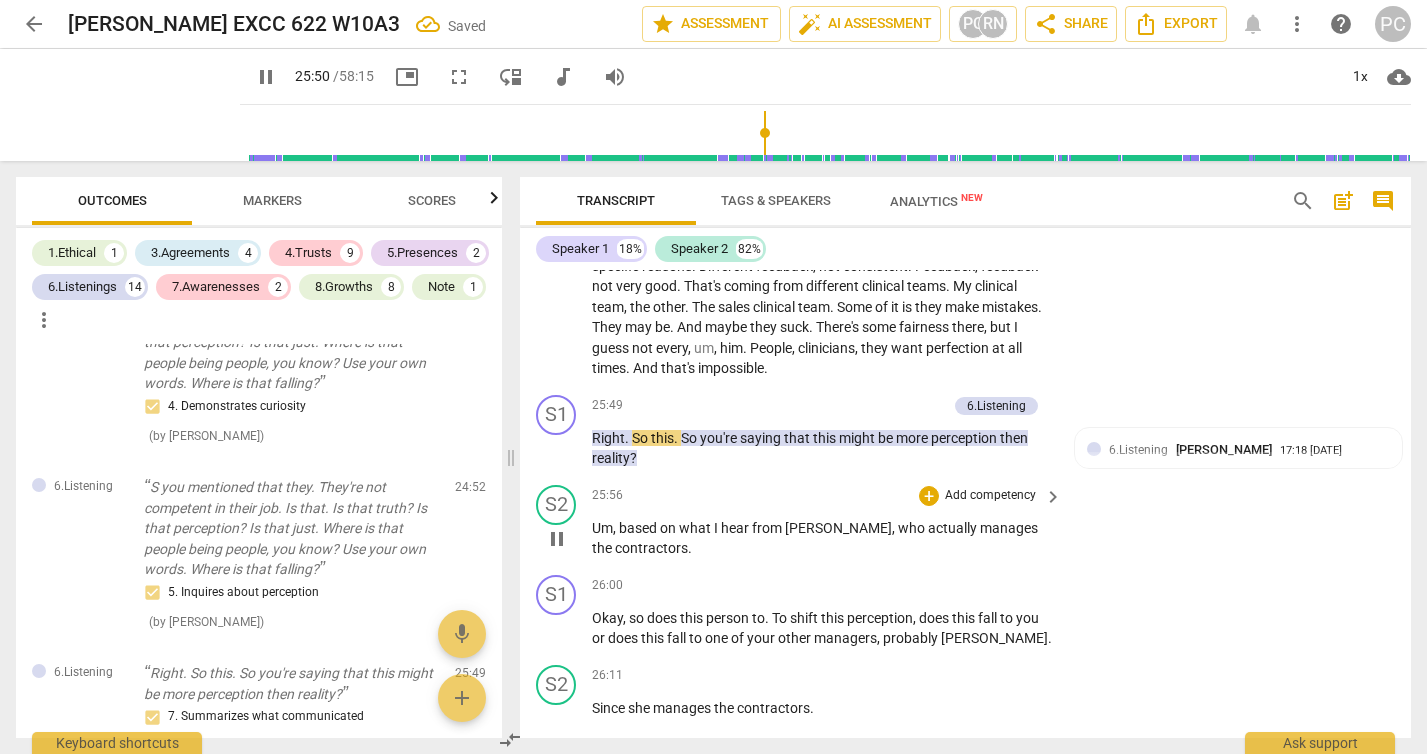 scroll, scrollTop: 9209, scrollLeft: 0, axis: vertical 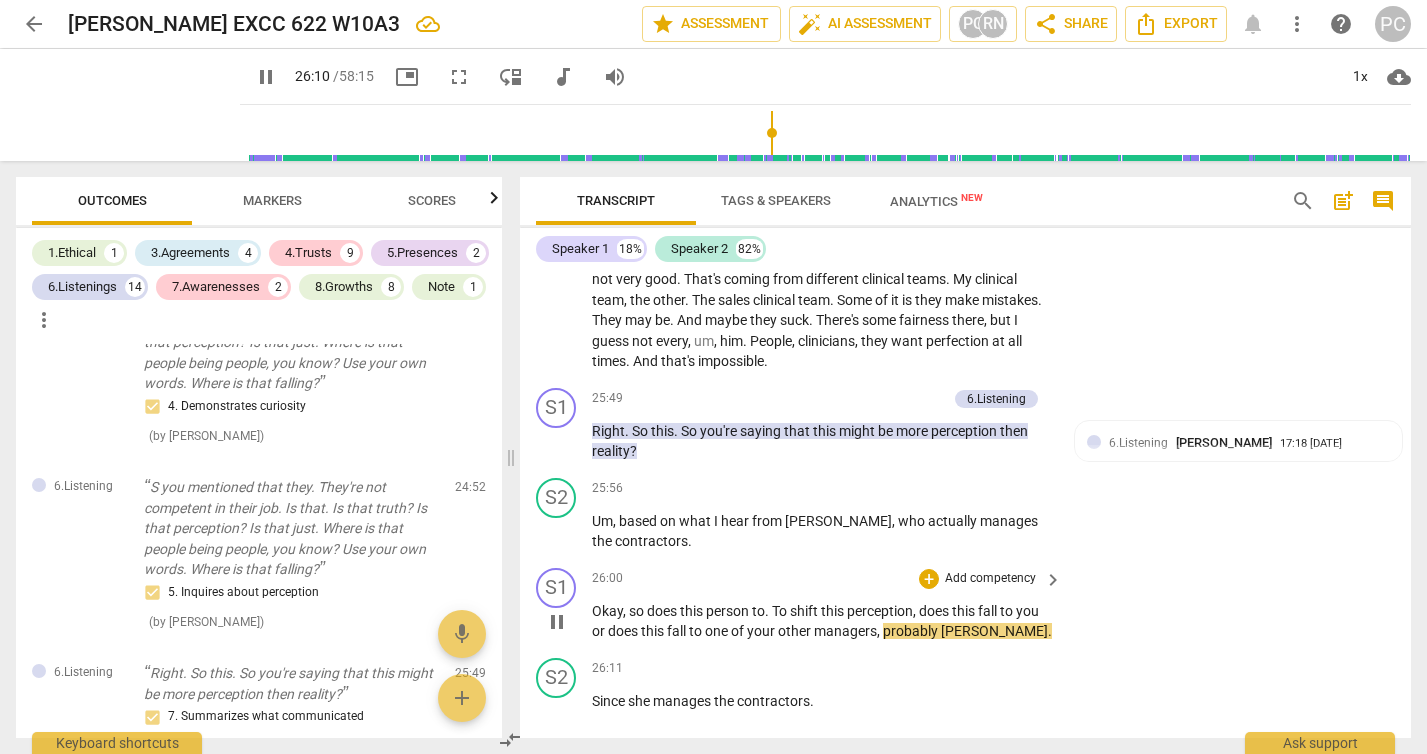 click on "probably" at bounding box center [912, 631] 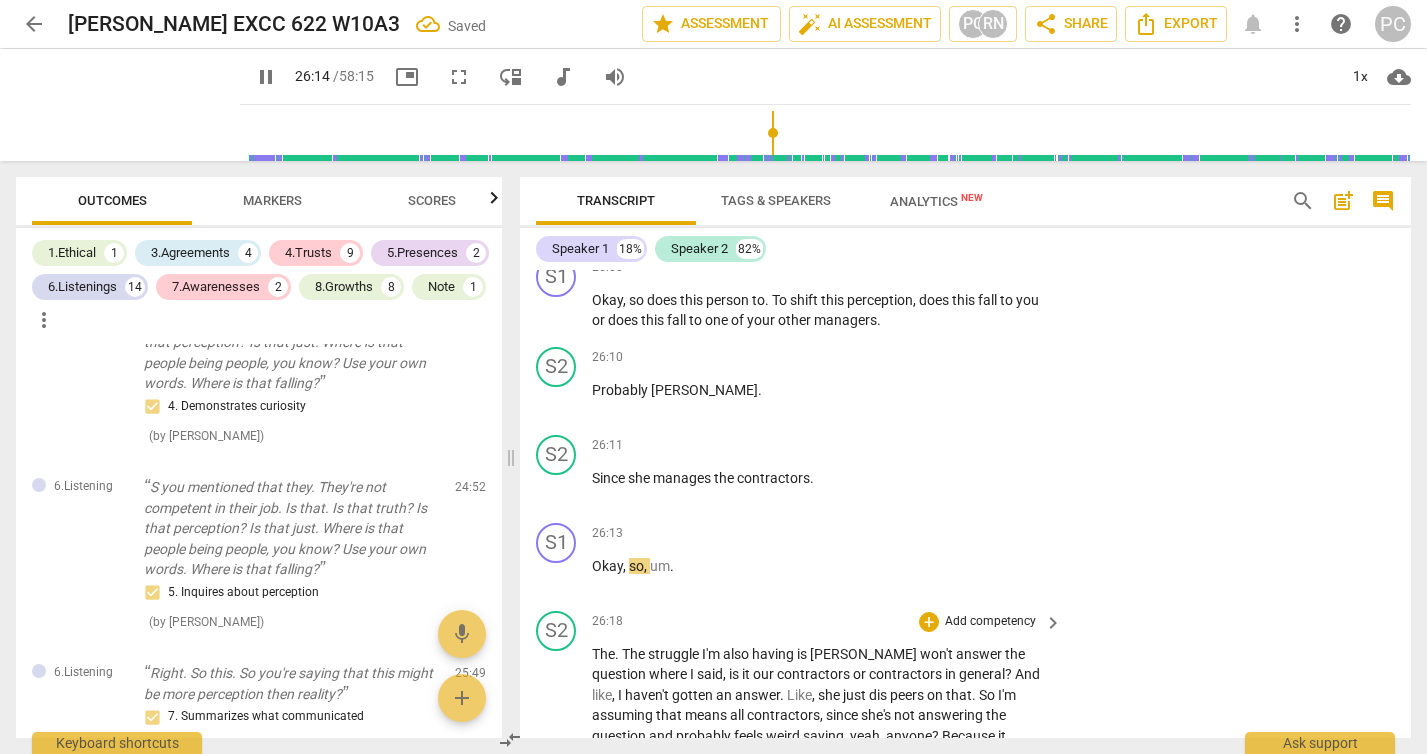 scroll, scrollTop: 9483, scrollLeft: 0, axis: vertical 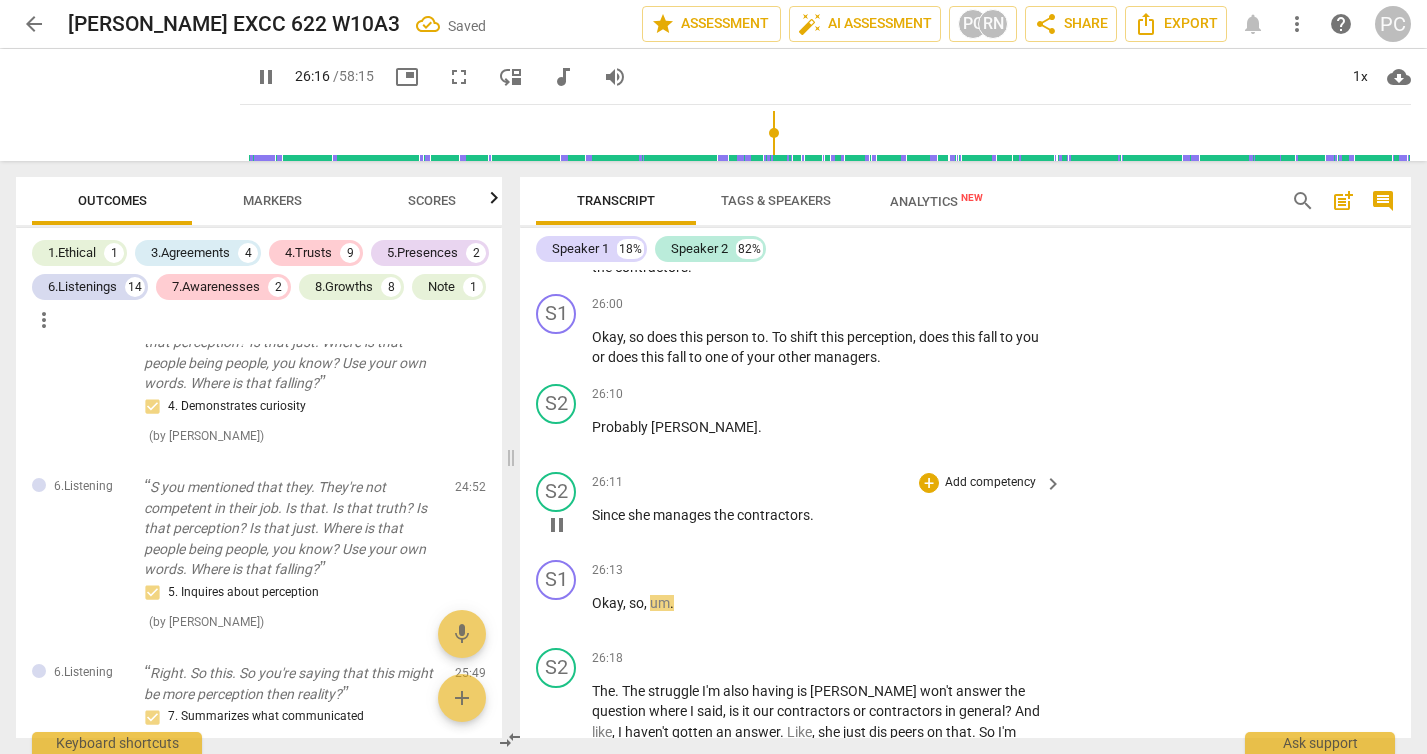 click on "Since" at bounding box center (610, 515) 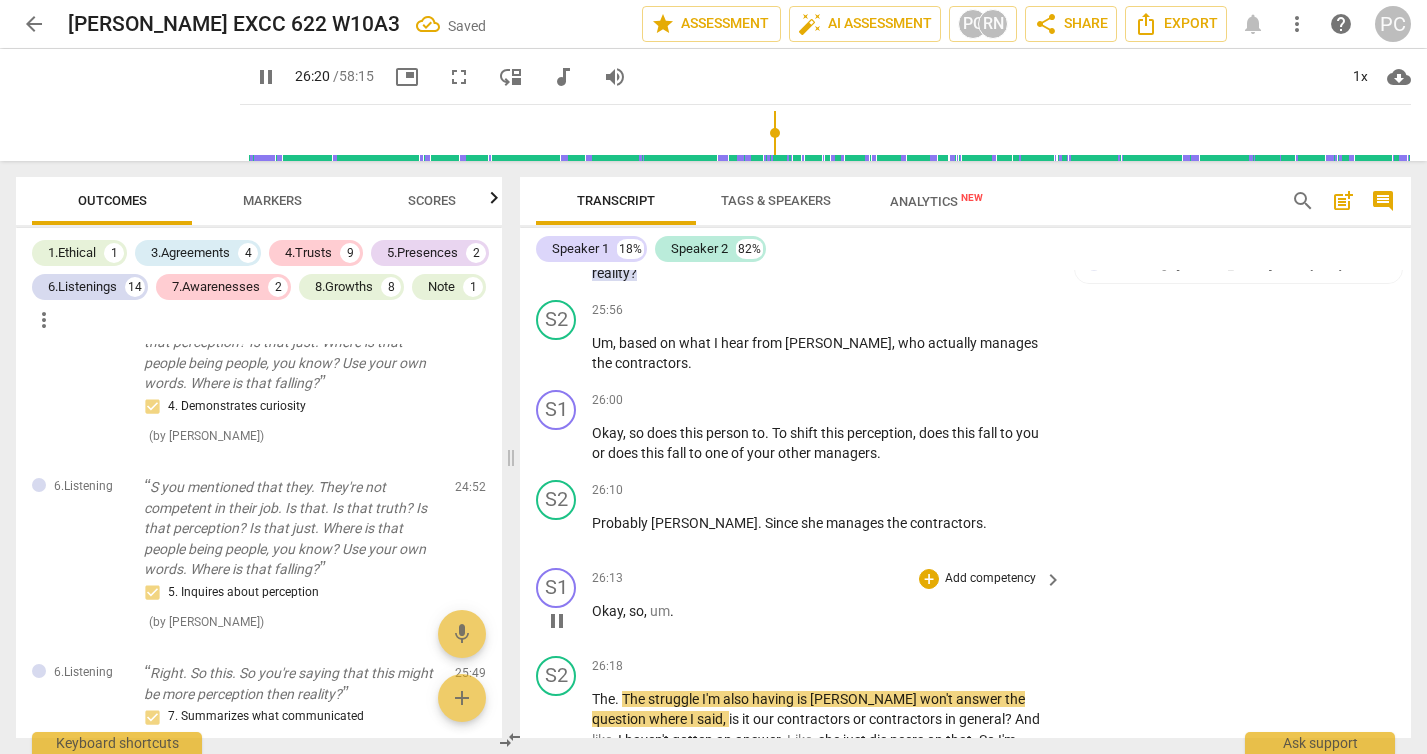 scroll, scrollTop: 9384, scrollLeft: 0, axis: vertical 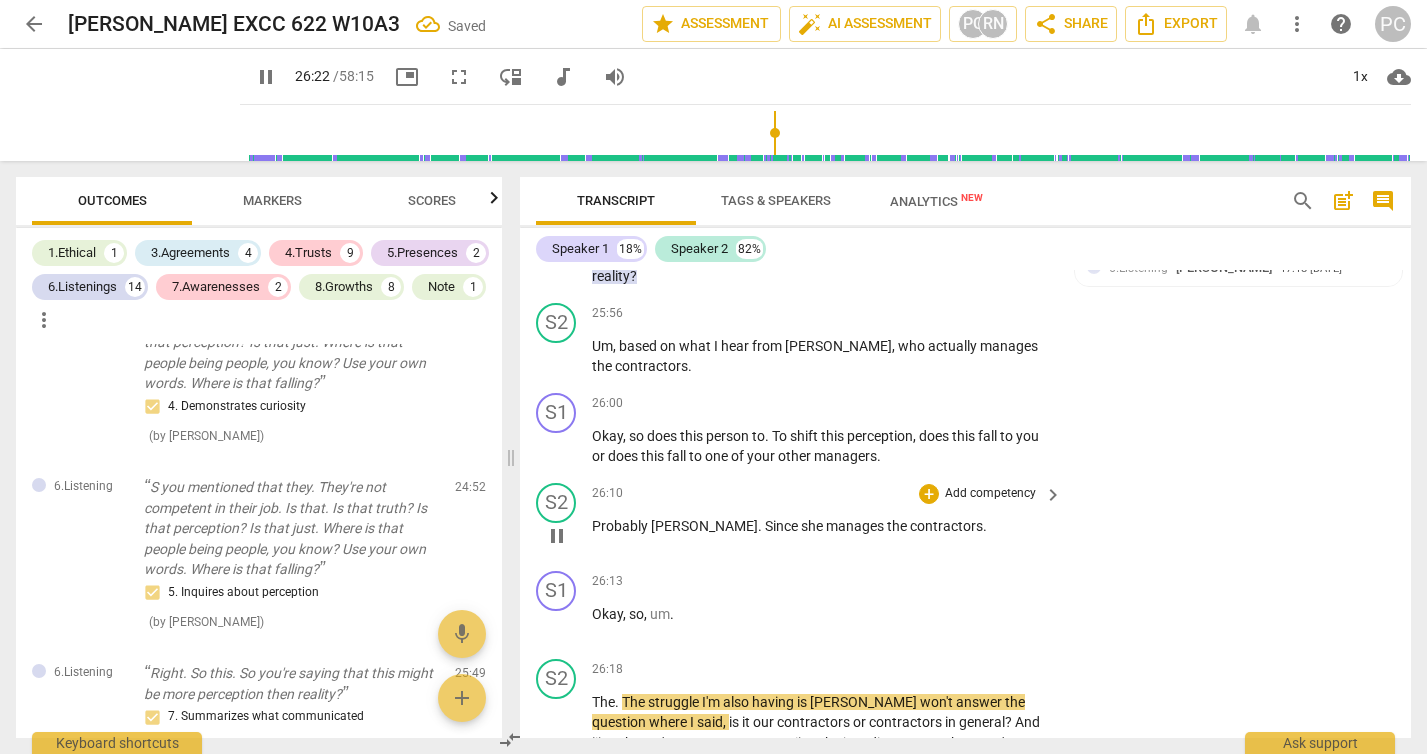 click on "pause" at bounding box center [557, 536] 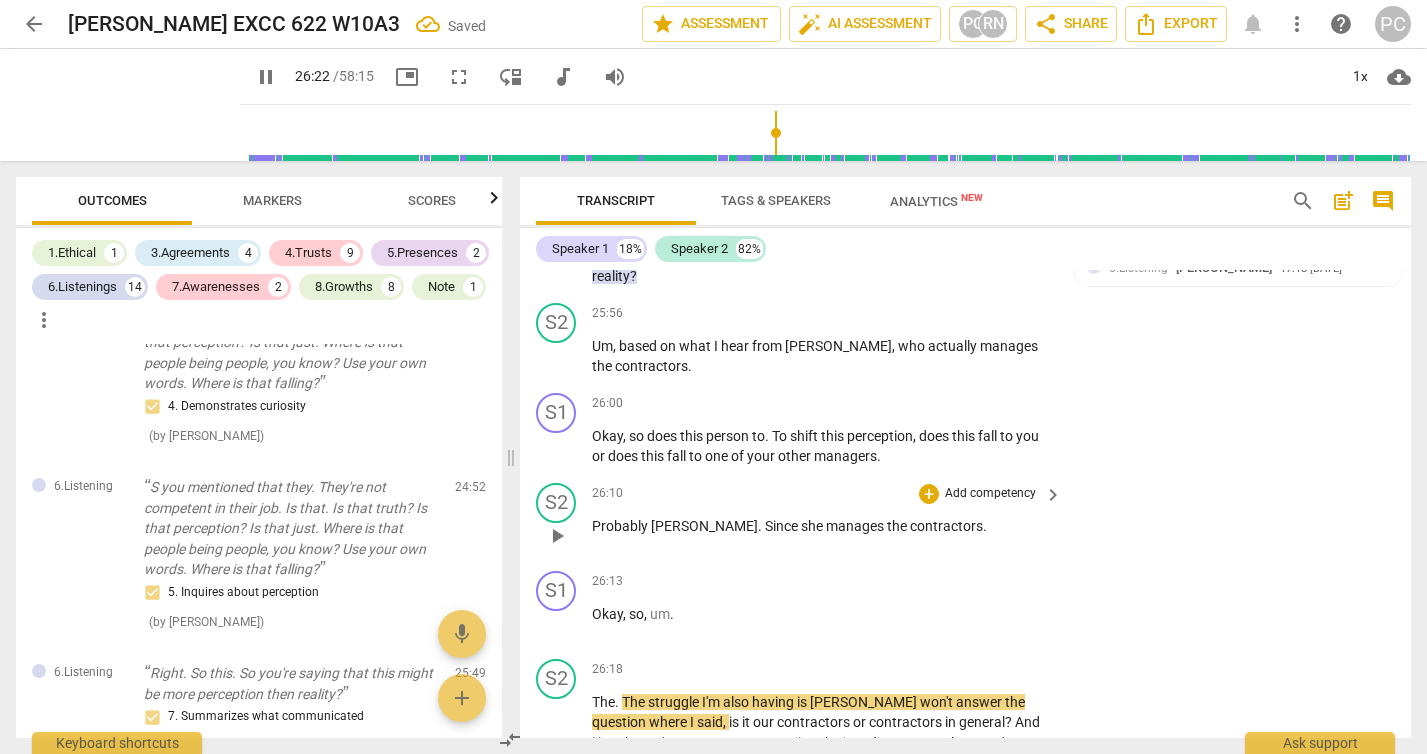 type on "1583" 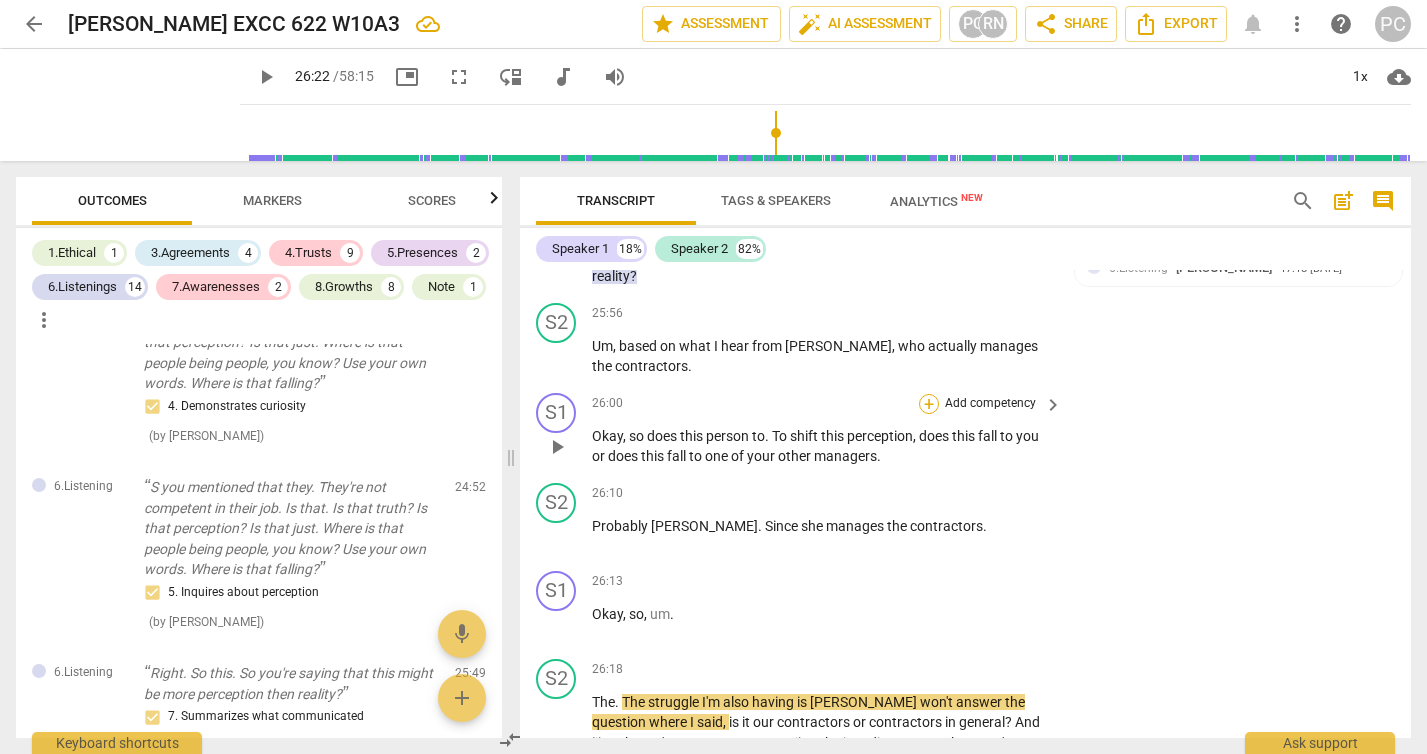 click on "+" at bounding box center (929, 404) 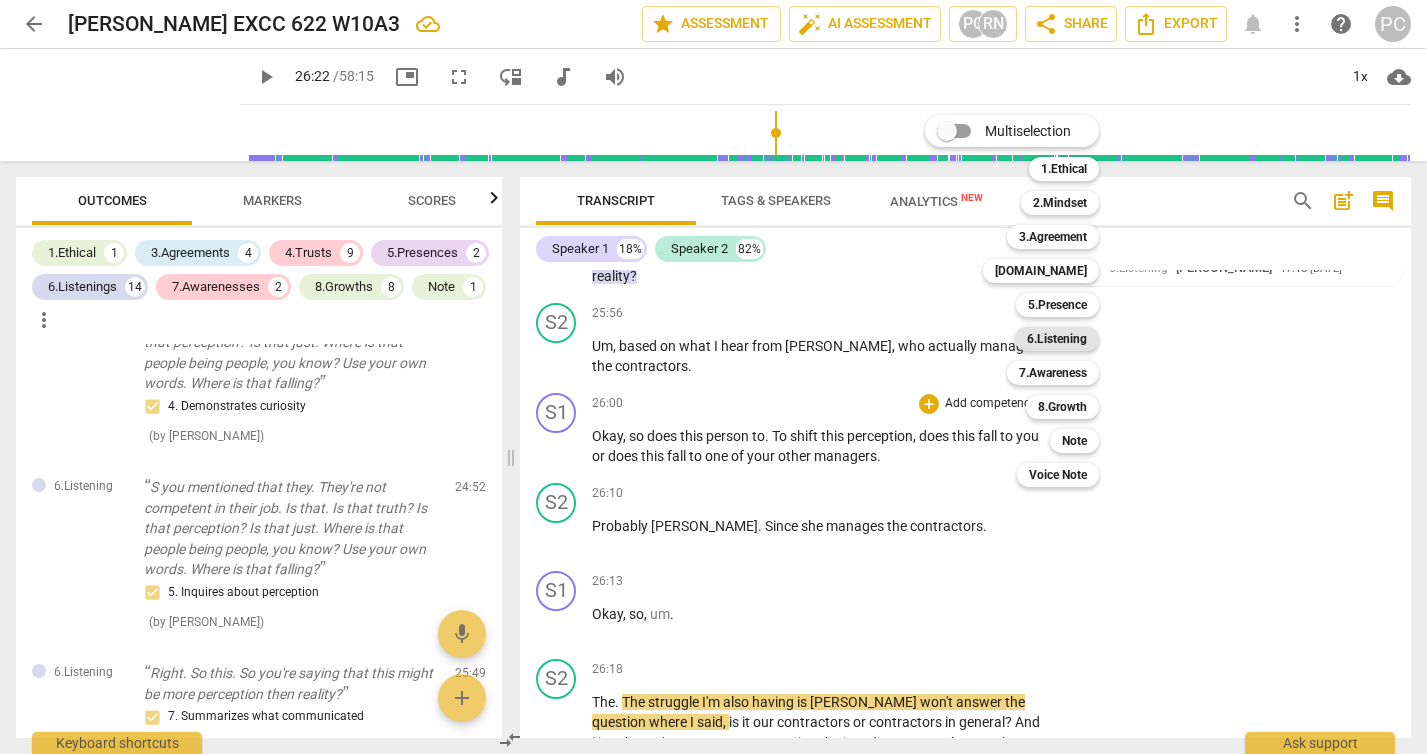 click on "6.Listening" at bounding box center [1057, 339] 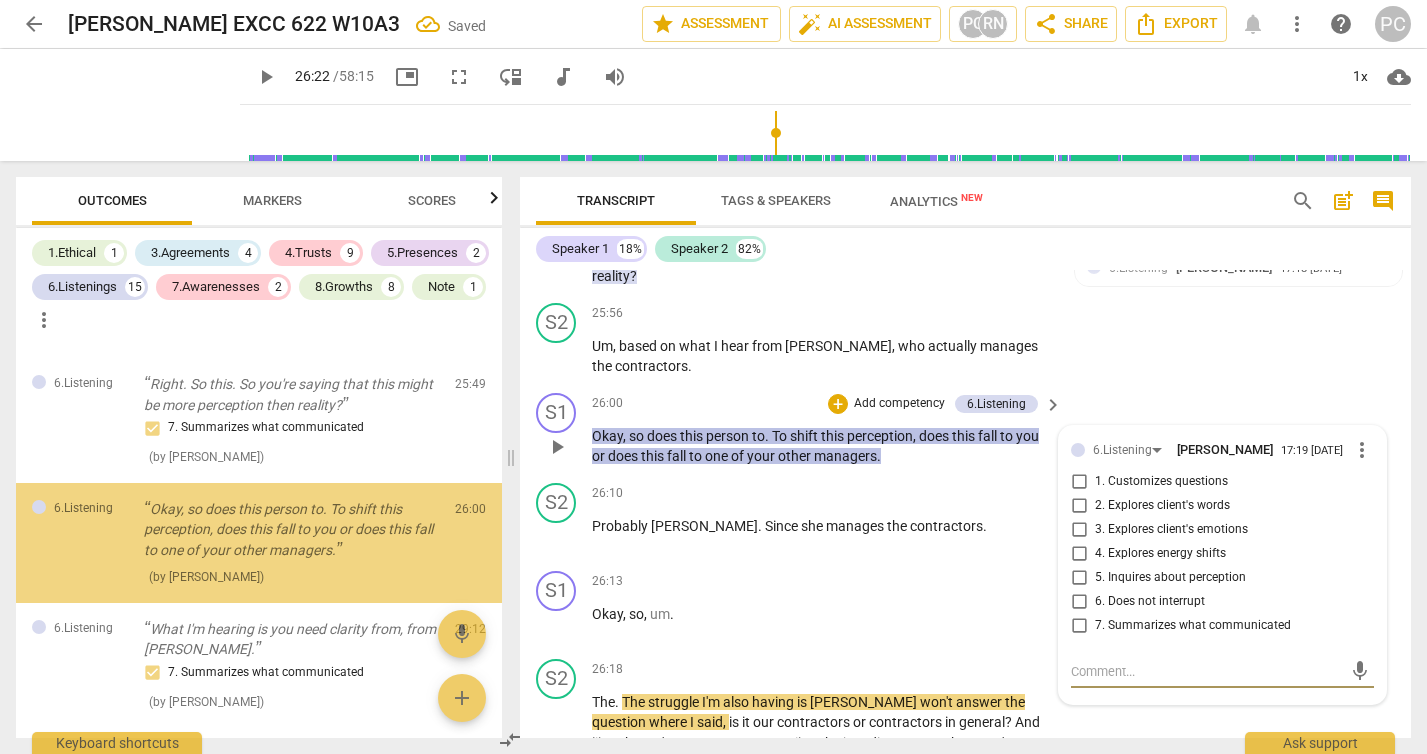 scroll, scrollTop: 3164, scrollLeft: 0, axis: vertical 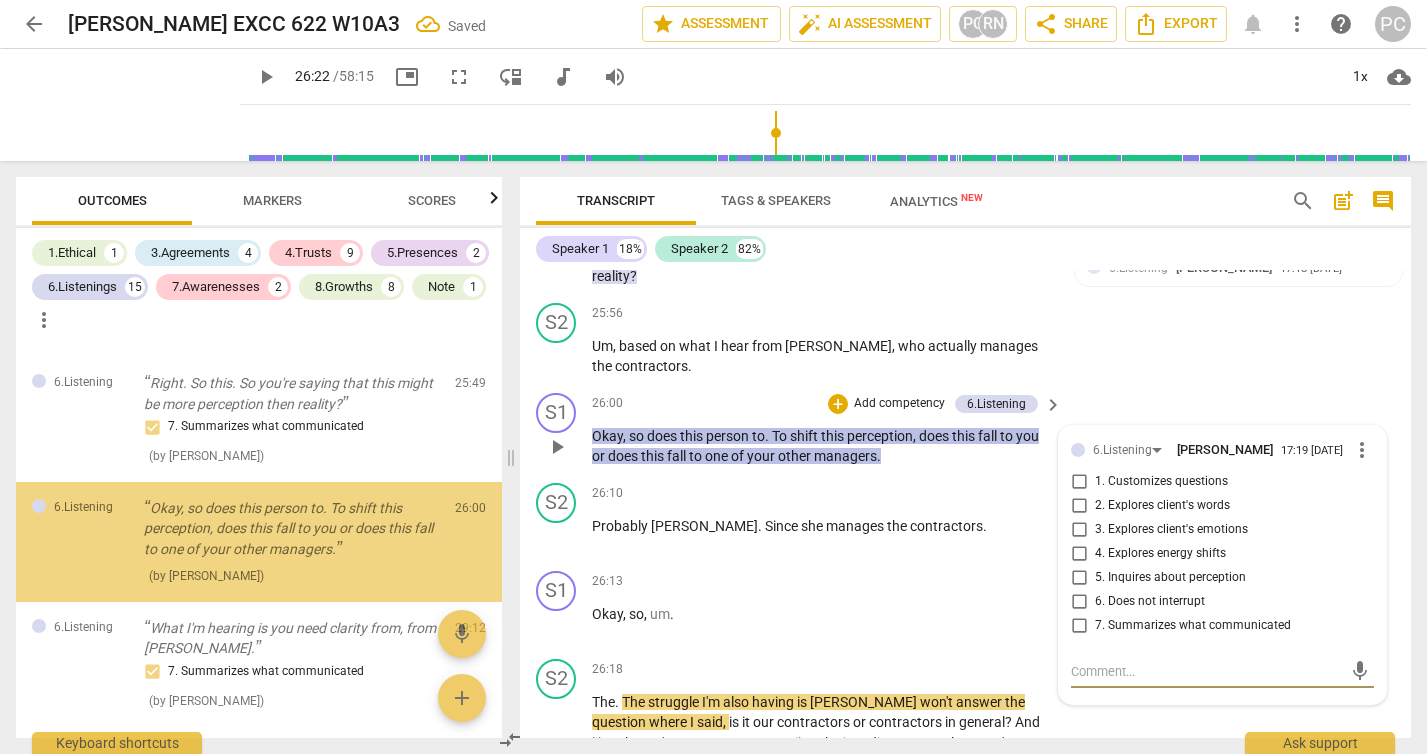 click on "1. Customizes questions" at bounding box center (1079, 482) 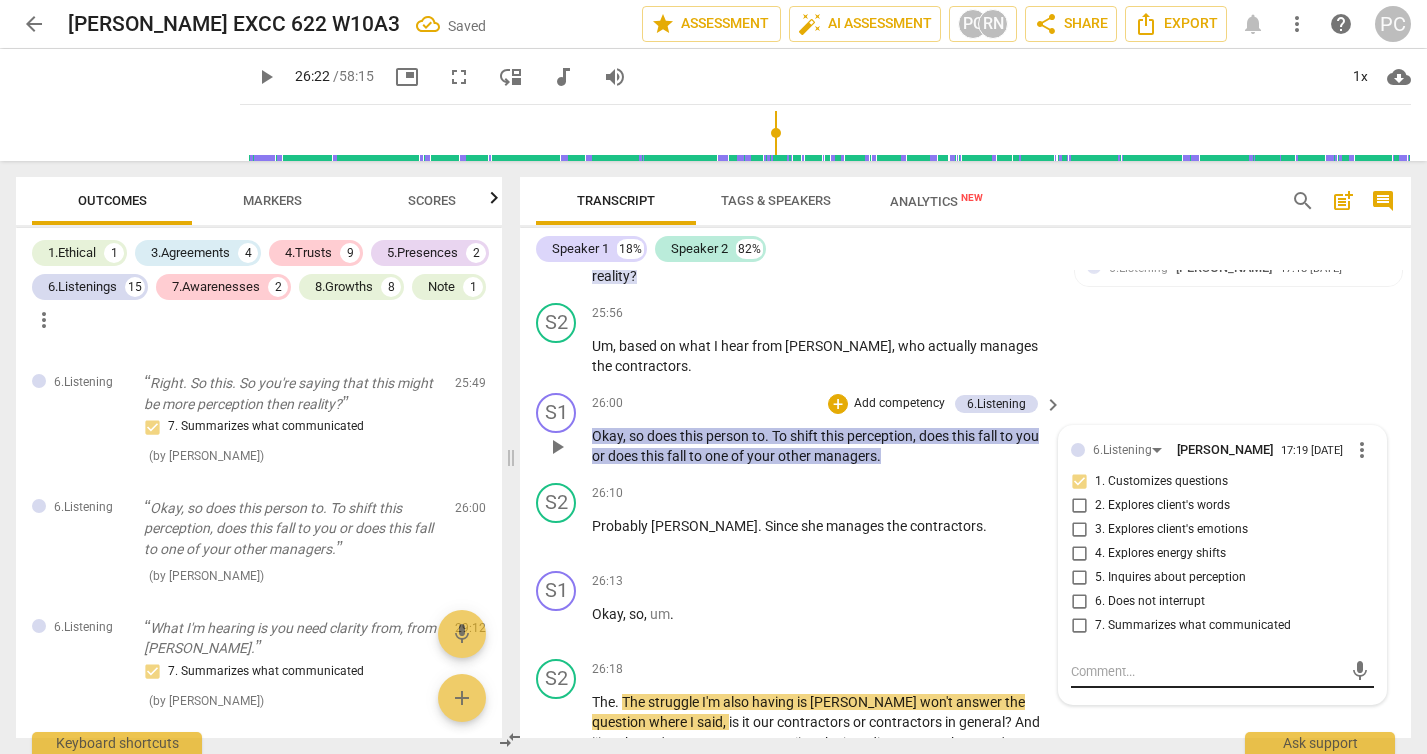 click at bounding box center (1206, 671) 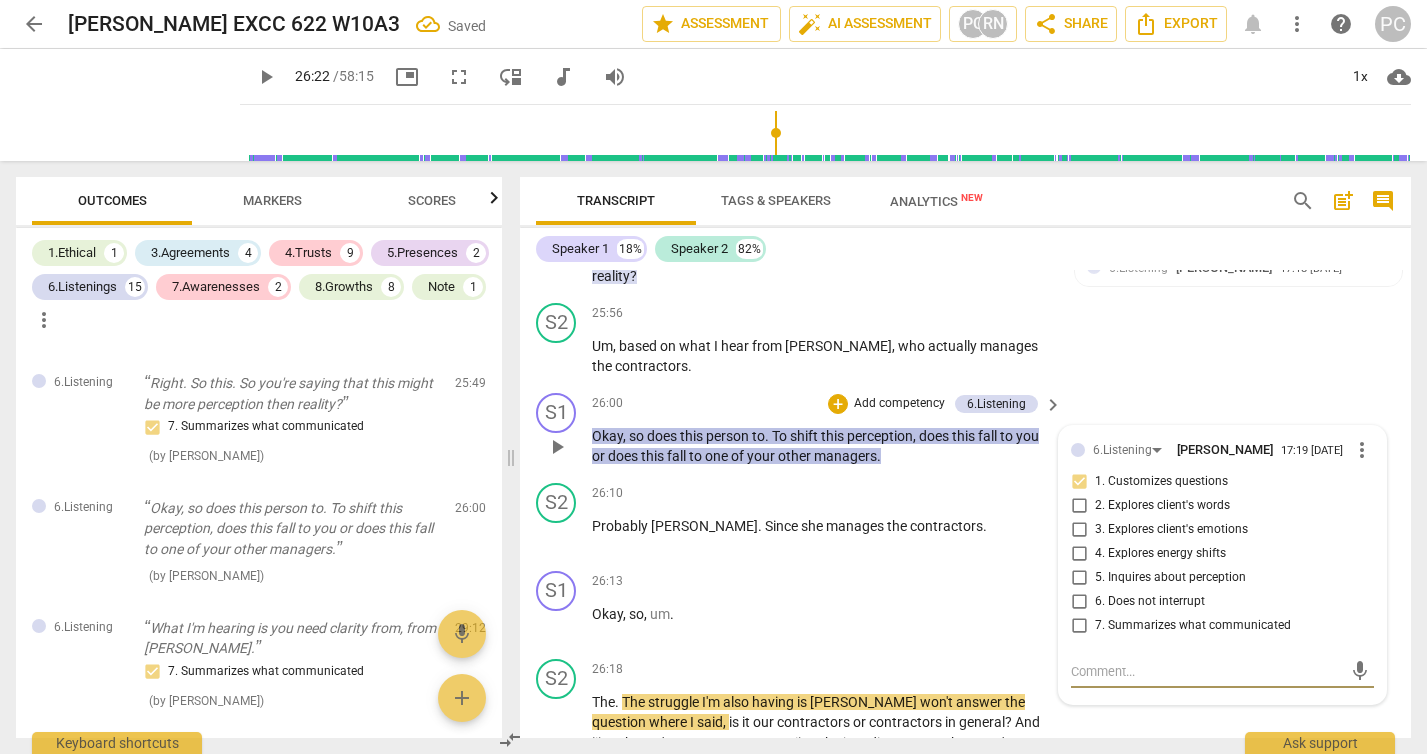type on "G" 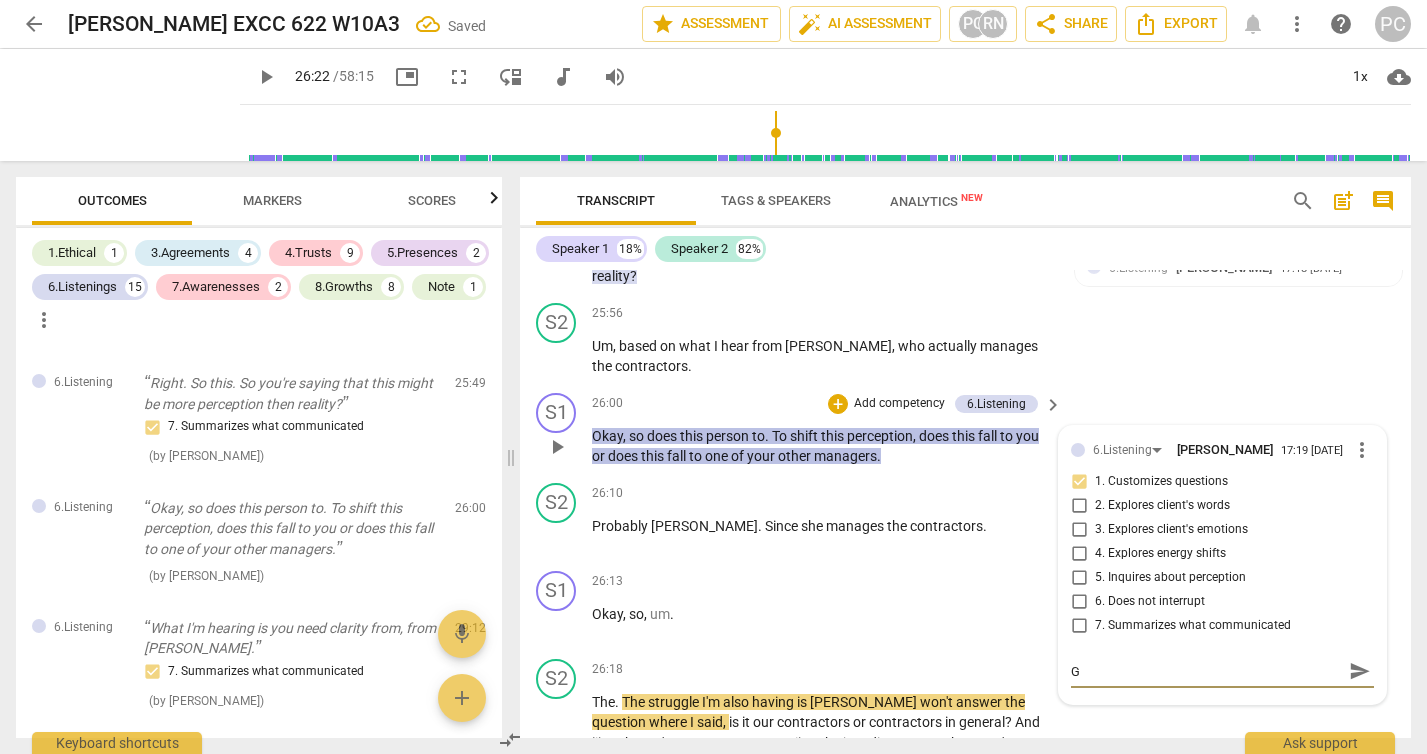 type on "Go" 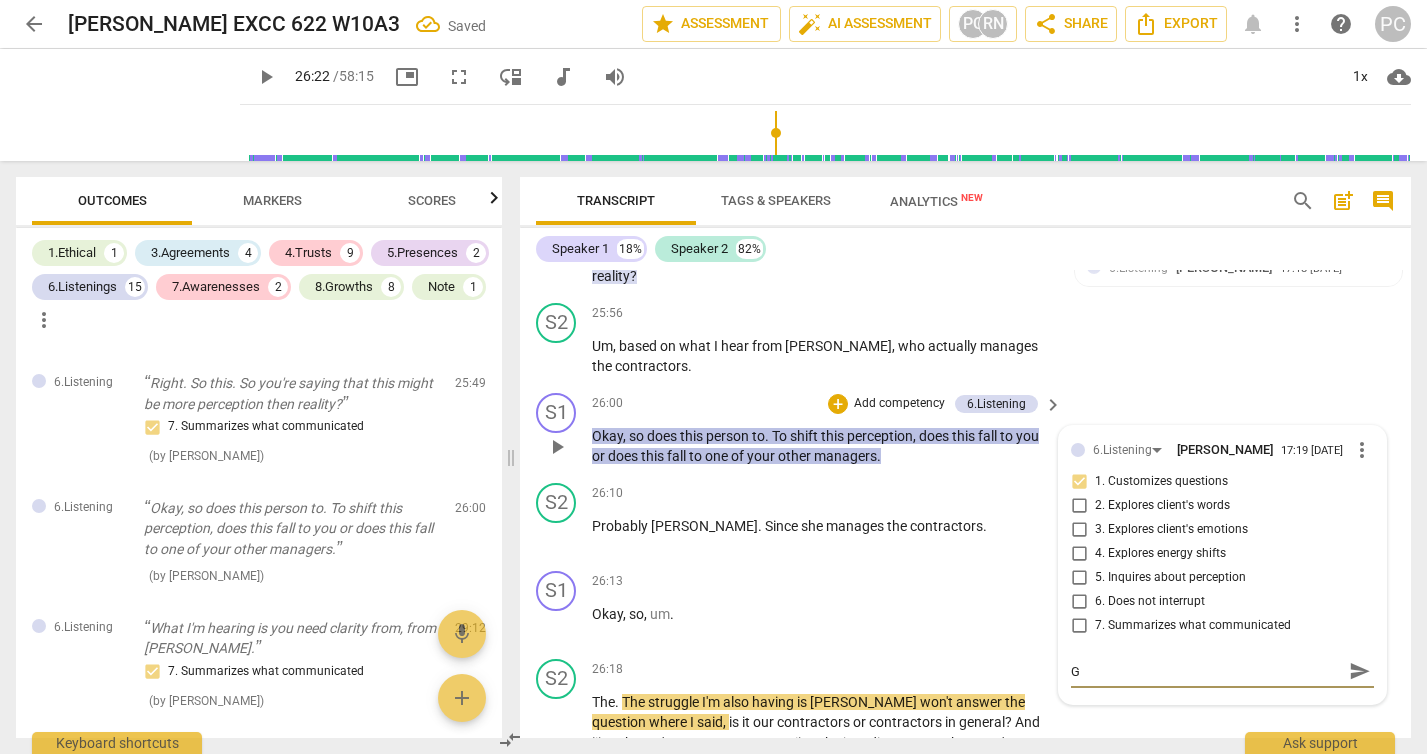 type on "Go" 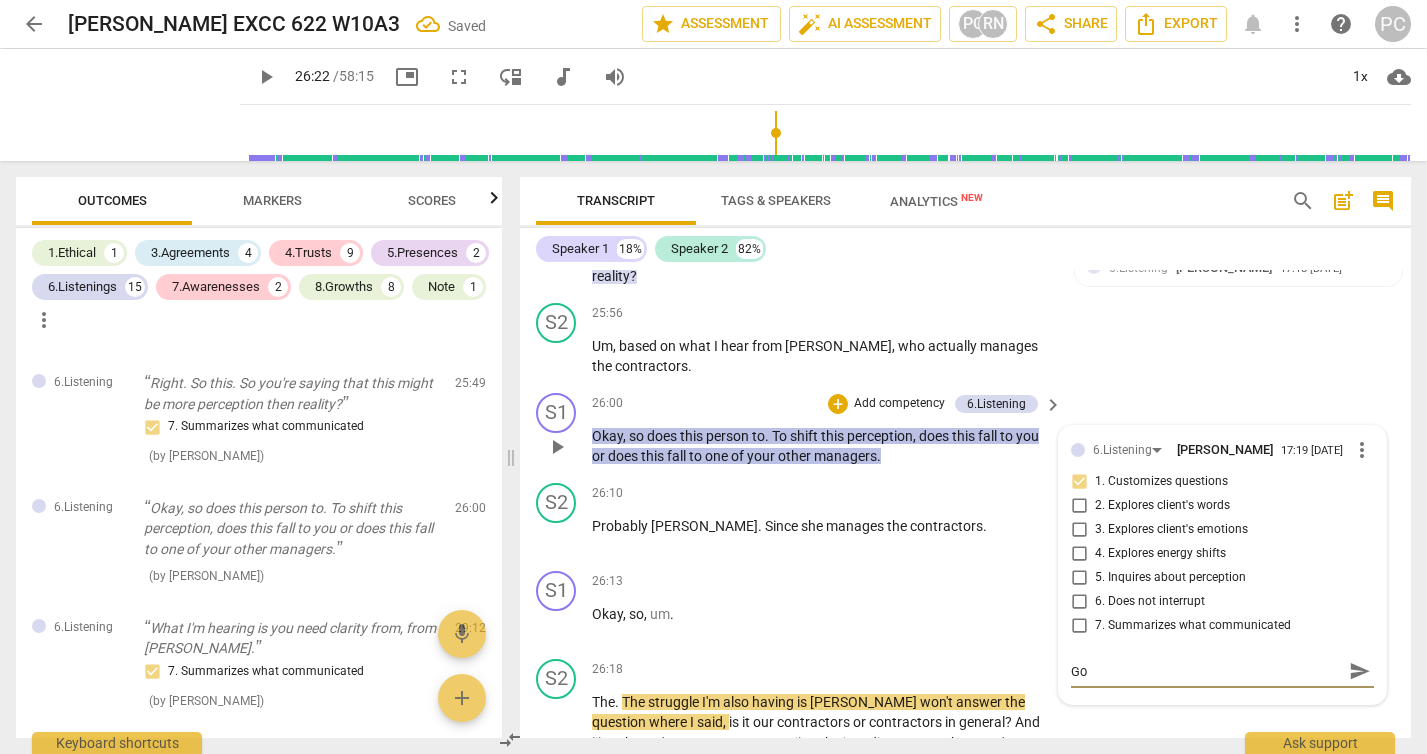 type on "Goo" 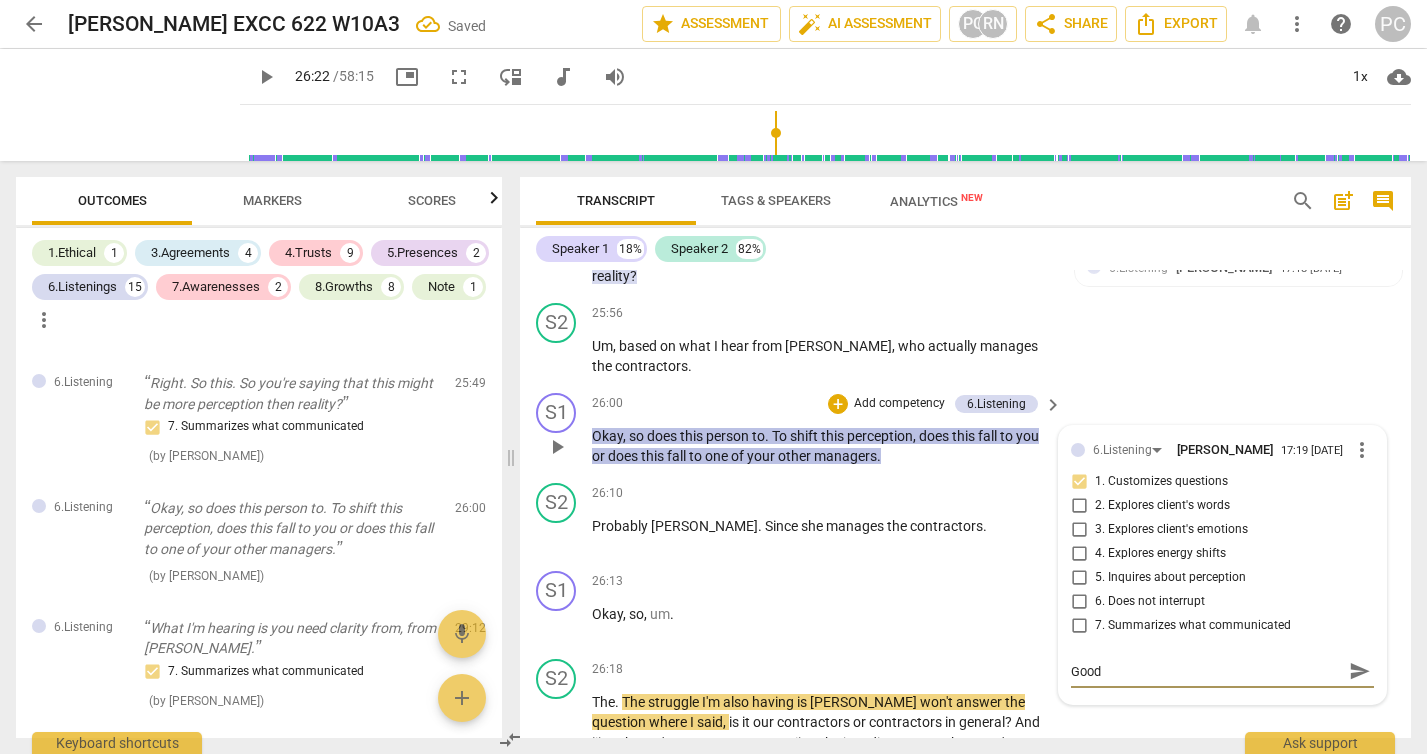 type on "Good q" 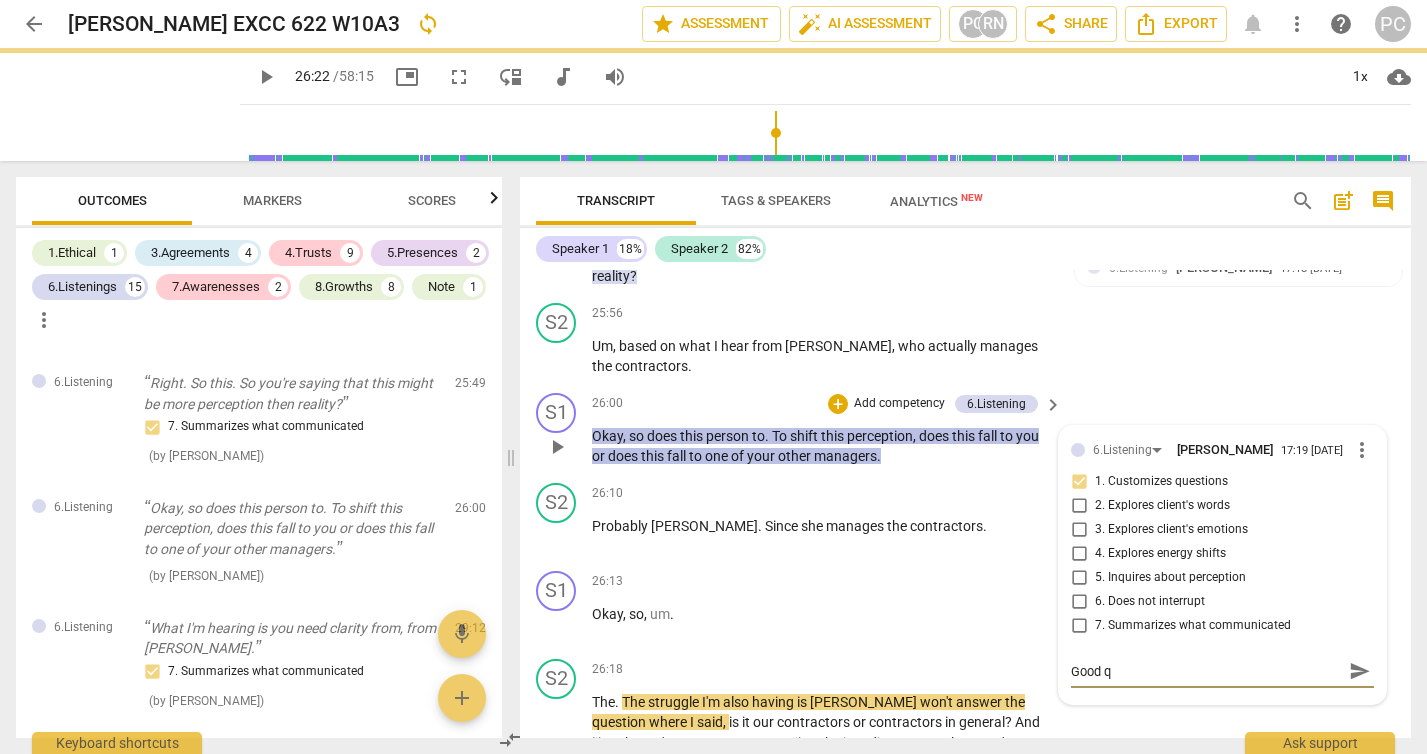 type on "Good qu" 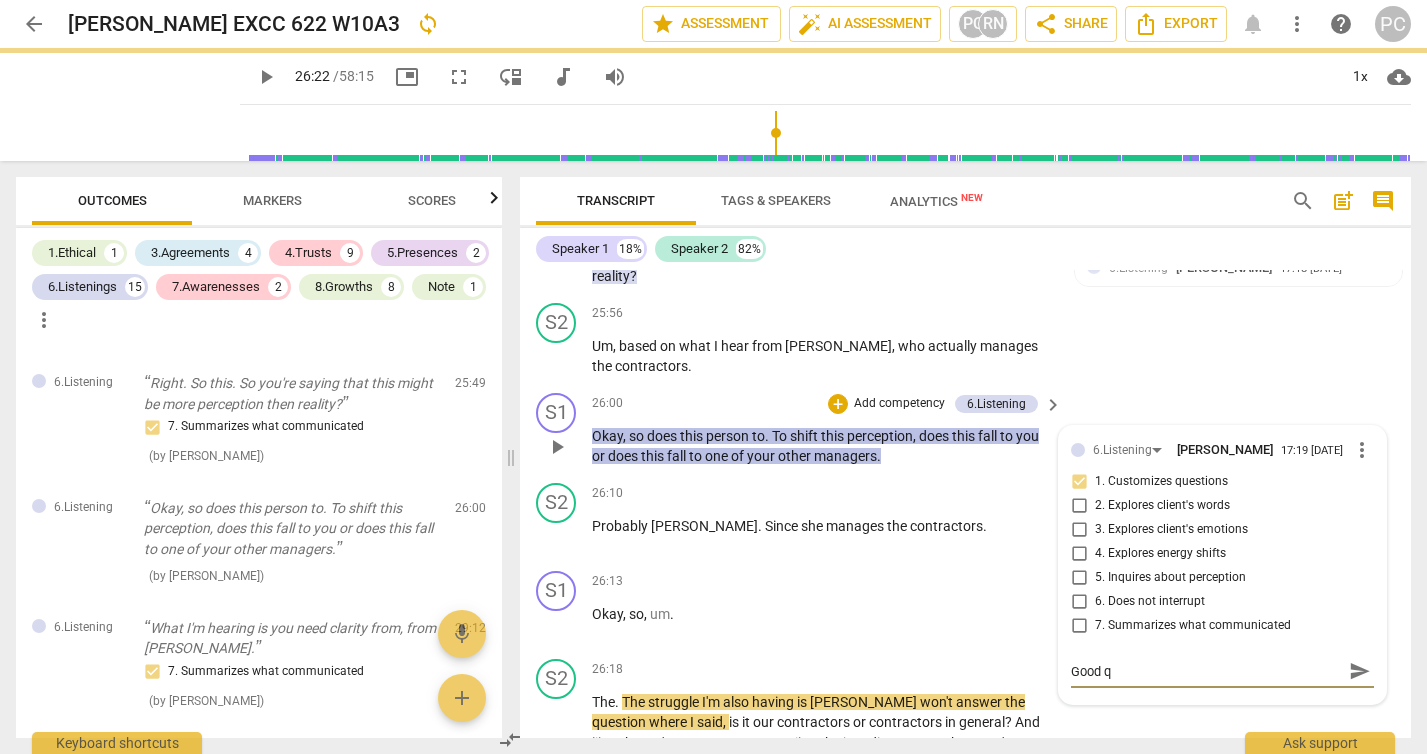 type on "Good qu" 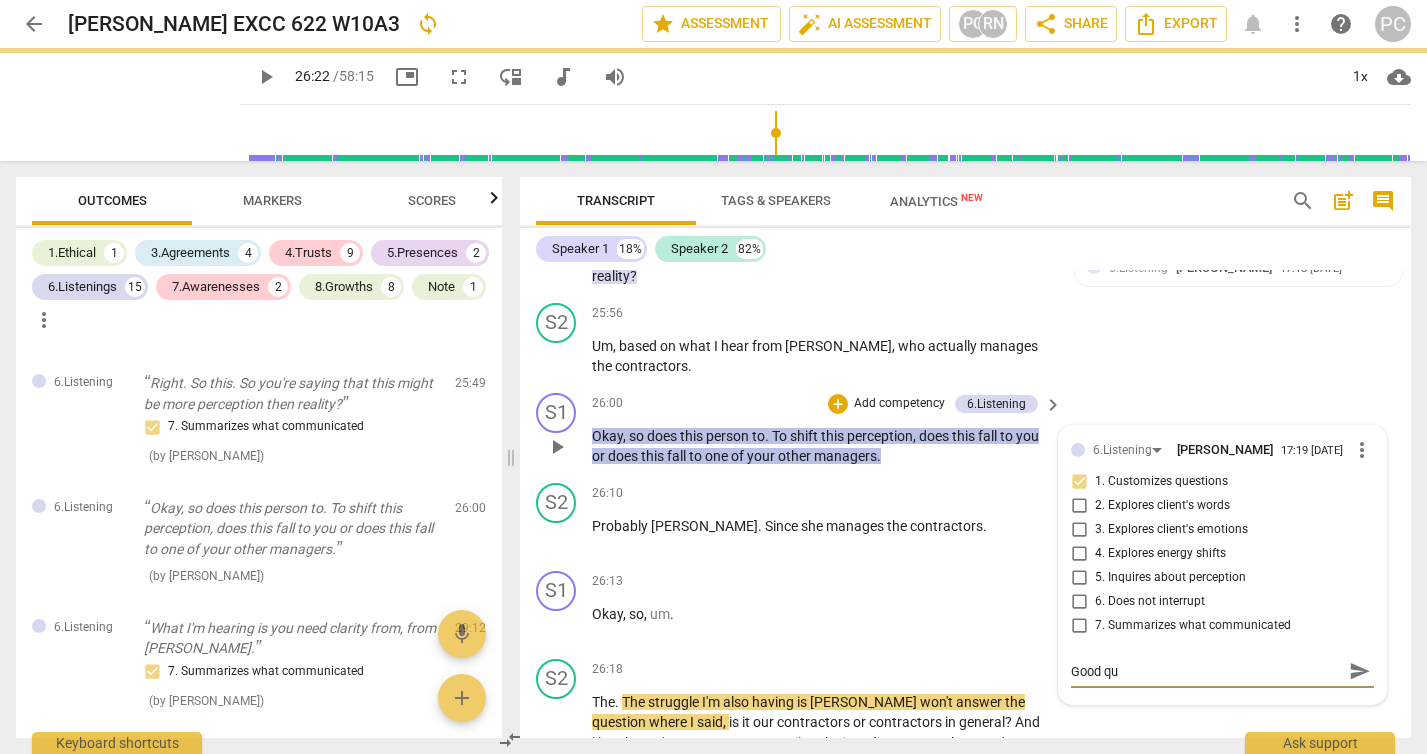 type on "Good que" 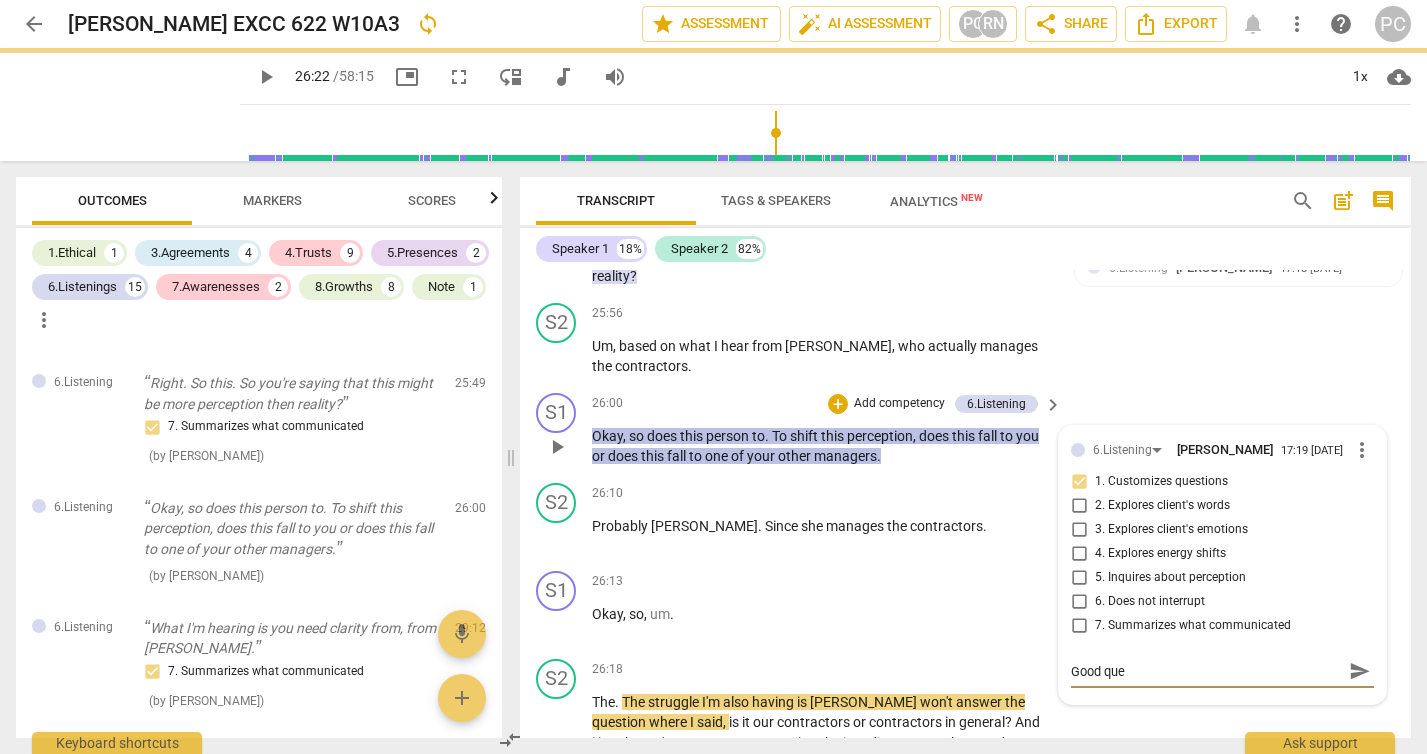 type on "Good ques" 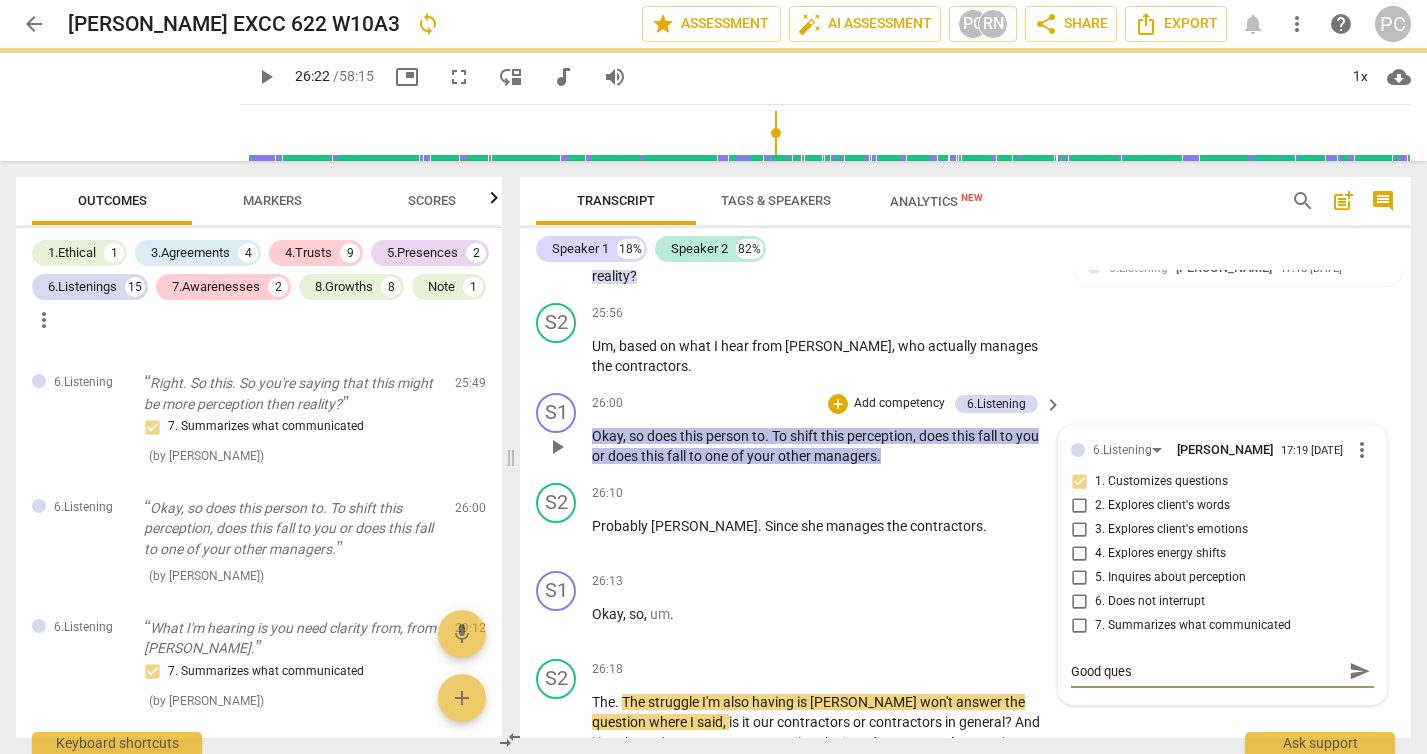 type on "Good quest" 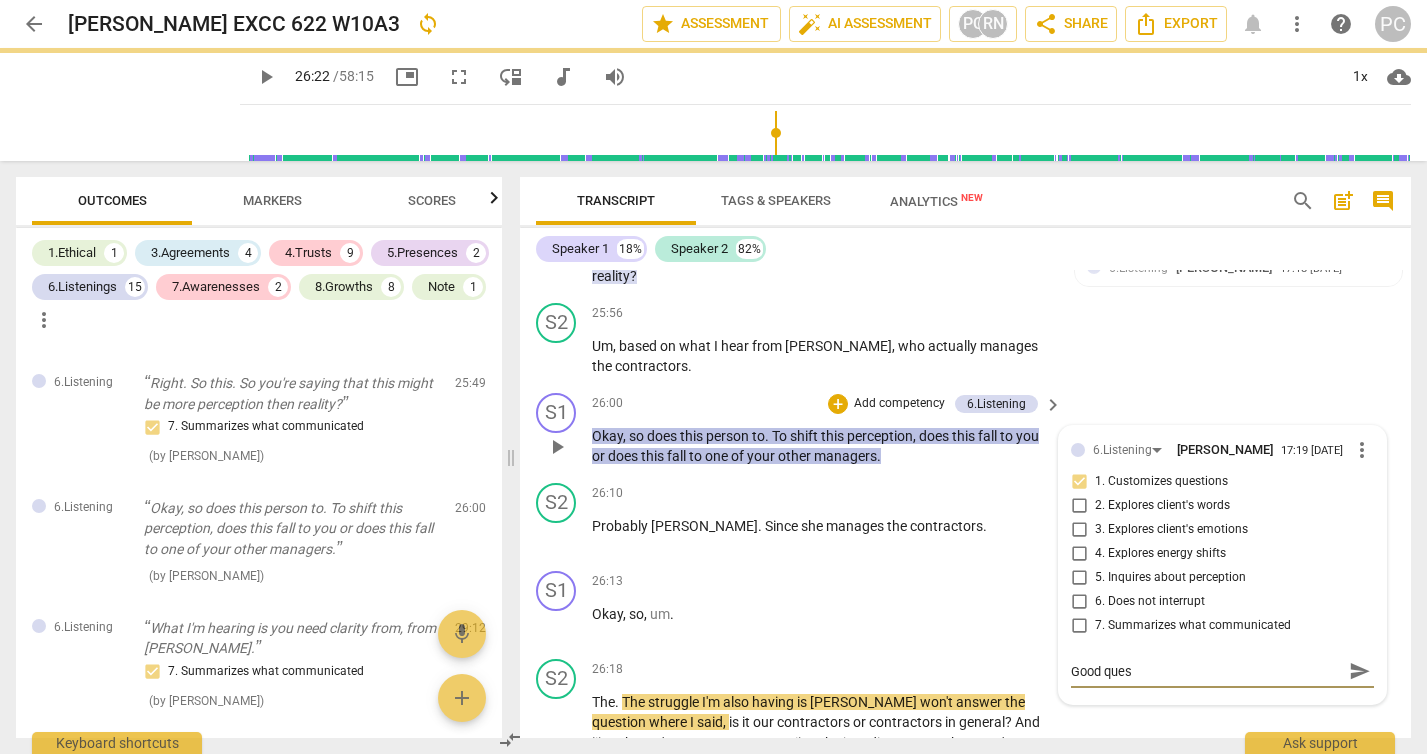 type on "Good quest" 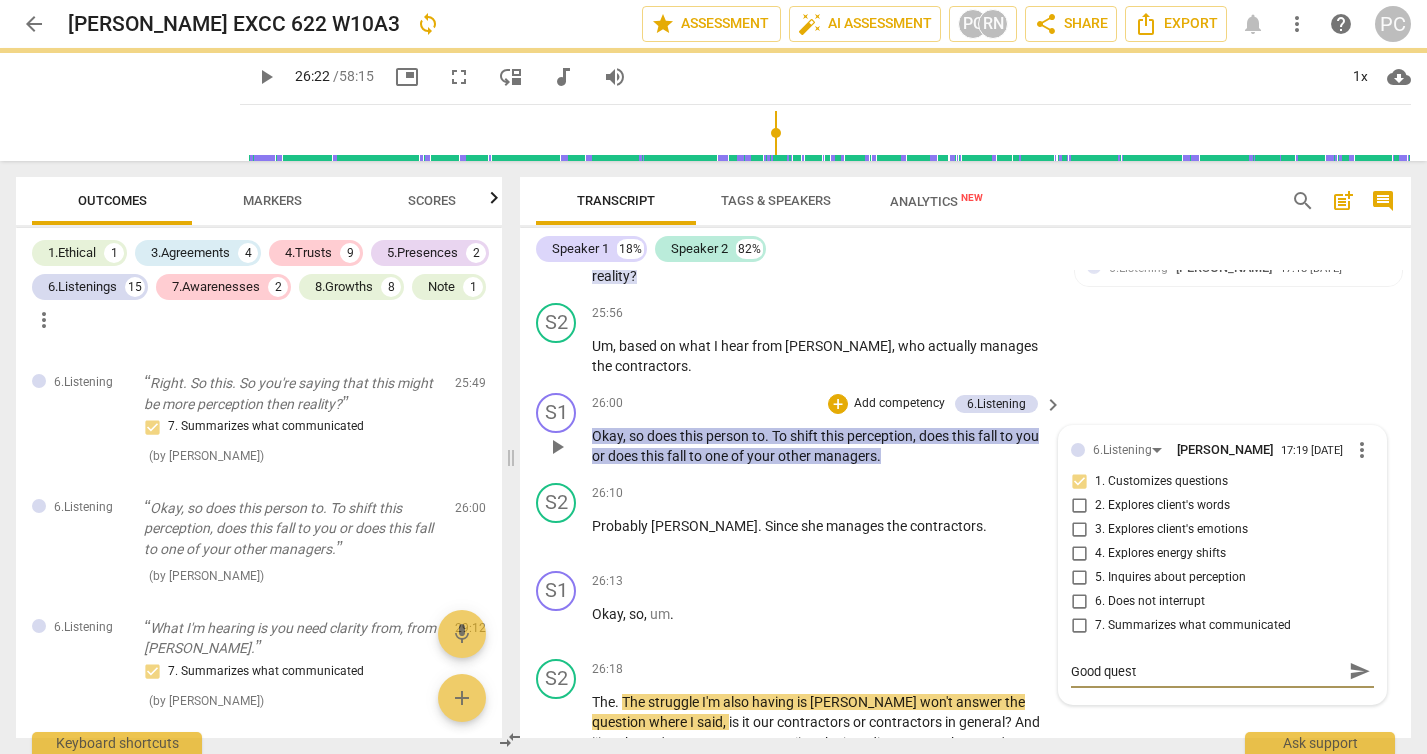 type on "Good questi" 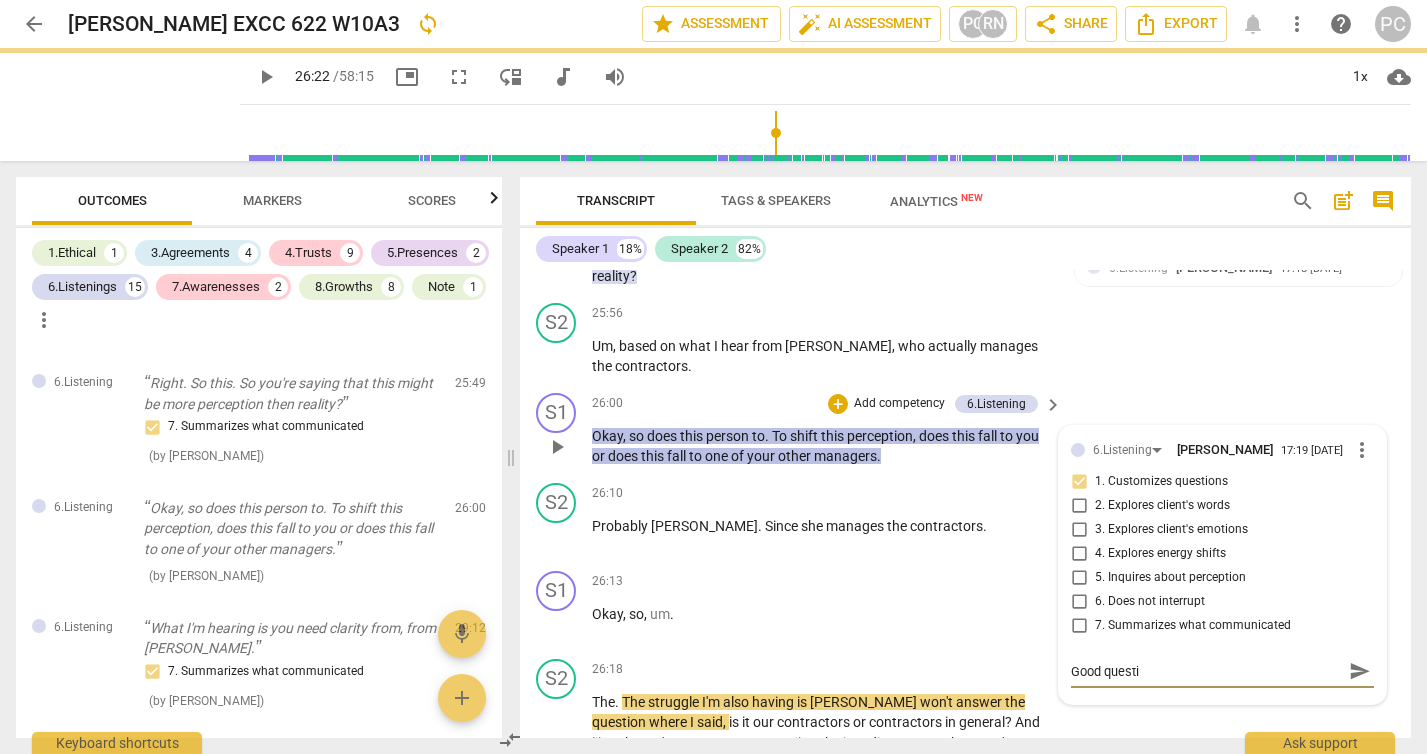 type on "Good questio" 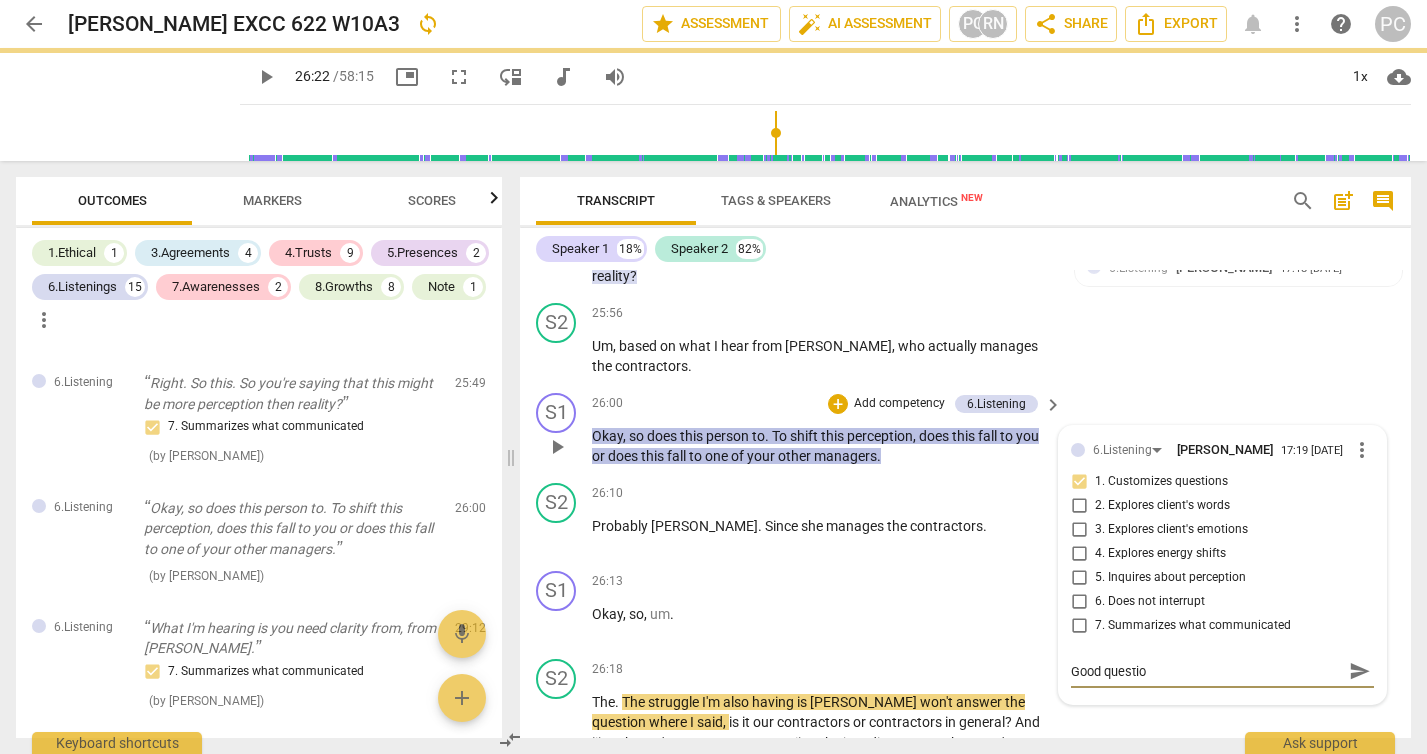 type on "Good question" 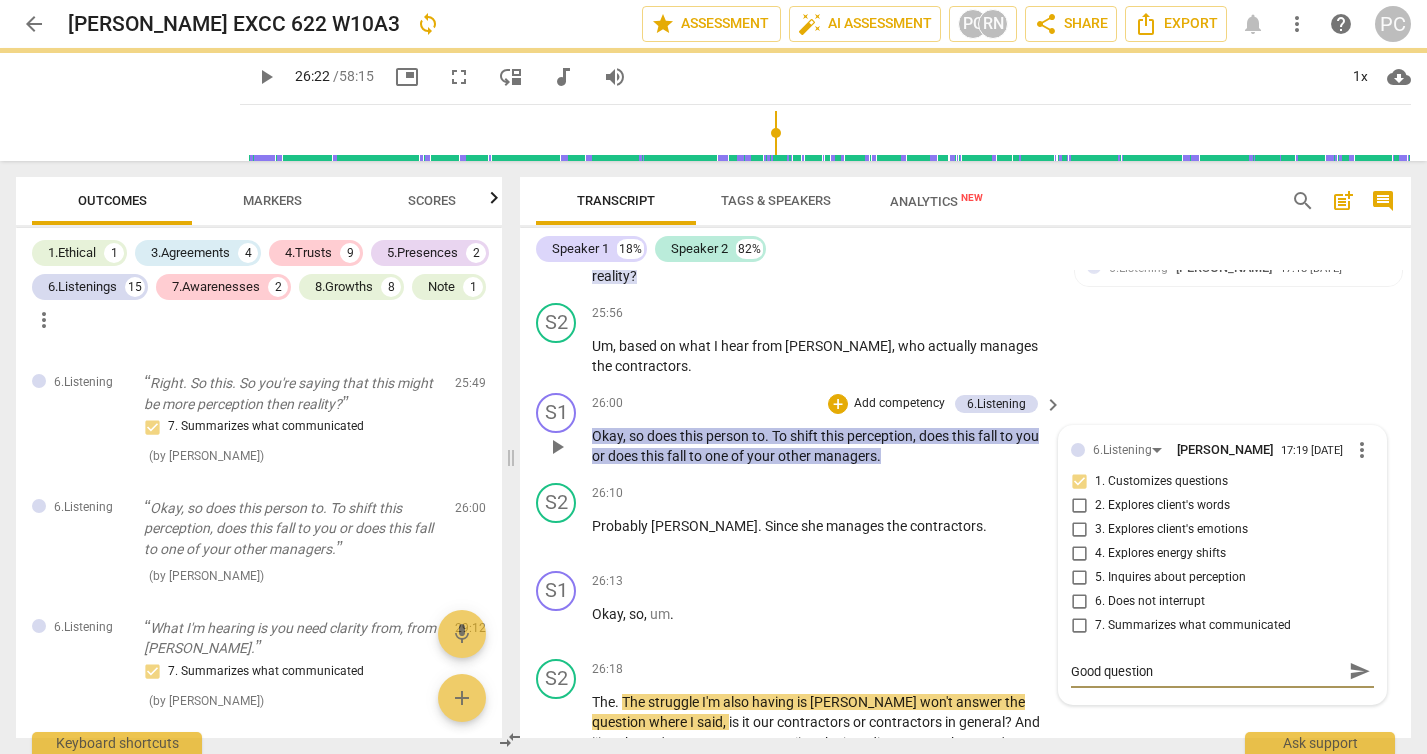 type on "Good question -" 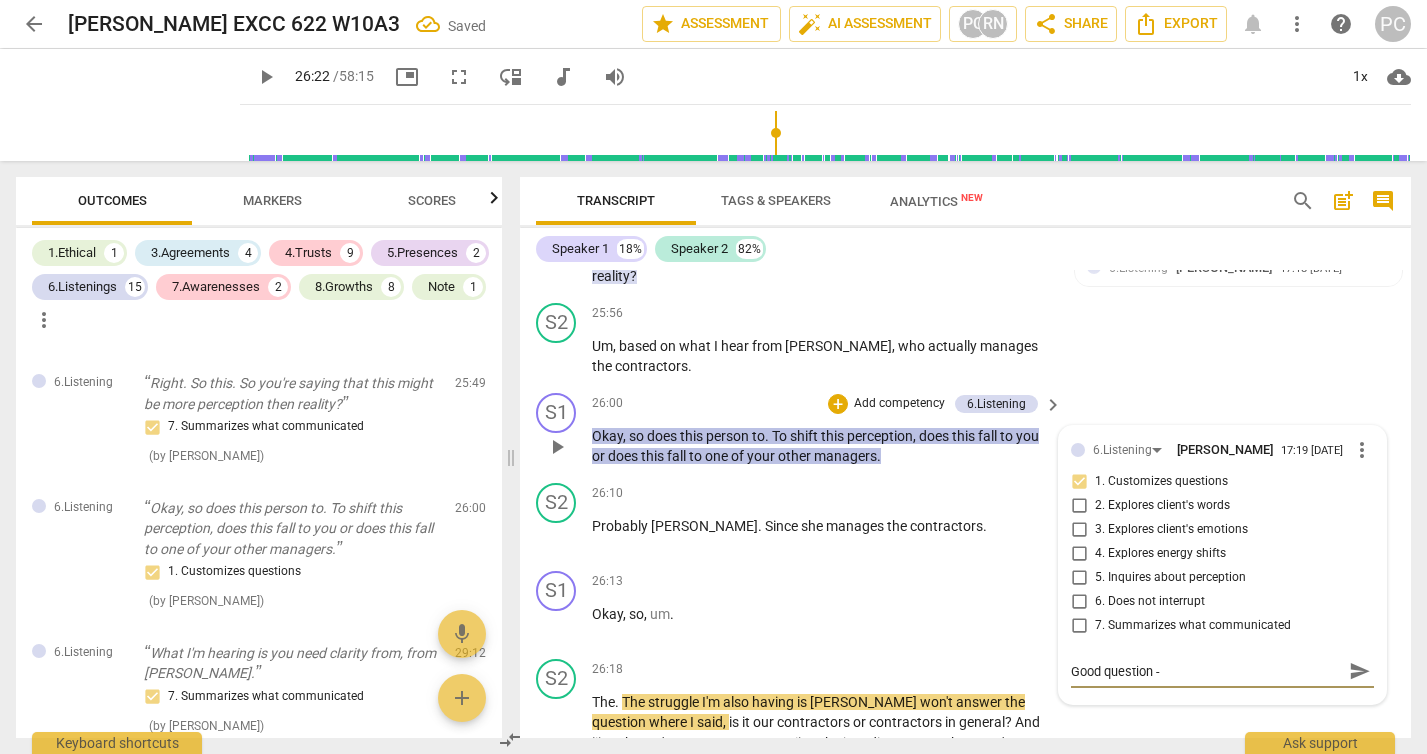 type on "Good question -" 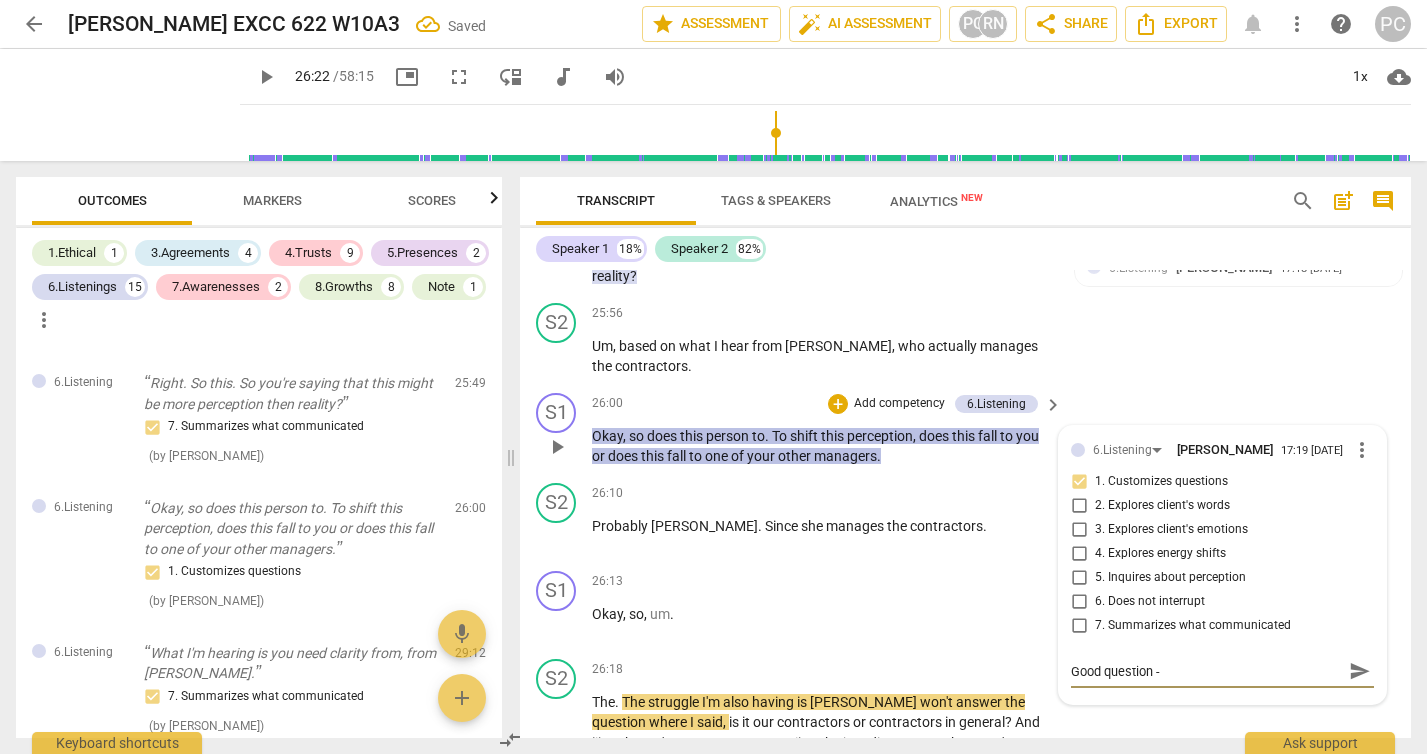 type on "Good question -" 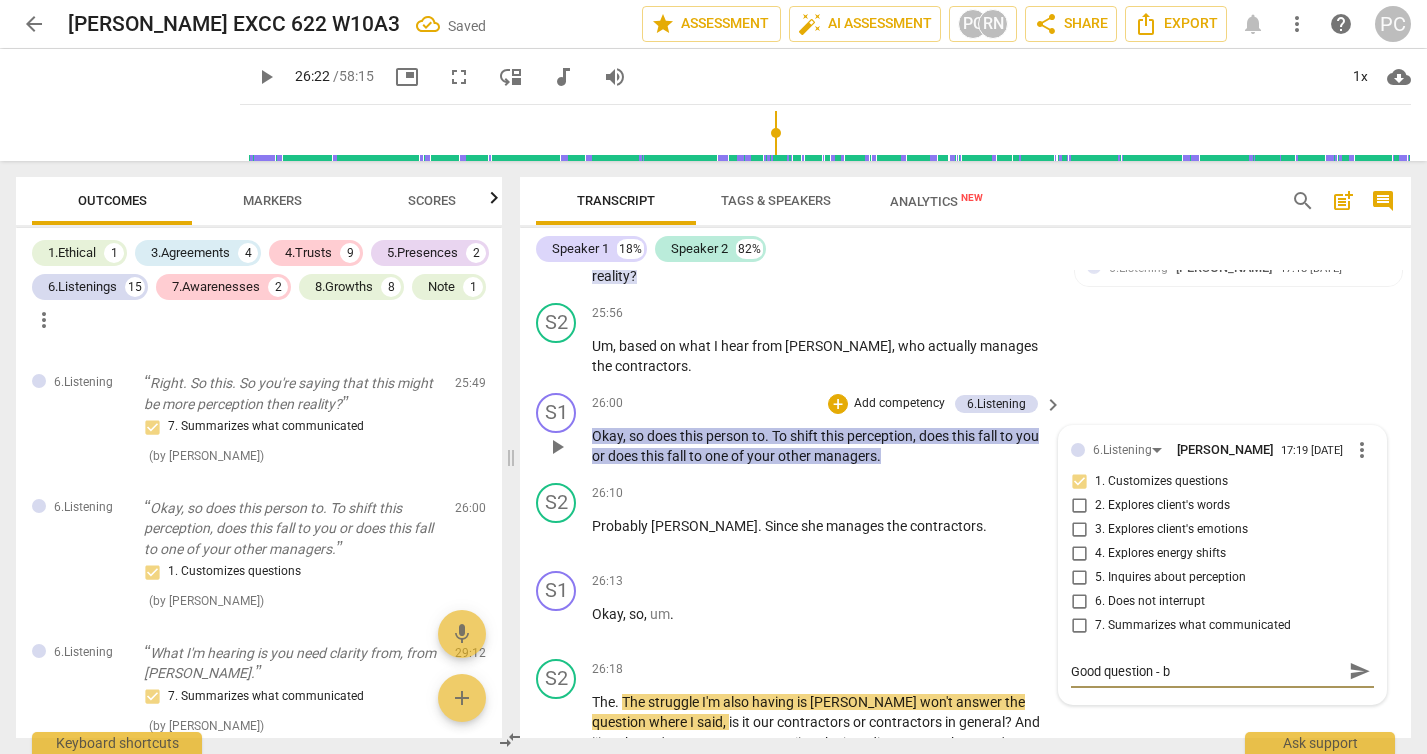 type on "Good question - be" 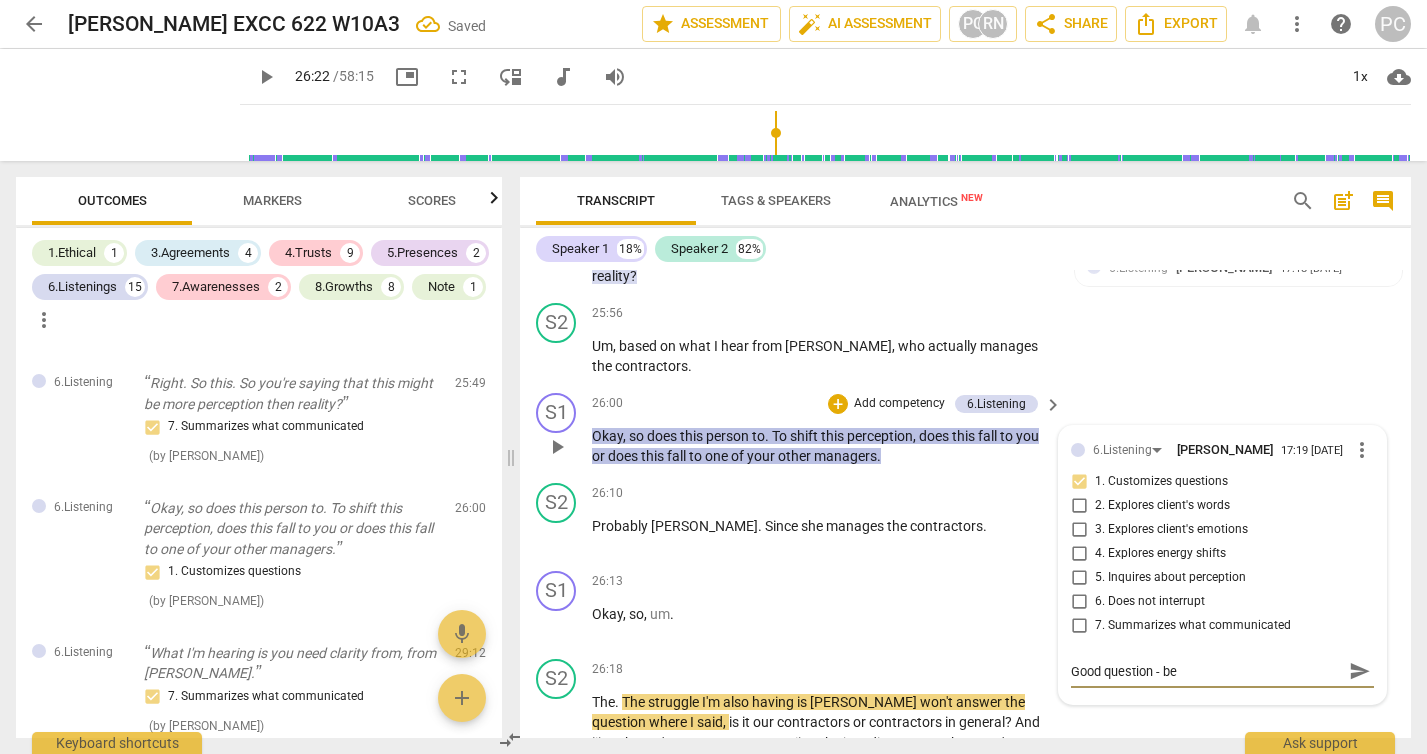 type on "Good question - bet" 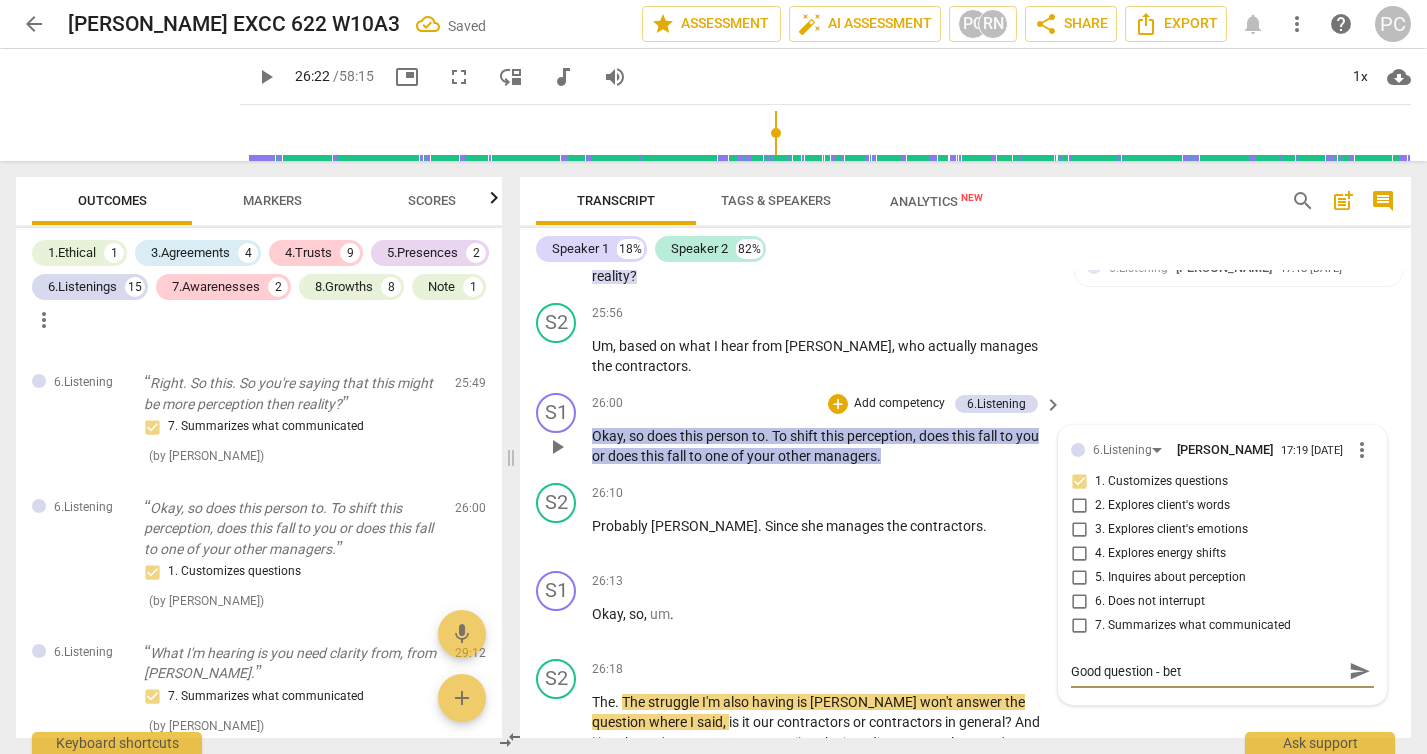 type on "Good question - bett" 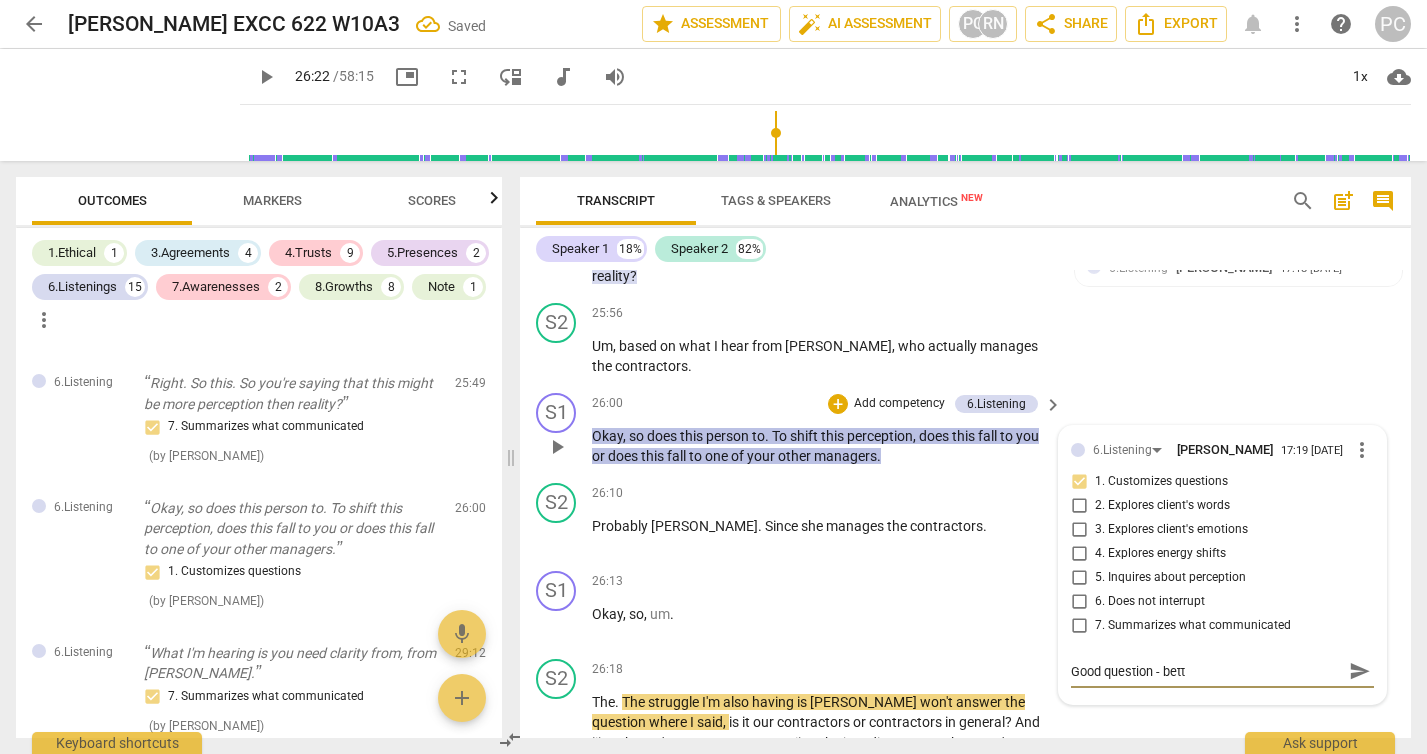 type on "Good question - [PERSON_NAME]" 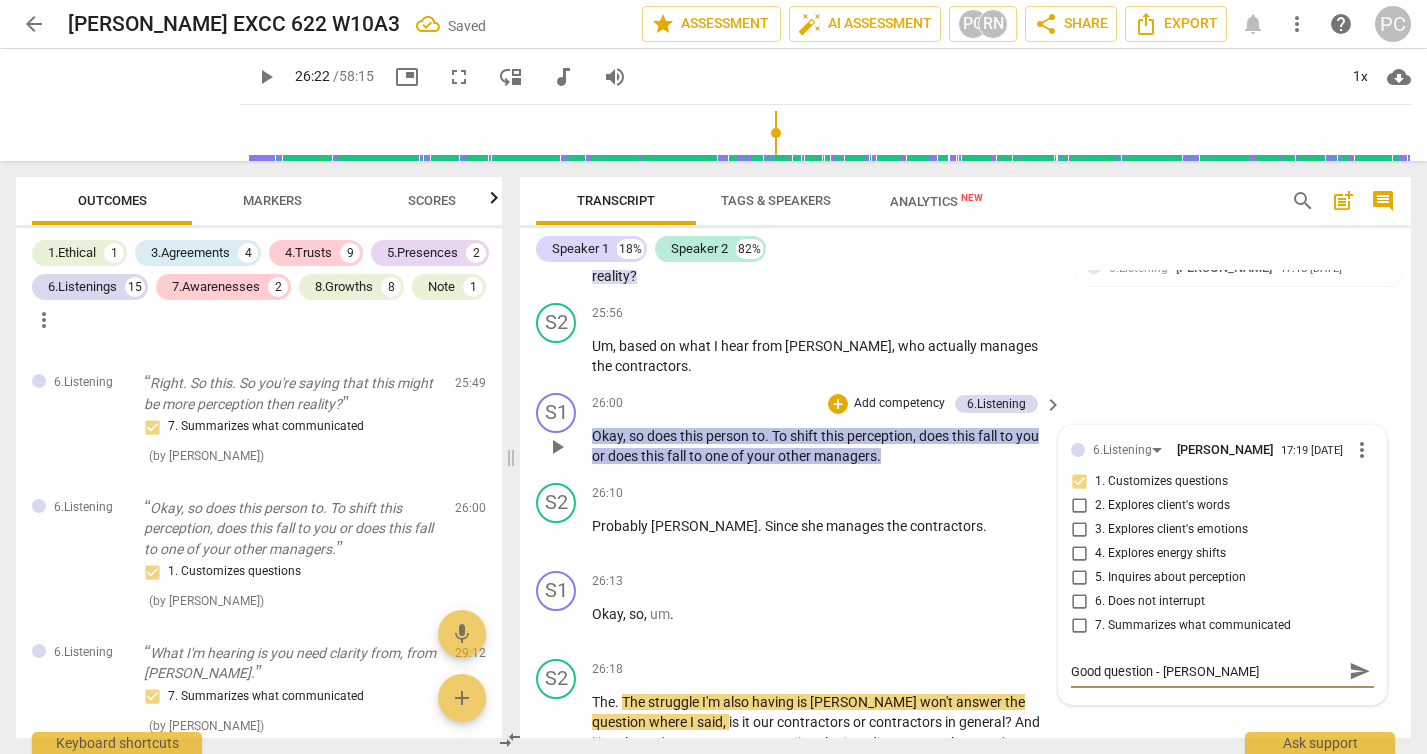 type on "Good question - better" 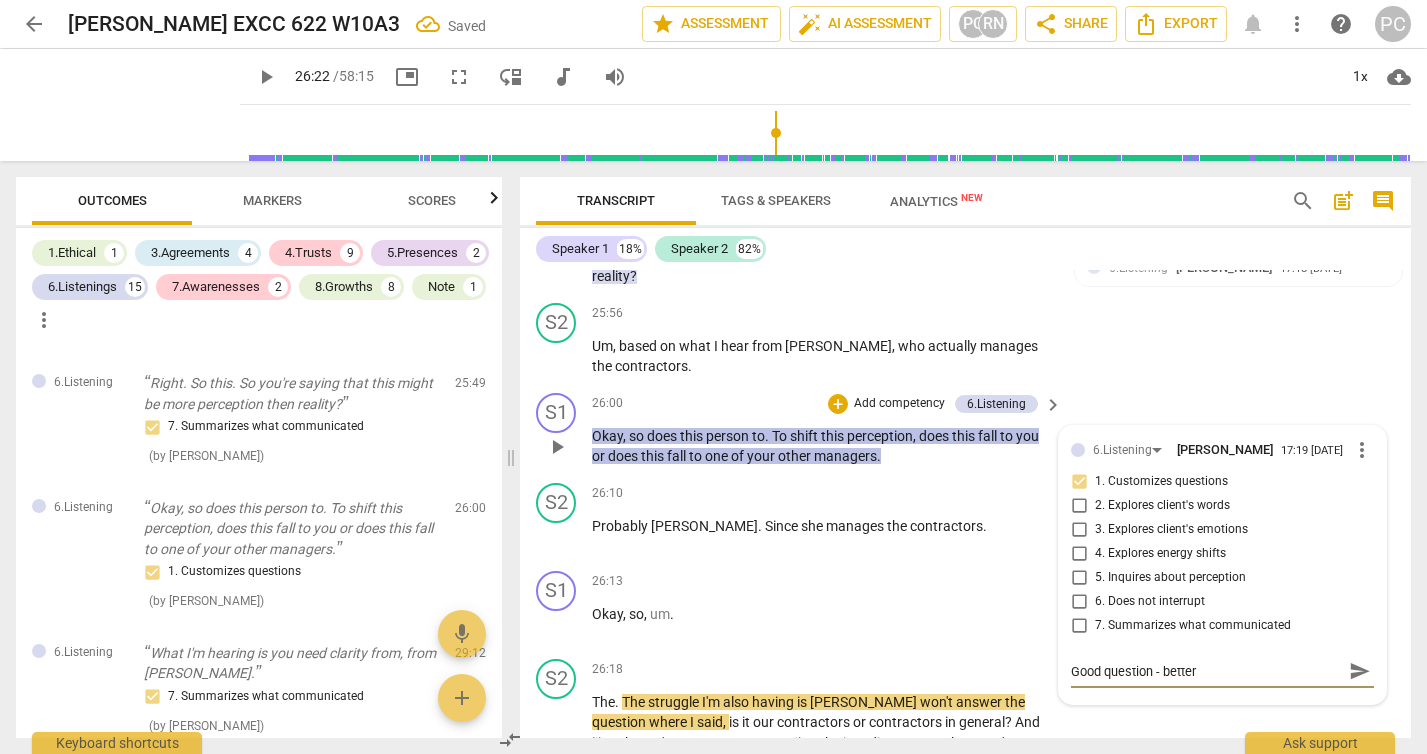 type on "Good question - better" 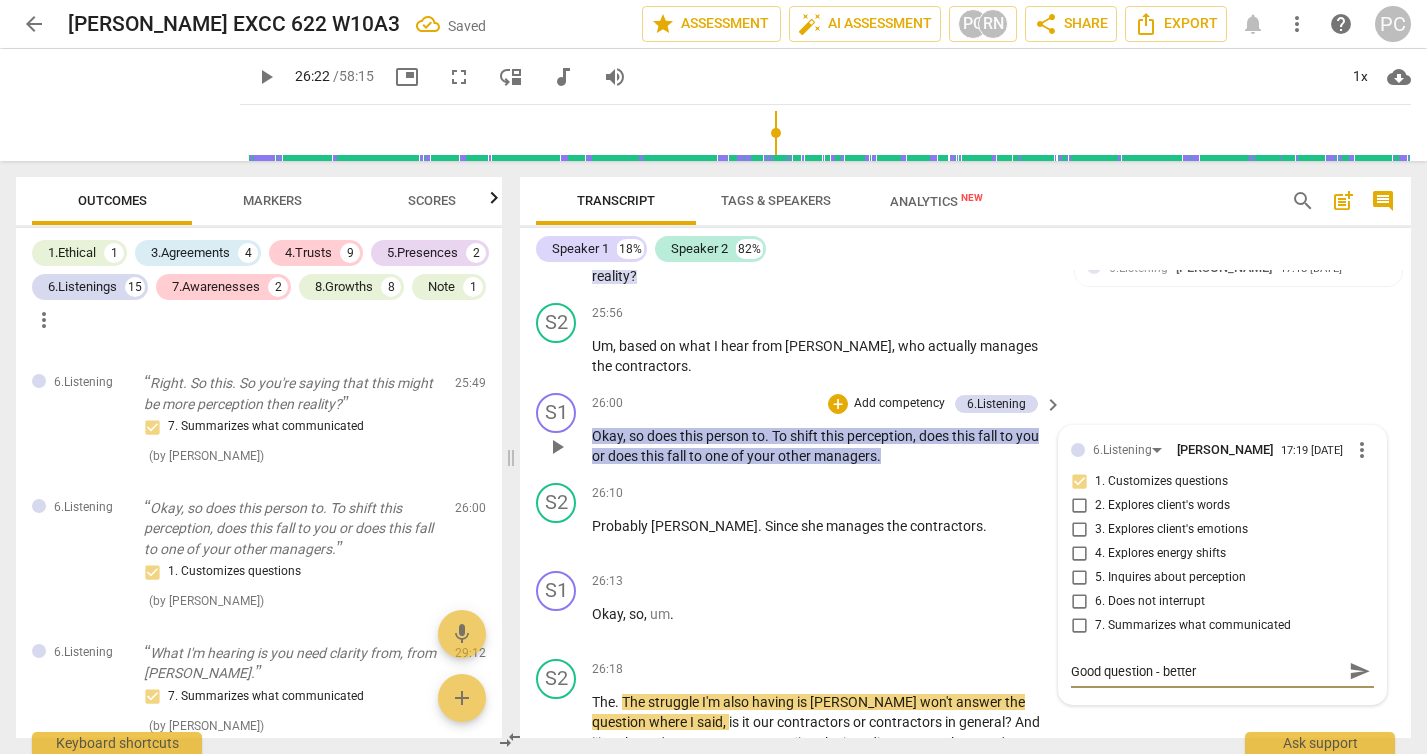 type on "Good question - better" 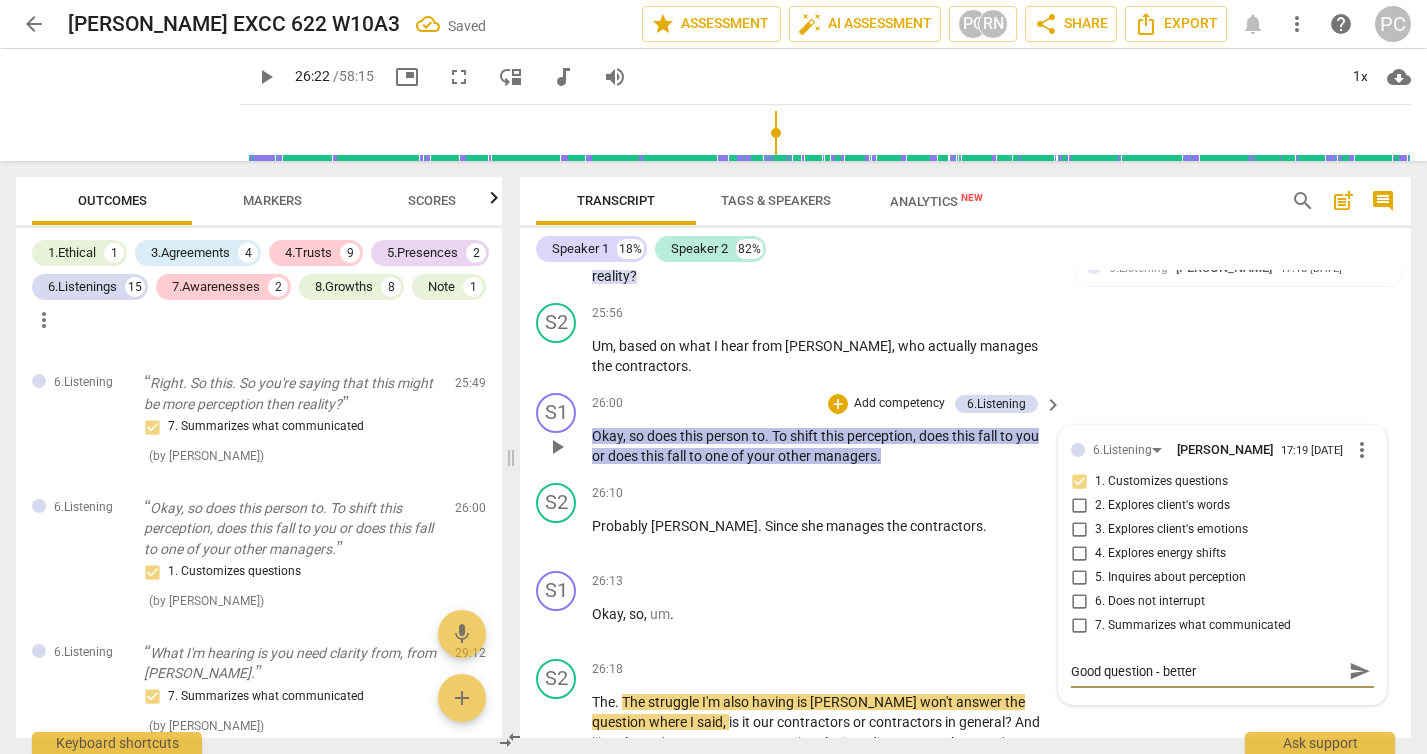 type on "Good question - better w" 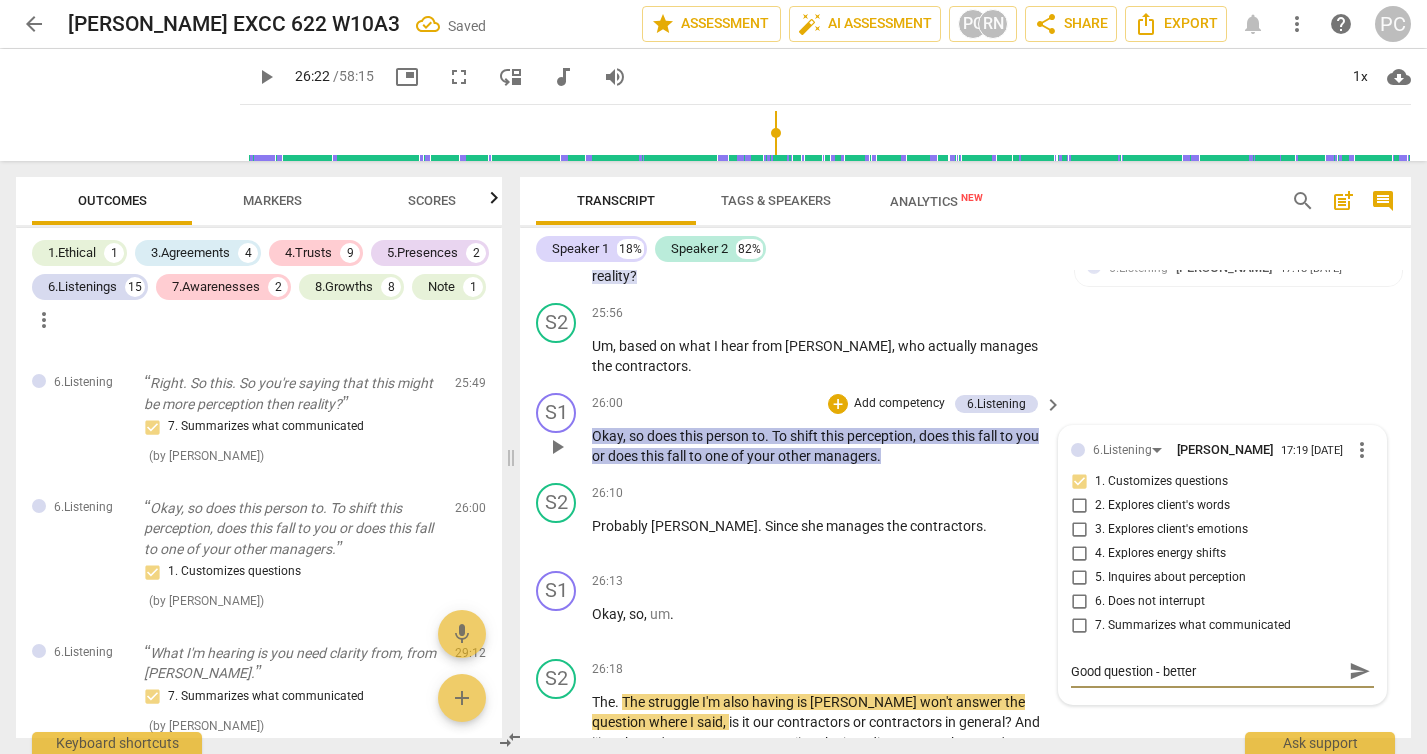 type on "Good question - better w" 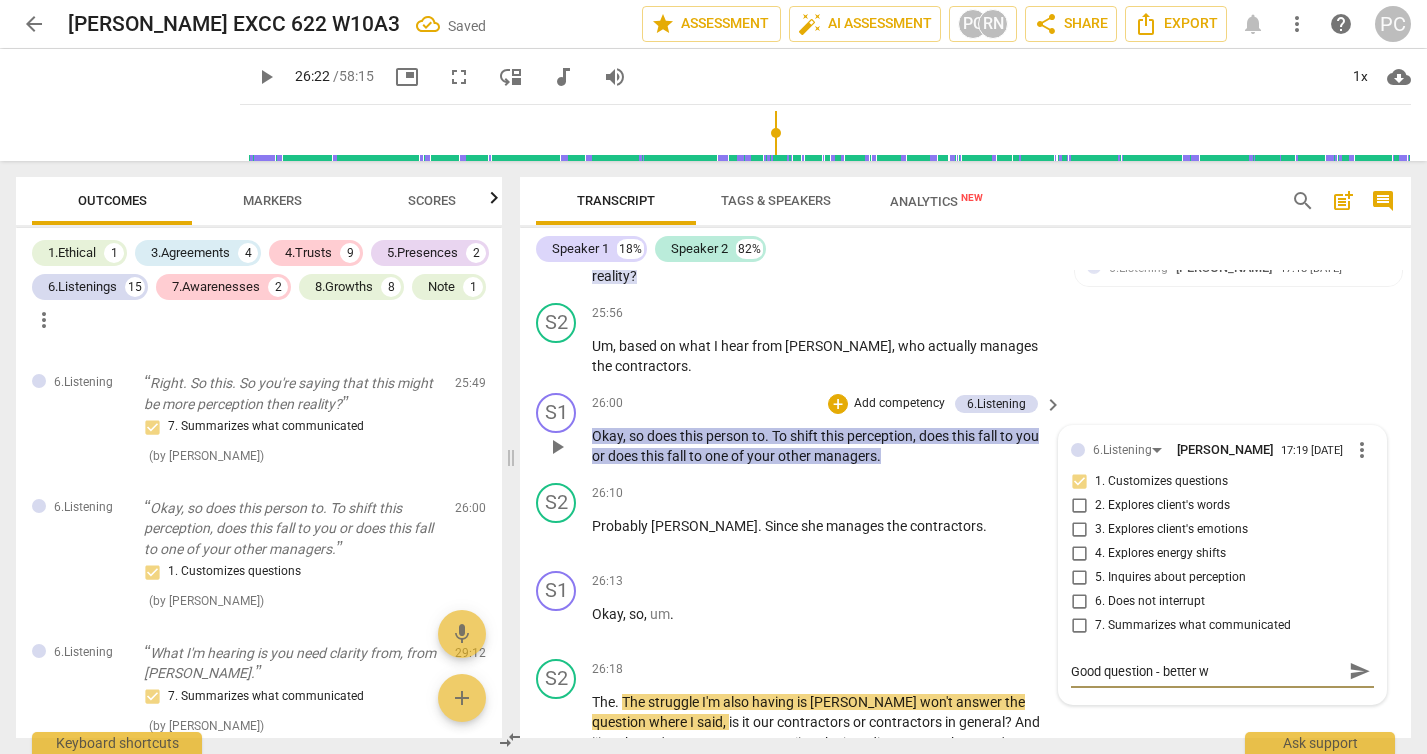 type on "Good question - better wo" 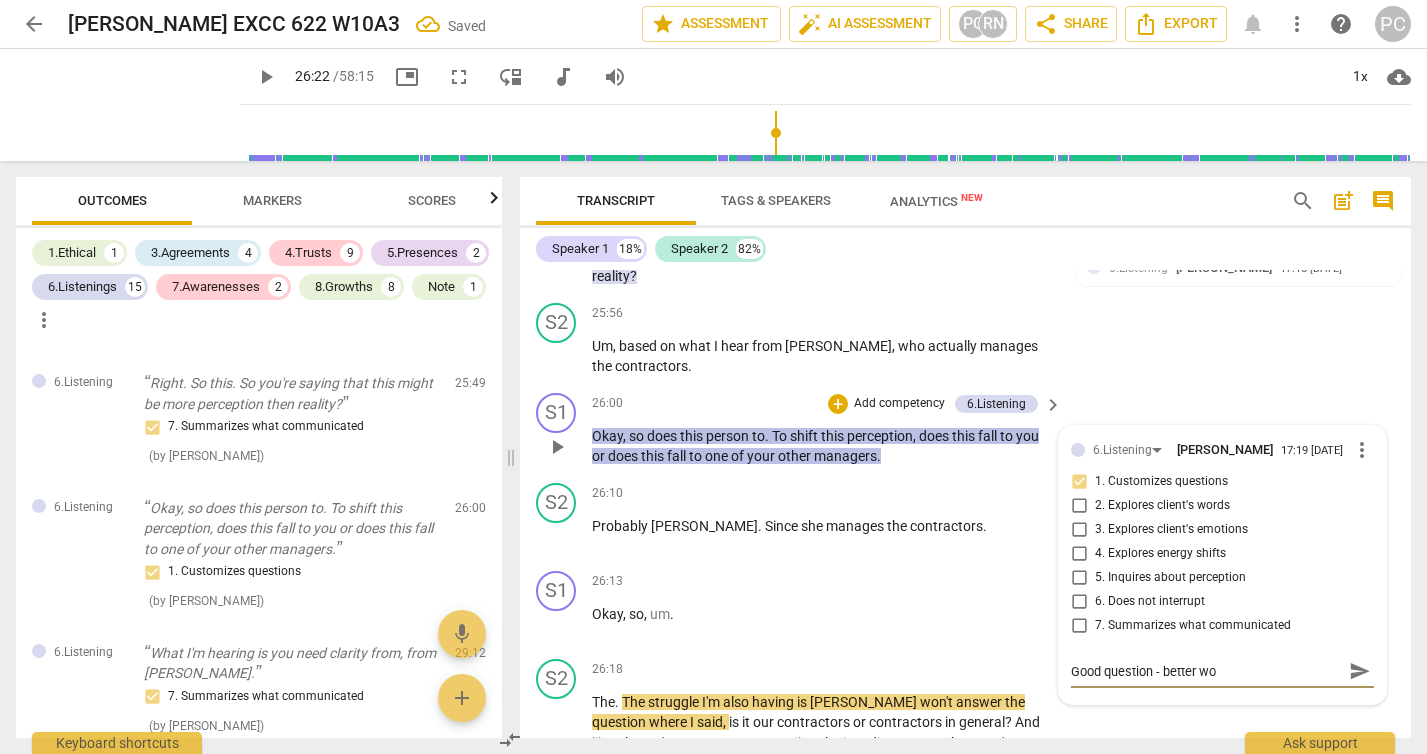type on "Good question - better wou" 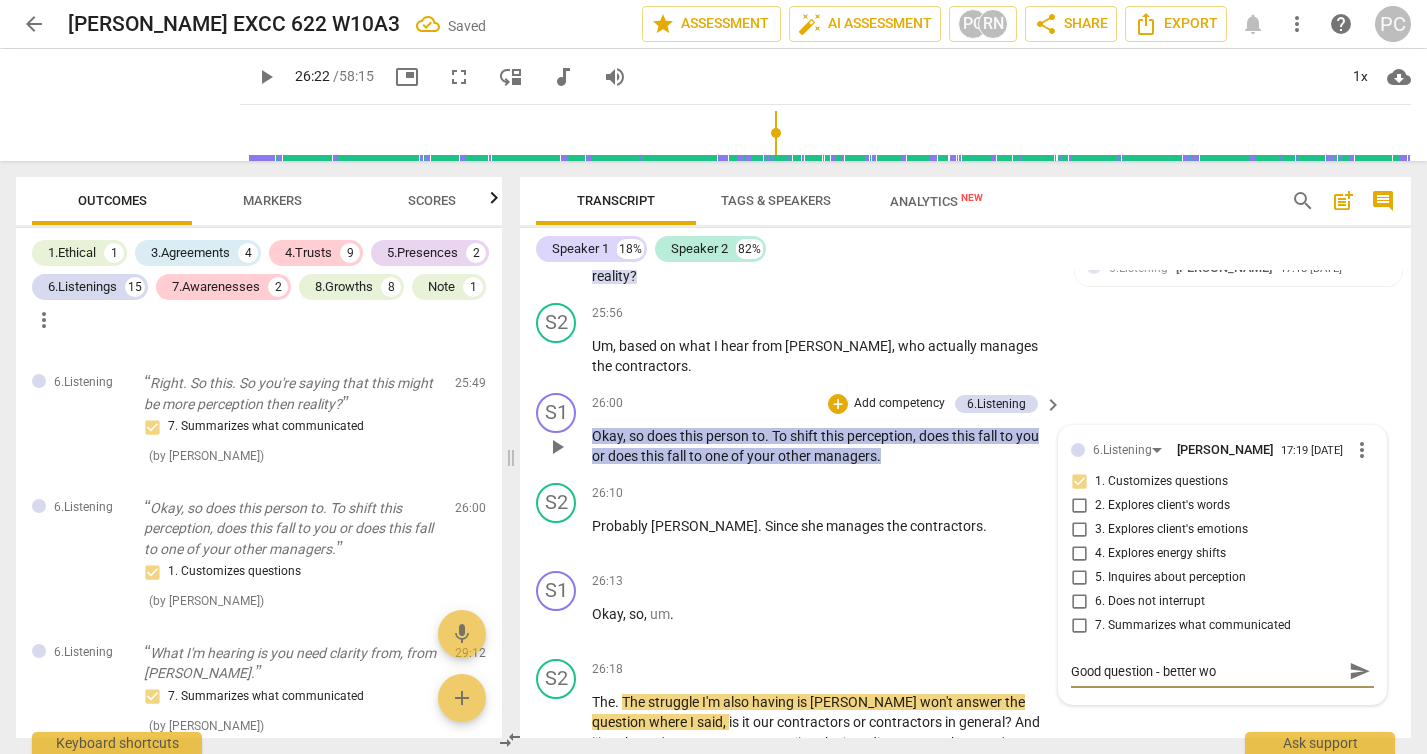 type on "Good question - better wou" 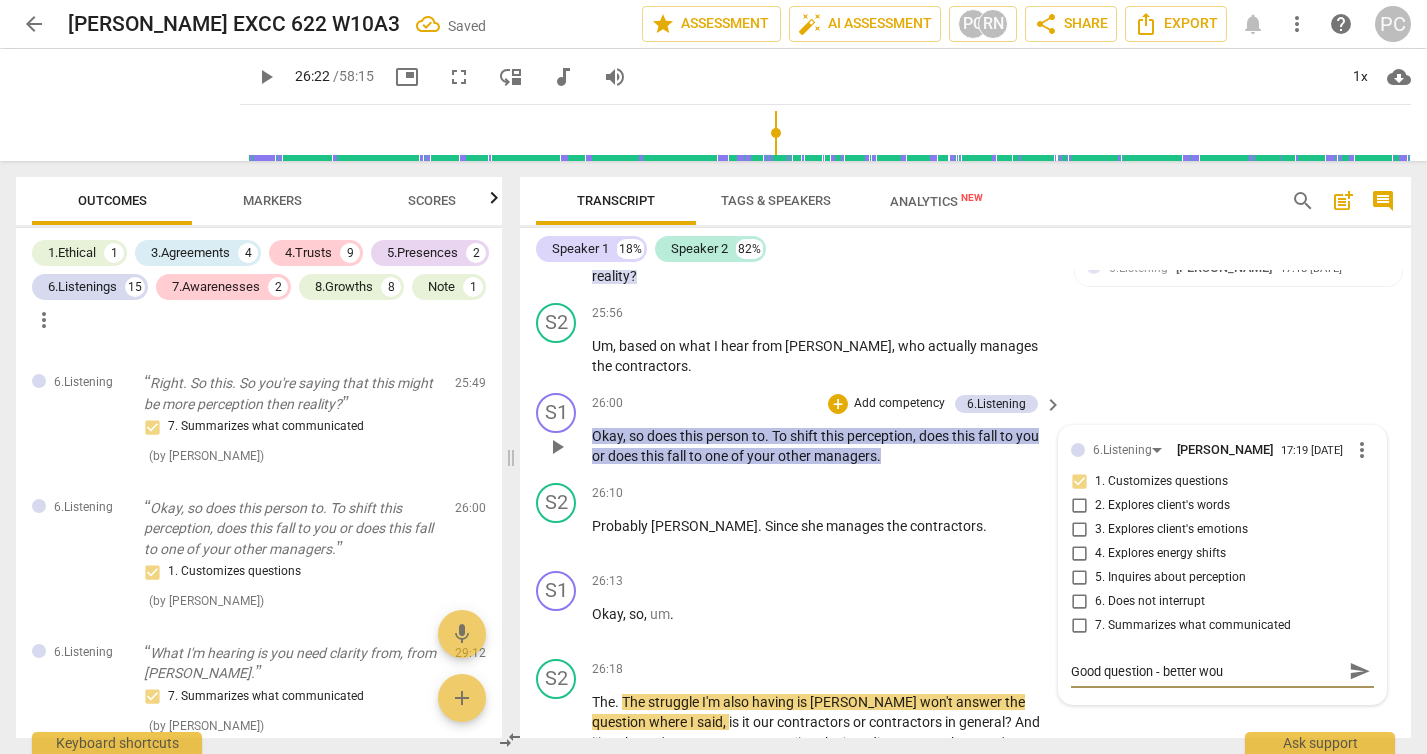 type on "Good question - better woul" 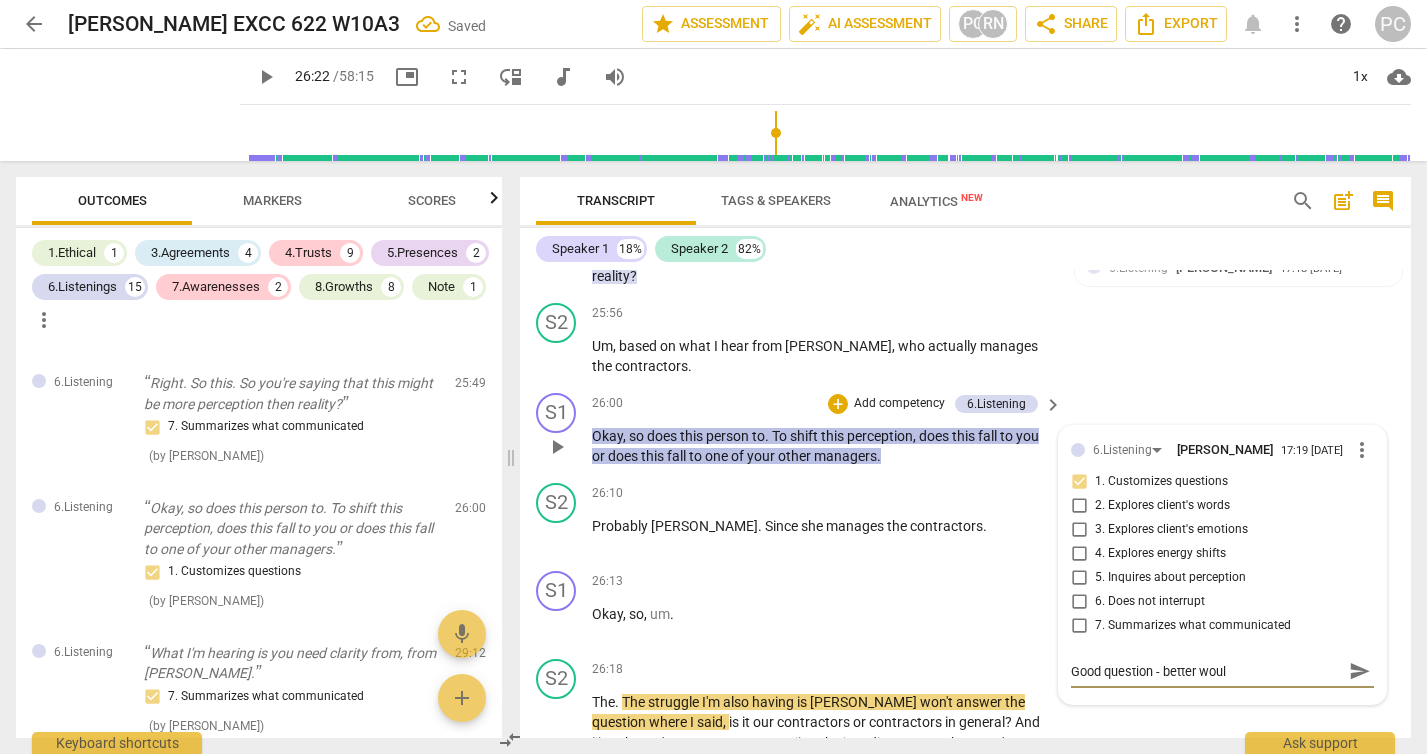 type on "Good question - better would" 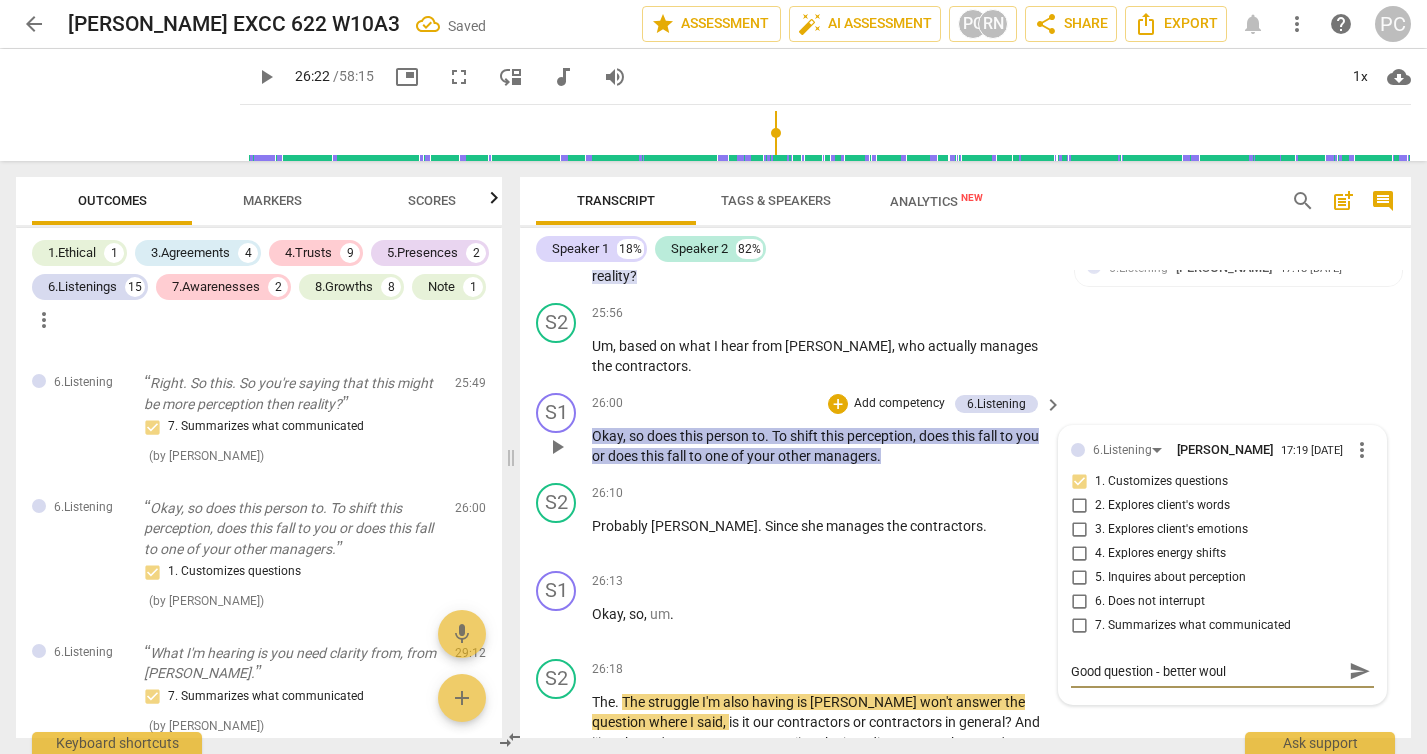 type on "Good question - better would" 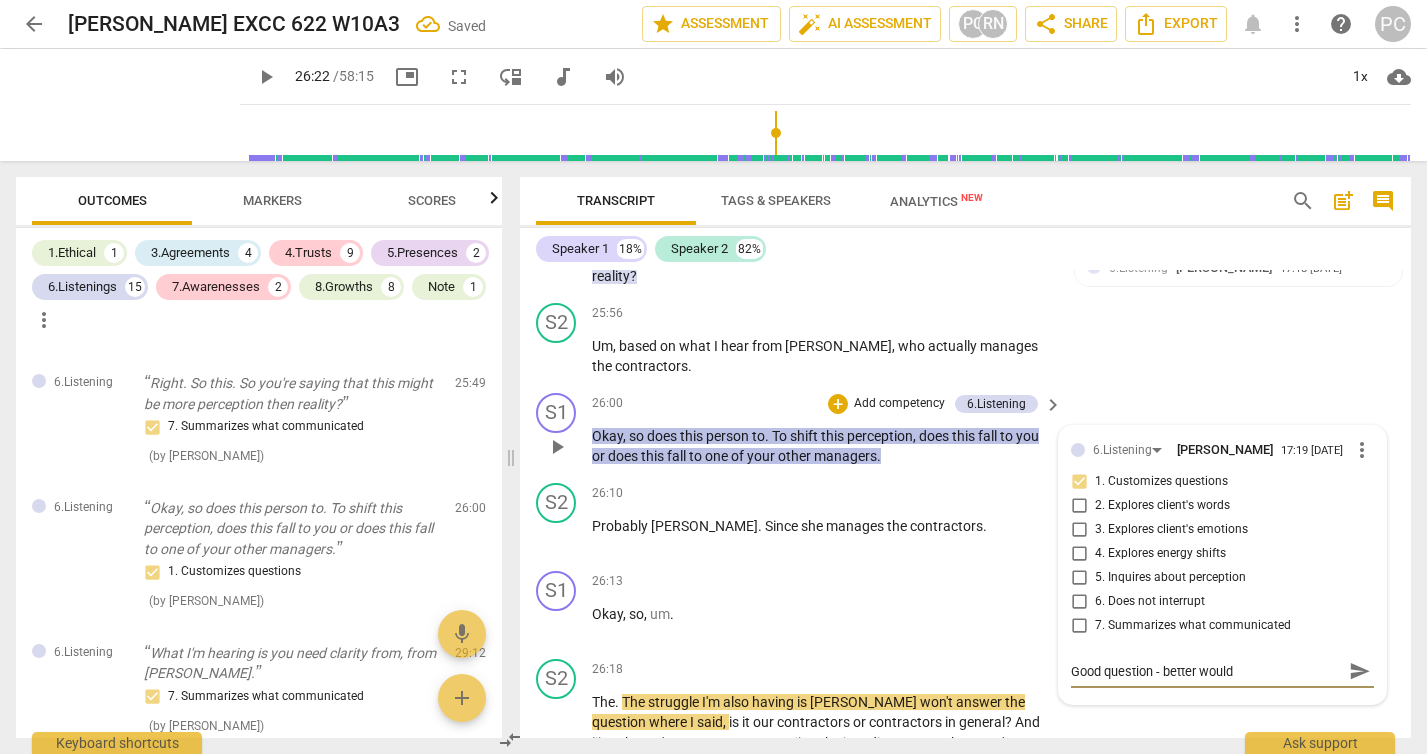 type on "Good question - better would" 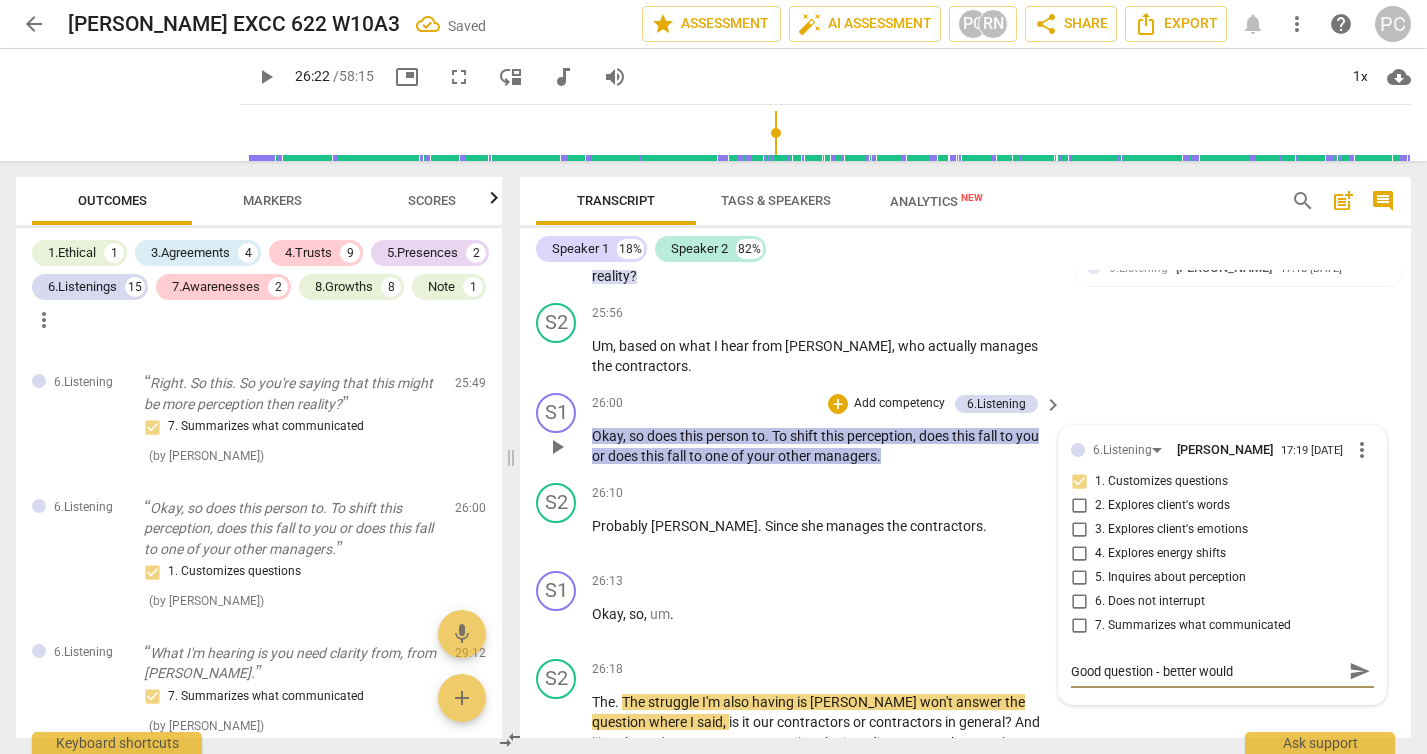 type on "Good question - better would" 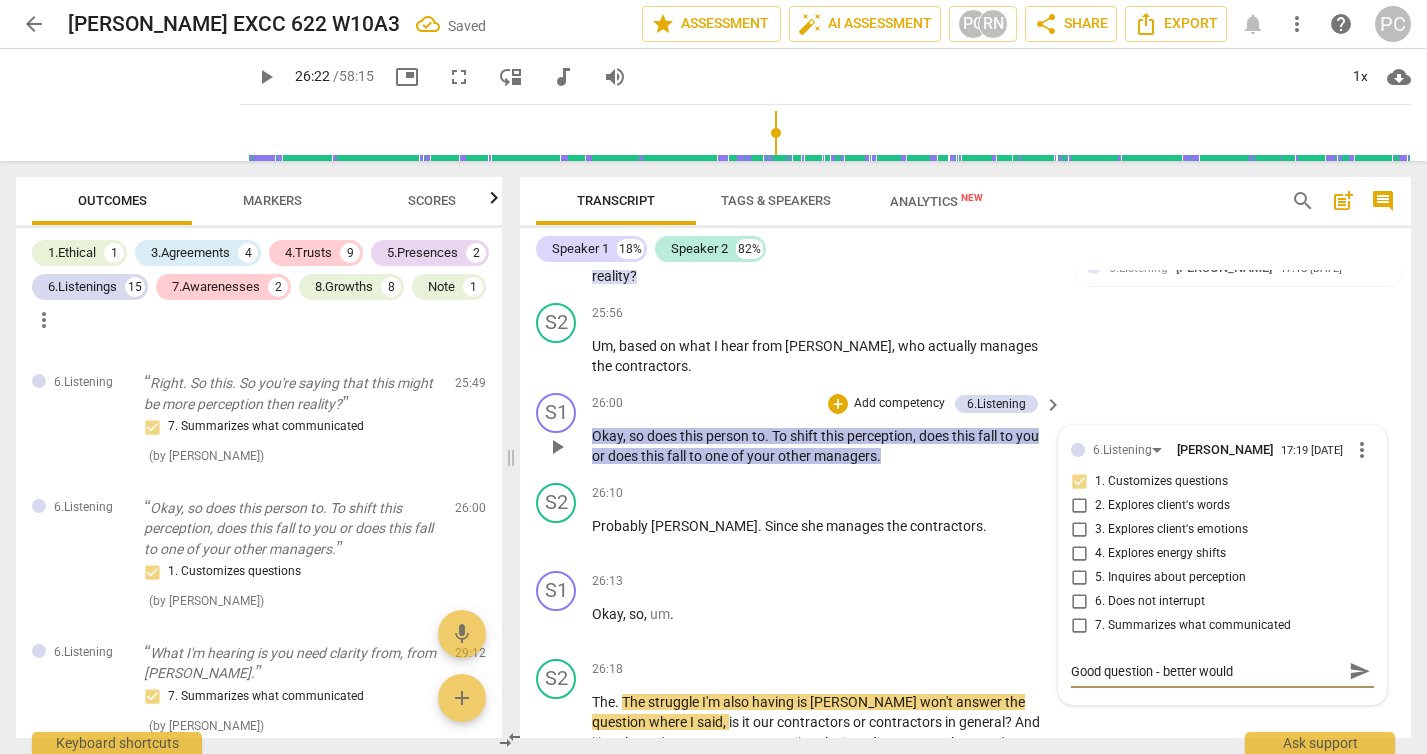 type on "Good question - better would b" 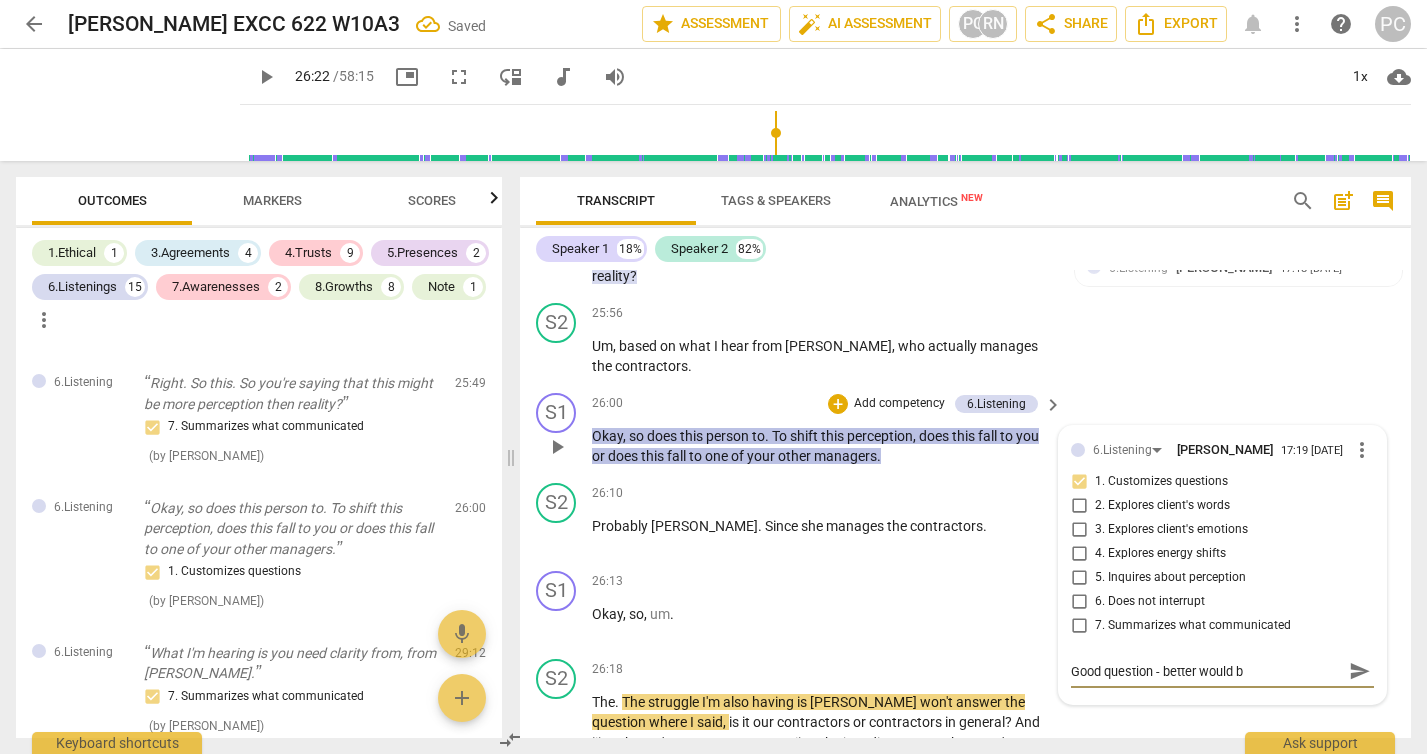 type on "Good question - better would be" 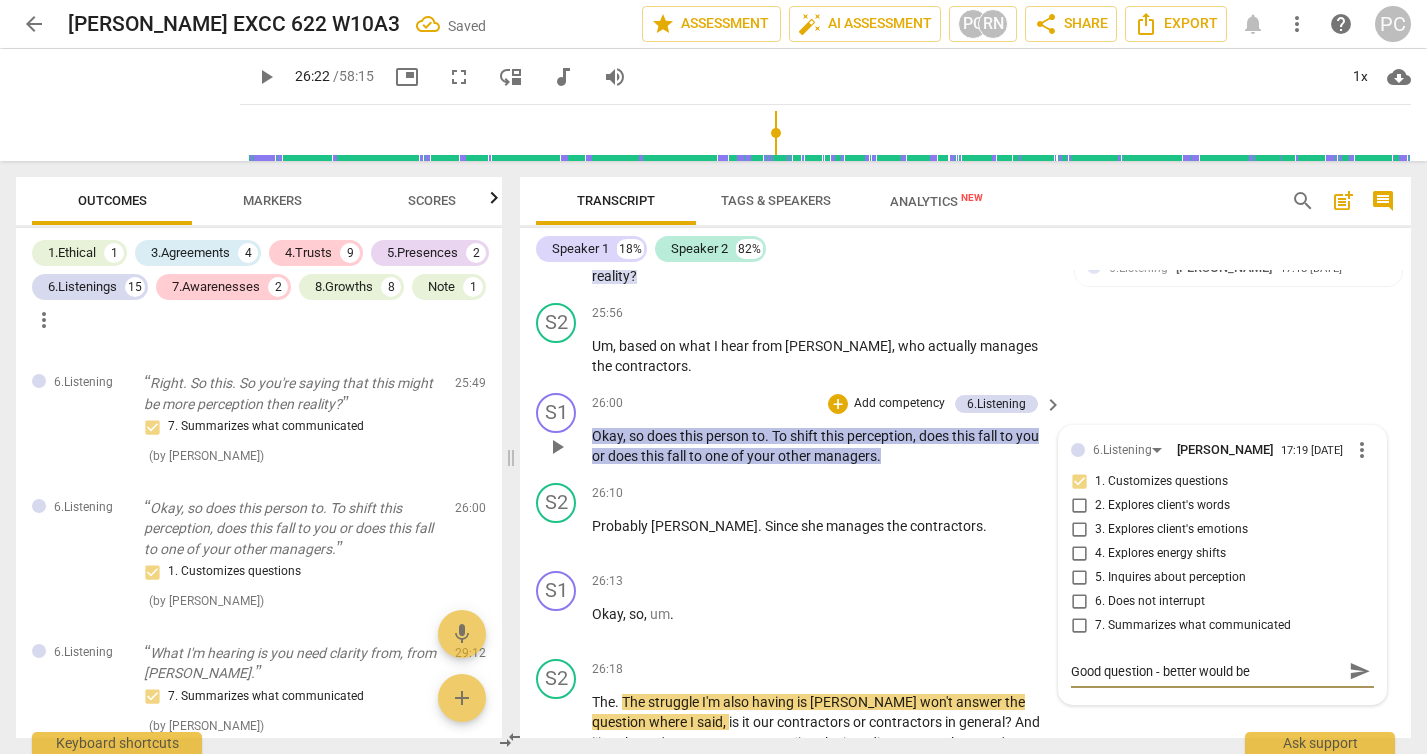 type on "Good question - better would be" 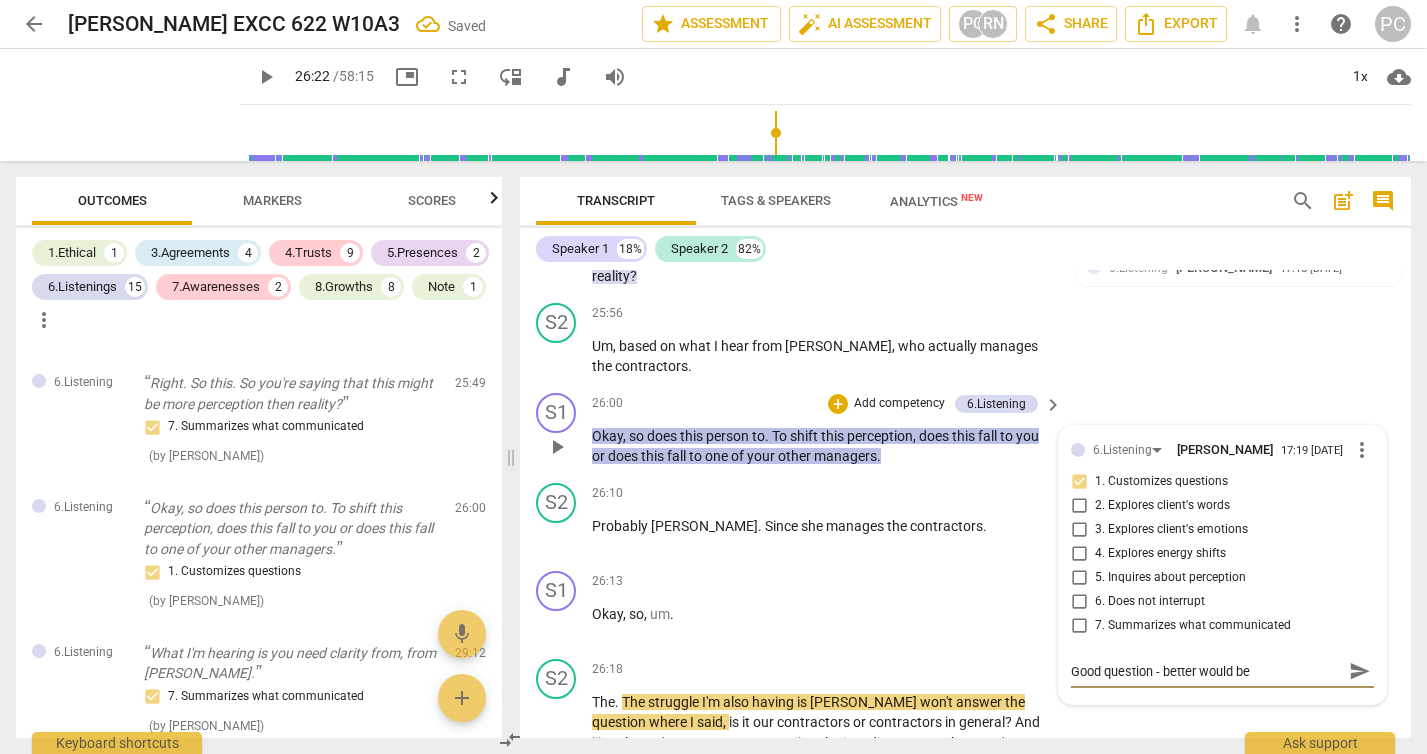type on "Good question - better would be "" 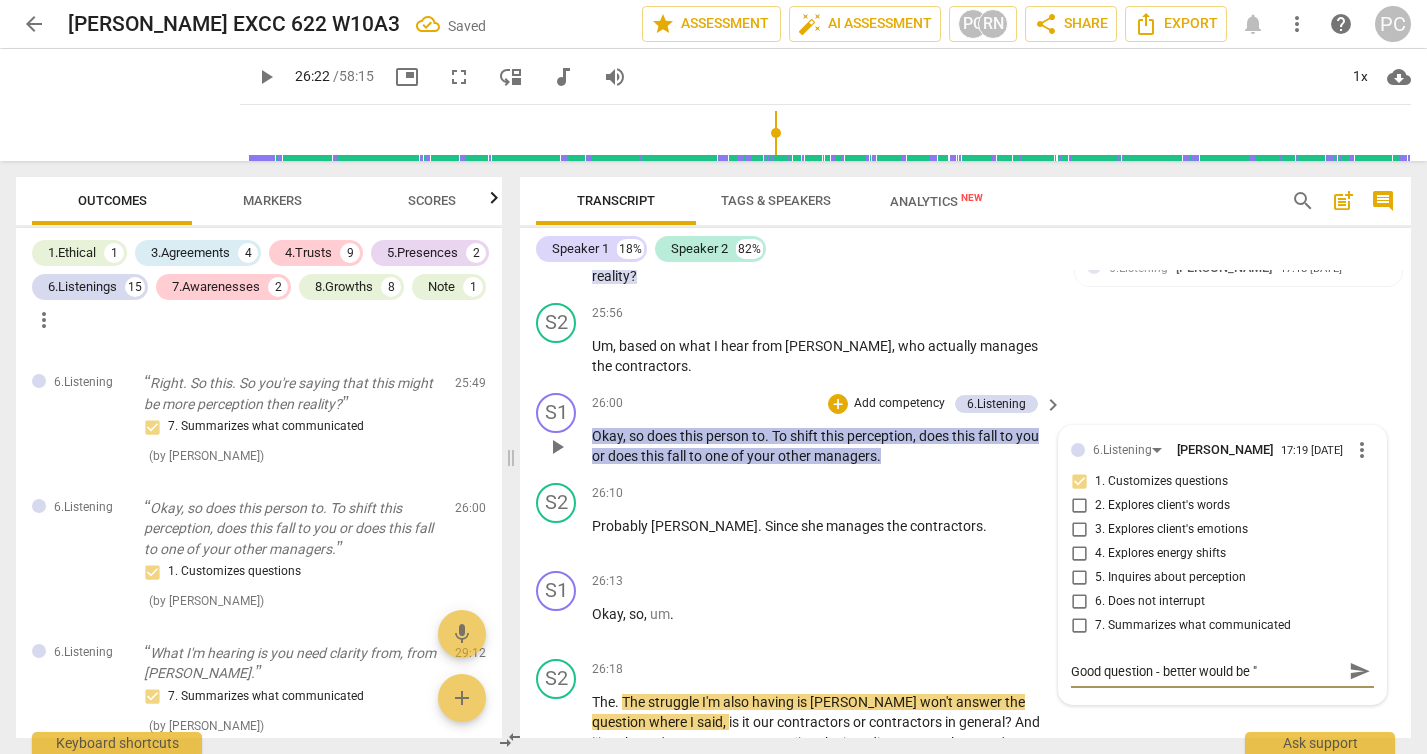 type on "Good question - better would be "w" 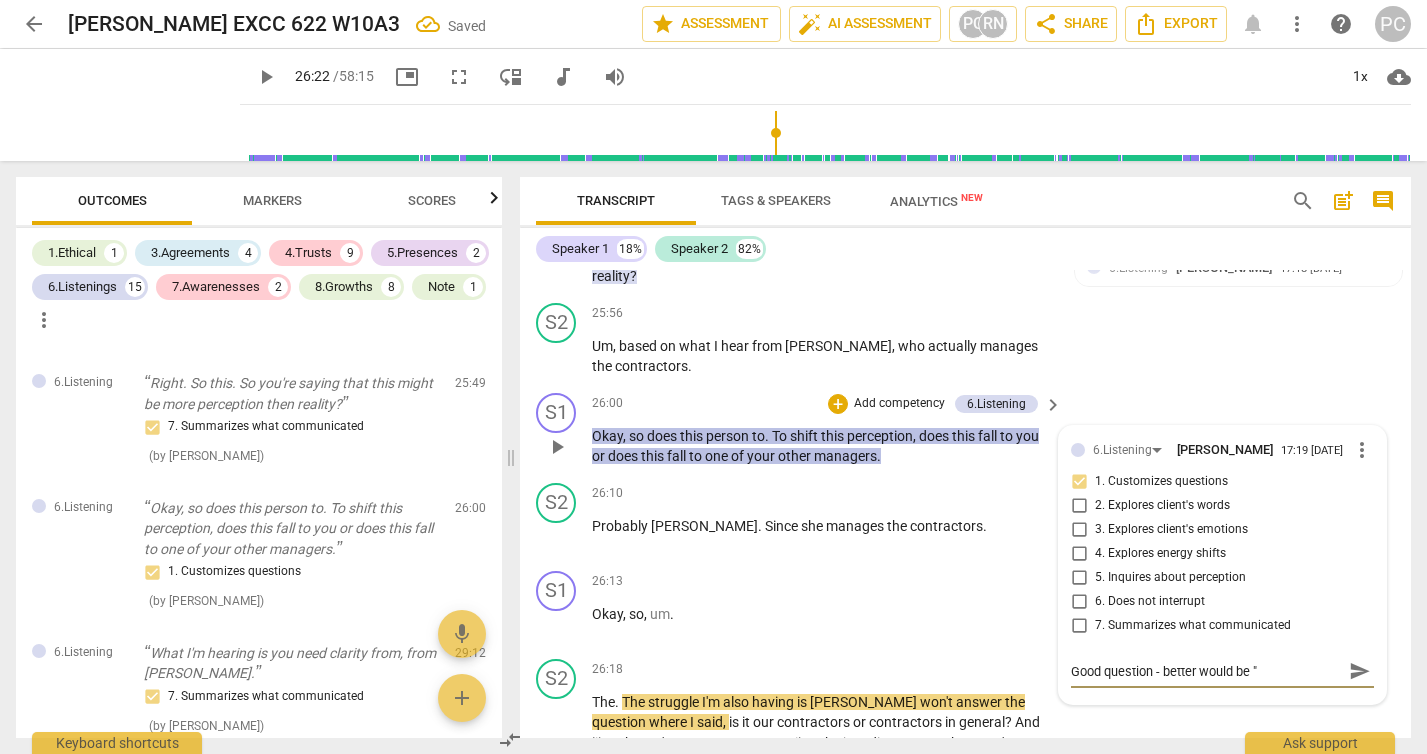 type on "Good question - better would be "w" 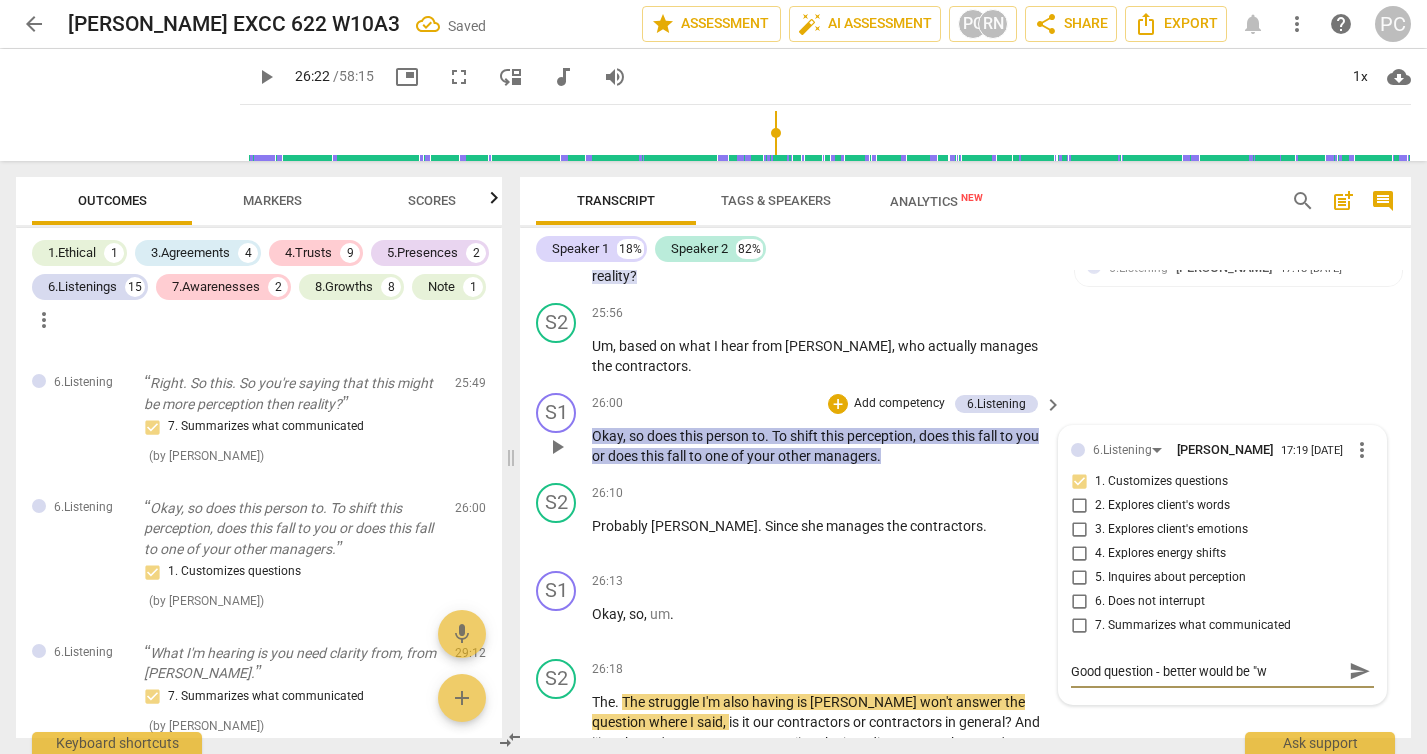 type on "Good question - better would be "wh" 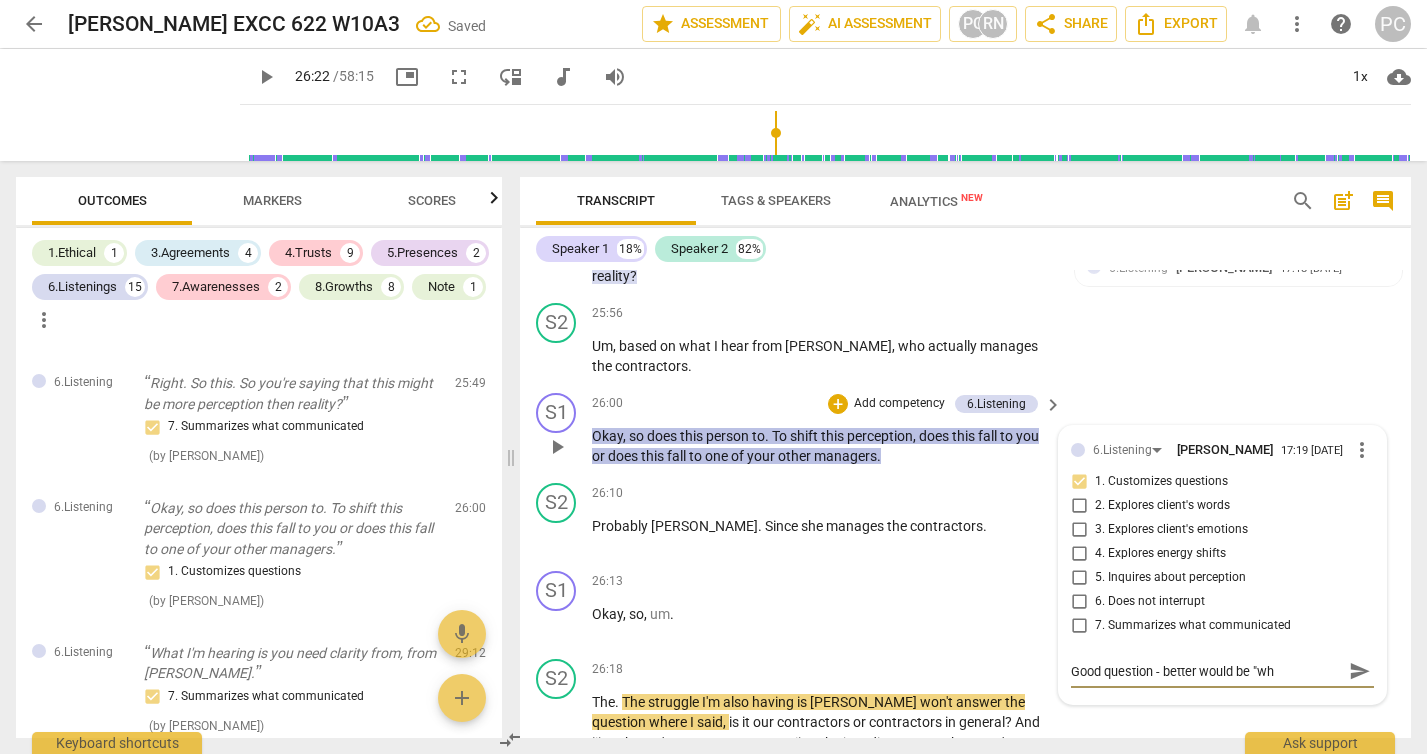 type on "Good question - better would be "who" 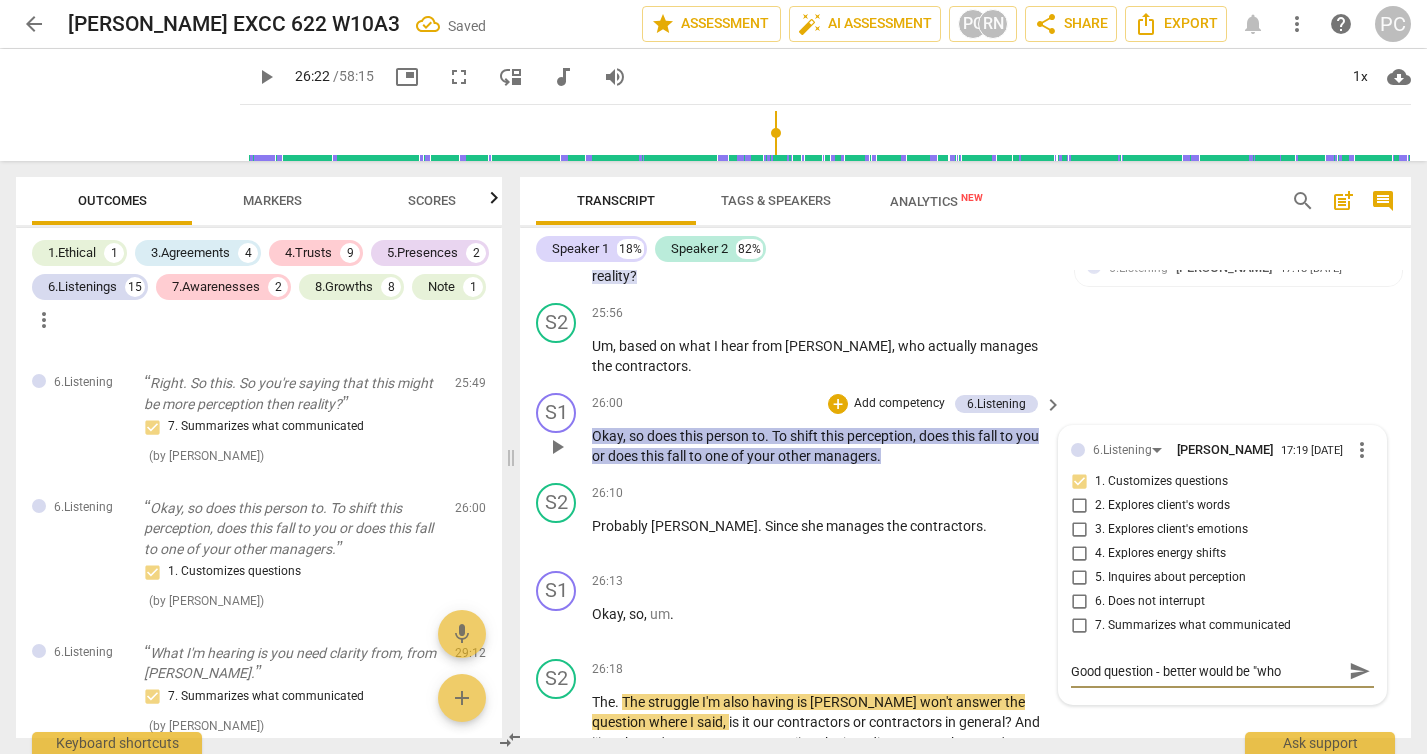 type on "Good question - better would be "whos" 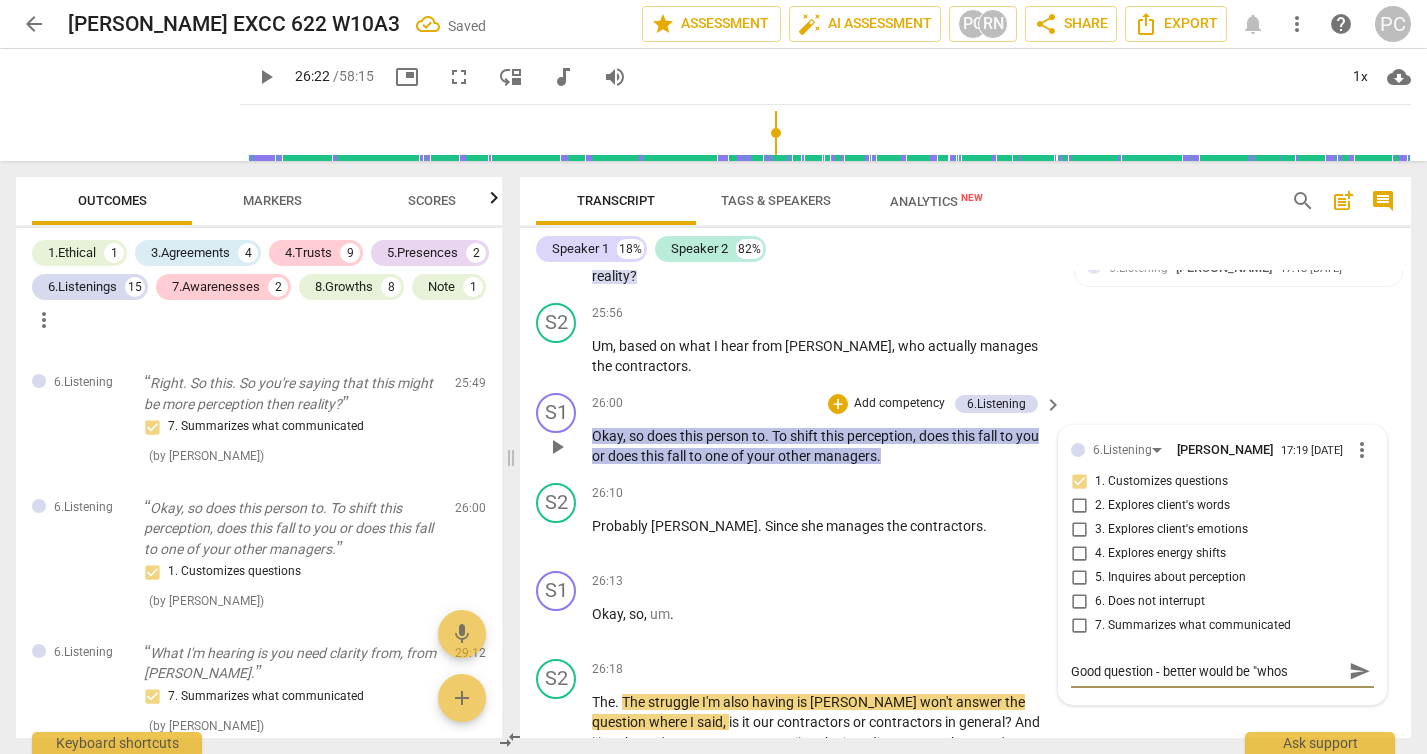 type on "Good question - better would be "whose" 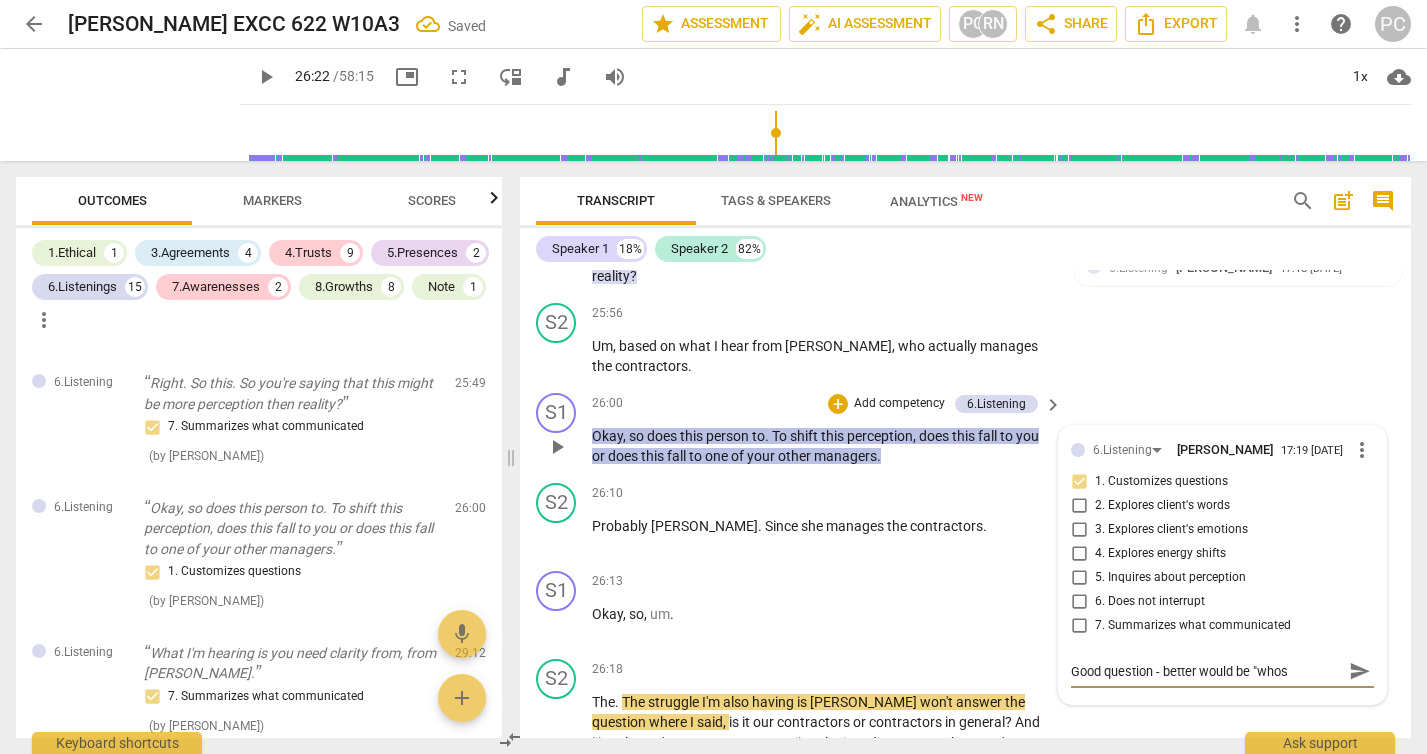 type on "Good question - better would be "whose" 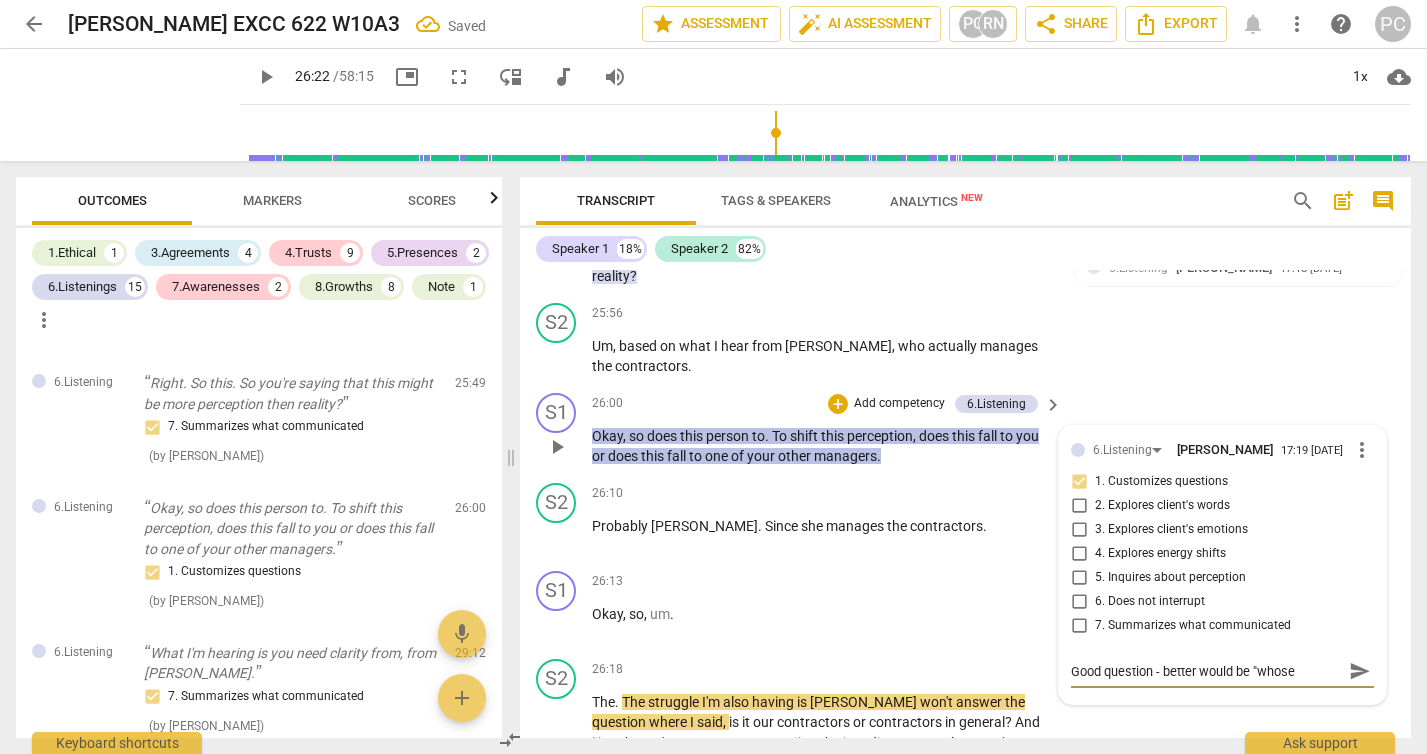 type on "Good question - better would be "whose" 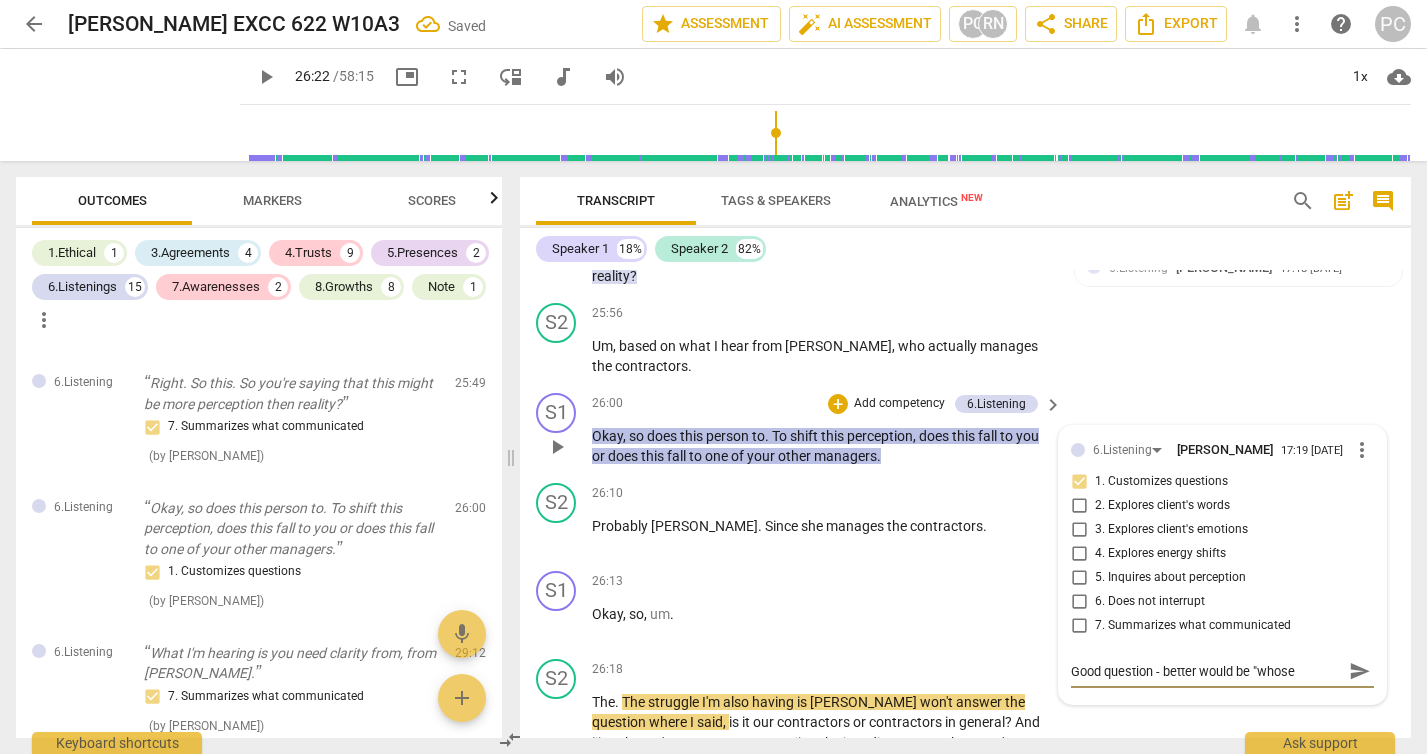 type on "Good question - better would be "whose r" 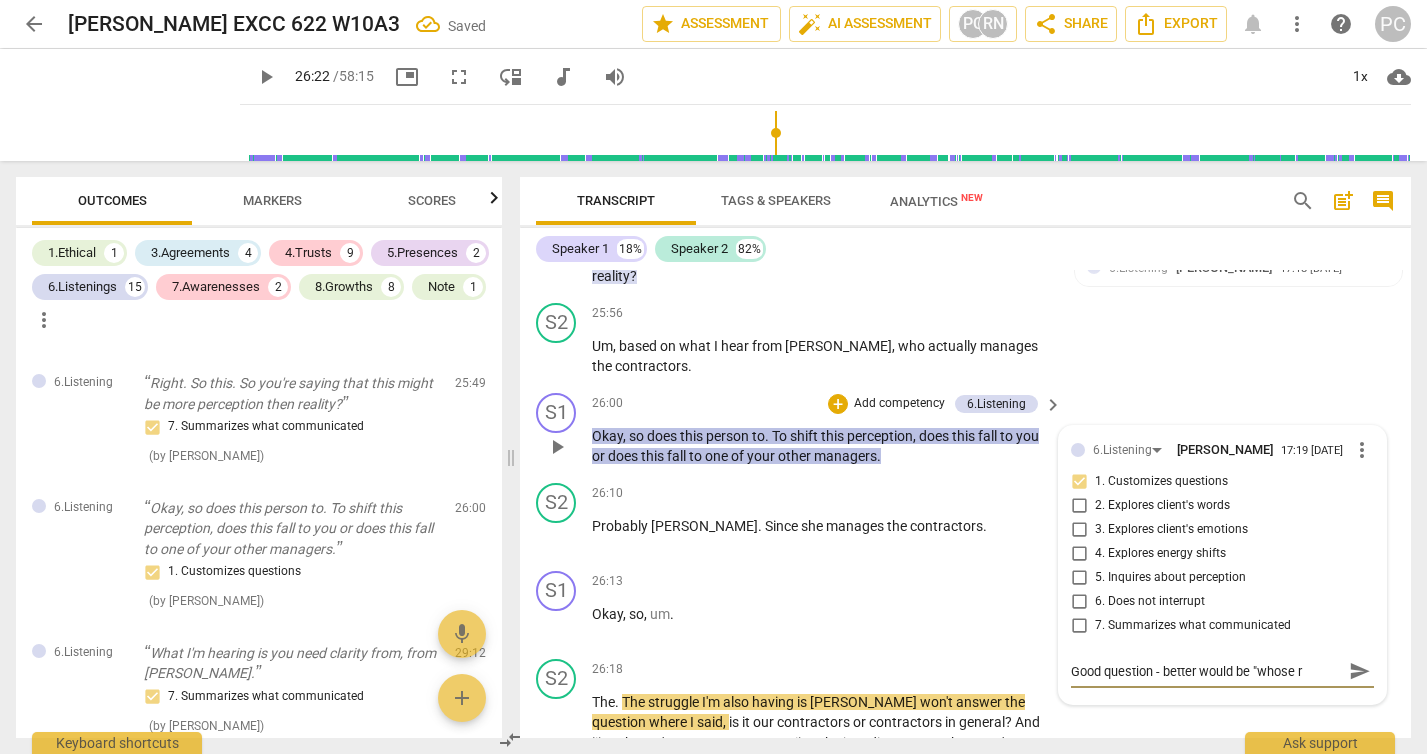 type on "Good question - better would be "whose re" 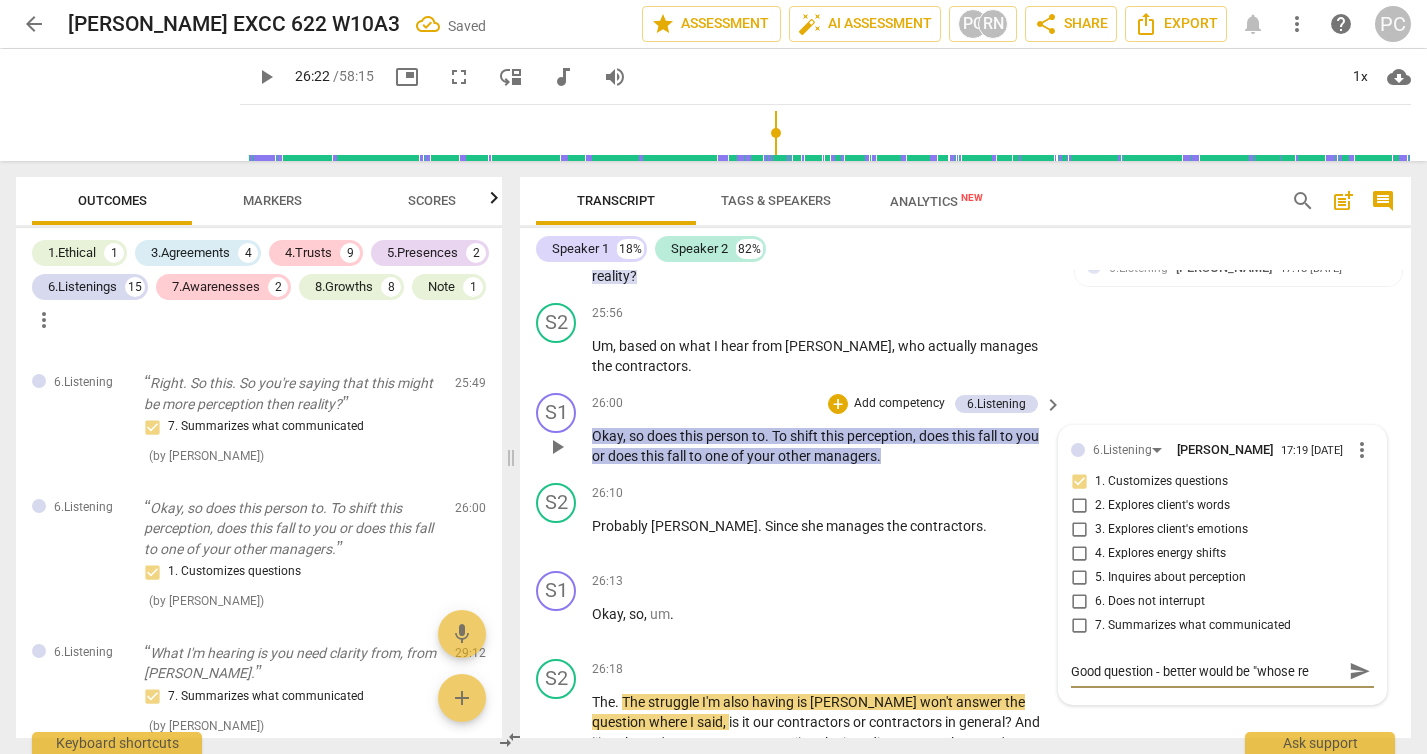 type on "Good question - better would be "whose res" 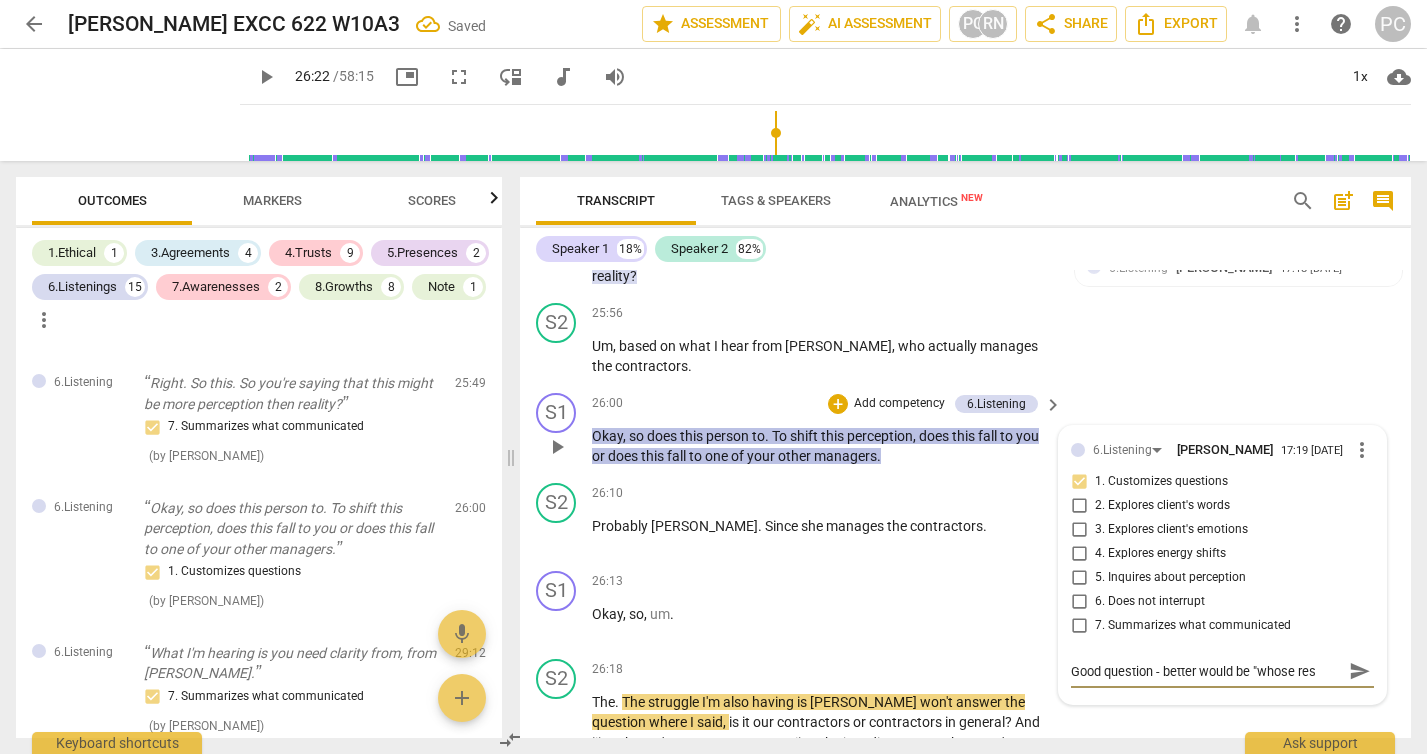 type on "Good question - better would be "whose resp" 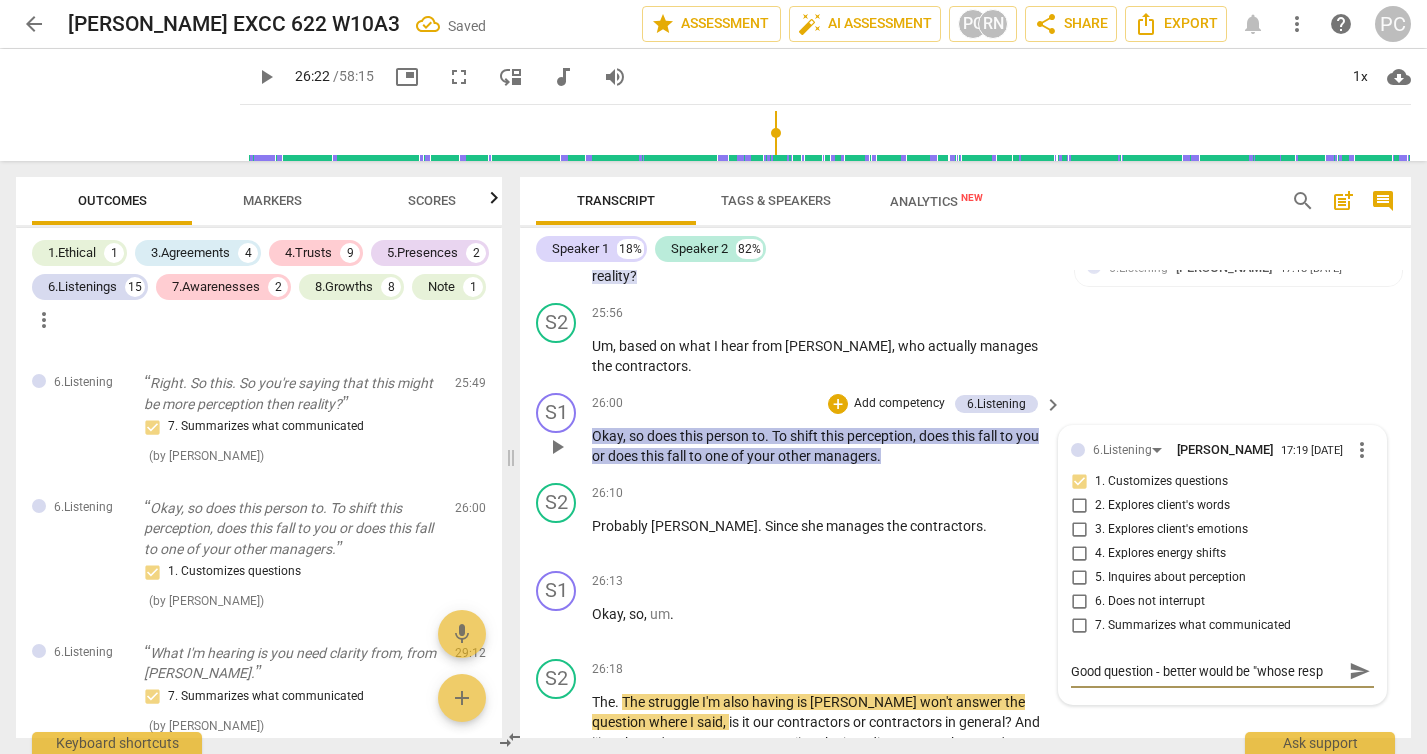 type on "Good question - better would be "whose respo" 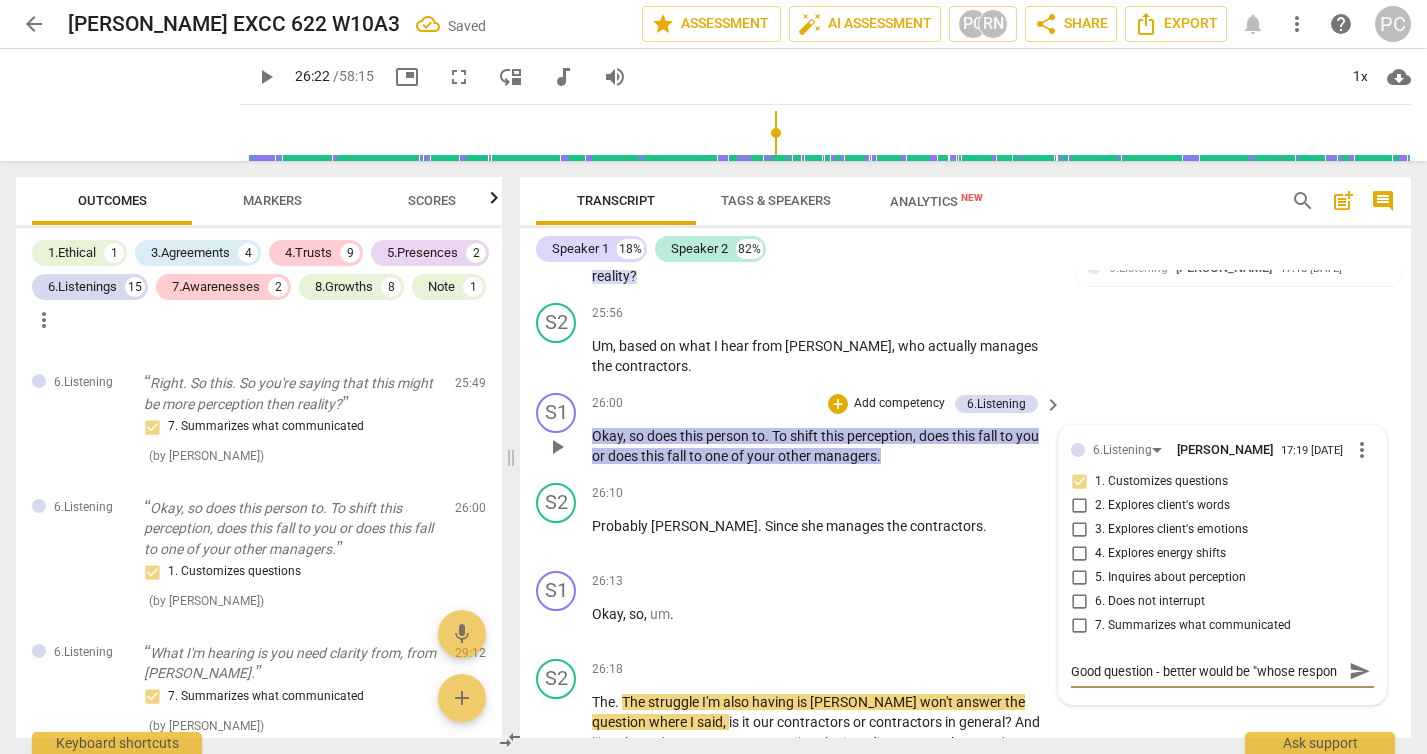 type on "Good question - better would be "whose respons" 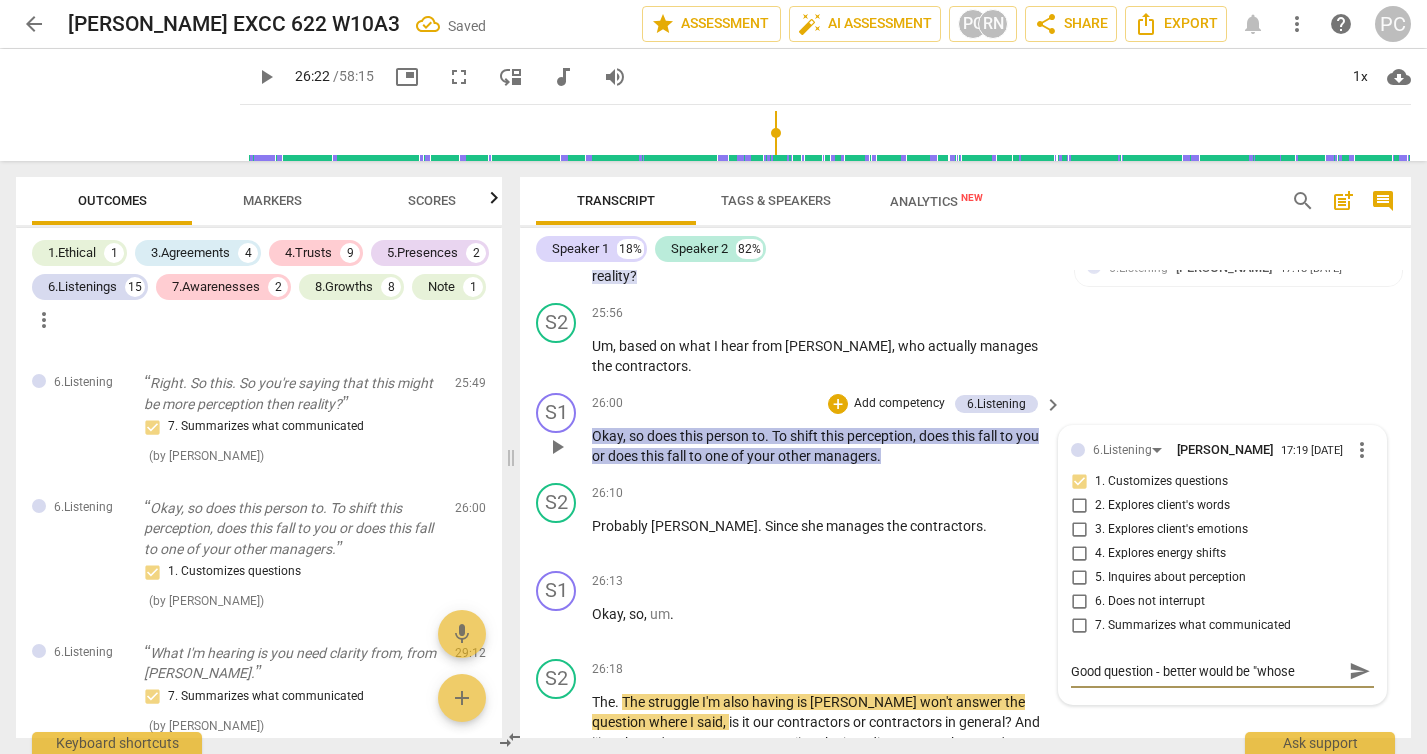 scroll, scrollTop: 17, scrollLeft: 0, axis: vertical 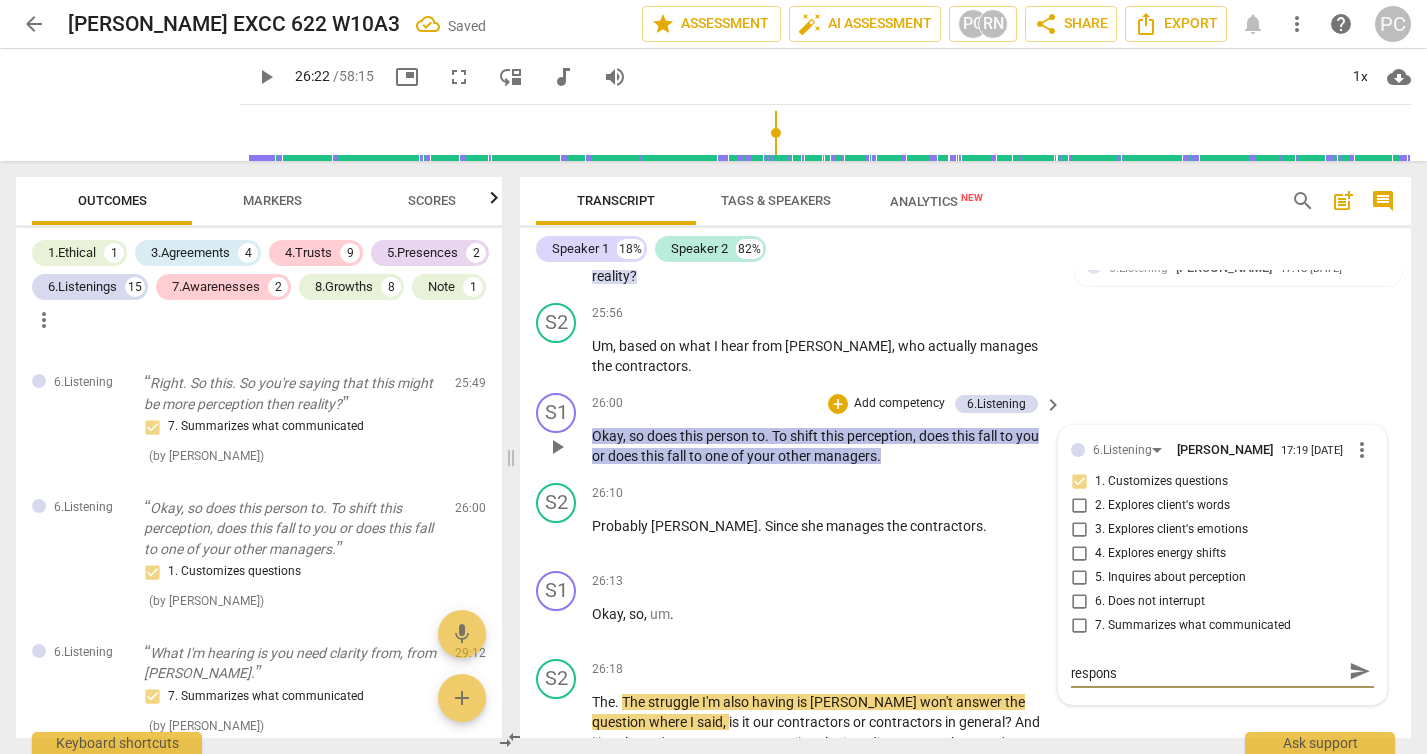 type on "Good question - better would be "whose responsi" 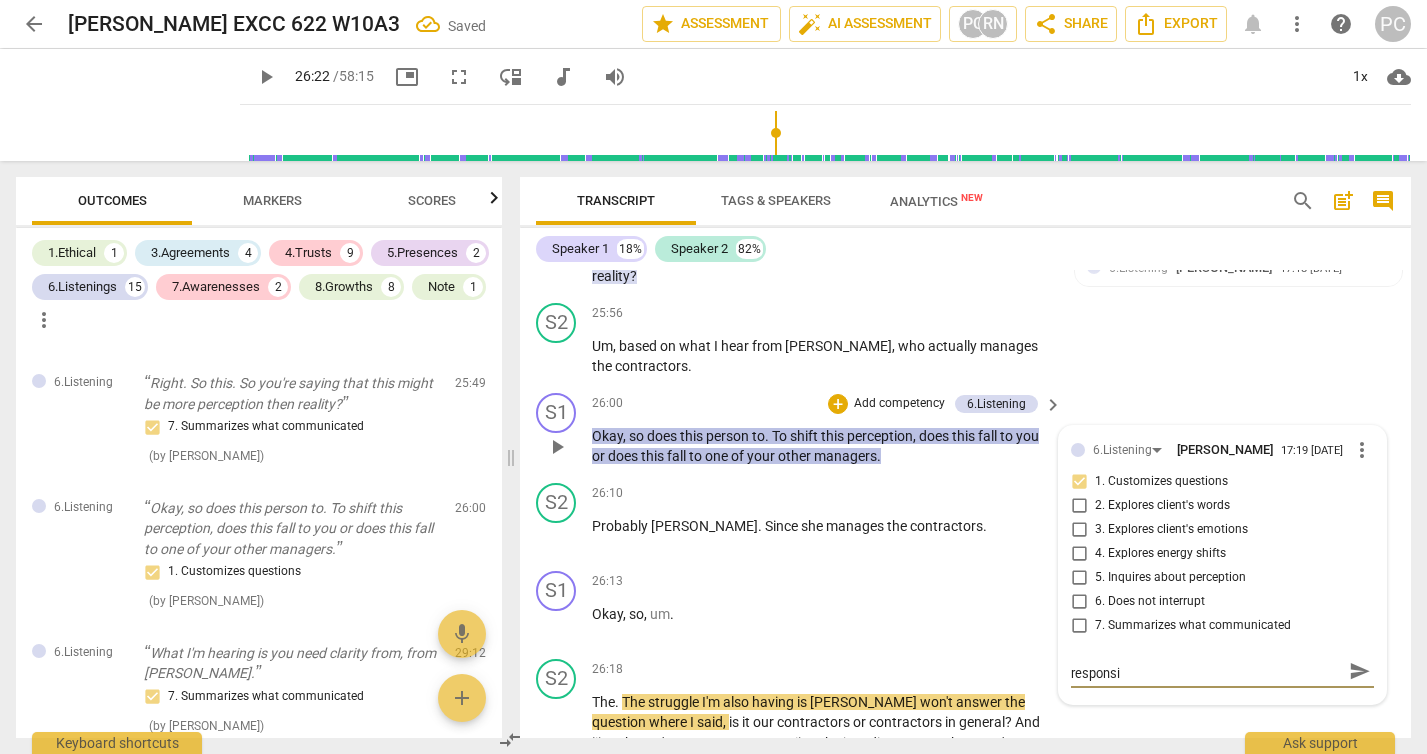 type on "Good question - better would be "whose responsib" 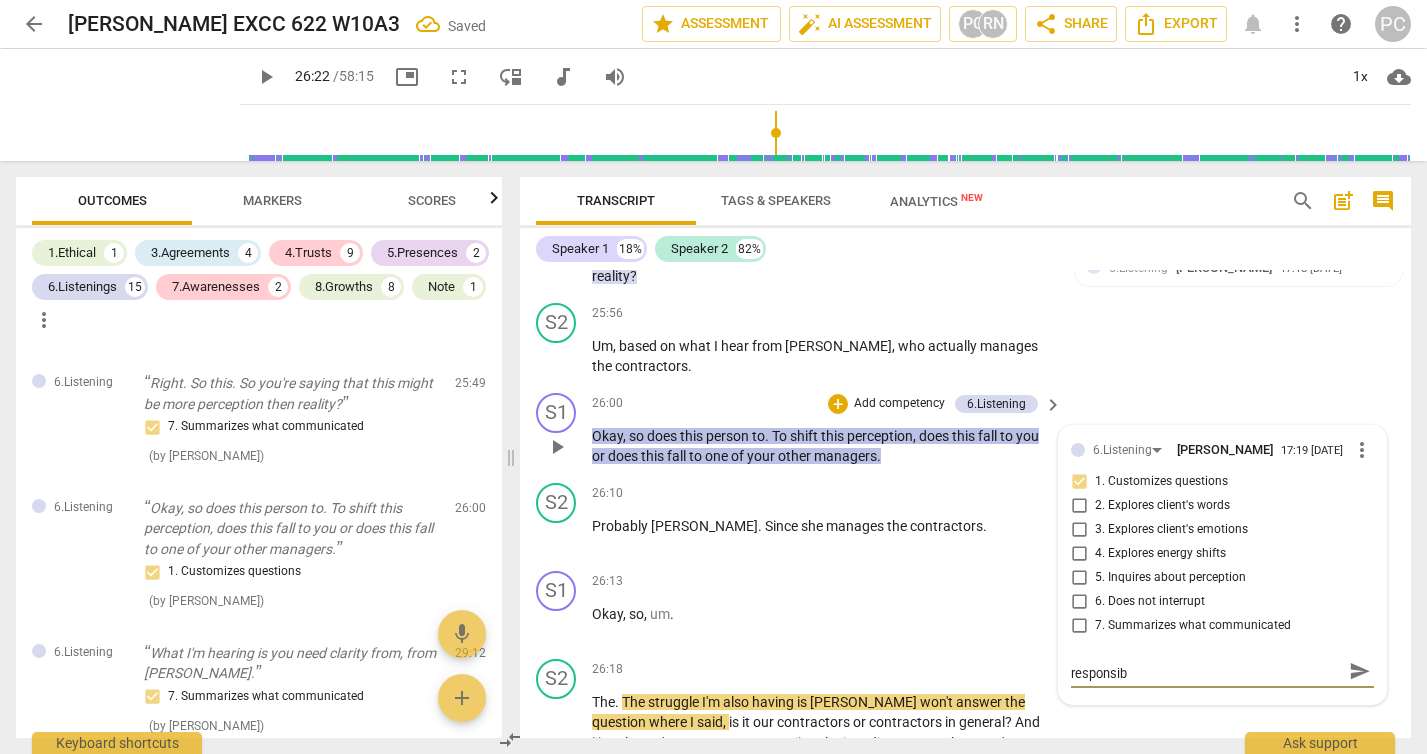 type 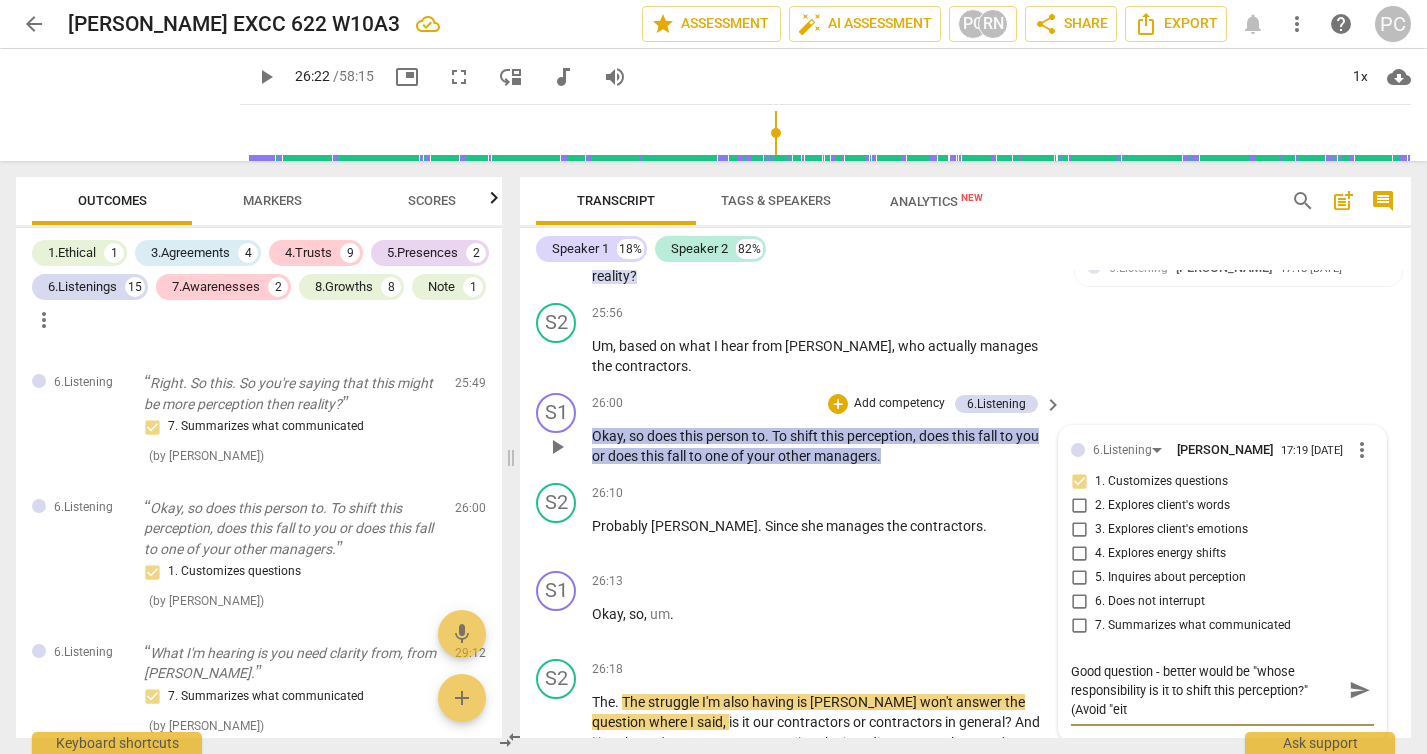 scroll, scrollTop: 0, scrollLeft: 0, axis: both 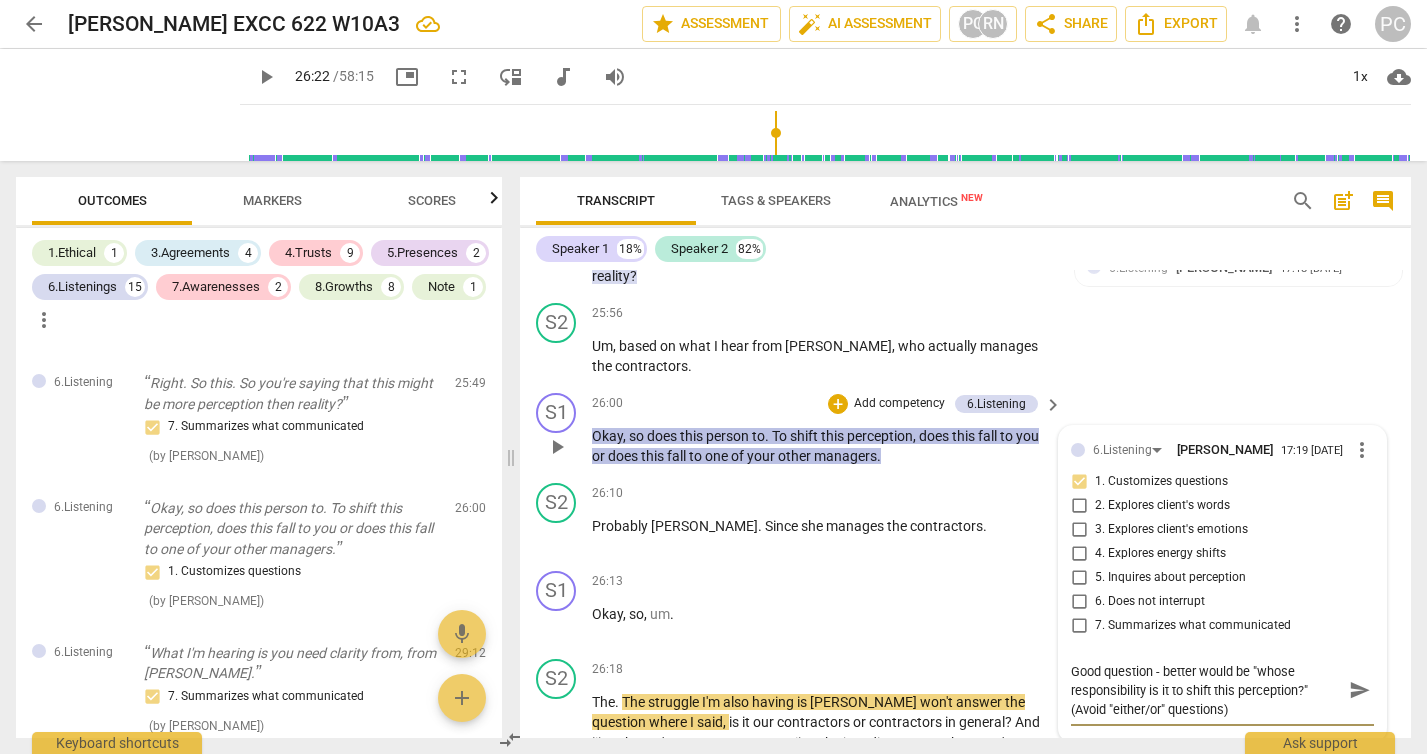 drag, startPoint x: 1297, startPoint y: 587, endPoint x: 1259, endPoint y: 567, distance: 42.941822 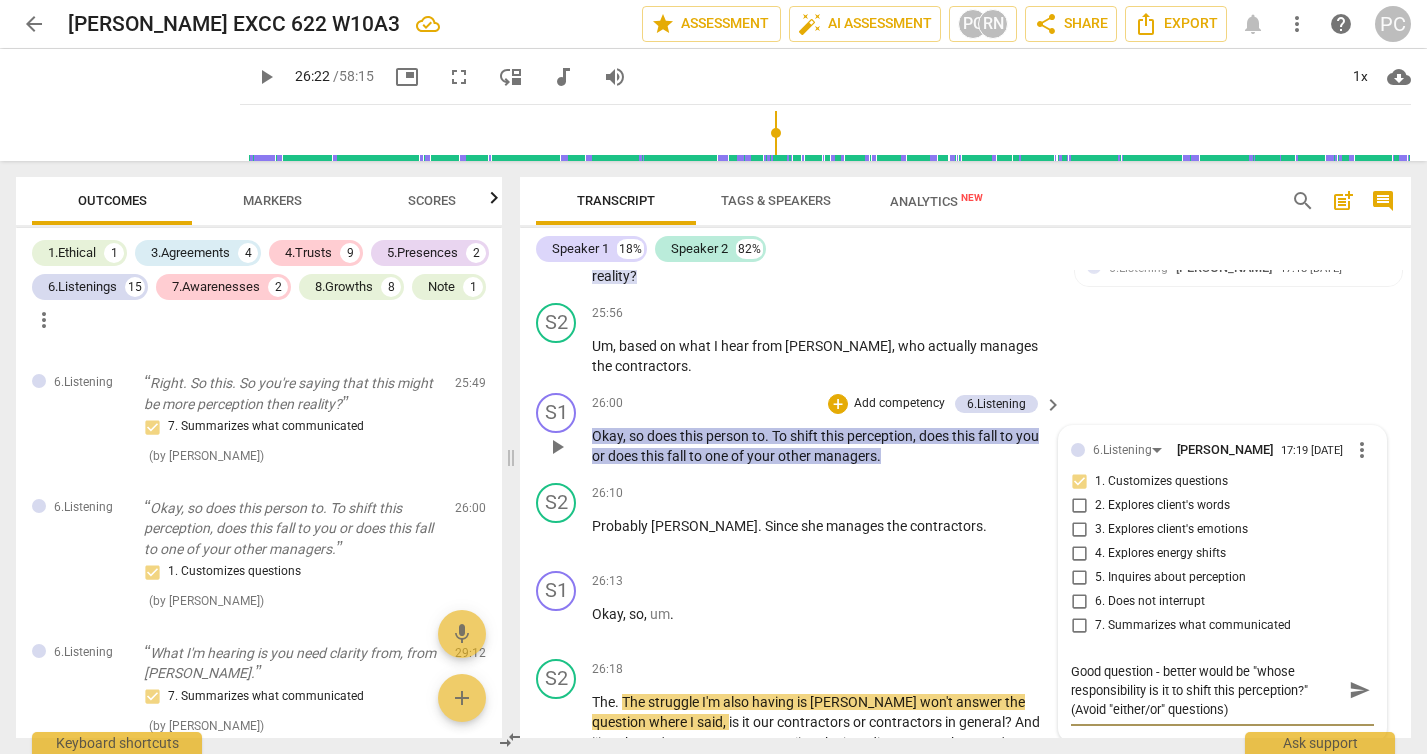 click on "Good question - better would be "whose responsibility is it to shift this perception?" (Avoid "either/or" questions)" at bounding box center [1206, 690] 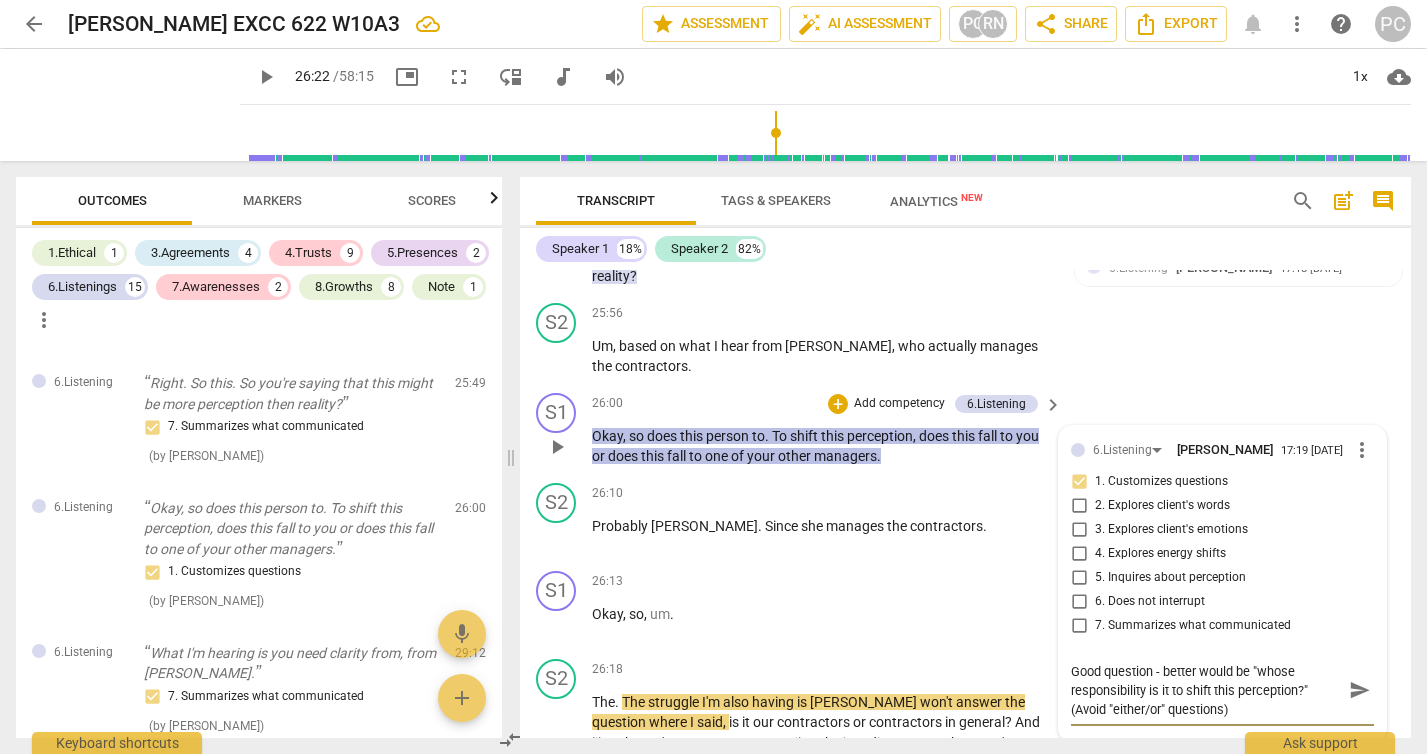 click on "send" at bounding box center (1360, 690) 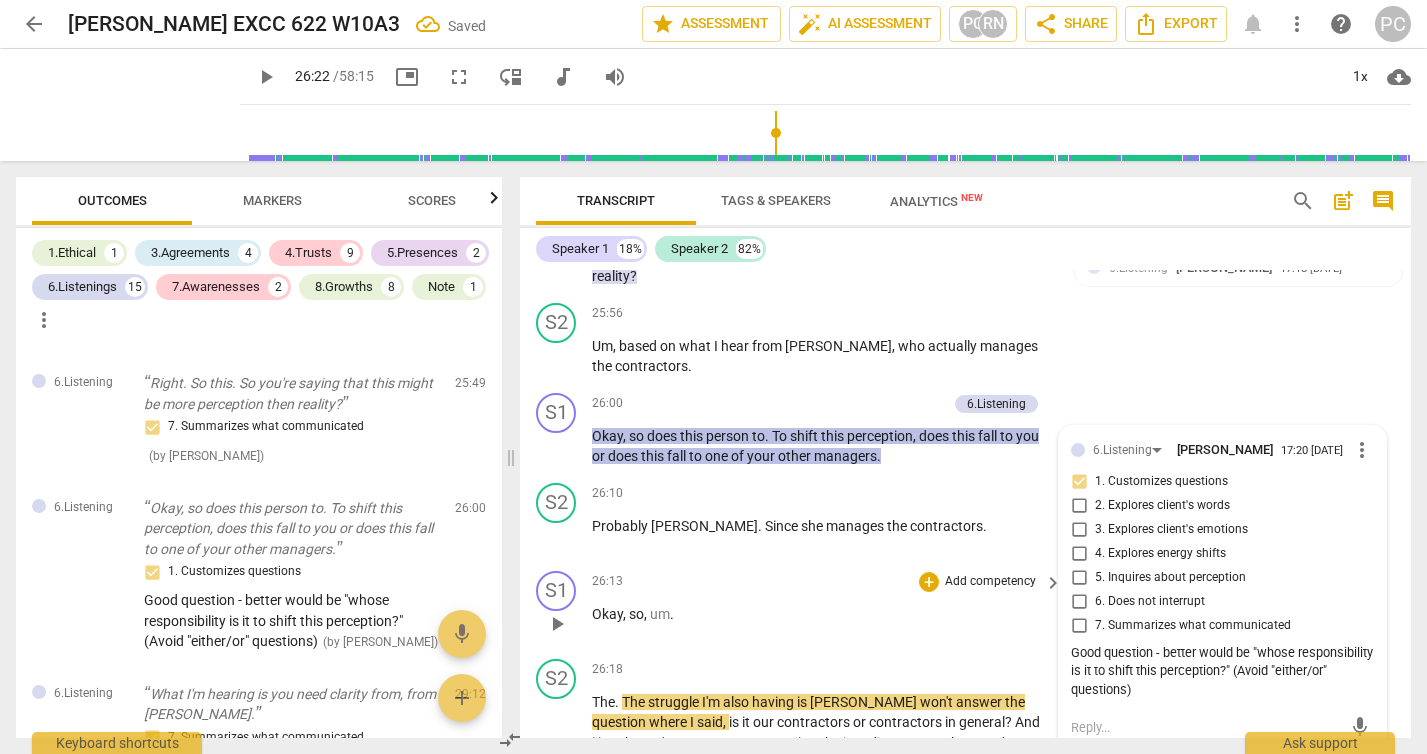 click on "play_arrow" at bounding box center [557, 624] 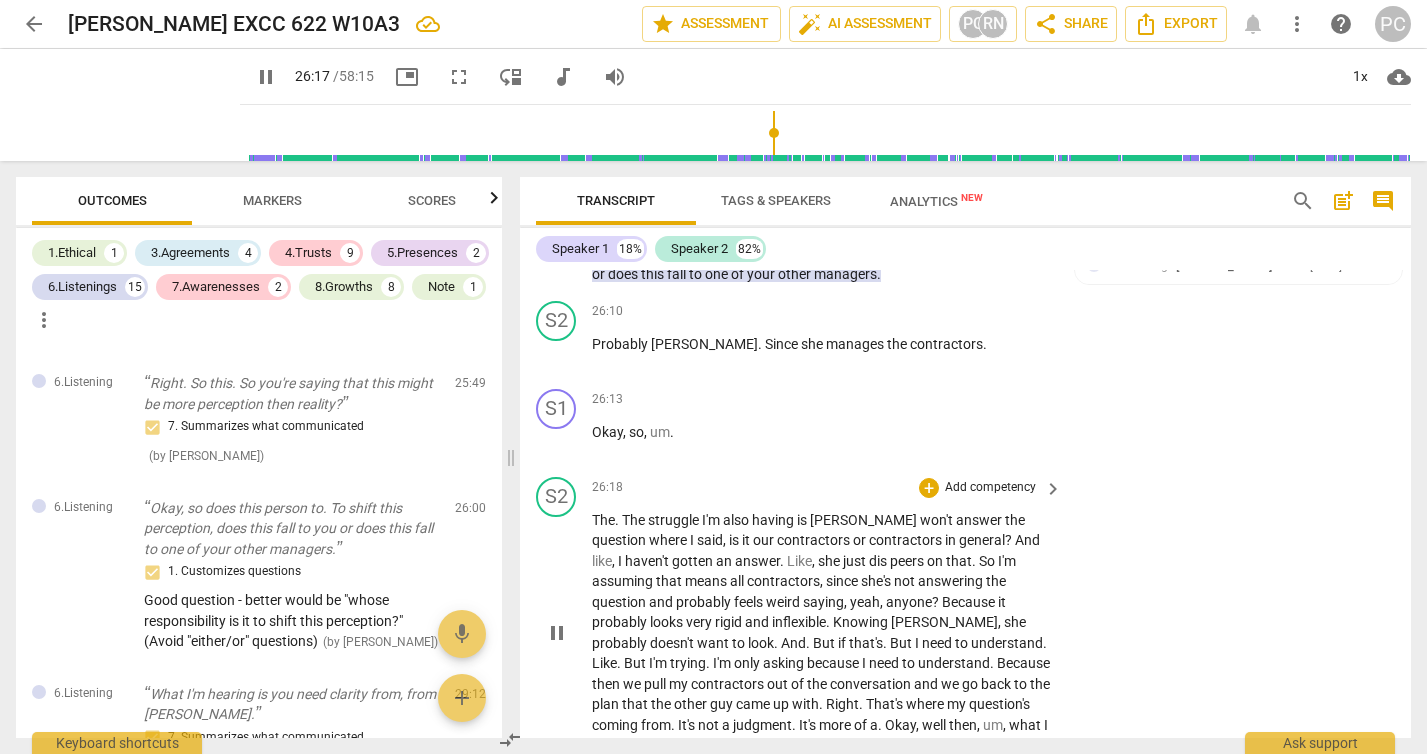 scroll, scrollTop: 9558, scrollLeft: 0, axis: vertical 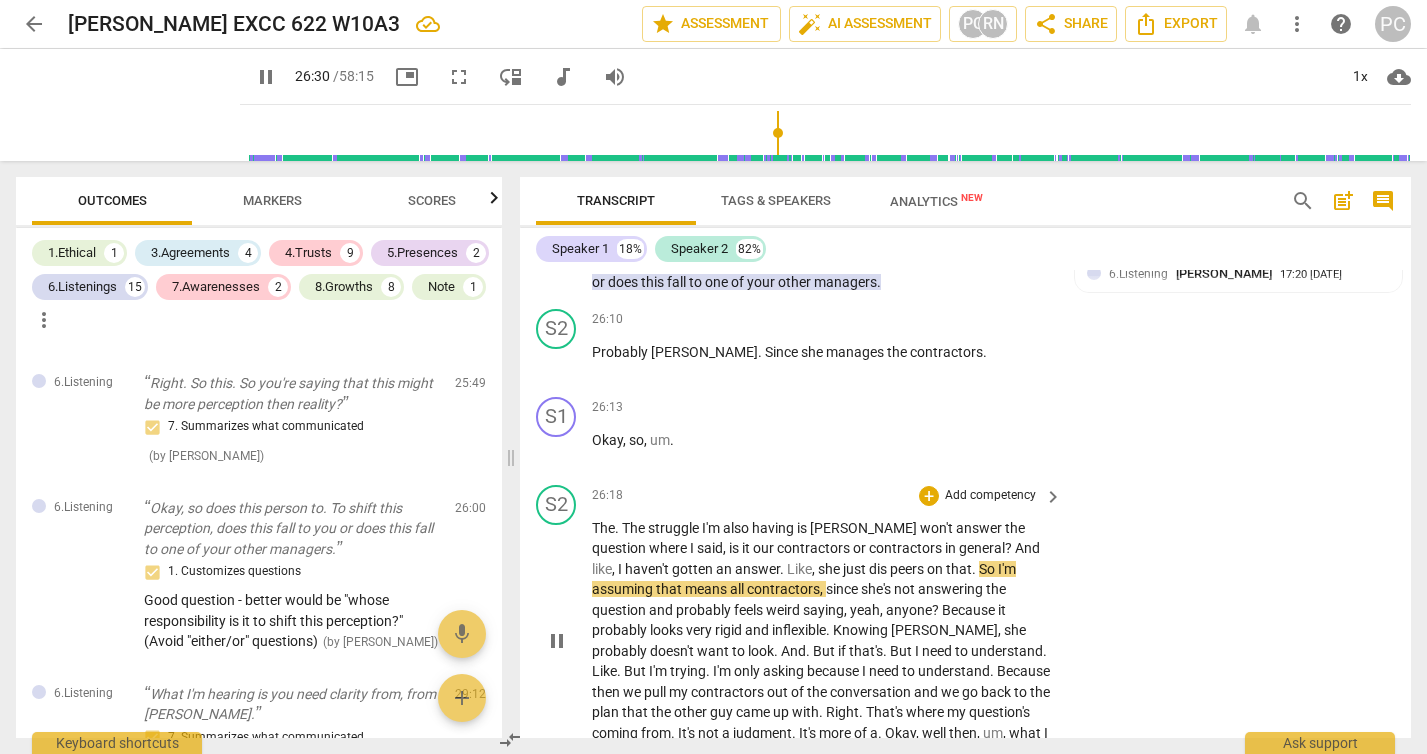 click on "peers" at bounding box center (908, 569) 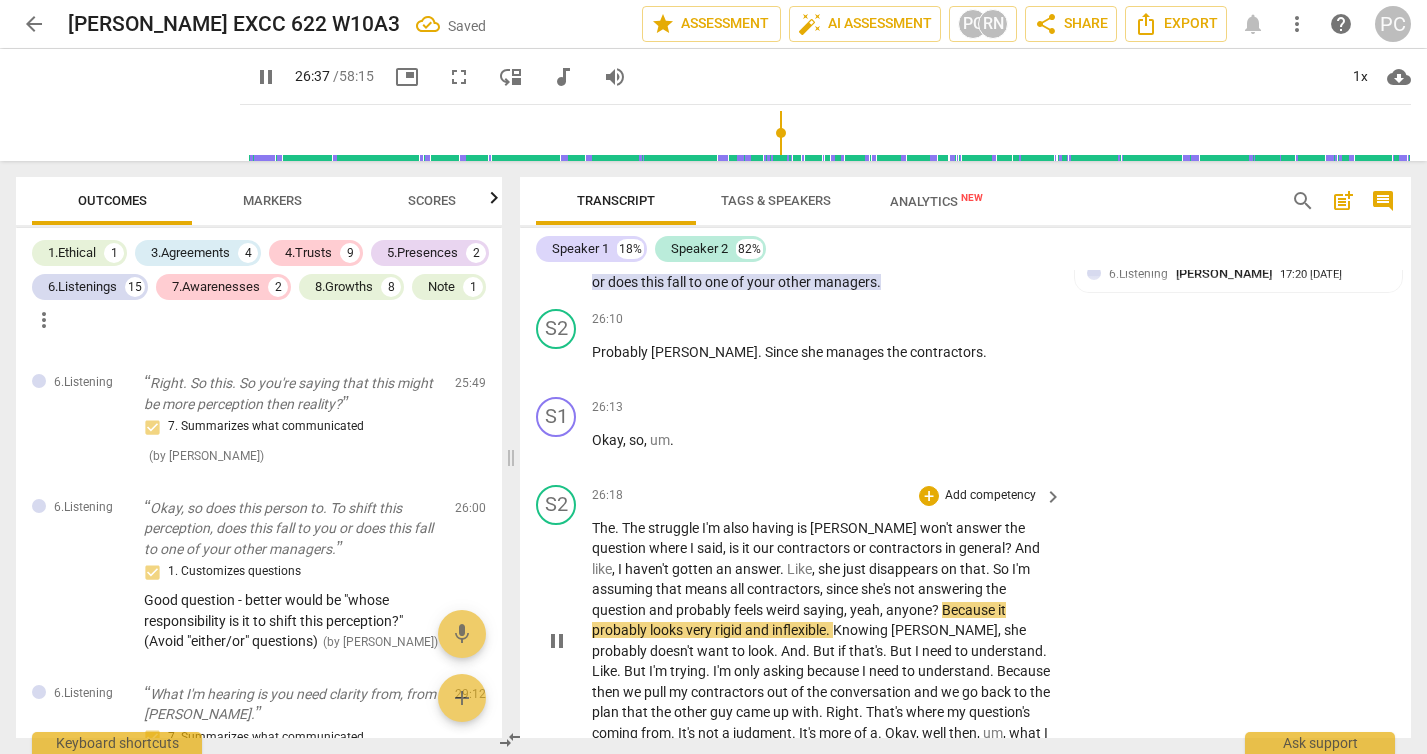 click on "S2 play_arrow pause 26:18 + Add competency keyboard_arrow_right The .   The   struggle   I'm   also   having   is   [PERSON_NAME]   won't   answer   the   question   where   I   said ,   is   it   our   contractors   or   contractors   in   general ?   And   like ,   I   haven't   gotten   an   answer .   Like ,   she   just   disappears   on   that .   So   I'm   assuming   that   means   all   contractors ,   since   she's   not   answering   the   question   and   probably   feels   weird   saying ,   yeah ,   anyone ?   Because   it   probably   looks   very   rigid   and   inflexible .   Knowing   [PERSON_NAME] ,   she   probably   doesn't   want   to   look .   And .   But   if   that's .   But   I   need   to   understand .   Like .   But   I'm   trying .   I'm   only   asking   because   I   need   to   understand .   Because   then   we   pull   my   contractors   out   of   the   conversation   and   we   go   back   to   the   plan   that   the   other   guy   came   up   with .   Right .   That's   where   my" at bounding box center (965, 624) 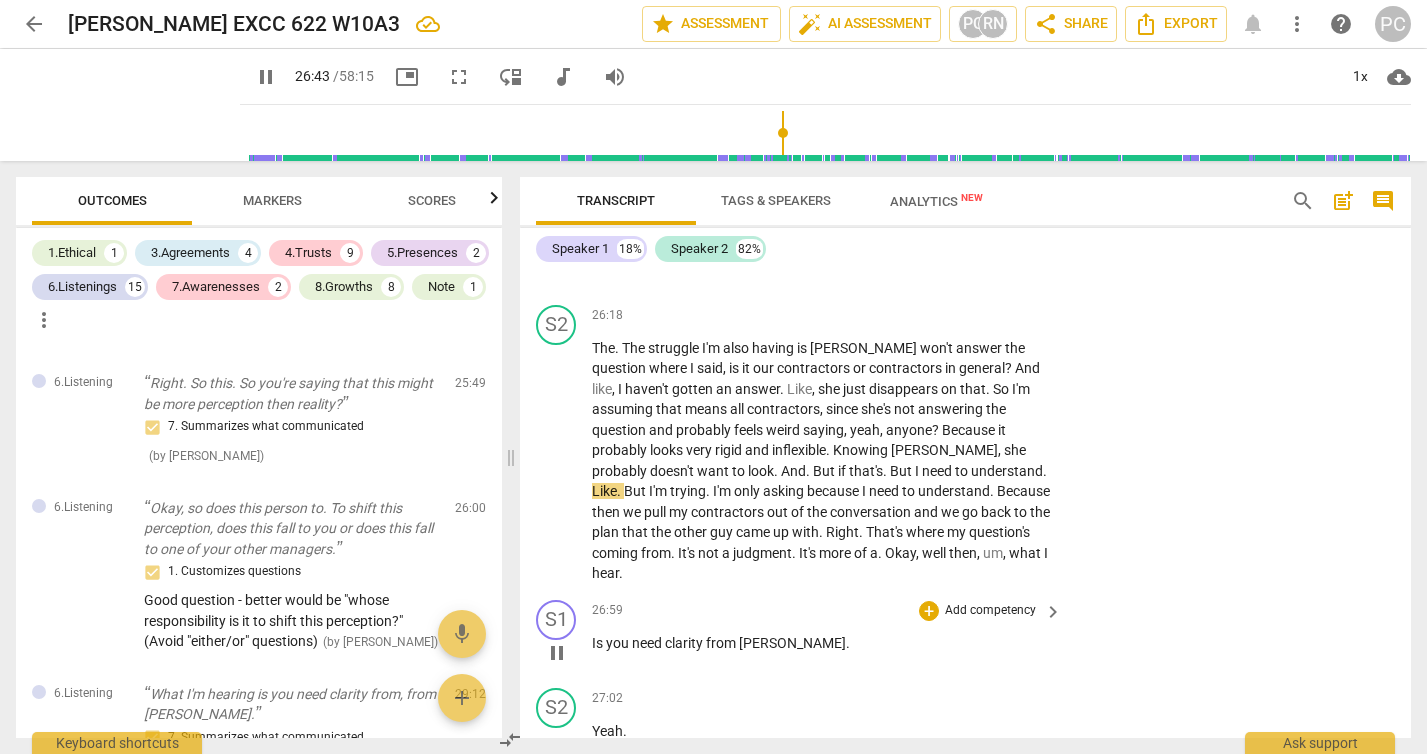 scroll, scrollTop: 9743, scrollLeft: 0, axis: vertical 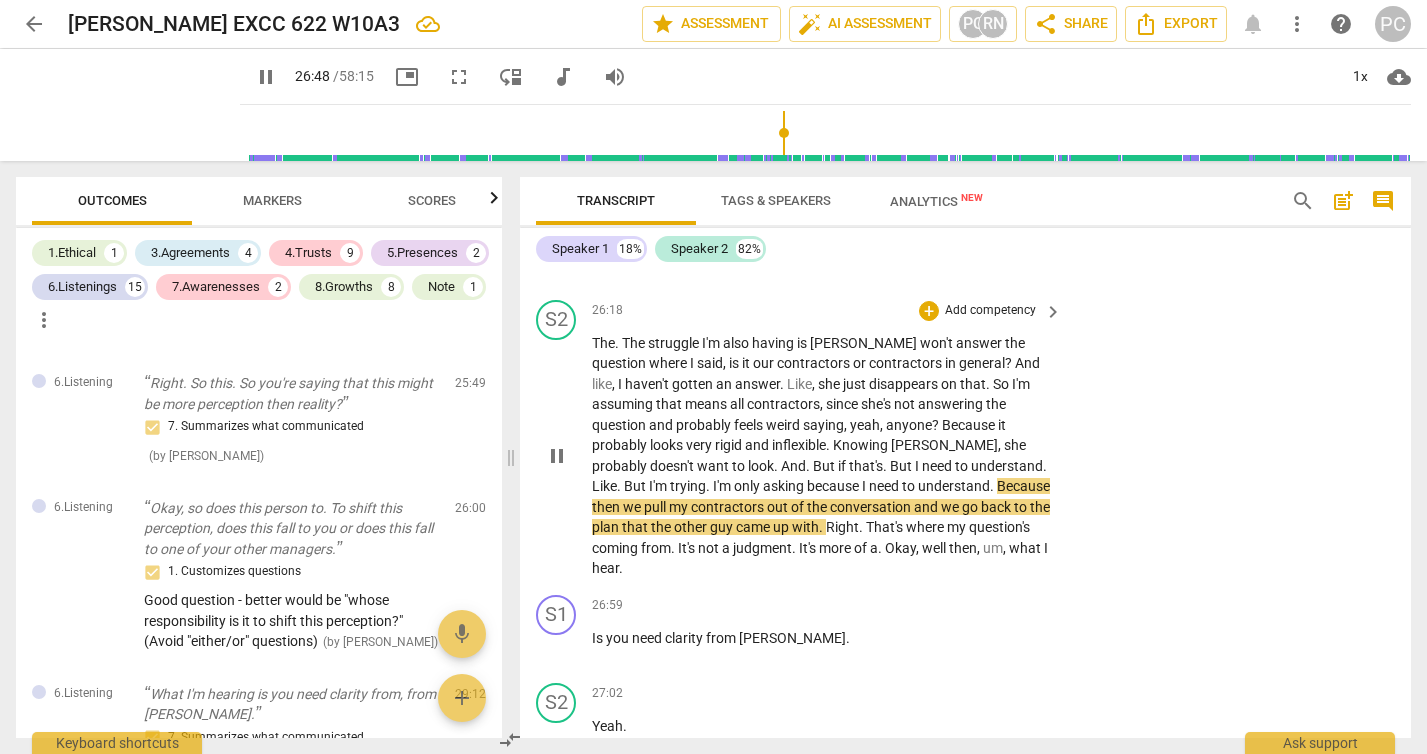 click on "Okay" at bounding box center [900, 548] 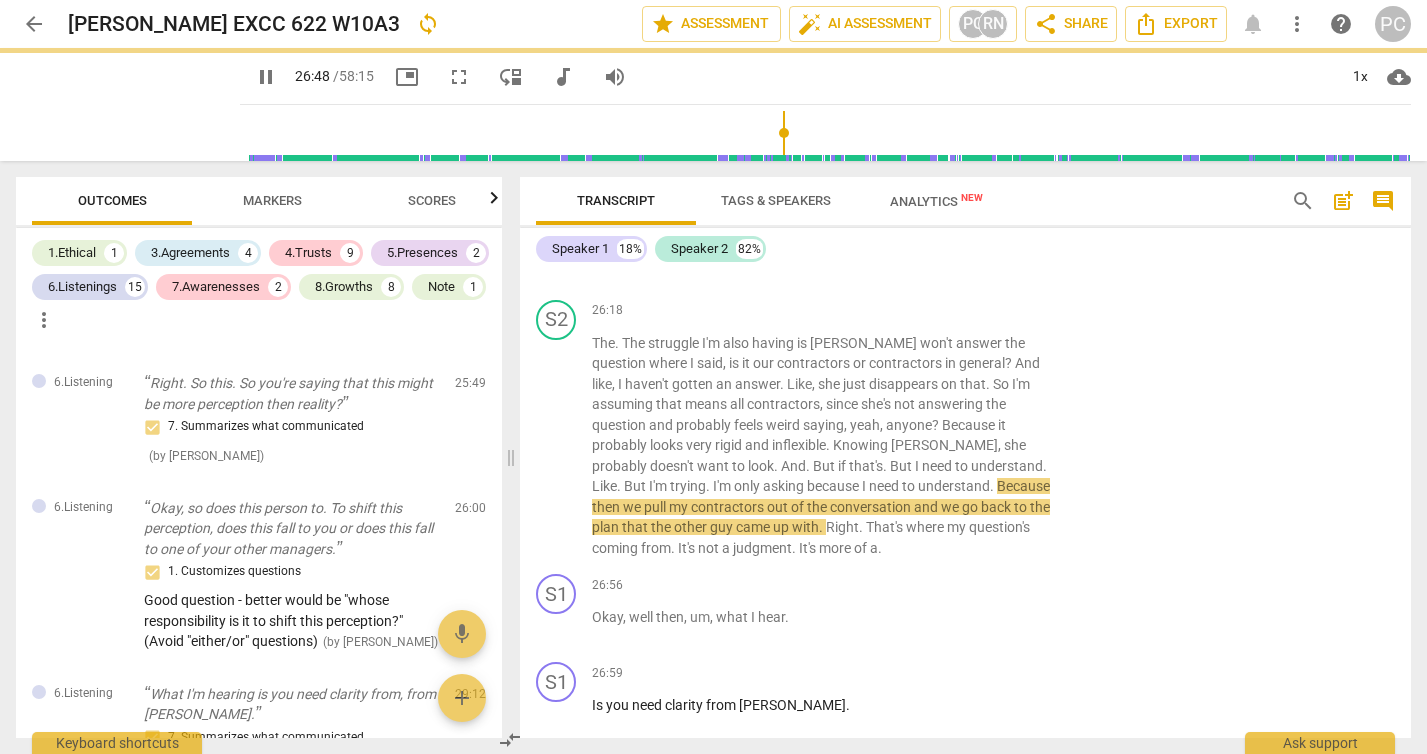 scroll, scrollTop: 9810, scrollLeft: 0, axis: vertical 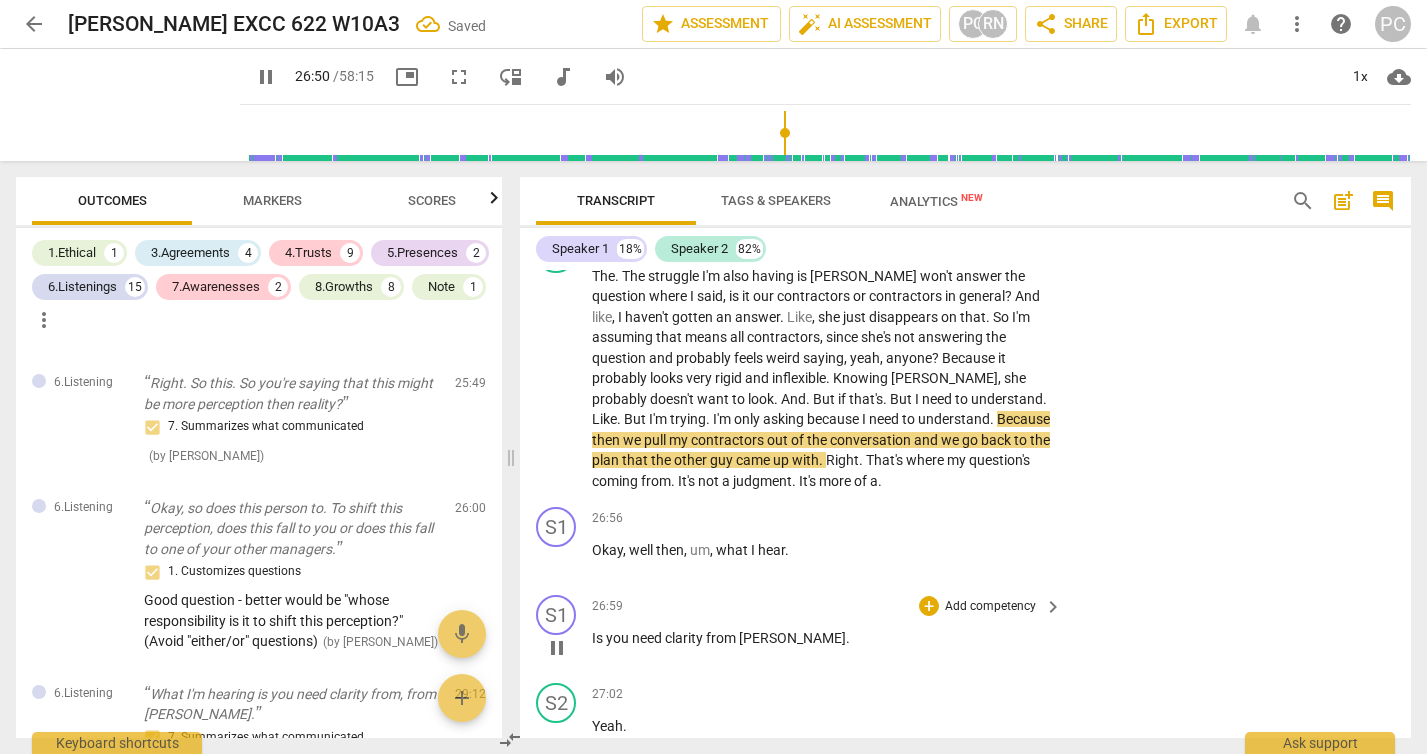 click on "Is" at bounding box center (599, 638) 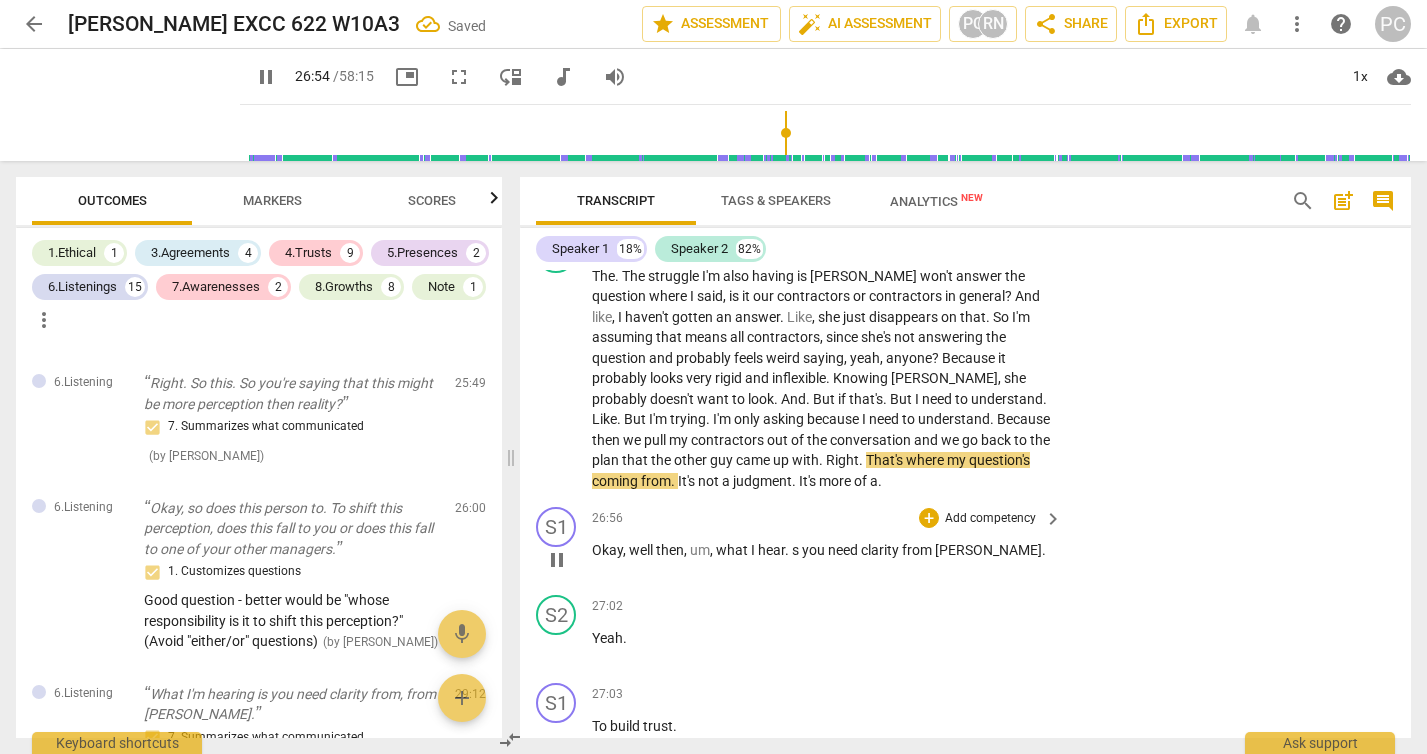 click on "s" at bounding box center (797, 550) 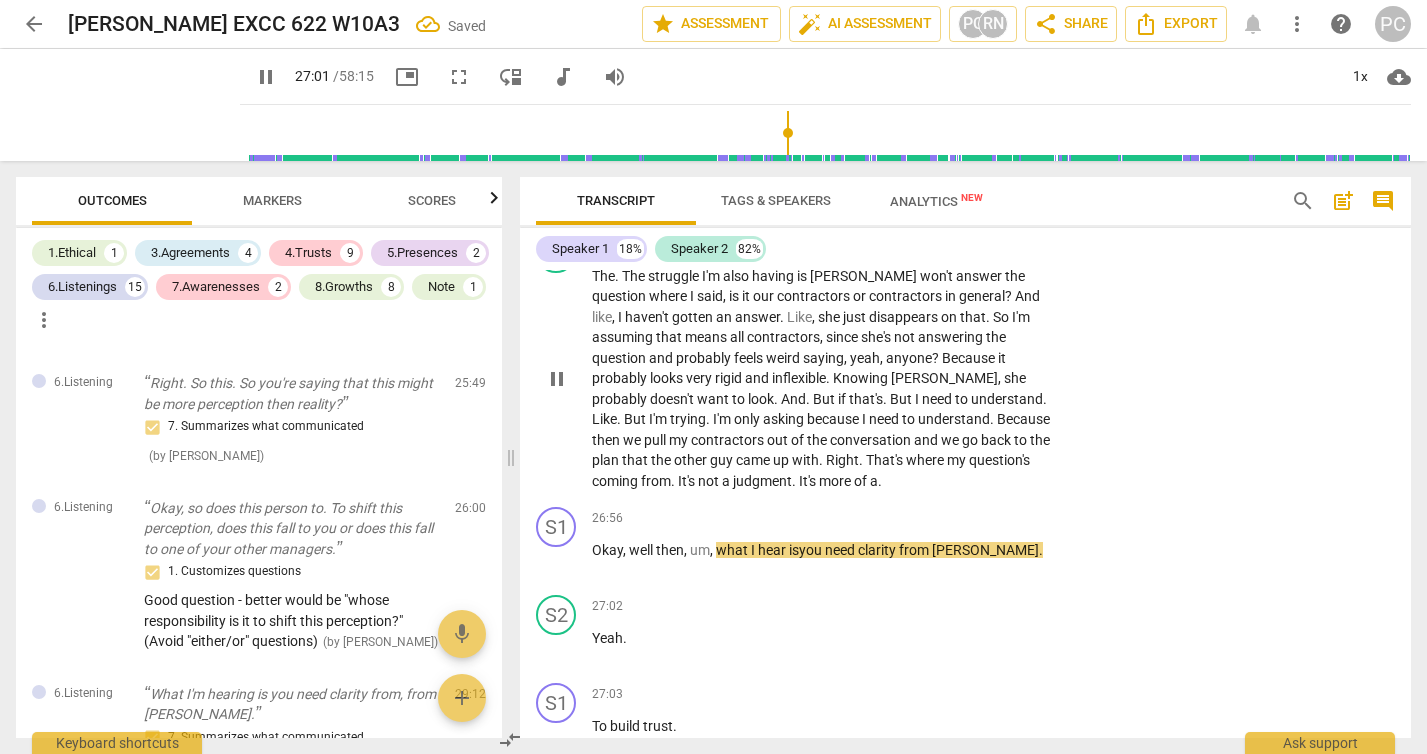 click on "The .   The   struggle   I'm   also   having   is   [PERSON_NAME]   won't   answer   the   question   where   I   said ,   is   it   our   contractors   or   contractors   in   general ?   And   like ,   I   haven't   gotten   an   answer .   Like ,   she   just   disappears   on   that .   So   I'm   assuming   that   means   all   contractors ,   since   she's   not   answering   the   question   and   probably   feels   weird   saying ,   yeah ,   anyone ?   Because   it   probably   looks   very   rigid   and   inflexible .   Knowing   [PERSON_NAME] ,   she   probably   doesn't   want   to   look .   And .   But   if   that's .   But   I   need   to   understand .   Like .   But   I'm   trying .   I'm   only   asking   because   I   need   to   understand .   Because   then   we   pull   my   contractors   out   of   the   conversation   and   we   go   back   to   the   plan   that   the   other   guy   came   up   with .   Right .   That's   where   my   question's   coming   from .   It's   not   a   judgment .   It's" at bounding box center (822, 379) 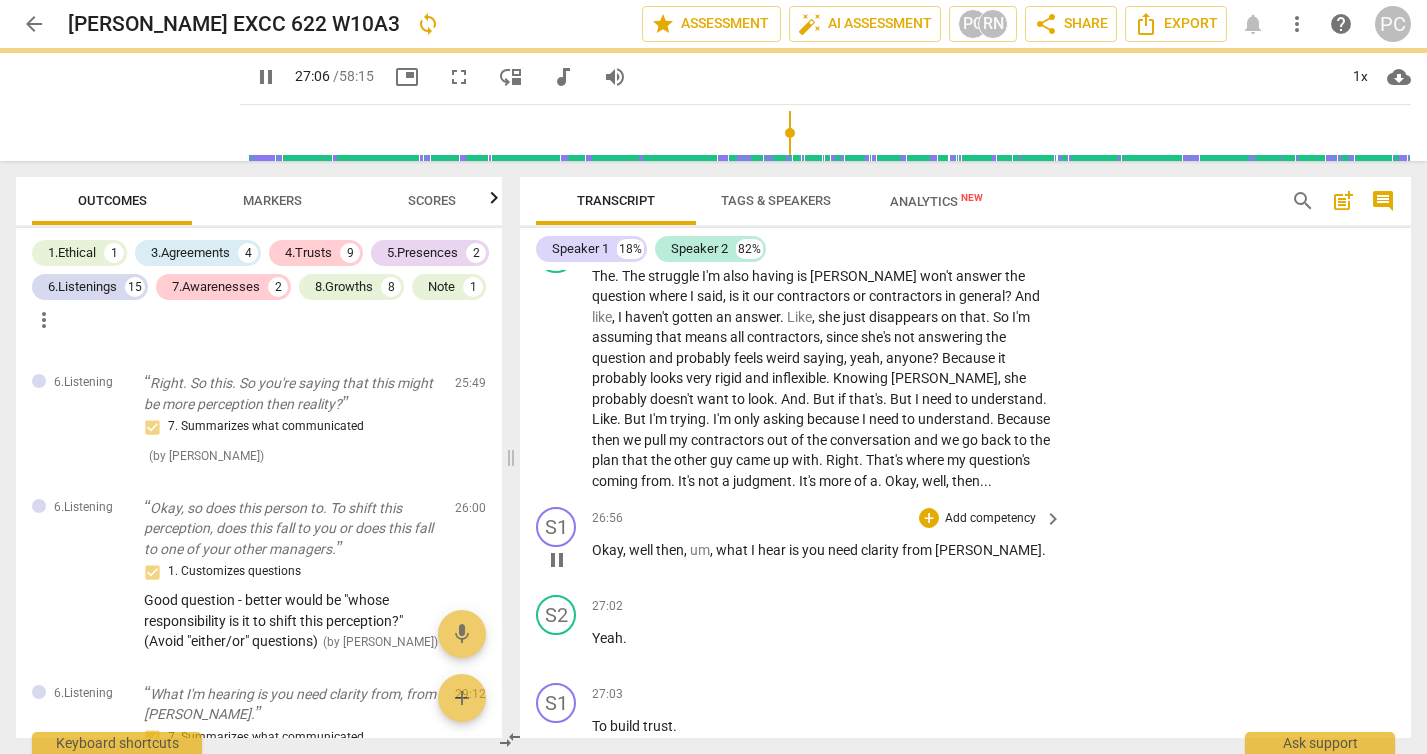 click on "what" at bounding box center [733, 550] 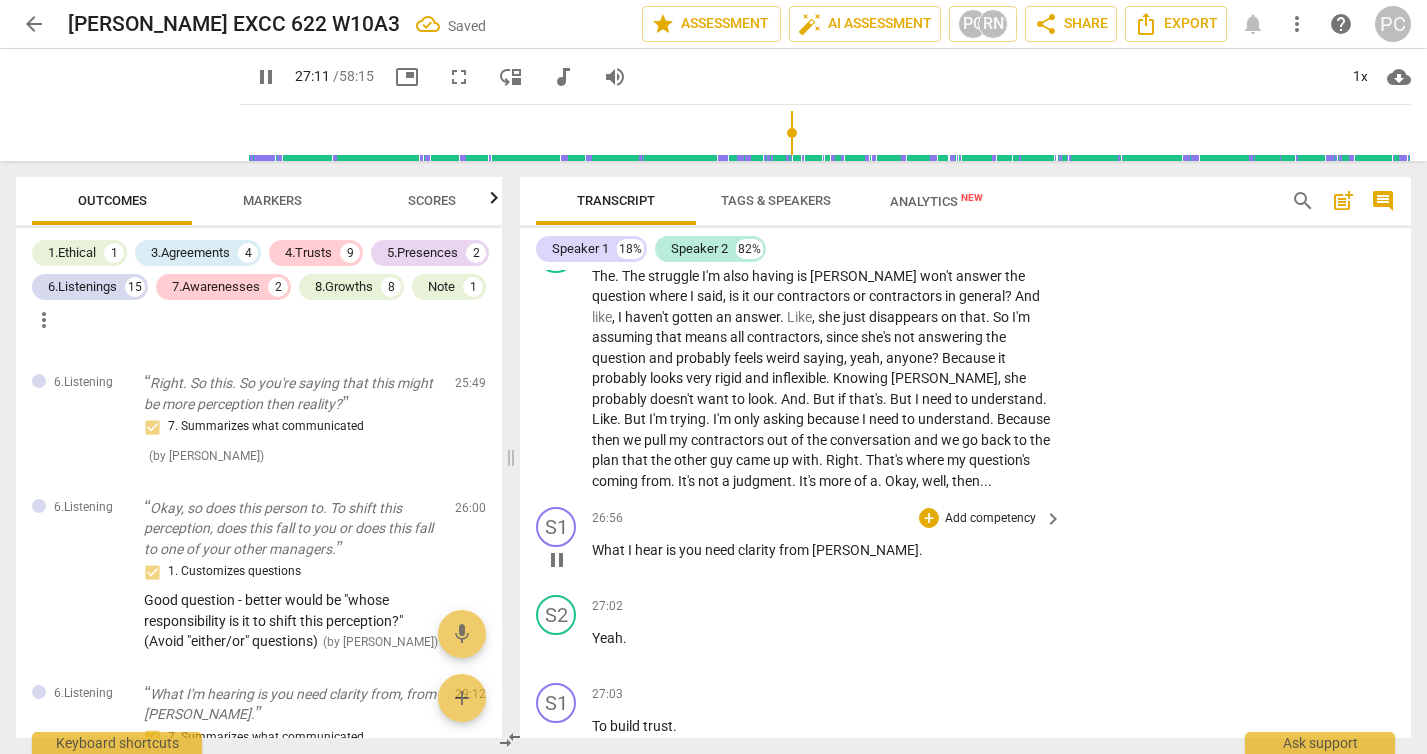 click on "S1 play_arrow pause 27:44 + Add competency keyboard_arrow_right So   I'm   curious ,   how   does   that   play   into   getting   [PERSON_NAME]   to   identify   your   understanding ?" at bounding box center [965, 1115] 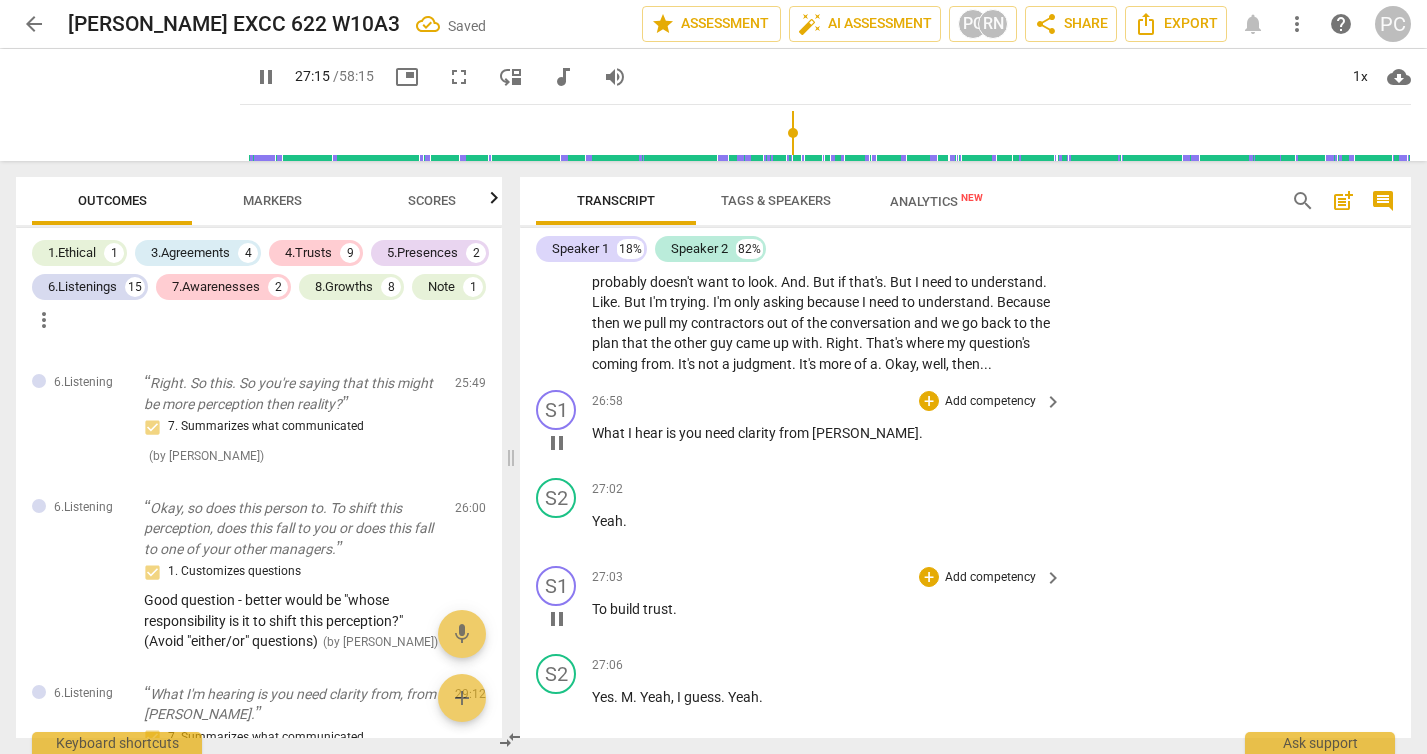 scroll, scrollTop: 9918, scrollLeft: 0, axis: vertical 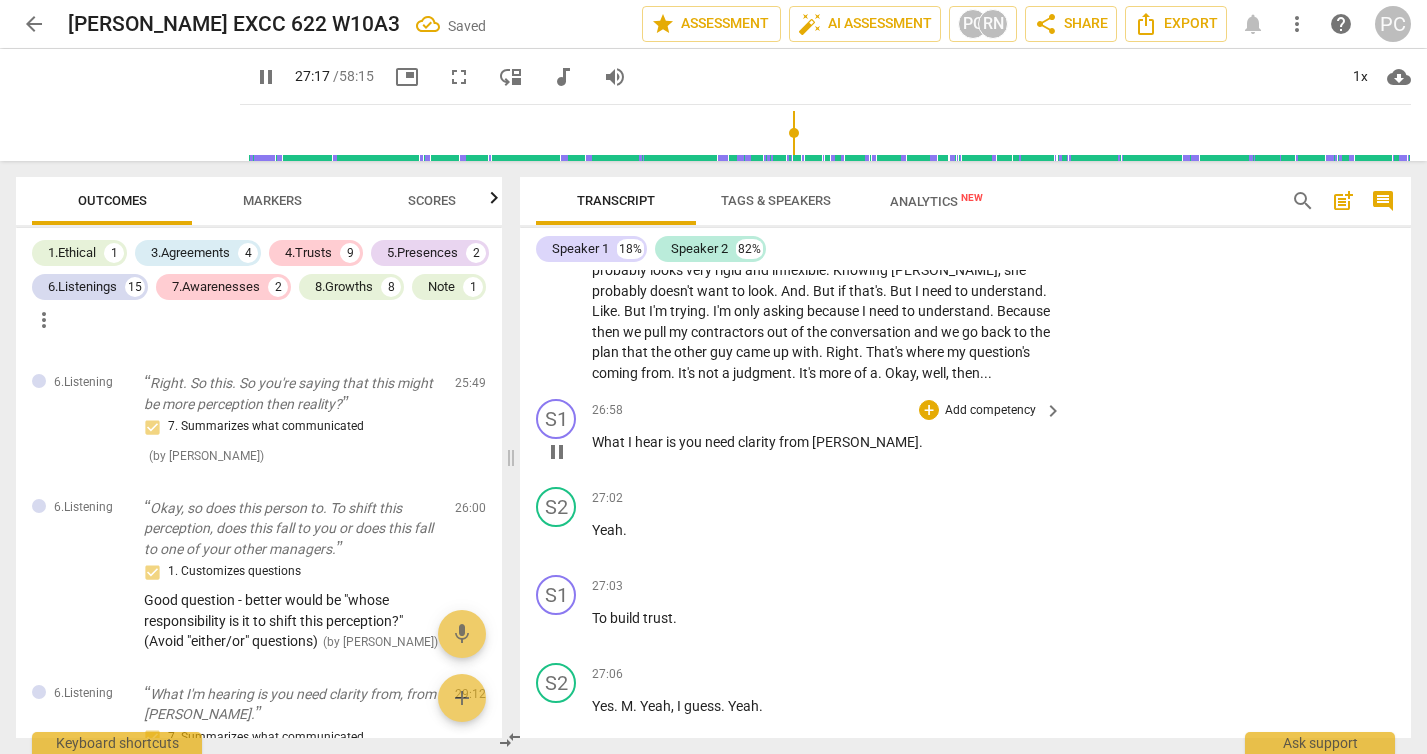 click on "." at bounding box center (921, 442) 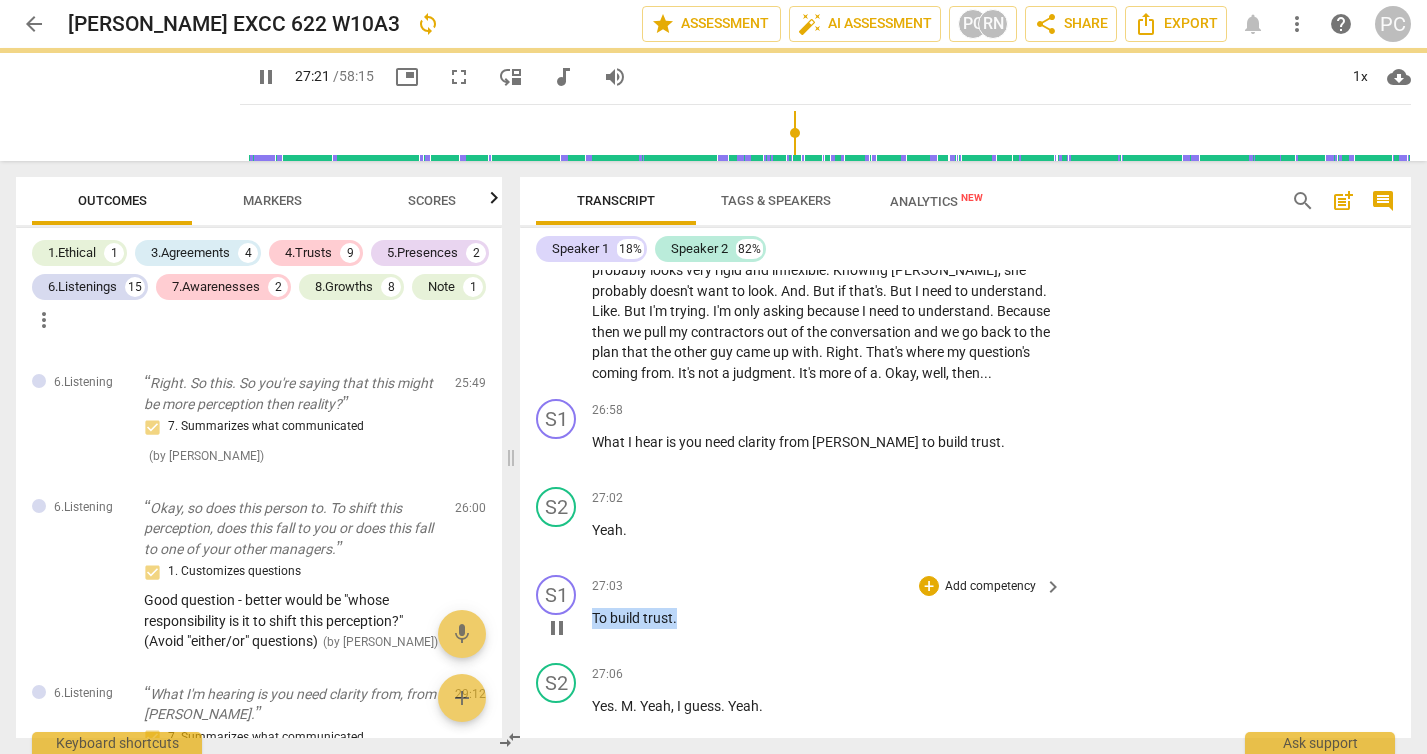 drag, startPoint x: 701, startPoint y: 514, endPoint x: 574, endPoint y: 508, distance: 127.141655 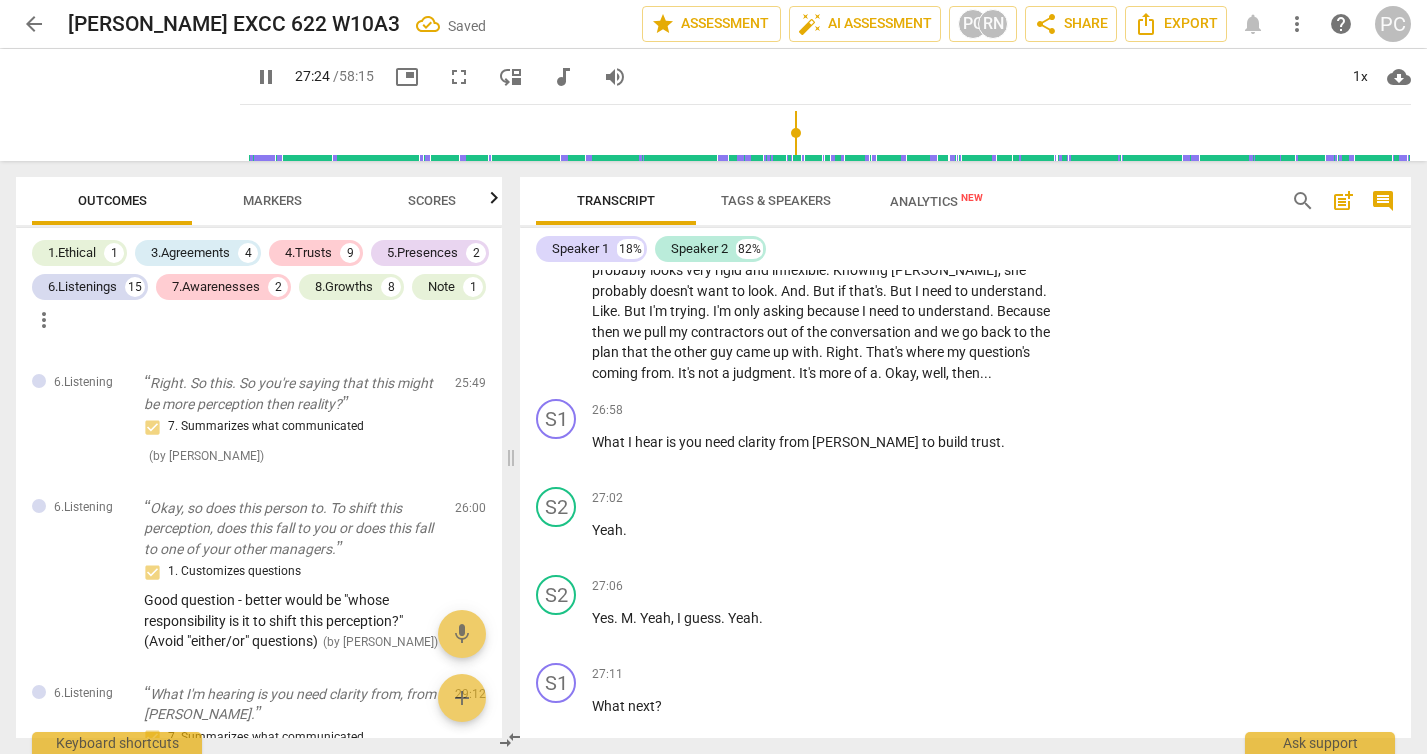 click on "S2 play_arrow pause" at bounding box center [564, 611] 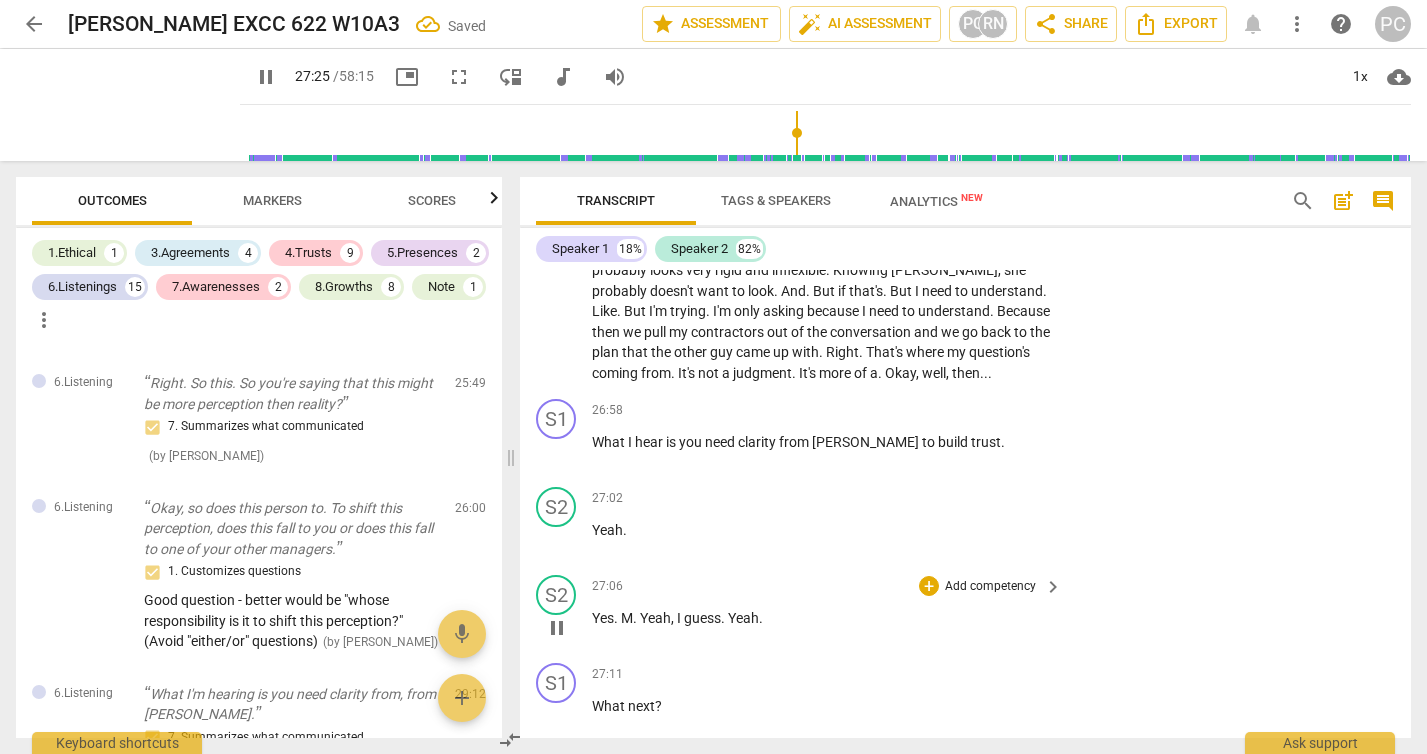 click on "Yes" at bounding box center [603, 618] 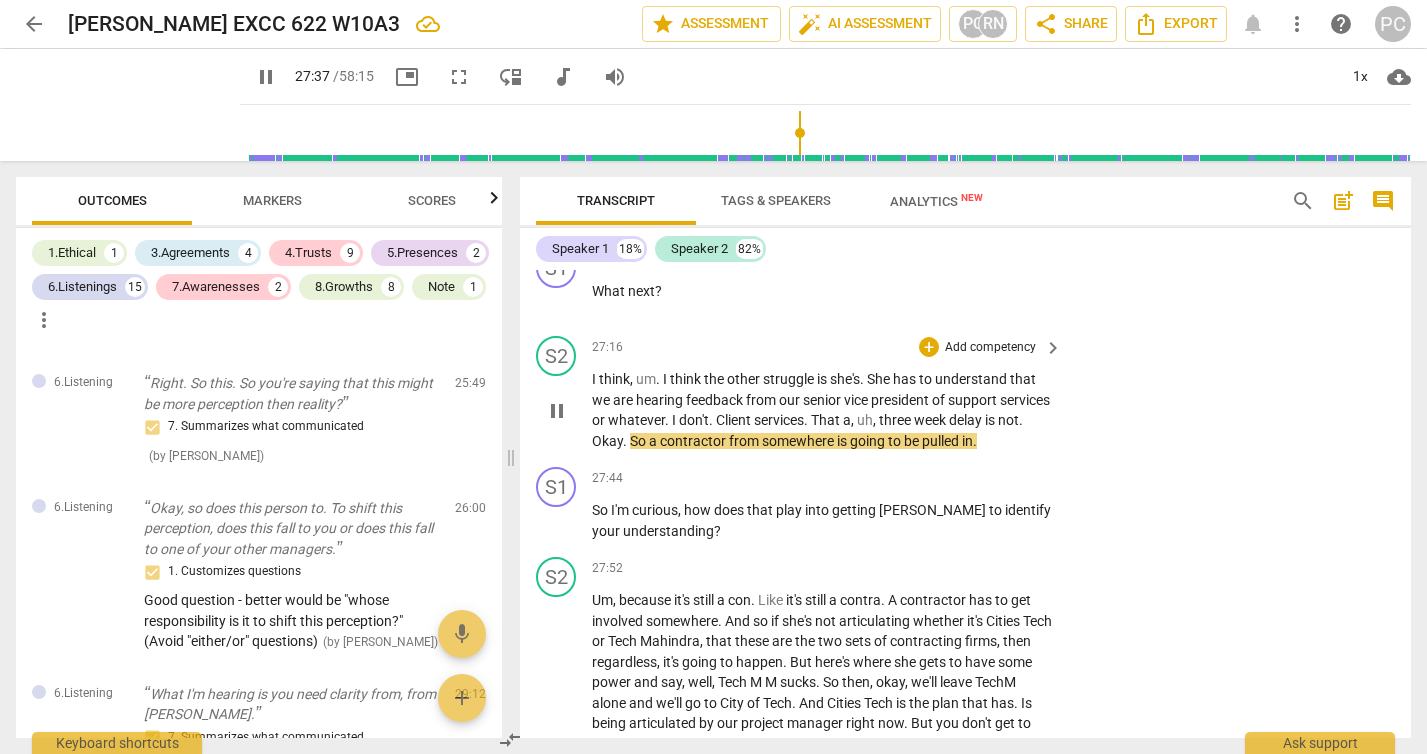 scroll, scrollTop: 10249, scrollLeft: 0, axis: vertical 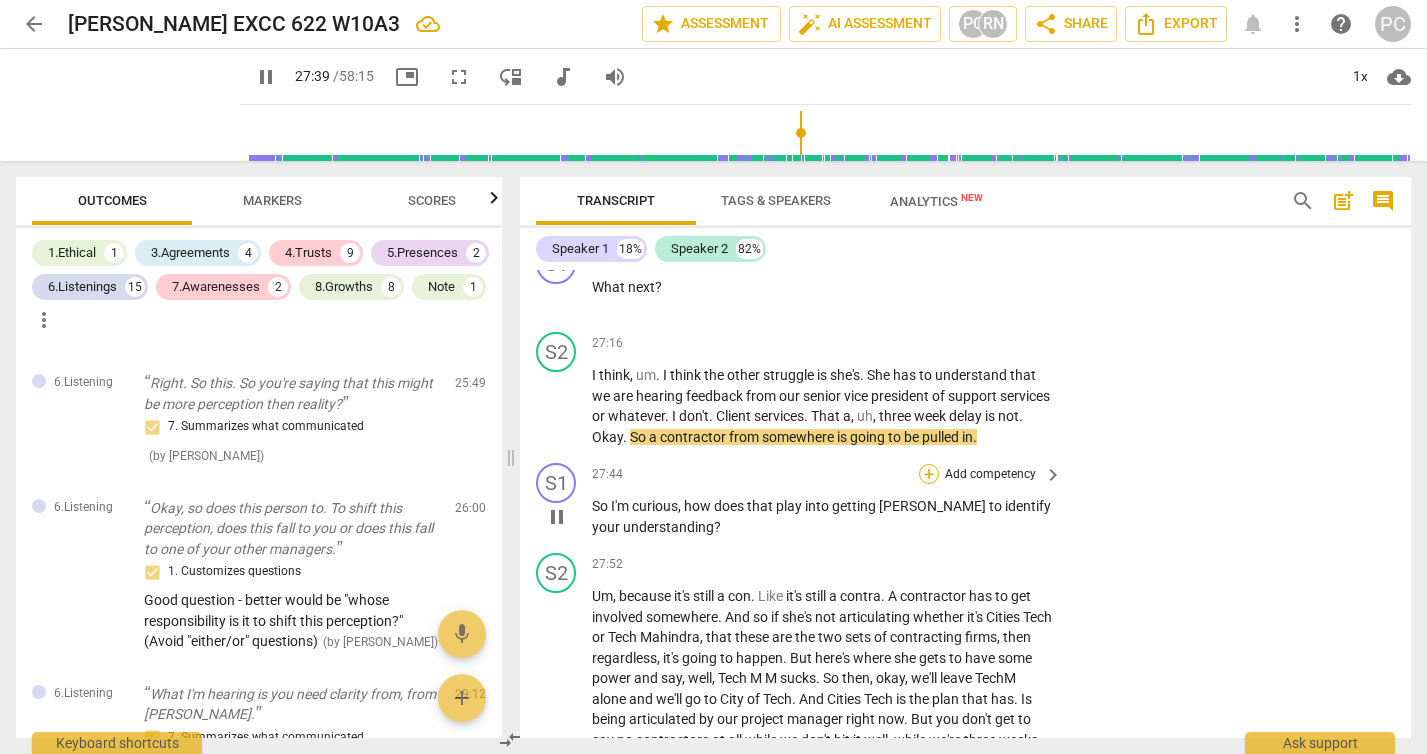 click on "+" at bounding box center [929, 474] 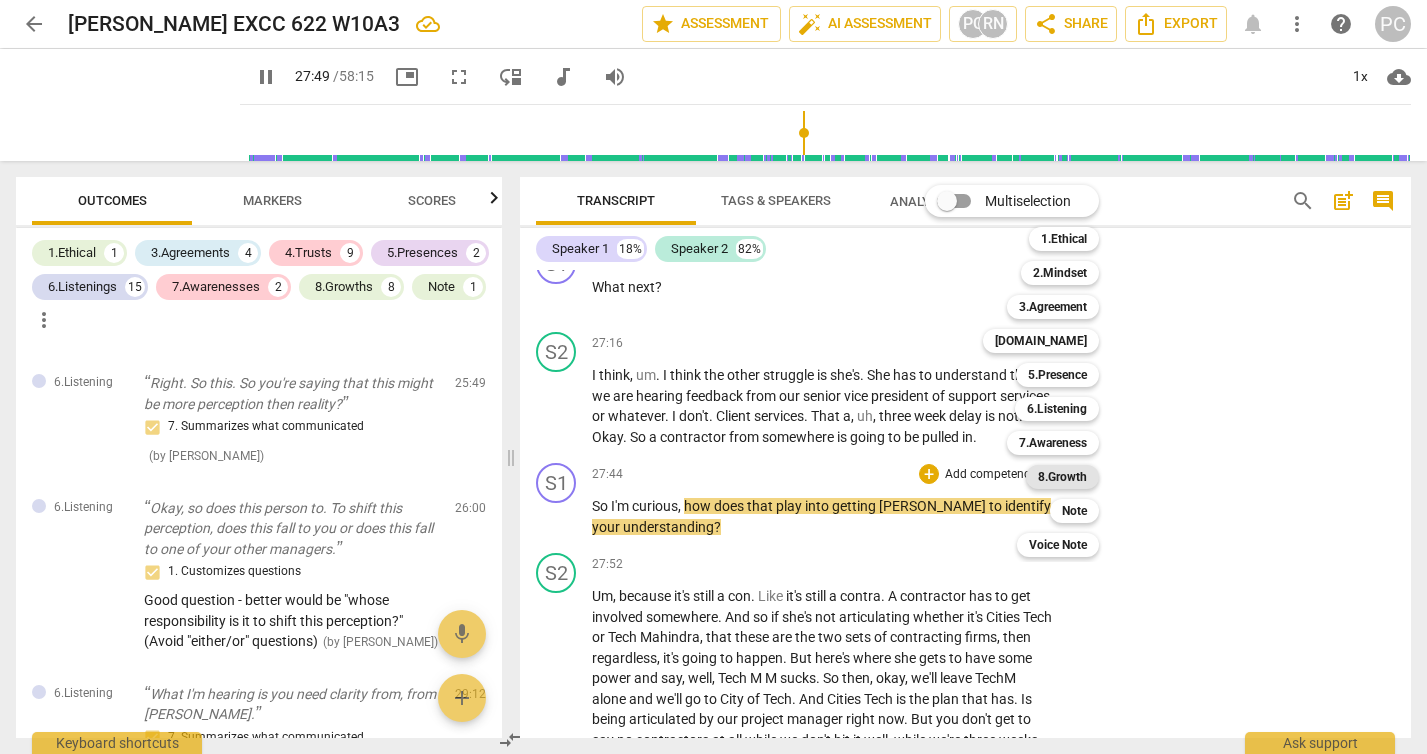 click on "8.Growth" at bounding box center [1062, 477] 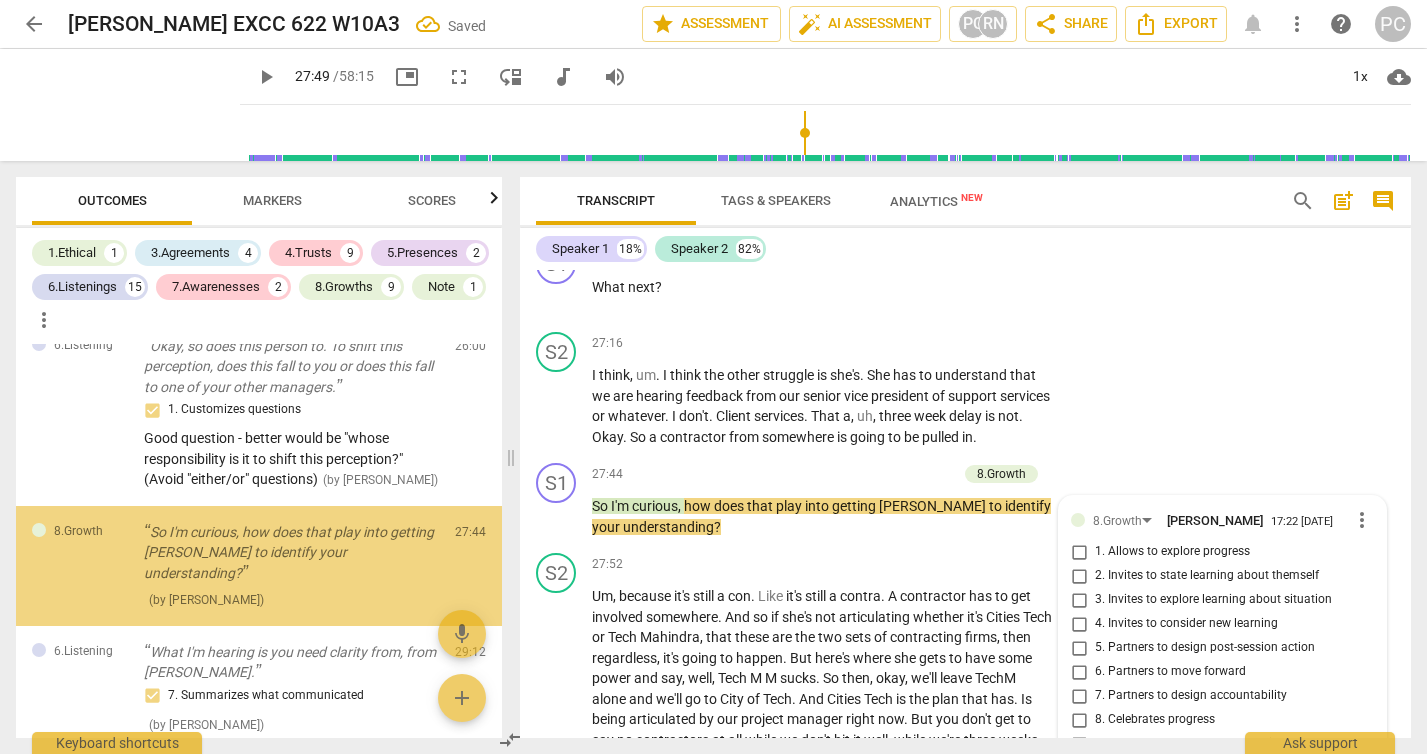 scroll, scrollTop: 3340, scrollLeft: 0, axis: vertical 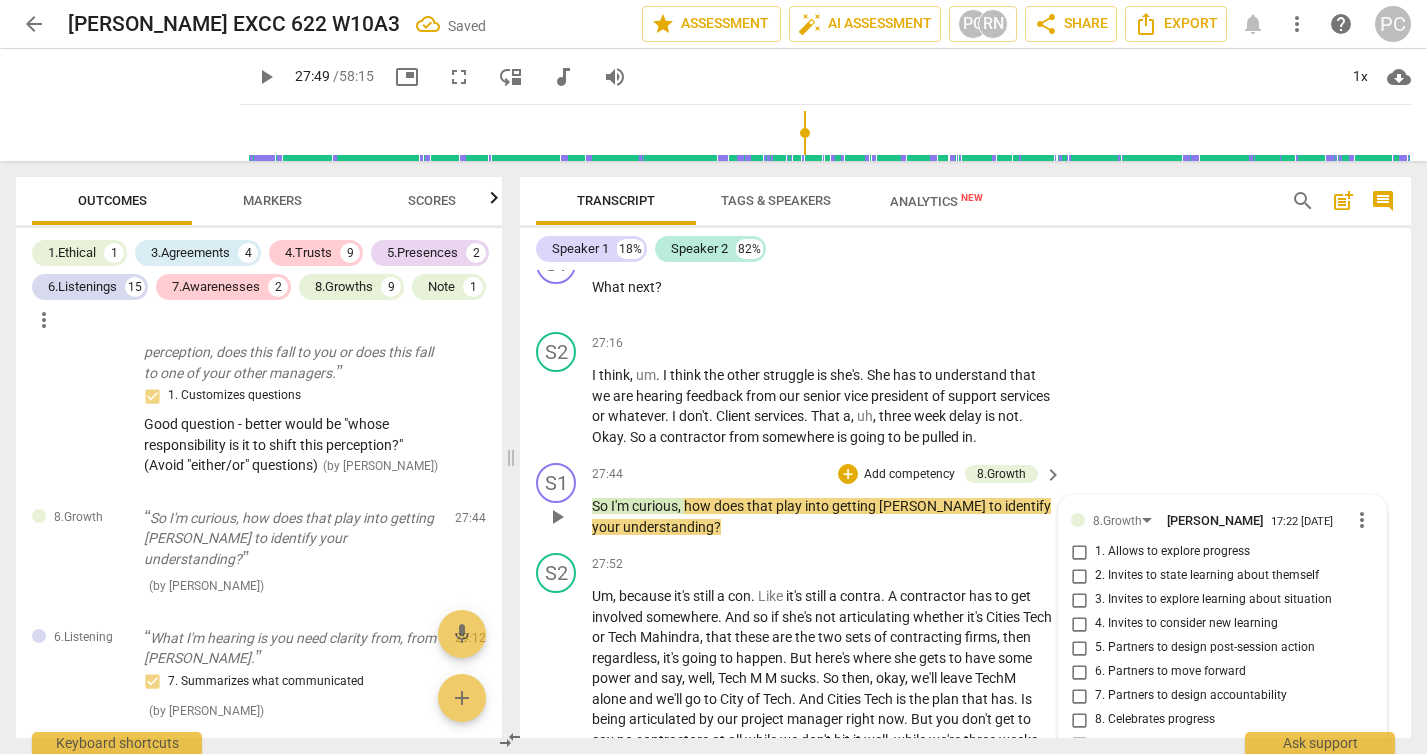 click on "6. Partners to move forward" at bounding box center [1079, 672] 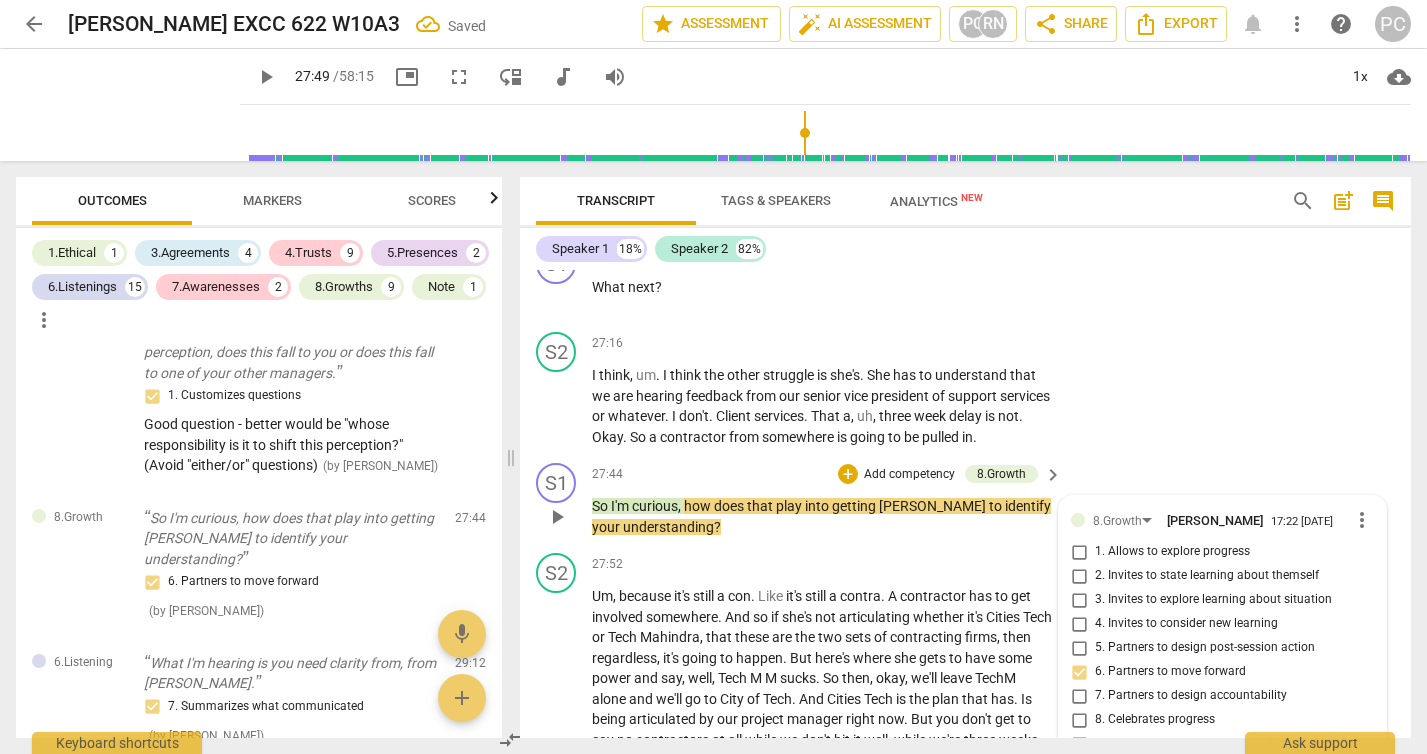 click on "play_arrow" at bounding box center (557, 517) 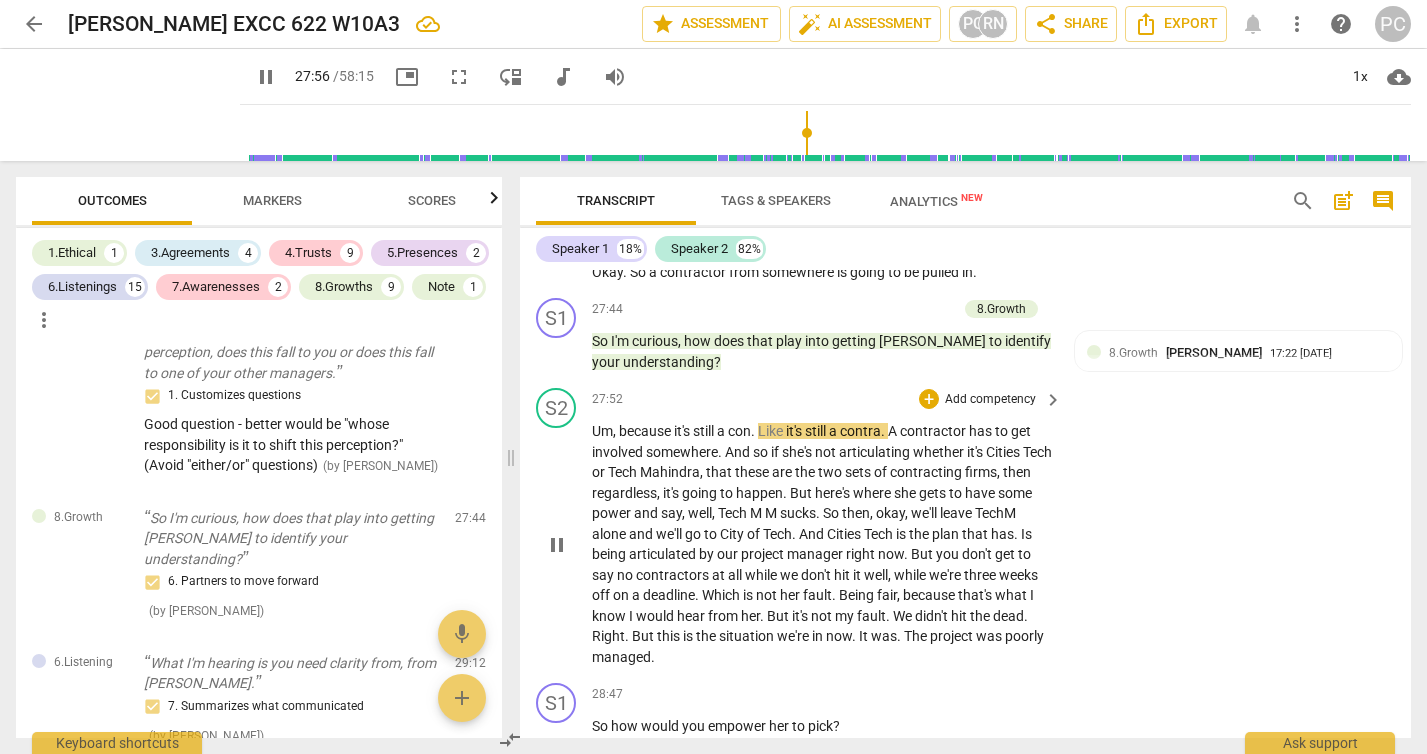 scroll, scrollTop: 10416, scrollLeft: 0, axis: vertical 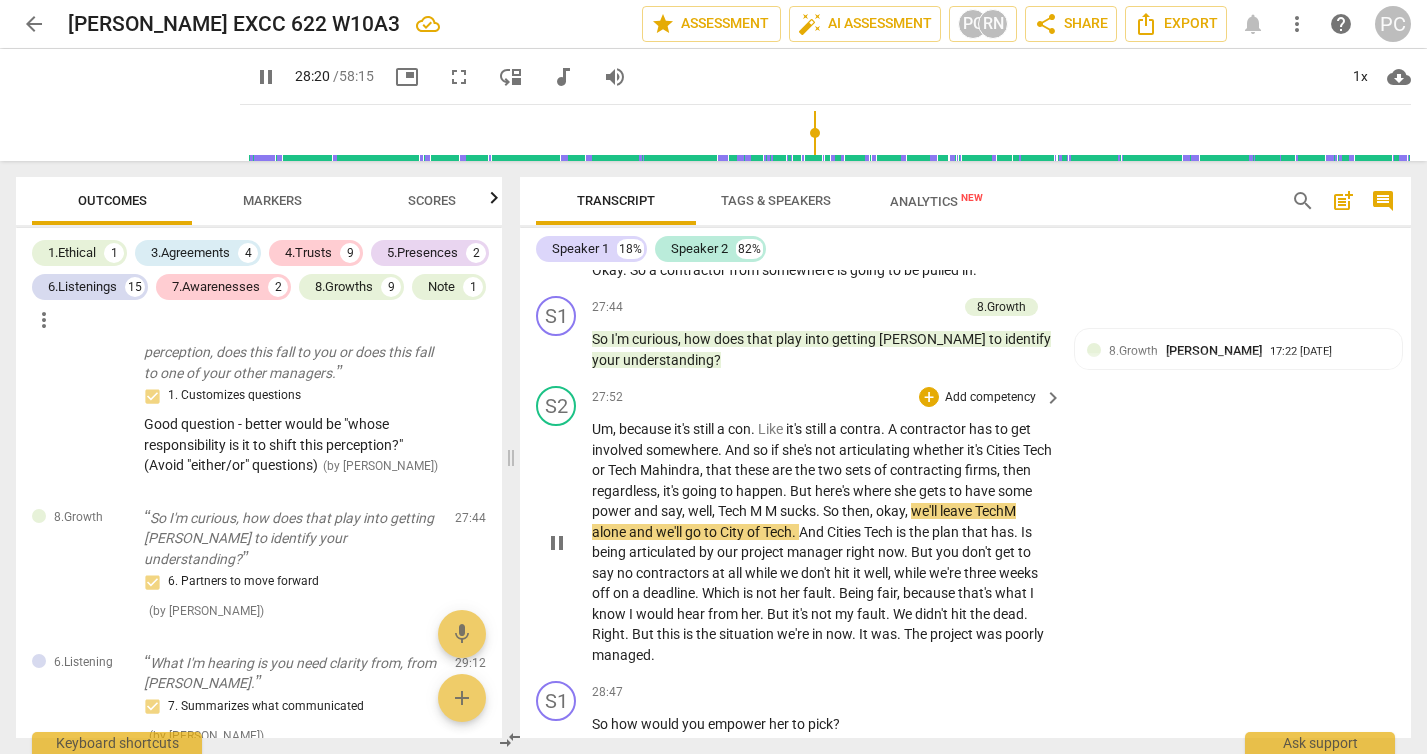 click on "sucks" at bounding box center [798, 511] 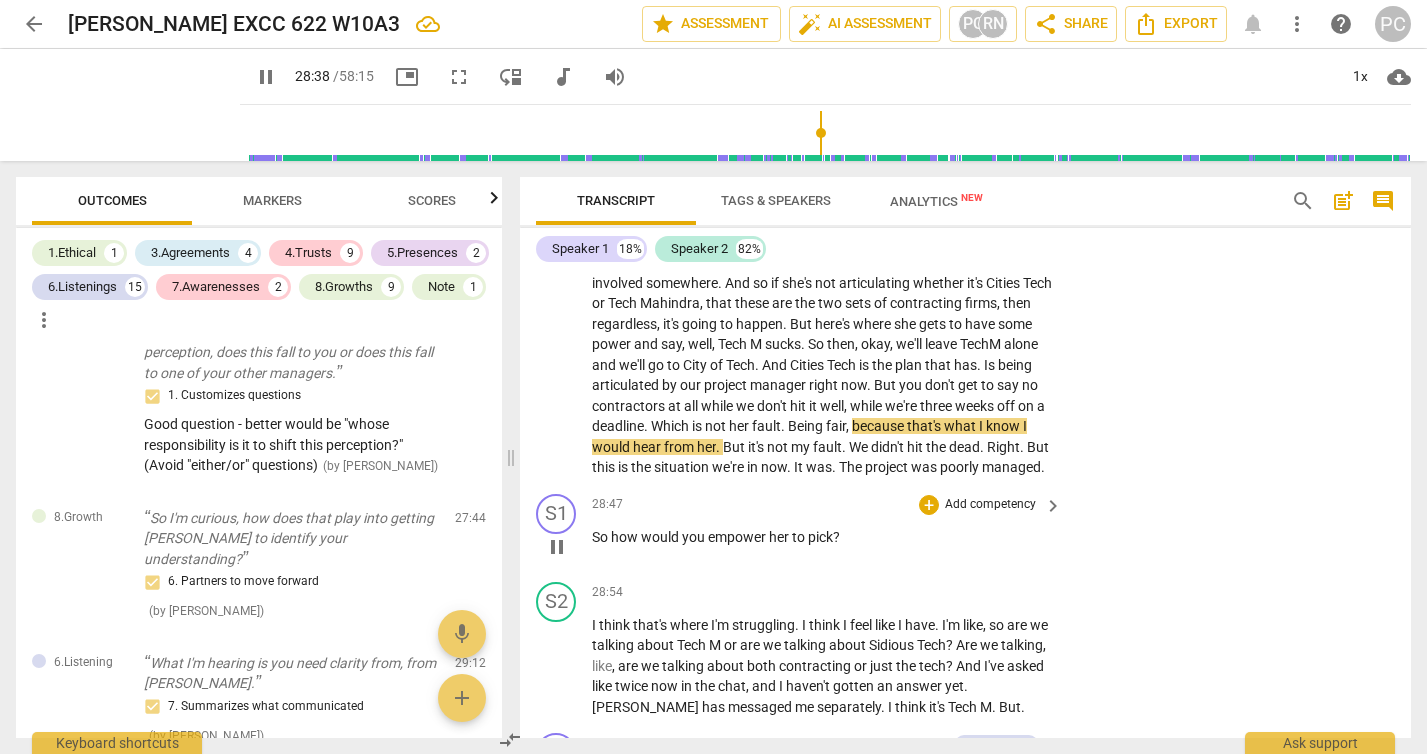 scroll, scrollTop: 10599, scrollLeft: 0, axis: vertical 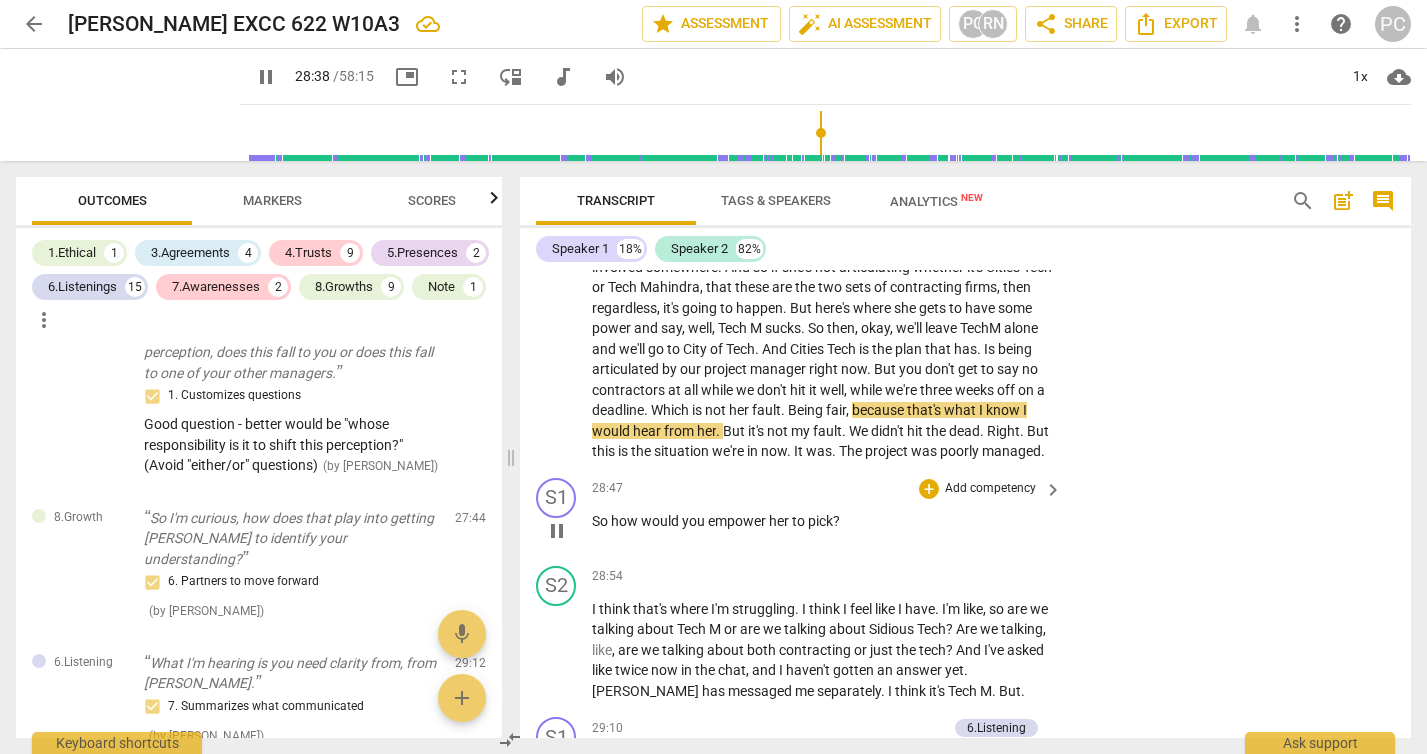 click on "28:54 + Add competency keyboard_arrow_right" at bounding box center (828, 577) 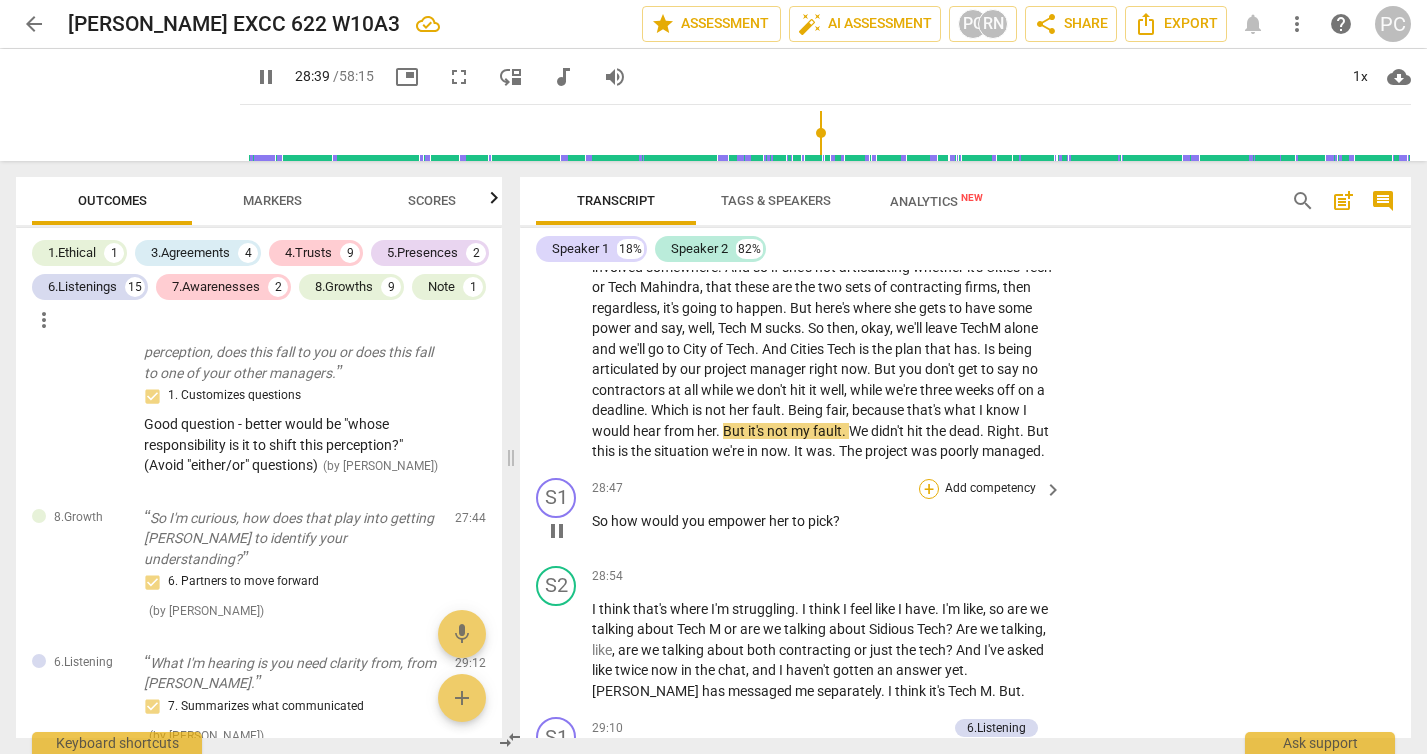 click on "+" at bounding box center (929, 489) 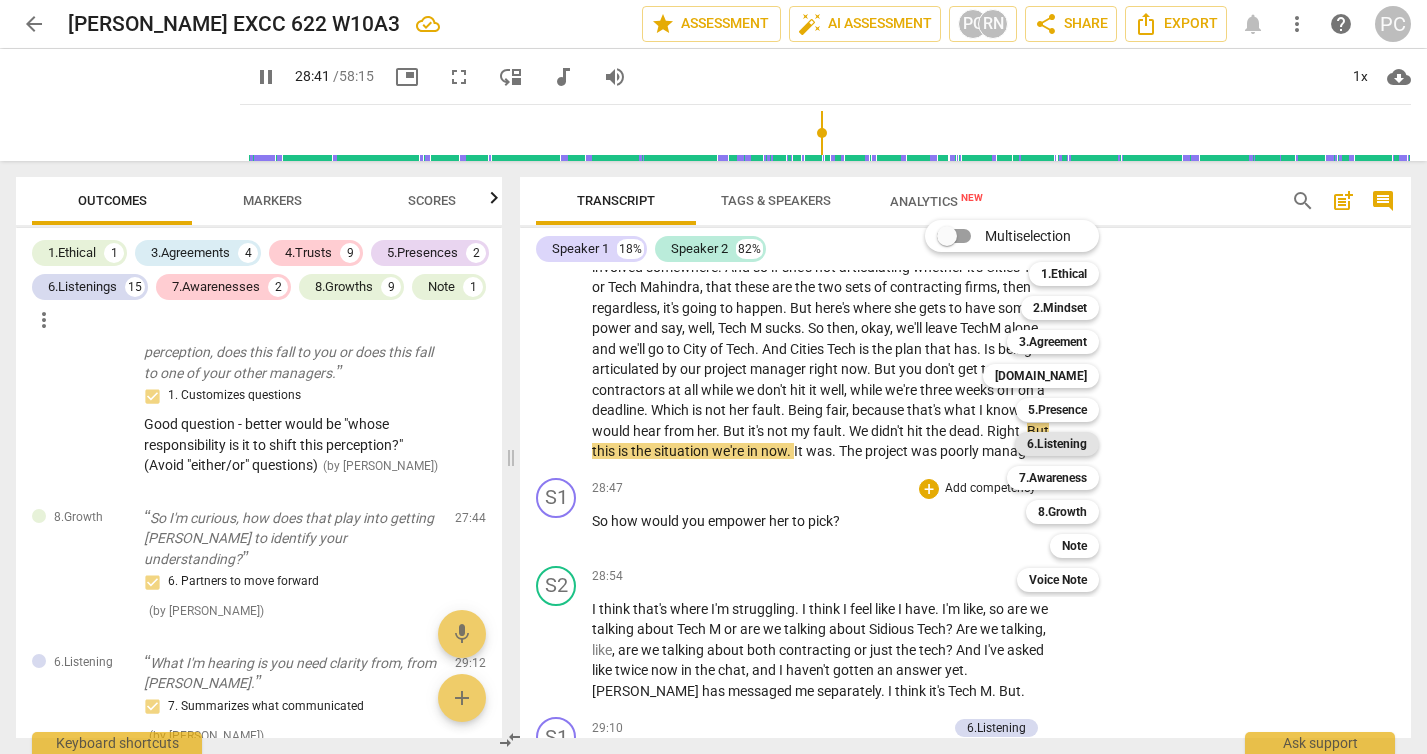 click on "6.Listening" at bounding box center [1057, 444] 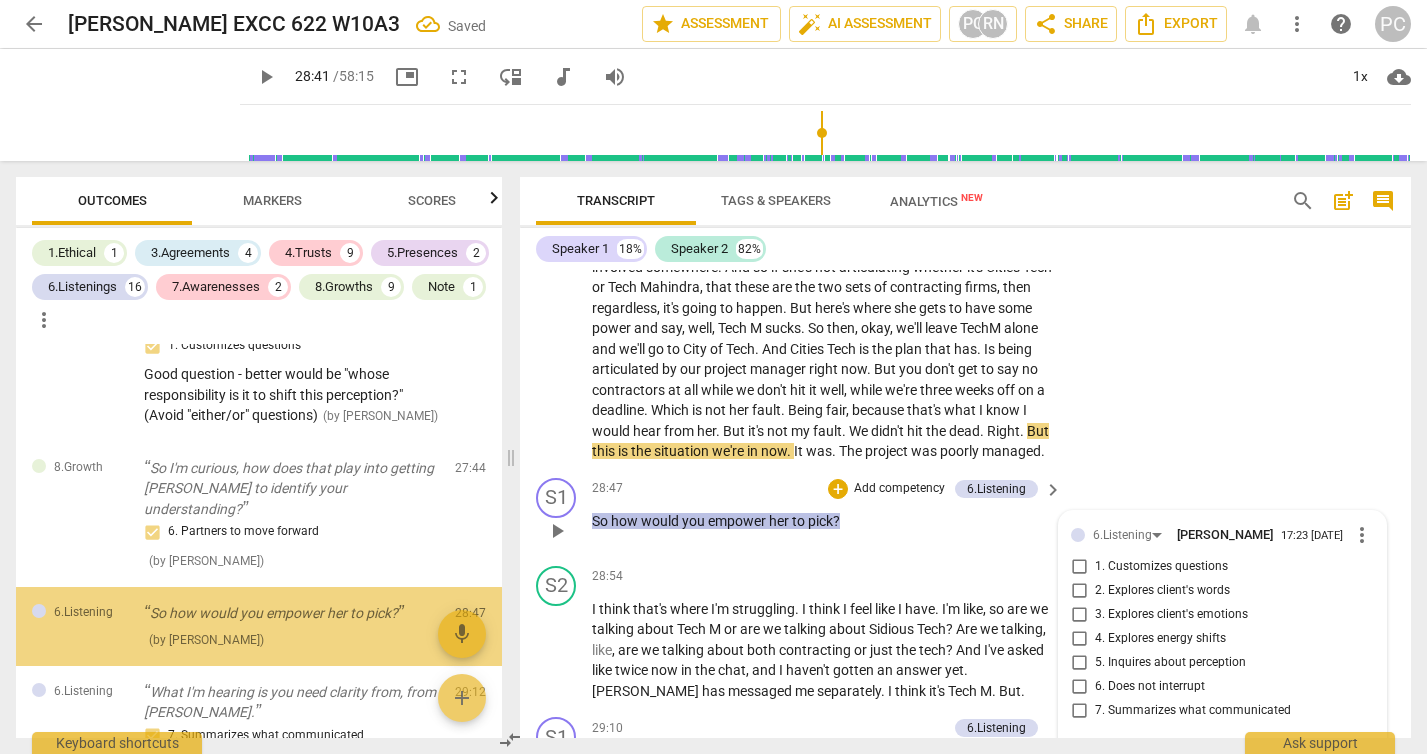scroll, scrollTop: 3454, scrollLeft: 0, axis: vertical 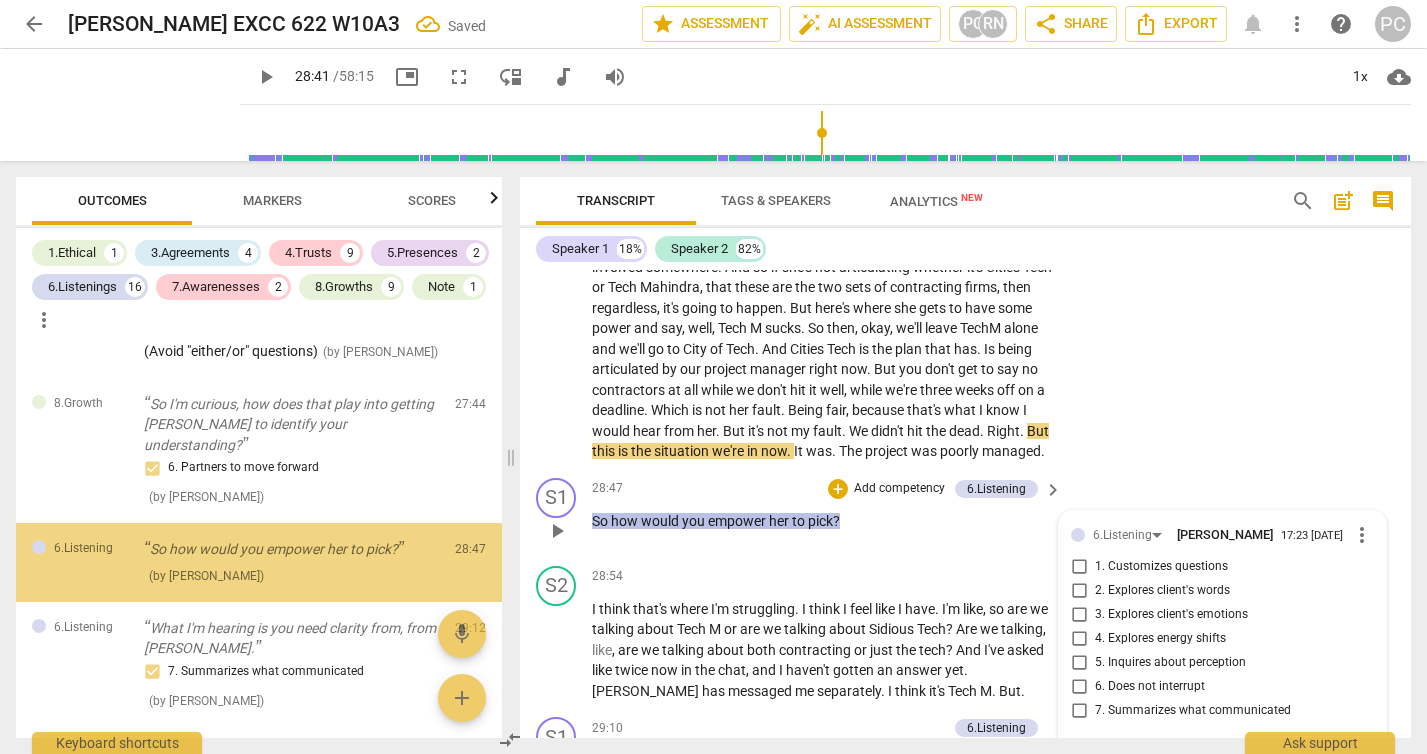 click on "1. Customizes questions" at bounding box center (1079, 567) 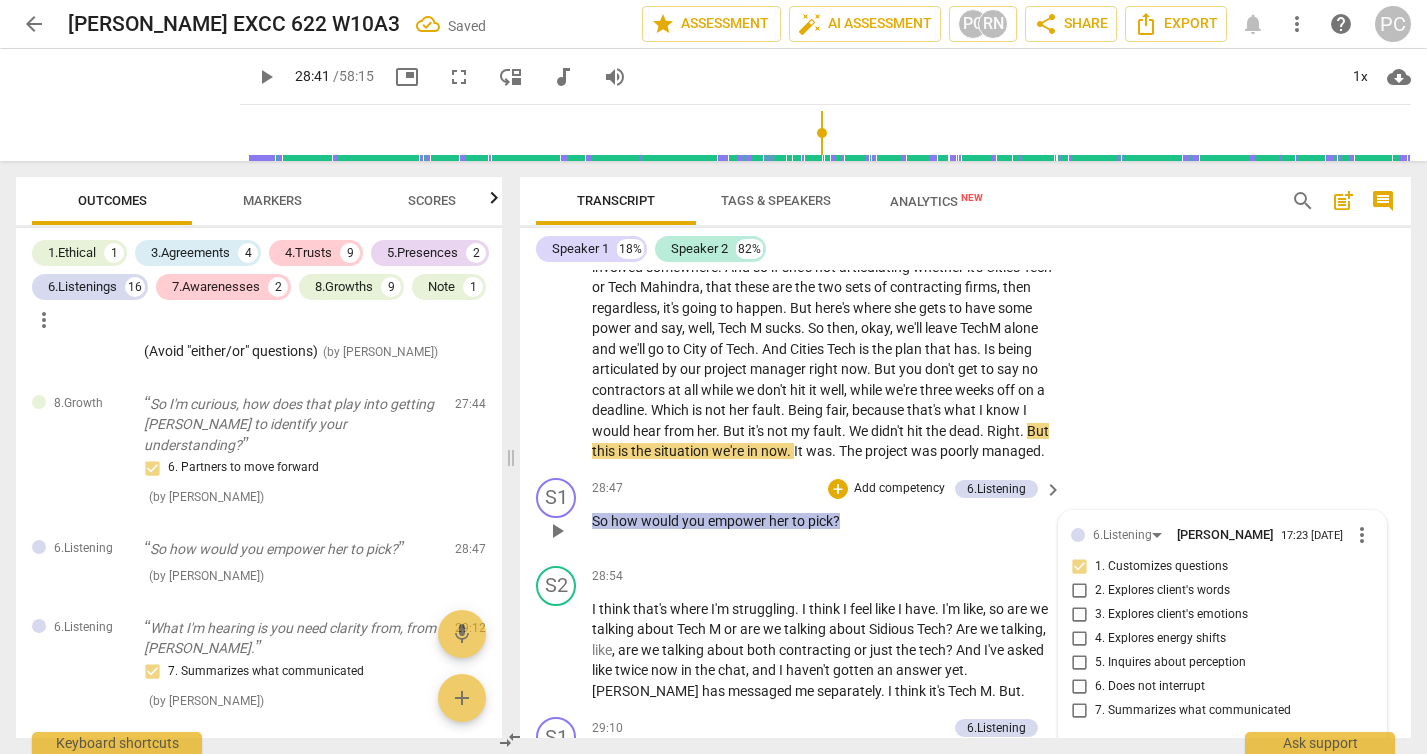 click on "play_arrow" at bounding box center [557, 531] 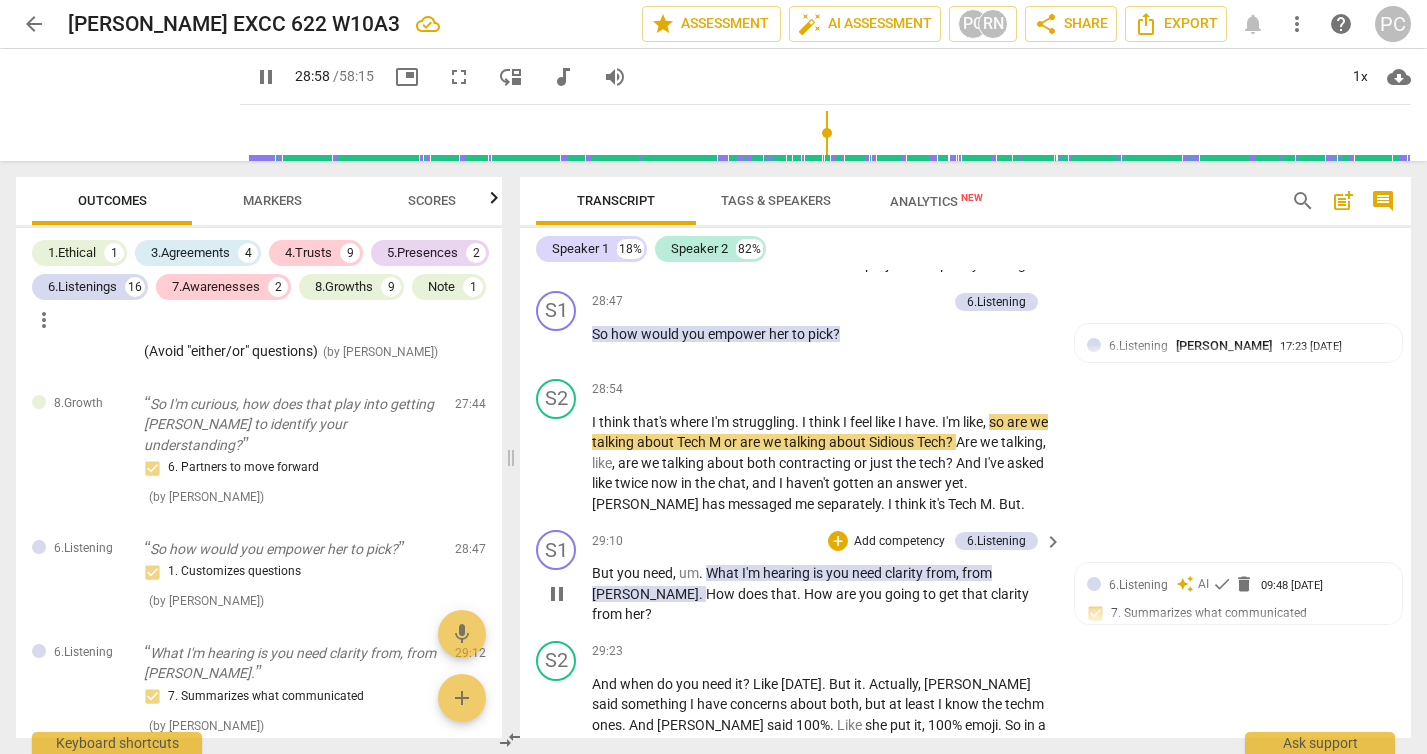 scroll, scrollTop: 10789, scrollLeft: 0, axis: vertical 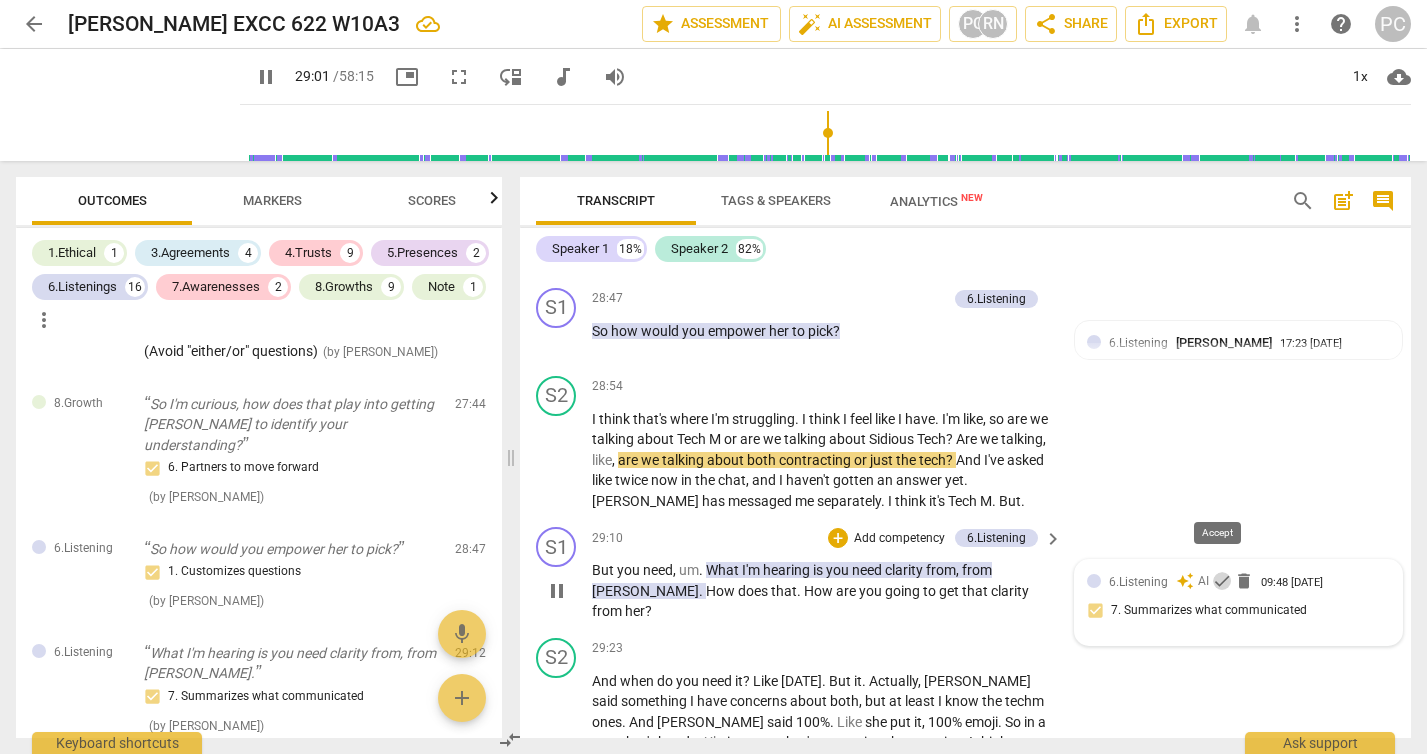 click on "check" at bounding box center [1222, 581] 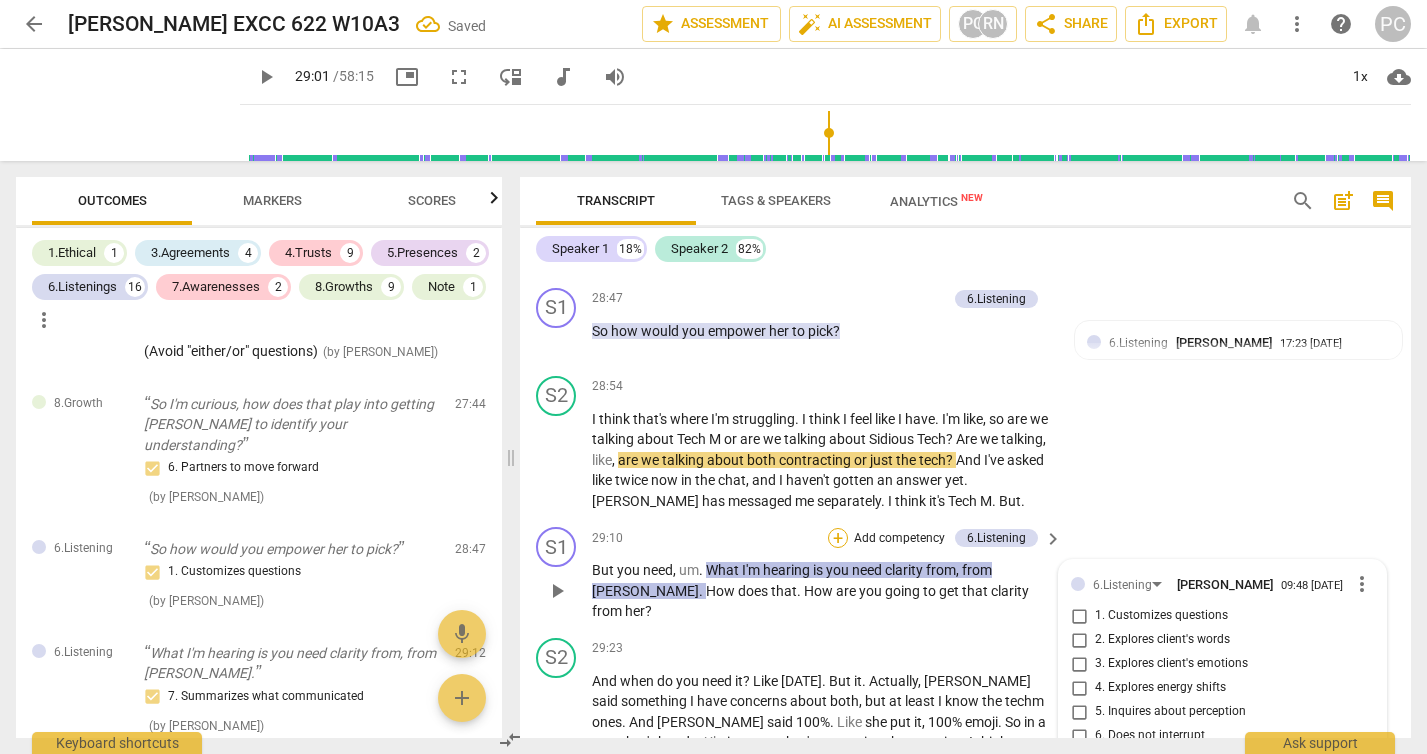 click on "+" at bounding box center (838, 538) 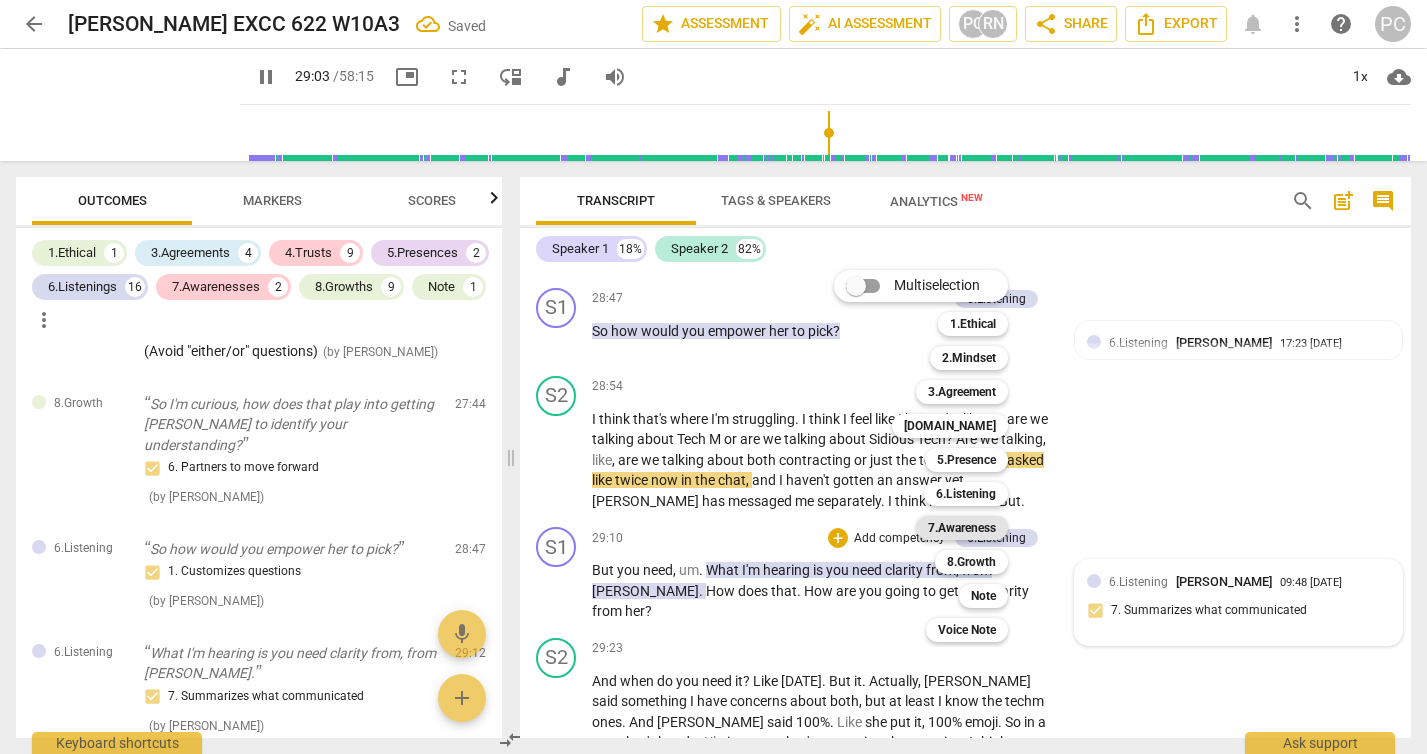 click on "7.Awareness" at bounding box center (962, 528) 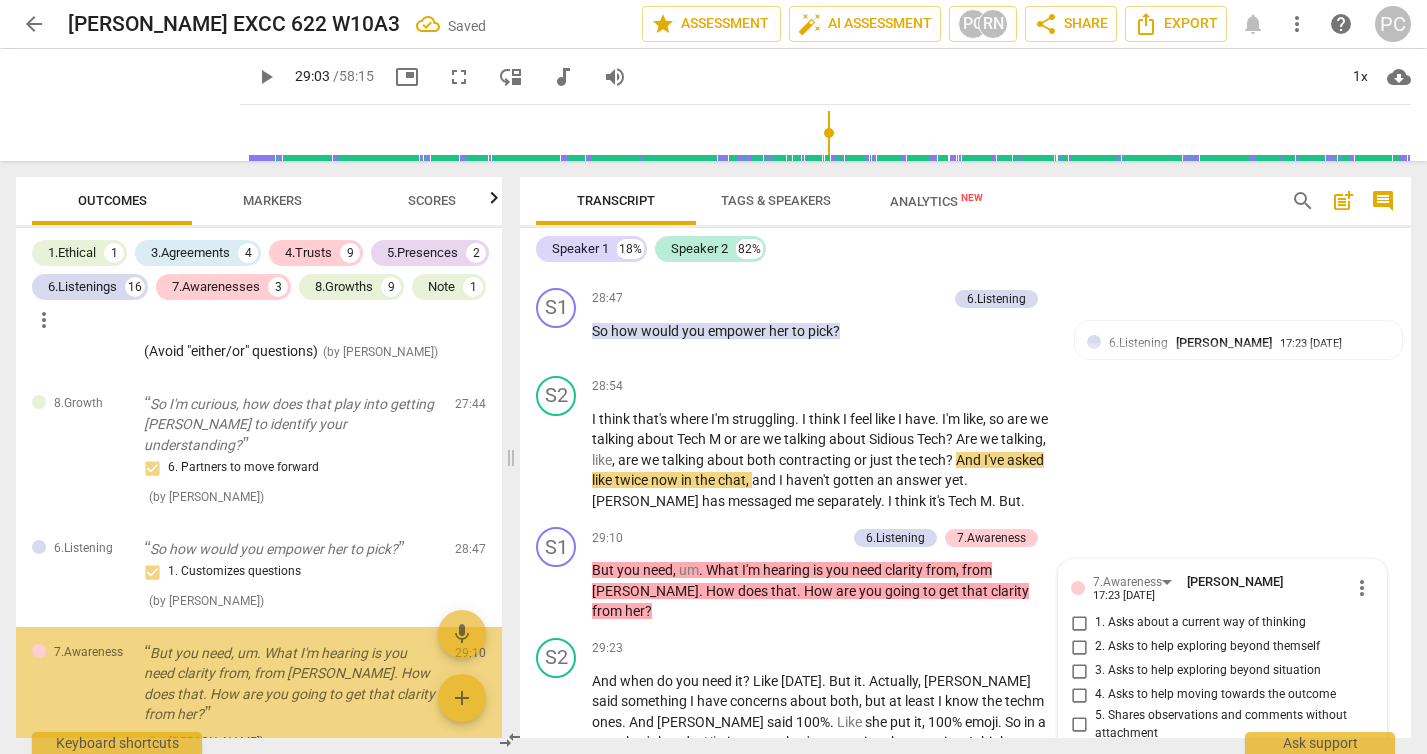 scroll, scrollTop: 11051, scrollLeft: 0, axis: vertical 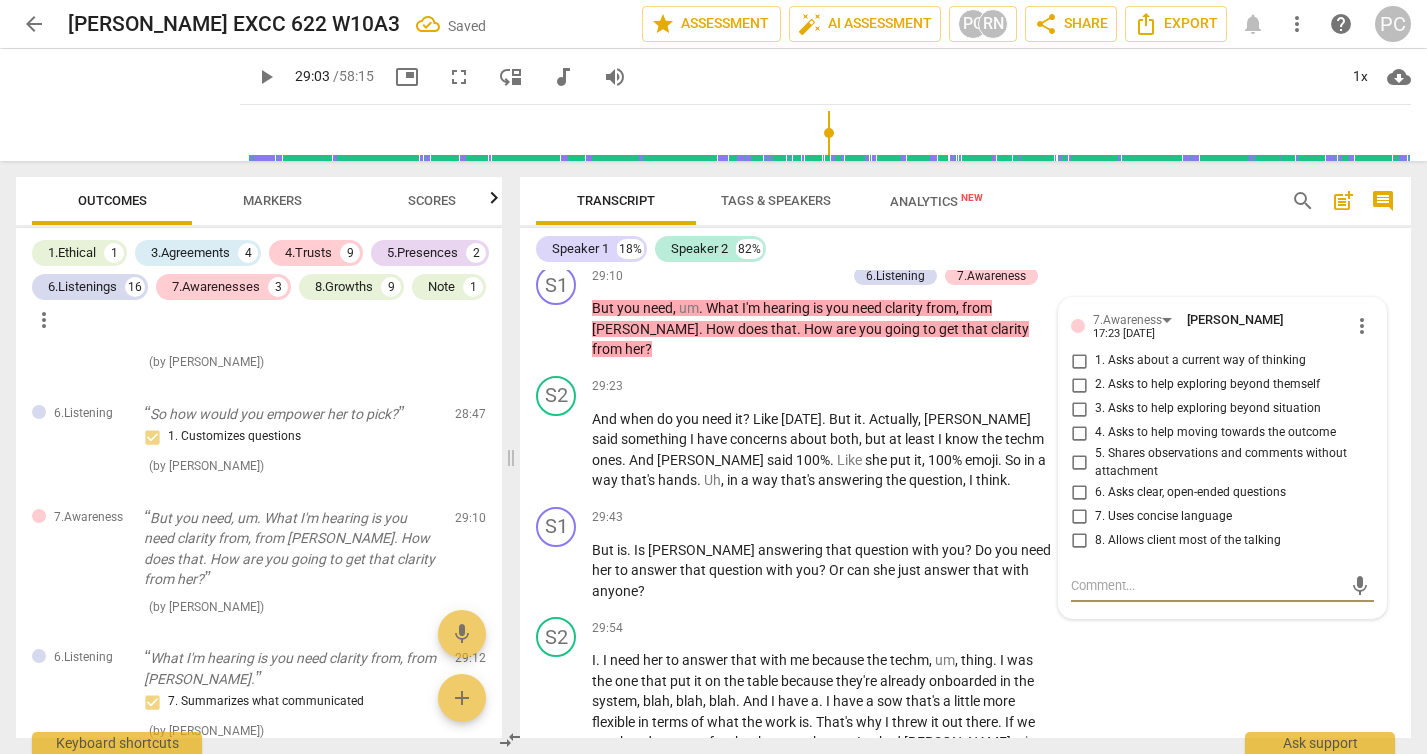 click on "1. Asks about a current way of thinking" at bounding box center [1079, 361] 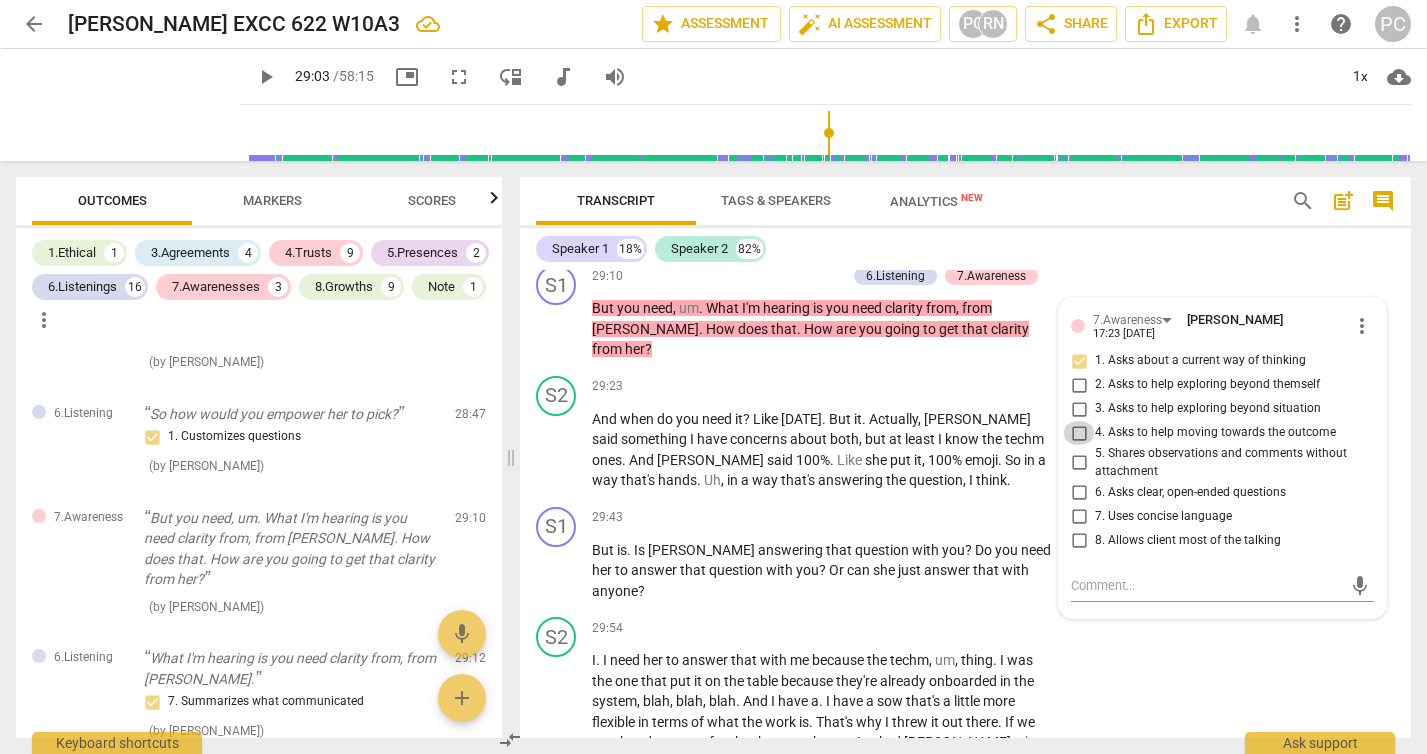 click on "4. Asks to help moving towards the outcome" at bounding box center [1079, 433] 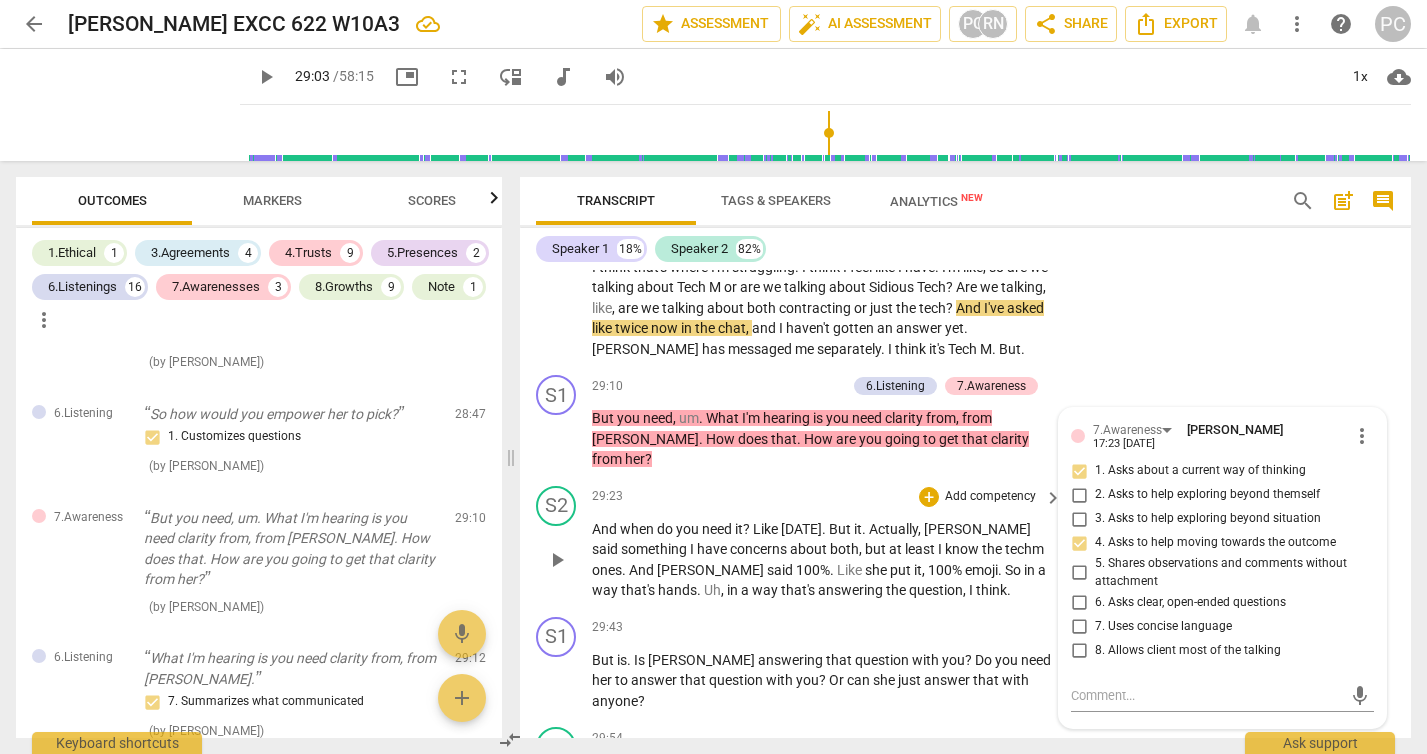 scroll, scrollTop: 10924, scrollLeft: 0, axis: vertical 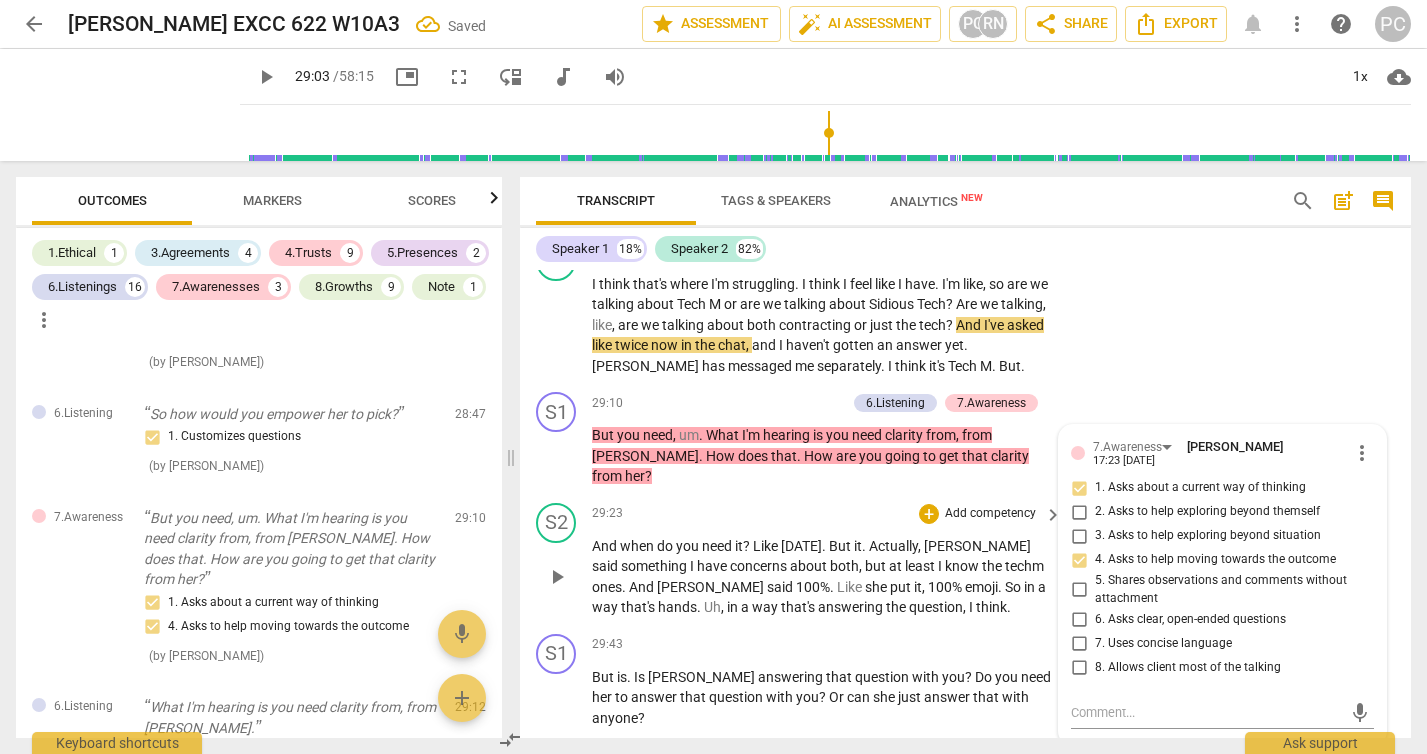 click on "play_arrow" at bounding box center (557, 577) 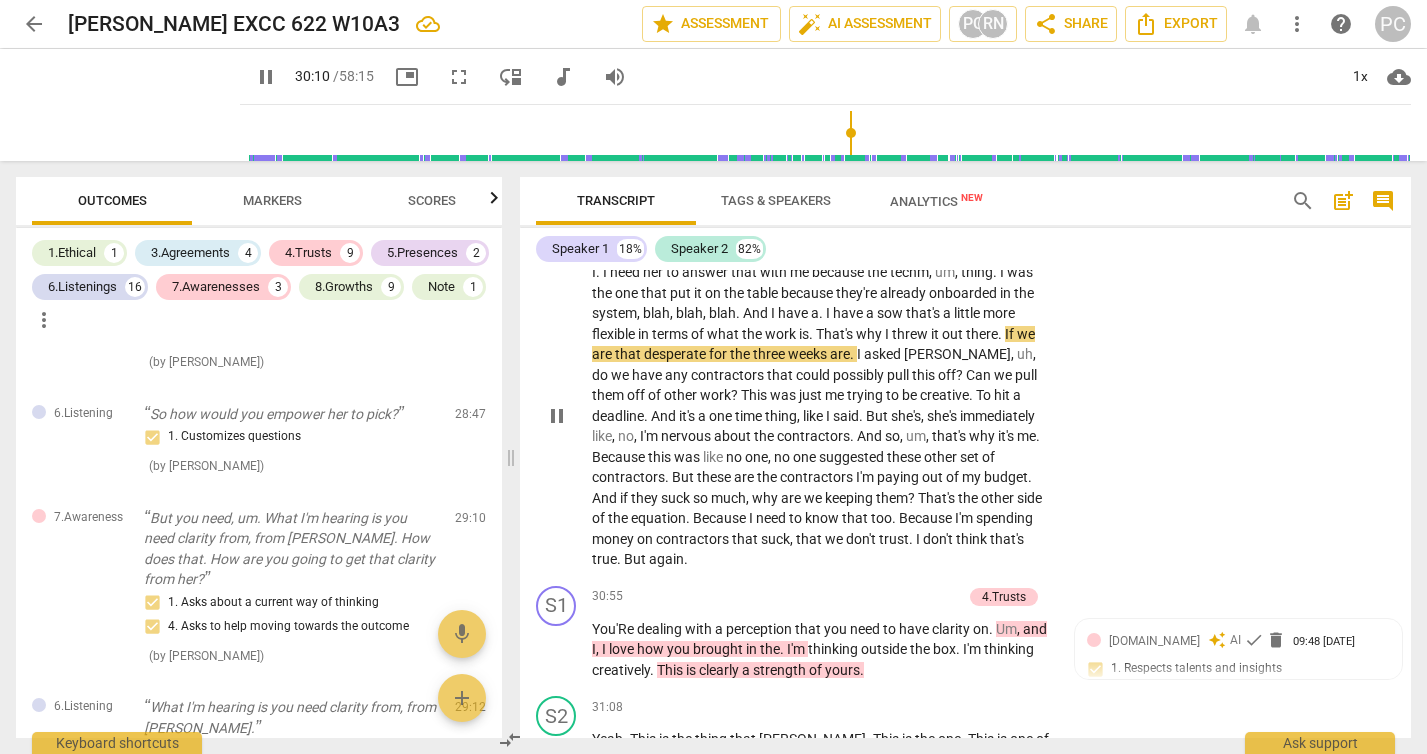 scroll, scrollTop: 11444, scrollLeft: 0, axis: vertical 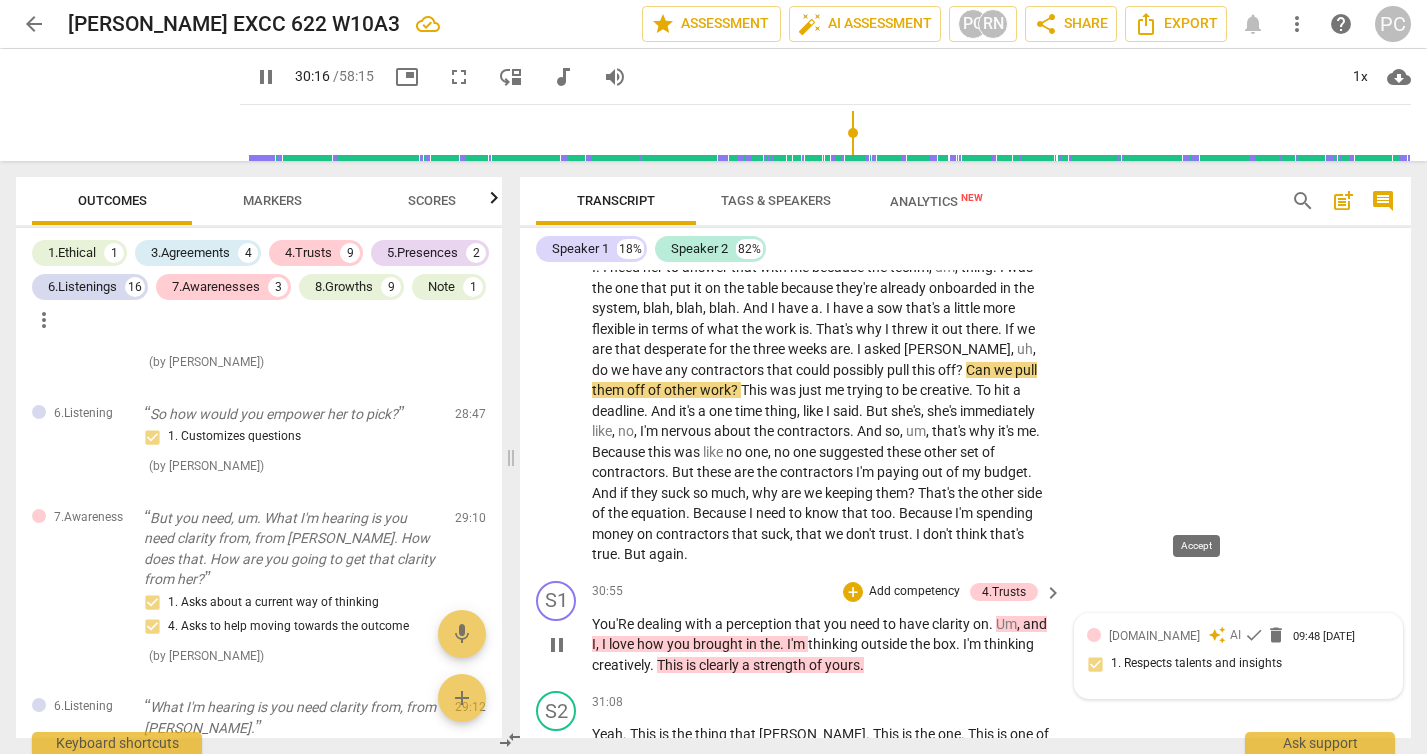 click on "check" at bounding box center [1254, 635] 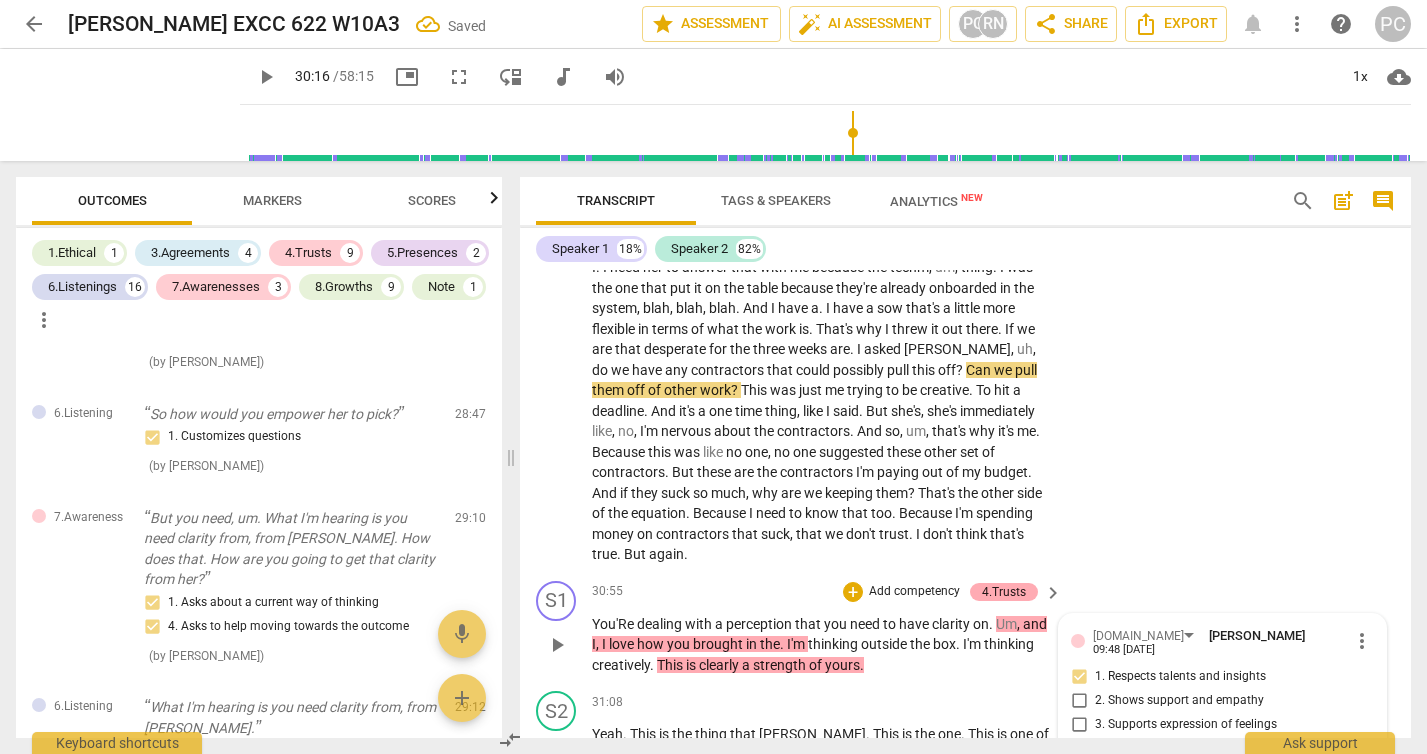 click on "4.Trusts" at bounding box center (1004, 592) 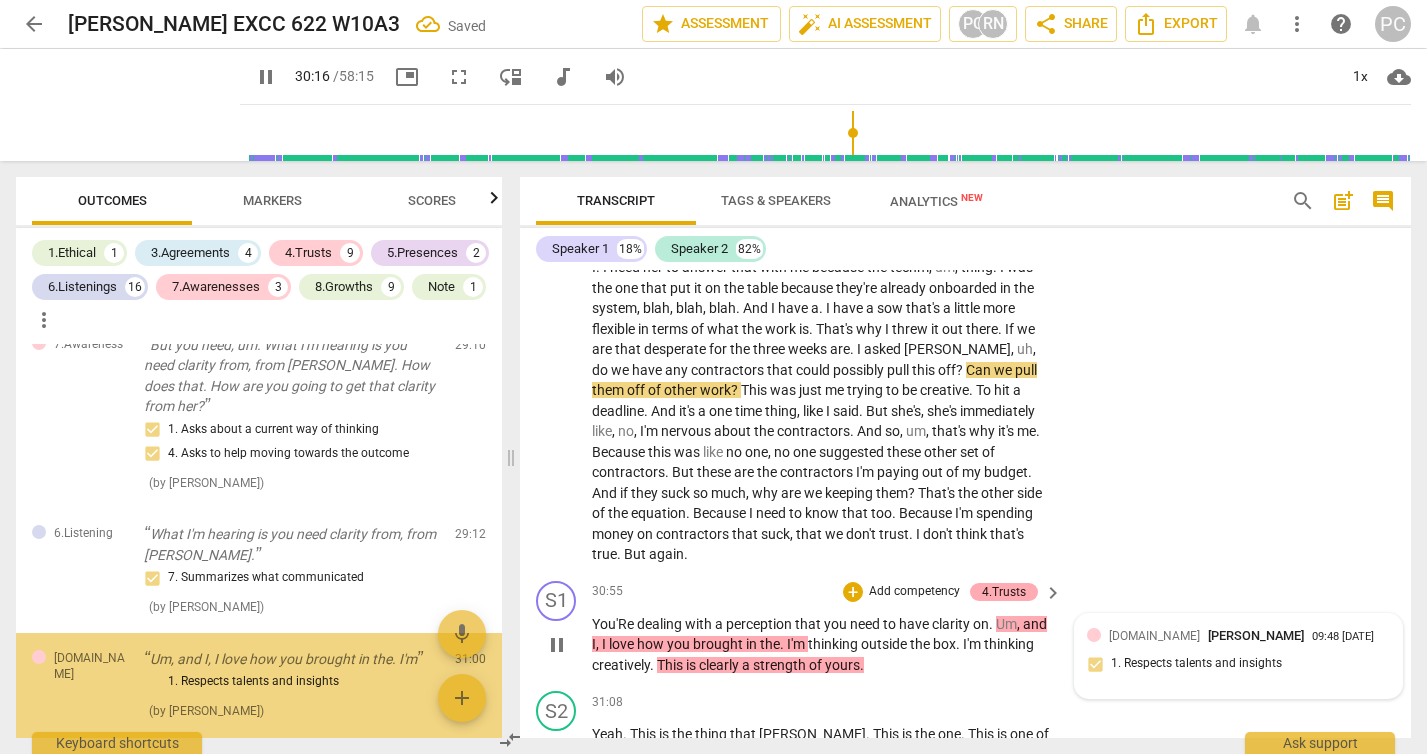 scroll, scrollTop: 3989, scrollLeft: 0, axis: vertical 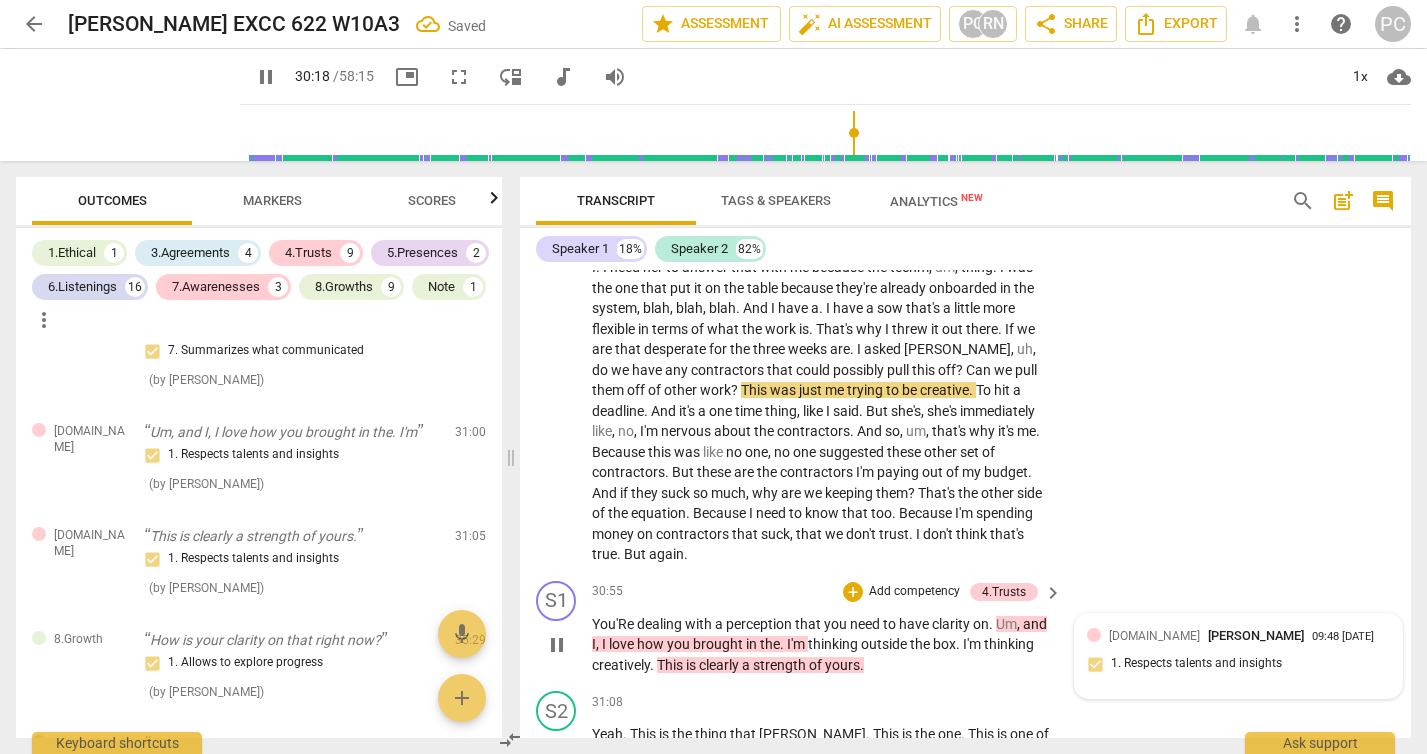 click on "in" at bounding box center (753, 644) 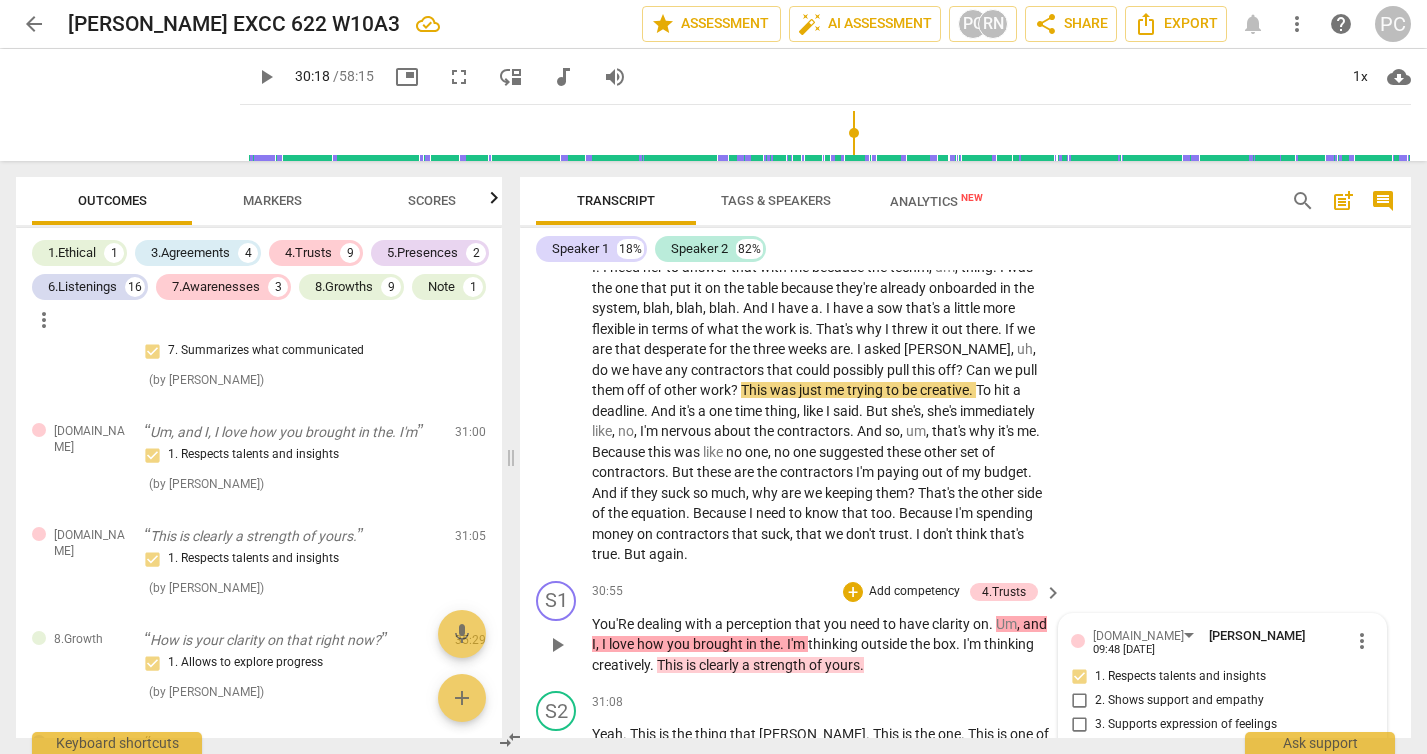 click on "yours" at bounding box center (842, 665) 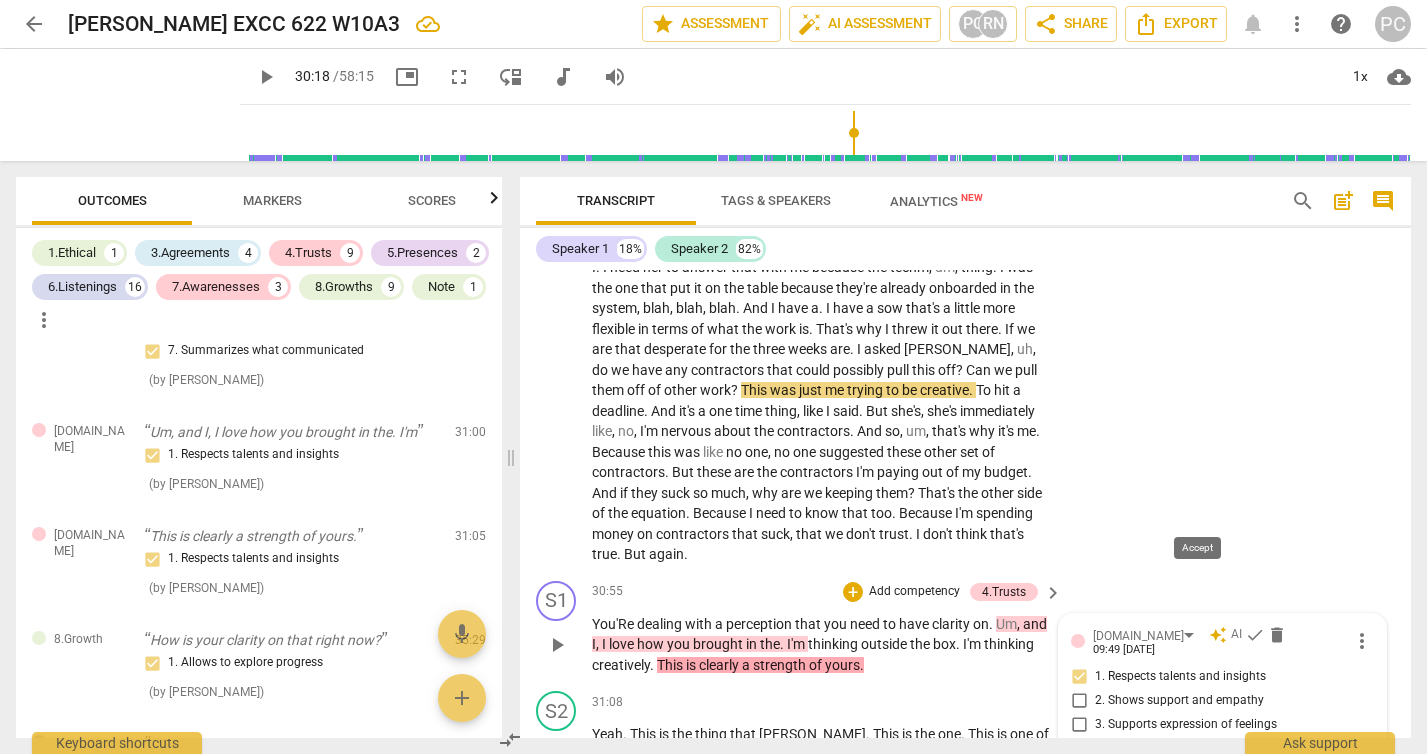 click on "check" at bounding box center [1255, 635] 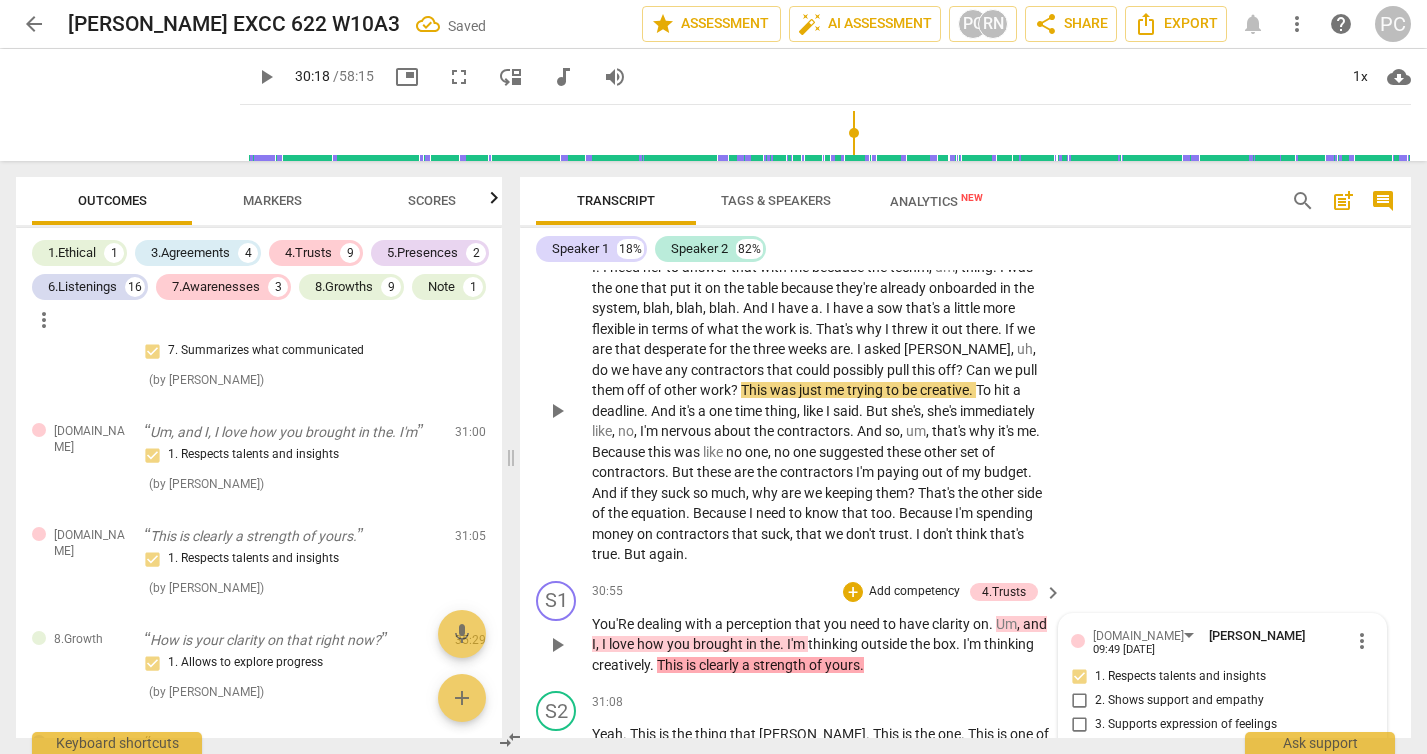 click on "S2 play_arrow pause 29:54 + Add competency keyboard_arrow_right I .   I   need   her   to   answer   that   with   me   because   the   techm ,   um ,   thing .   I   was   the   one   that   put   it   on   the   table   because   they're   already   onboarded   in   the   system ,   blah ,   blah ,   blah .   And   I   have   a .   I   have   a   sow   that's   a   little   more   flexible   in   terms   of   what   the   work   is .   That's   why   I   threw   it   out   there .   If   we   are   that   desperate   for   the   three   weeks   are .   I   asked   [PERSON_NAME] ,   uh ,   do   we   have   any   contractors   that   could   possibly   pull   this   off ?   Can   we   pull   them   off   of   other   work ?   This   was   just   me   trying   to   be   creative .   To   hit   a   deadline .   And   it's   a   one   time   thing ,   like   I   said .   But   she's ,   she's   immediately   like ,   no ,   I'm   nervous   about   the   contractors .   And   so ,   um ,   that's   why   it's   me ." at bounding box center [965, 394] 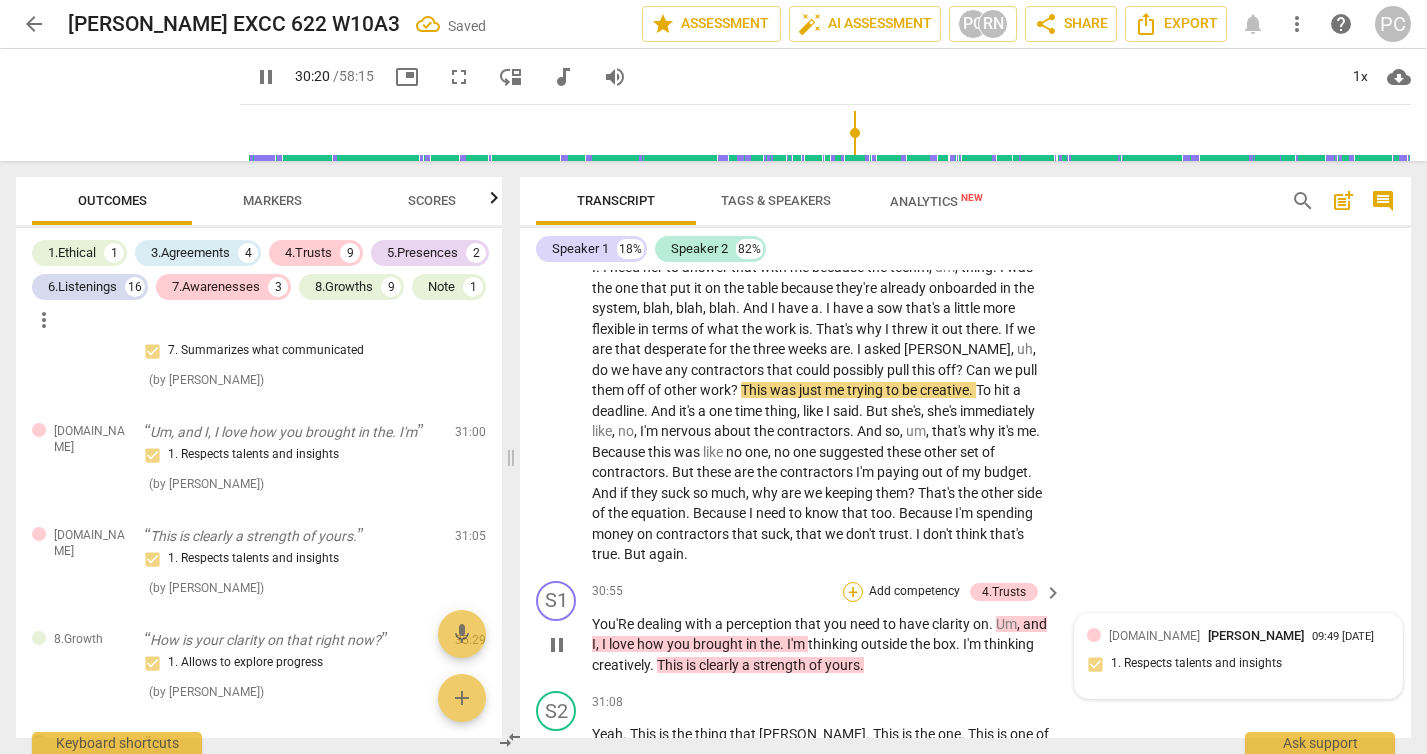click on "+" at bounding box center [853, 592] 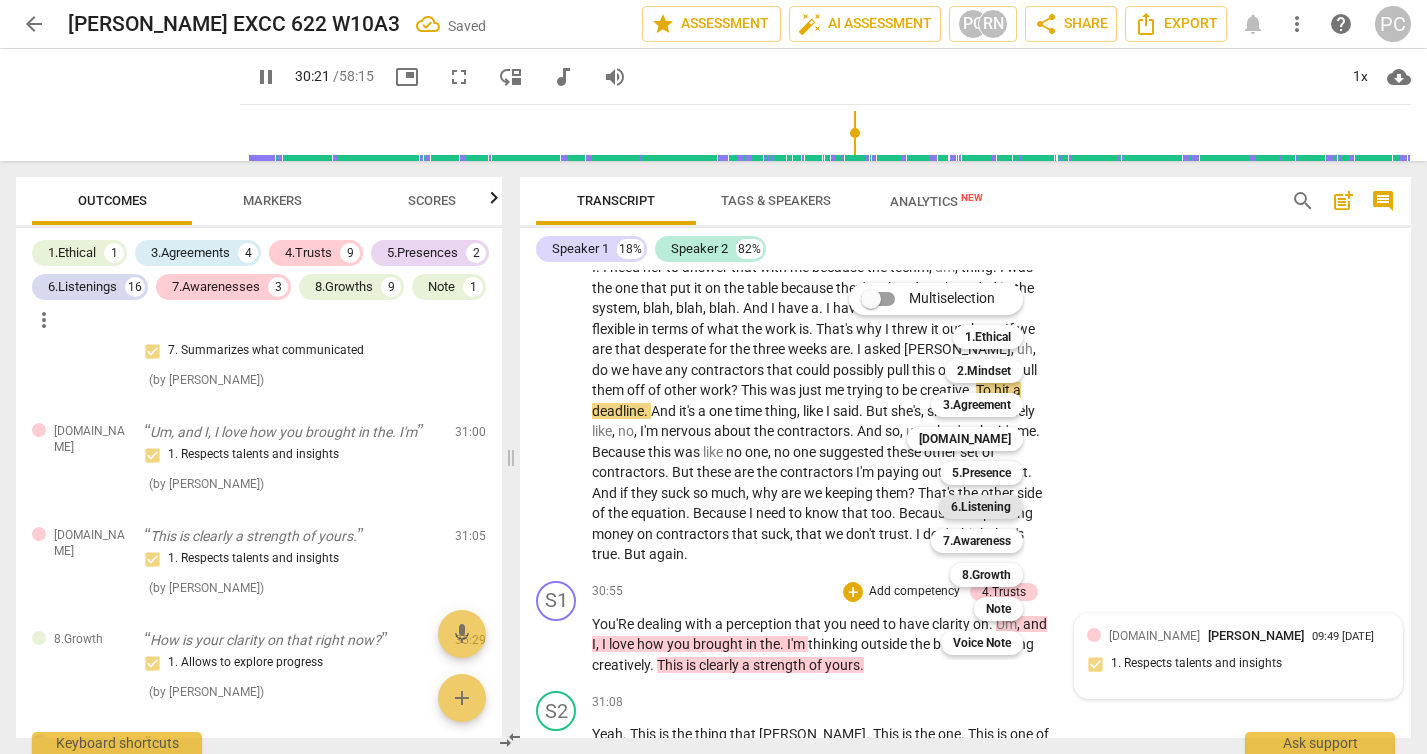 click on "6.Listening" at bounding box center (981, 507) 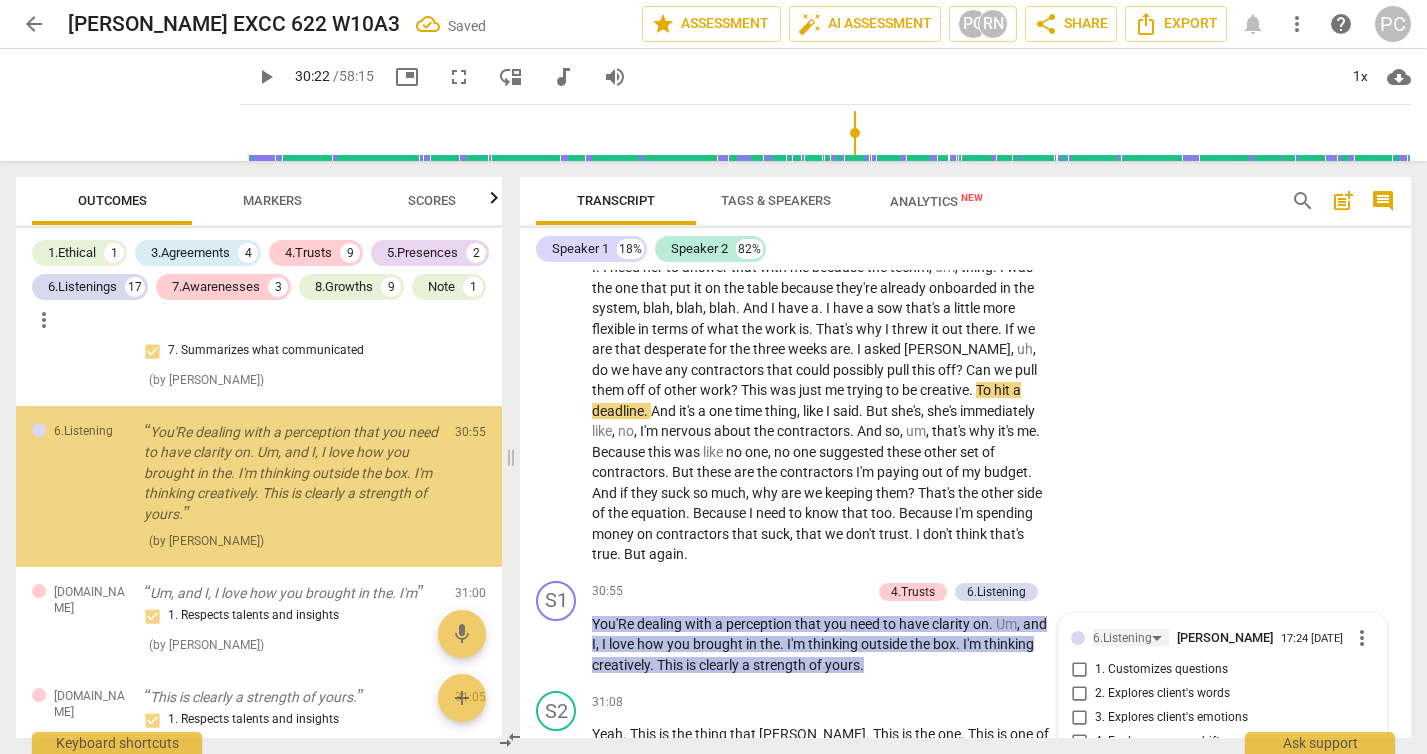 scroll, scrollTop: 11449, scrollLeft: 0, axis: vertical 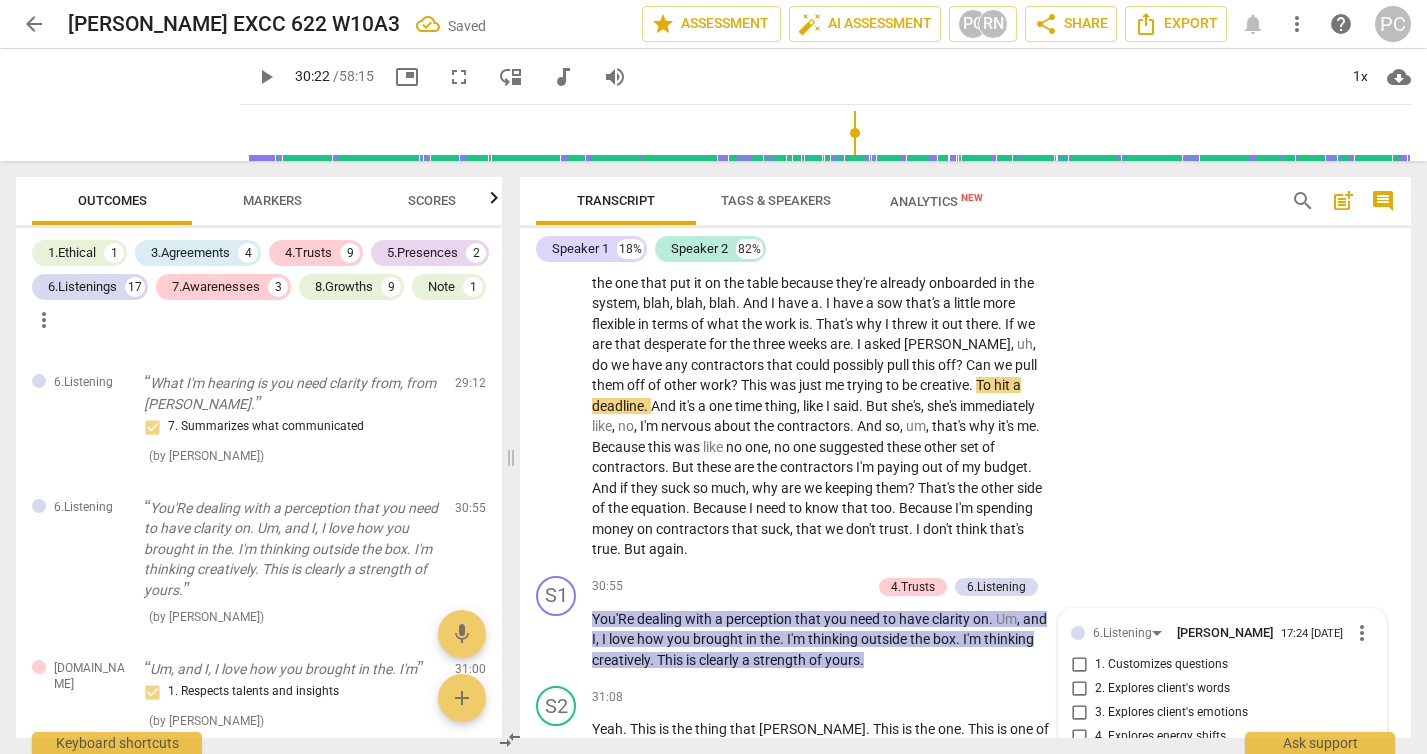 click on "7. Summarizes what communicated" at bounding box center (1079, 809) 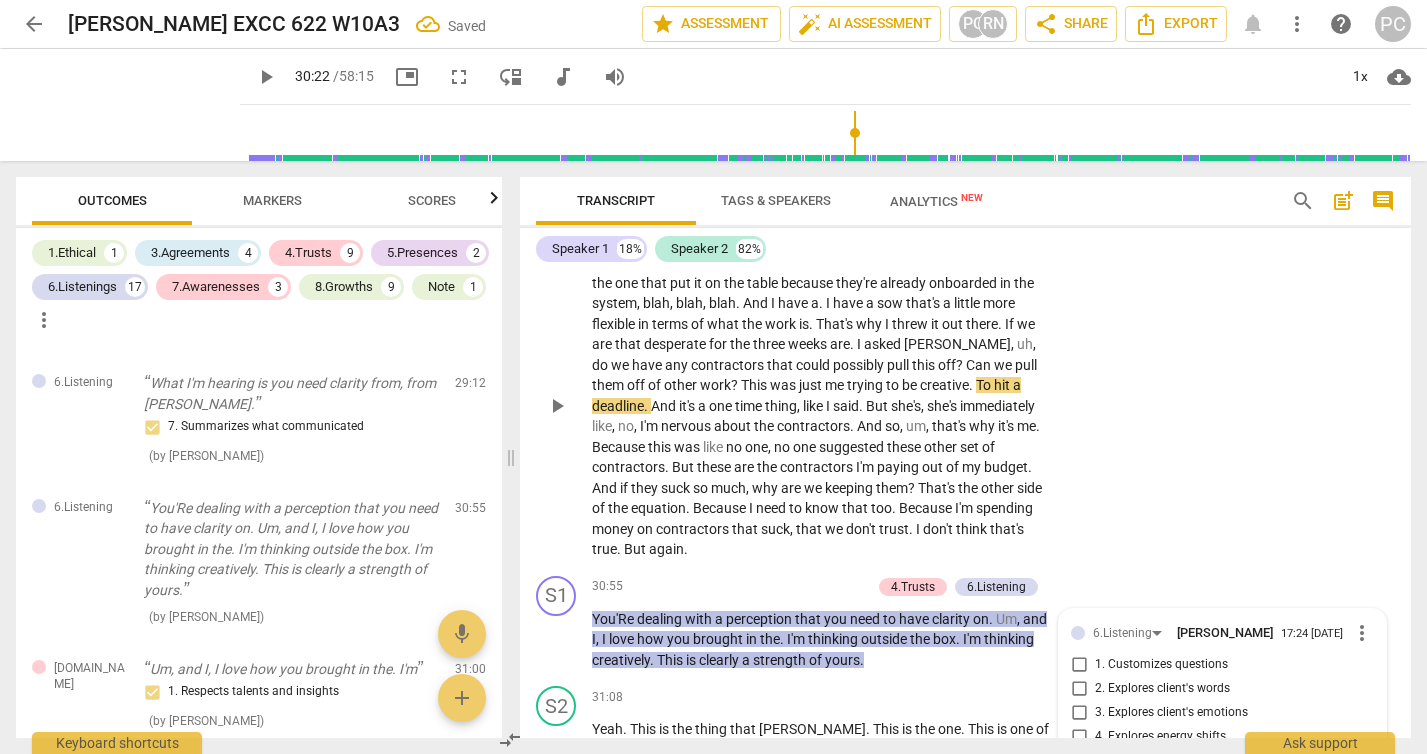 click on "S2 play_arrow pause 29:54 + Add competency keyboard_arrow_right I .   I   need   her   to   answer   that   with   me   because   the   techm ,   um ,   thing .   I   was   the   one   that   put   it   on   the   table   because   they're   already   onboarded   in   the   system ,   blah ,   blah ,   blah .   And   I   have   a .   I   have   a   sow   that's   a   little   more   flexible   in   terms   of   what   the   work   is .   That's   why   I   threw   it   out   there .   If   we   are   that   desperate   for   the   three   weeks   are .   I   asked   [PERSON_NAME] ,   uh ,   do   we   have   any   contractors   that   could   possibly   pull   this   off ?   Can   we   pull   them   off   of   other   work ?   This   was   just   me   trying   to   be   creative .   To   hit   a   deadline .   And   it's   a   one   time   thing ,   like   I   said .   But   she's ,   she's   immediately   like ,   no ,   I'm   nervous   about   the   contractors .   And   so ,   um ,   that's   why   it's   me ." at bounding box center (965, 389) 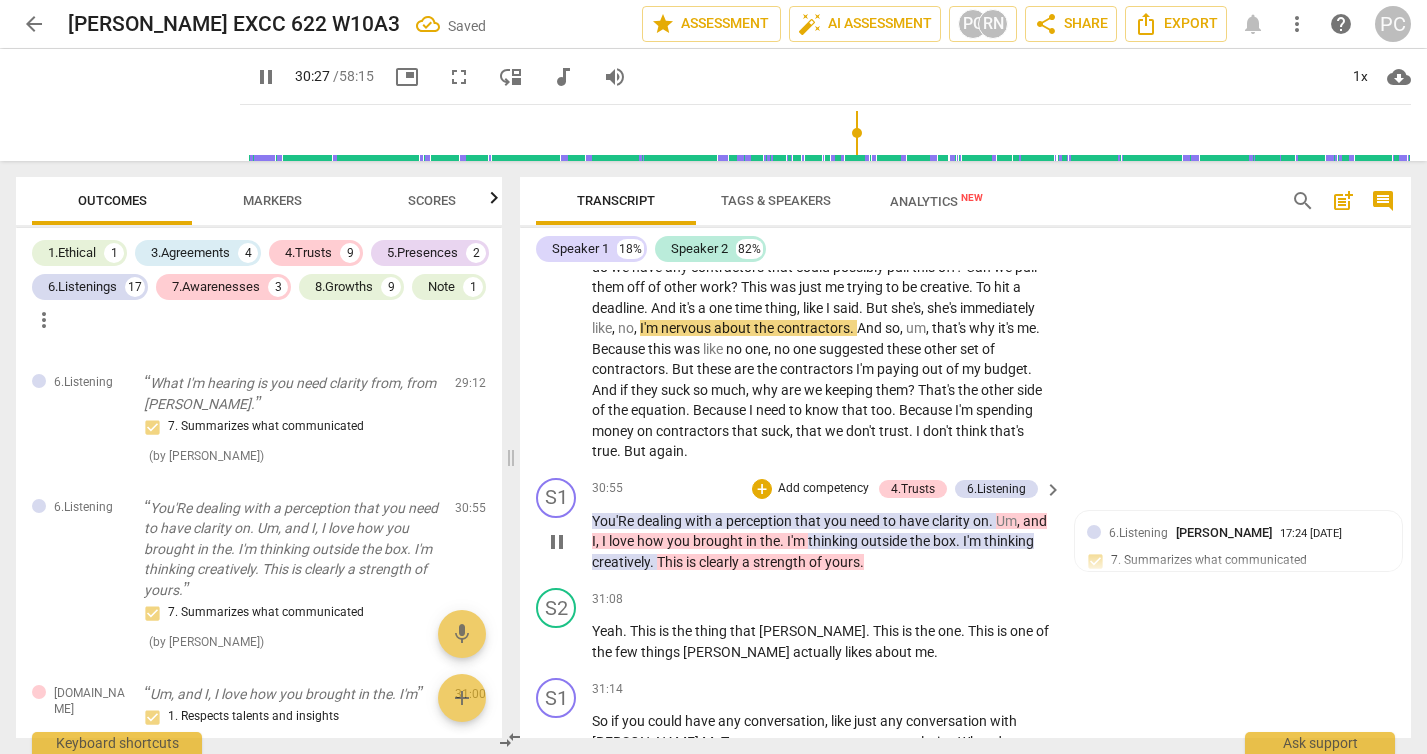 scroll, scrollTop: 11550, scrollLeft: 0, axis: vertical 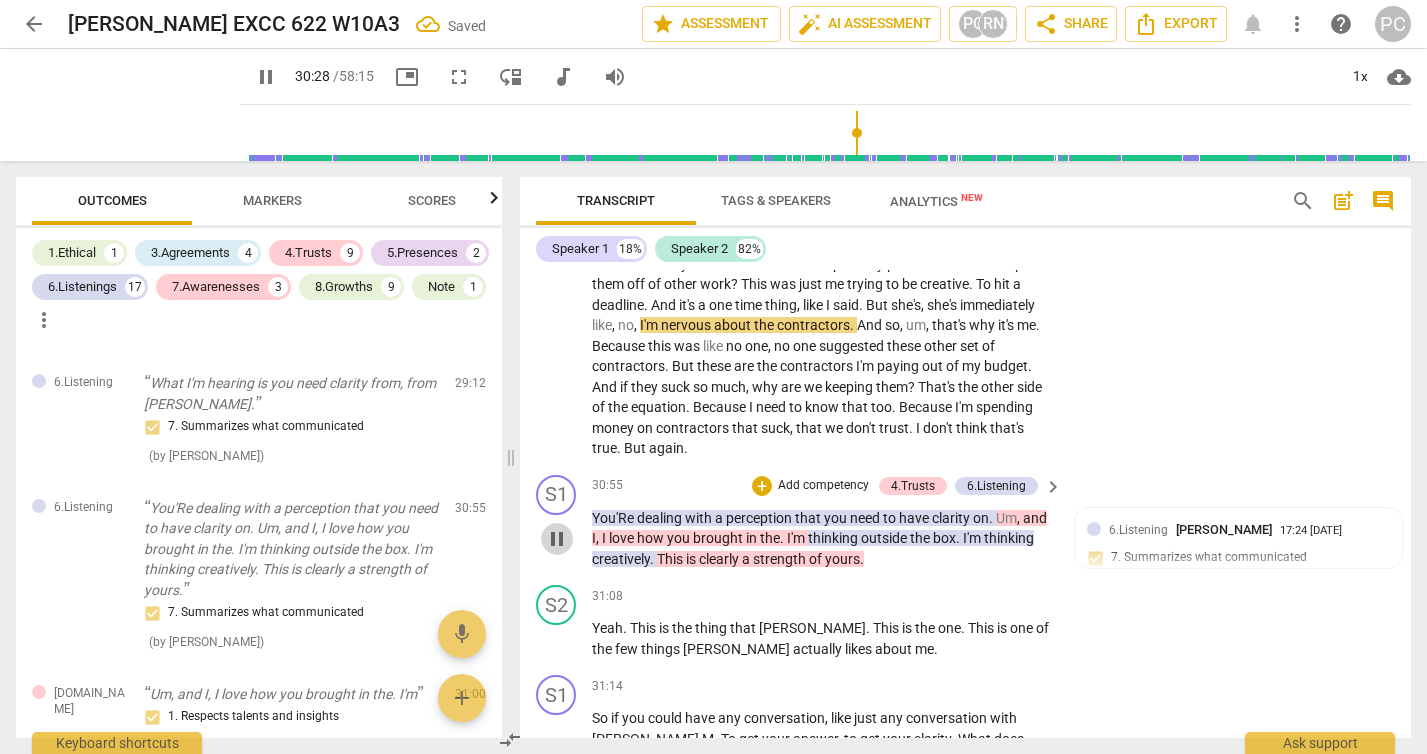 click on "pause" at bounding box center (557, 539) 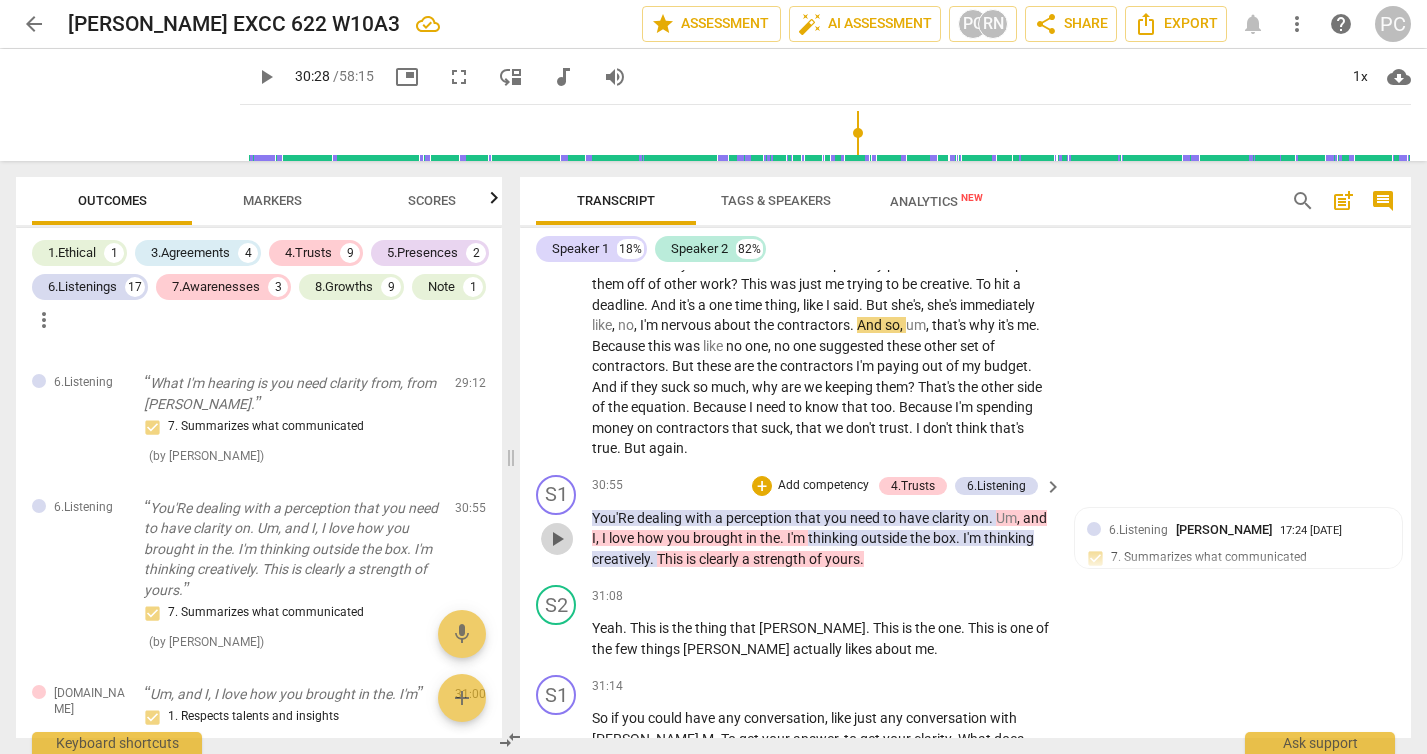 click on "play_arrow" at bounding box center [557, 539] 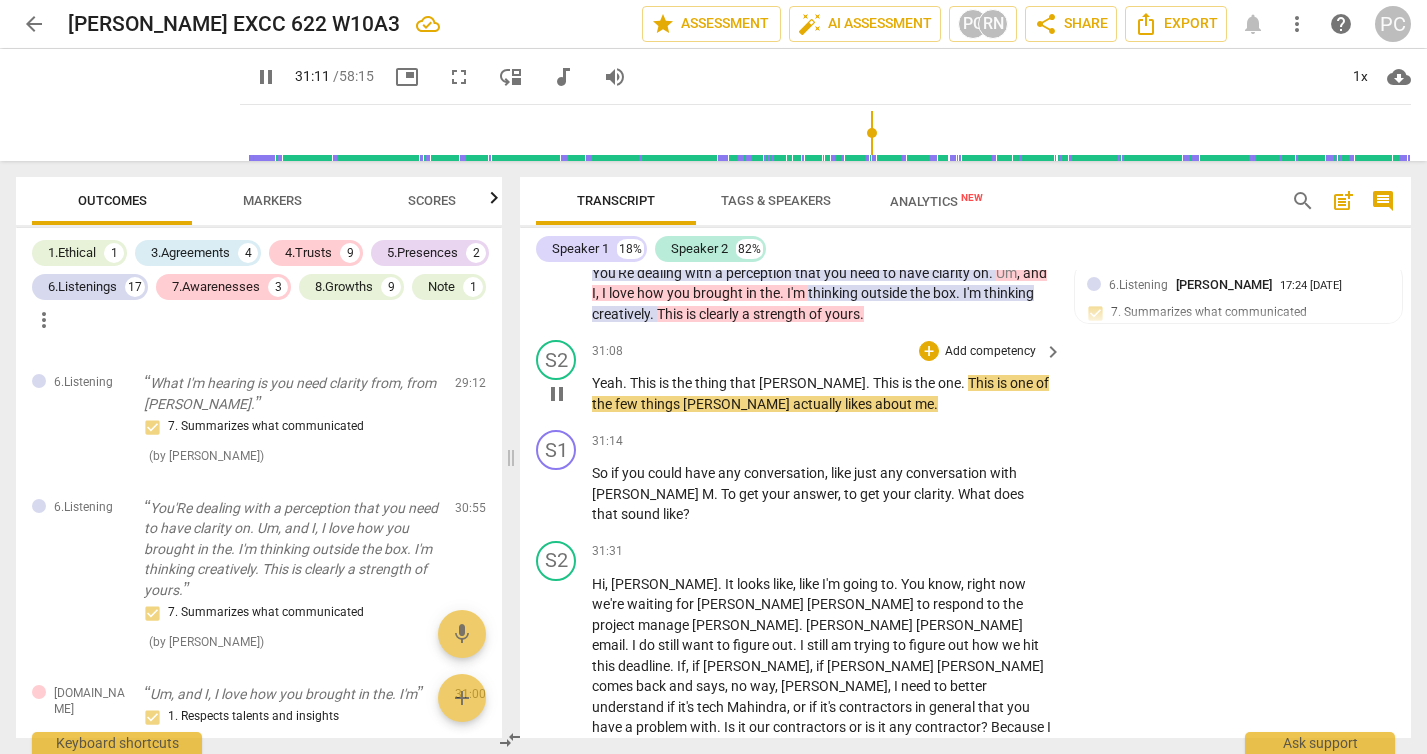scroll, scrollTop: 11800, scrollLeft: 0, axis: vertical 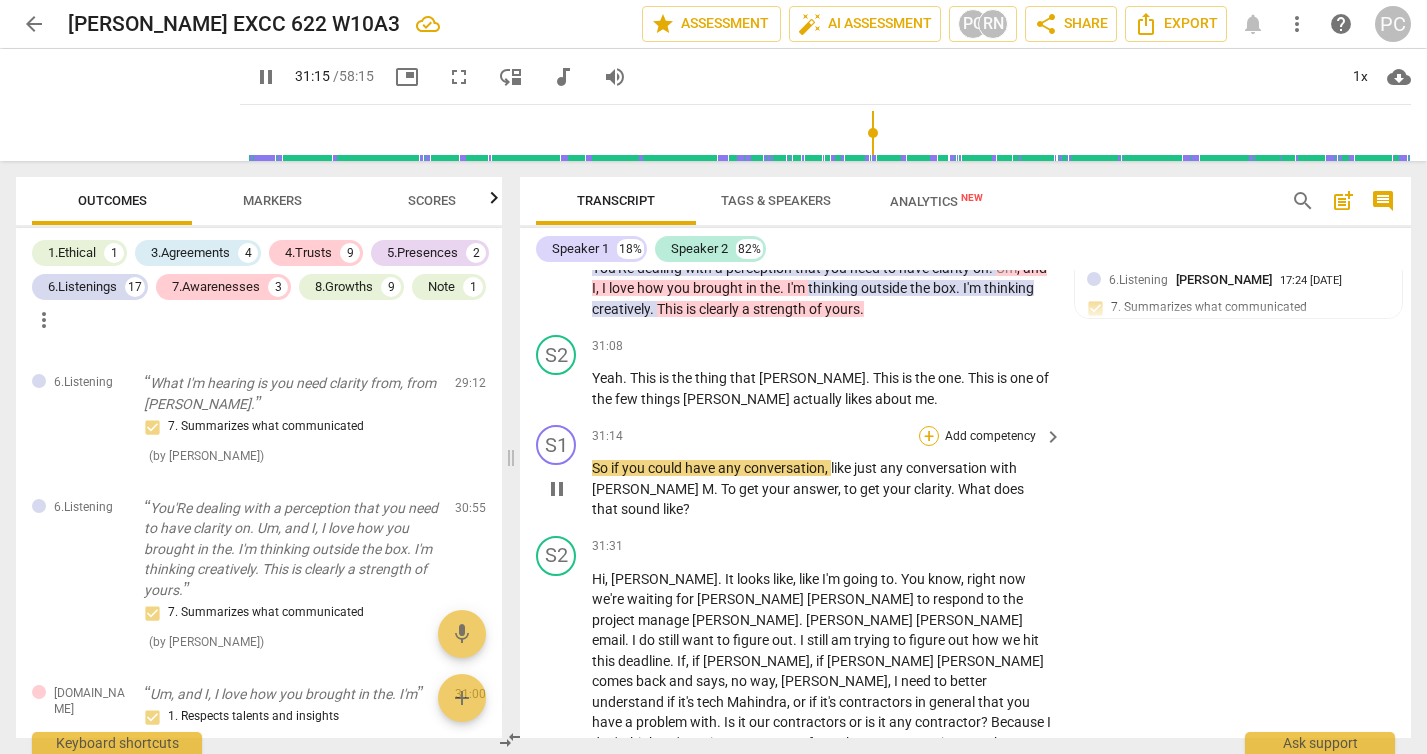 click on "+" at bounding box center [929, 436] 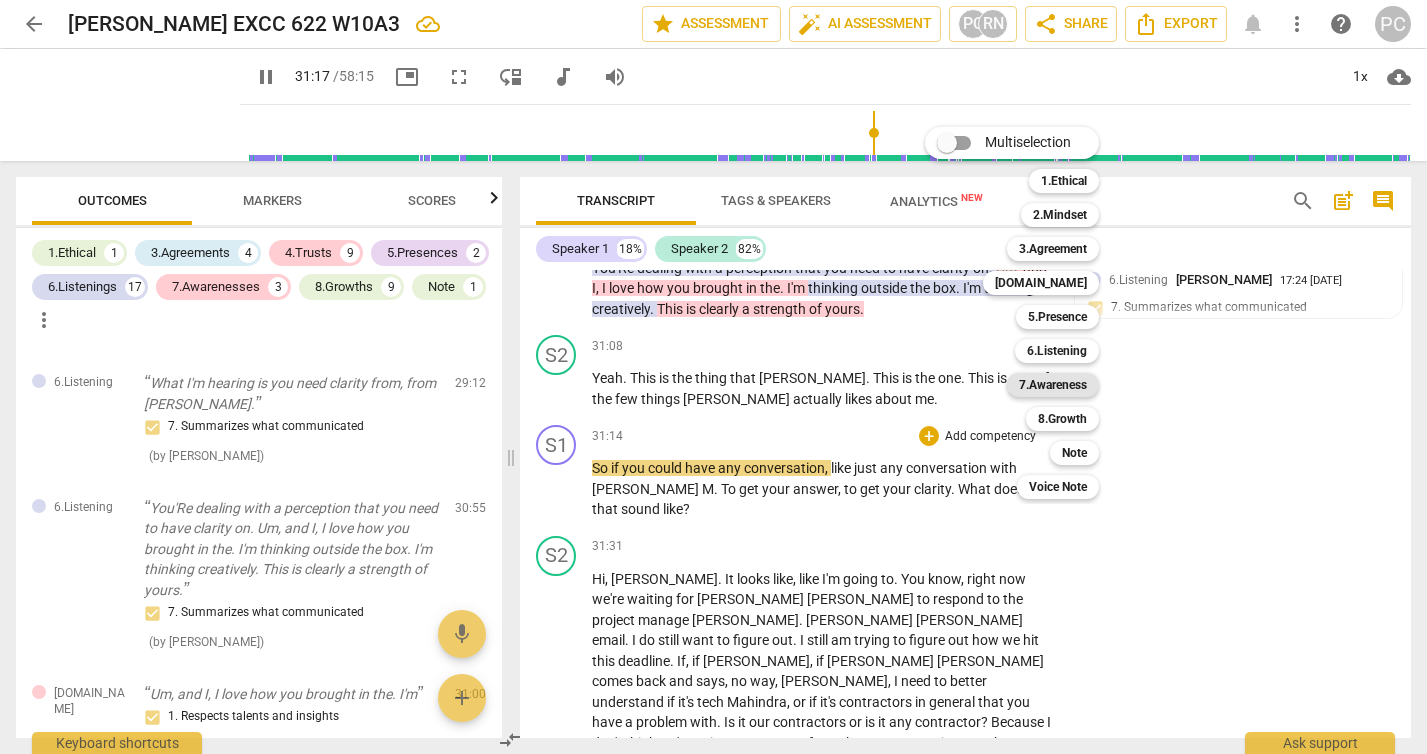 click on "7.Awareness" at bounding box center [1053, 385] 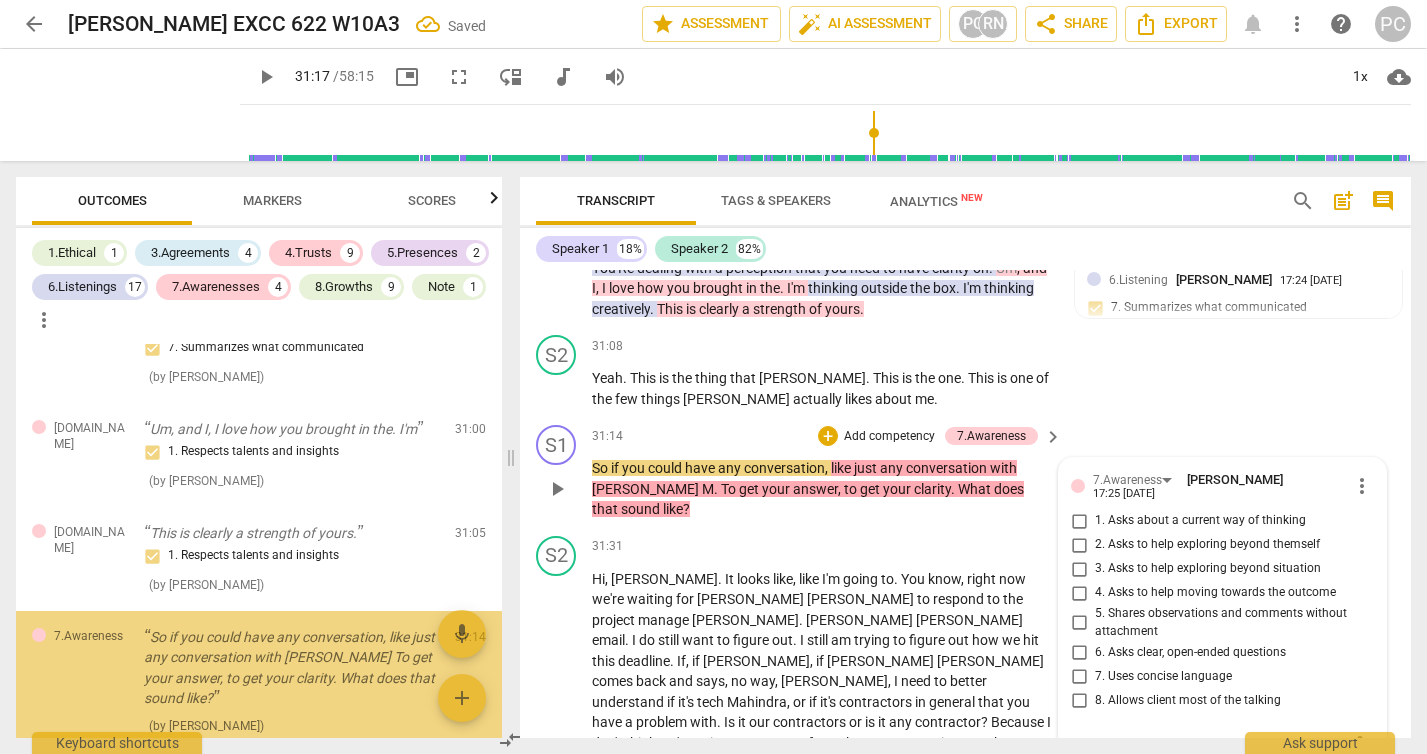 scroll, scrollTop: 4297, scrollLeft: 0, axis: vertical 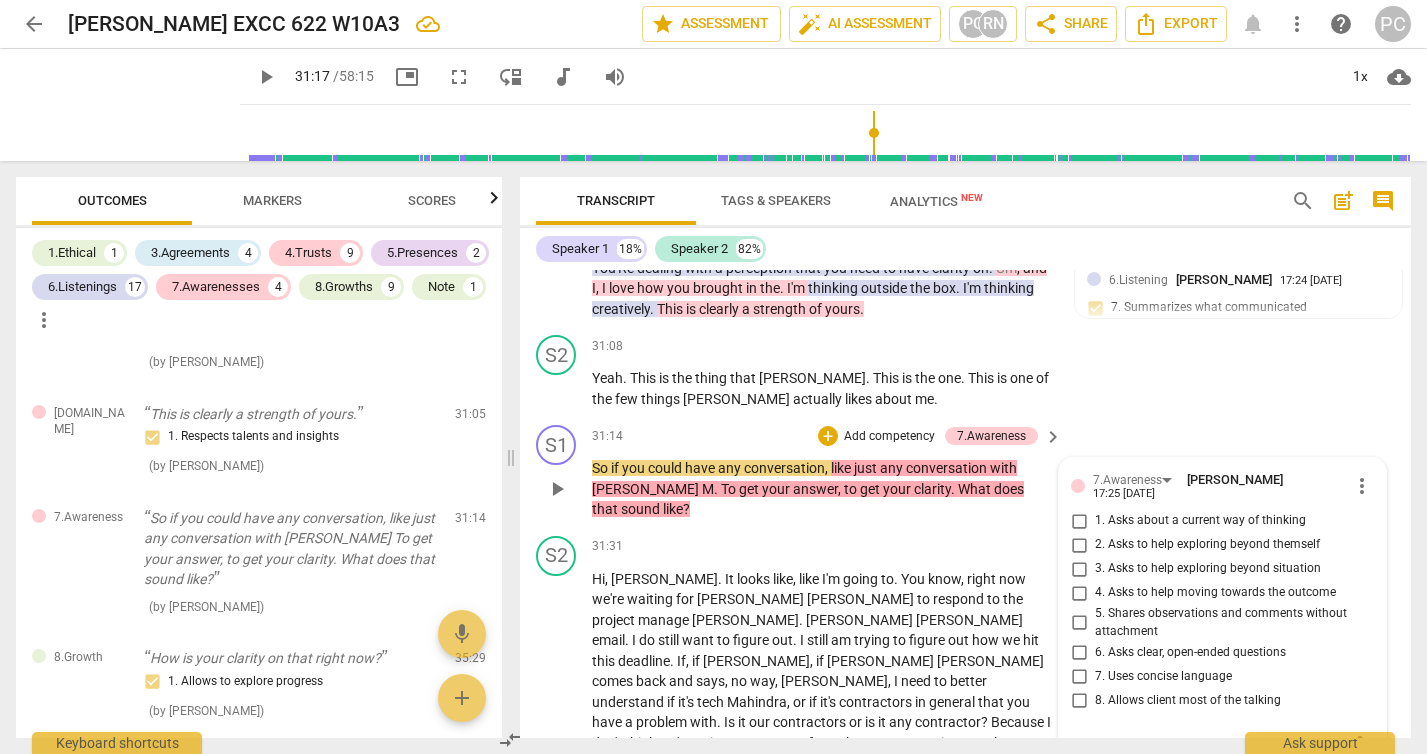 click on "3. Asks to help exploring beyond situation" at bounding box center [1079, 569] 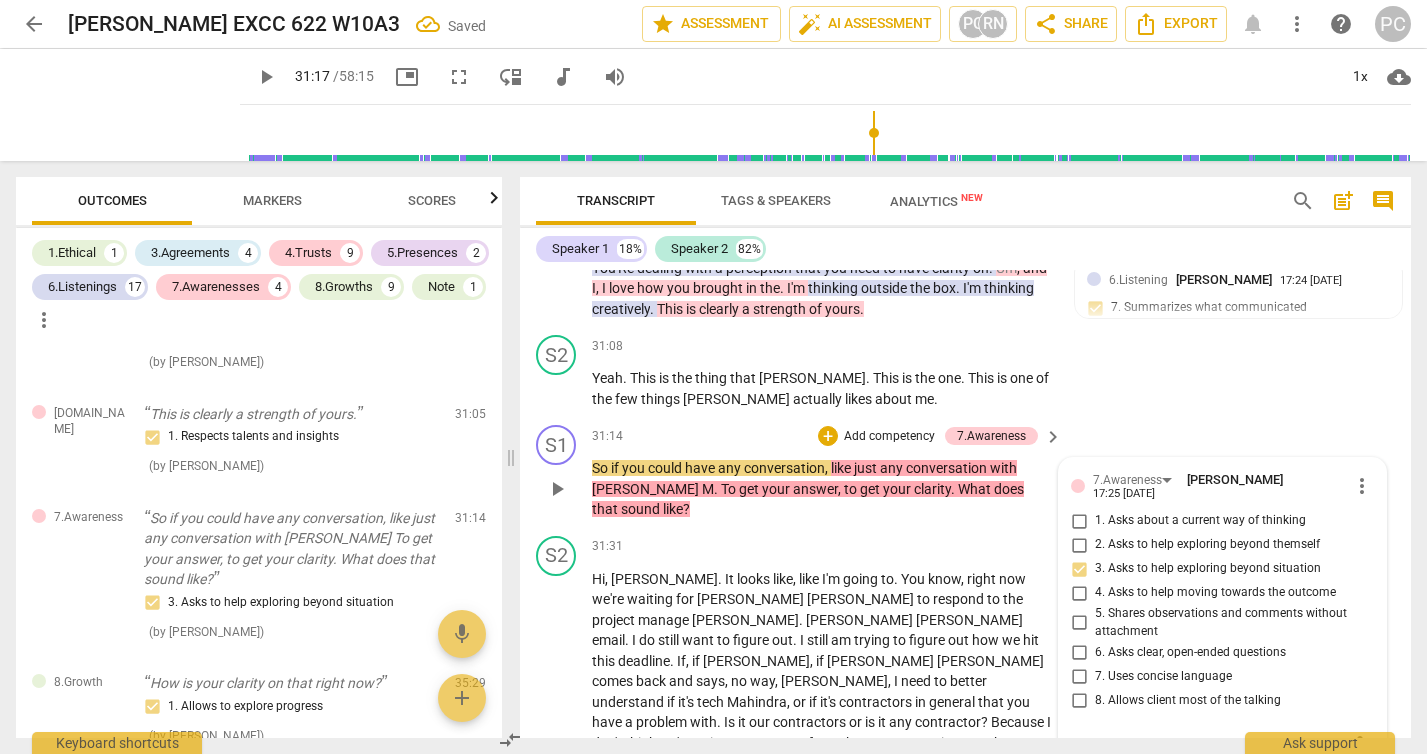click on "6. Asks clear, open-ended questions" at bounding box center [1079, 652] 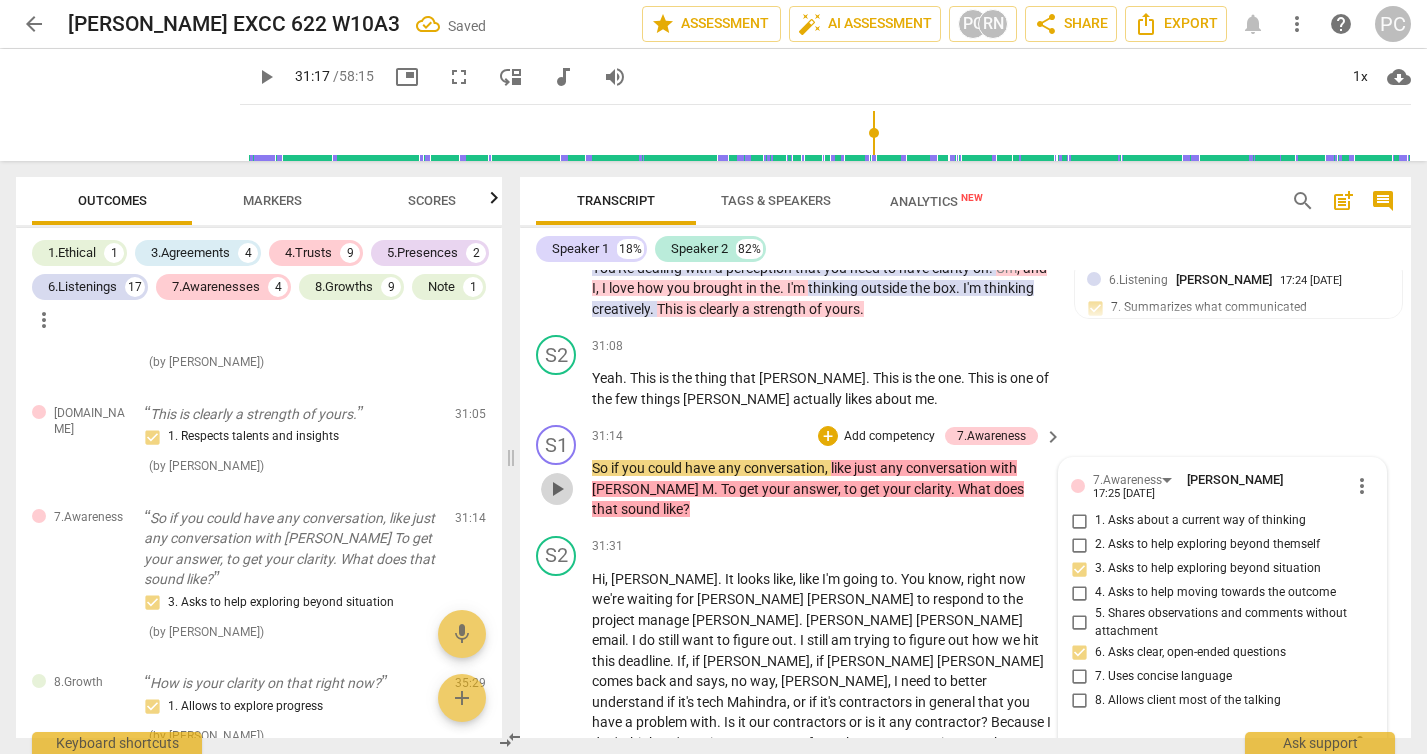 click on "play_arrow" at bounding box center [557, 489] 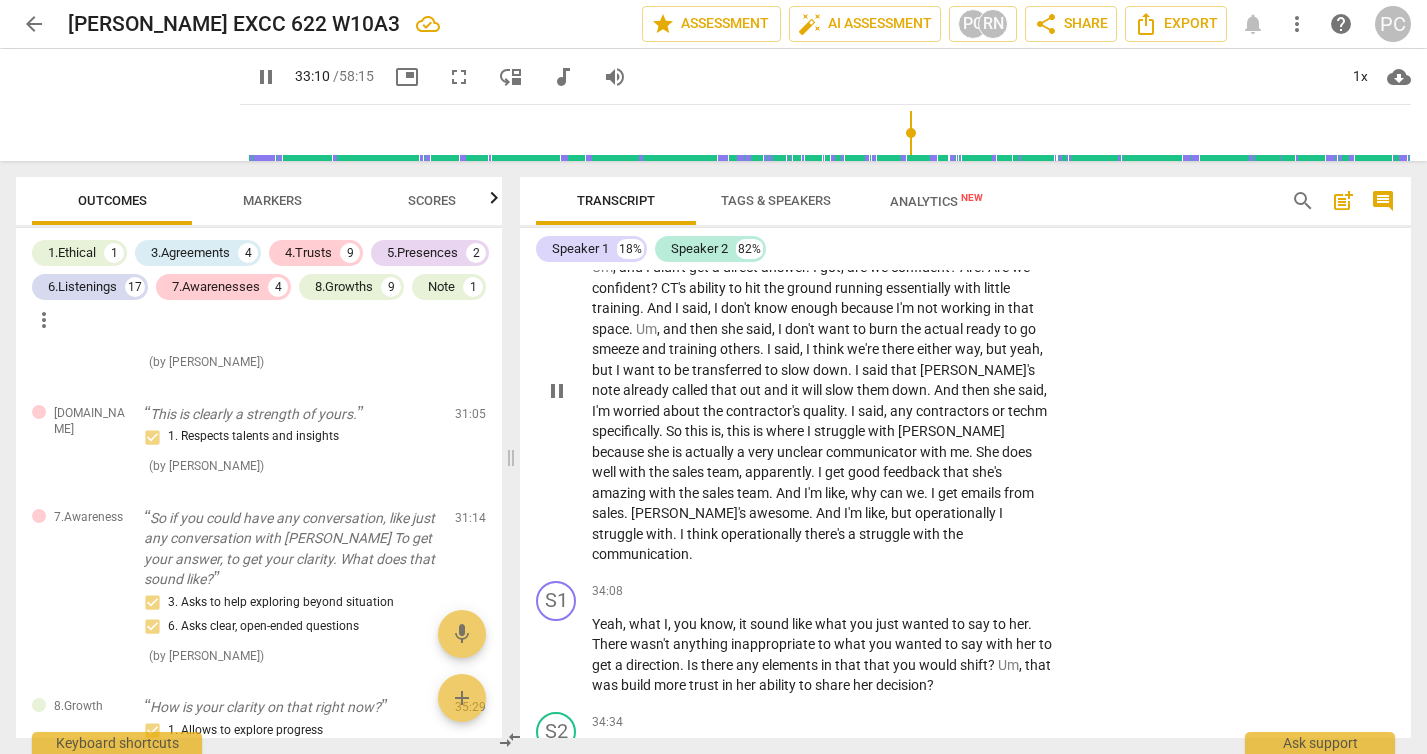 scroll, scrollTop: 12665, scrollLeft: 0, axis: vertical 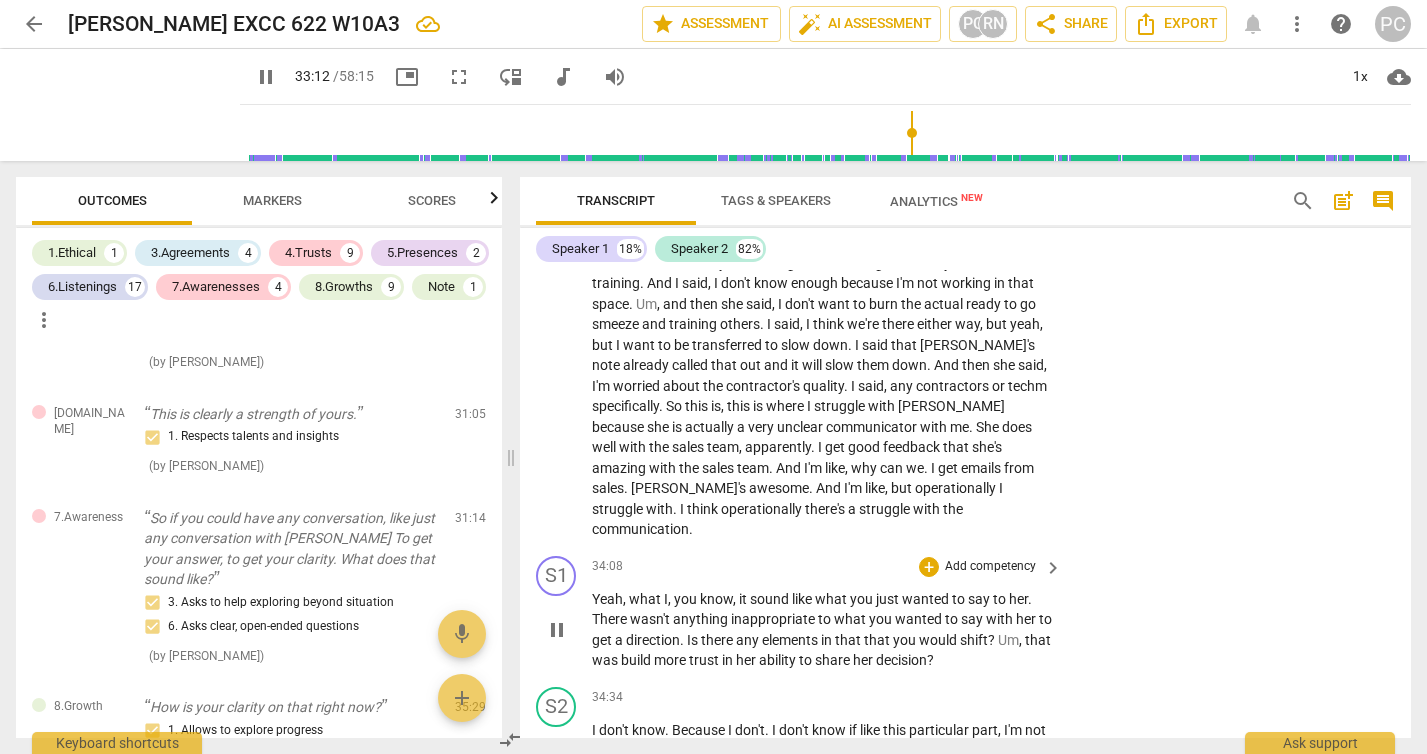 click on "pause" at bounding box center (557, 630) 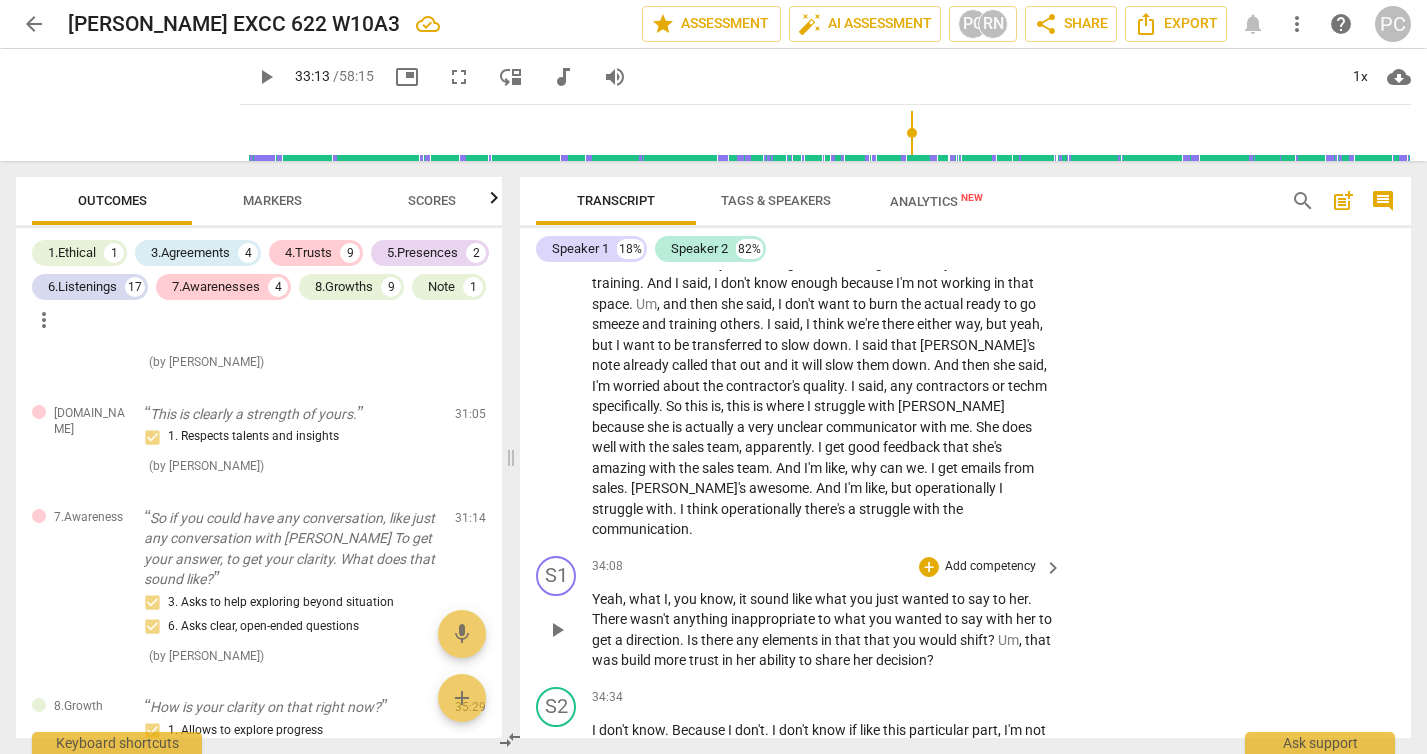 click on "play_arrow" at bounding box center [557, 630] 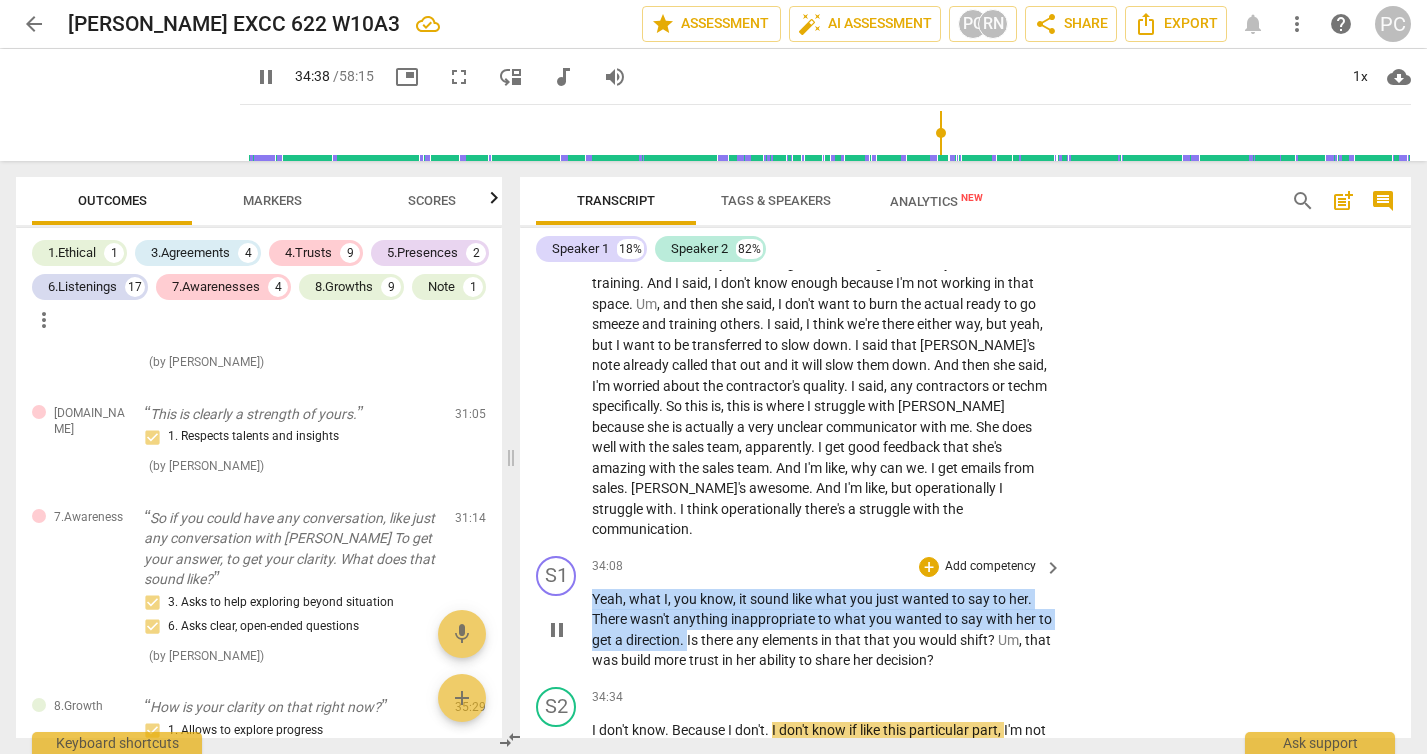 drag, startPoint x: 593, startPoint y: 417, endPoint x: 687, endPoint y: 457, distance: 102.156746 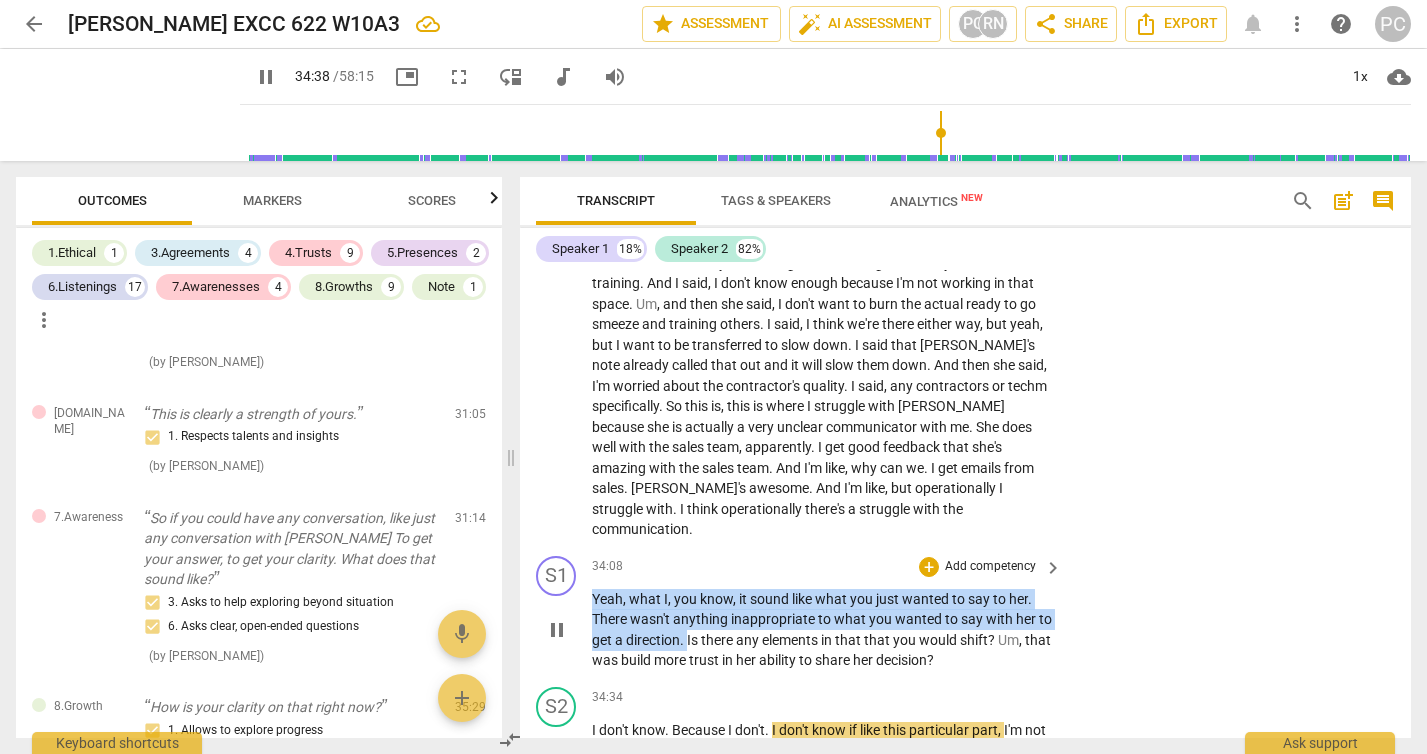 click on "Yeah ,   what   I ,   you   know ,   it   sound   like   what   you   just   wanted   to   say   to   her .   There   wasn't   anything   inappropriate   to   what   you   wanted   to   say   with   her   to   get   a   direction .   Is   there   any   elements   in   that   that   you   would   shift ?   Um ,   that   was   build   more   trust   in   her   ability   to   share   her   decision ?" at bounding box center [822, 630] 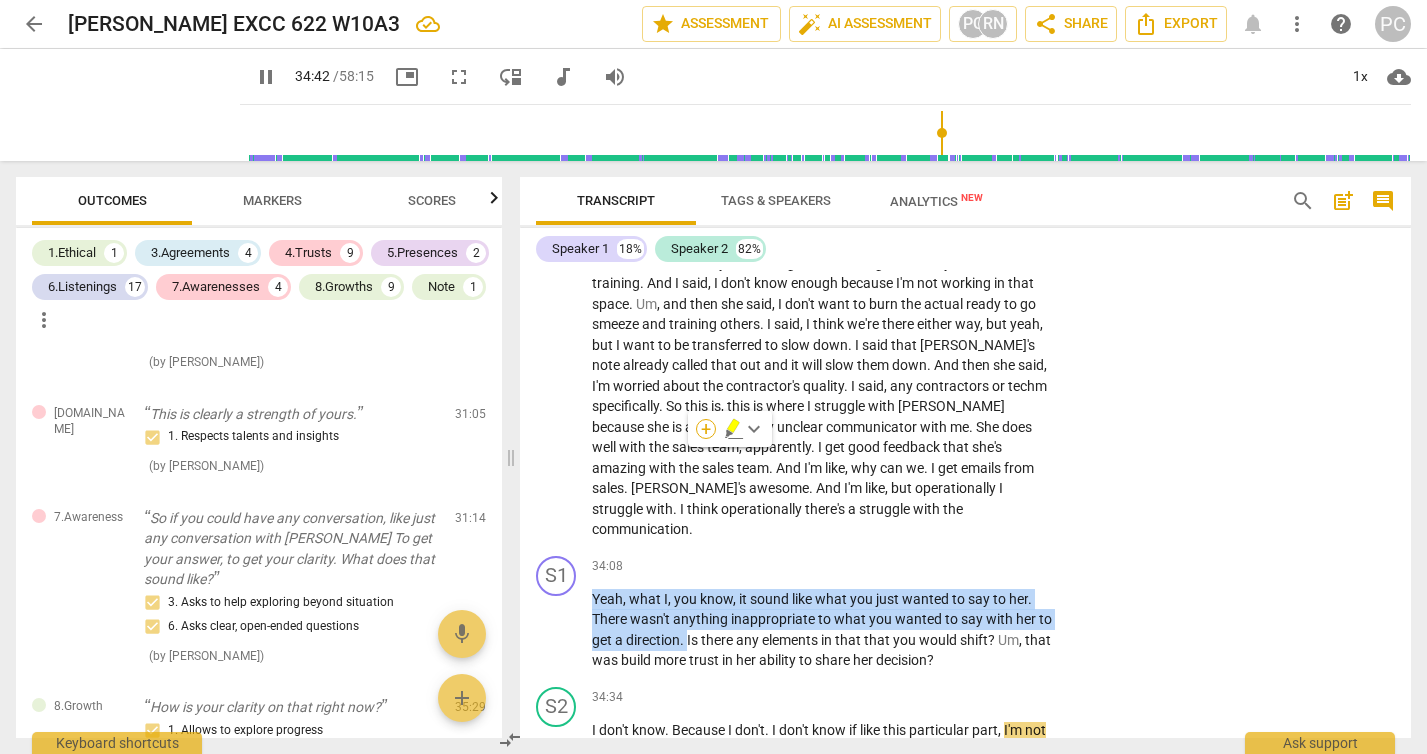 click on "+" at bounding box center (706, 429) 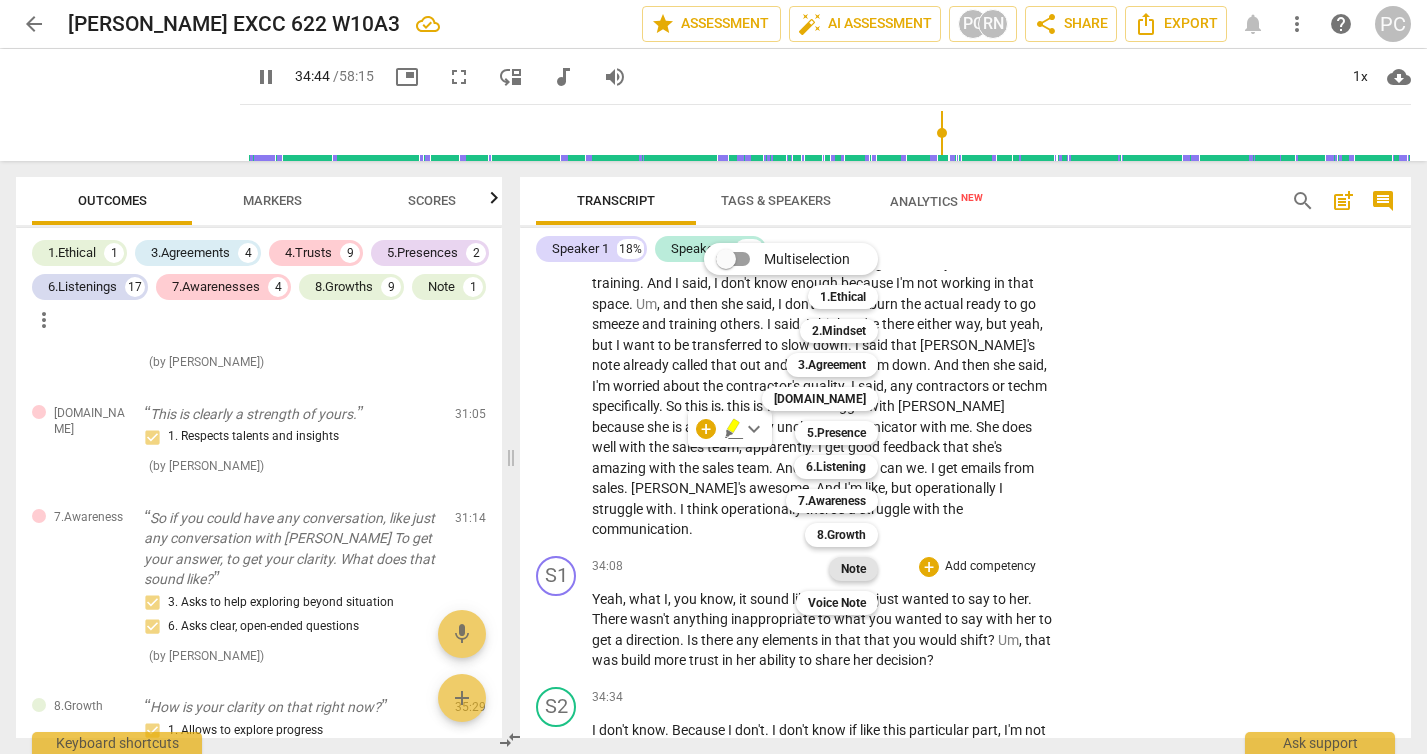 click on "Note" at bounding box center (853, 569) 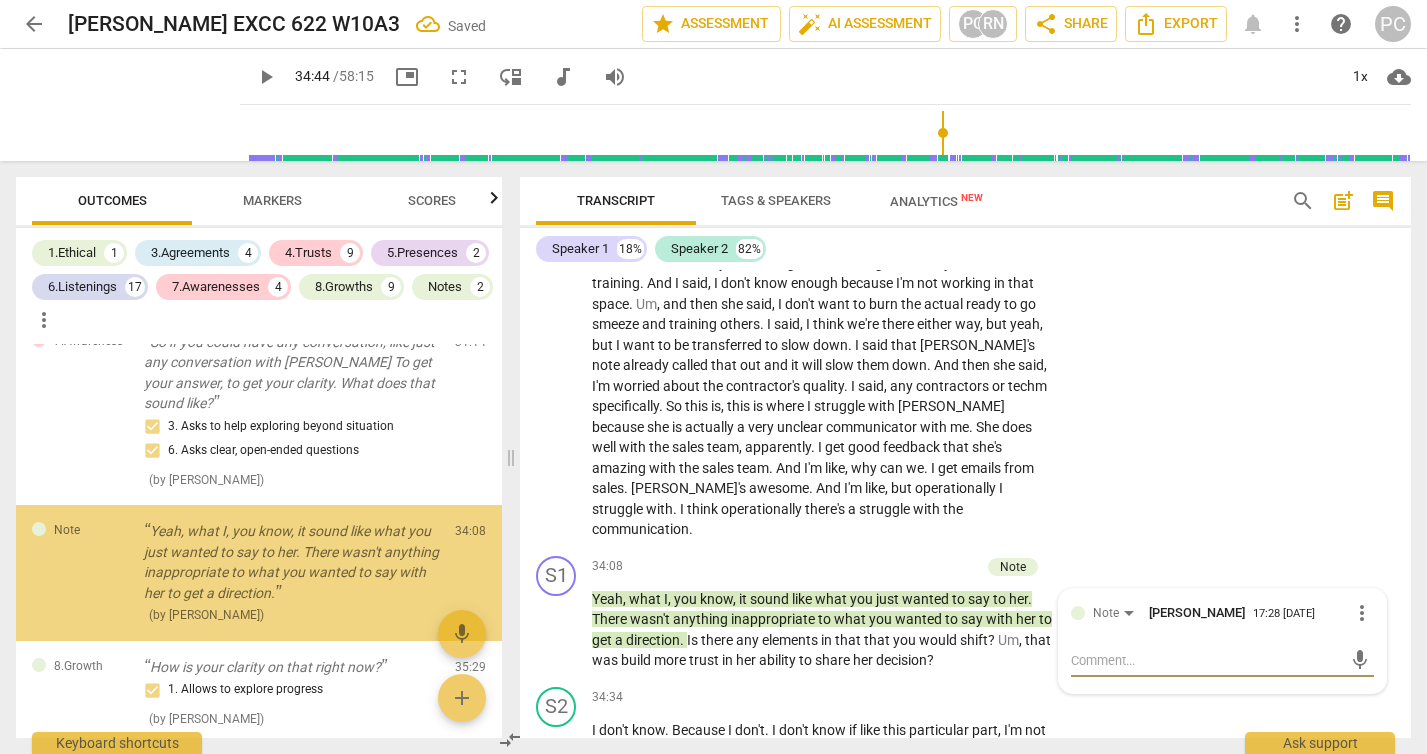 scroll, scrollTop: 4485, scrollLeft: 0, axis: vertical 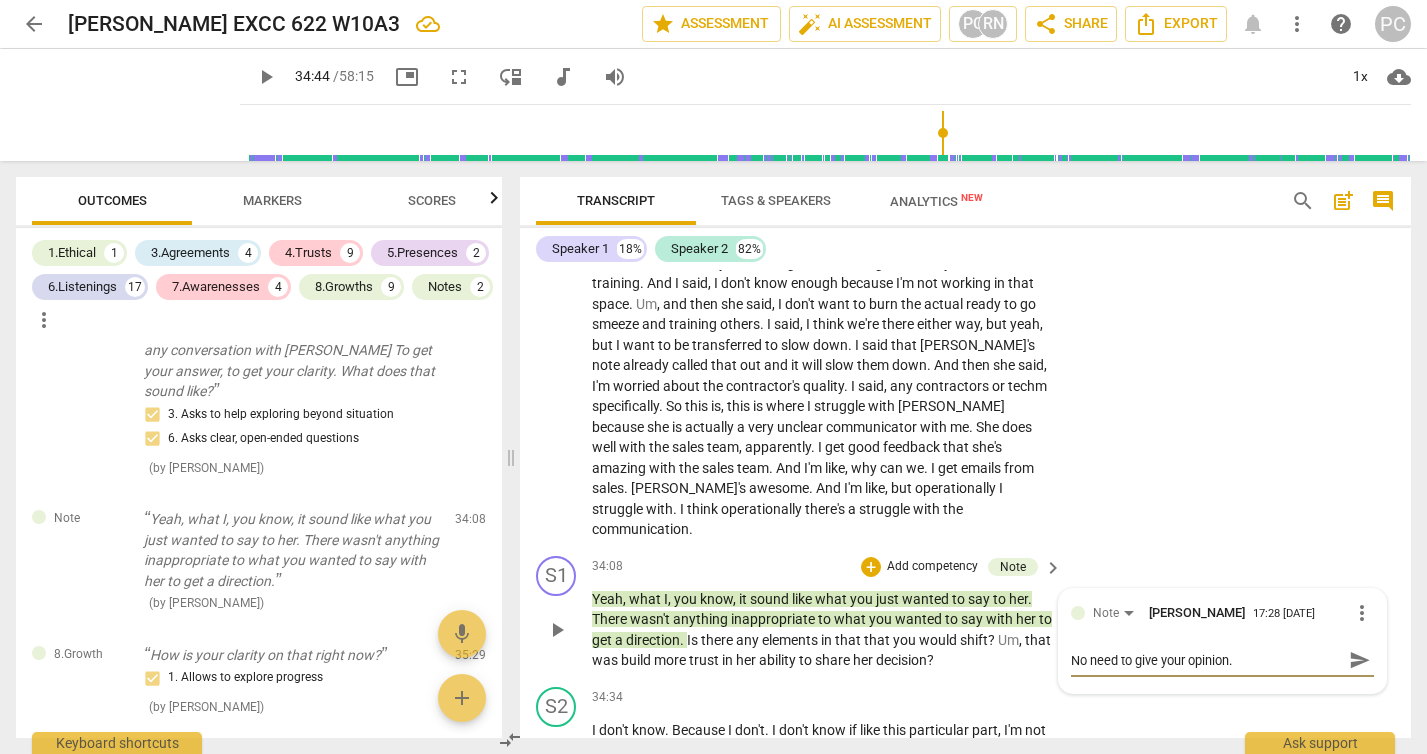 click on "send" at bounding box center [1360, 660] 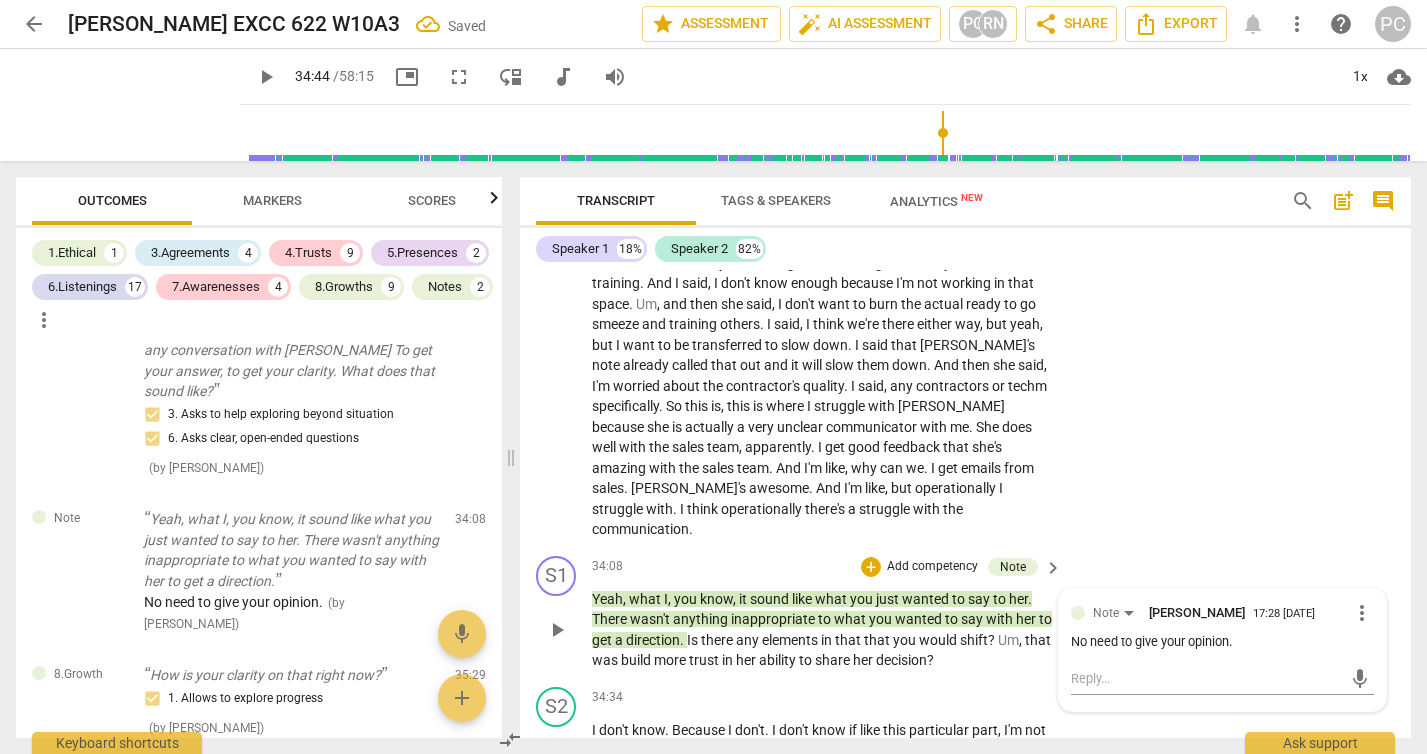 click on "Yeah ,   what   I ,   you   know ,   it   sound   like   what   you   just   wanted   to   say   to   her .   There   wasn't   anything   inappropriate   to   what   you   wanted   to   say   with   her   to   get   a   direction .   Is   there   any   elements   in   that   that   you   would   shift ?   Um ,   that   was   build   more   trust   in   her   ability   to   share   her   decision ?" at bounding box center (822, 630) 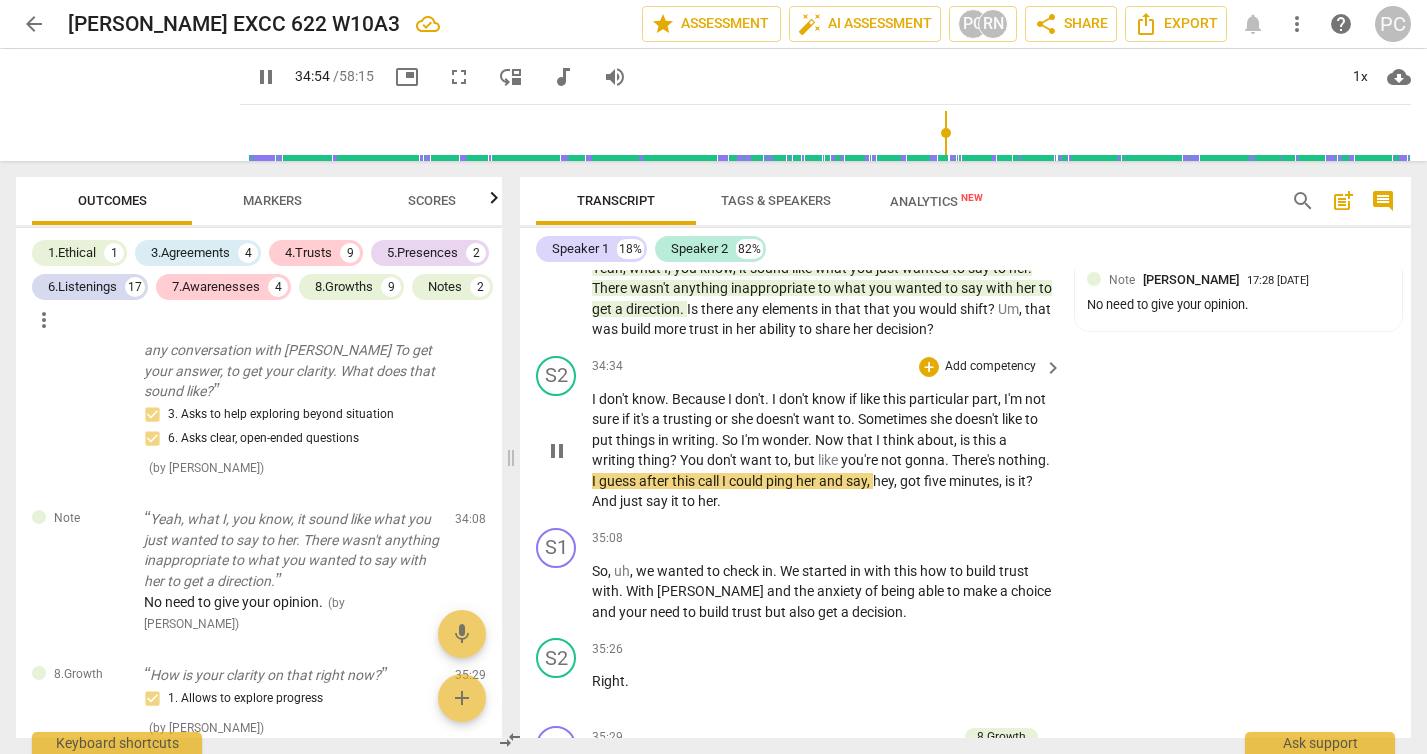 scroll, scrollTop: 13011, scrollLeft: 0, axis: vertical 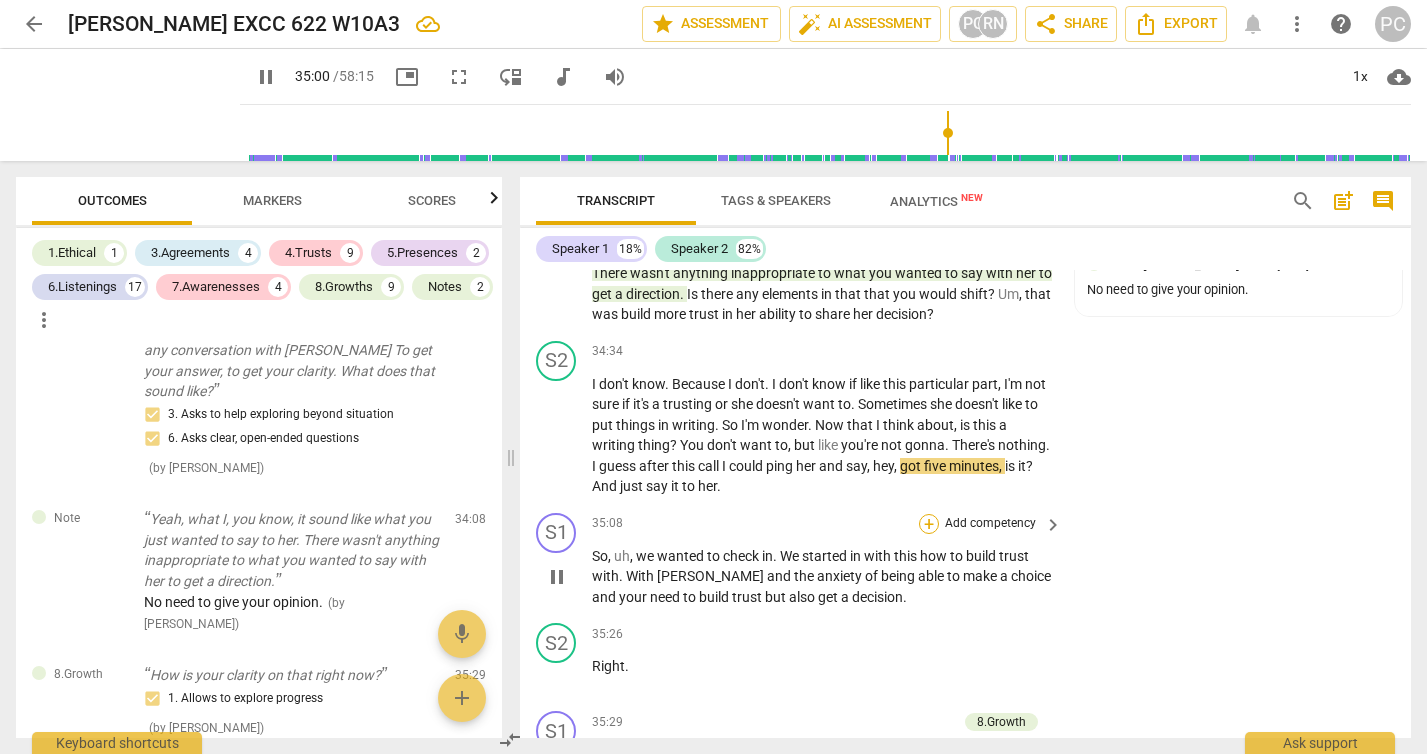 click on "+" at bounding box center [929, 524] 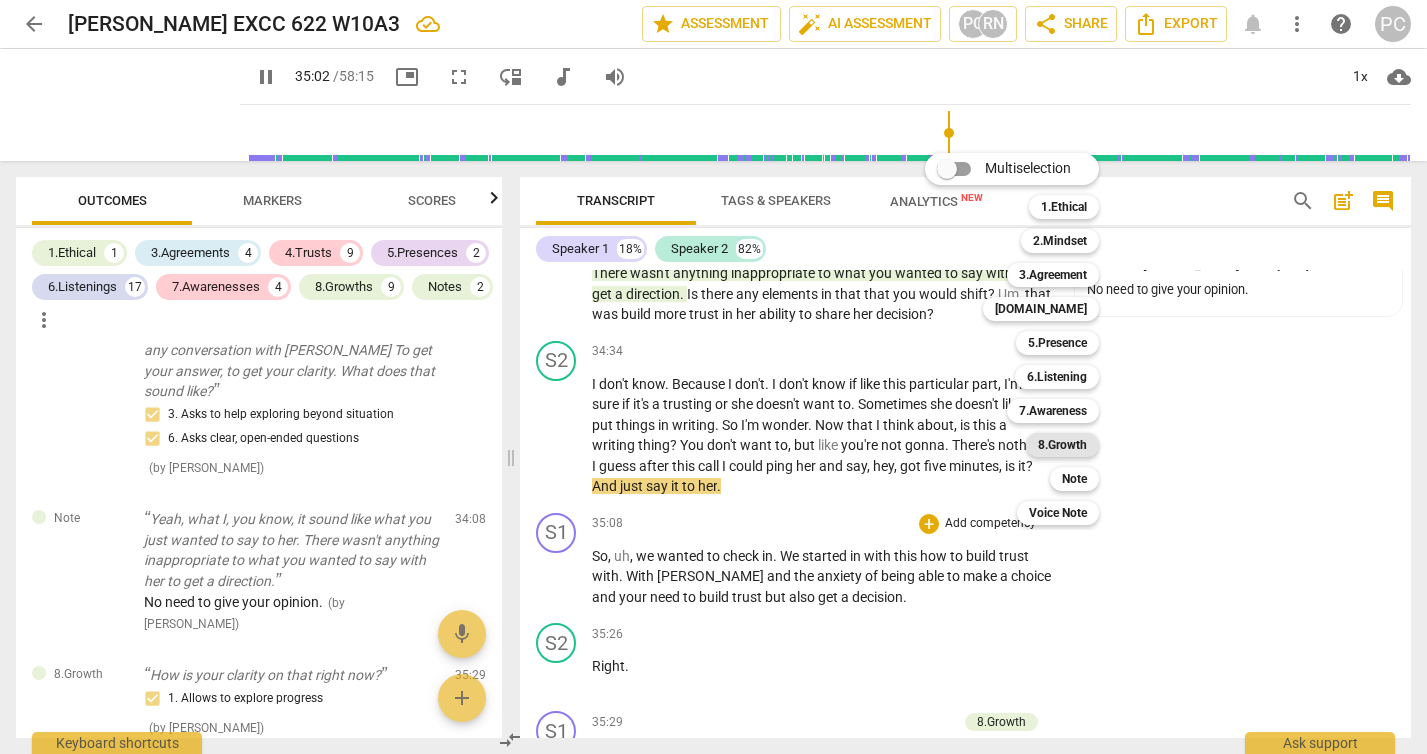 click on "8.Growth" at bounding box center [1062, 445] 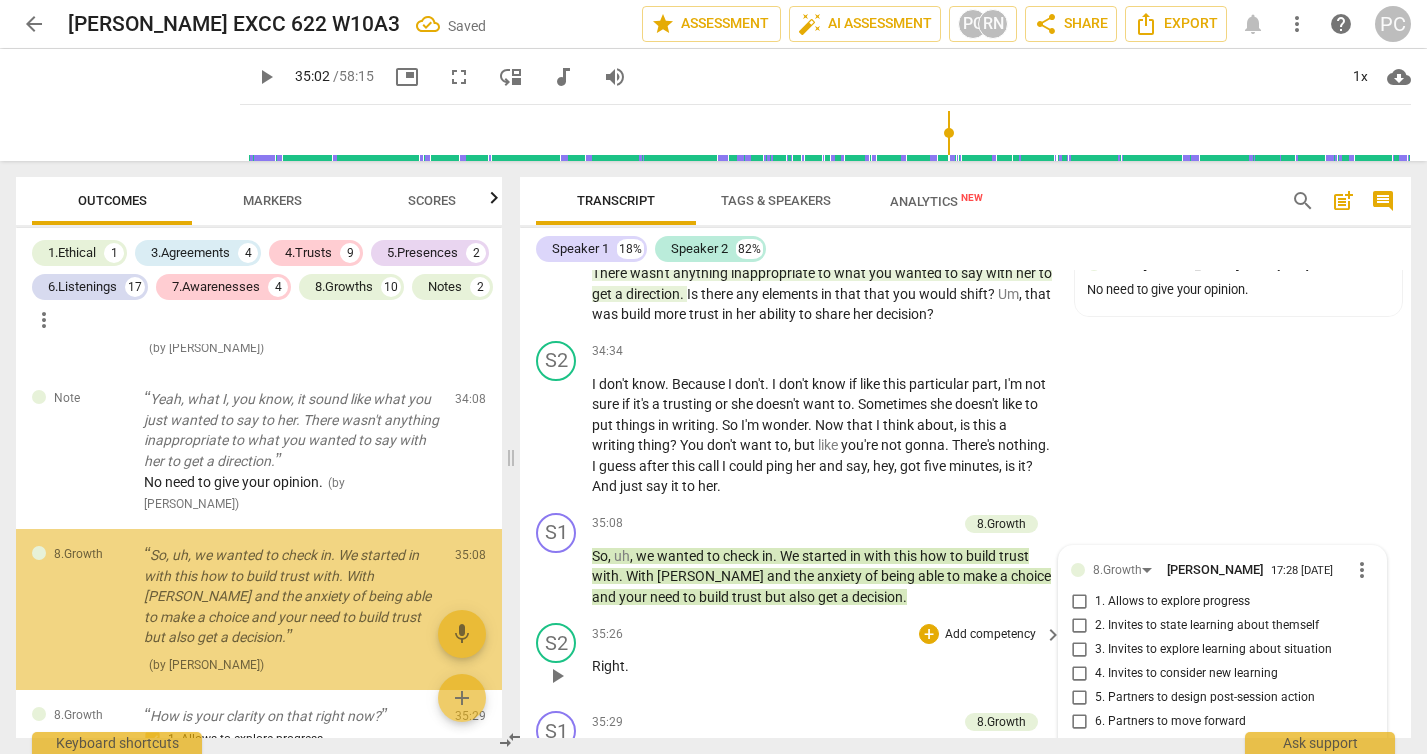 scroll, scrollTop: 4633, scrollLeft: 0, axis: vertical 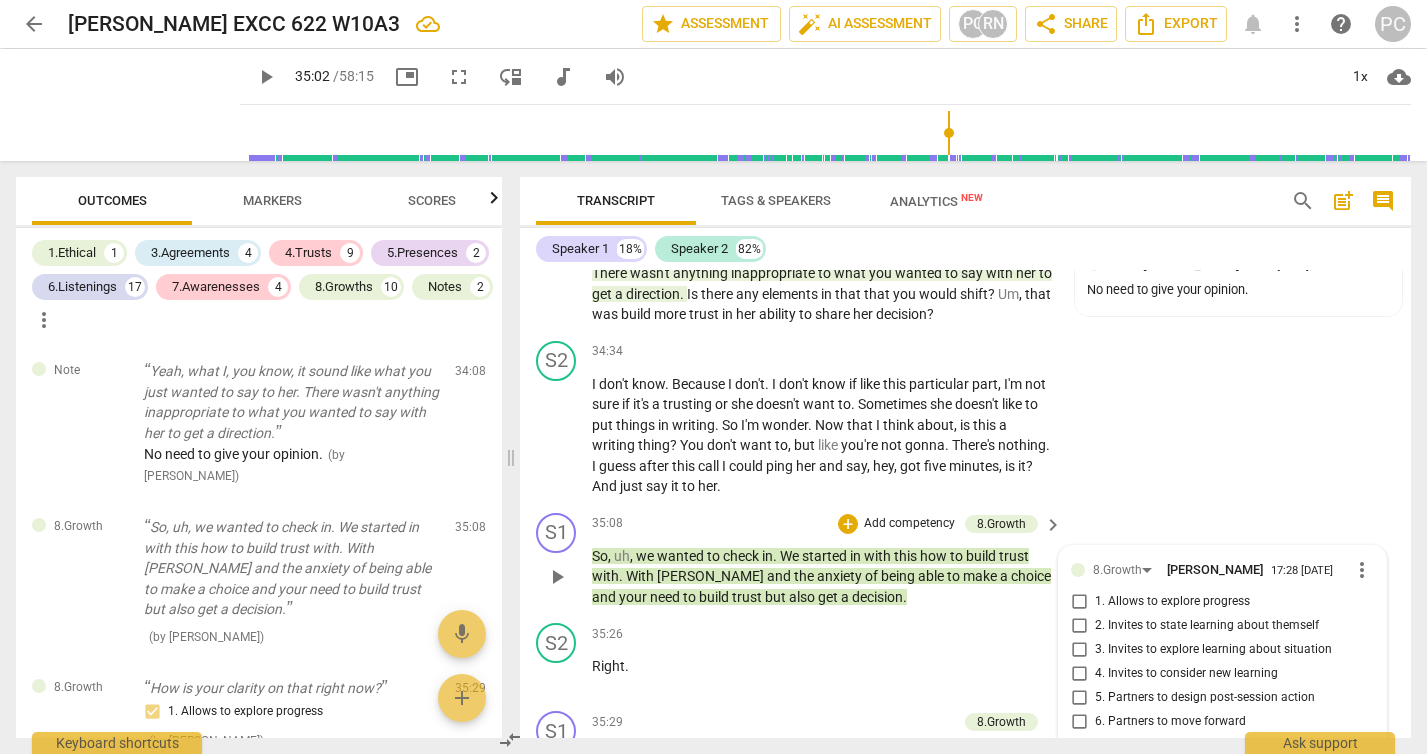 click on "1. Allows to explore progress" at bounding box center (1079, 602) 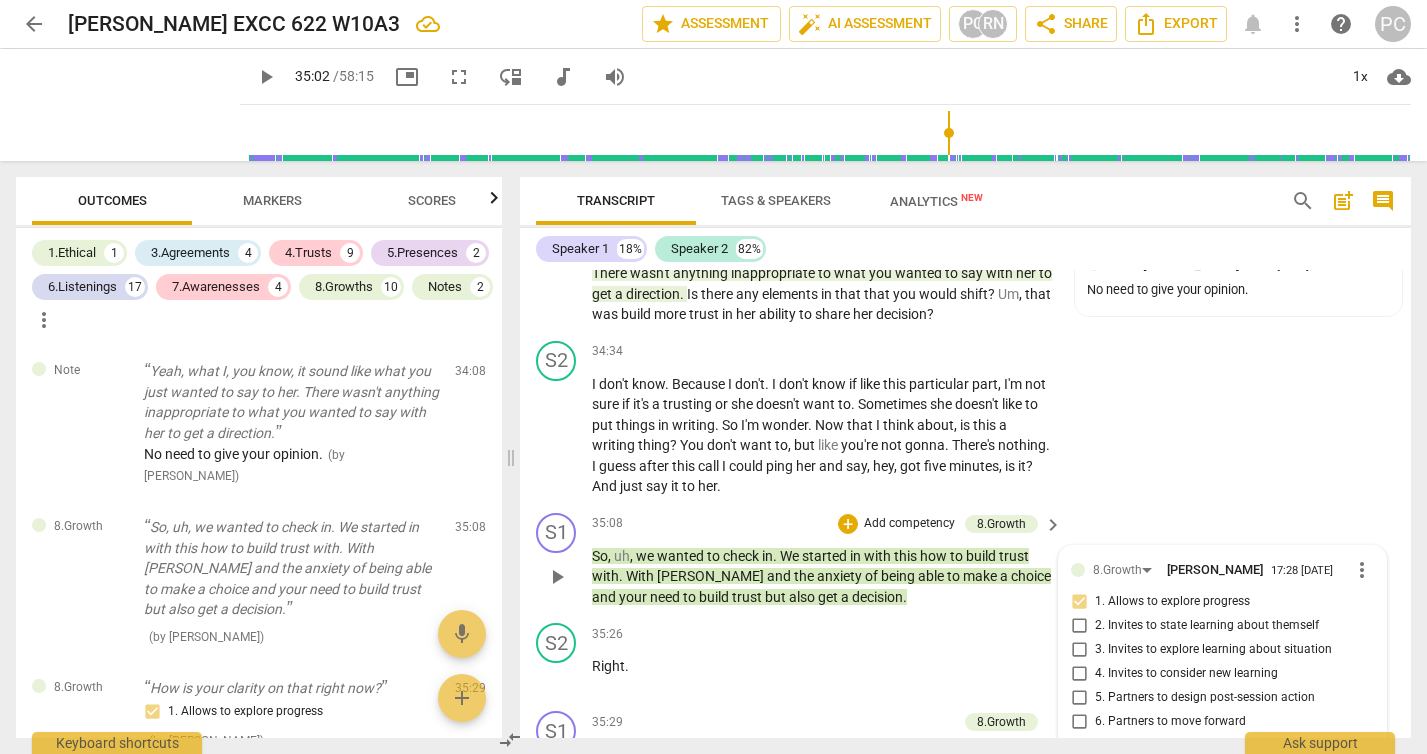 click on "play_arrow" at bounding box center [557, 577] 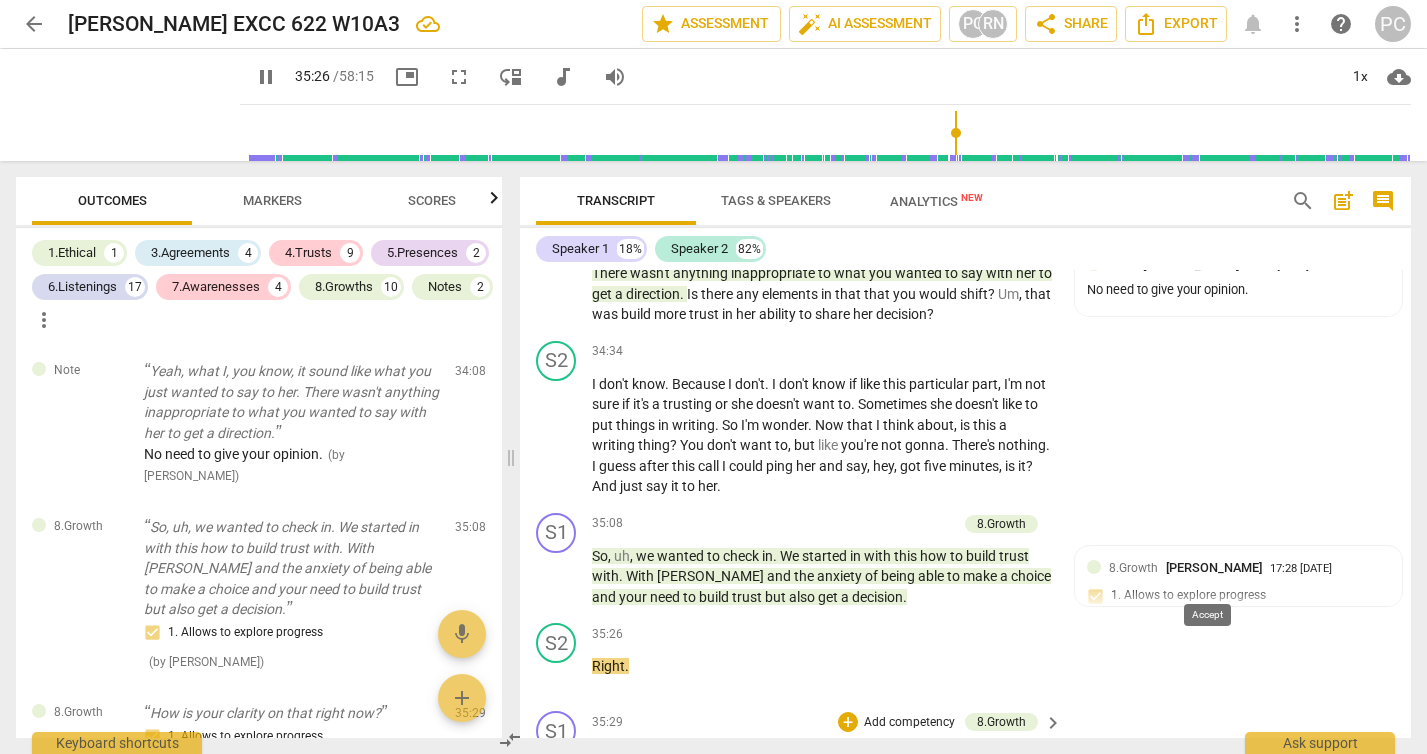 click on "check" at bounding box center (1212, 765) 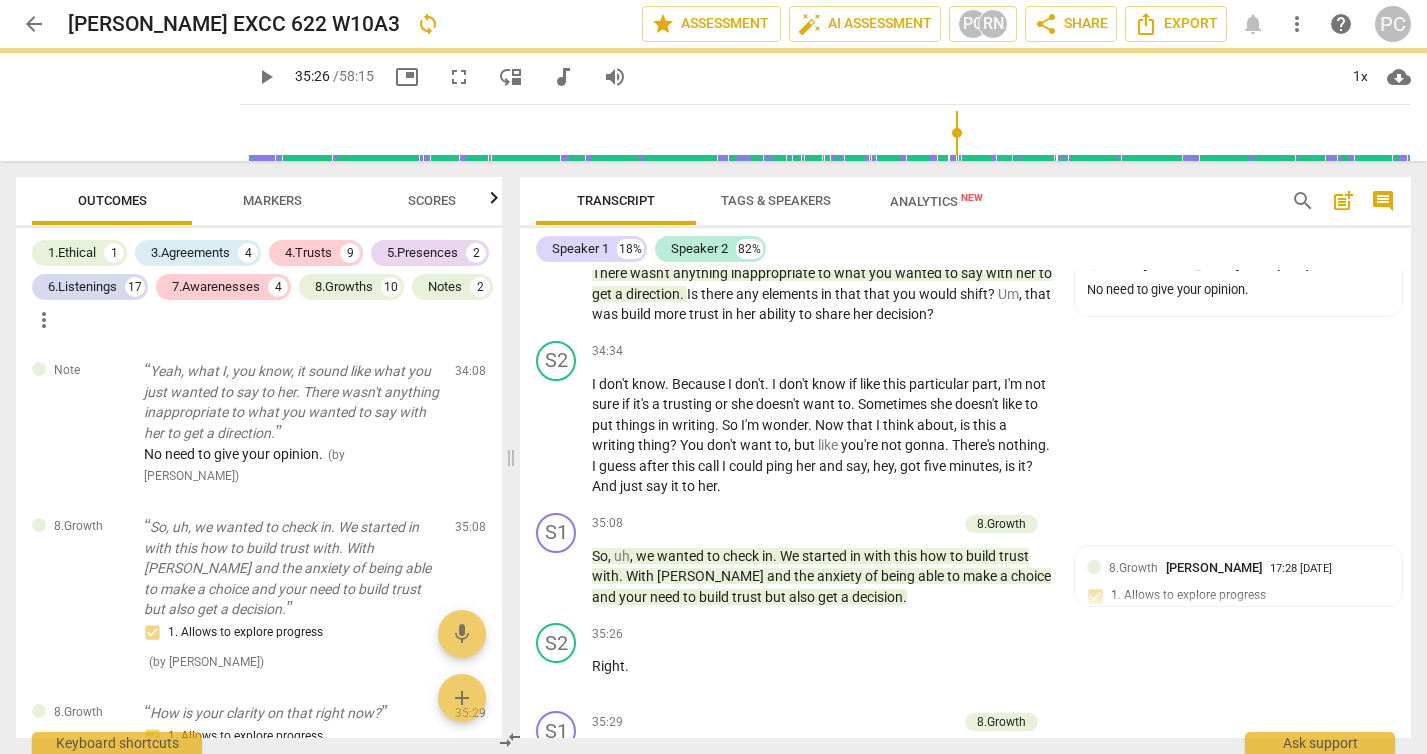 scroll, scrollTop: 13360, scrollLeft: 0, axis: vertical 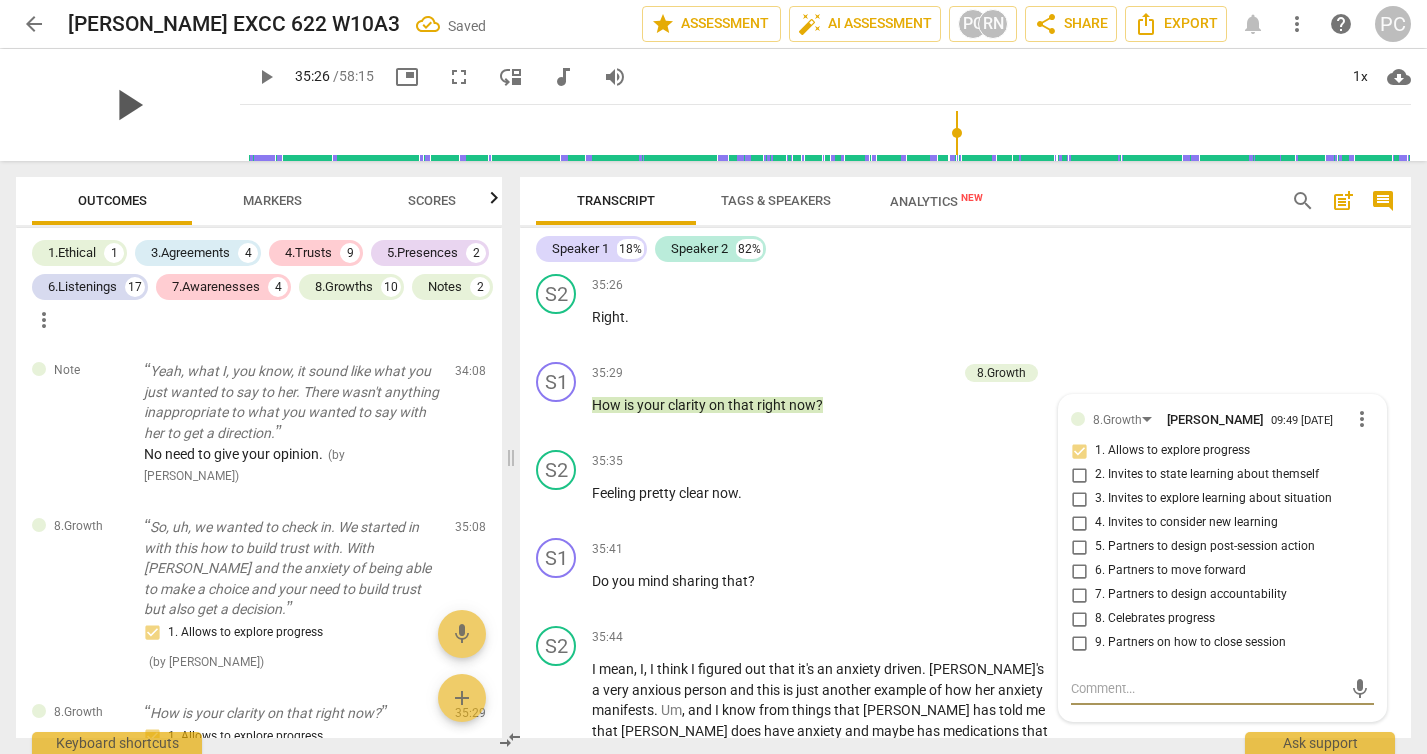 click on "play_arrow" at bounding box center [128, 105] 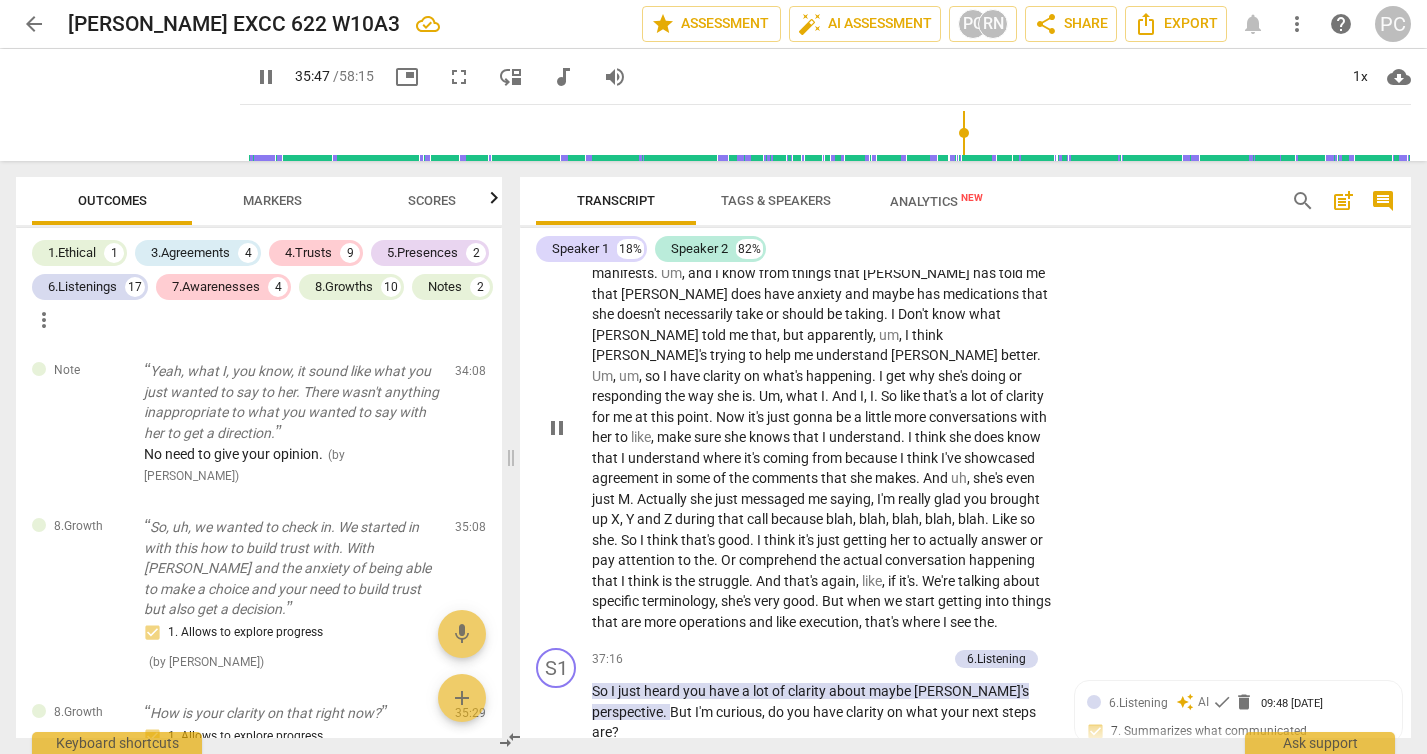 scroll, scrollTop: 13804, scrollLeft: 0, axis: vertical 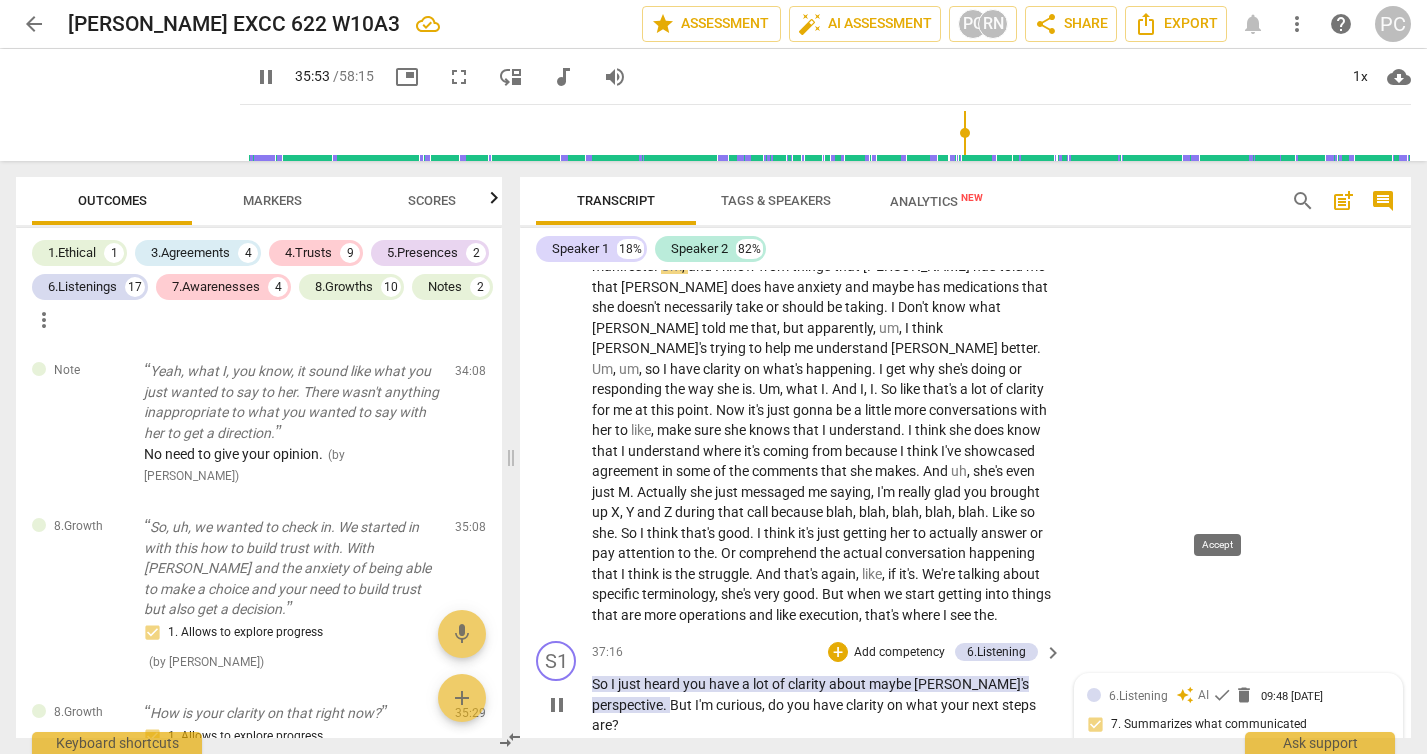 click on "check" at bounding box center [1222, 695] 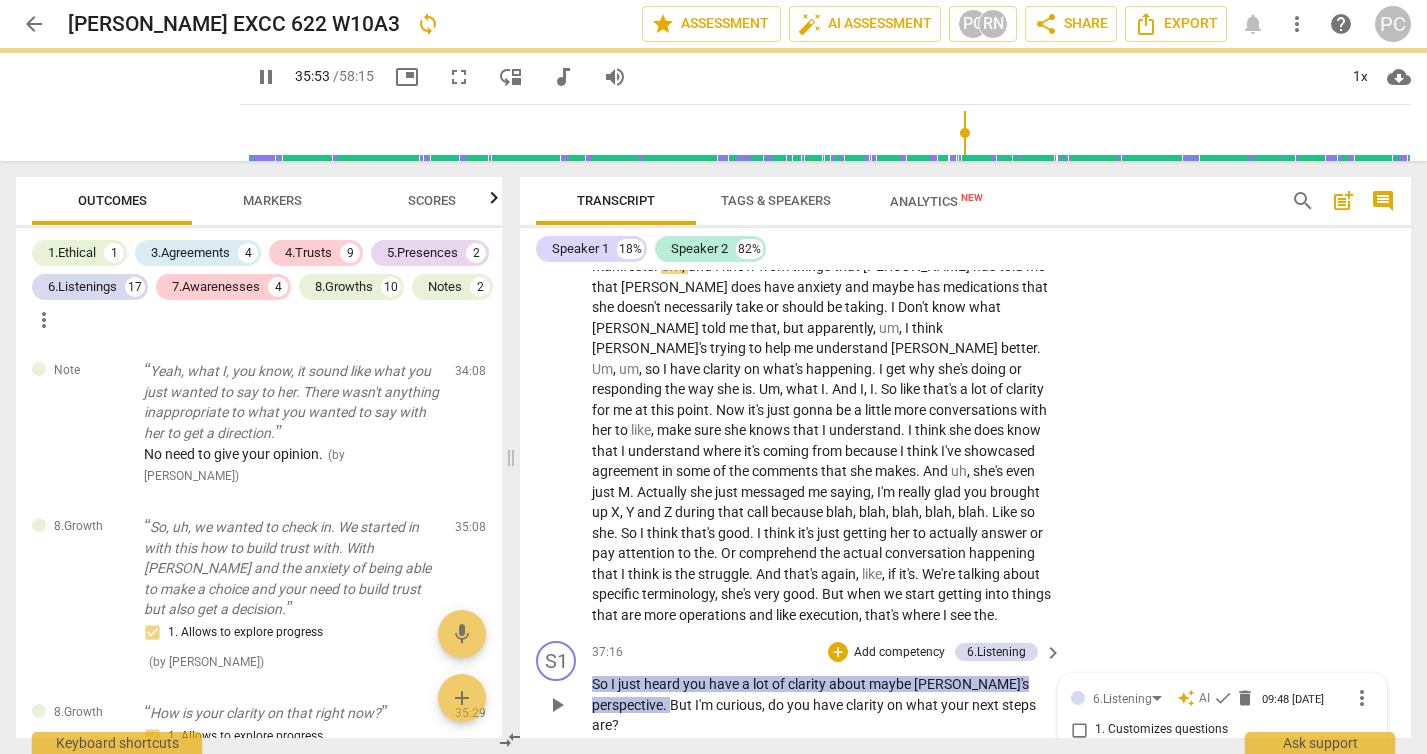 scroll, scrollTop: 13816, scrollLeft: 0, axis: vertical 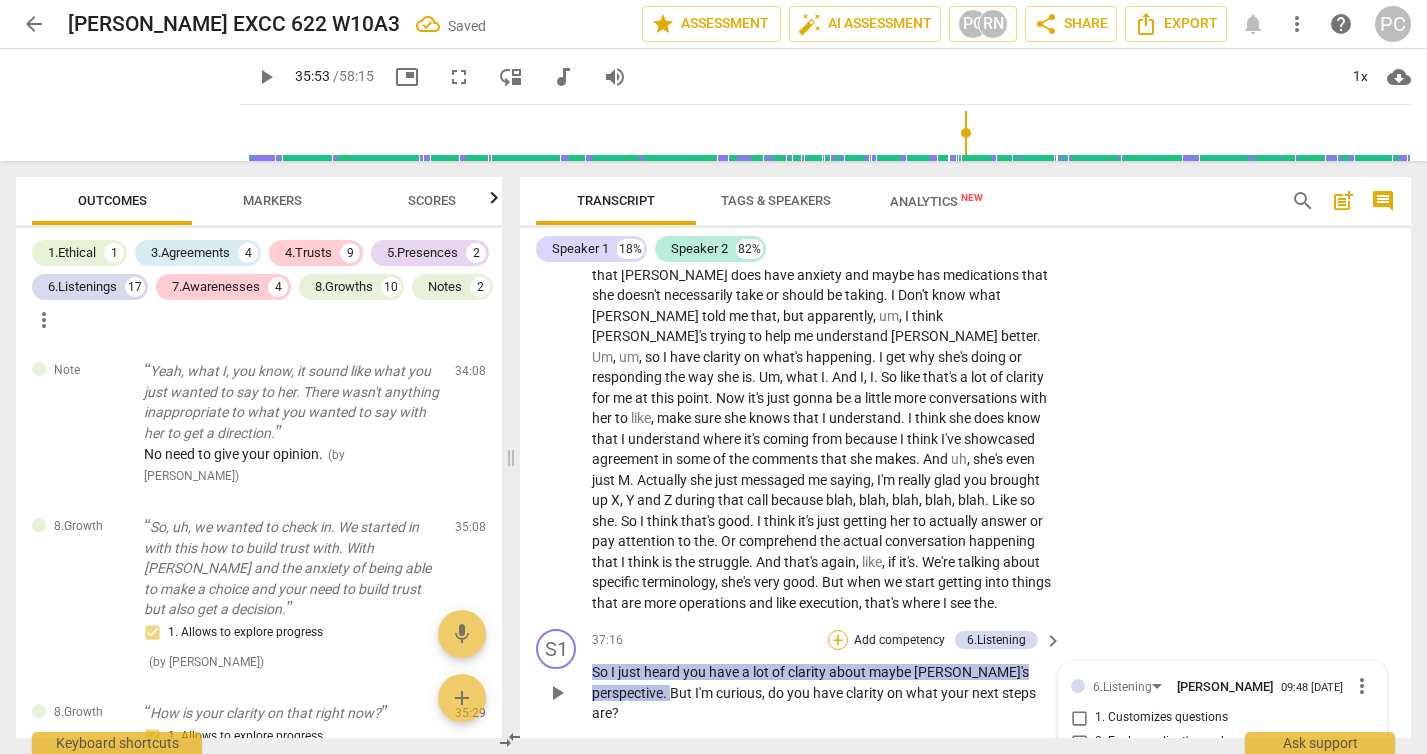 click on "+" at bounding box center [838, 640] 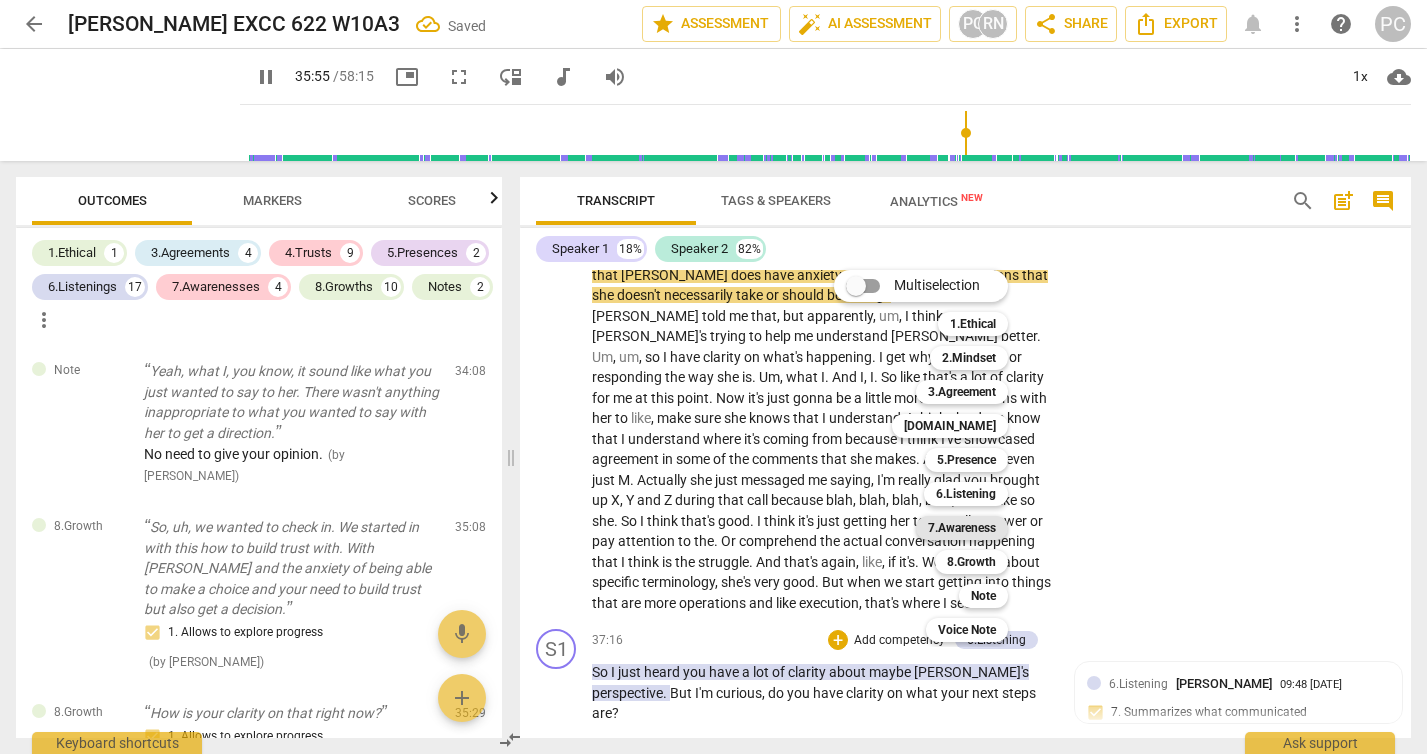 click on "7.Awareness" at bounding box center (962, 528) 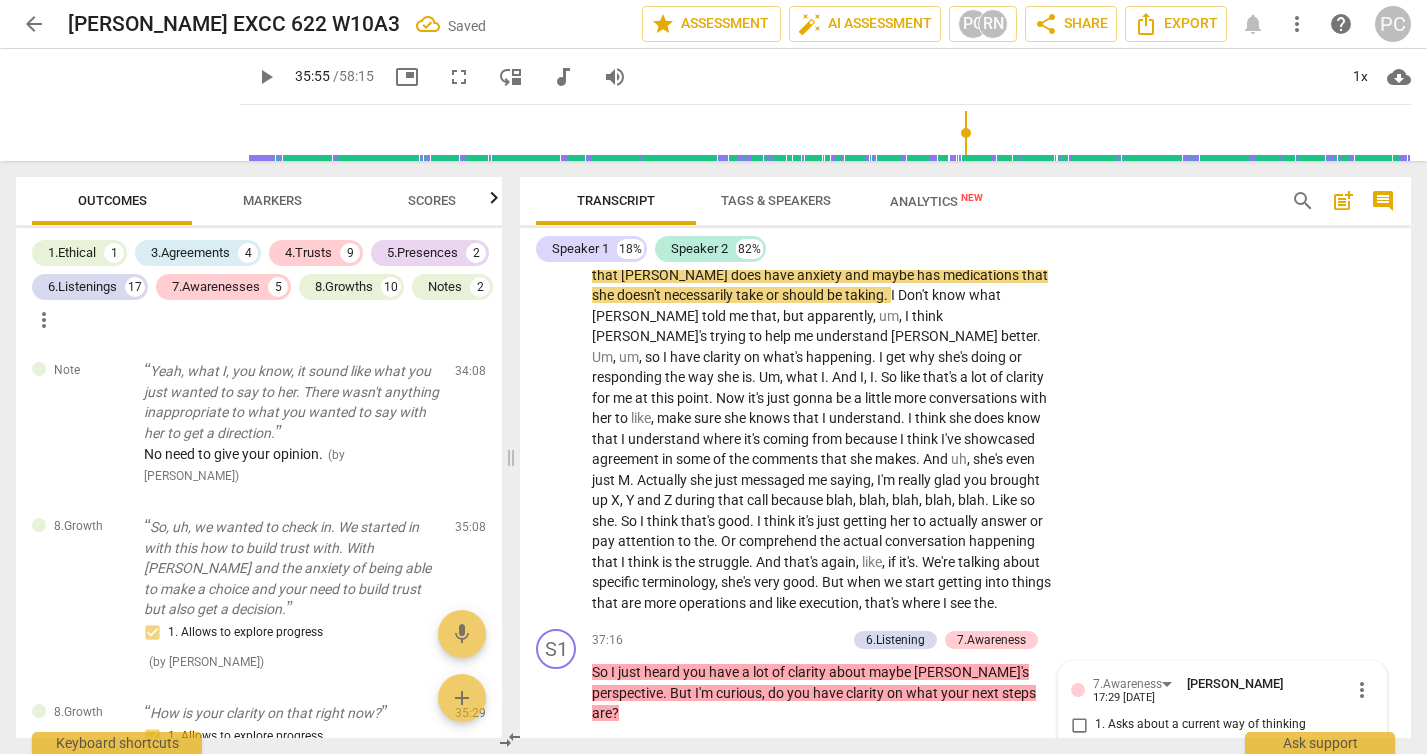 scroll, scrollTop: 14077, scrollLeft: 0, axis: vertical 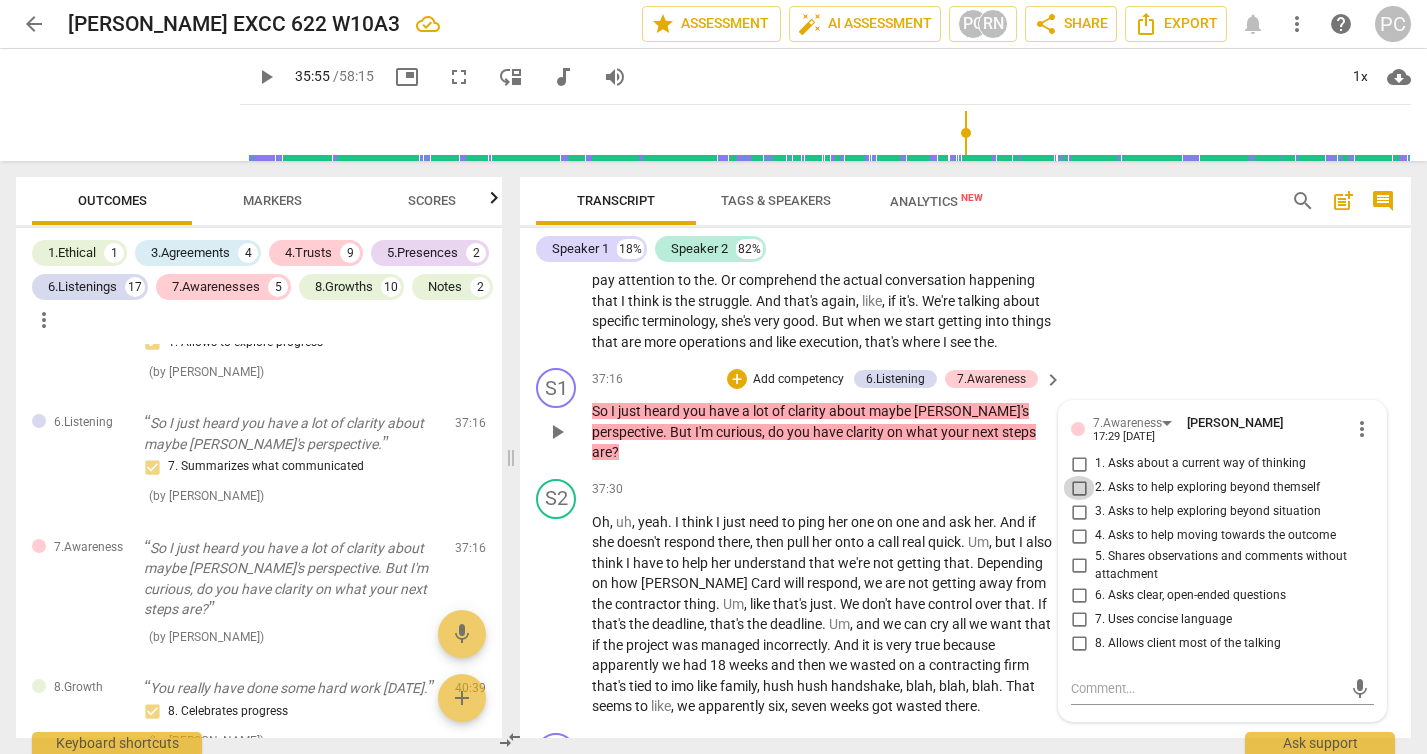 click on "2. Asks to help exploring beyond themself" at bounding box center (1079, 488) 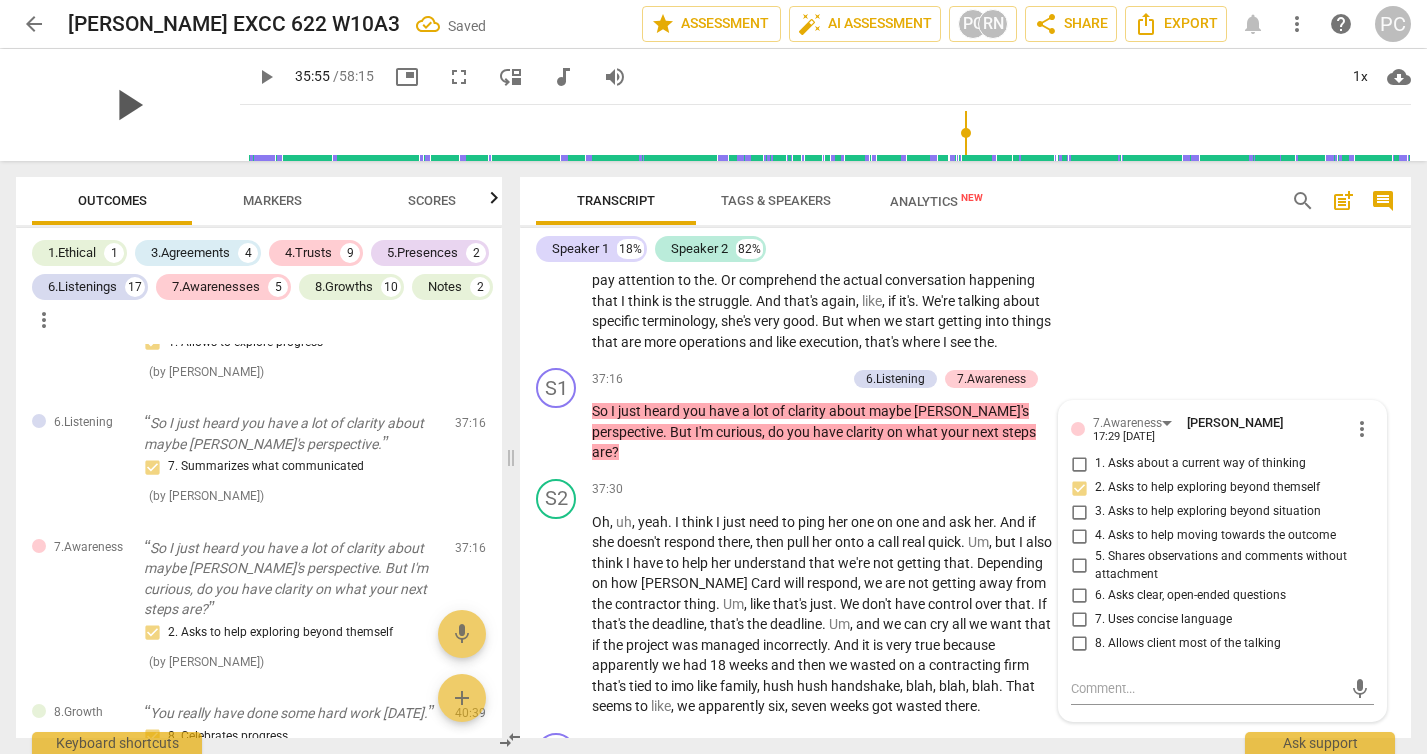 click on "play_arrow" at bounding box center [128, 105] 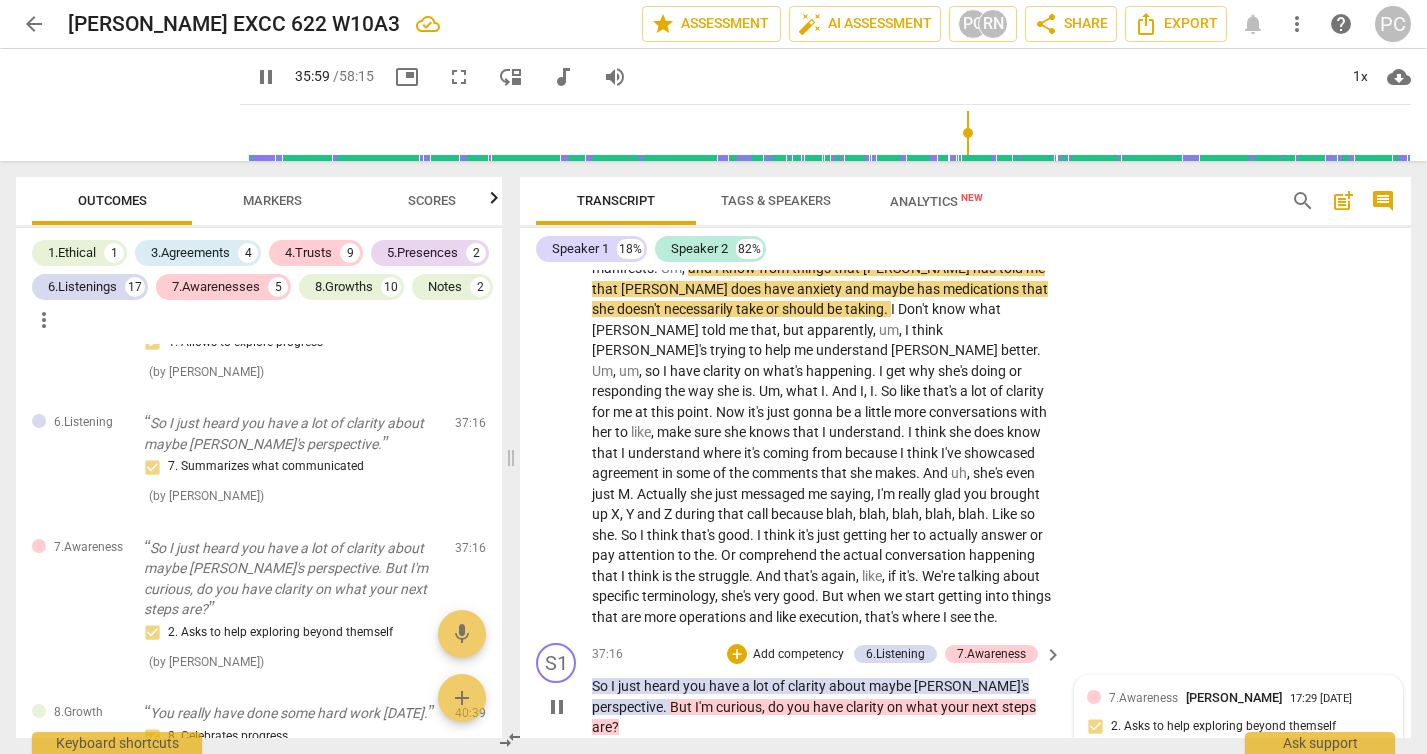 scroll, scrollTop: 13819, scrollLeft: 0, axis: vertical 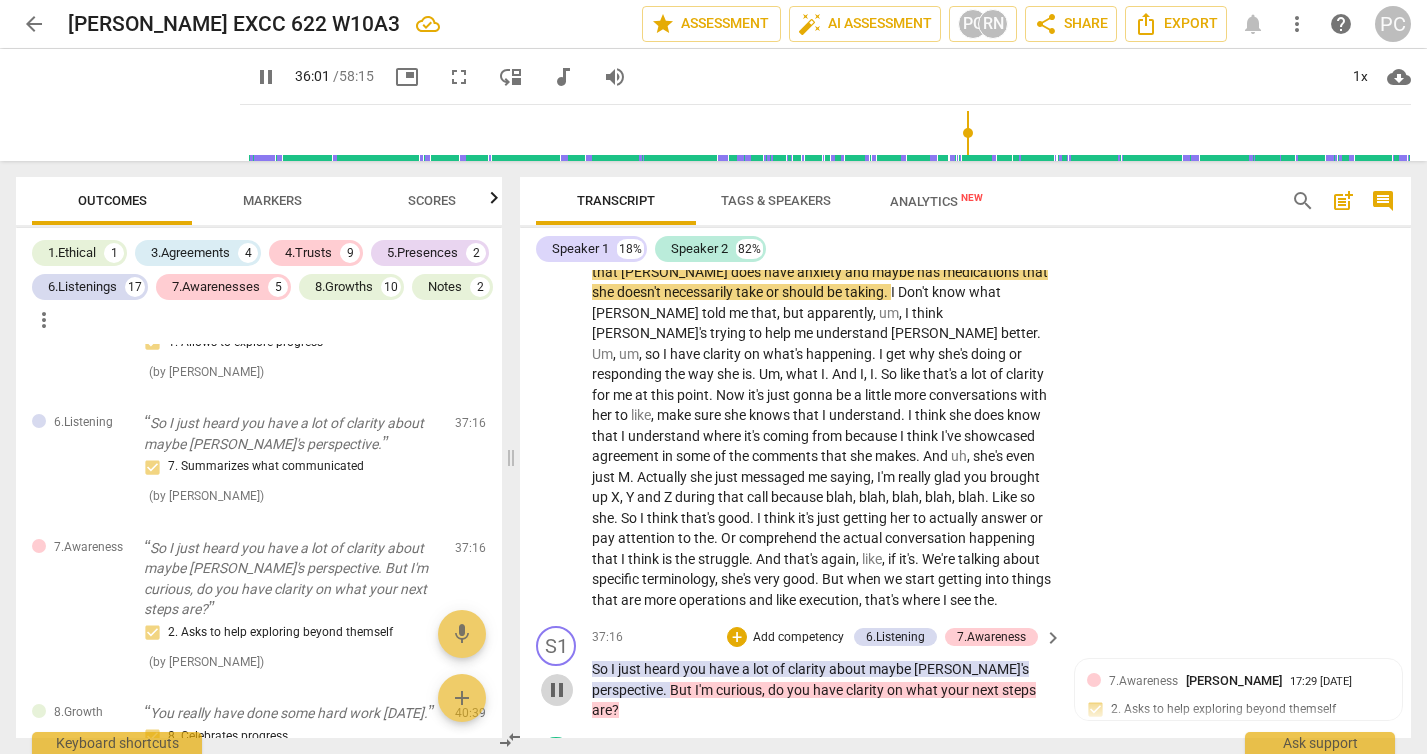 click on "pause" at bounding box center (557, 690) 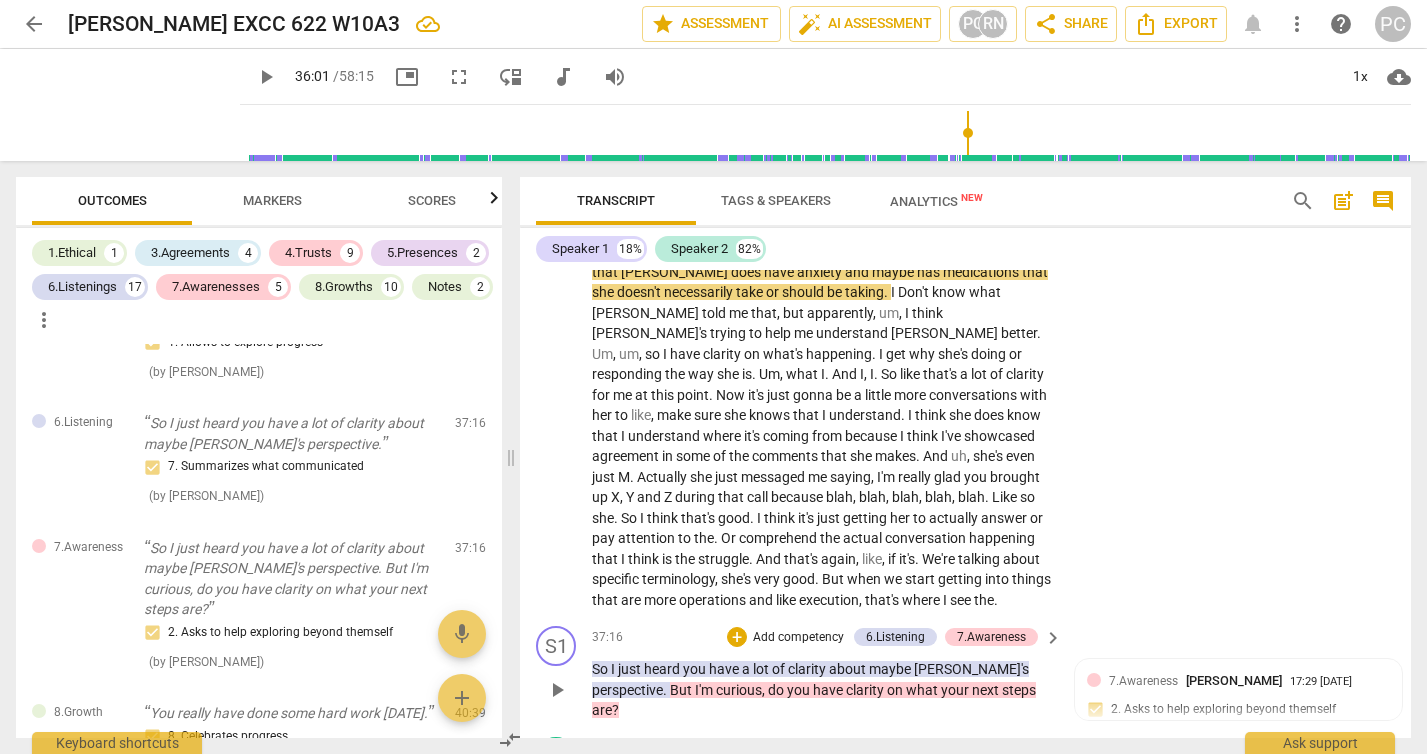 click on "play_arrow" at bounding box center (557, 690) 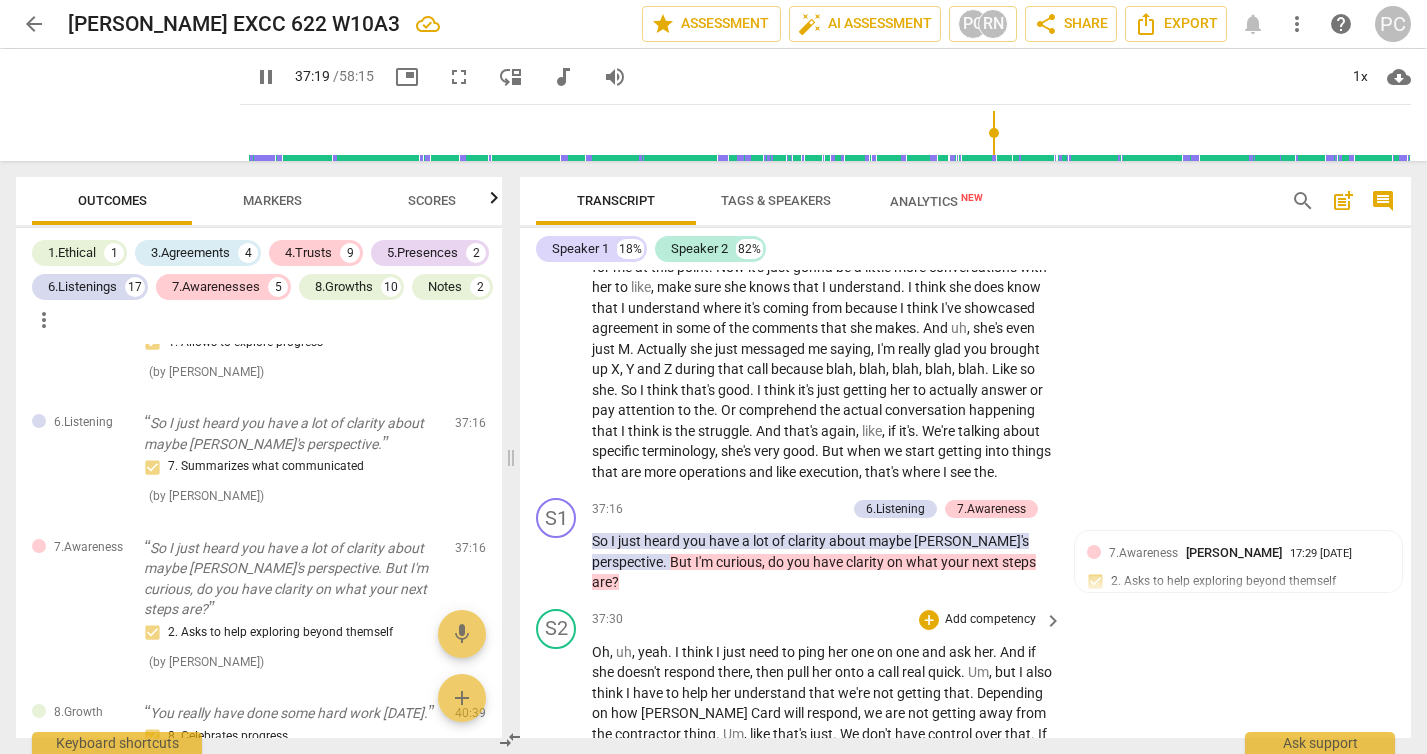 scroll, scrollTop: 13919, scrollLeft: 0, axis: vertical 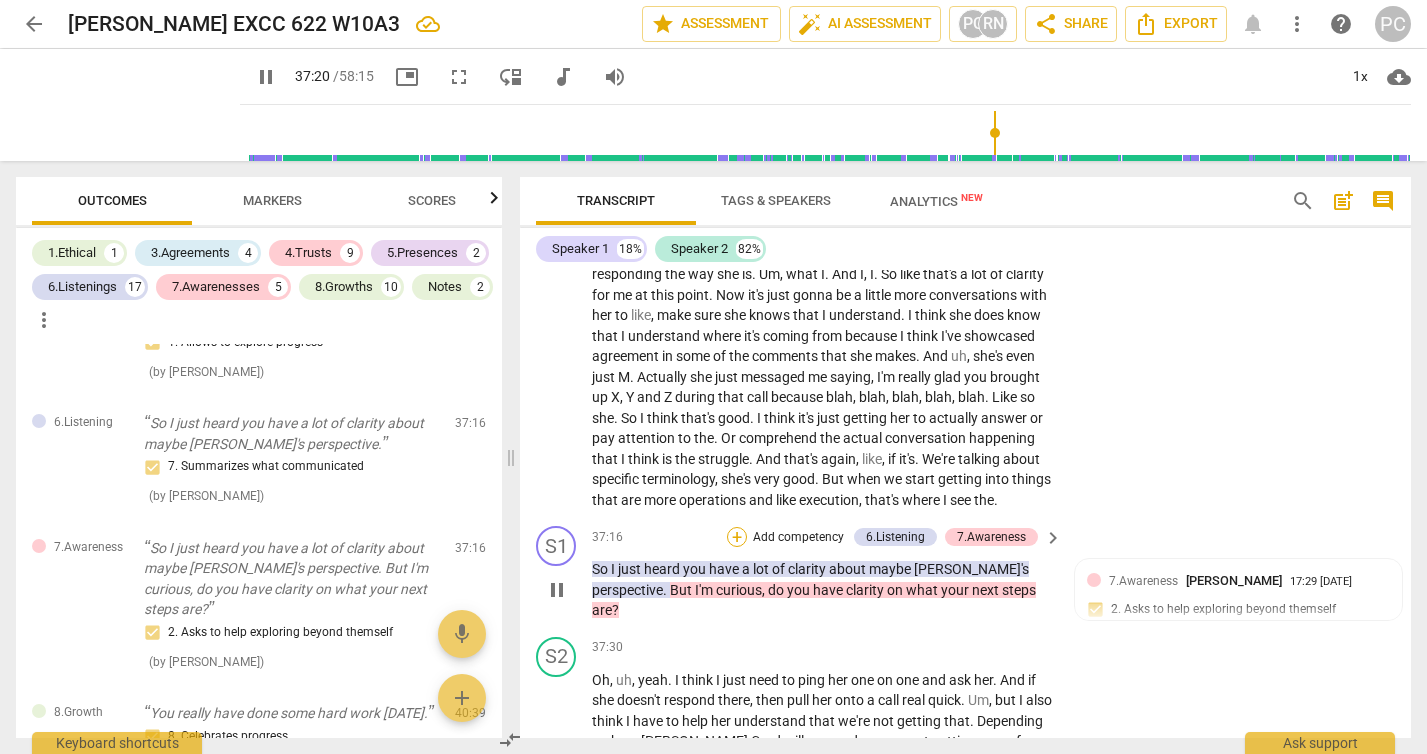 click on "+" at bounding box center [737, 537] 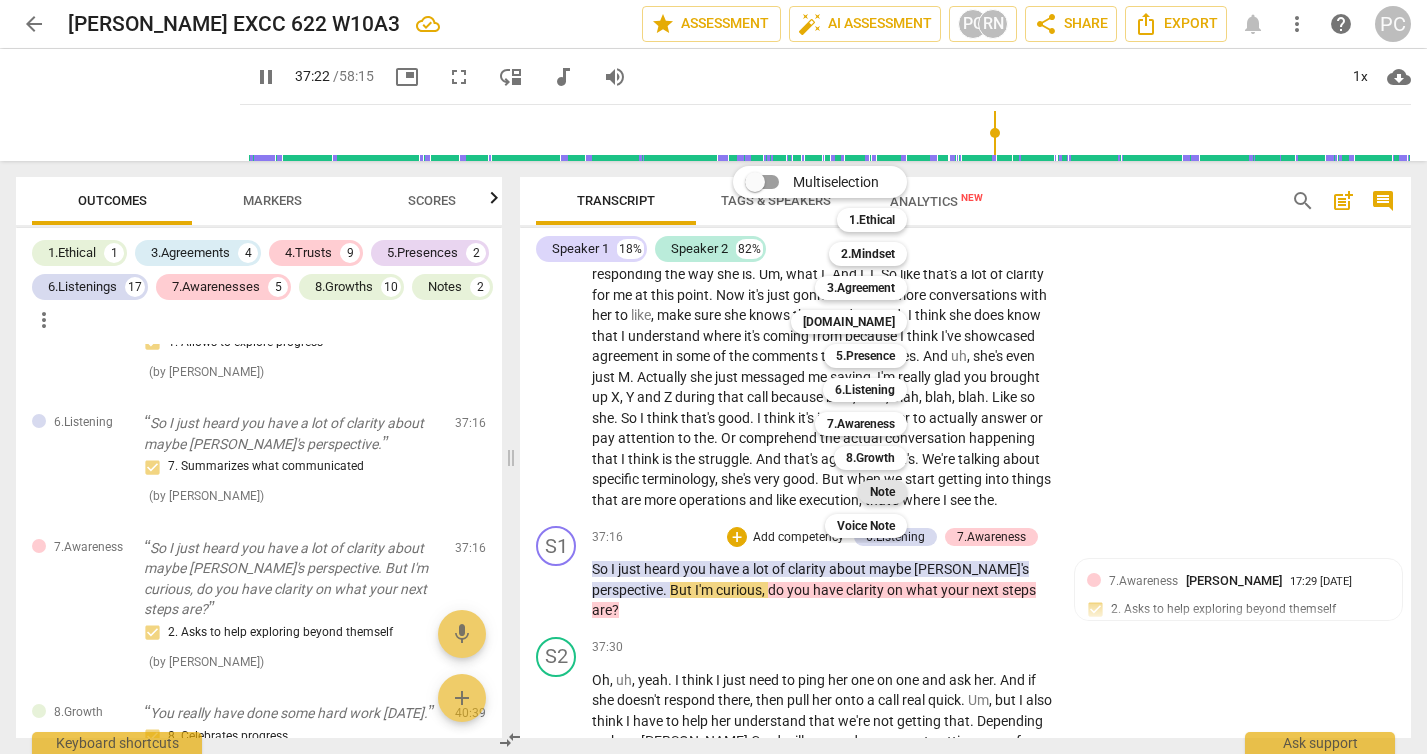 click on "Note" at bounding box center (882, 492) 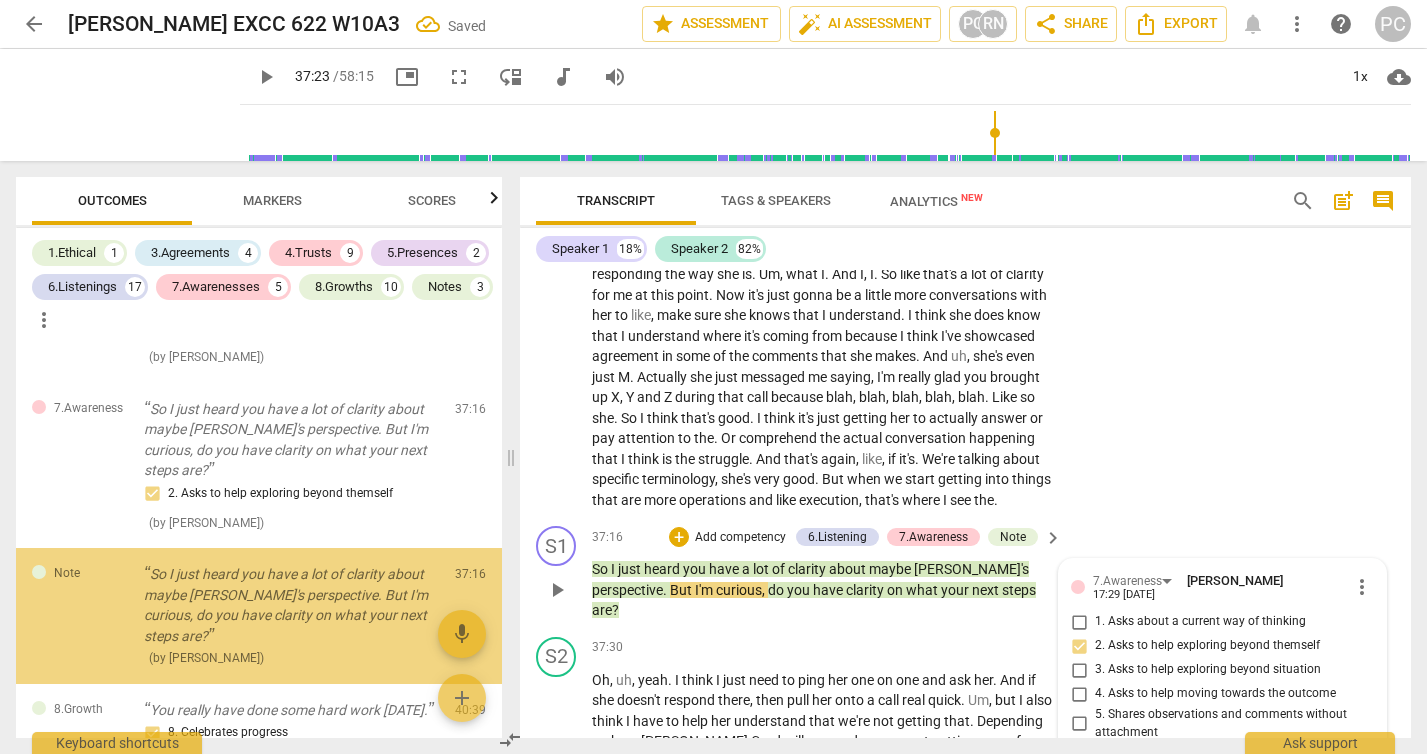 scroll, scrollTop: 5170, scrollLeft: 0, axis: vertical 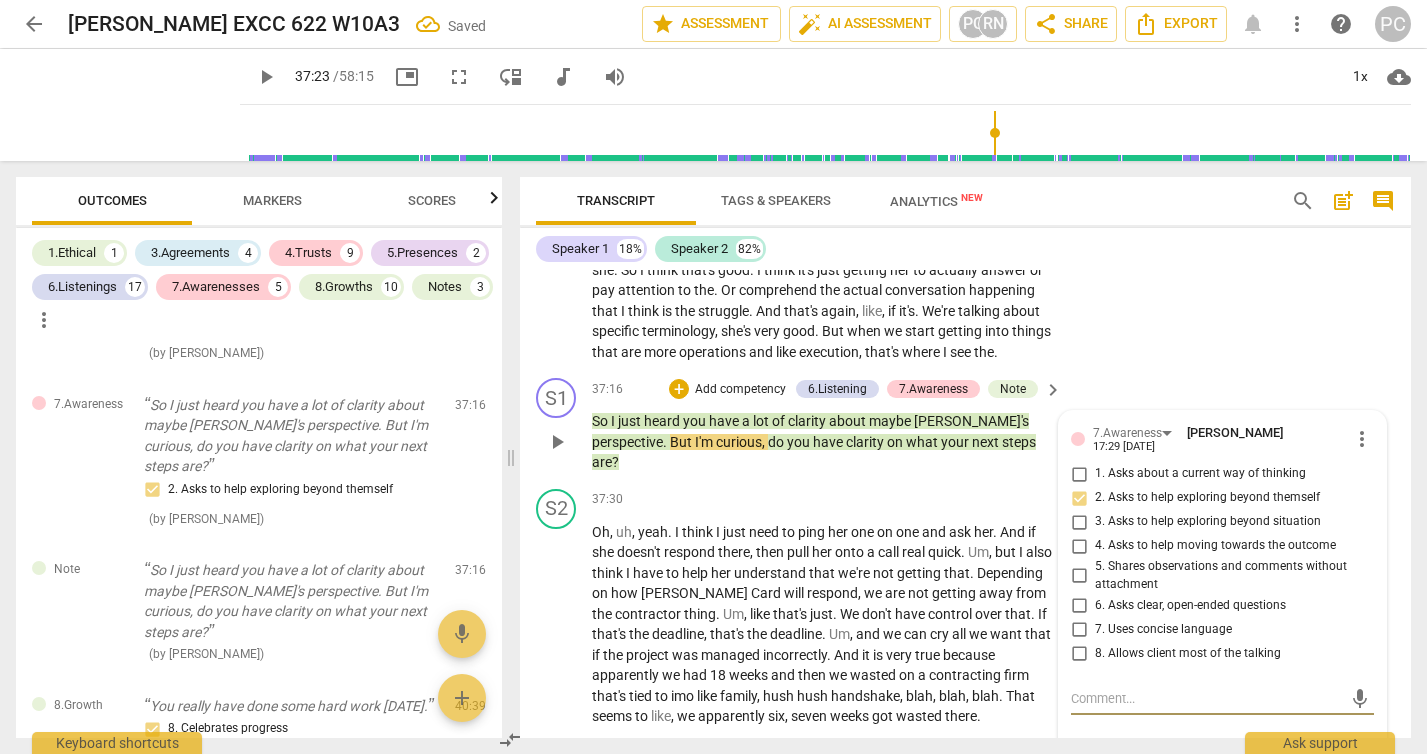 click at bounding box center (1206, 794) 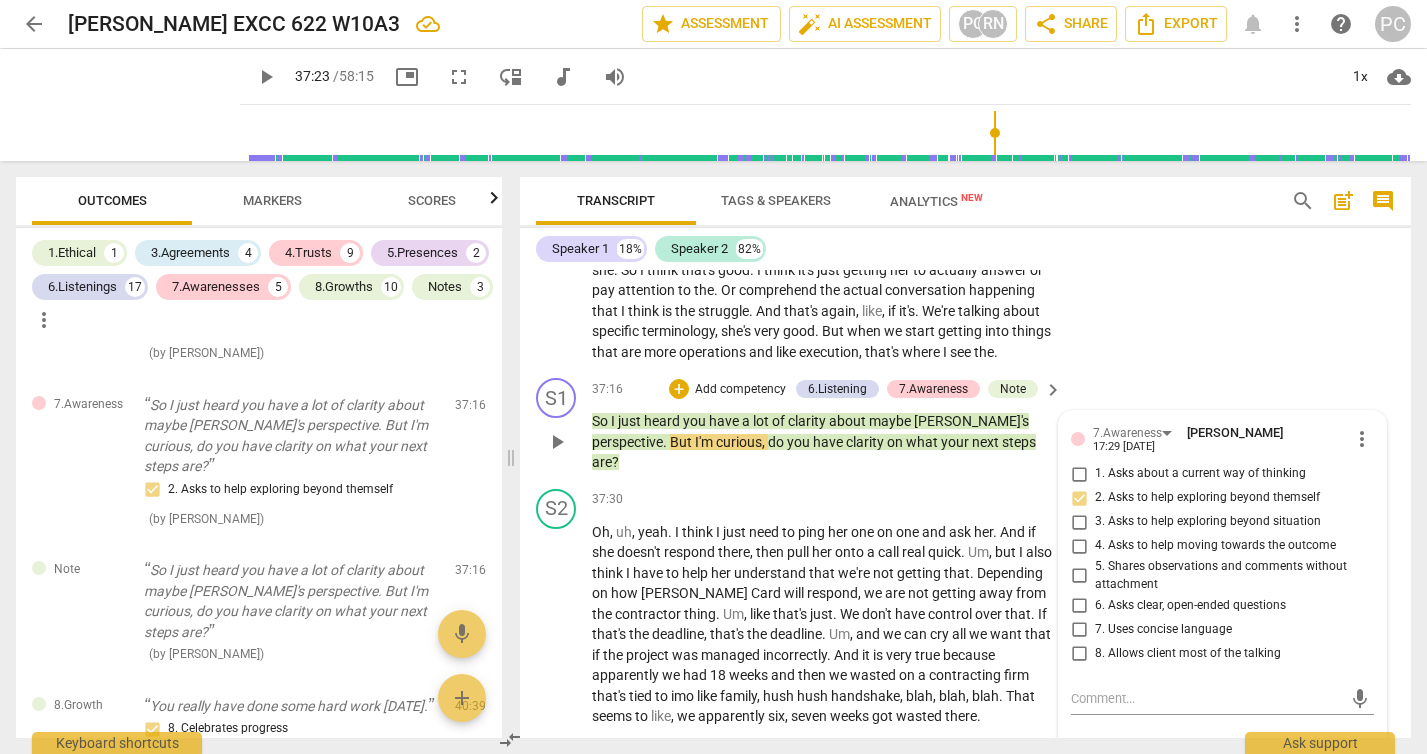 click on "send" at bounding box center (1360, 795) 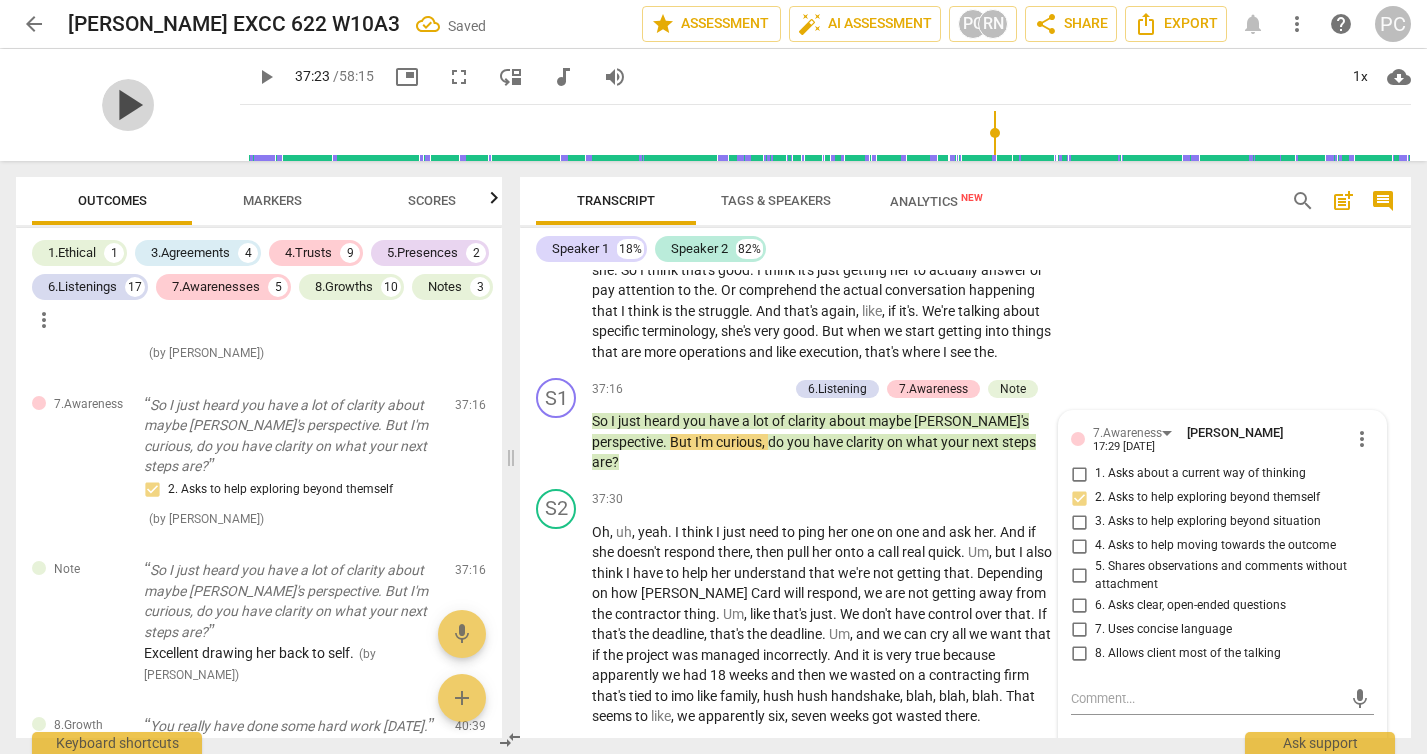 click on "play_arrow" at bounding box center (128, 105) 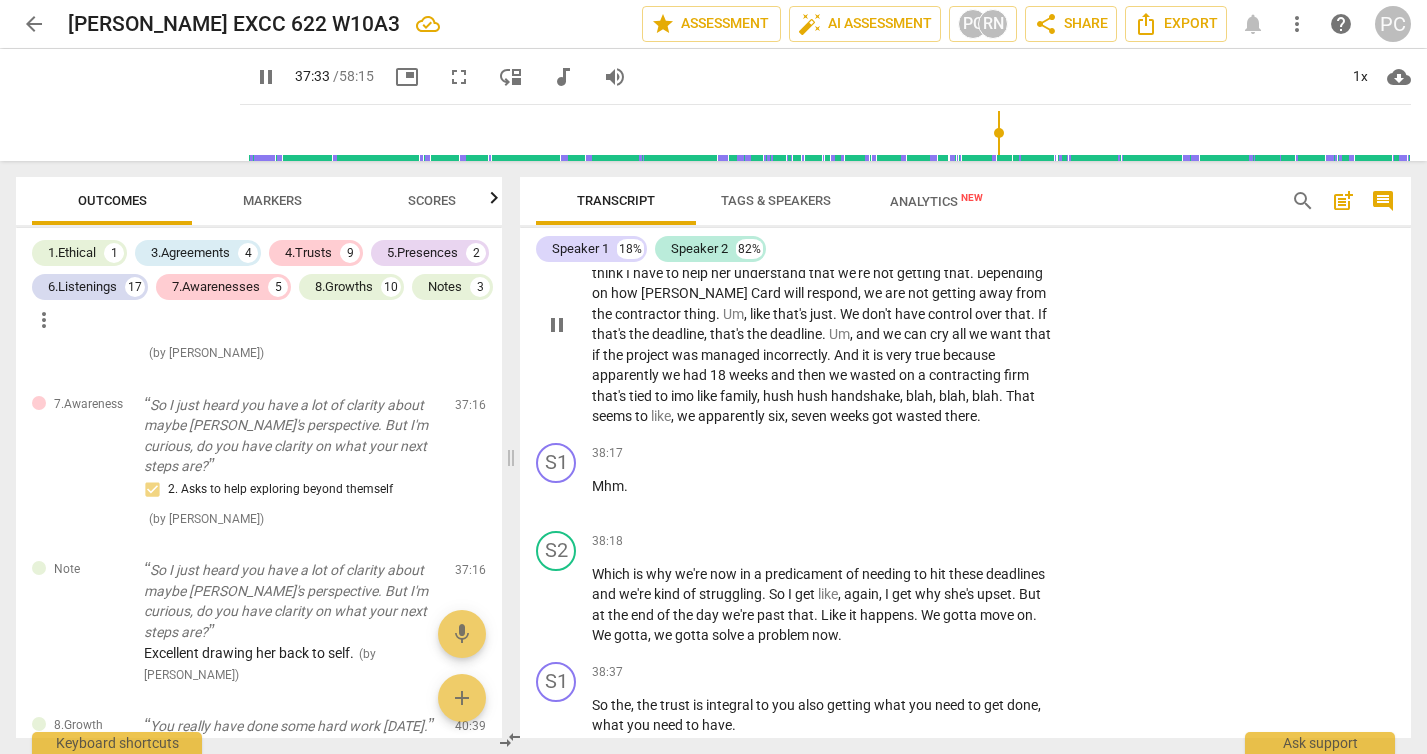 scroll, scrollTop: 14394, scrollLeft: 0, axis: vertical 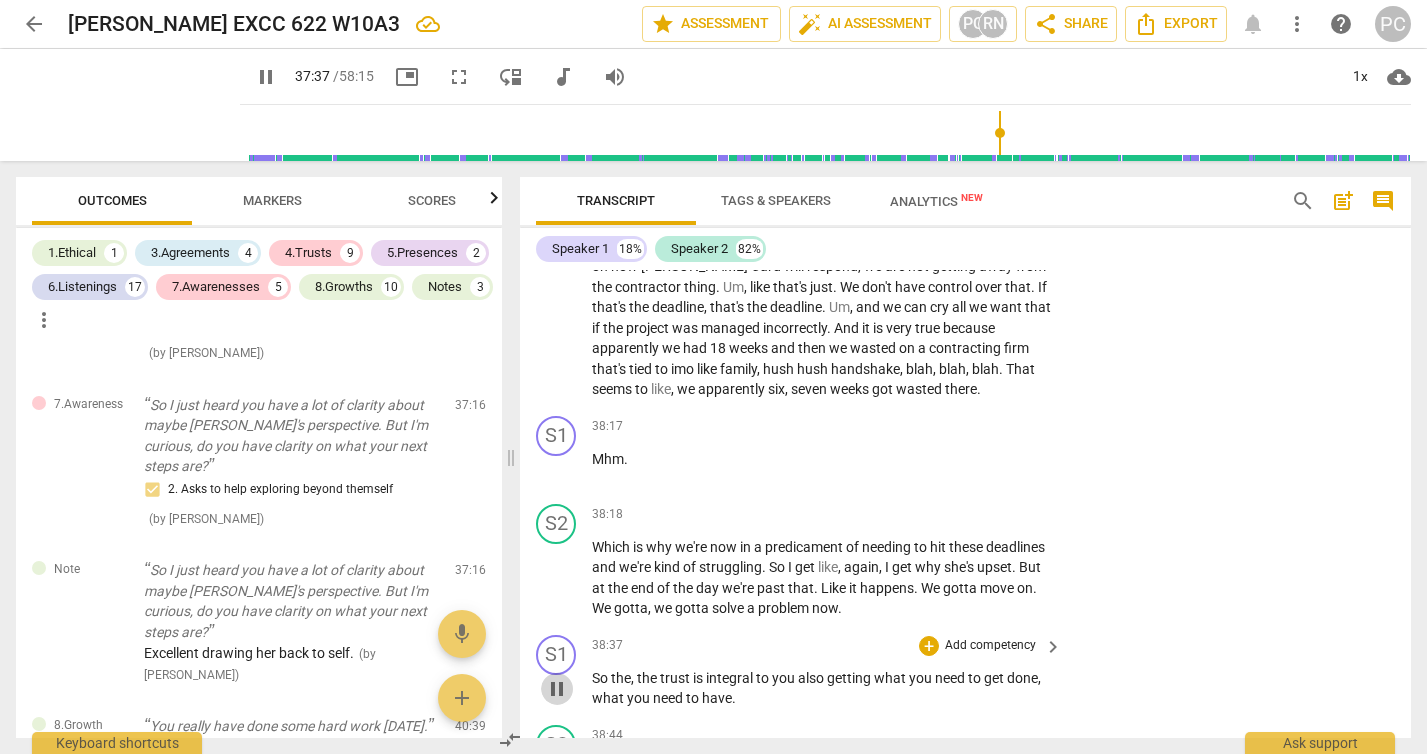click on "pause" at bounding box center (557, 689) 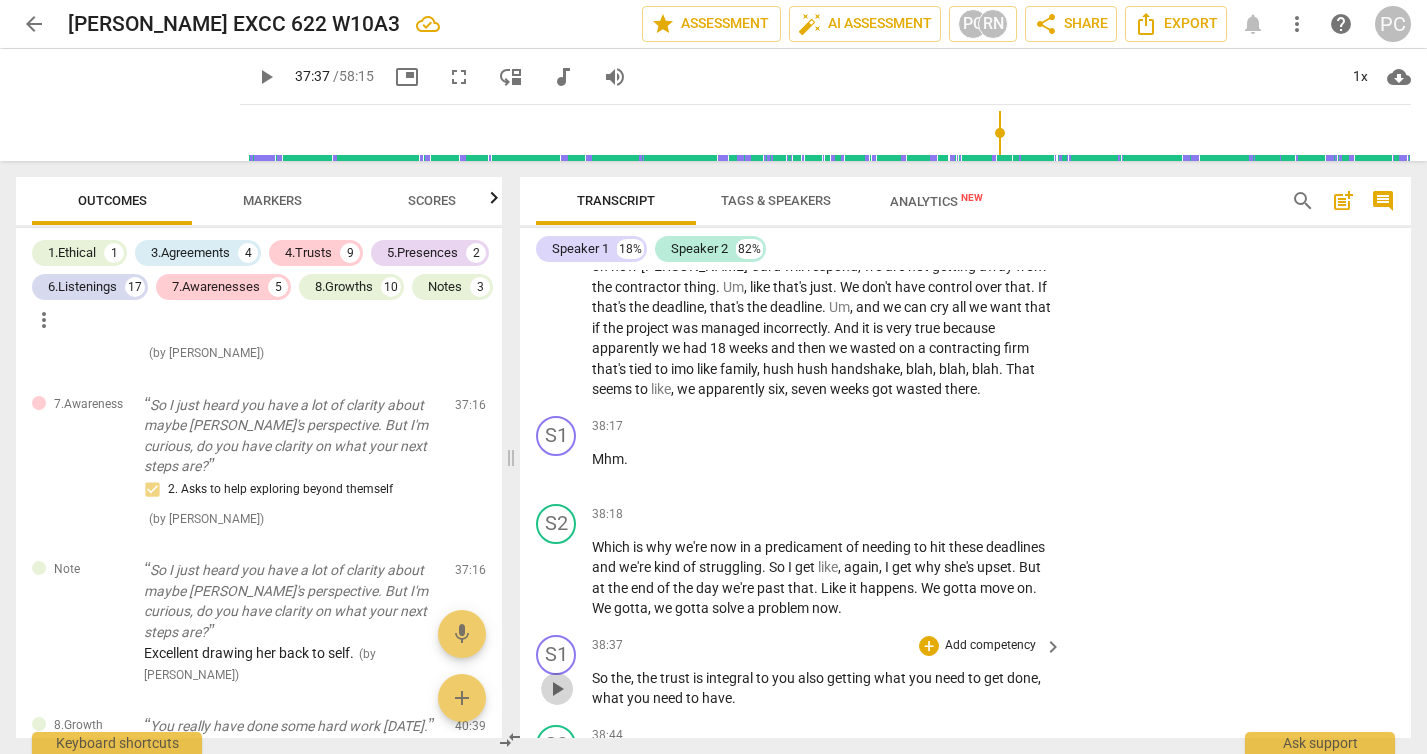 click on "play_arrow" at bounding box center (557, 689) 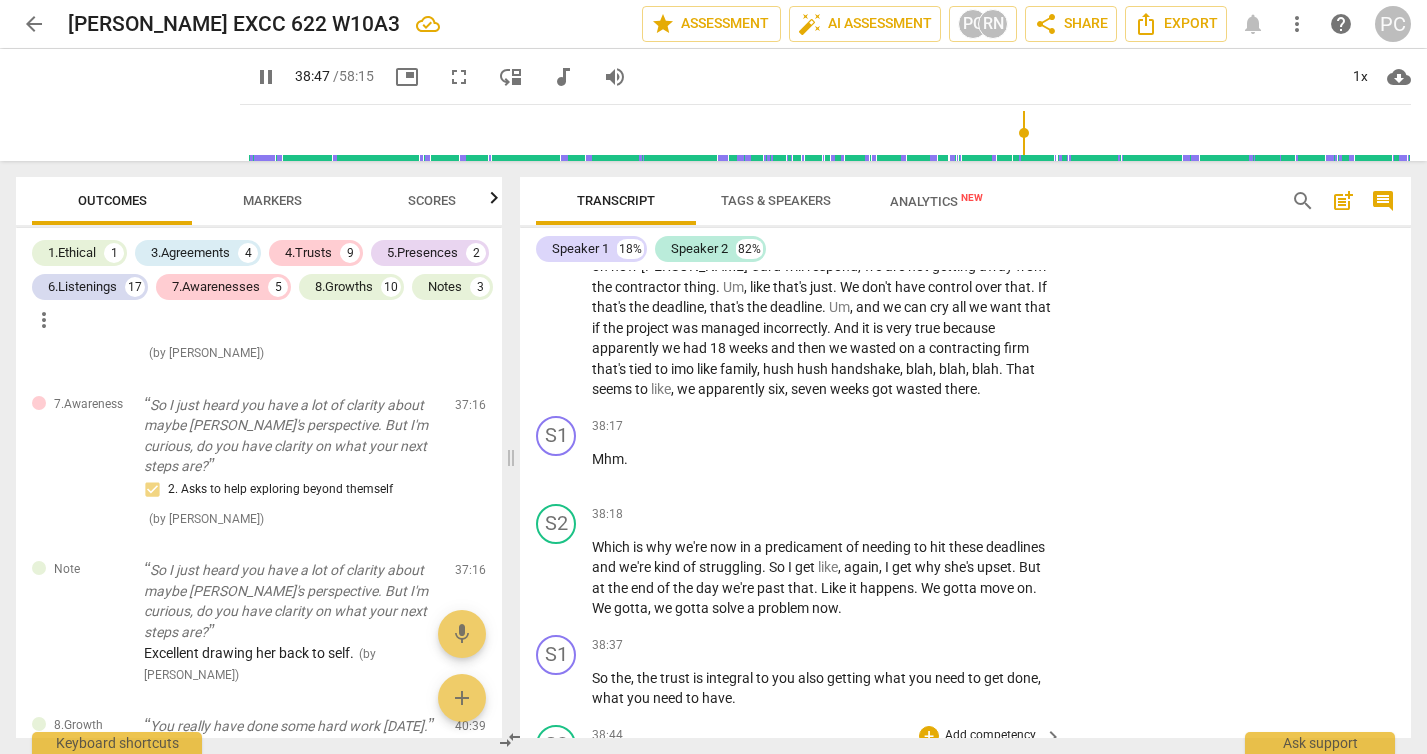 click on "Accomplished" at bounding box center (637, 768) 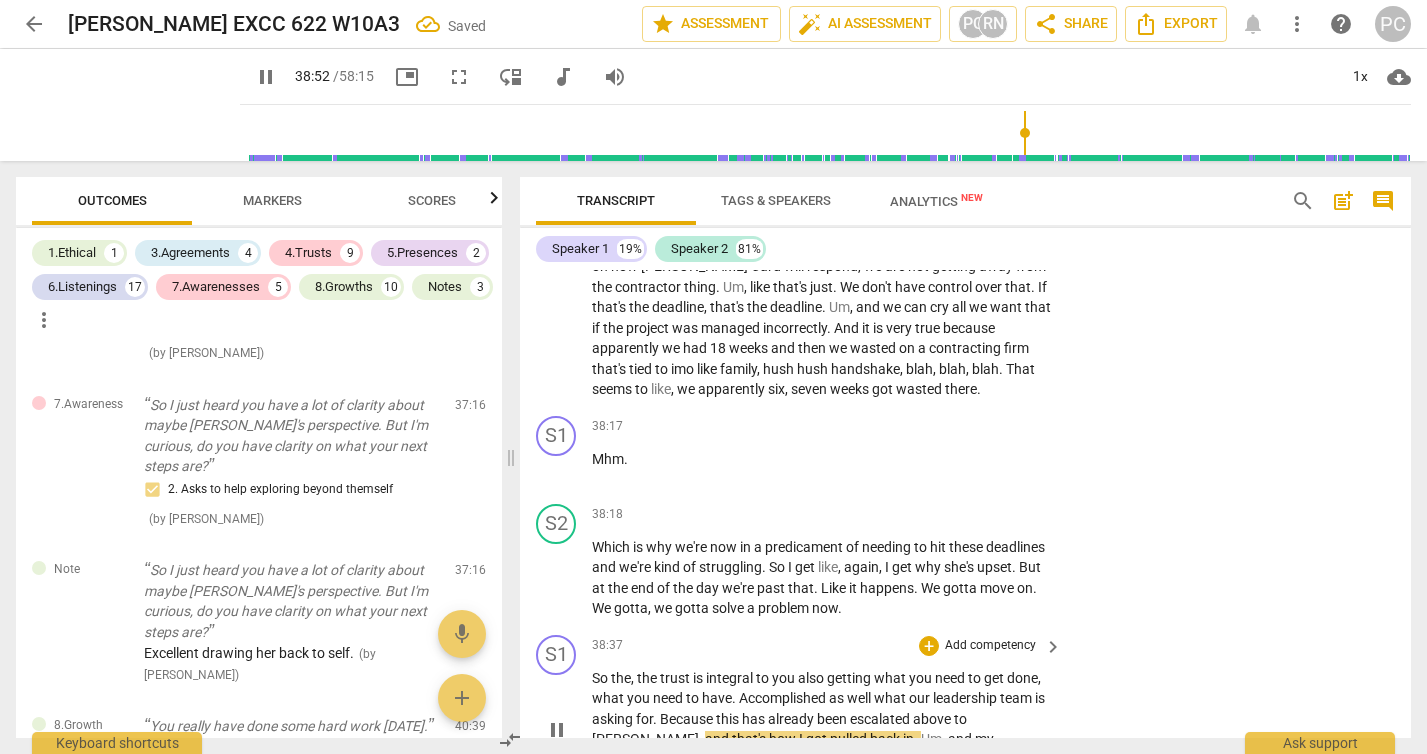 click on "what" at bounding box center (891, 698) 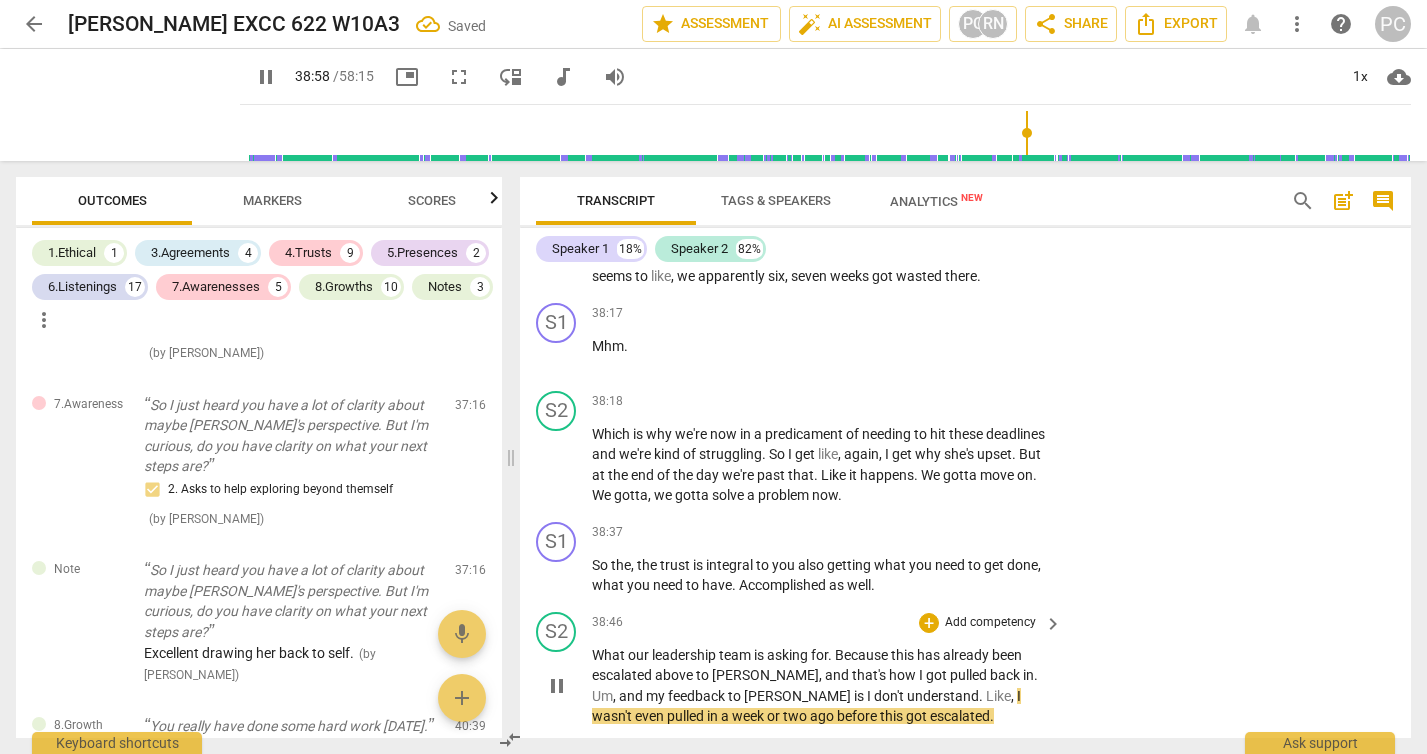 scroll, scrollTop: 14479, scrollLeft: 0, axis: vertical 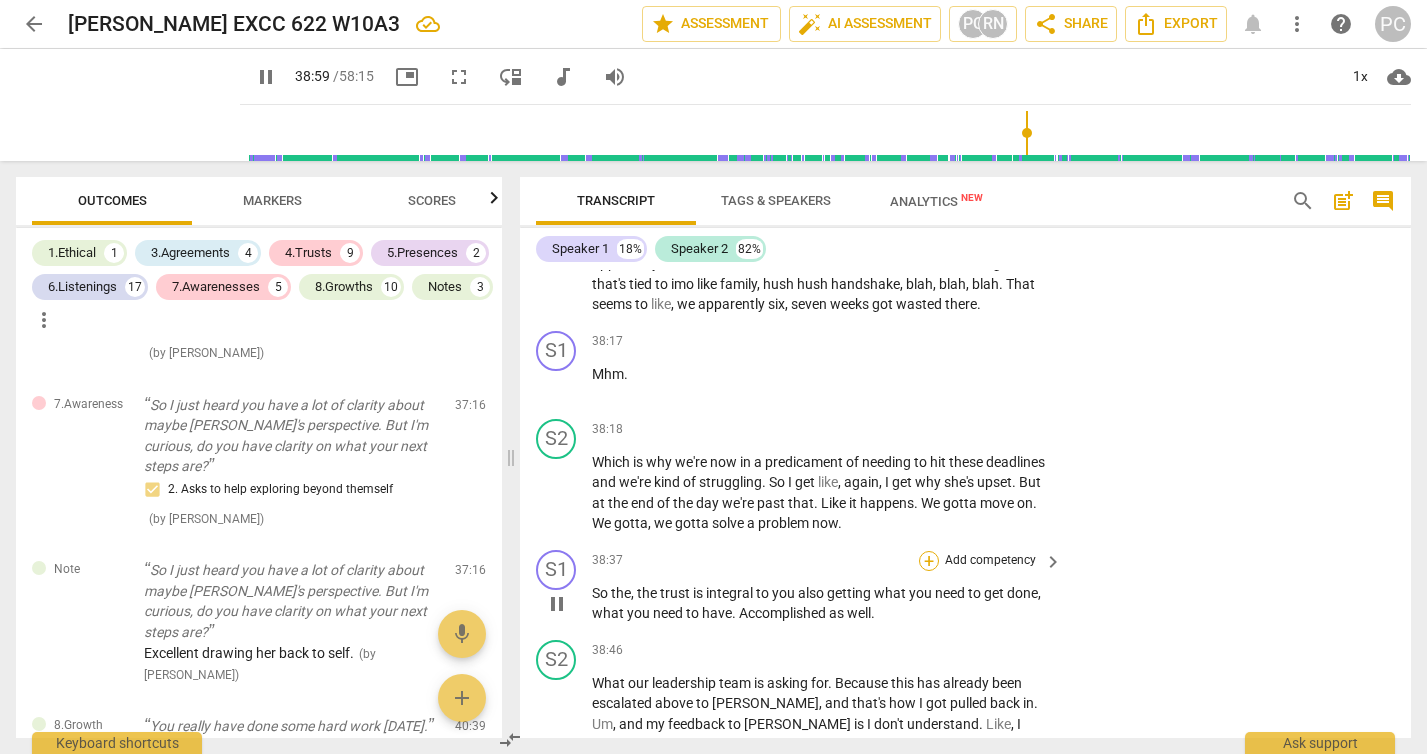 click on "+" at bounding box center (929, 561) 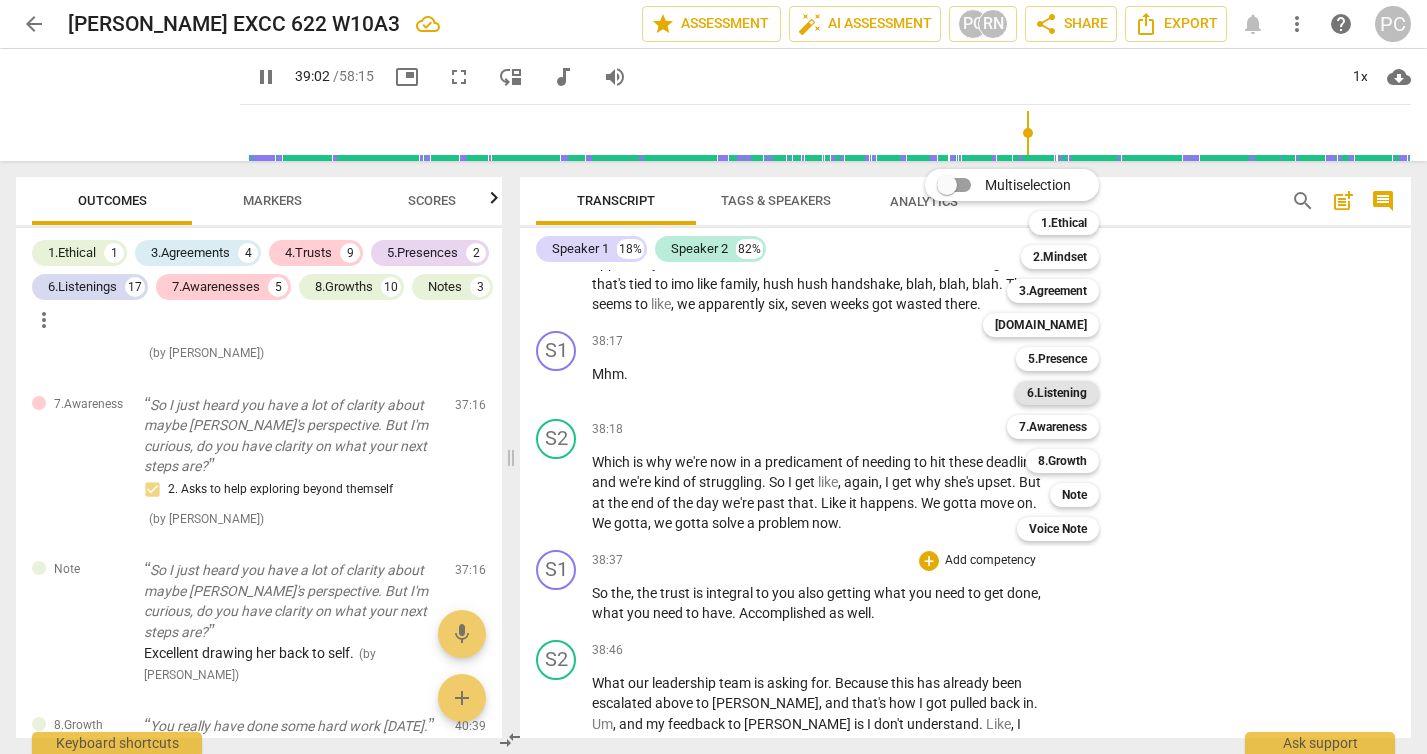 click on "6.Listening" at bounding box center [1057, 393] 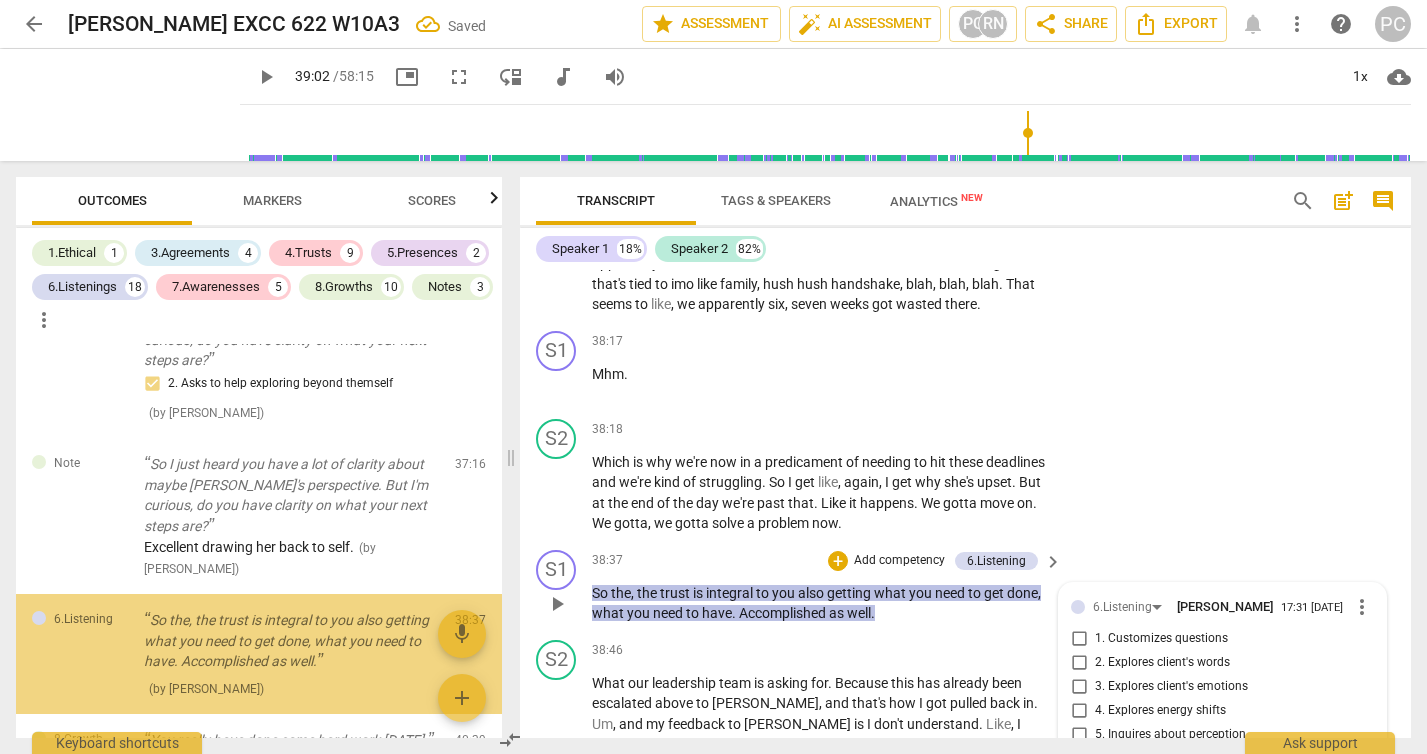 scroll, scrollTop: 5308, scrollLeft: 0, axis: vertical 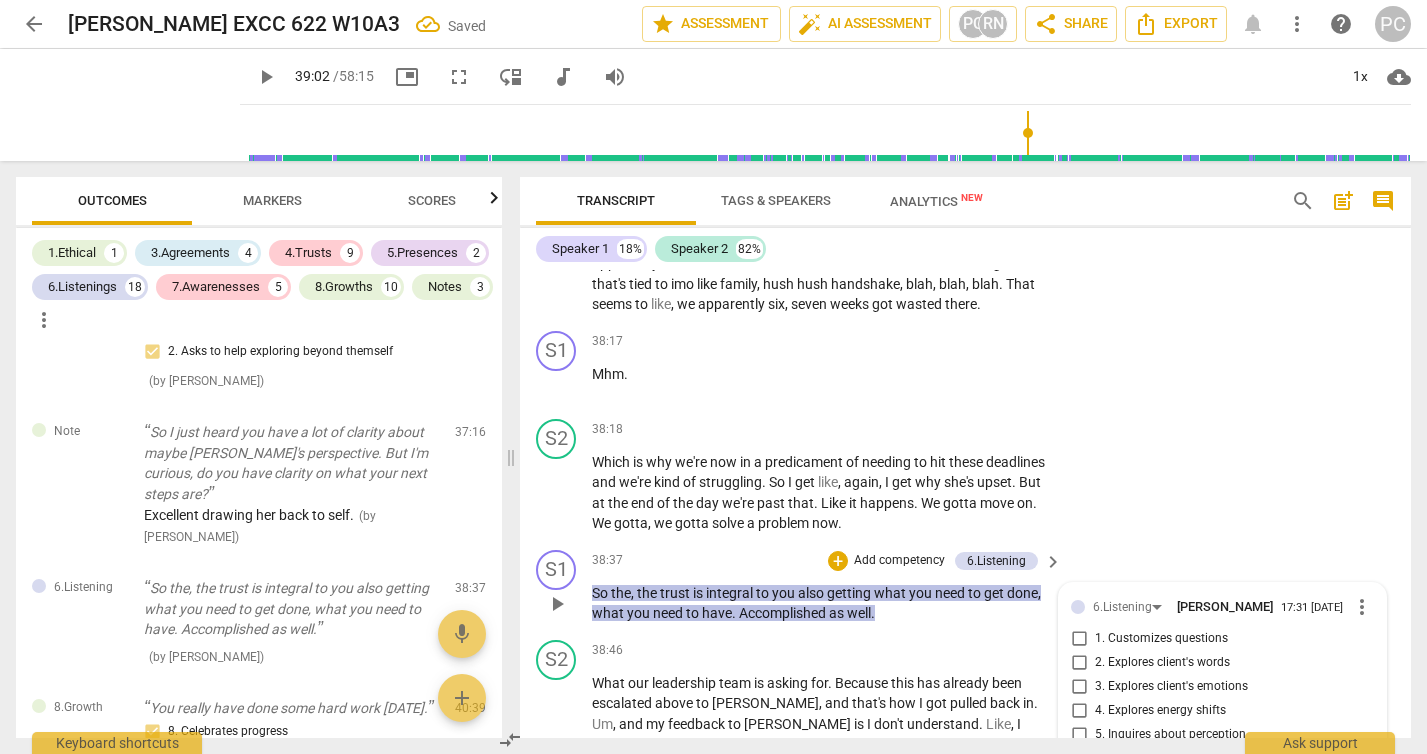 click on "1. Customizes questions" at bounding box center (1079, 639) 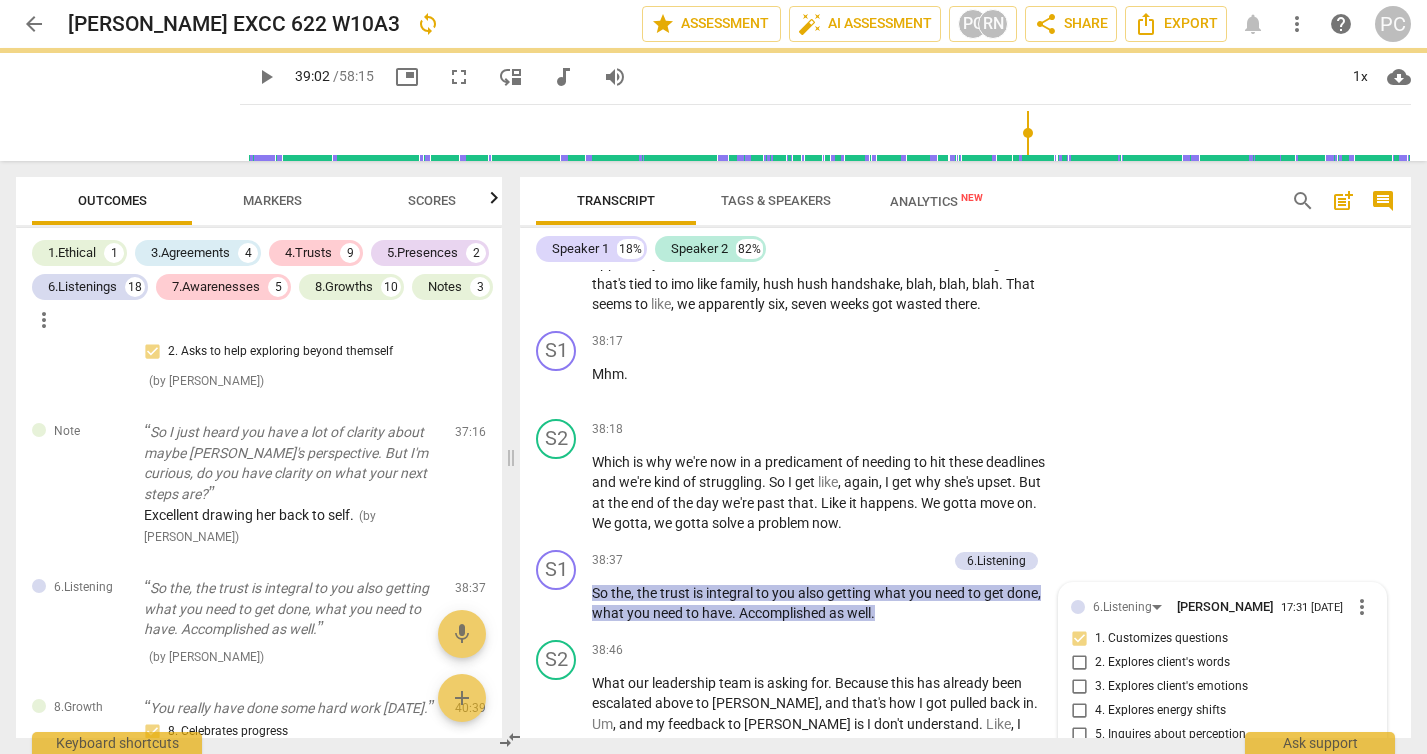 click on "play_arrow" at bounding box center [0, 0] 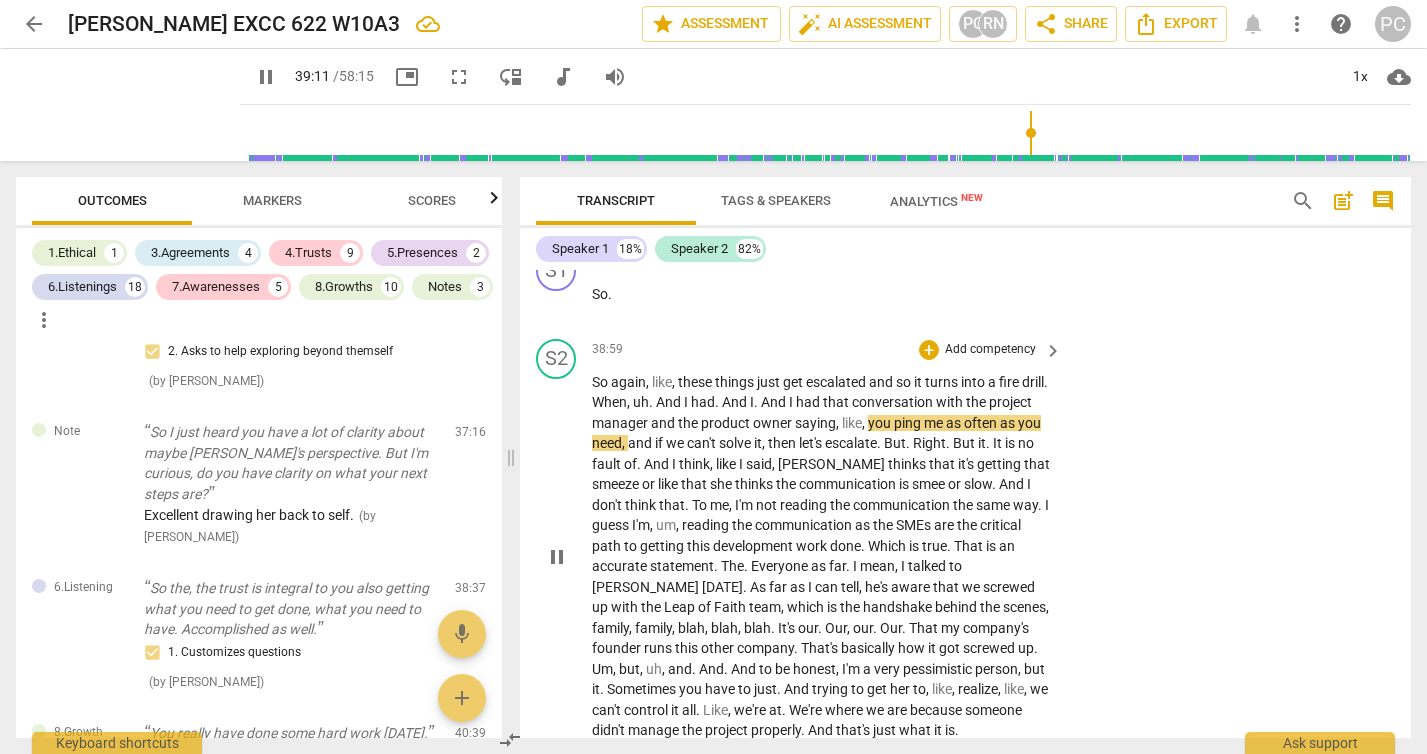 scroll, scrollTop: 14998, scrollLeft: 0, axis: vertical 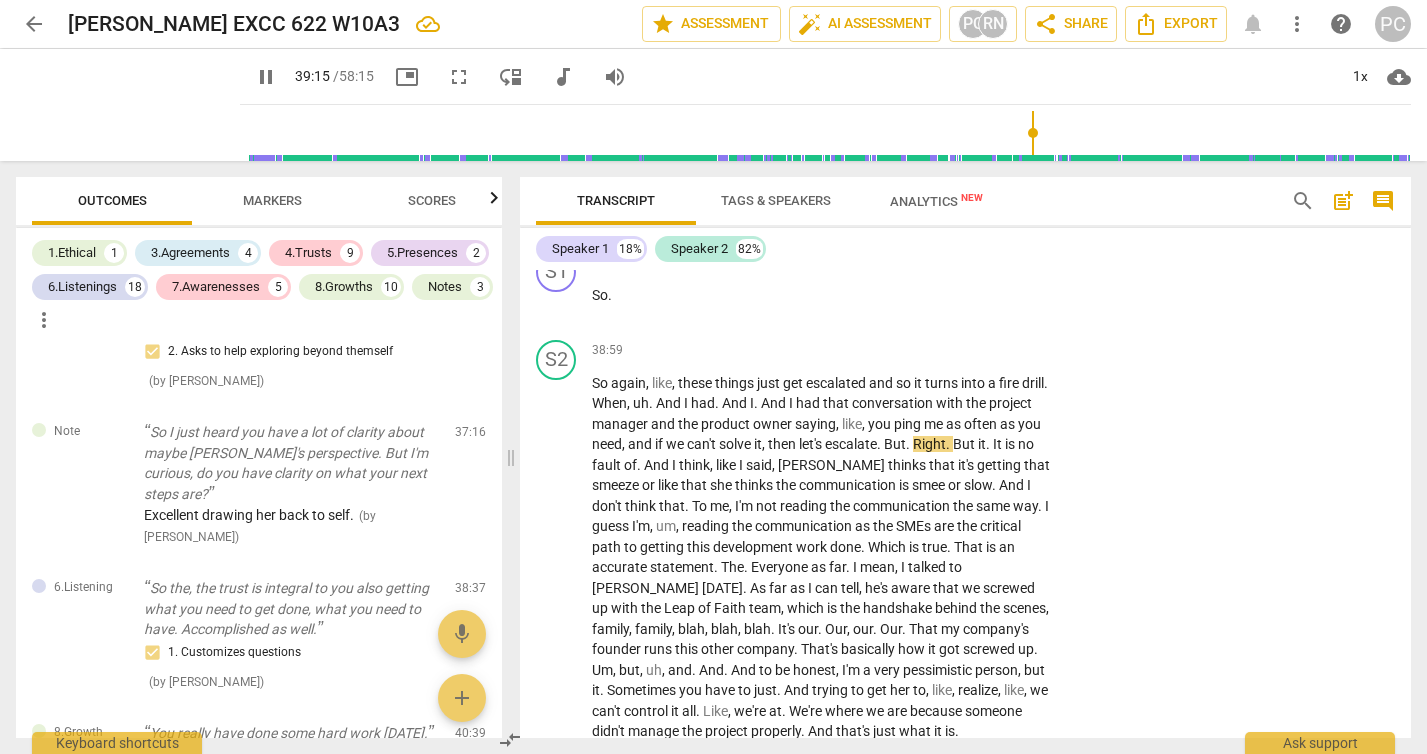 click on "+" at bounding box center [929, 769] 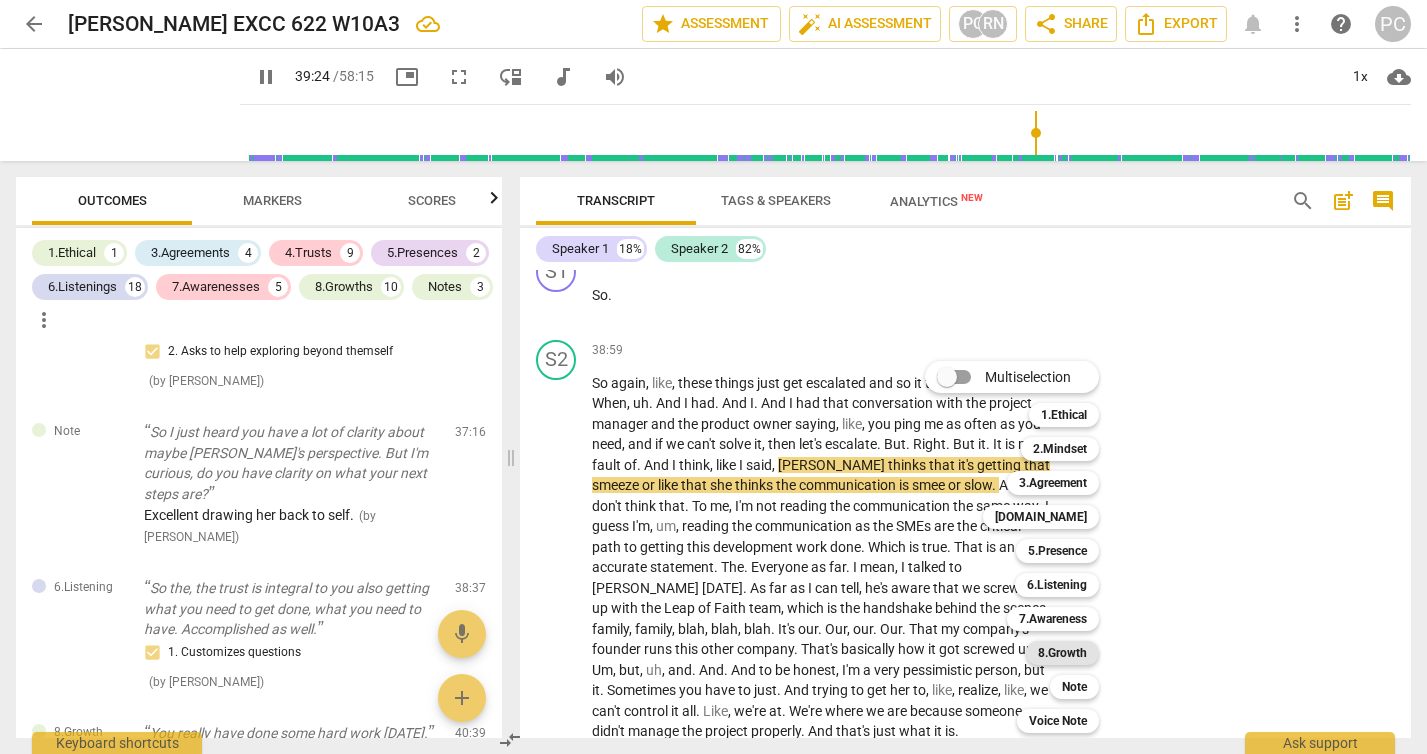 click on "8.Growth" at bounding box center (1062, 653) 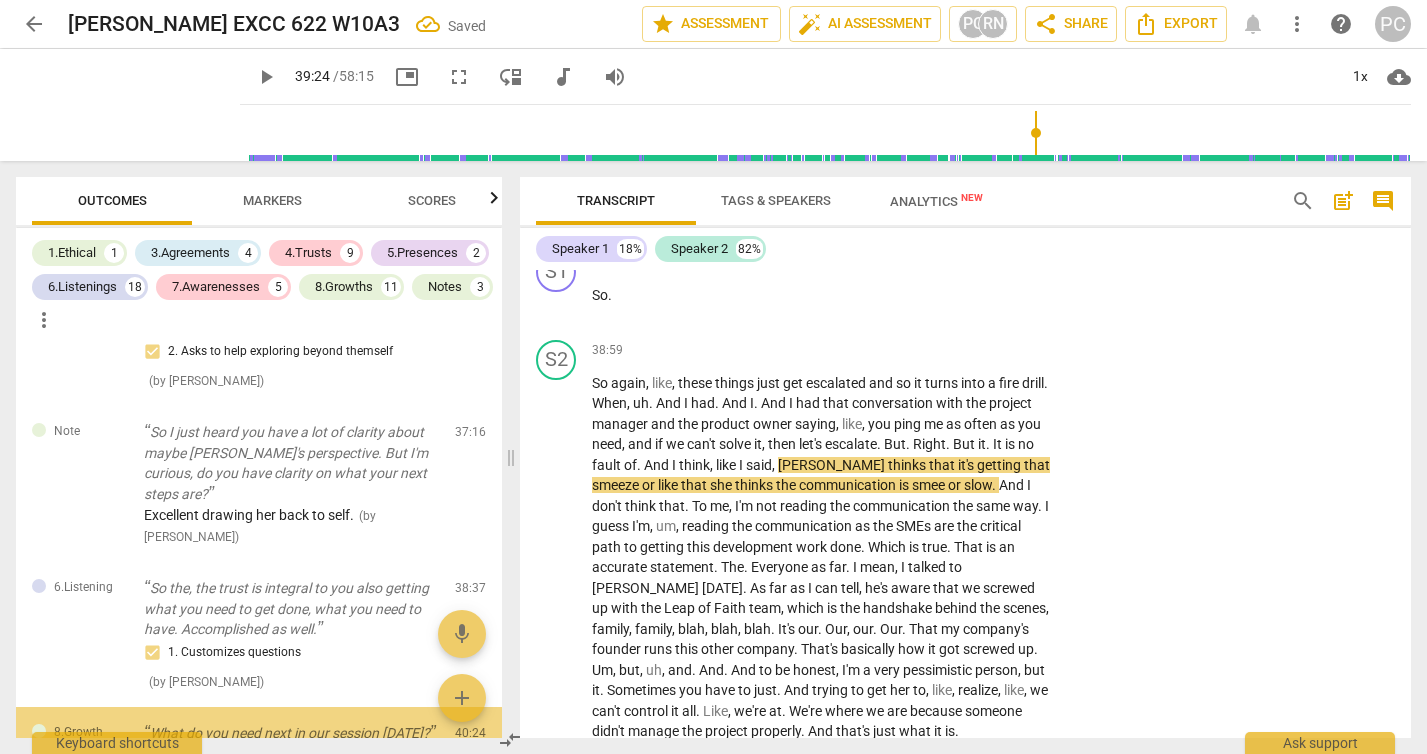scroll, scrollTop: 15373, scrollLeft: 0, axis: vertical 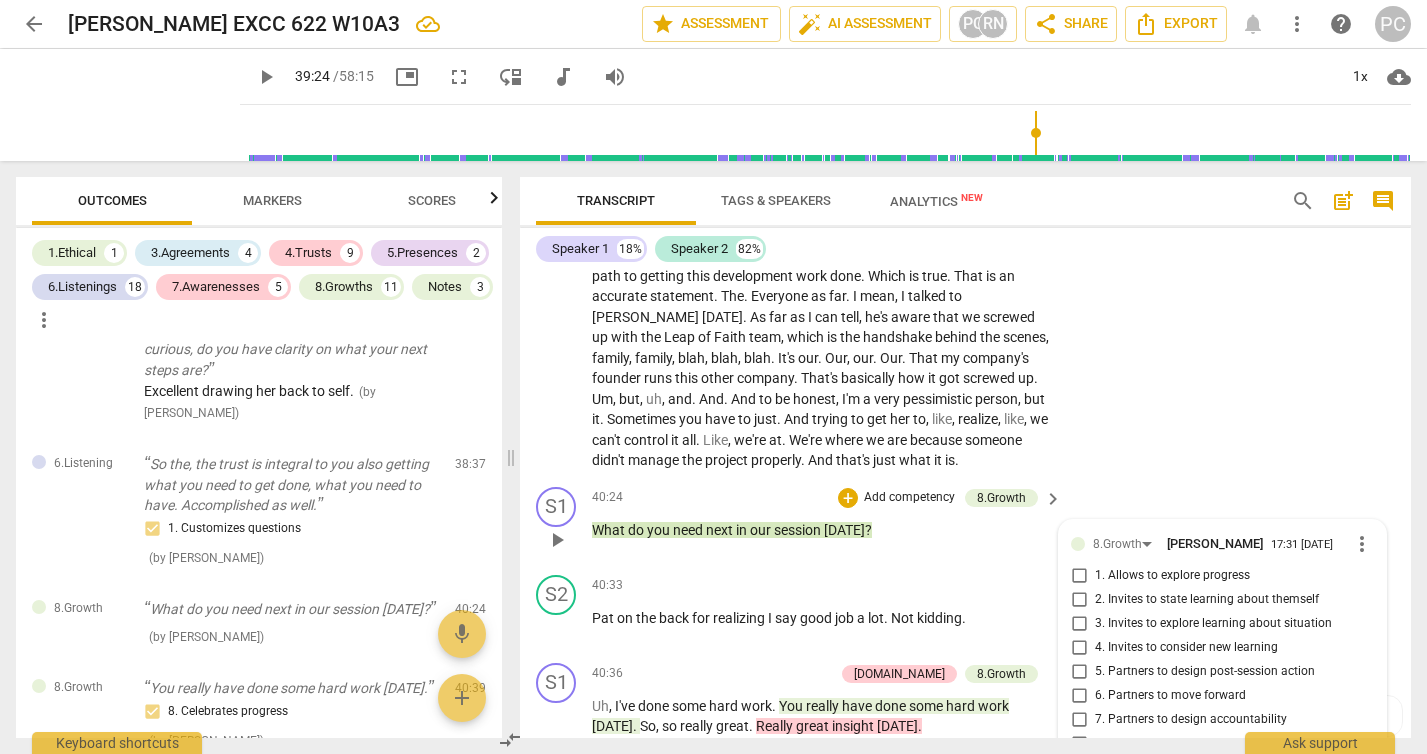 click on "1. Allows to explore progress" at bounding box center [1079, 576] 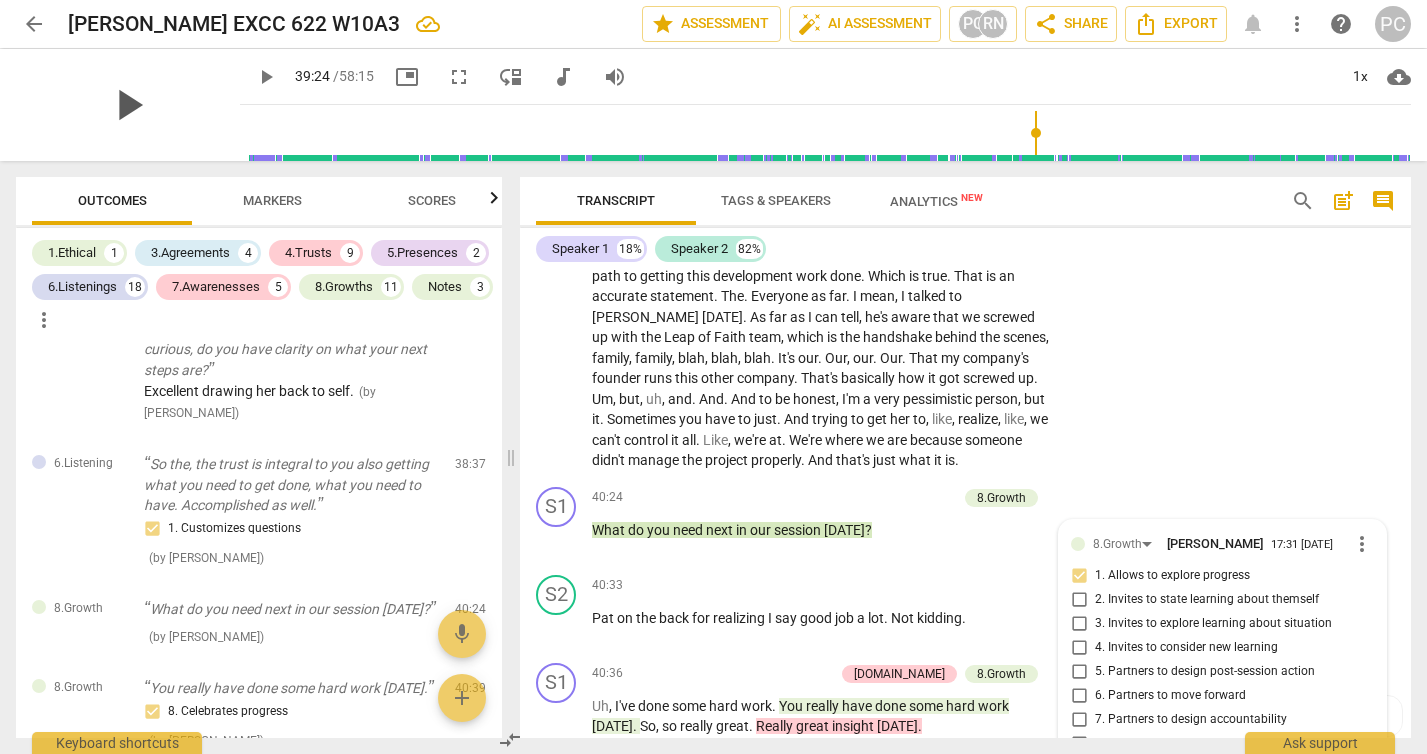 click on "play_arrow" at bounding box center (128, 105) 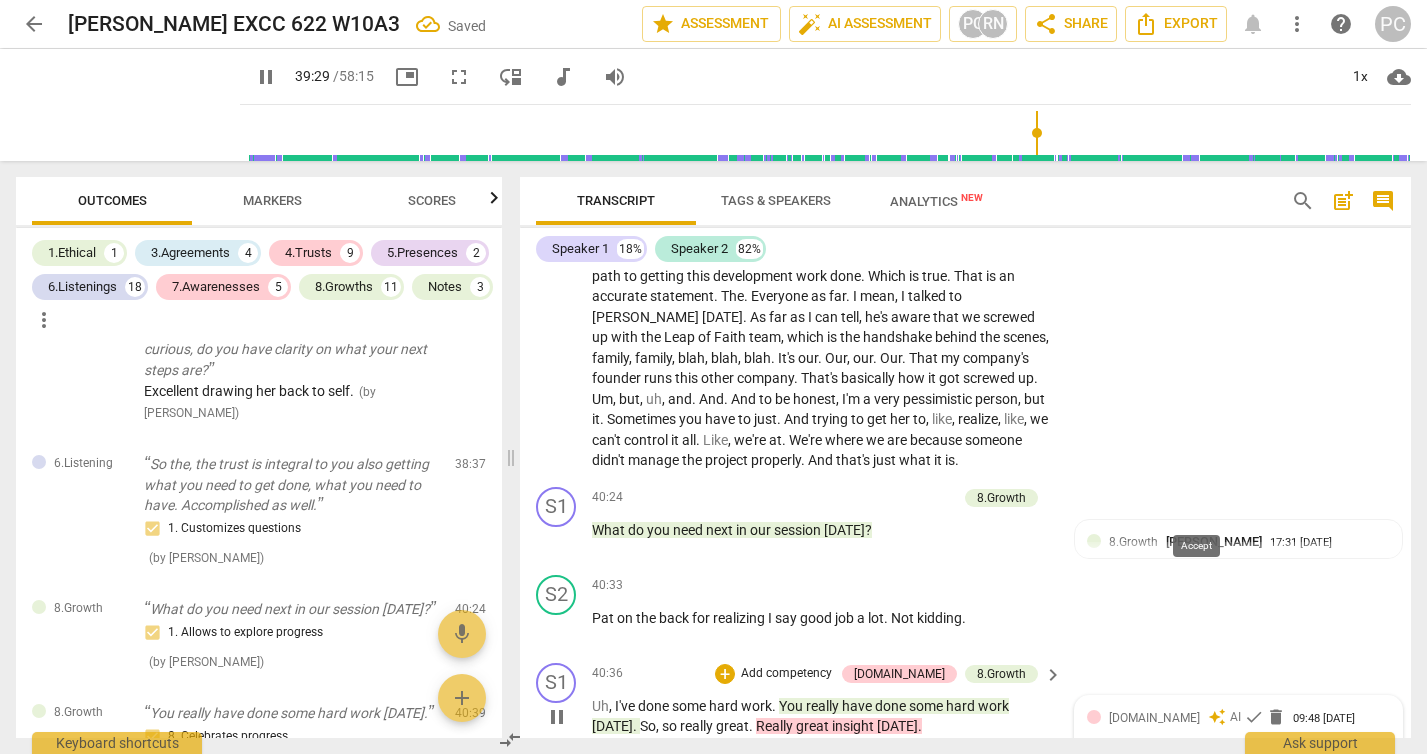 click on "check" at bounding box center (1254, 717) 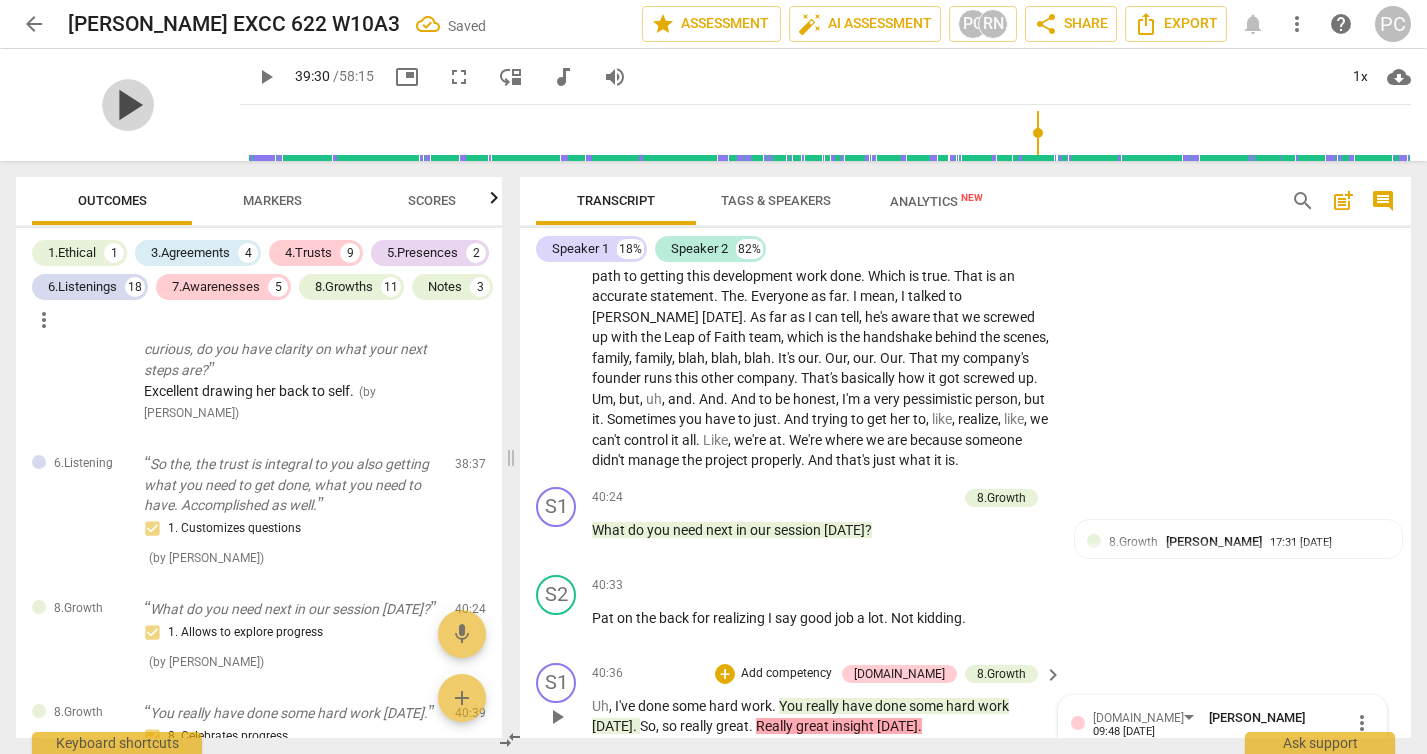click on "play_arrow" at bounding box center [128, 105] 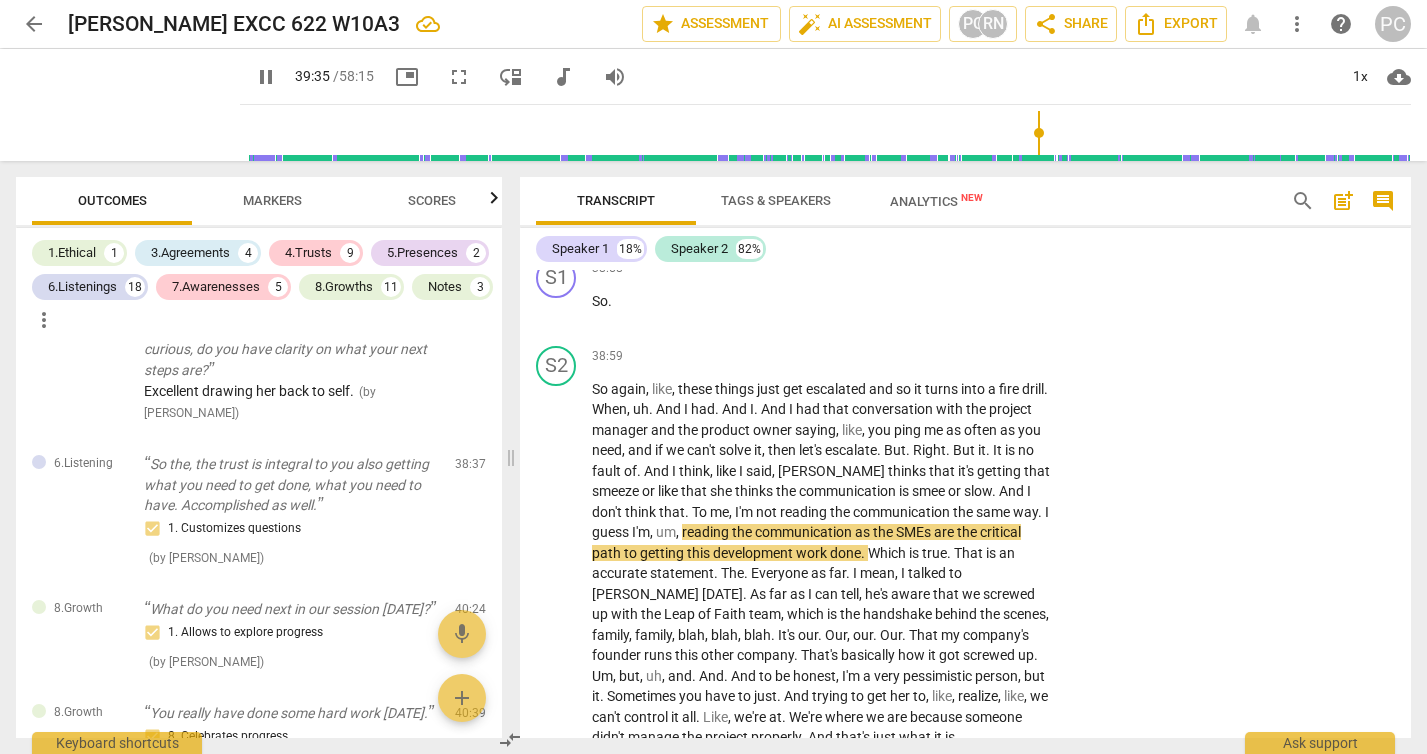 scroll, scrollTop: 14998, scrollLeft: 0, axis: vertical 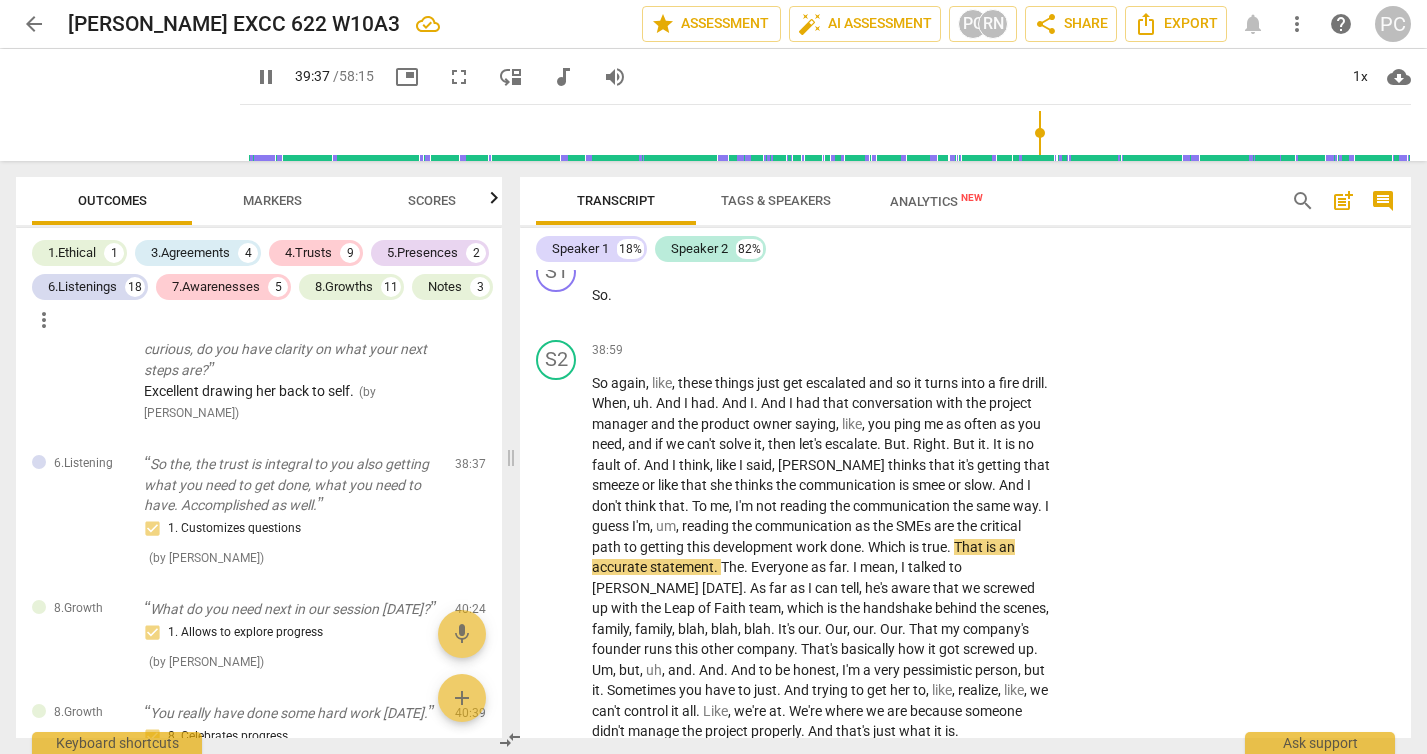 click on "pause" at bounding box center [557, 811] 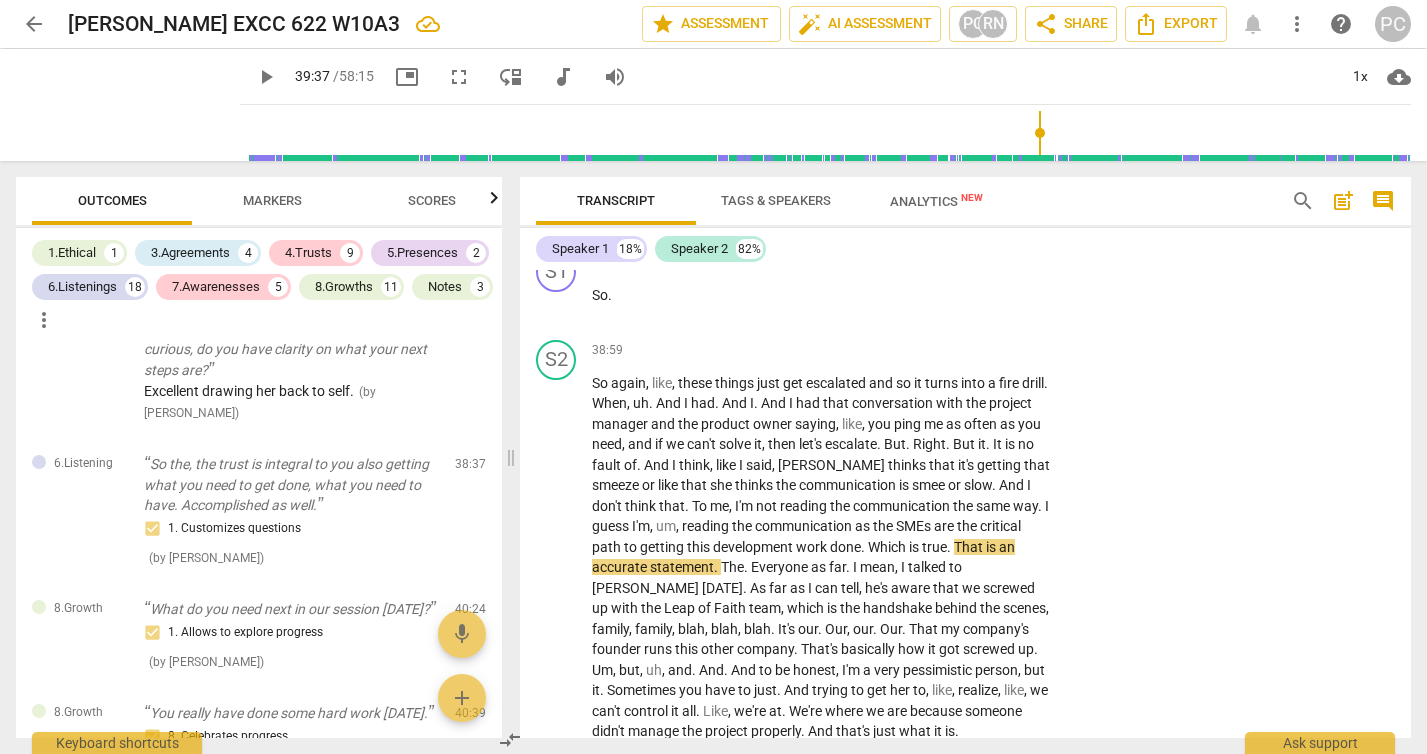 click on "play_arrow" at bounding box center [557, 811] 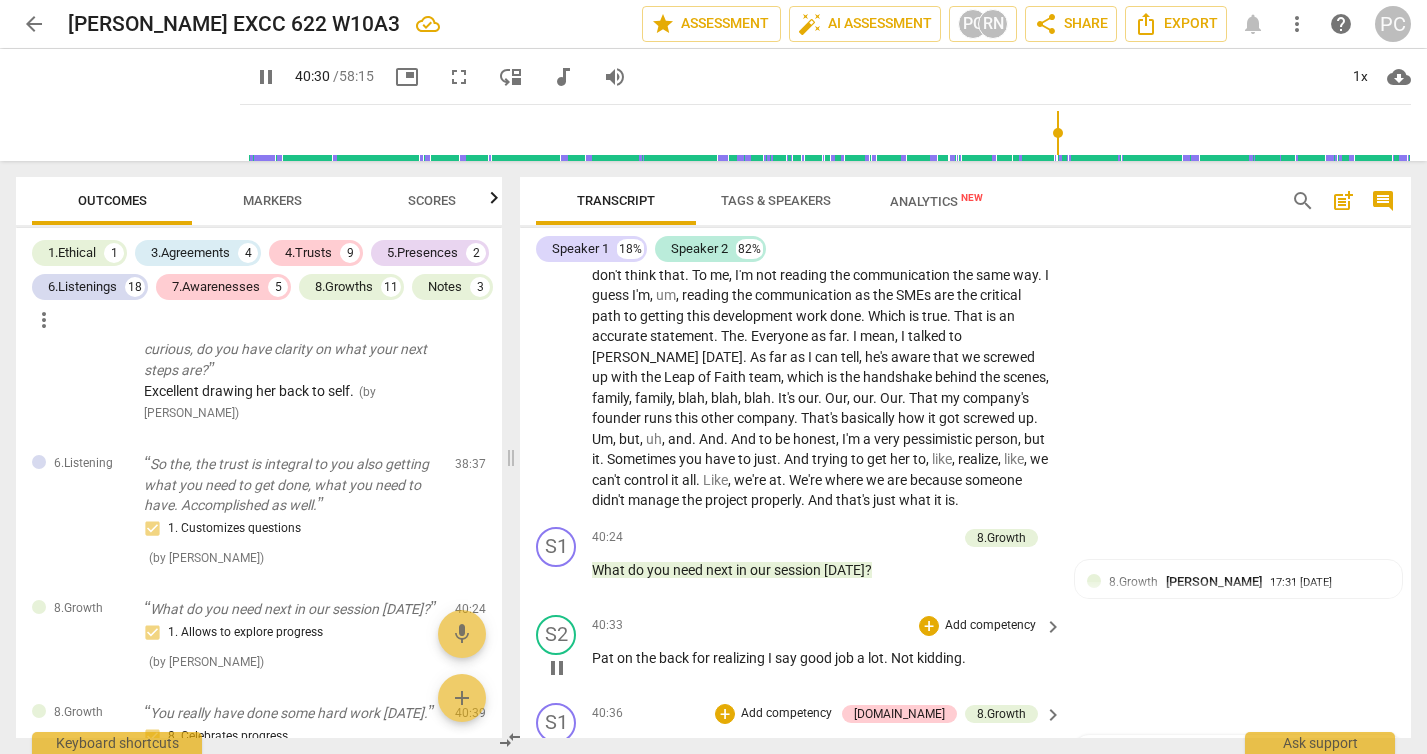 scroll, scrollTop: 15239, scrollLeft: 0, axis: vertical 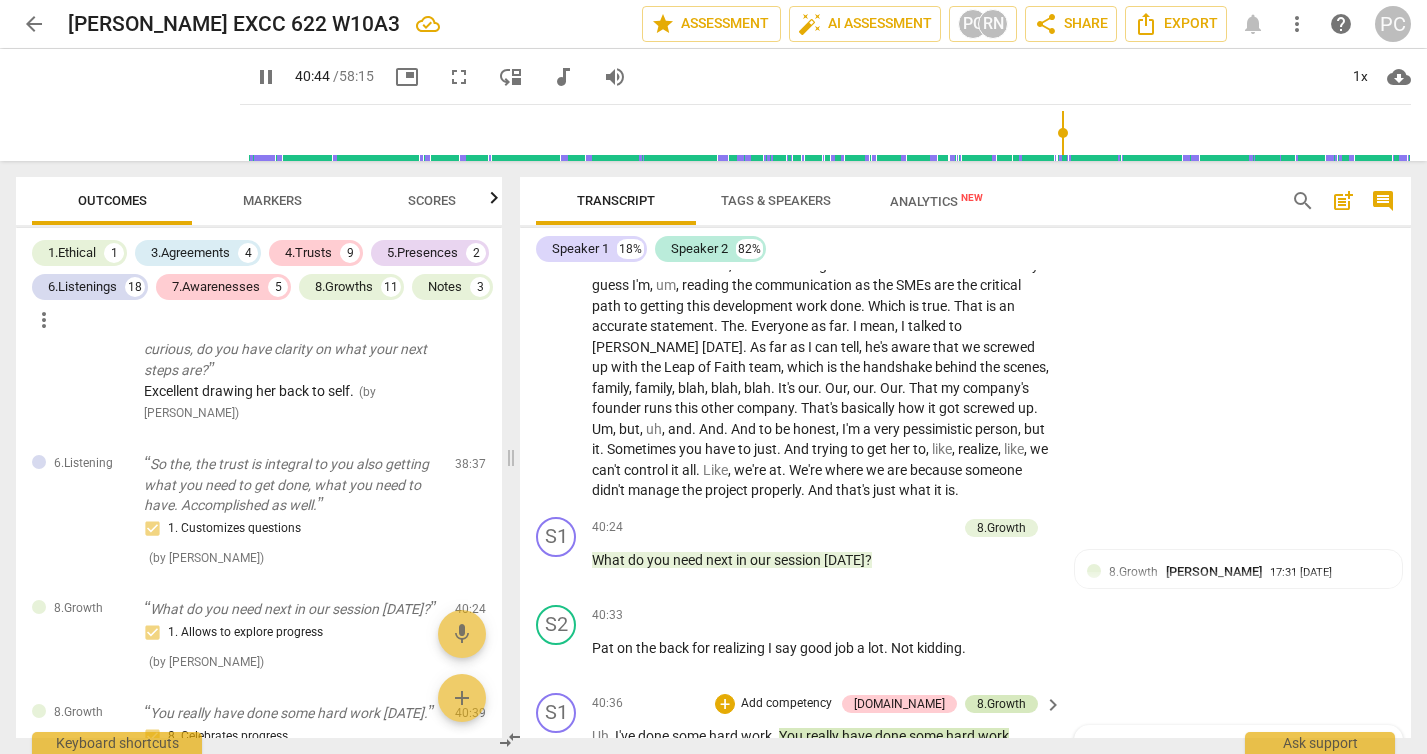 click on "8.Growth" at bounding box center [1001, 704] 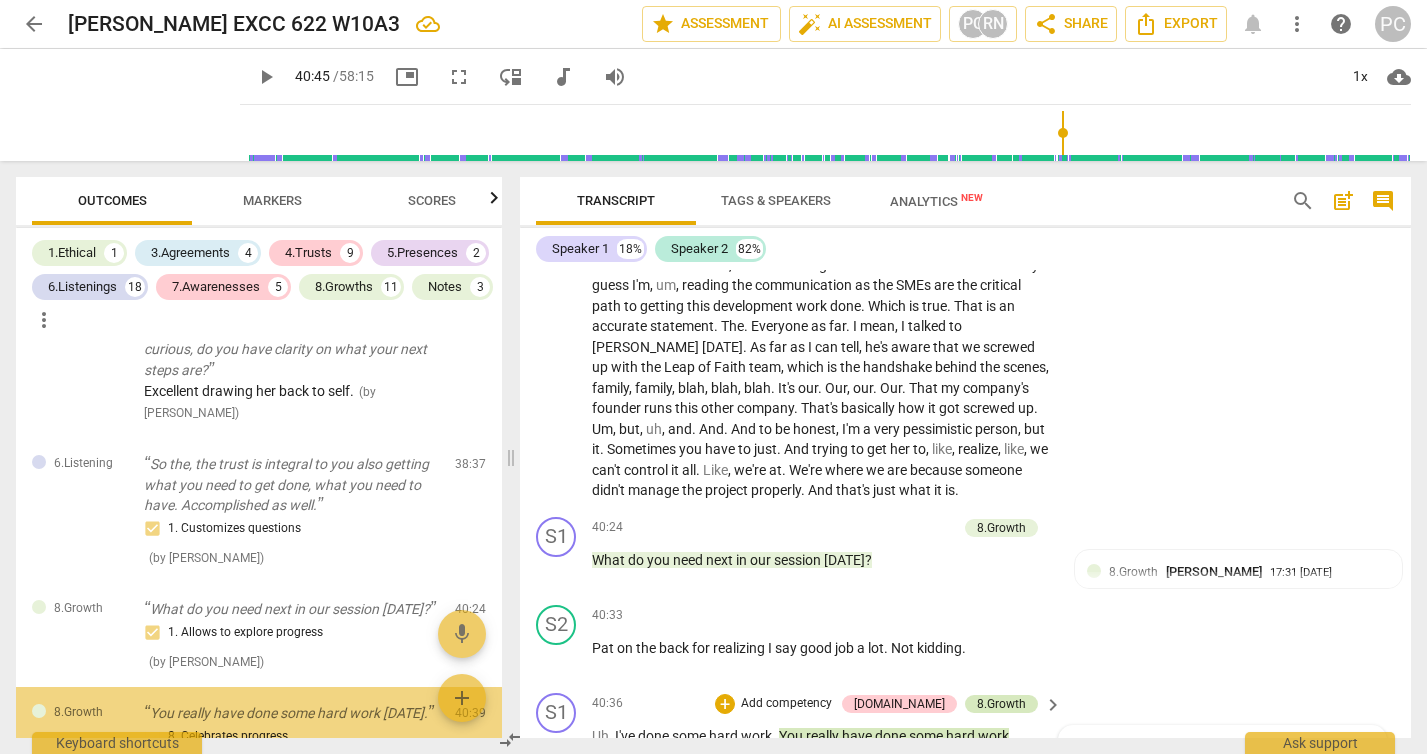 scroll, scrollTop: 15549, scrollLeft: 0, axis: vertical 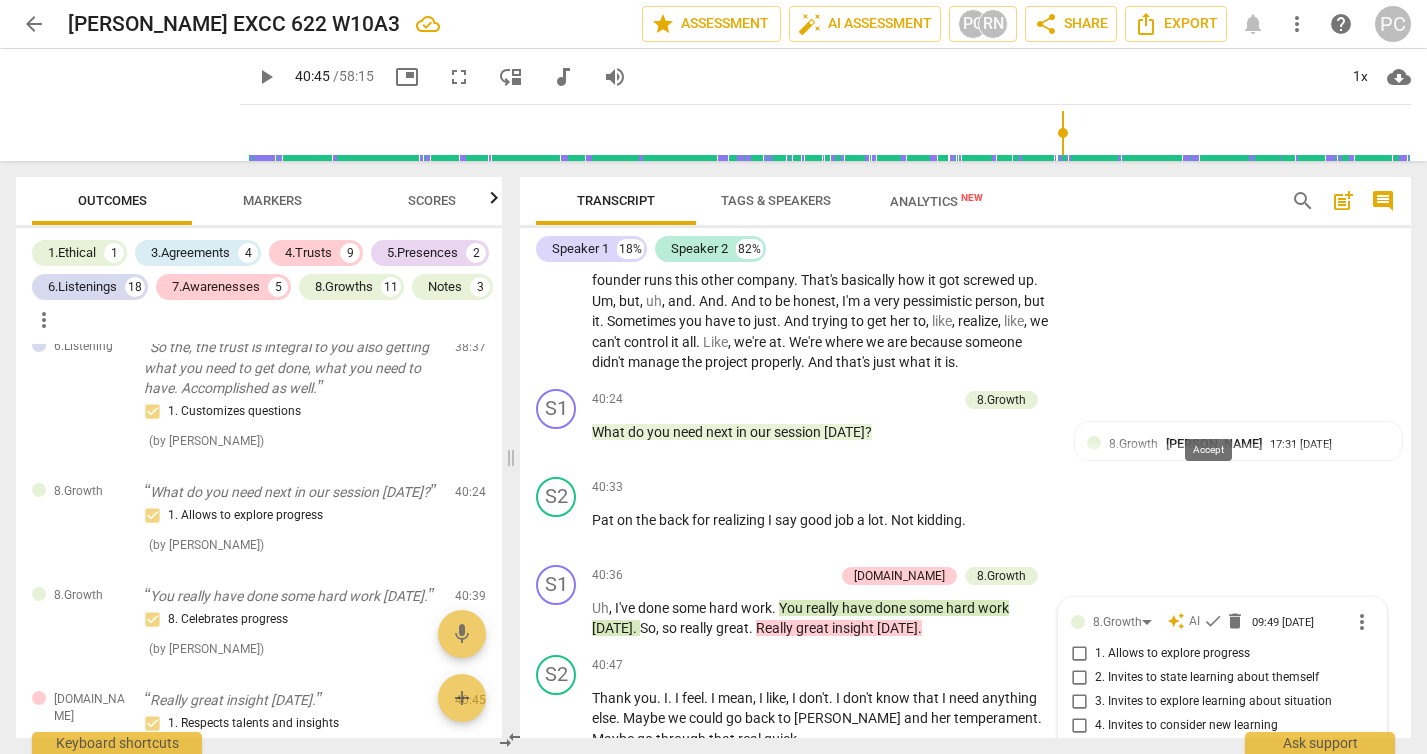 click on "check" at bounding box center [1213, 621] 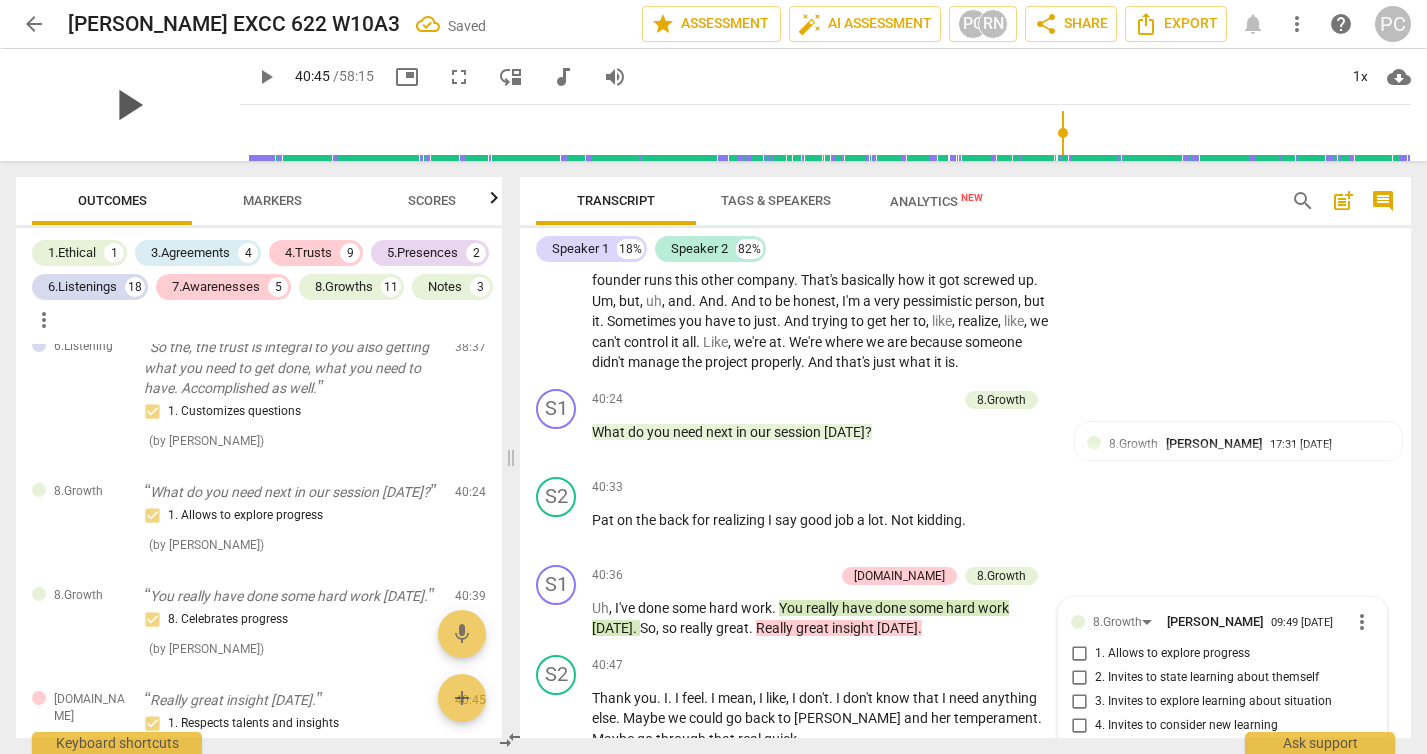 click on "play_arrow" at bounding box center [128, 105] 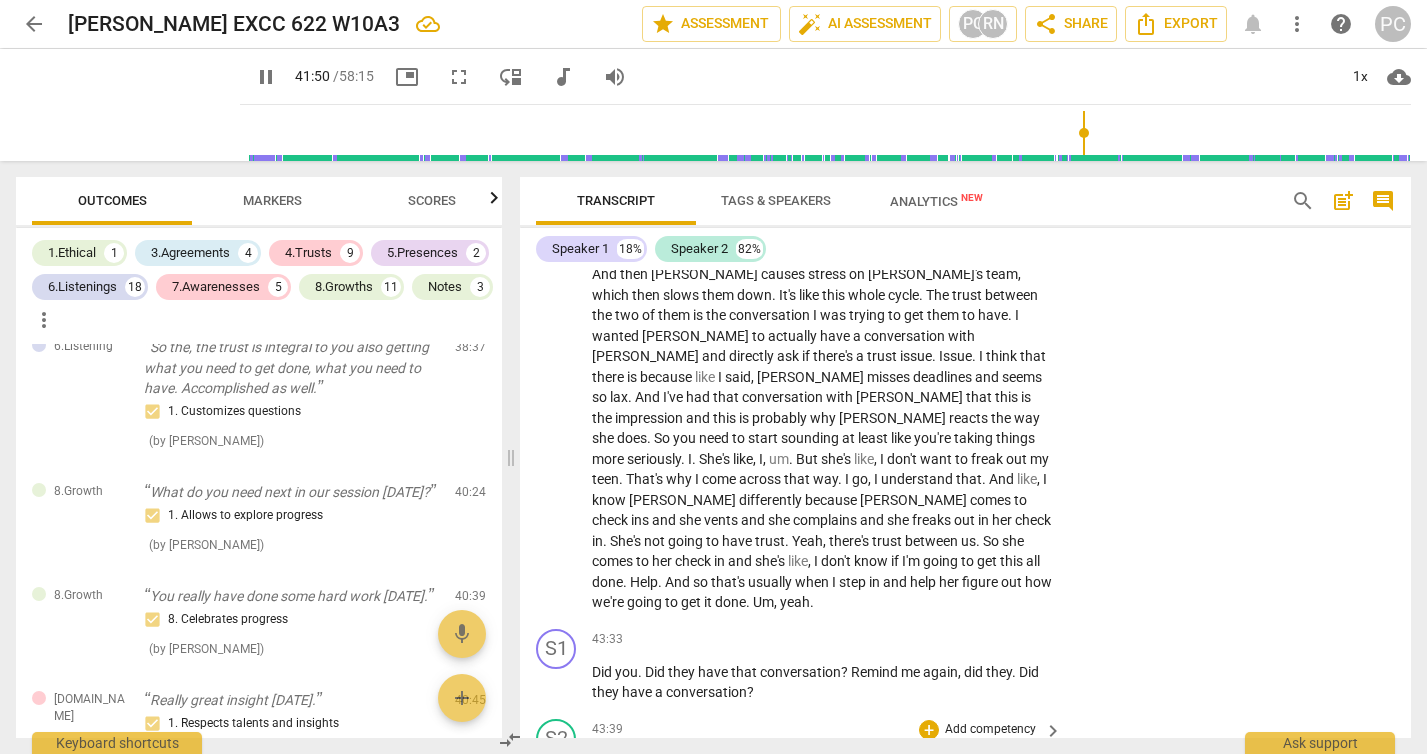 scroll, scrollTop: 16581, scrollLeft: 0, axis: vertical 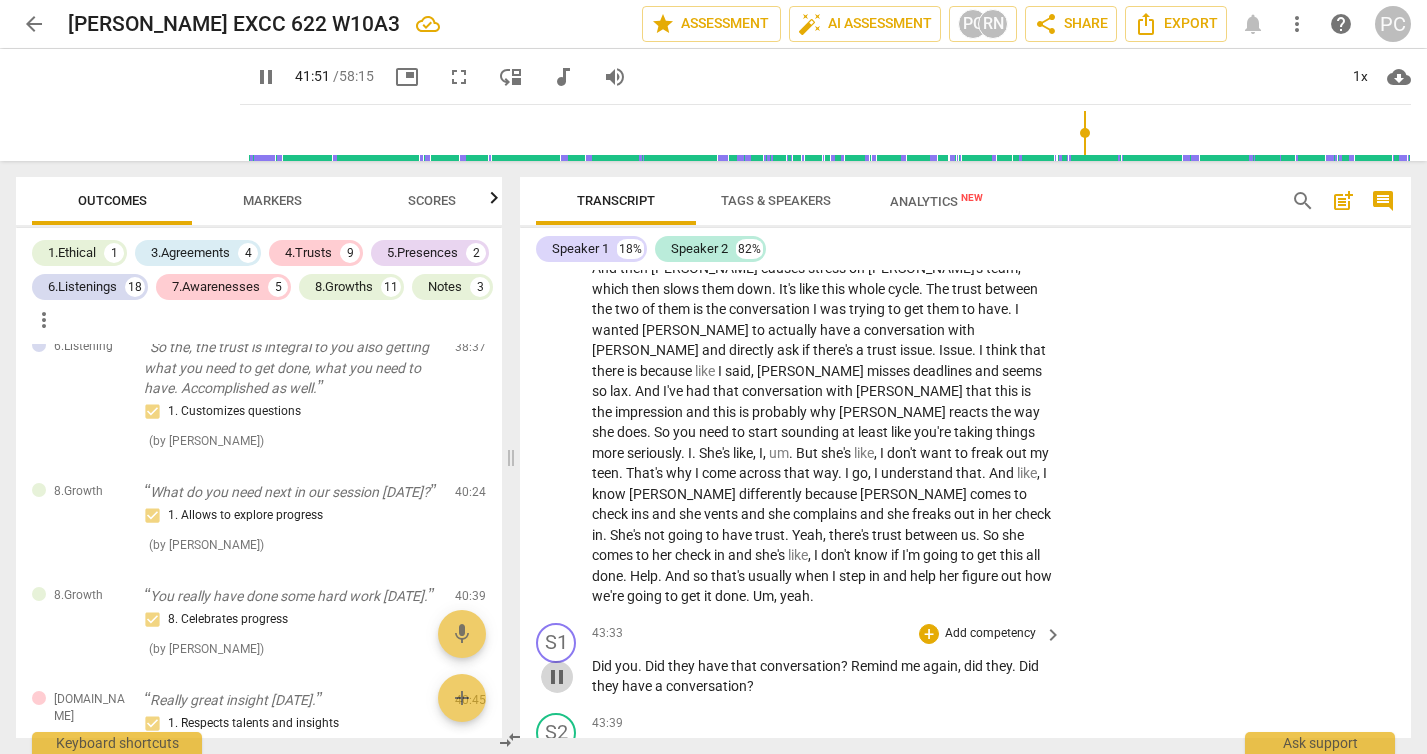 click on "pause" at bounding box center (557, 677) 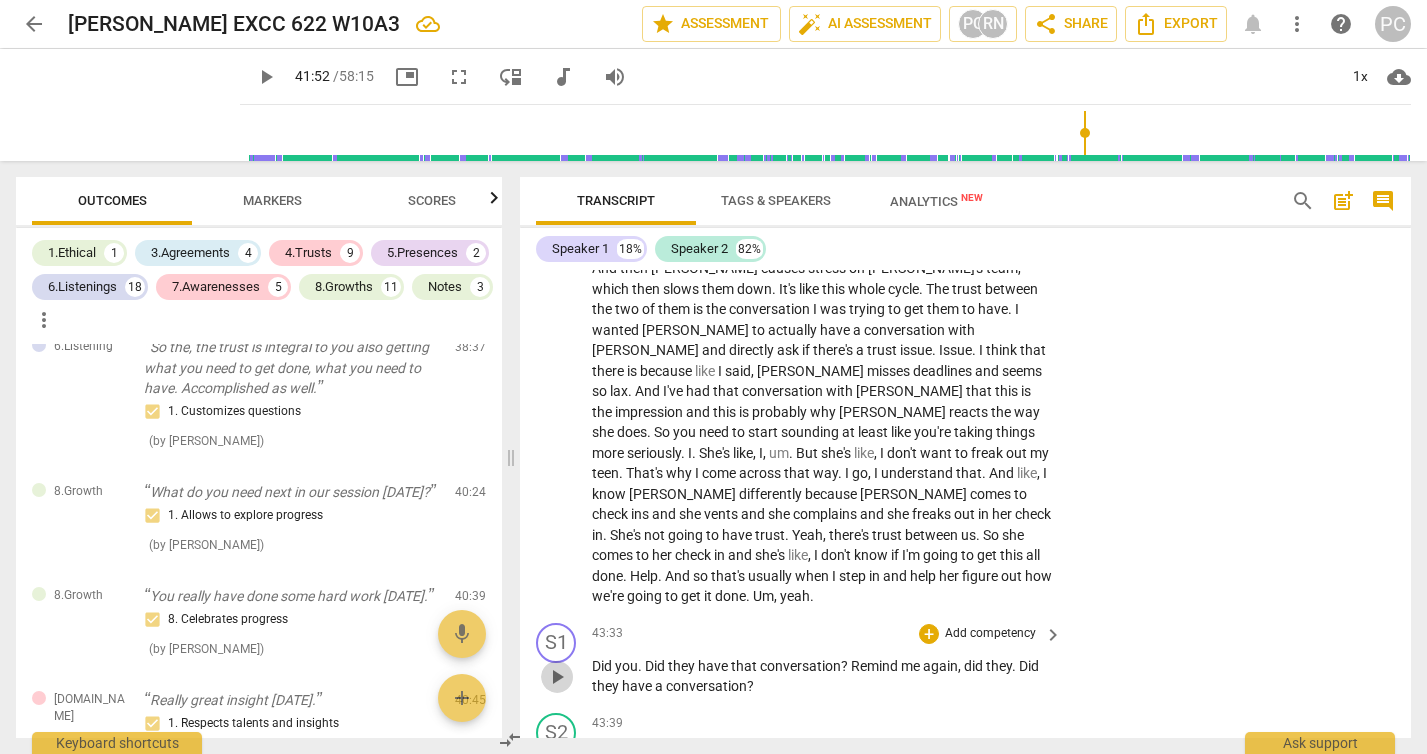 click on "play_arrow" at bounding box center [557, 677] 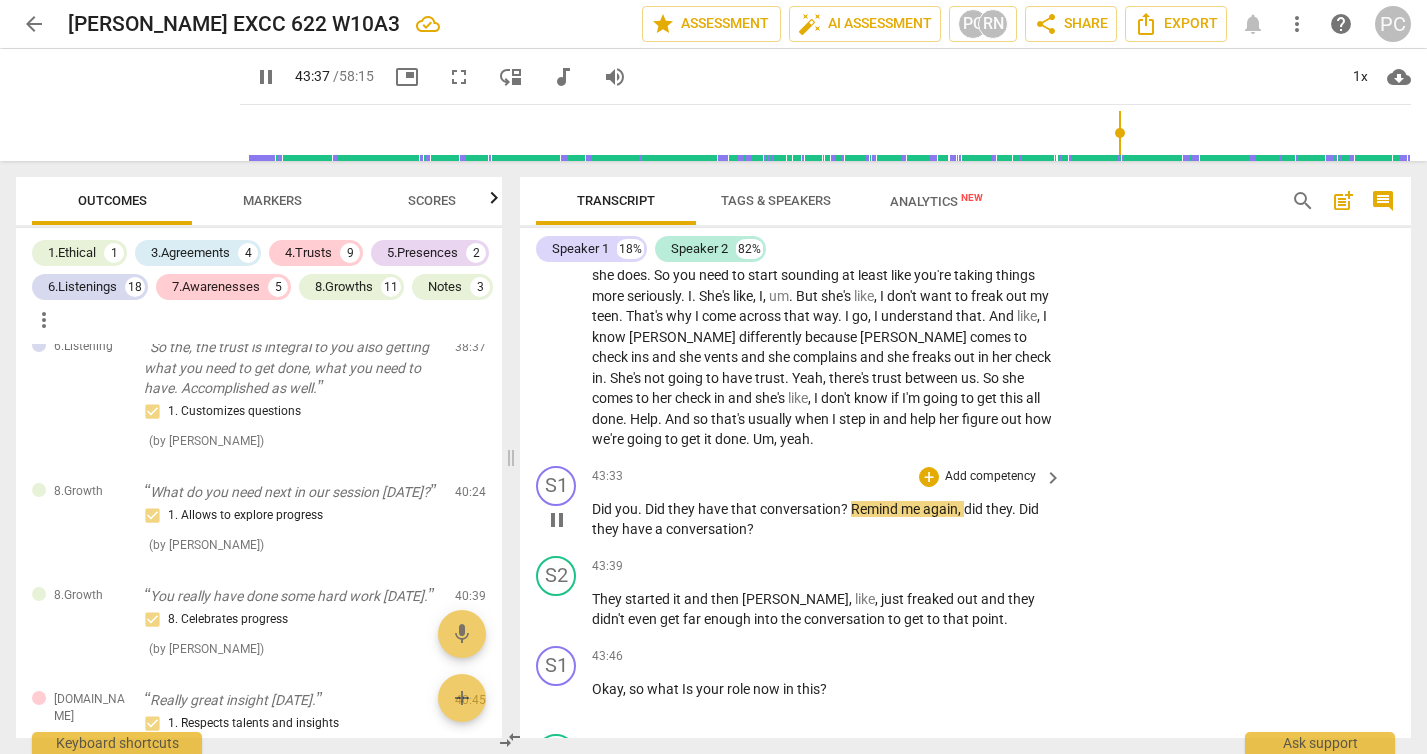 scroll, scrollTop: 16778, scrollLeft: 0, axis: vertical 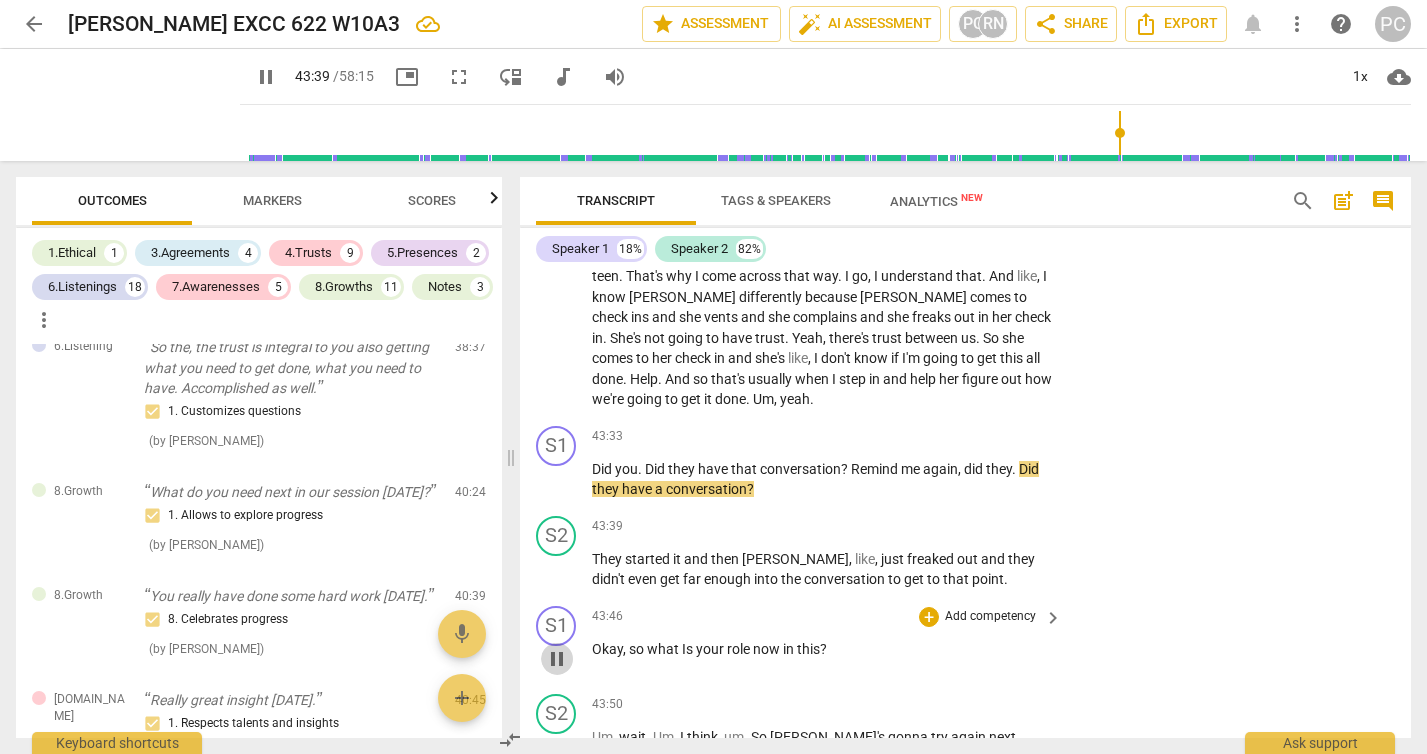 click on "pause" at bounding box center (557, 659) 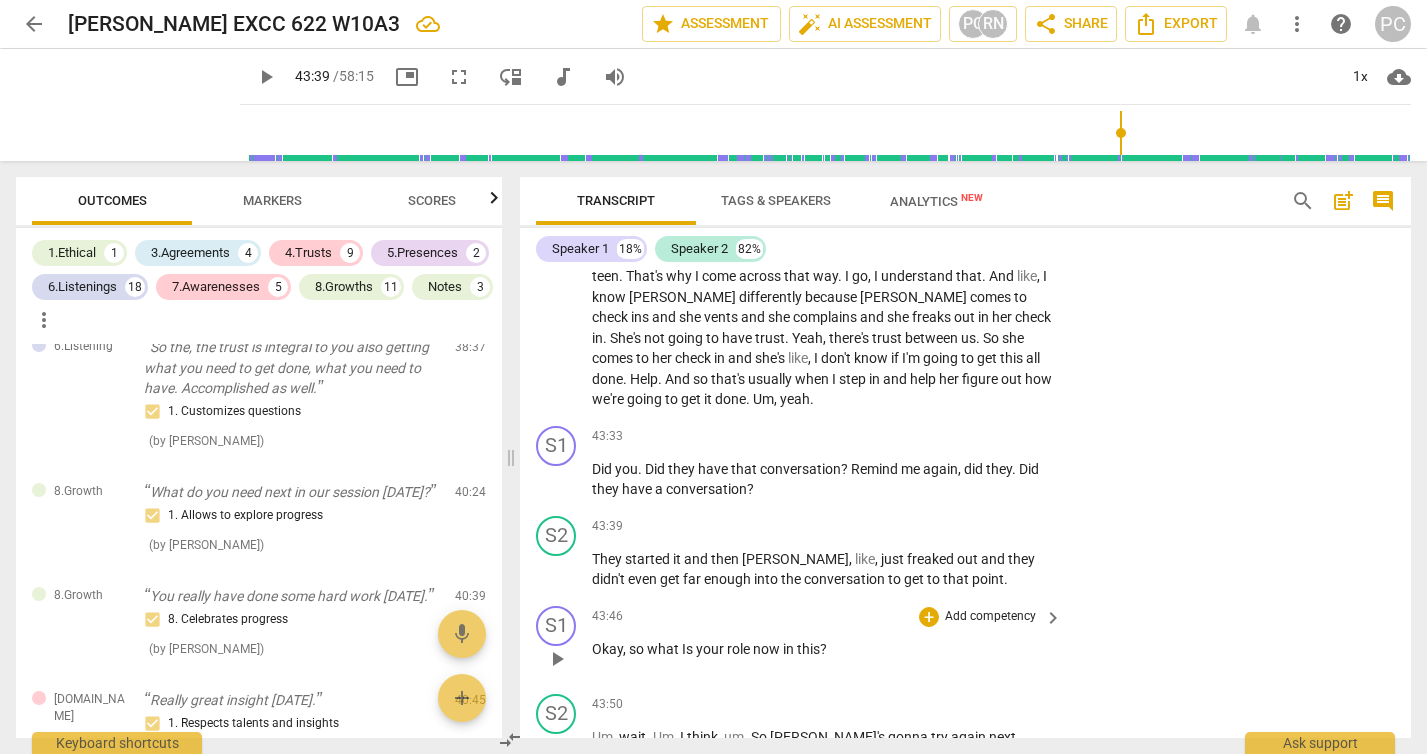 click on "play_arrow" at bounding box center (557, 659) 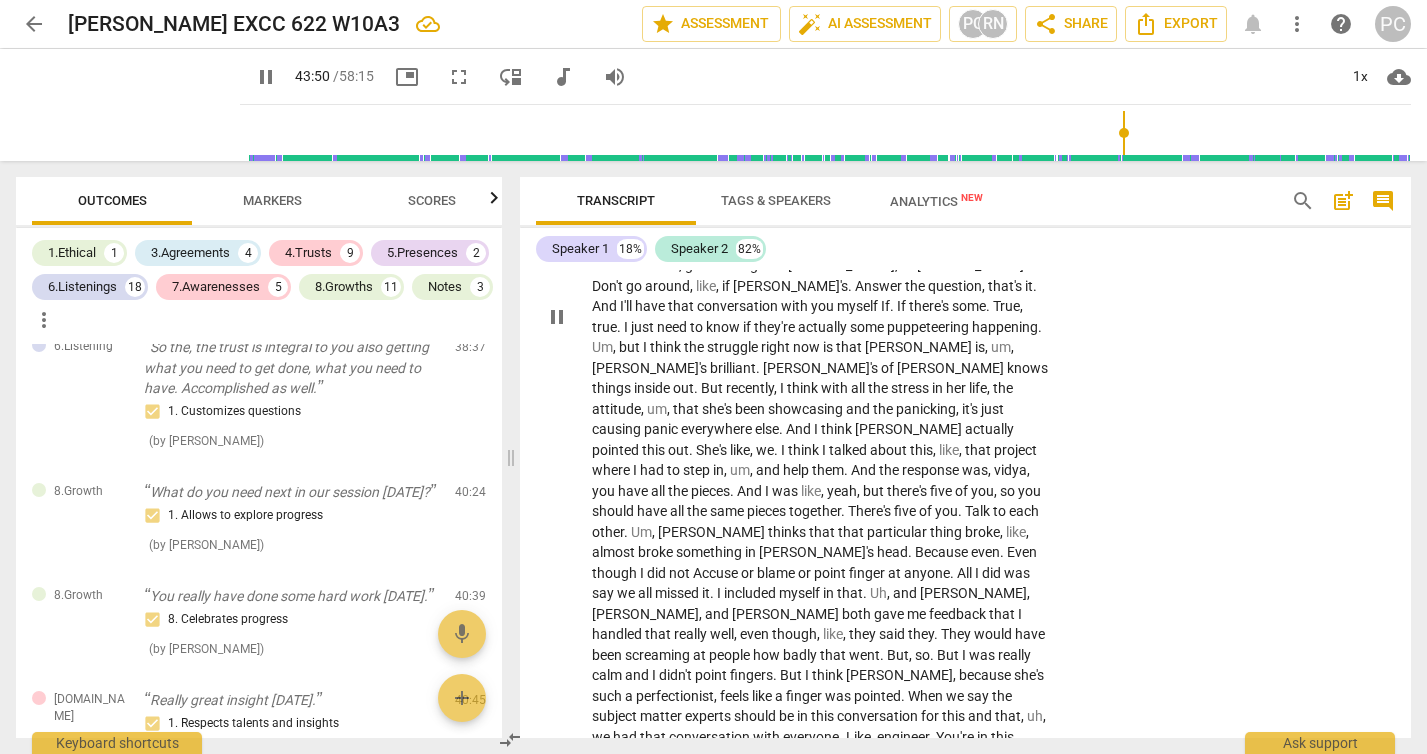 scroll, scrollTop: 17682, scrollLeft: 0, axis: vertical 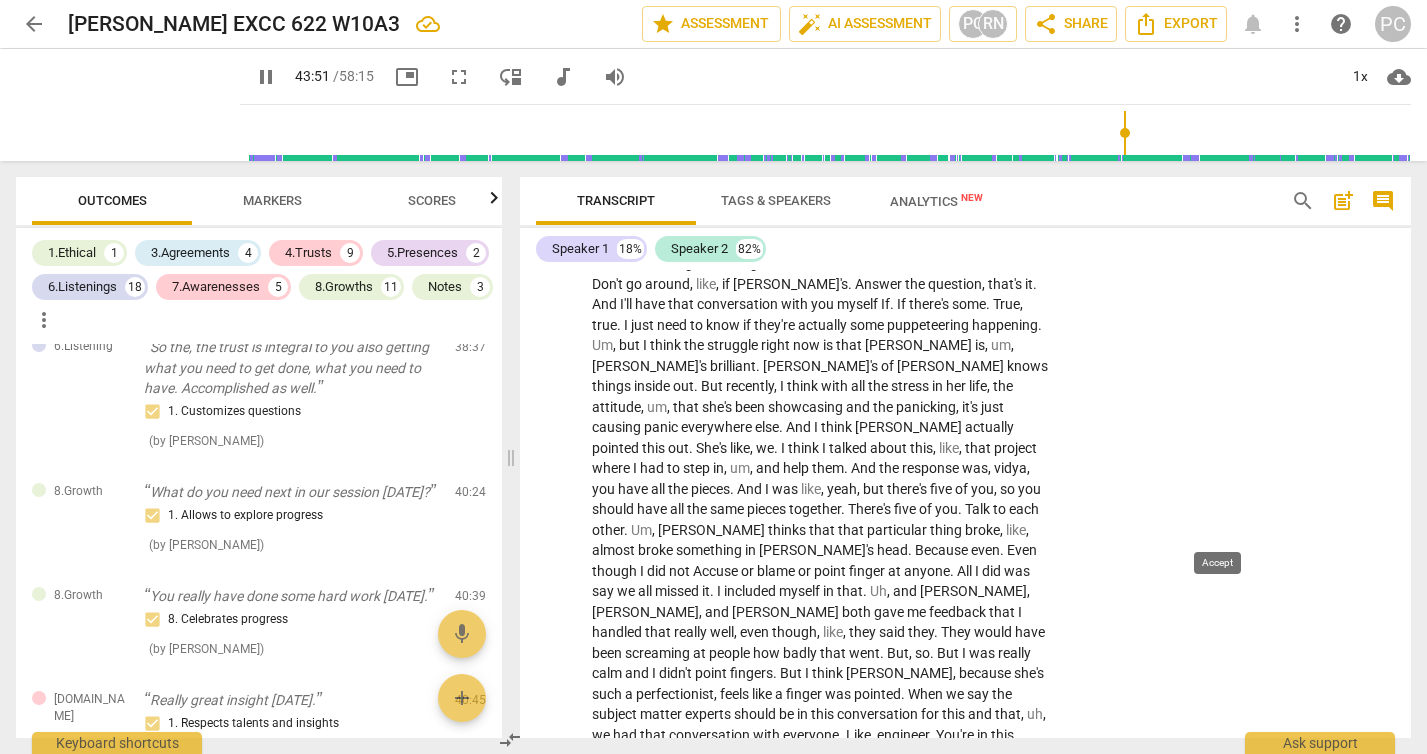 click on "check" at bounding box center [1222, 877] 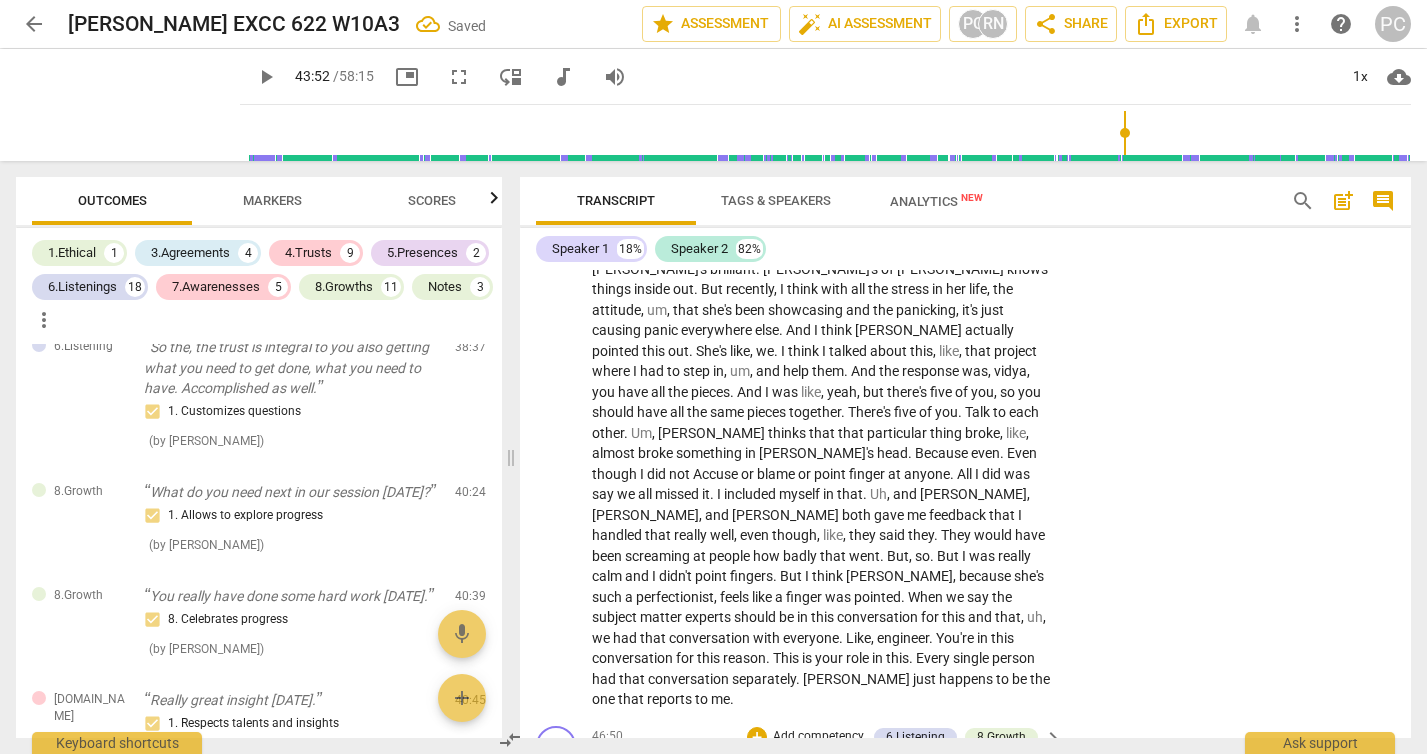 scroll, scrollTop: 17764, scrollLeft: 0, axis: vertical 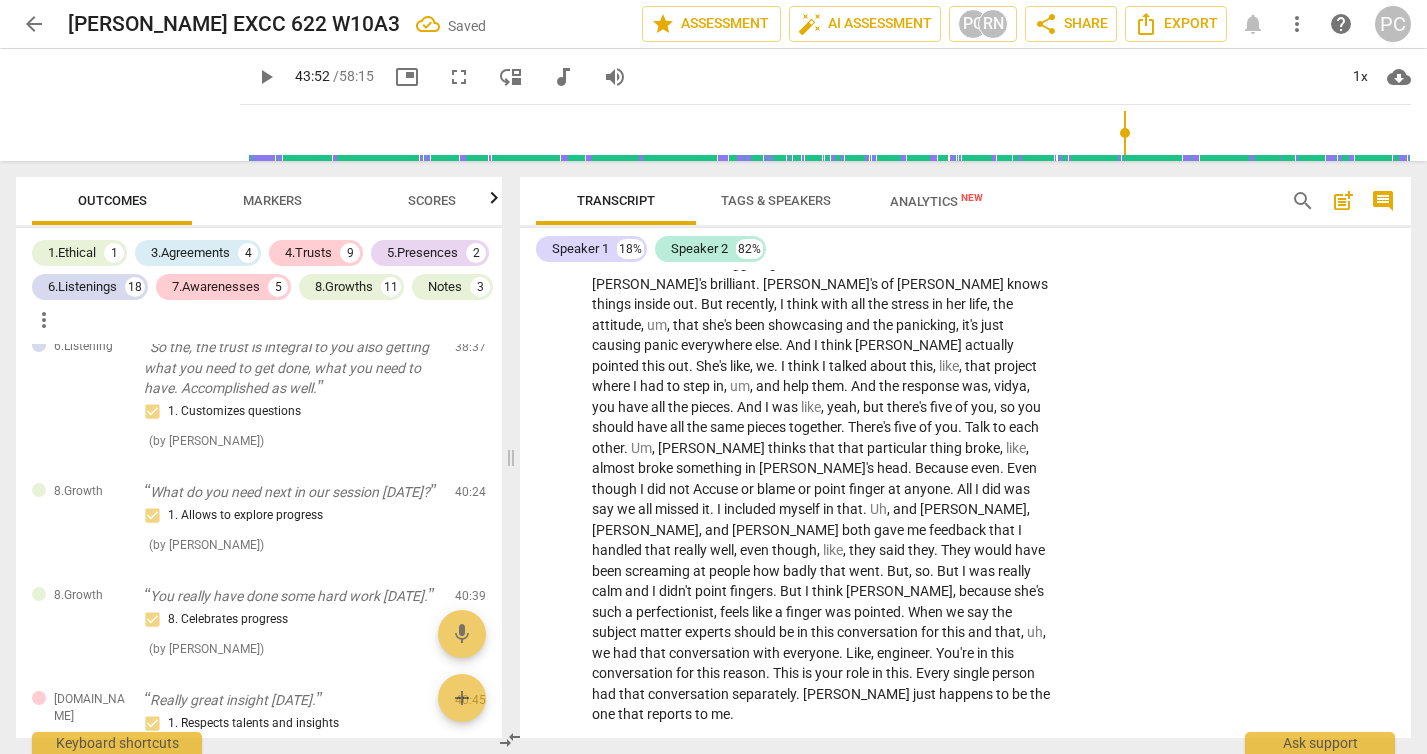 click on "6.Listening" at bounding box center [915, 752] 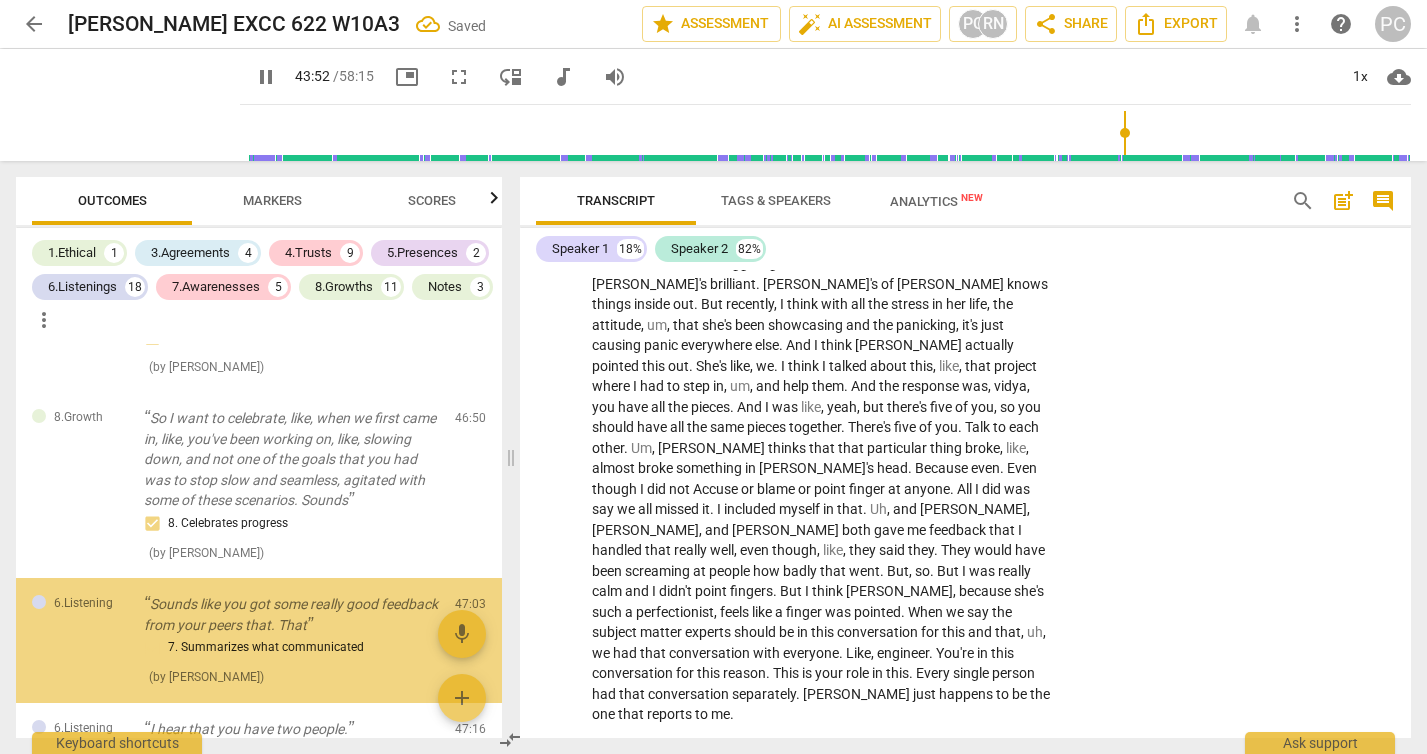 scroll, scrollTop: 5974, scrollLeft: 0, axis: vertical 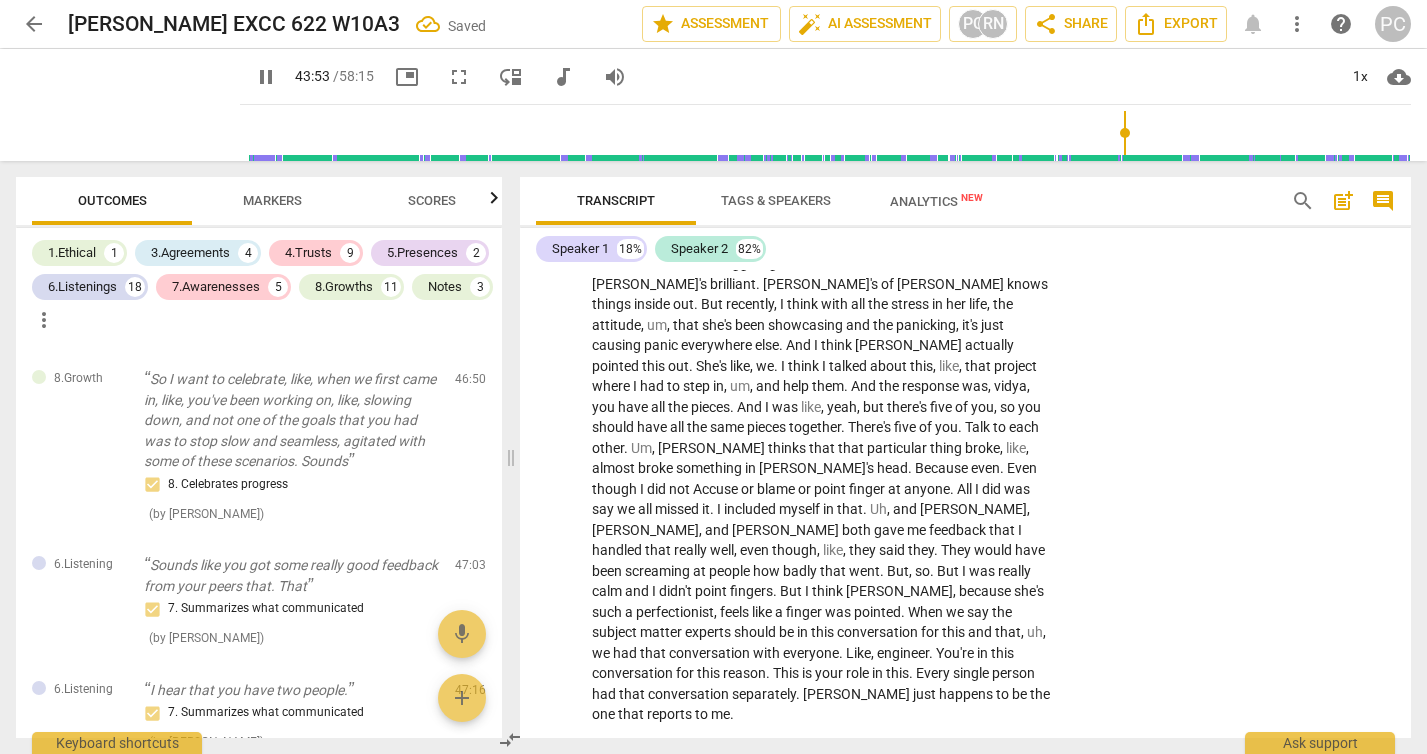 click on "8.Growth" at bounding box center (1001, 752) 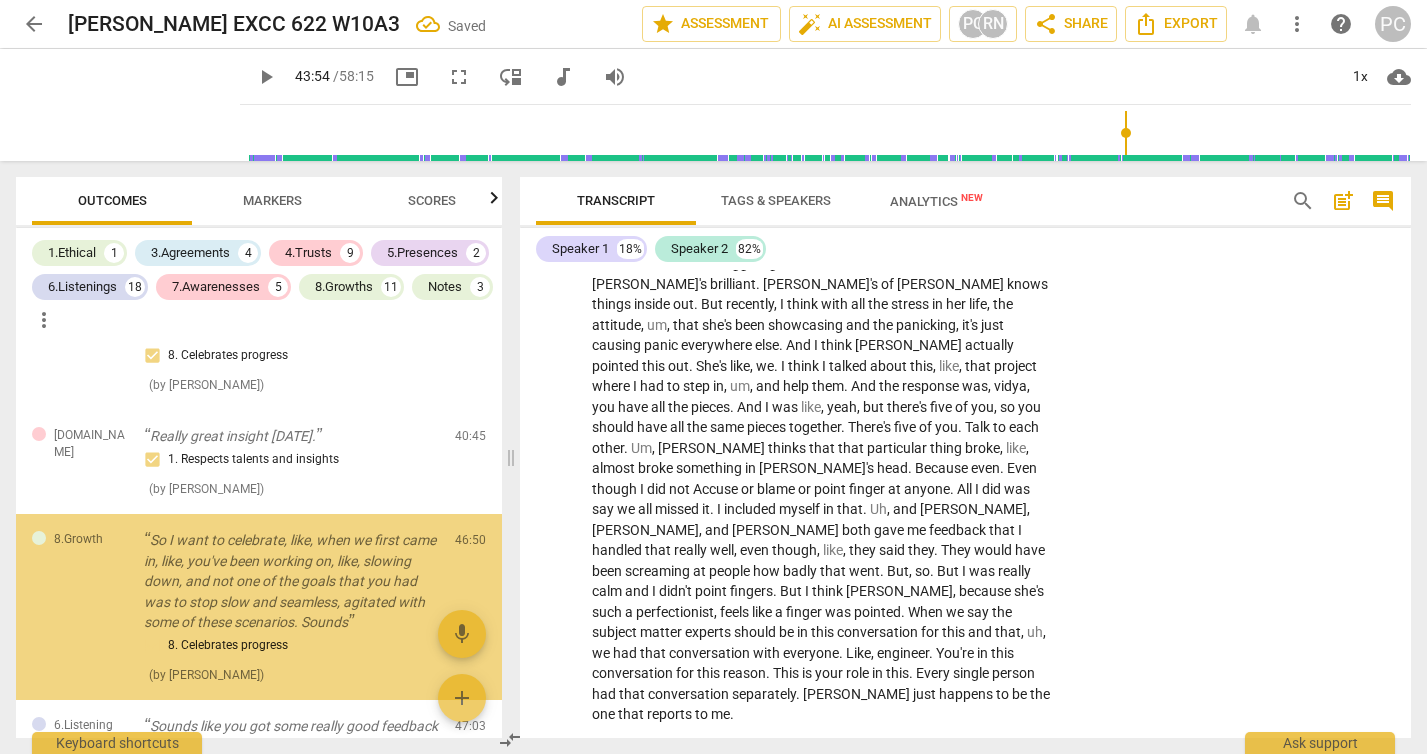 scroll, scrollTop: 5808, scrollLeft: 0, axis: vertical 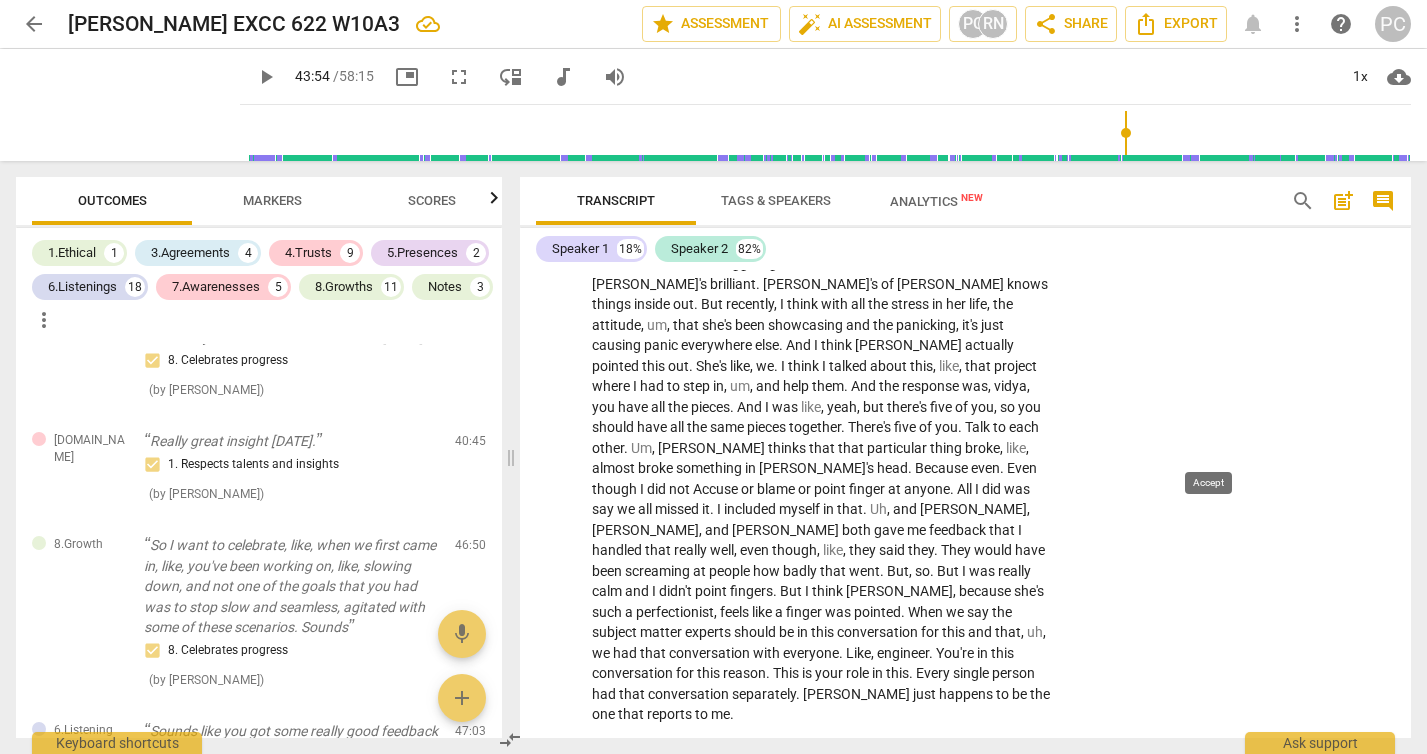 click on "check" at bounding box center (1213, 797) 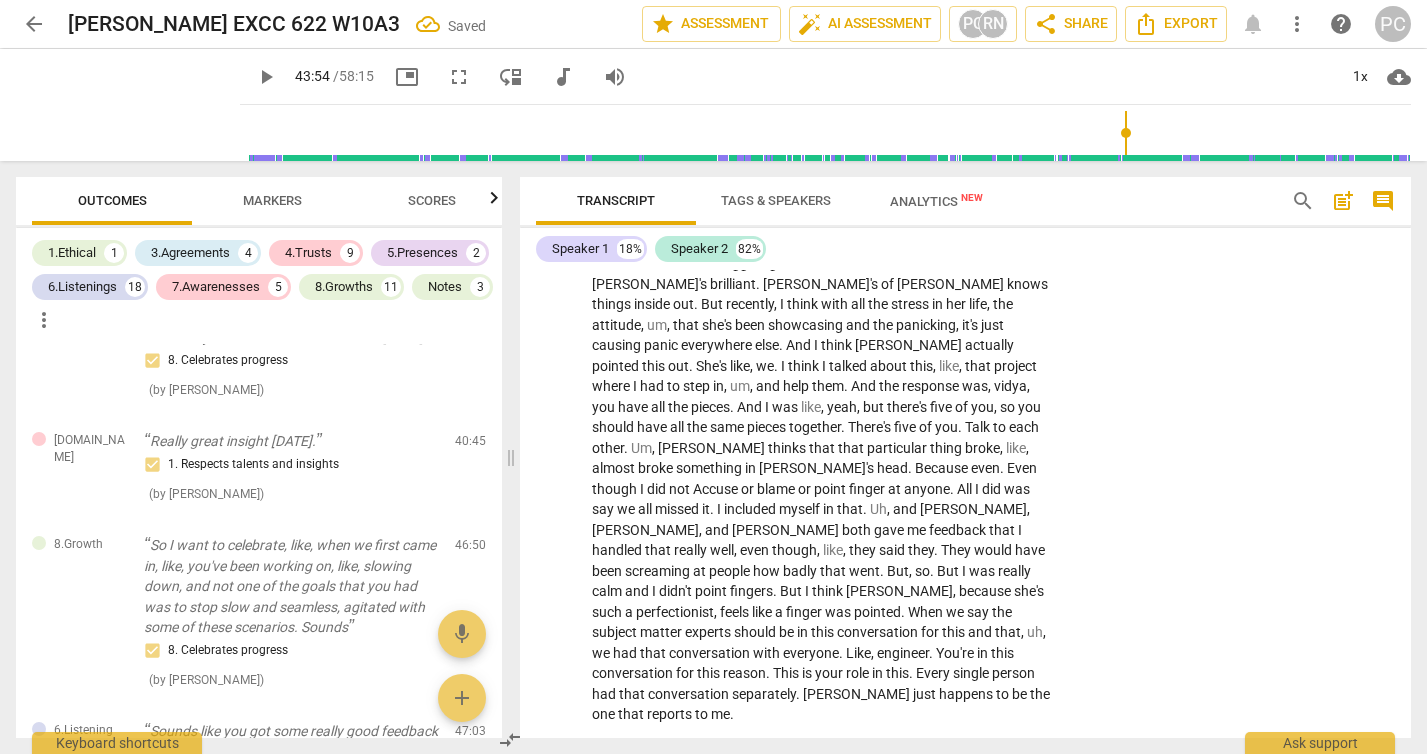 click on "play_arrow" at bounding box center [557, 825] 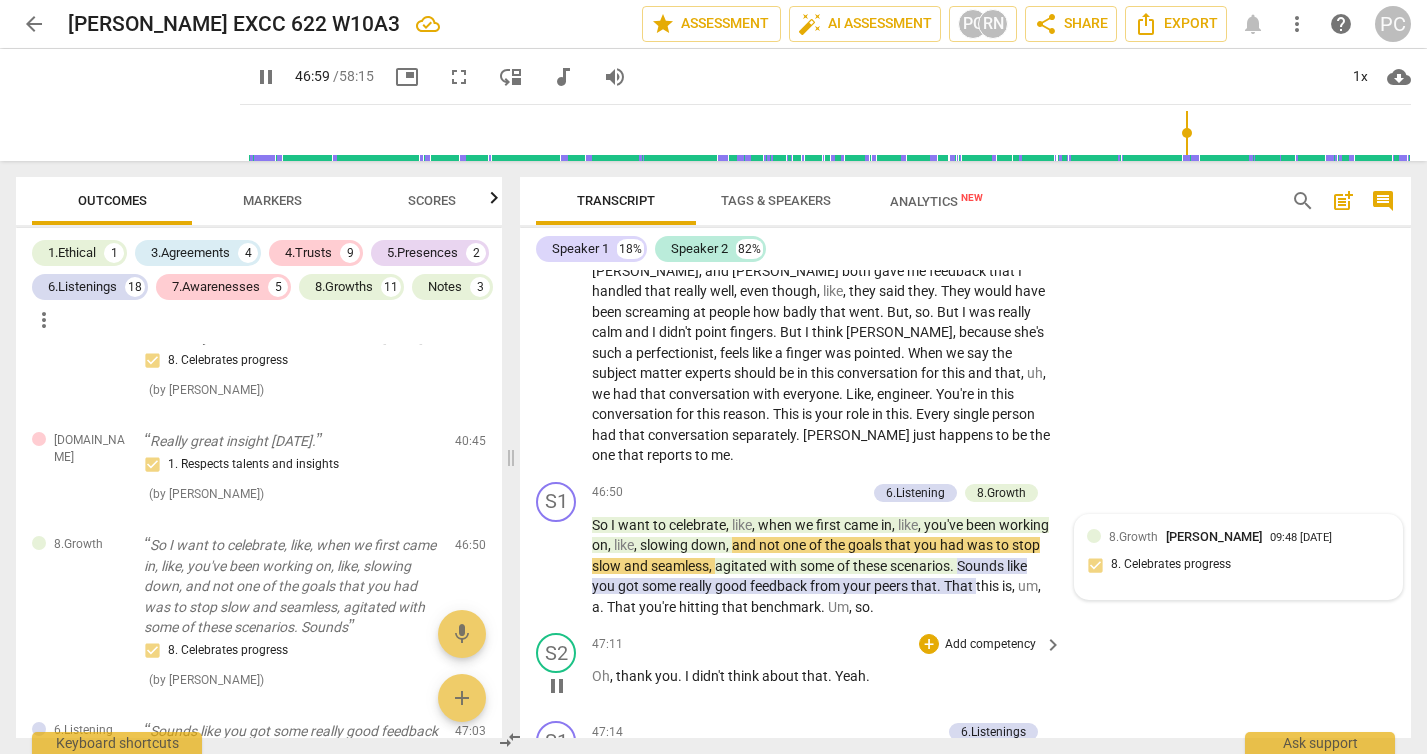 scroll, scrollTop: 18031, scrollLeft: 0, axis: vertical 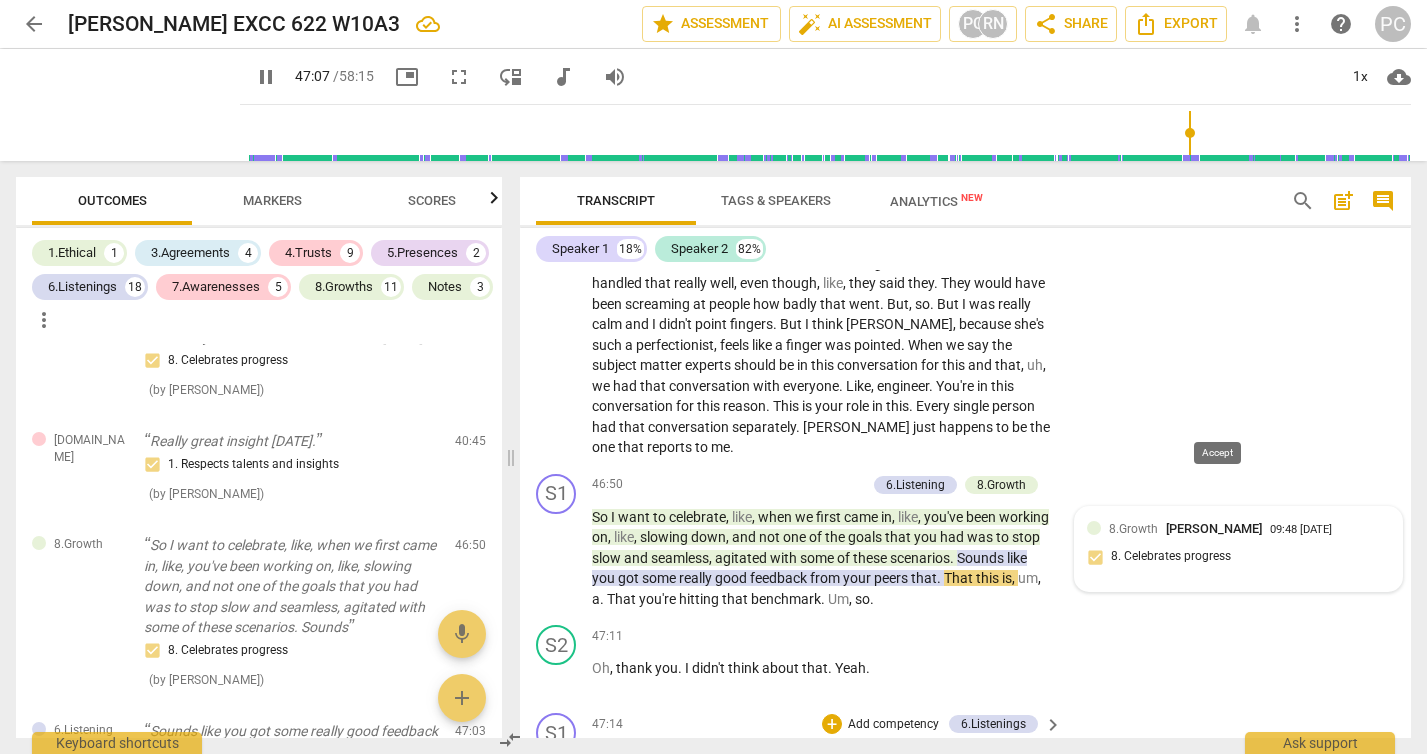 click on "check" at bounding box center (1222, 767) 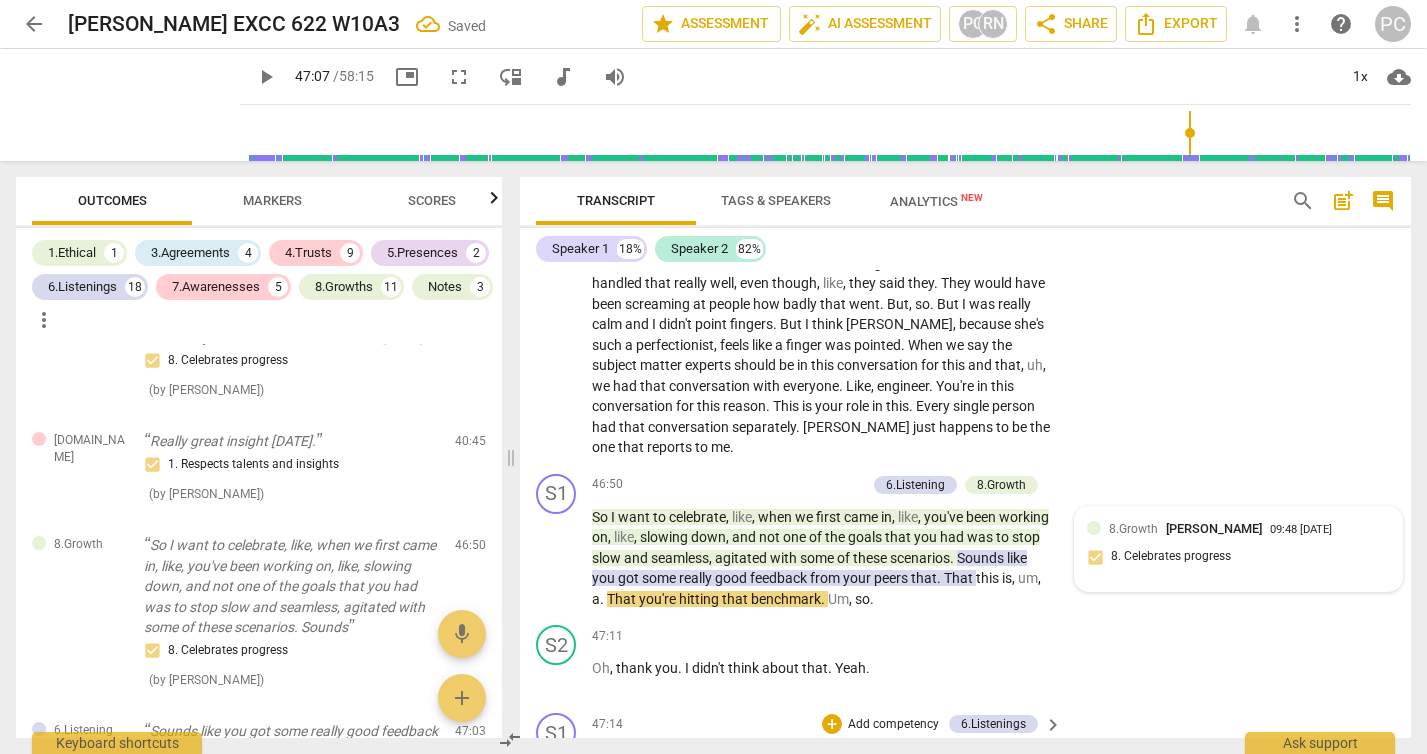 click on "play_arrow" at bounding box center [557, 798] 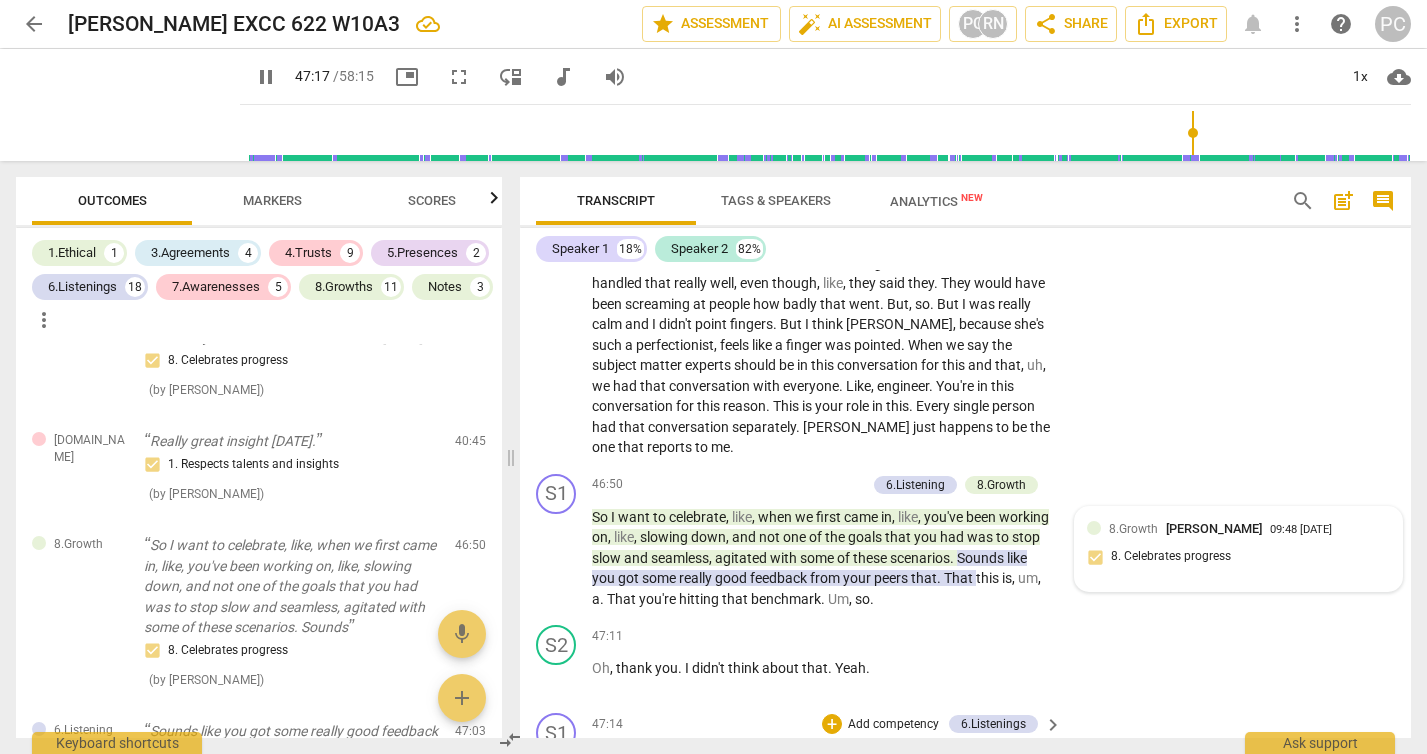 click on "pause" at bounding box center (557, 798) 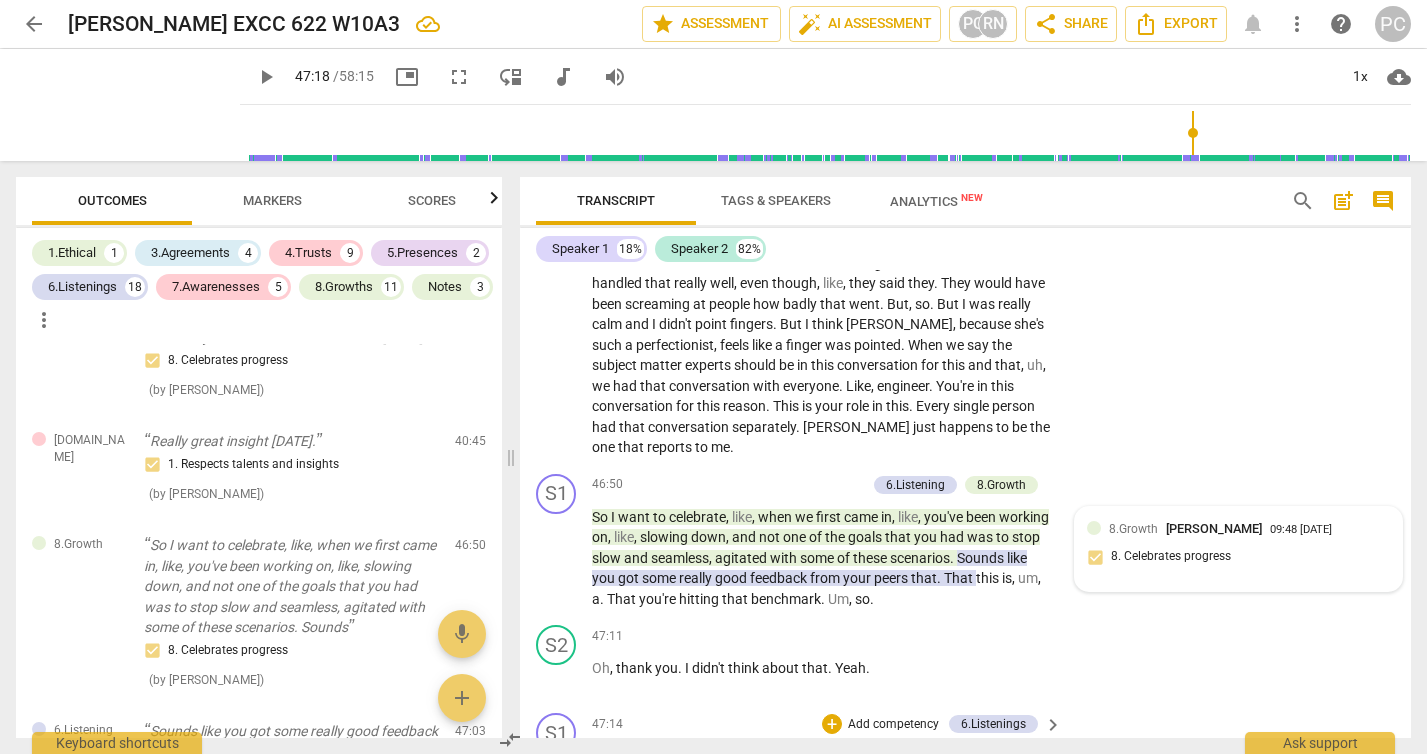 drag, startPoint x: 734, startPoint y: 448, endPoint x: 1002, endPoint y: 501, distance: 273.1904 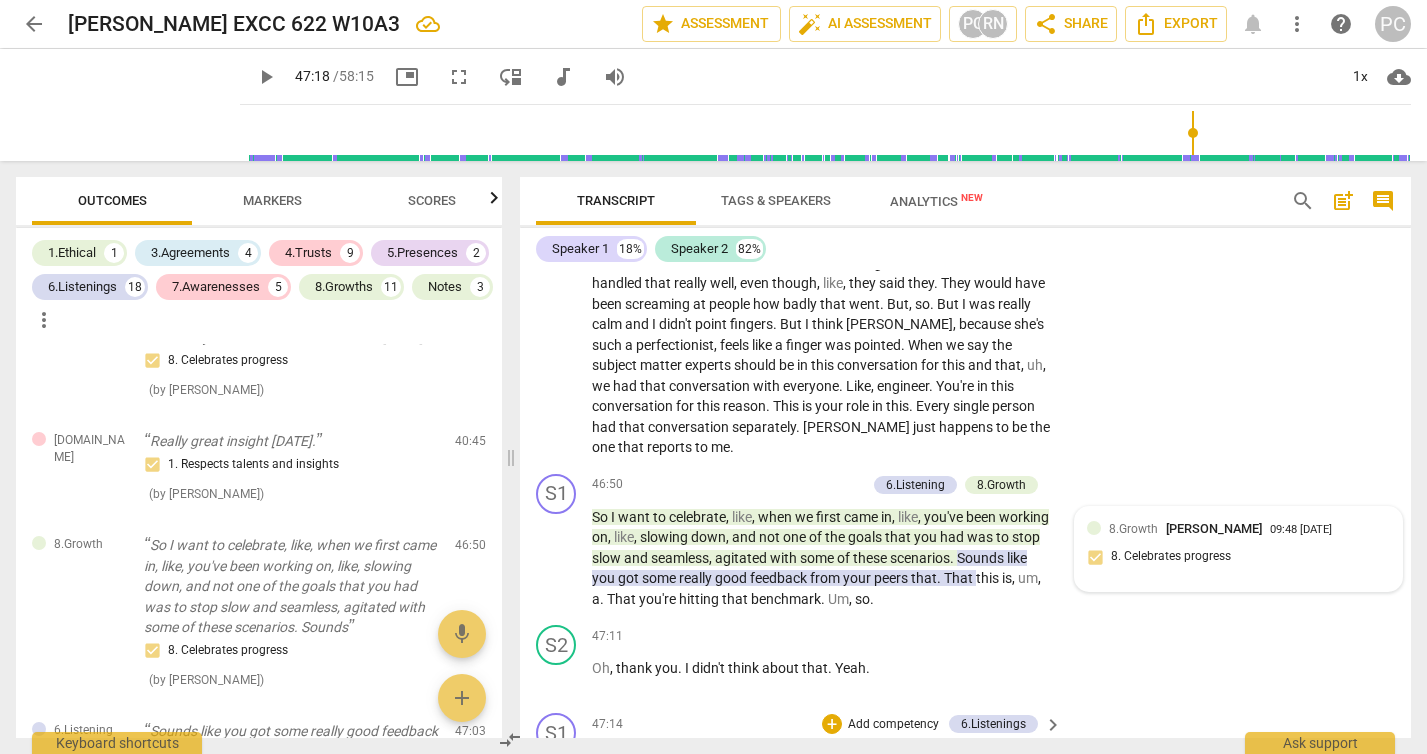 click on "S1 play_arrow pause 47:14 + Add competency 6.Listenings keyboard_arrow_right So   I   want   to   bring   awareness   to   that .   I   hear   that   you   have   two   people .   I'm   hearing   that   you   have   two   people   that   need   to   come   back   into   relationship   and   trust .   Um ,   I'm   also   curious .   Is   there   a   conversation   that .   What   would   a   conversation   with   [PERSON_NAME]   with   you   look   like   that's   not   maybe   middle   grounding   the   other   one   that   you   want   repair   in ? 6.Listening [PERSON_NAME] 09:47 [DATE] 7. Summarizes what communicated" at bounding box center (965, 781) 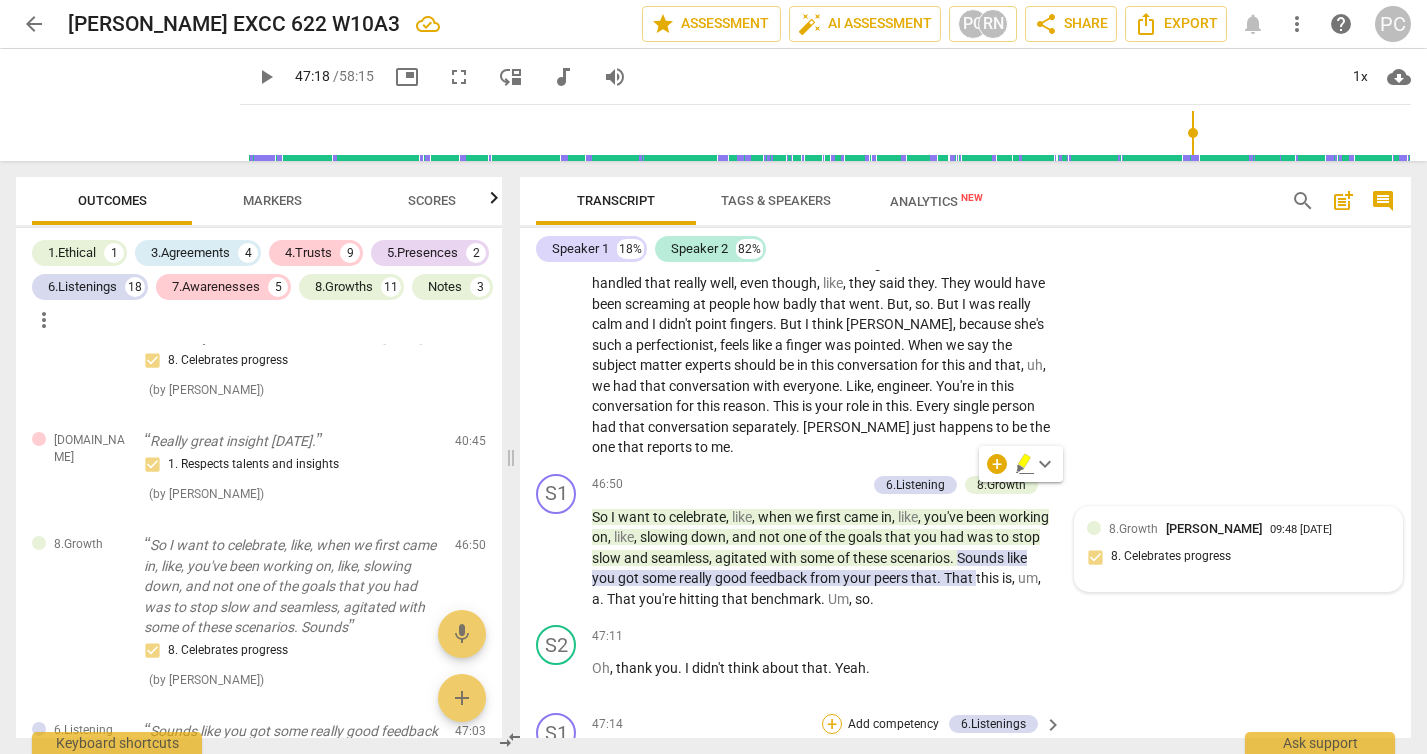 click on "+" at bounding box center [832, 724] 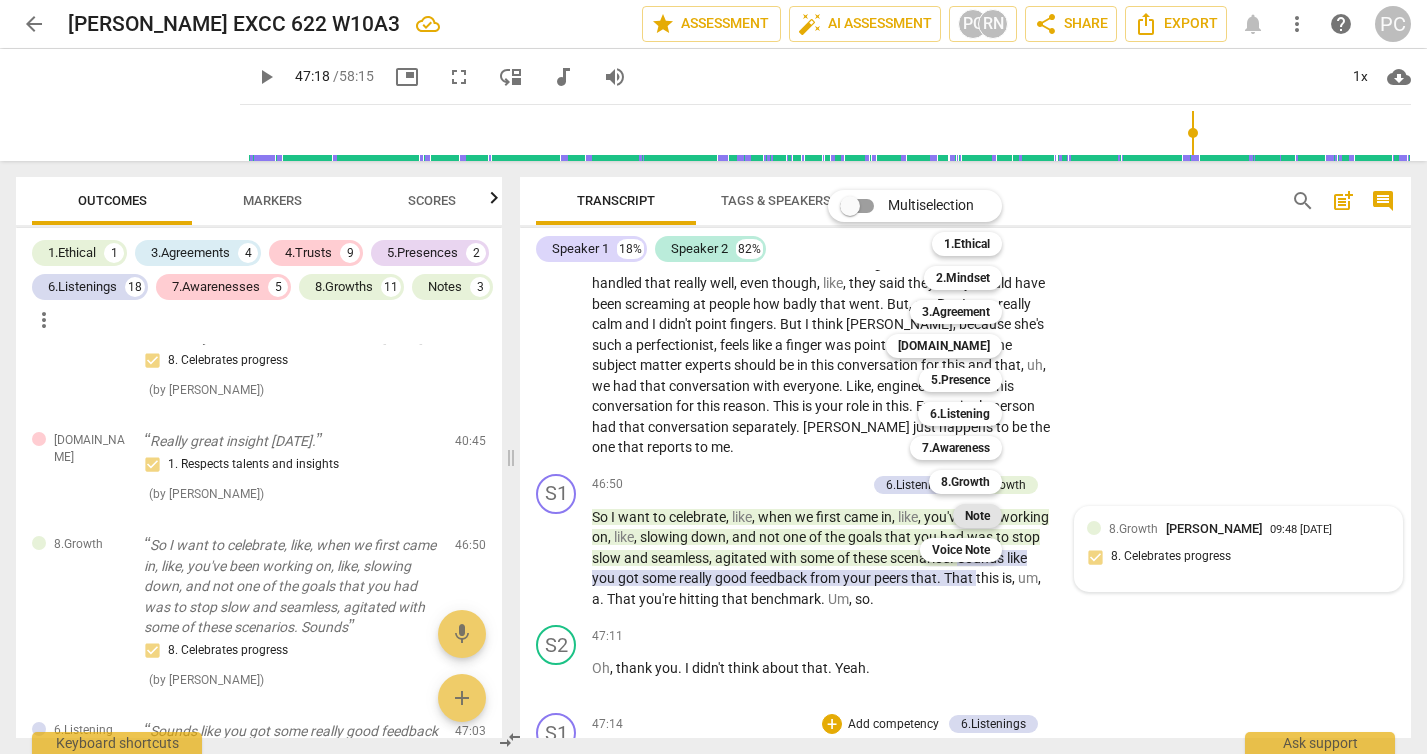 click on "Note" at bounding box center [977, 516] 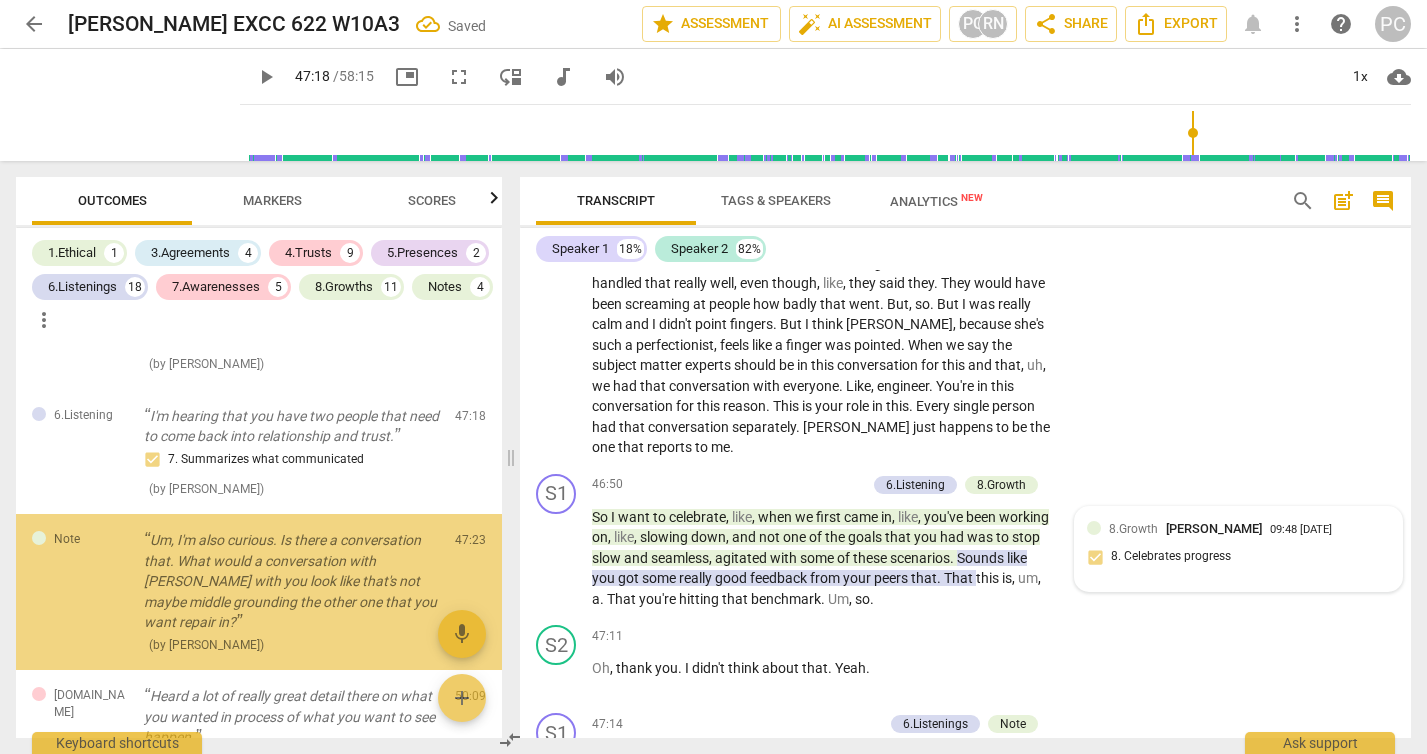 scroll, scrollTop: 6363, scrollLeft: 0, axis: vertical 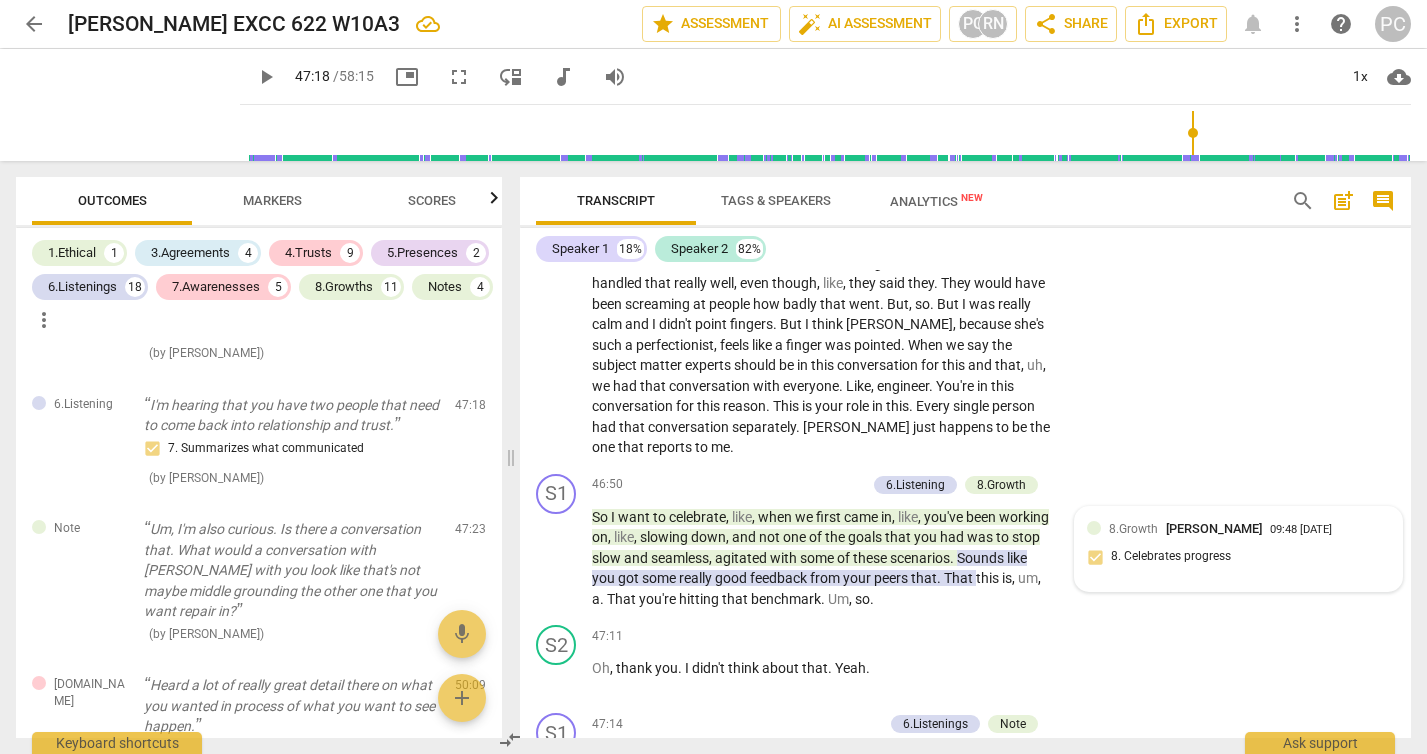 click on "send" at bounding box center (1360, 827) 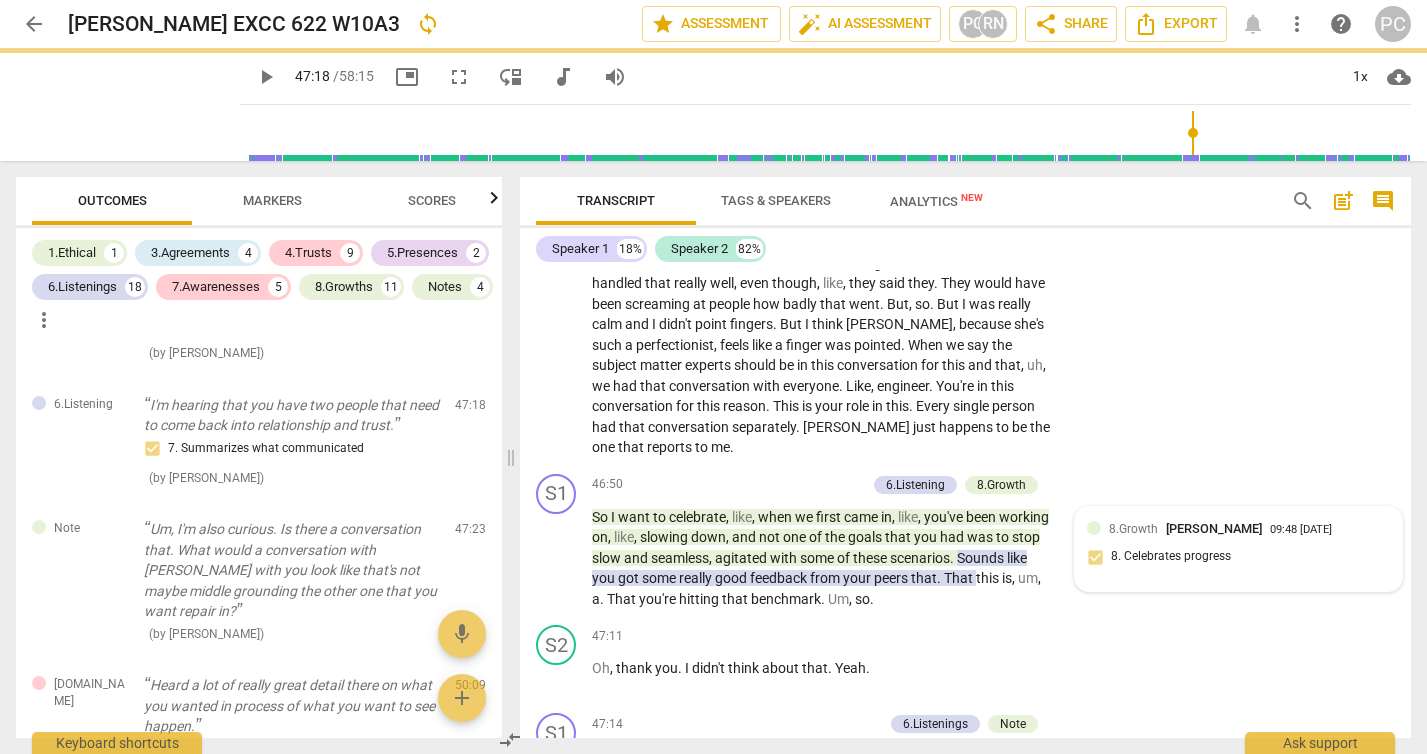 scroll, scrollTop: 0, scrollLeft: 0, axis: both 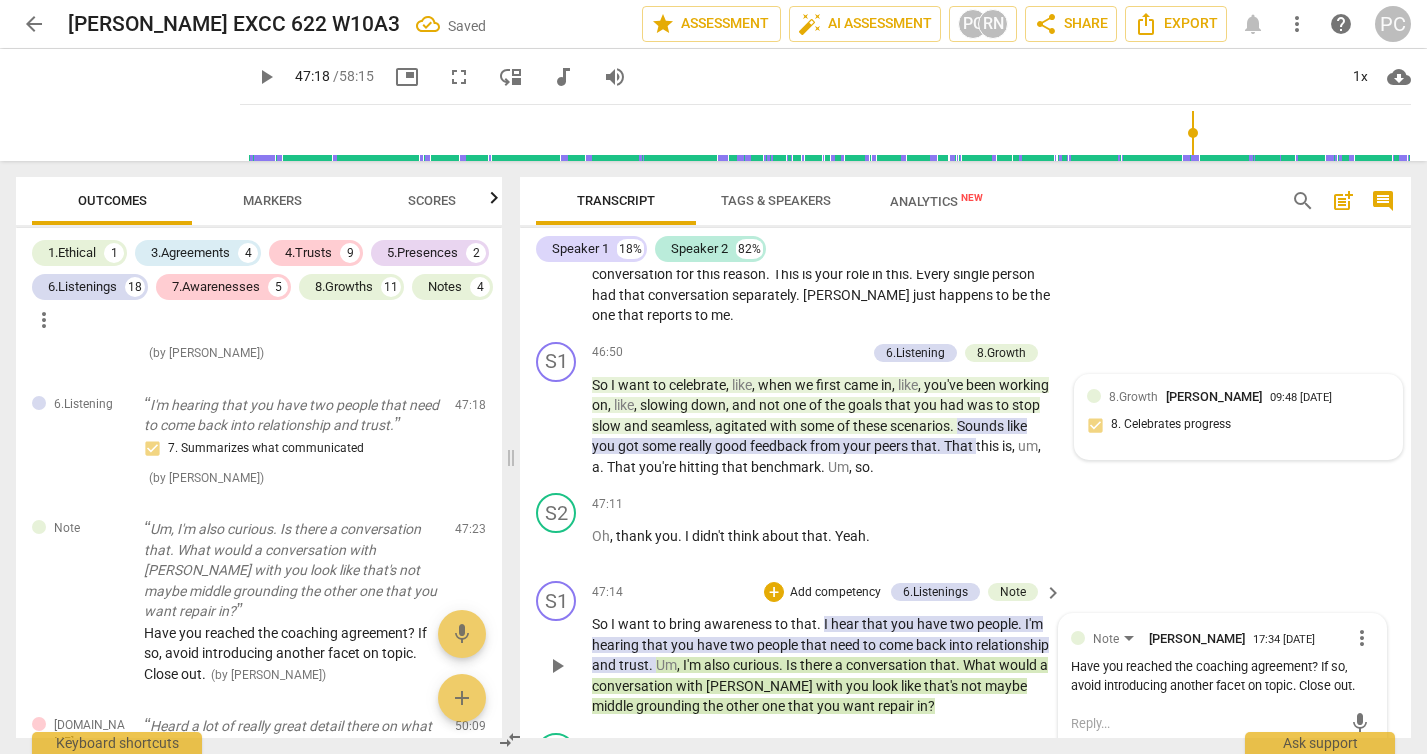 click on "play_arrow" at bounding box center (557, 666) 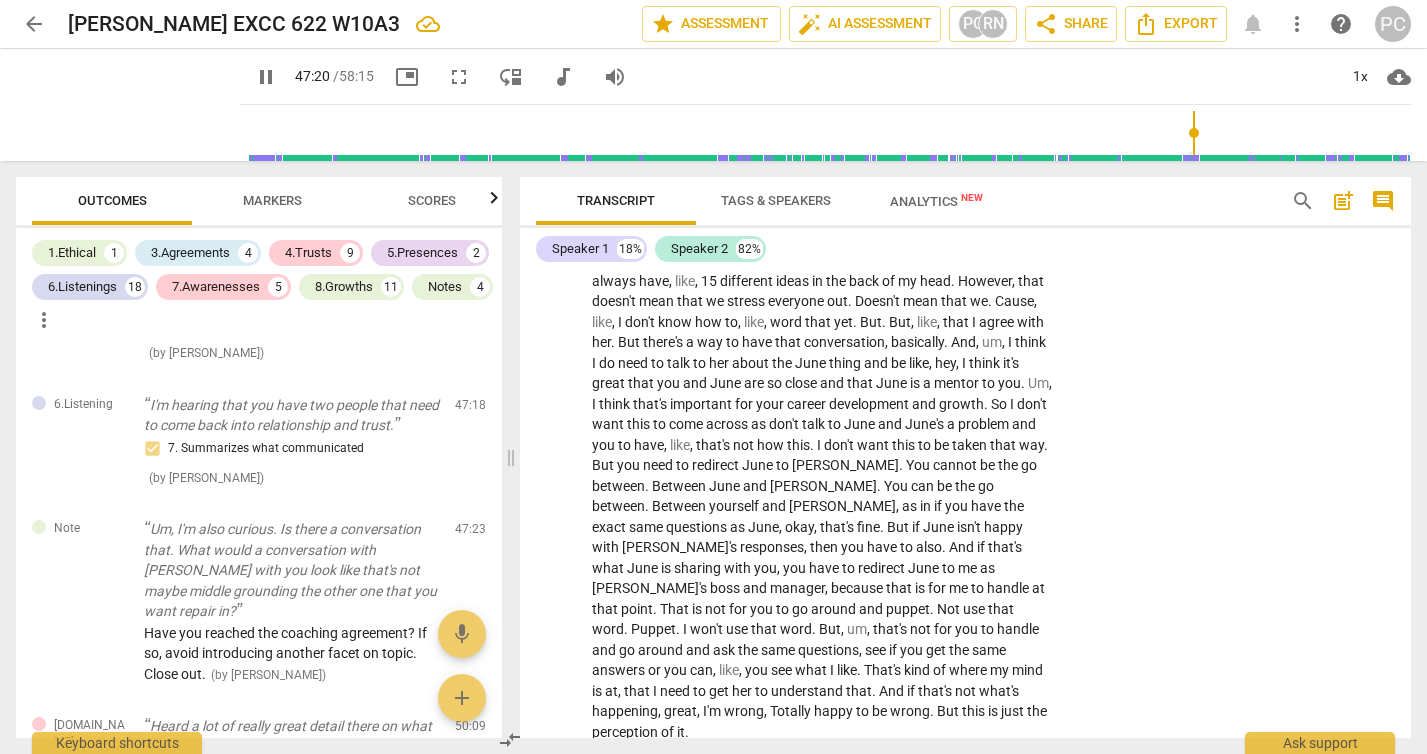 scroll, scrollTop: 18905, scrollLeft: 0, axis: vertical 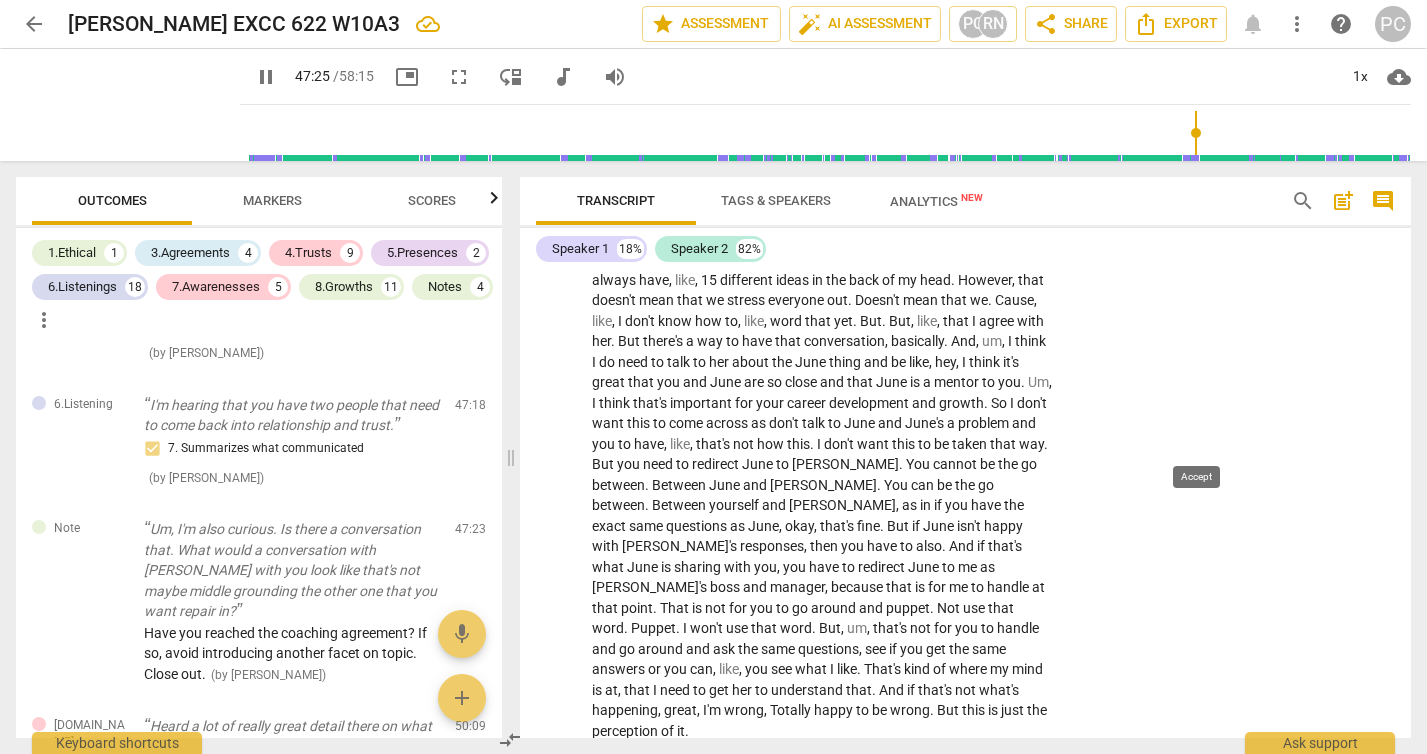 click on "check" at bounding box center (1254, 811) 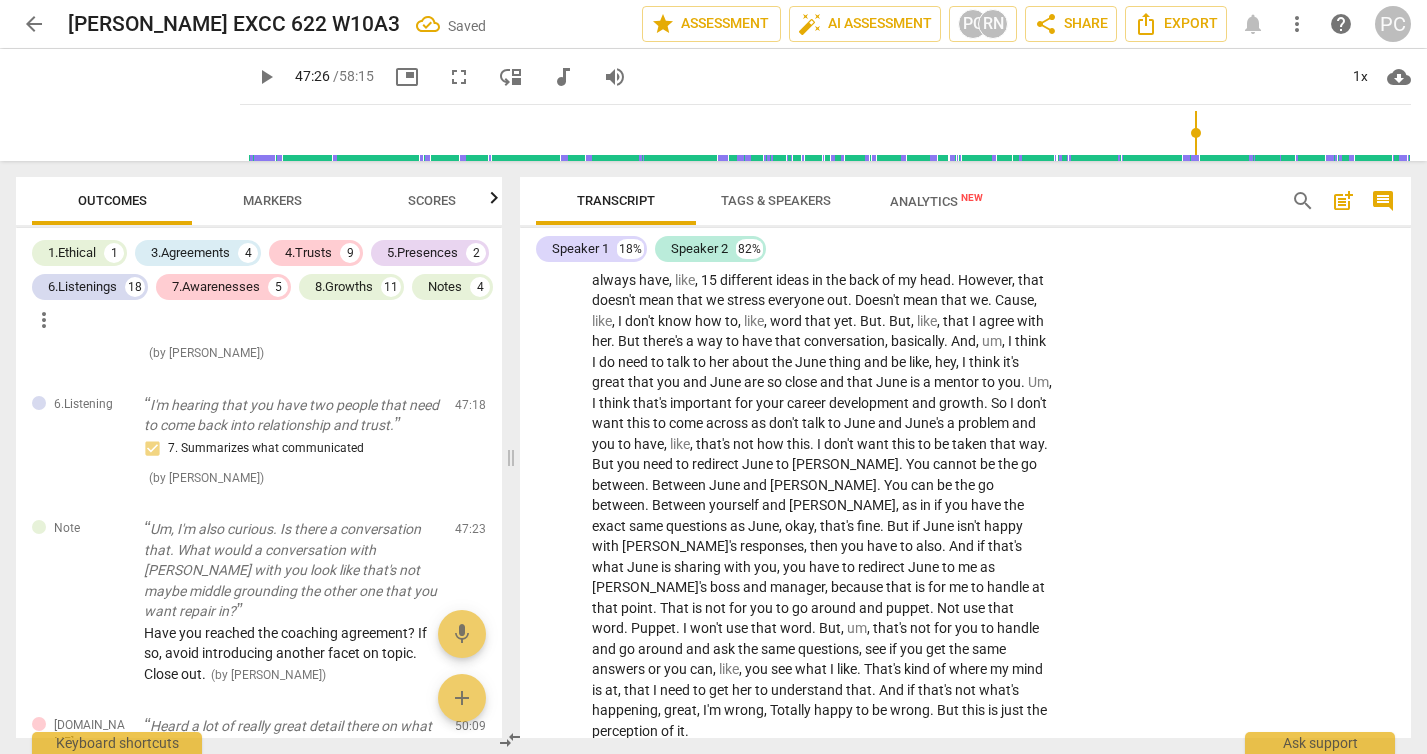 click on "play_arrow" at bounding box center [557, 811] 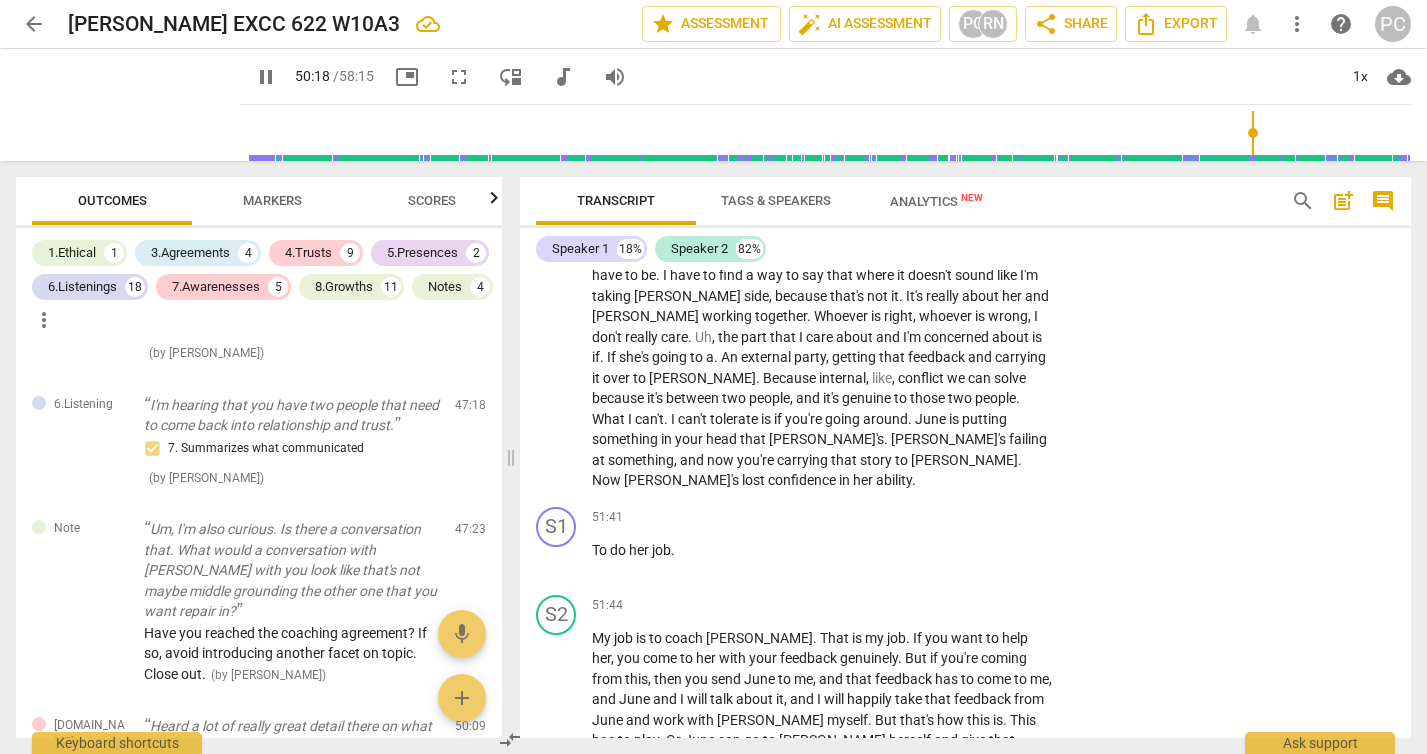 scroll, scrollTop: 19861, scrollLeft: 0, axis: vertical 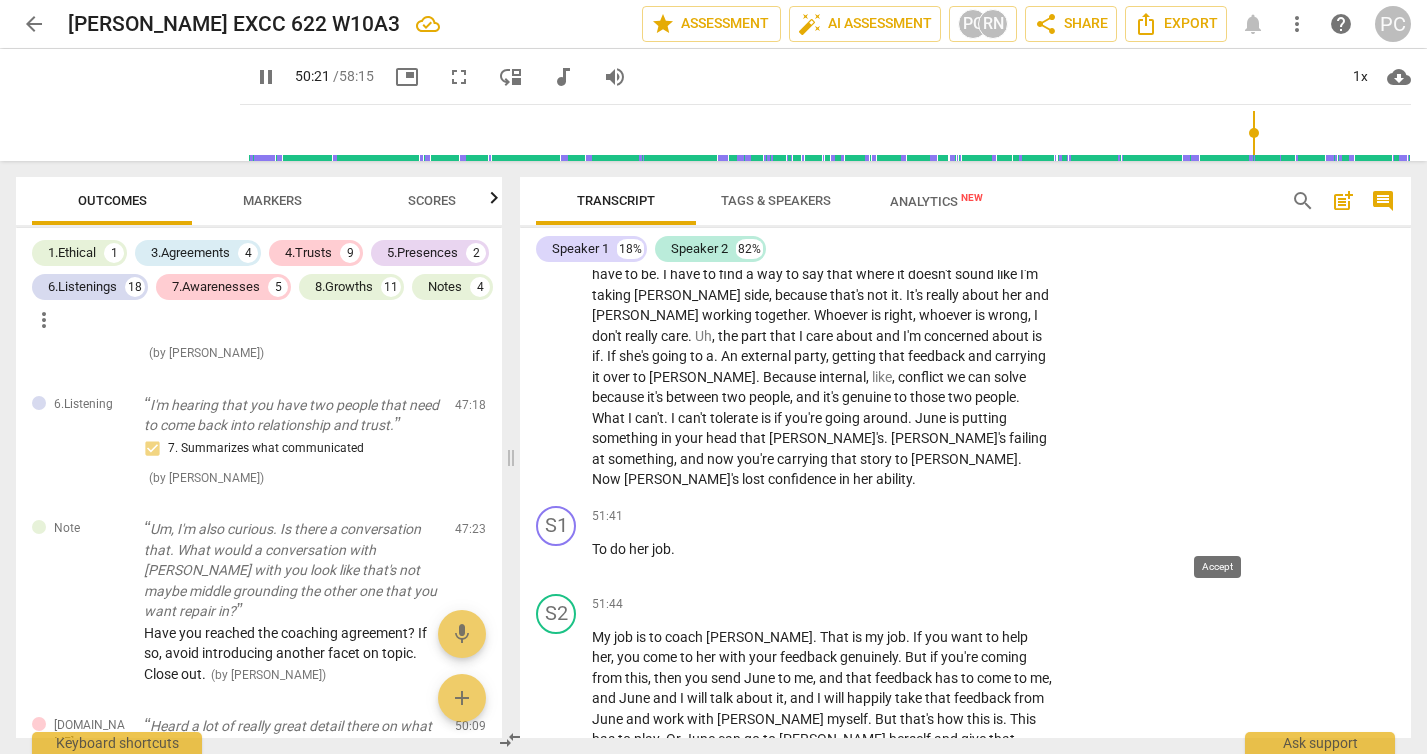 click on "check" at bounding box center (1222, 943) 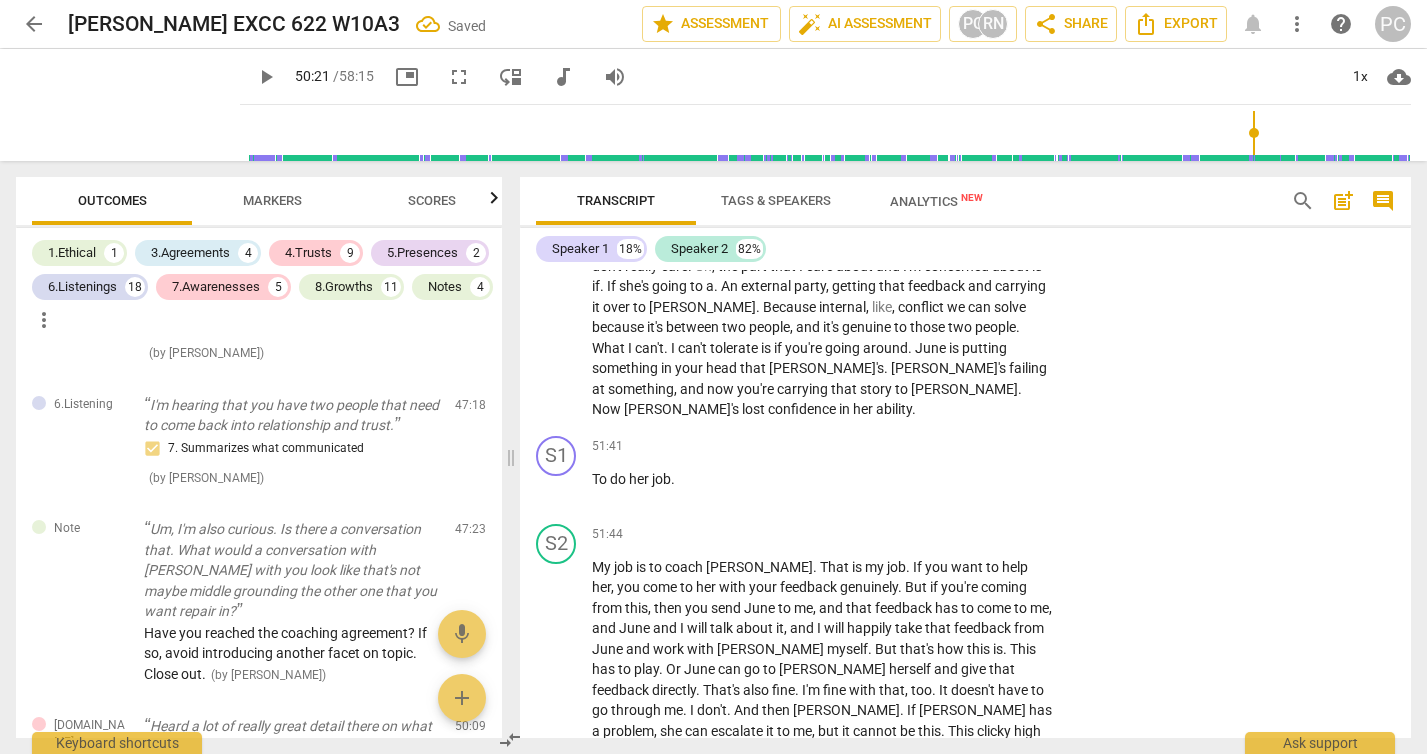 scroll, scrollTop: 19927, scrollLeft: 0, axis: vertical 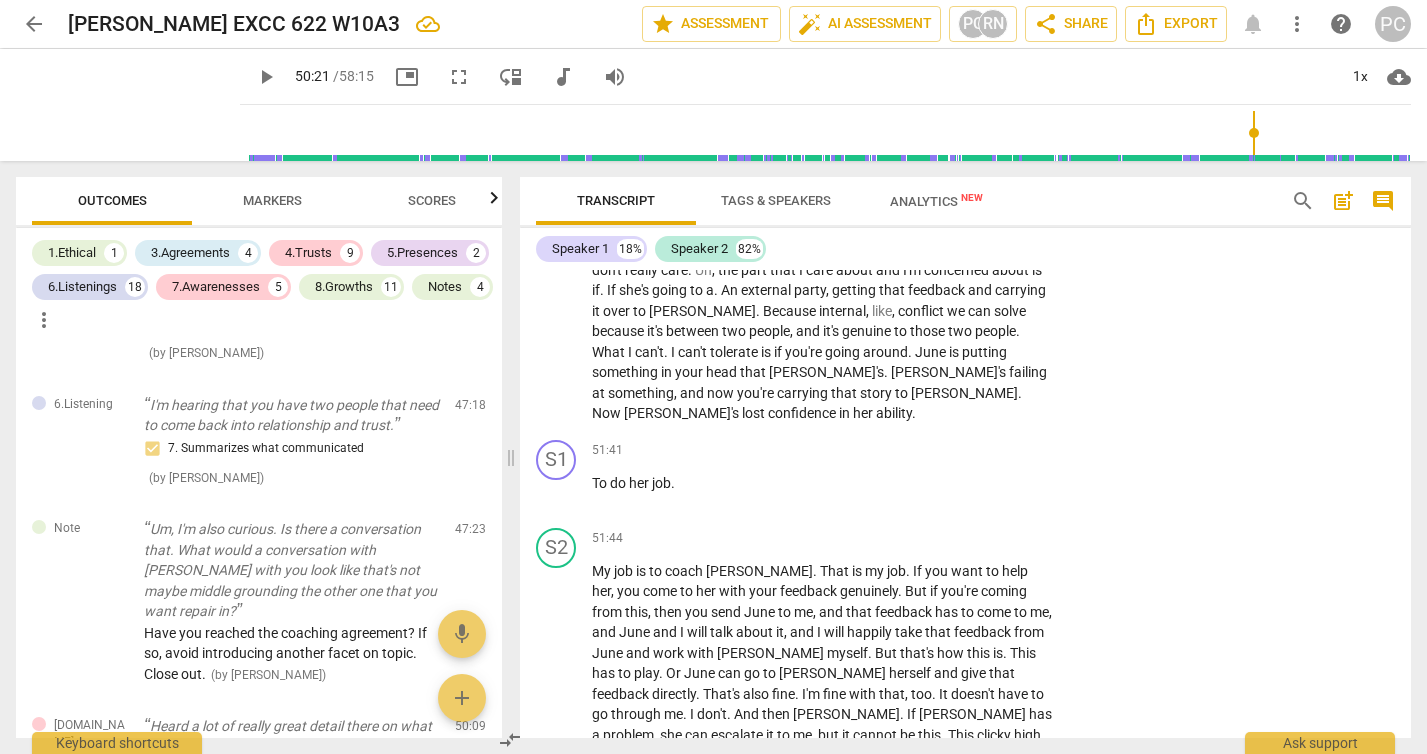 click on "play_arrow" at bounding box center (557, 877) 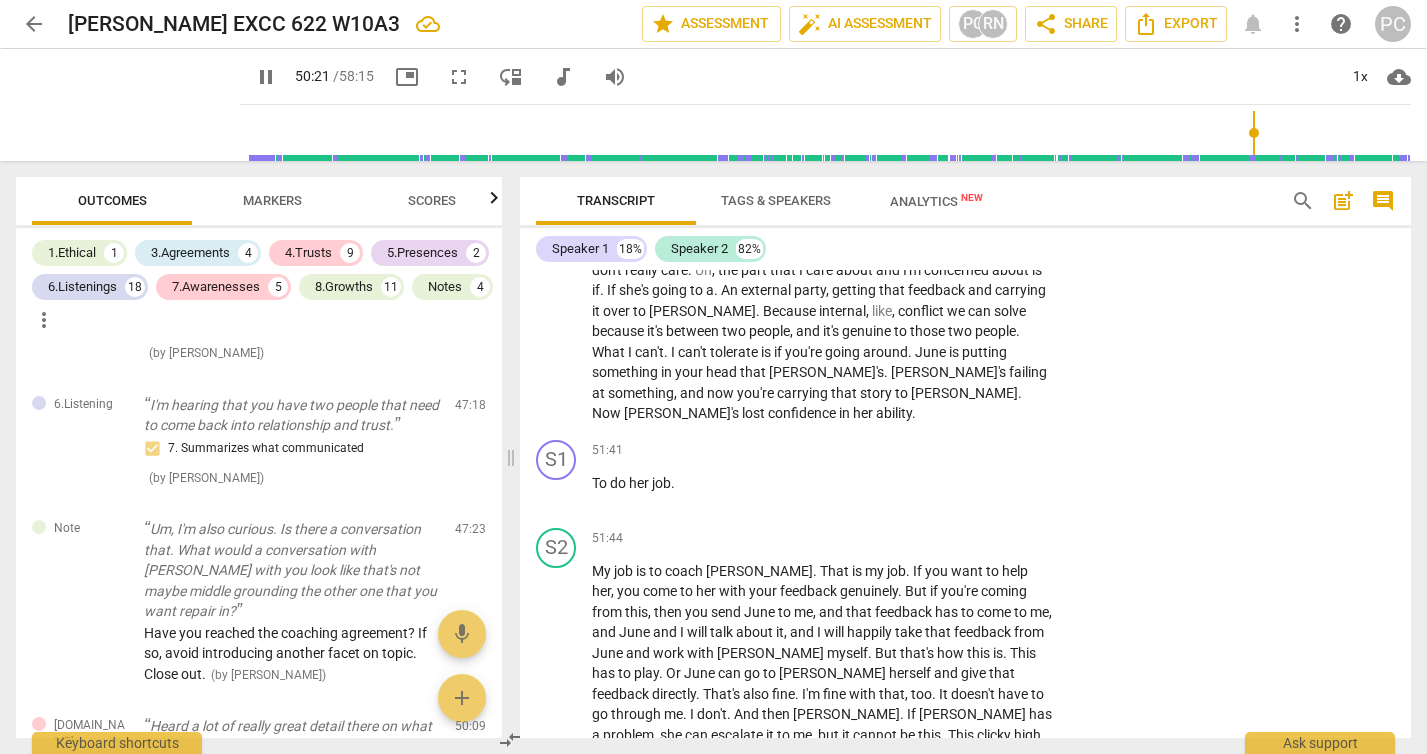 click on "pause" at bounding box center (557, 877) 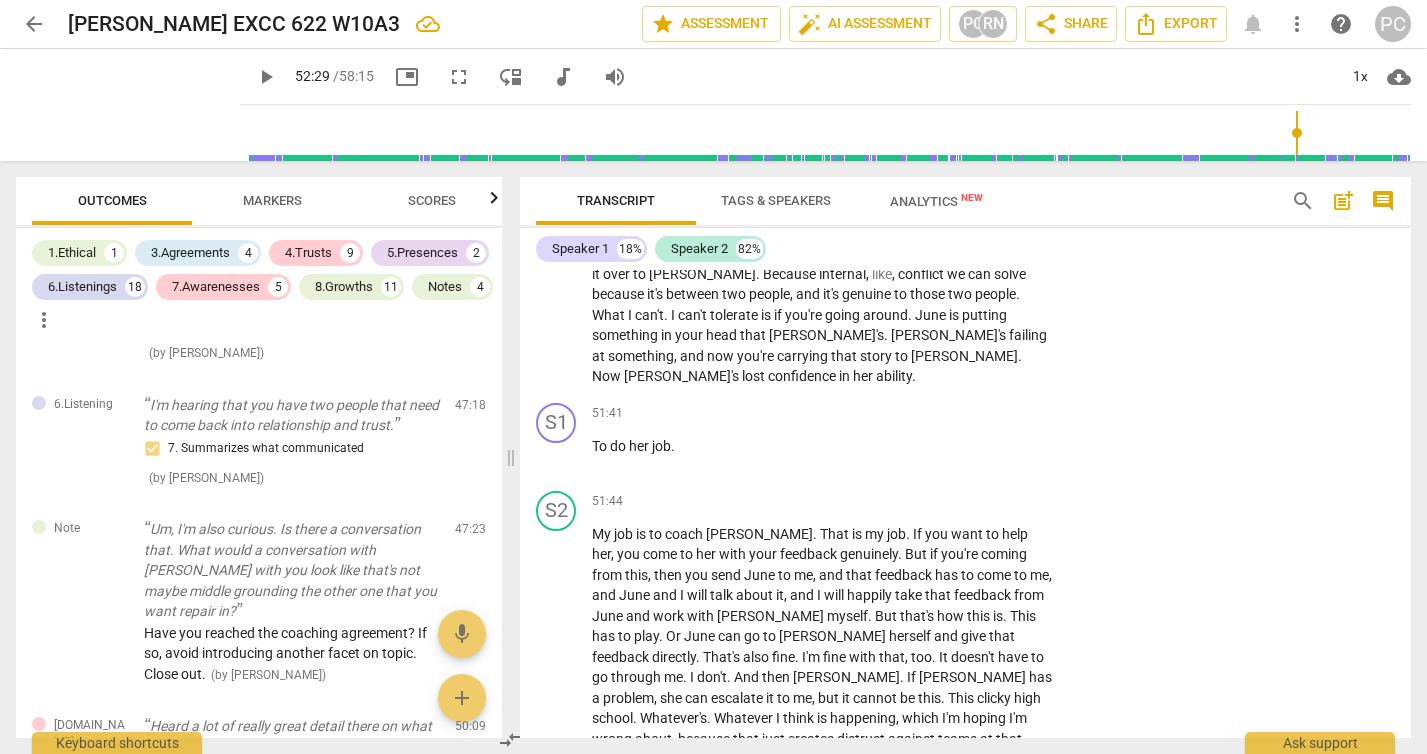 scroll, scrollTop: 19957, scrollLeft: 0, axis: vertical 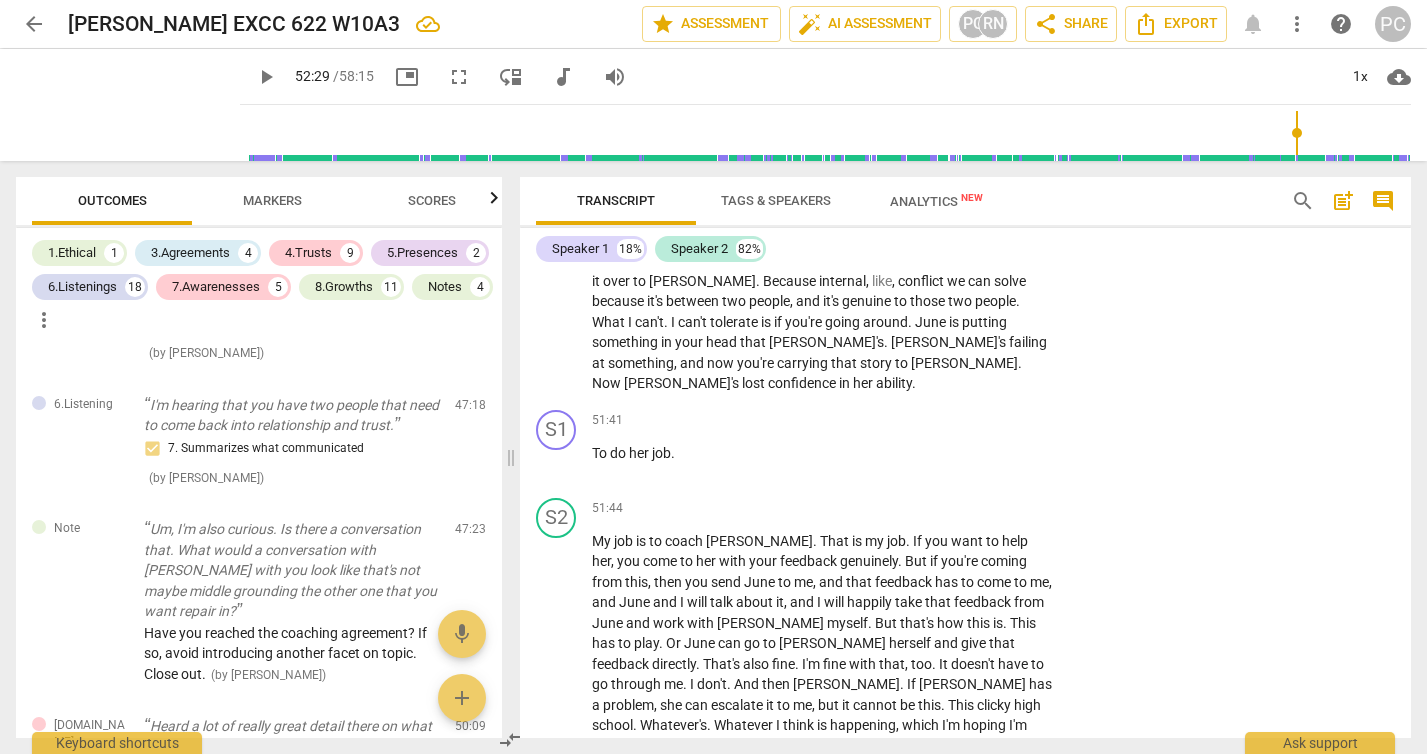 click on "play_arrow" at bounding box center (557, 847) 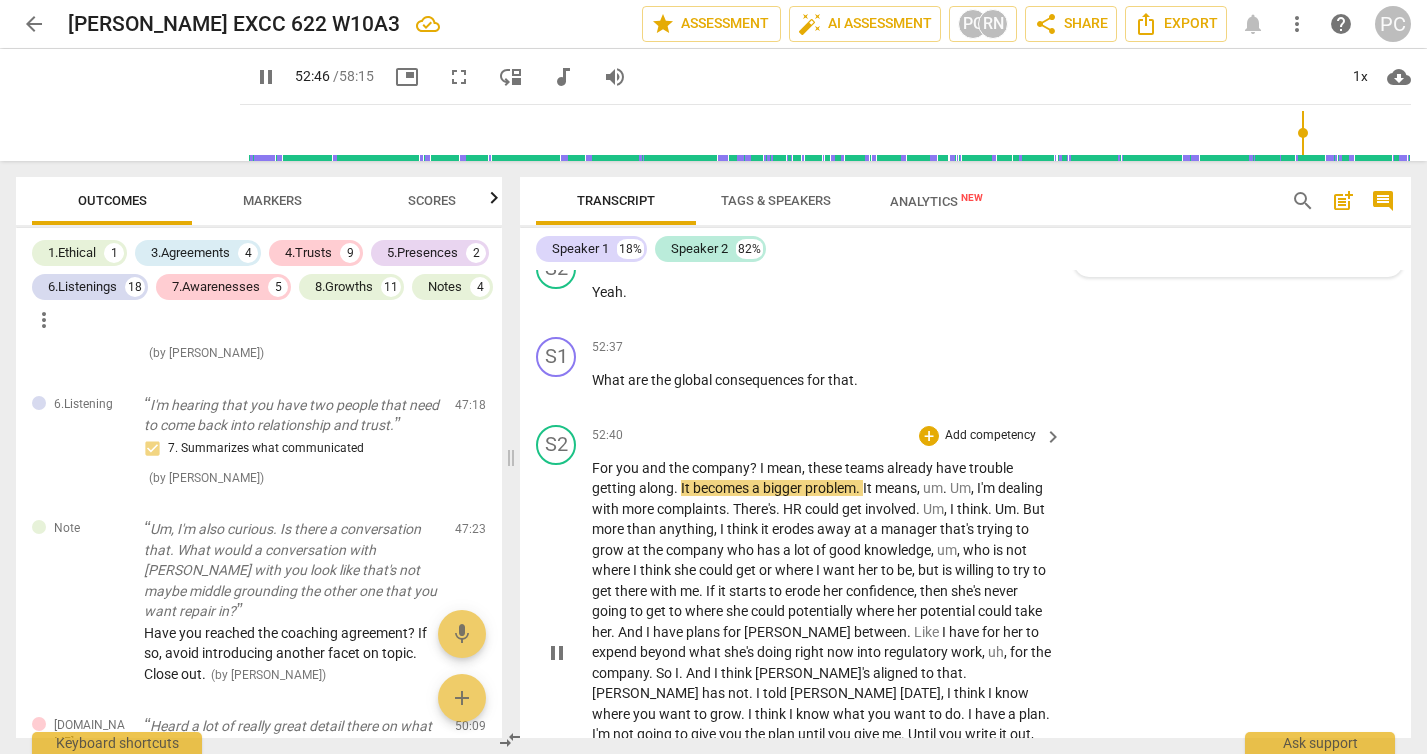 scroll, scrollTop: 20598, scrollLeft: 0, axis: vertical 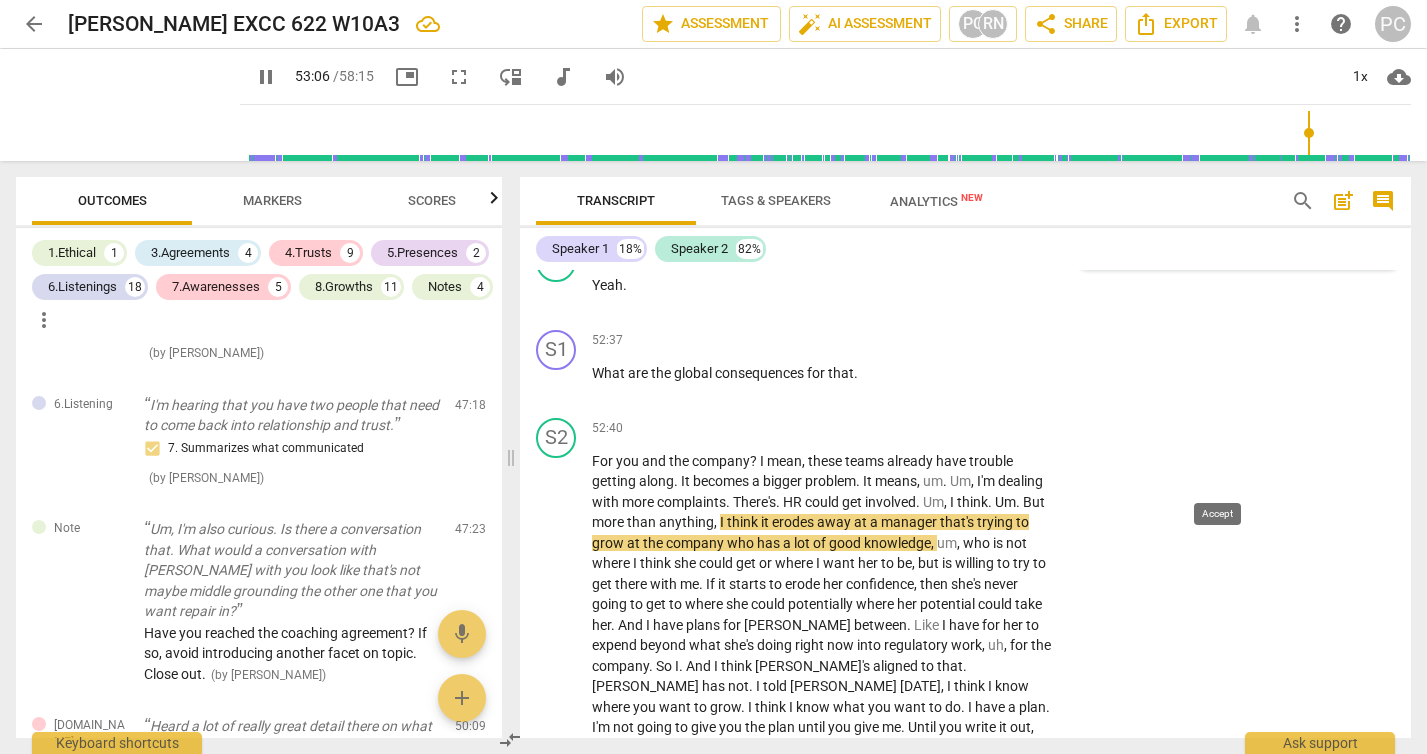 click on "check" at bounding box center [1222, 910] 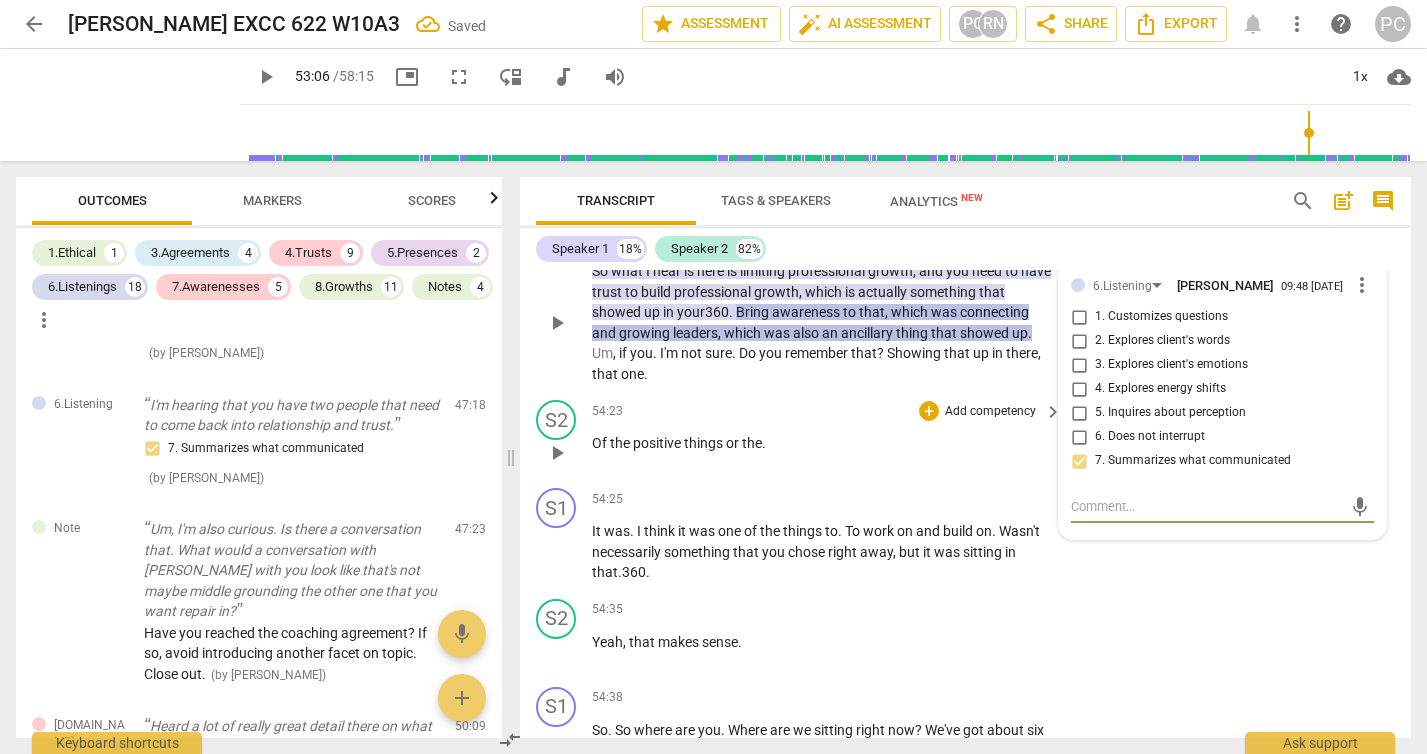 scroll, scrollTop: 21230, scrollLeft: 0, axis: vertical 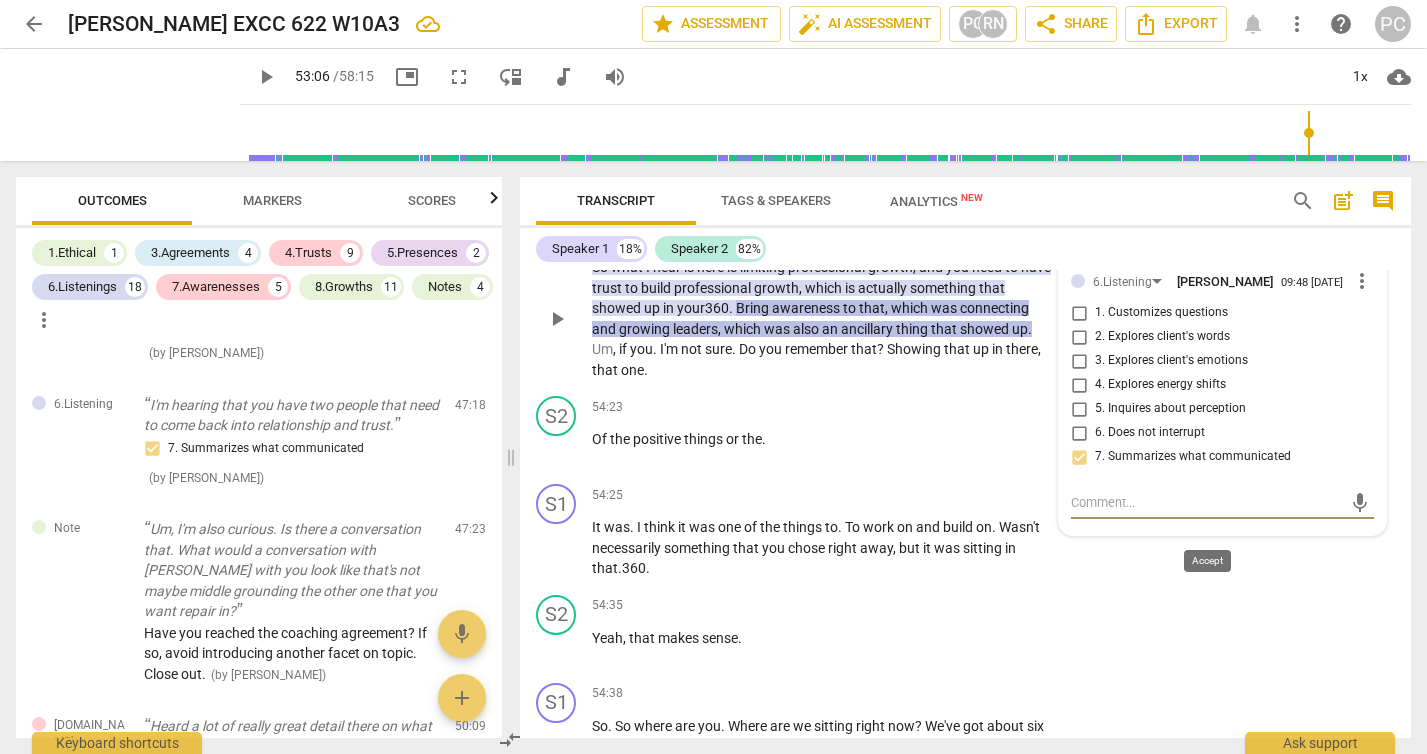 click on "check" at bounding box center [1212, 958] 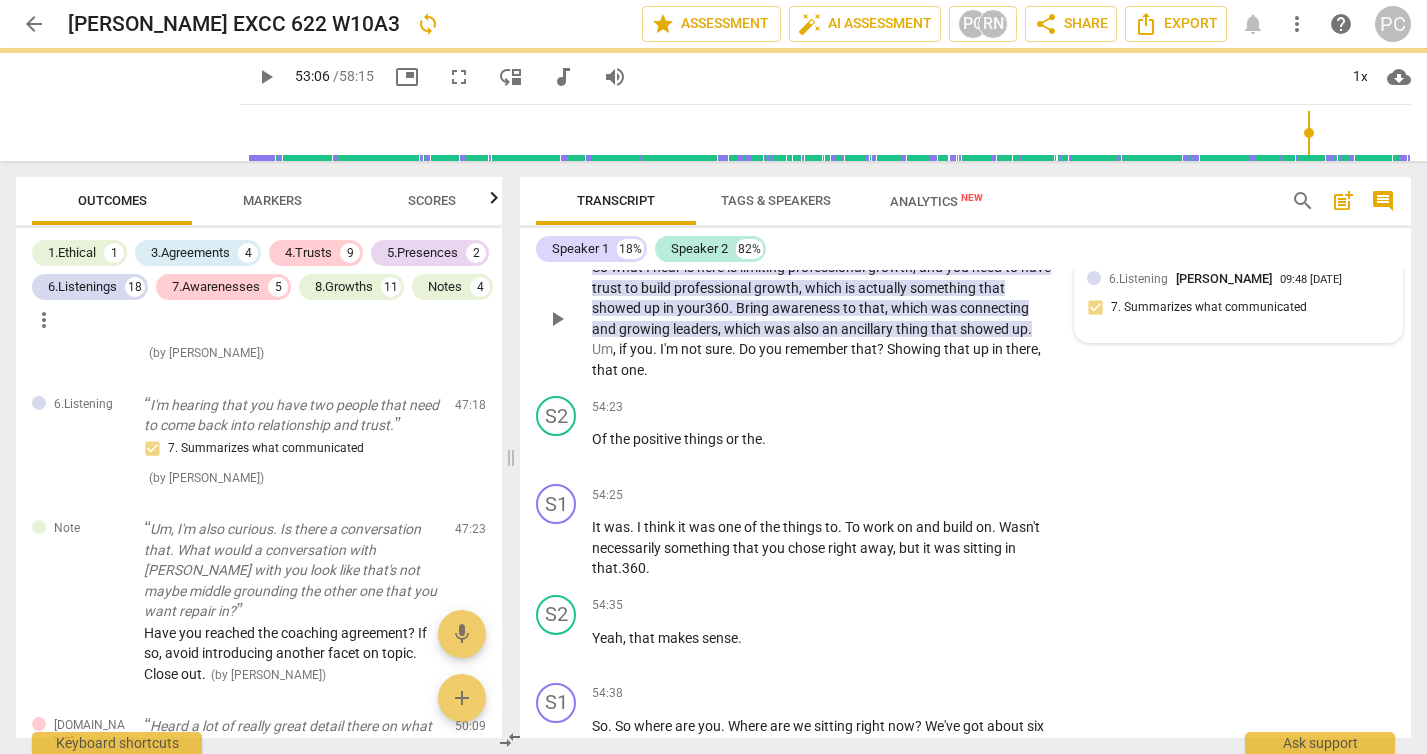 scroll, scrollTop: 21525, scrollLeft: 0, axis: vertical 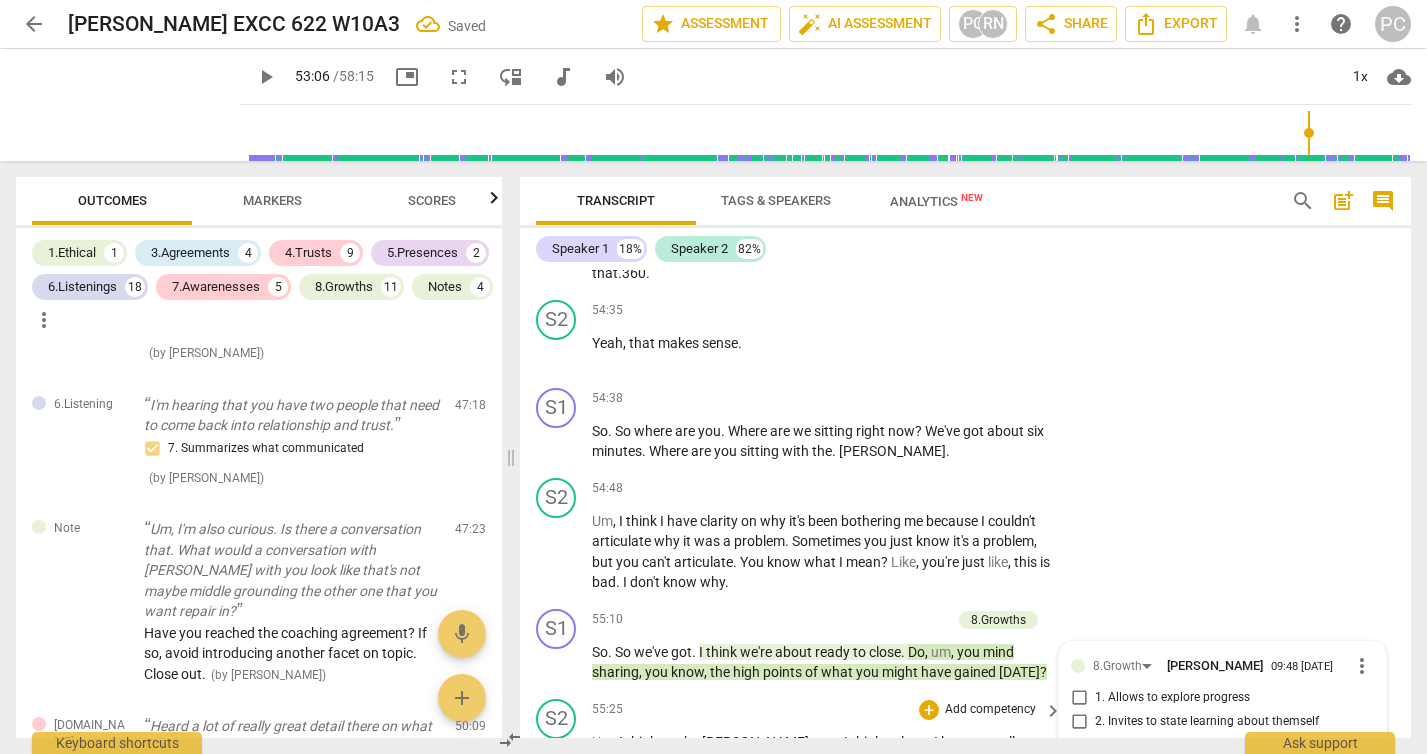 click on "S2 play_arrow pause 55:25 + Add competency keyboard_arrow_right Um ,   I   think   on   the   [PERSON_NAME]   part ,   I   think   at   least   I   have   my   talk   track   now ,   which   I   think   I   was   struggling   or   avoiding .   Maybe   not .   I   don't   even   know   if   I   was   struggling ,   if   I   was   avoiding   it .   But   I   think   being   forced   to   talk   it   through   made   me   think   through   it .   Um ,   so   that's .   That's   good ,   because   [PERSON_NAME]   being   in   such   a   sensitive   state   of   mind   right   now ,   that's   the   only   part .   Now   I   have   to   figure   out   when   I'm   going   to   have   this   conversation   with   her .   Um ,   which   will   probably   not   be   [DATE] ,   which   is   her   next   check   in .   Um ,   I'm   hoping   For   the   week   after   that .   Like ,   I'm   trying   to   give   [PERSON_NAME]   time   to   have   that   conversation   too   first .   Um ,   so   that's   been   good   for   me   because" at bounding box center [965, 941] 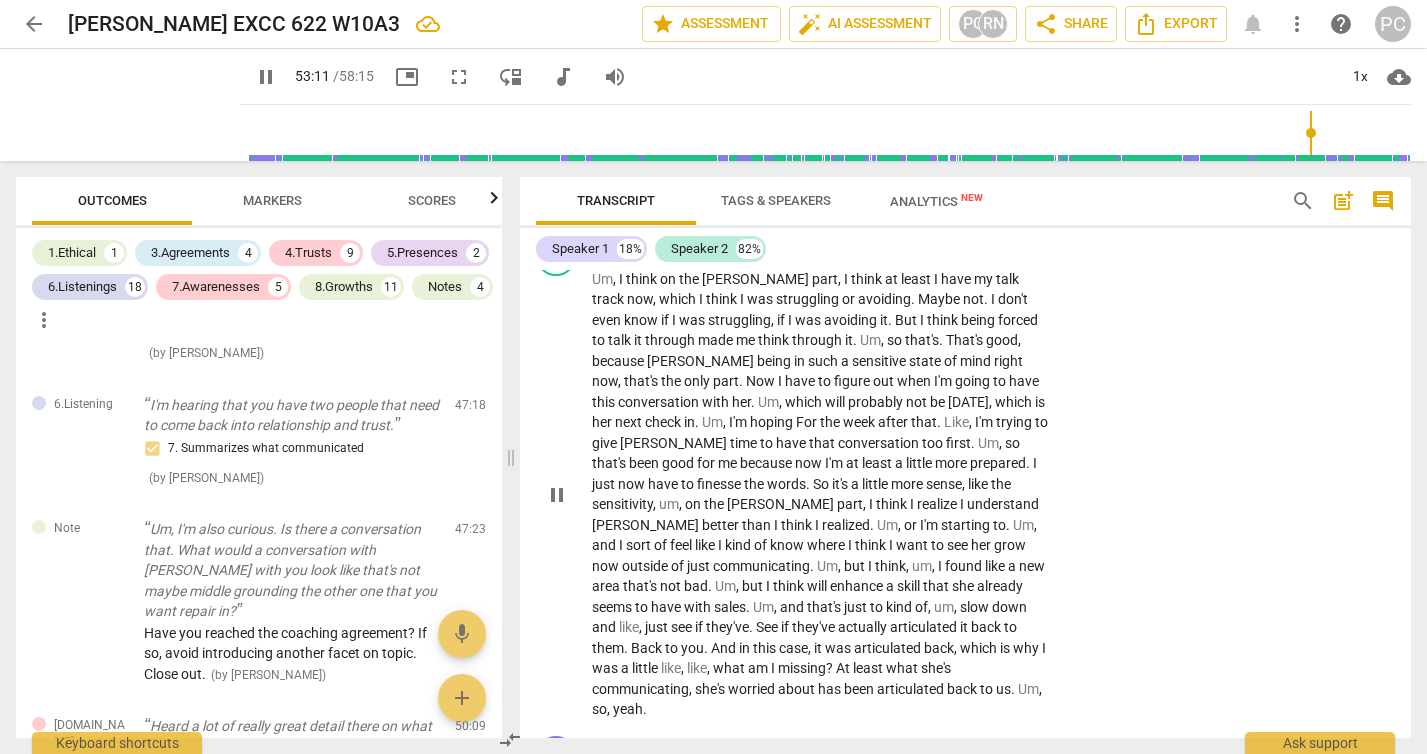 scroll, scrollTop: 21959, scrollLeft: 0, axis: vertical 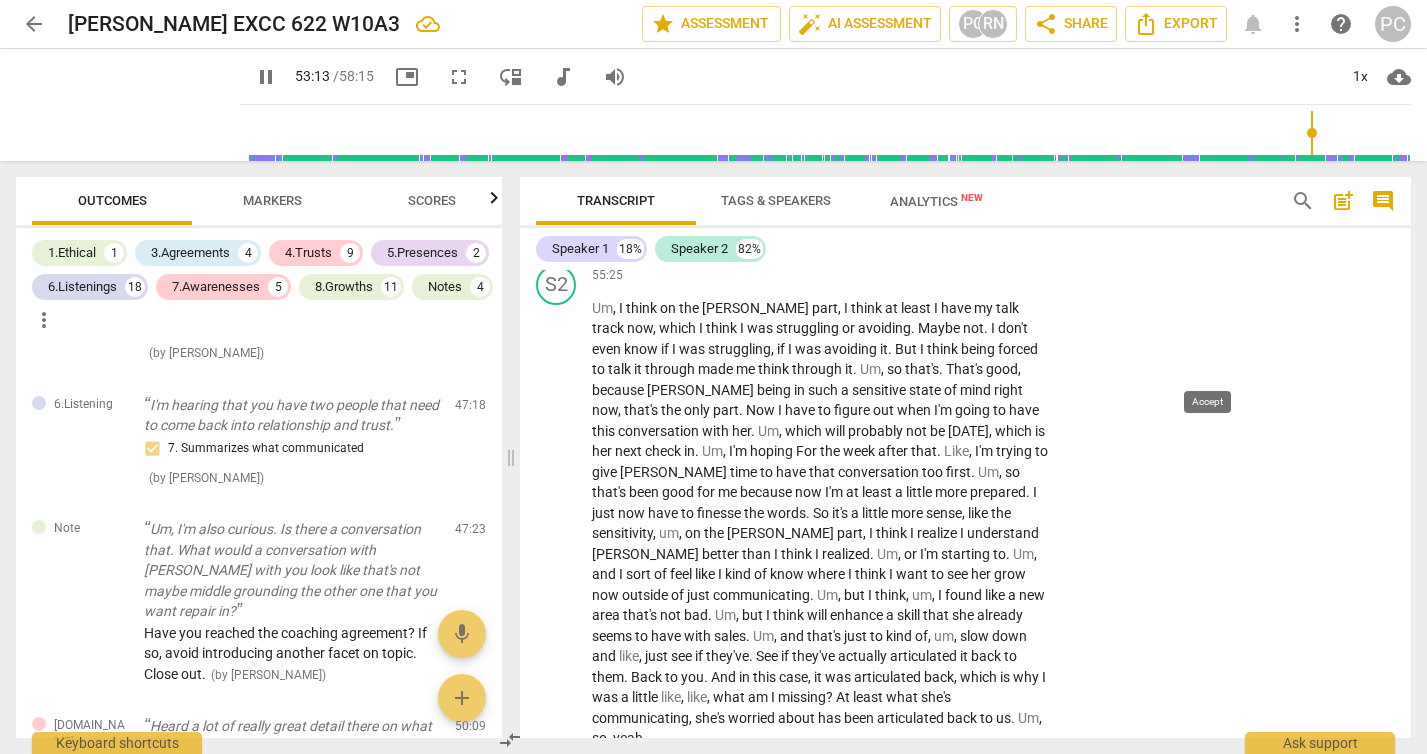click on "check" at bounding box center (1212, 819) 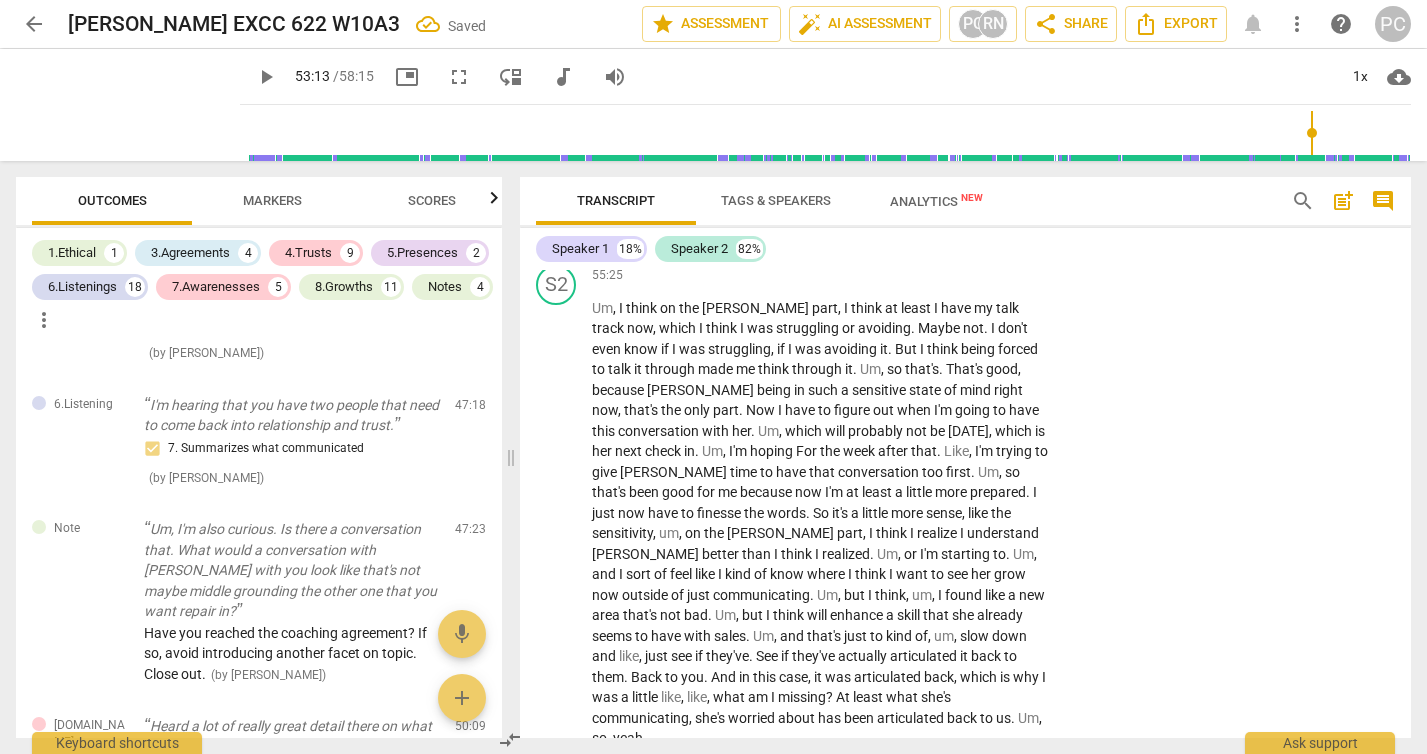 click on "S1 play_arrow pause 57:20 + Add competency 8.Growth keyboard_arrow_right And   then   any   immediate   next   steps ? 8.Growth [PERSON_NAME] 09:49 [DATE] more_vert 1. Allows to explore progress 2. Invites to state learning about themself 3. Invites to explore learning about situation 4. Invites to consider new learning 5. Partners to design post-session action 6. Partners to move forward 7. Partners to design accountability 8. Celebrates progress 9. Partners on how to close session mic" at bounding box center (965, 801) 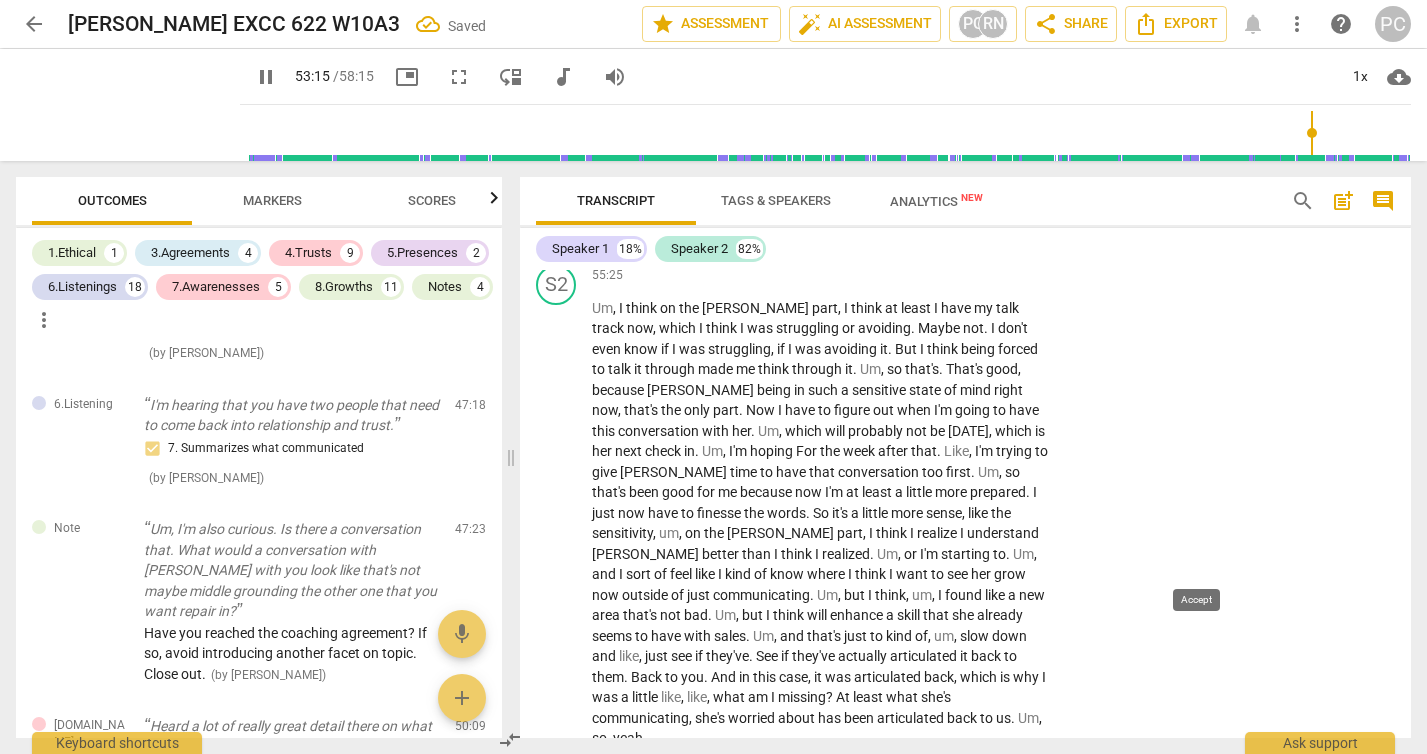 click on "check" at bounding box center (1254, 1038) 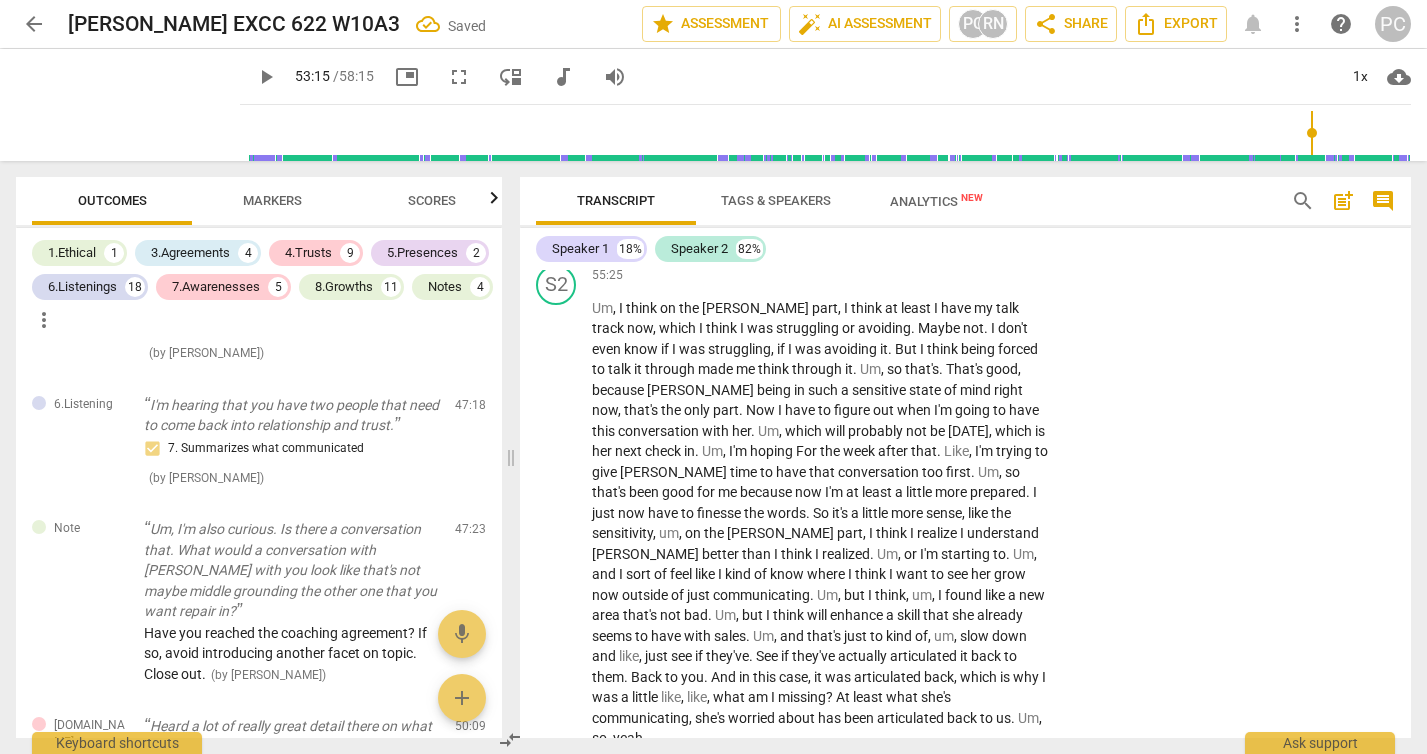 click on "8.Growth" at bounding box center (1001, 995) 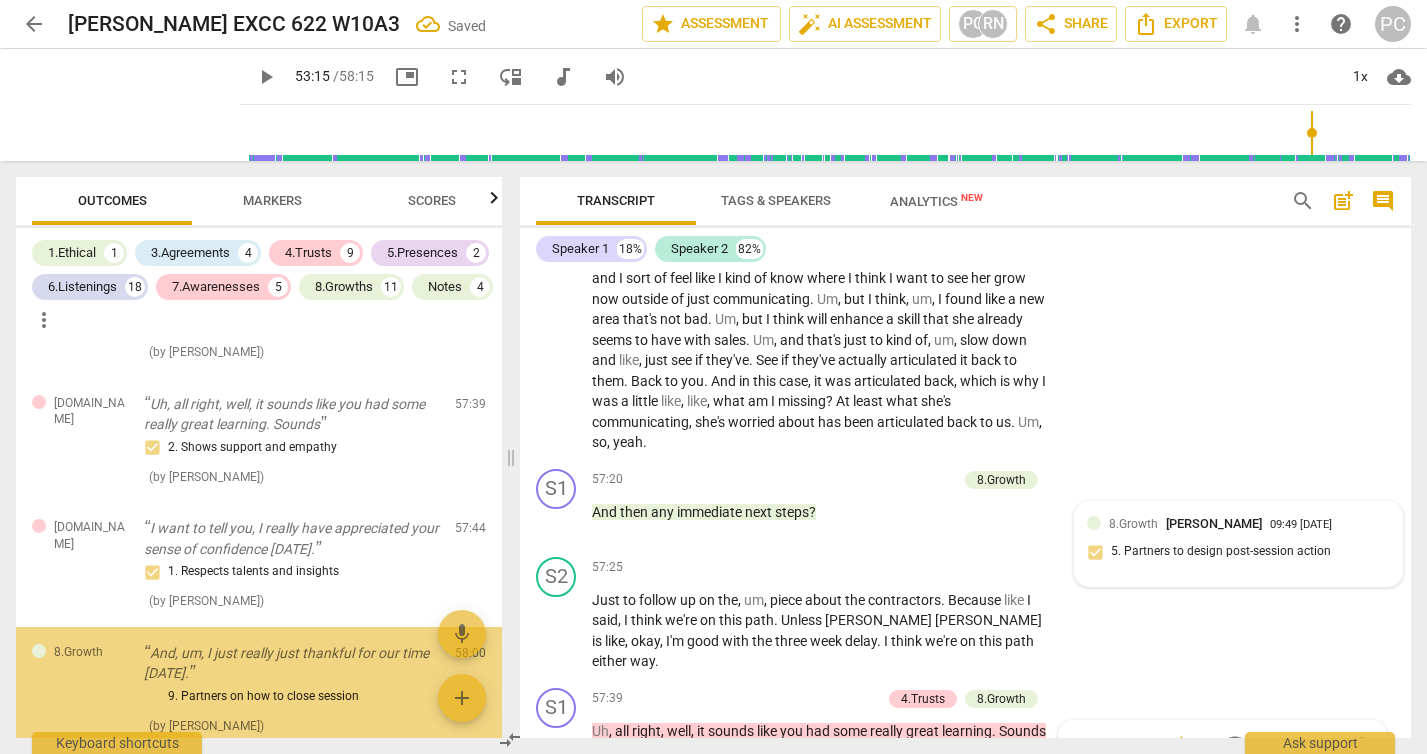 scroll, scrollTop: 7672, scrollLeft: 0, axis: vertical 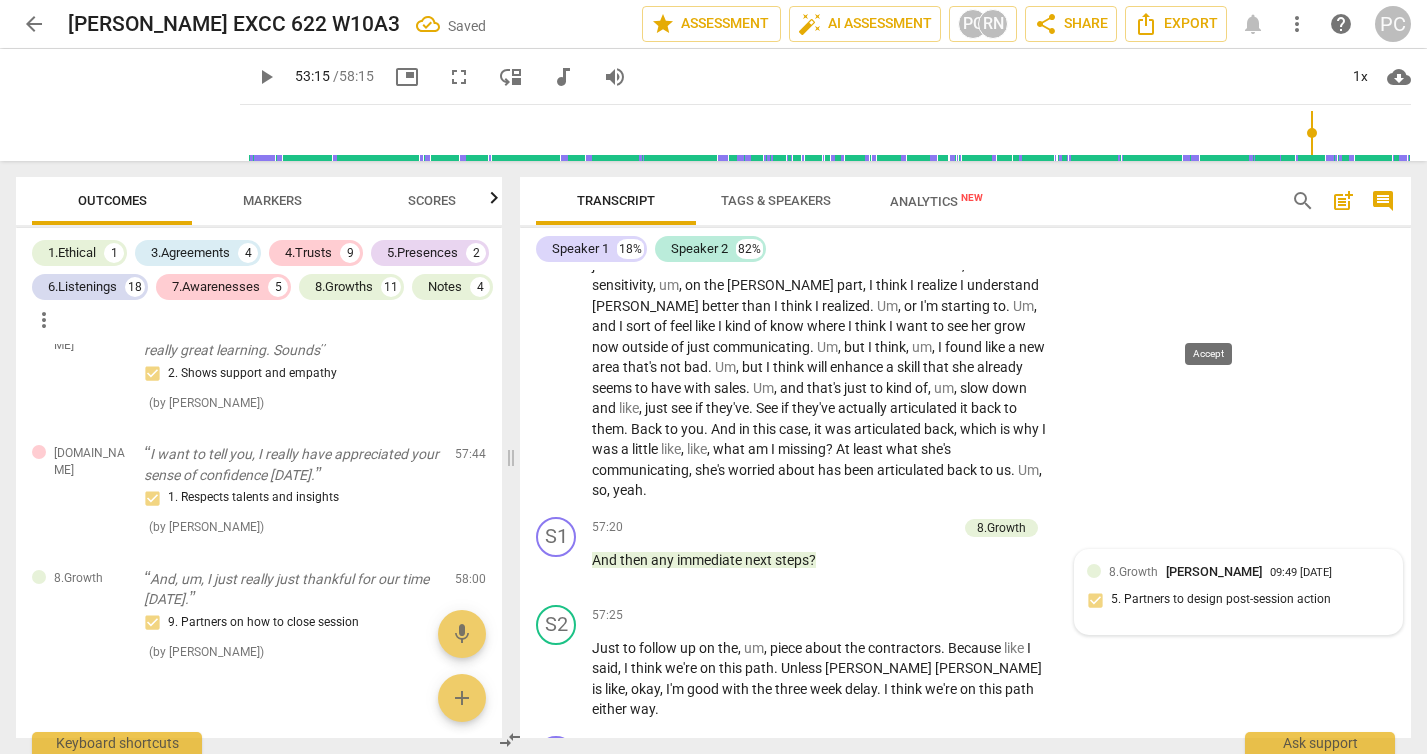 click on "check" at bounding box center [1213, 792] 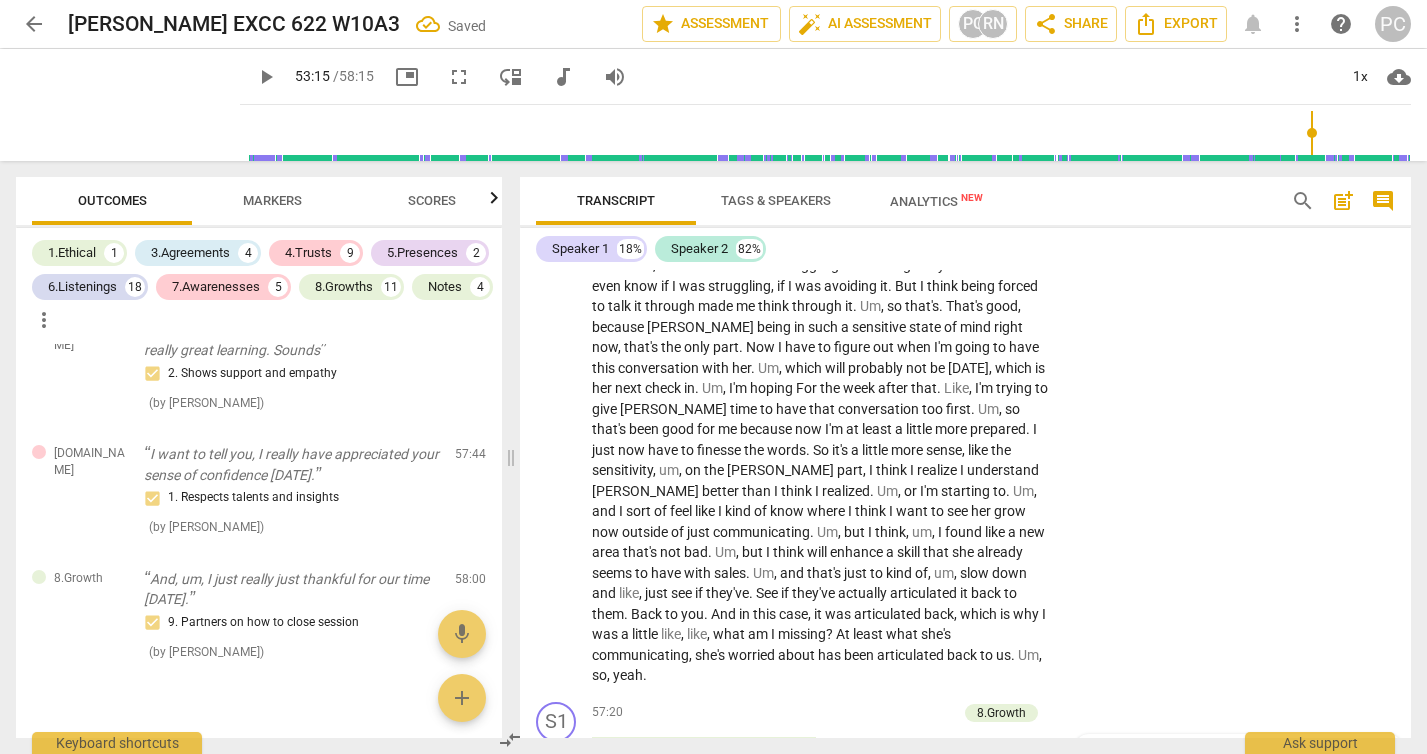 scroll, scrollTop: 22009, scrollLeft: 0, axis: vertical 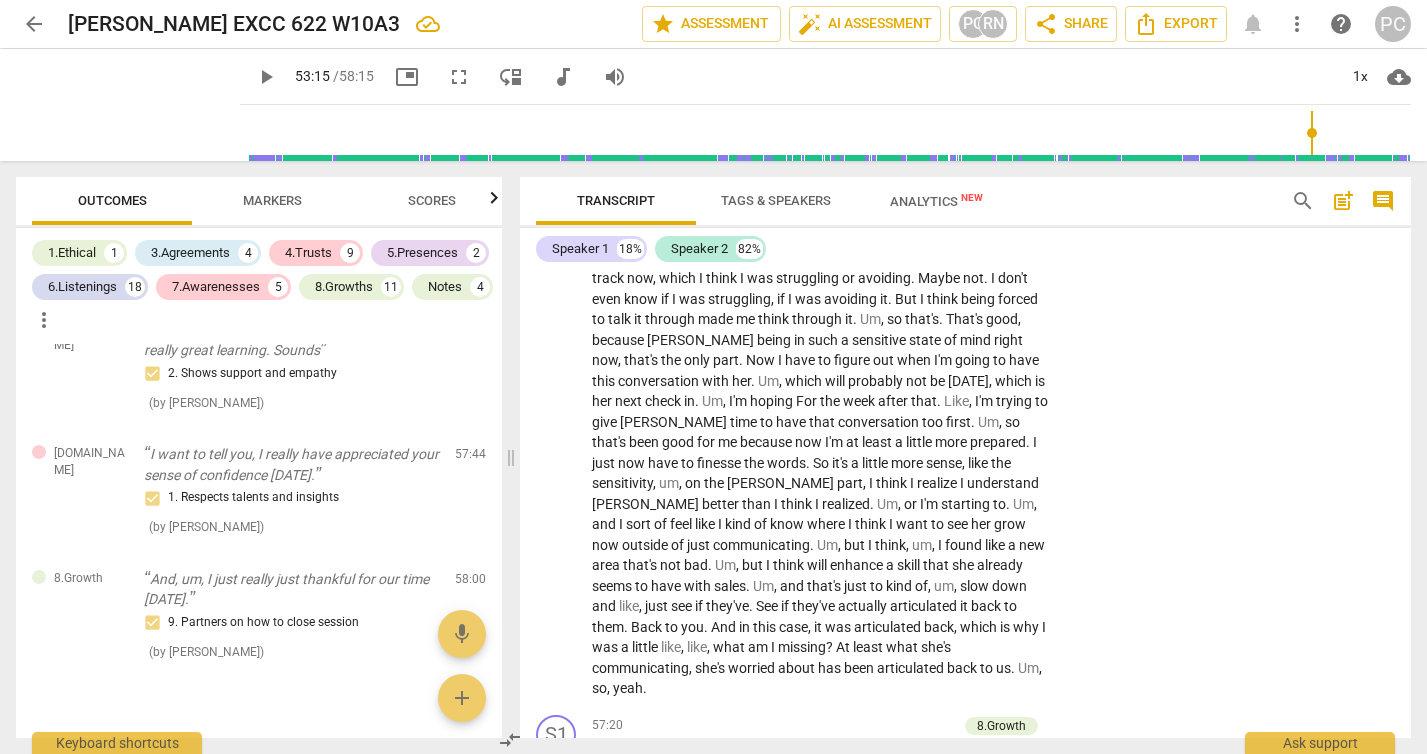 click on "4.Trusts" at bounding box center (923, 945) 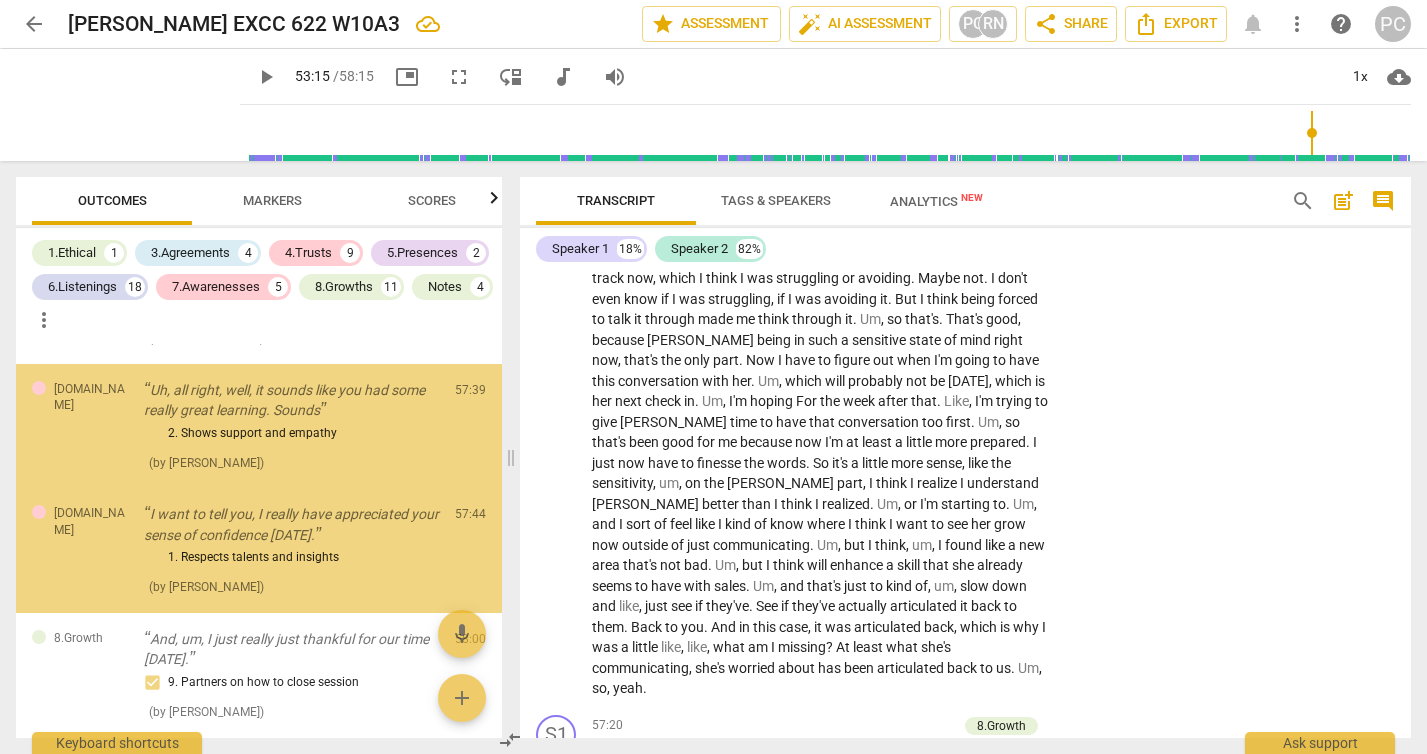 scroll, scrollTop: 7581, scrollLeft: 0, axis: vertical 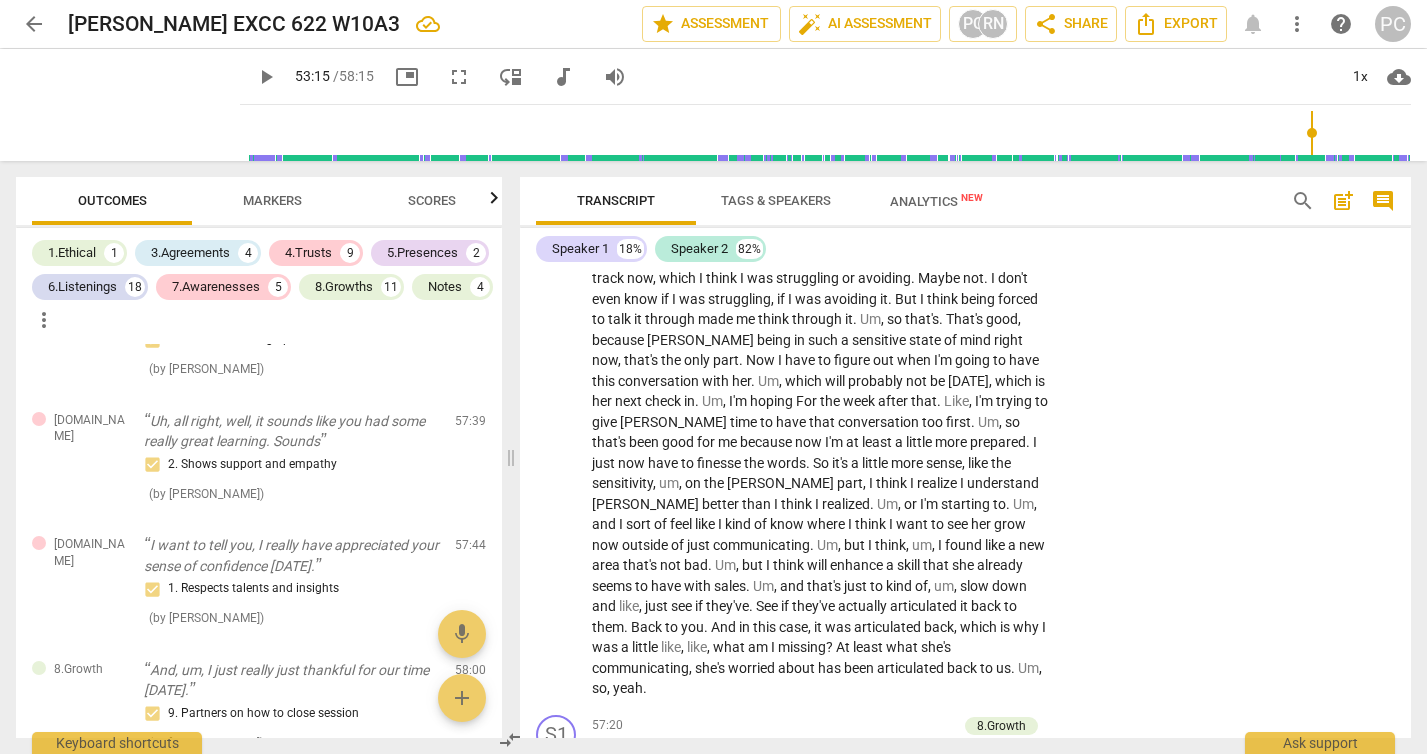 click on "great" at bounding box center [924, 977] 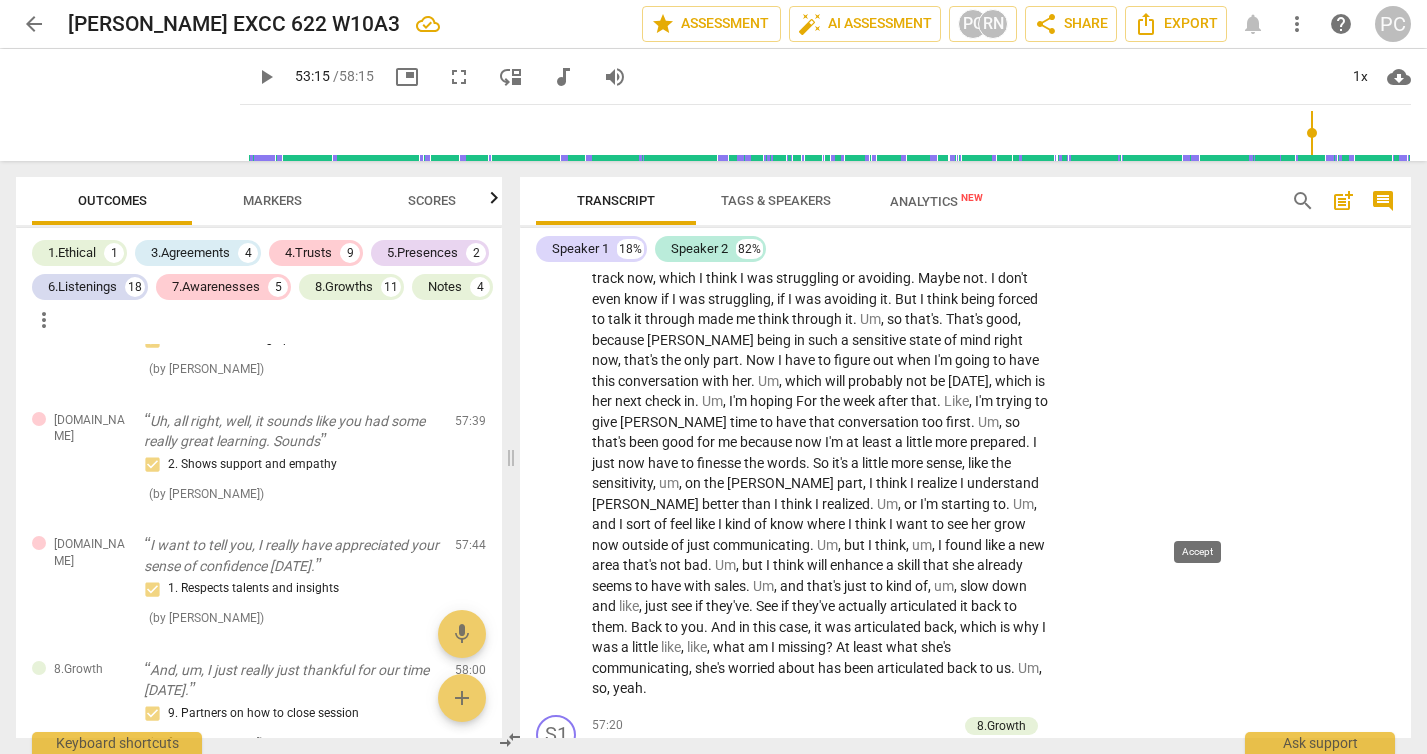 click on "check" at bounding box center (1255, 988) 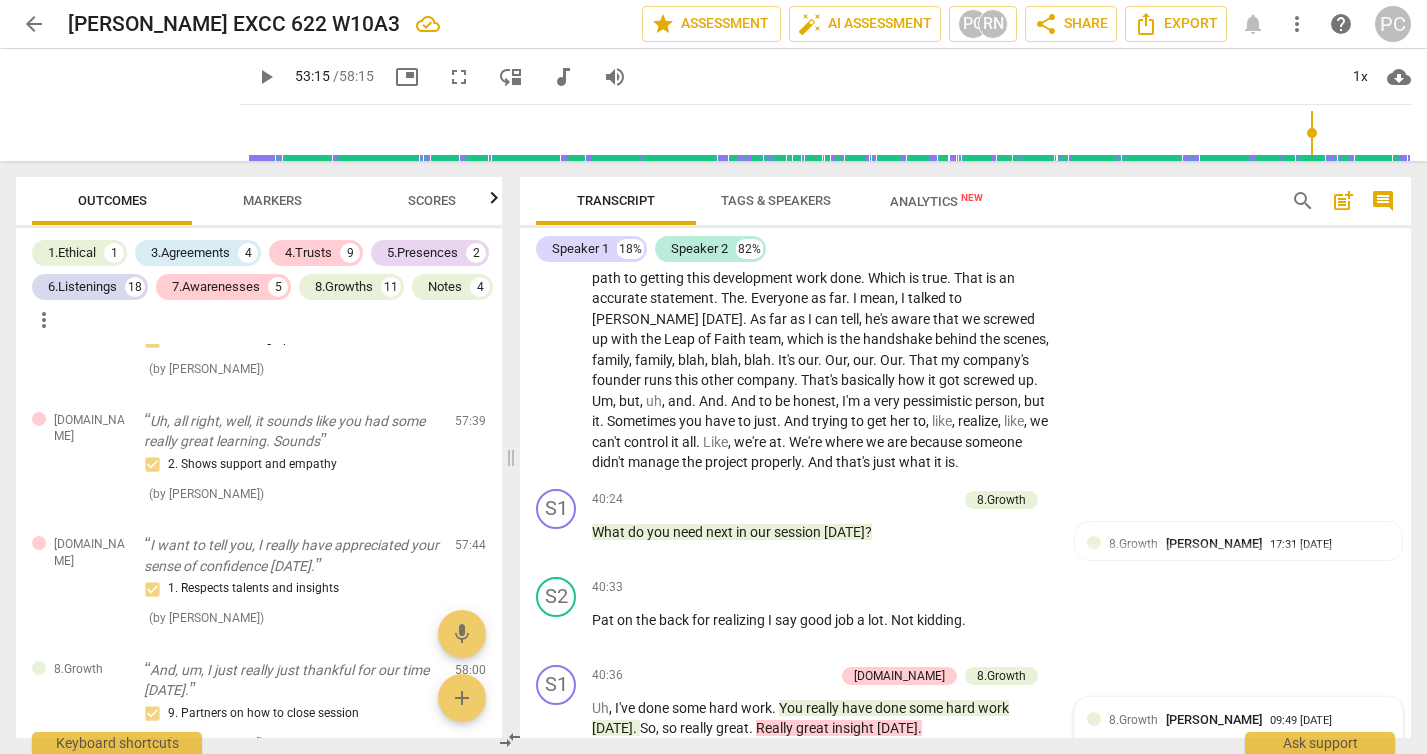 scroll, scrollTop: 14501, scrollLeft: 0, axis: vertical 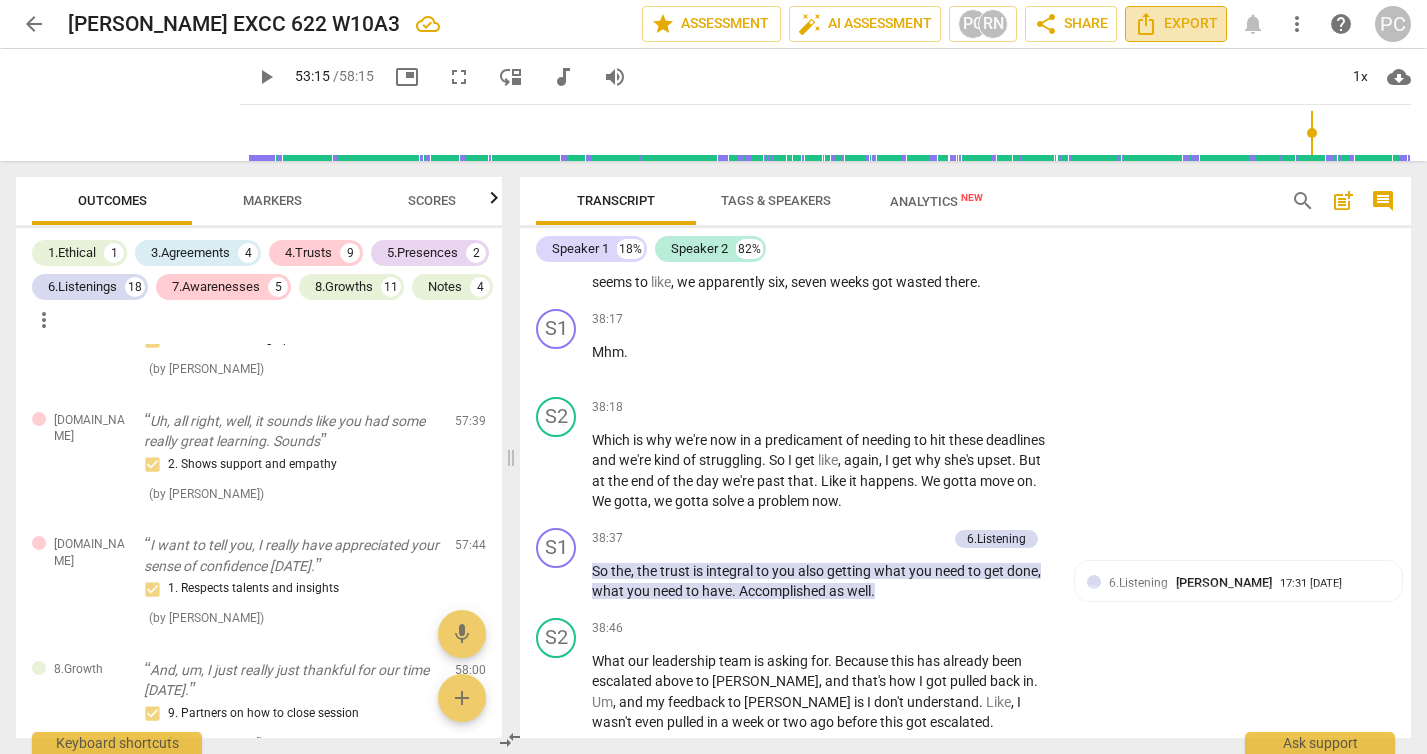 click on "Export" at bounding box center (1176, 24) 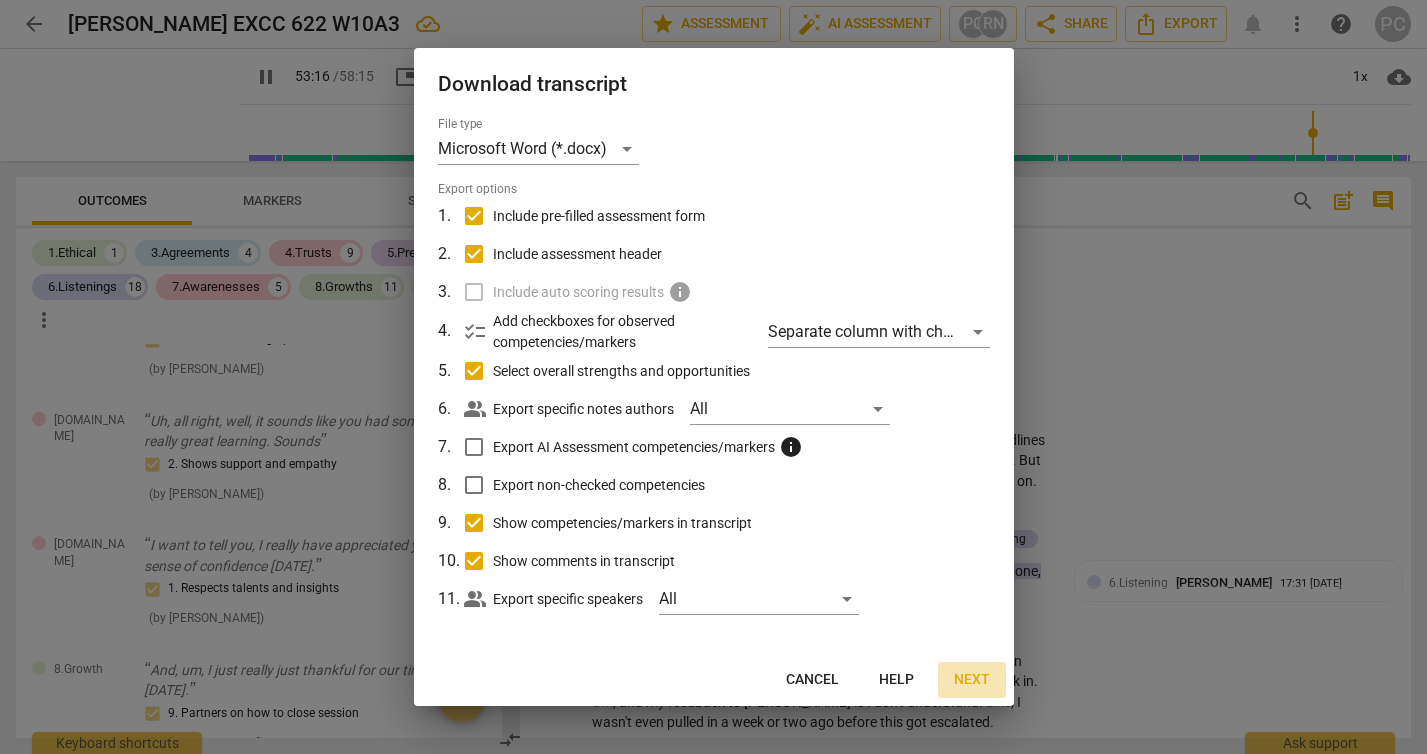 click on "Next" at bounding box center (972, 680) 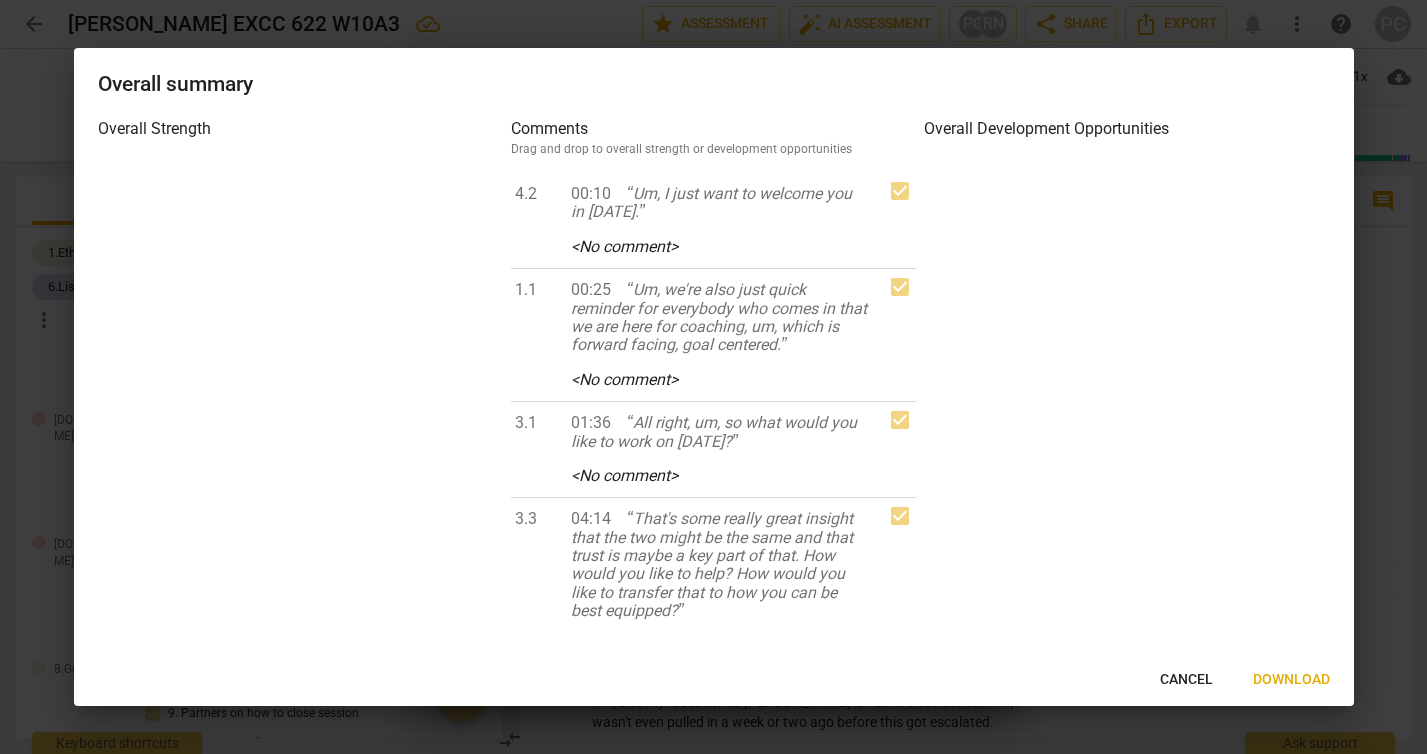 click on "Download" at bounding box center (1291, 680) 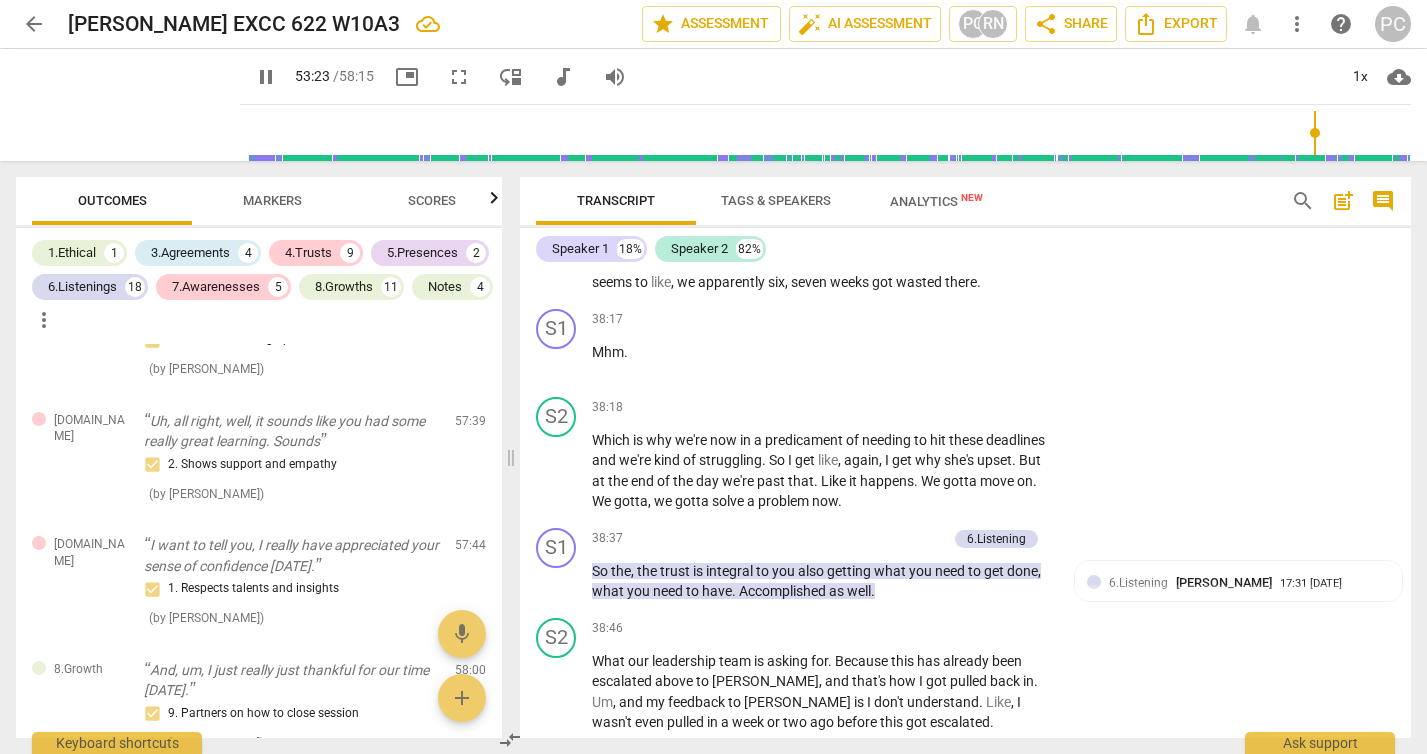 scroll, scrollTop: 20493, scrollLeft: 0, axis: vertical 